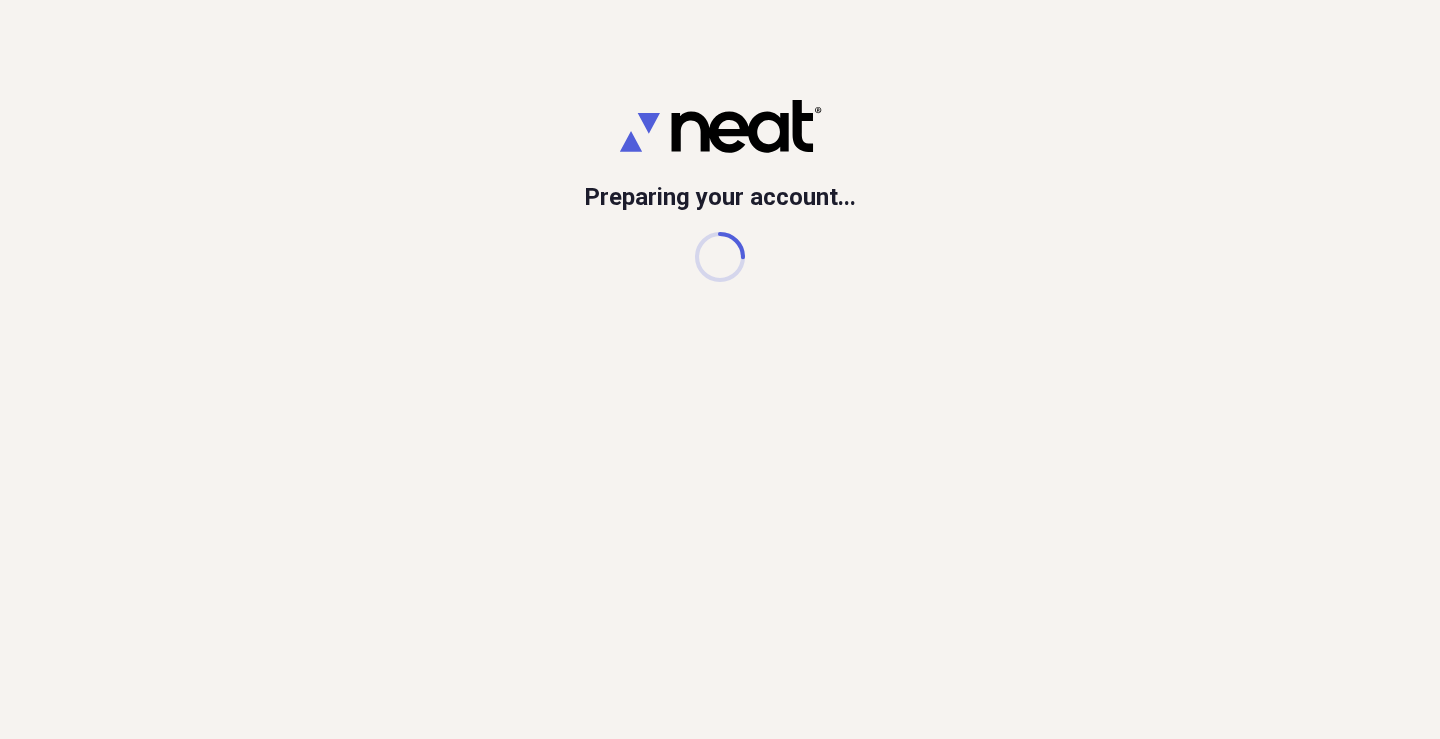 scroll, scrollTop: 0, scrollLeft: 0, axis: both 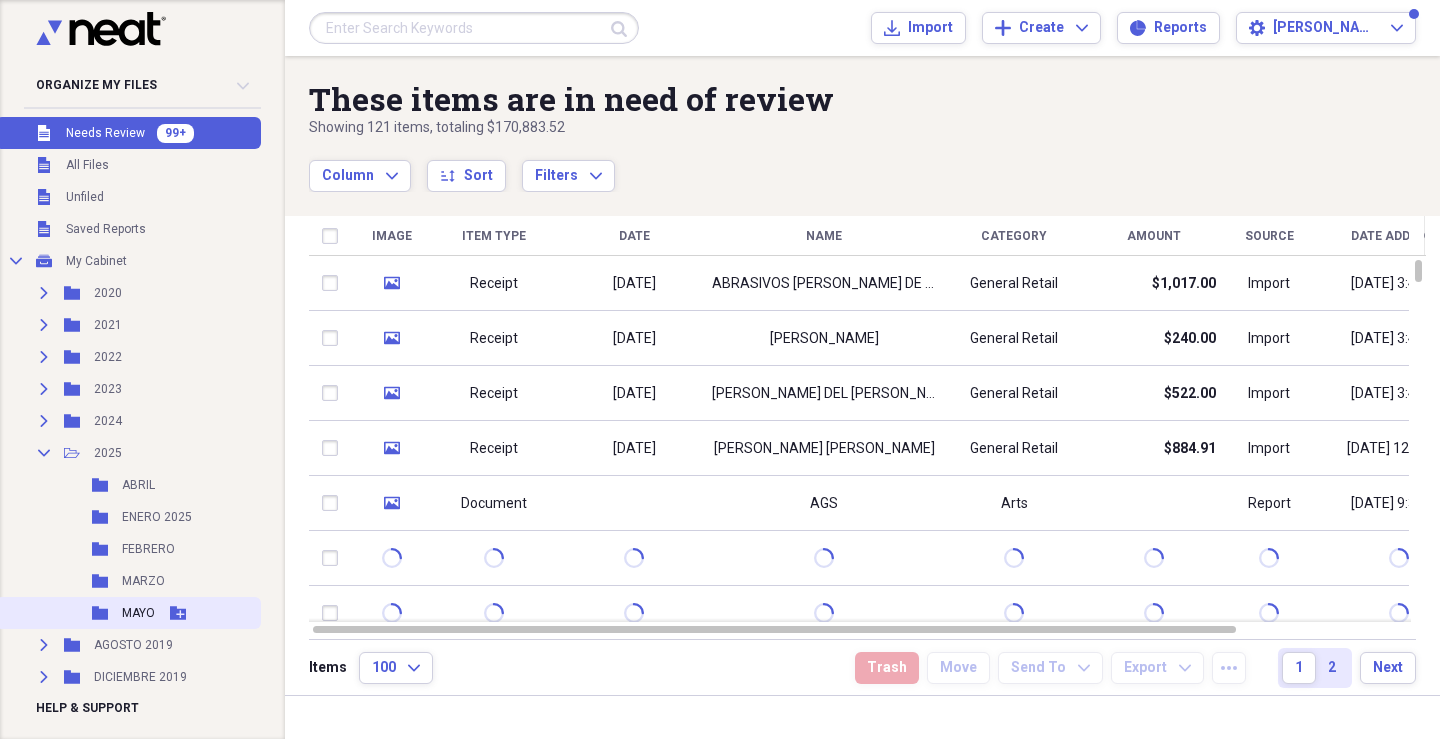 click on "MAYO" at bounding box center [138, 613] 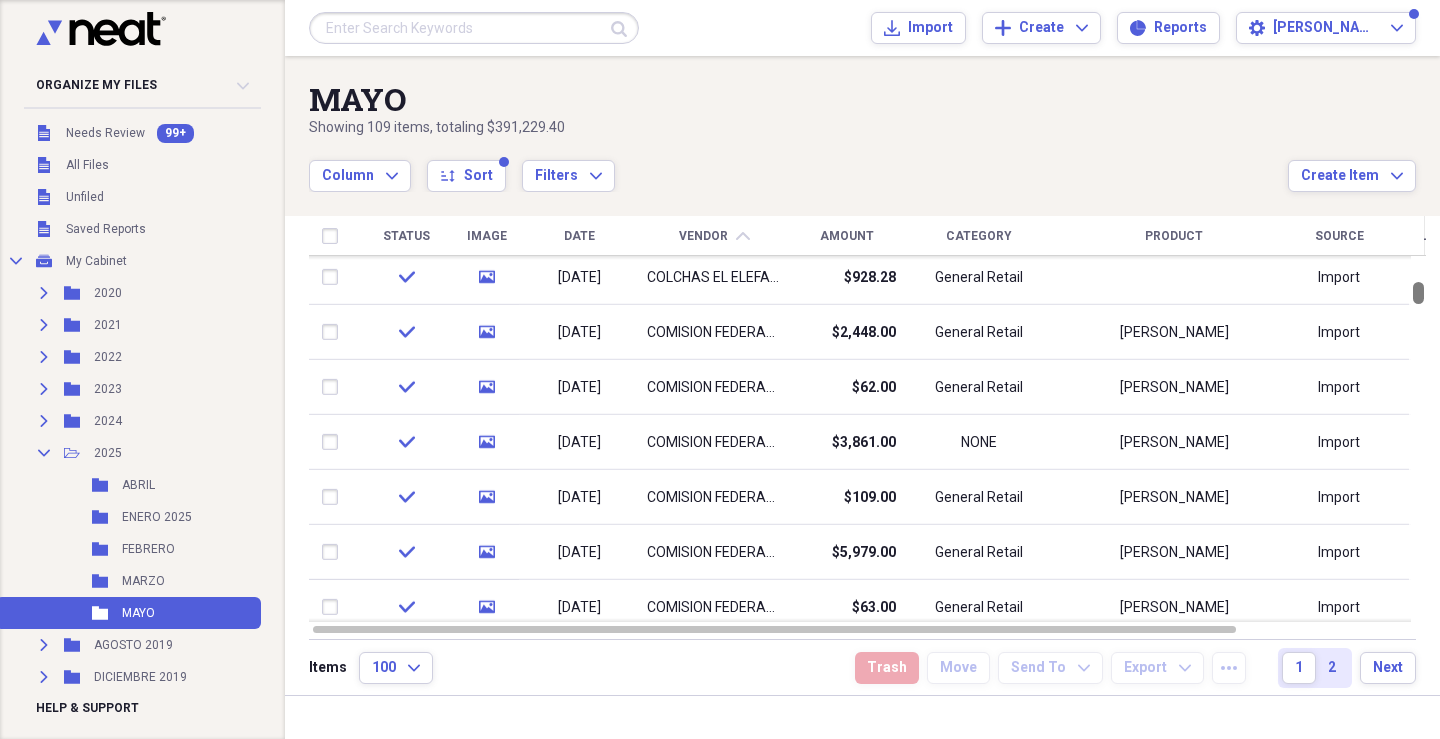 drag, startPoint x: 1430, startPoint y: 272, endPoint x: 1432, endPoint y: 289, distance: 17.117243 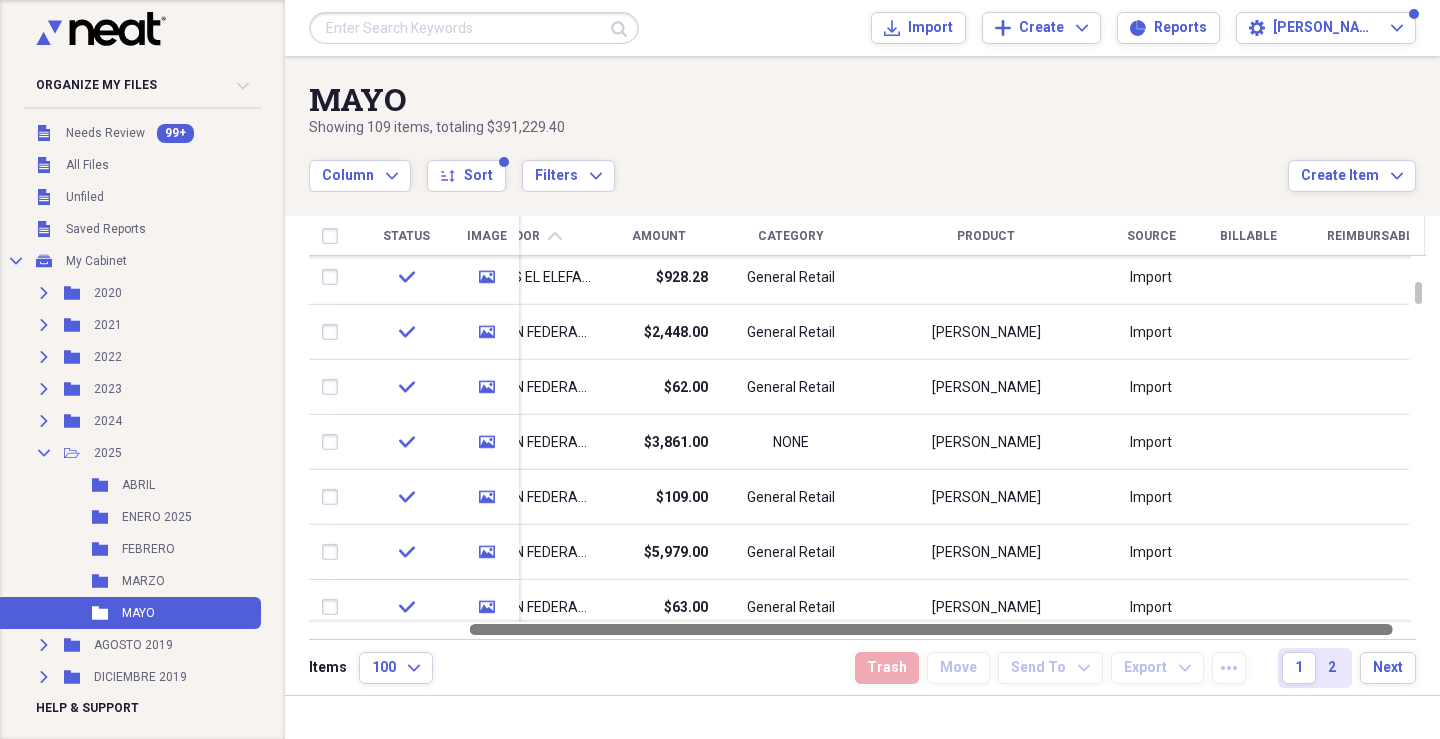drag, startPoint x: 1230, startPoint y: 629, endPoint x: 1409, endPoint y: 635, distance: 179.10052 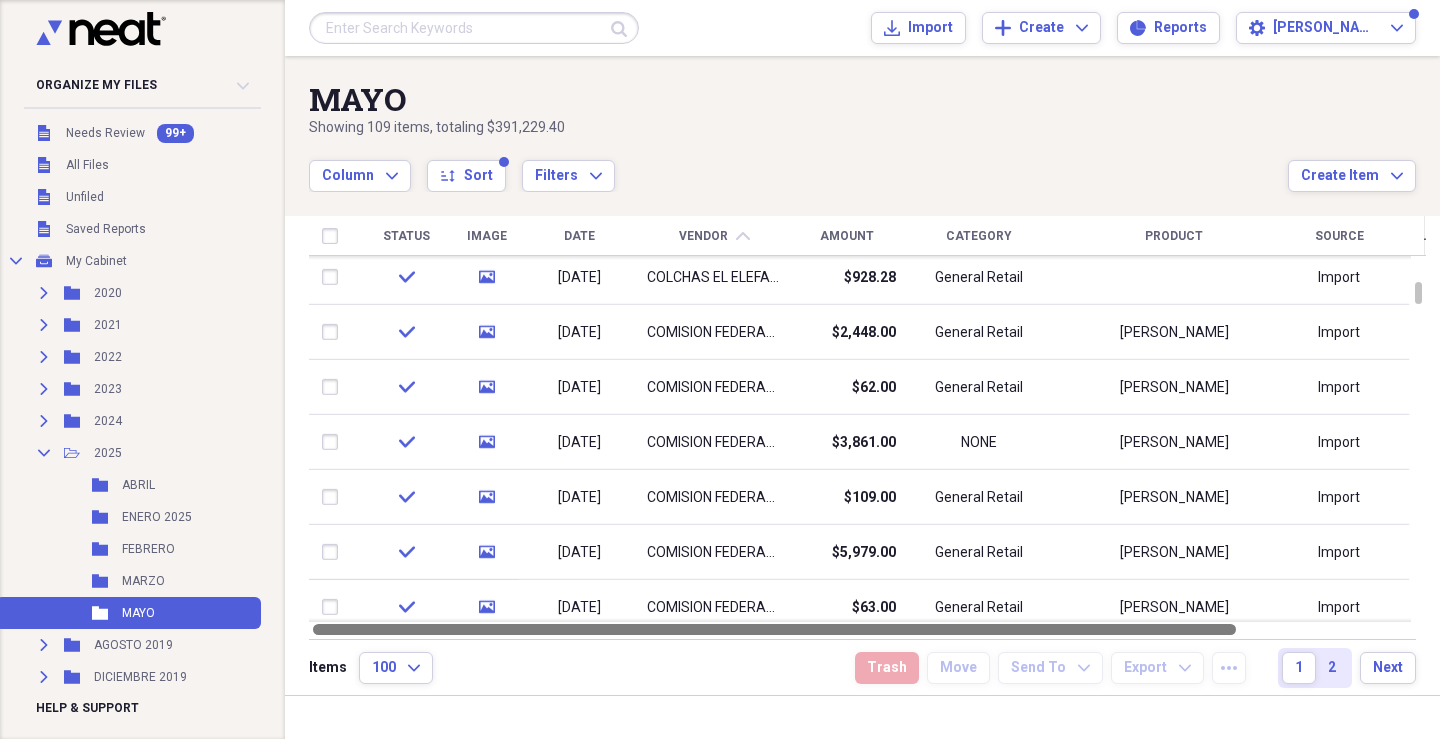 drag, startPoint x: 938, startPoint y: 630, endPoint x: 998, endPoint y: 640, distance: 60.827625 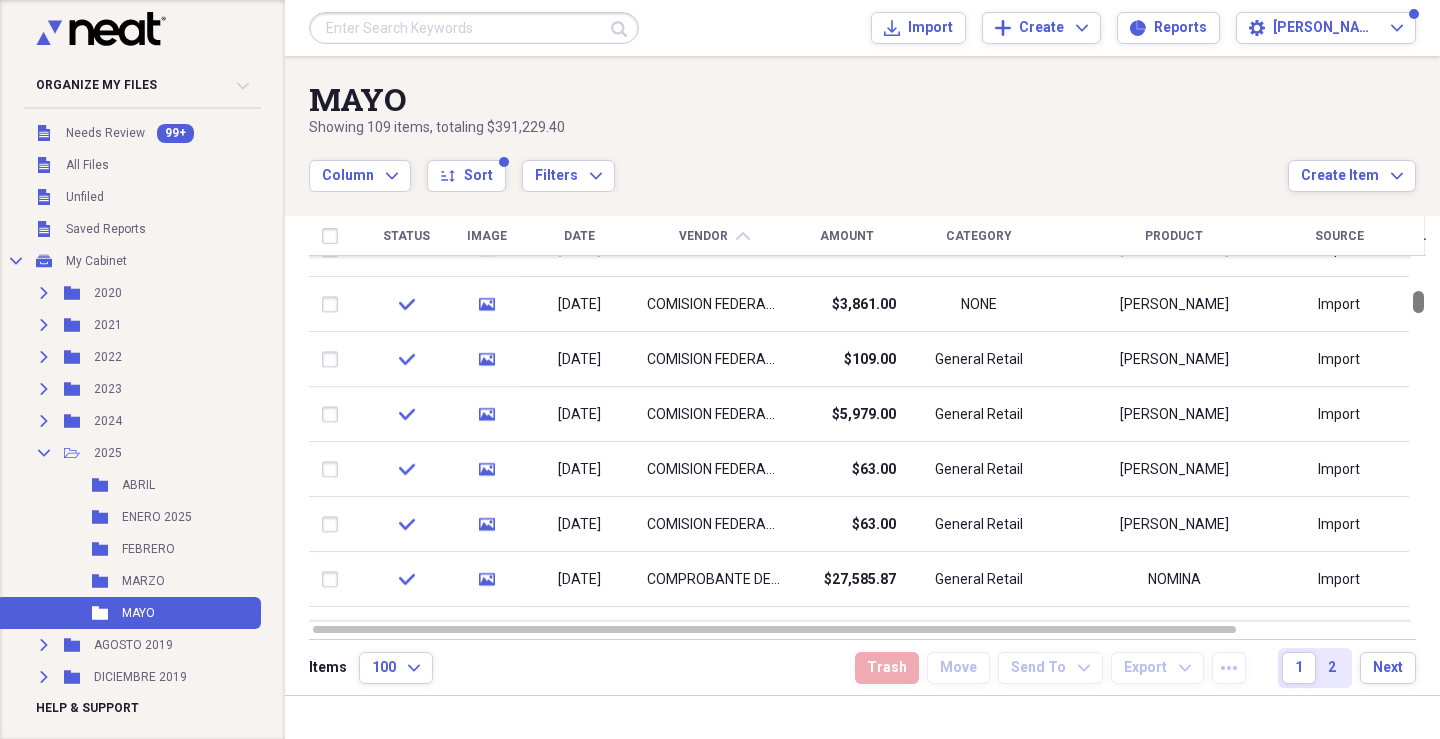 click at bounding box center (1418, 302) 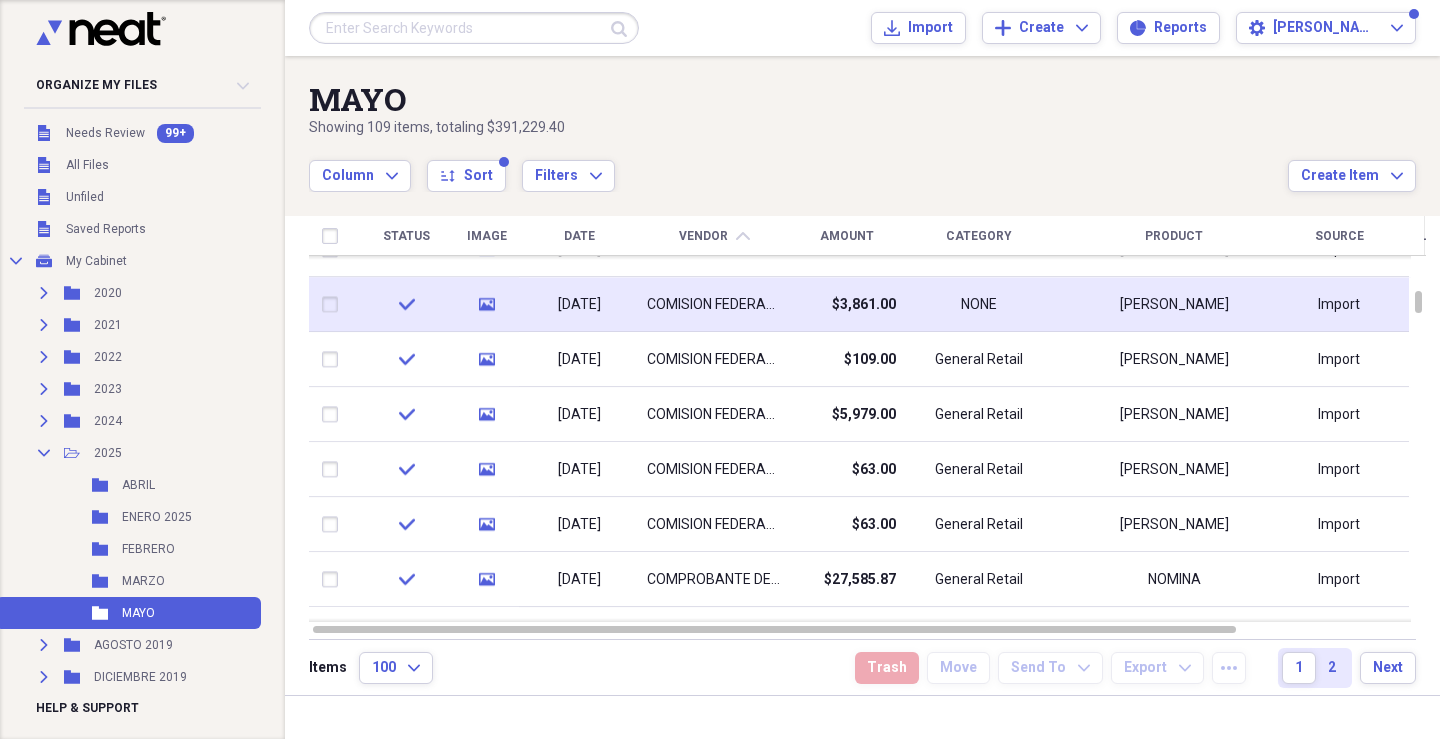 click on "COMISION FEDERAL DE ELECTRICIDAD" at bounding box center (714, 305) 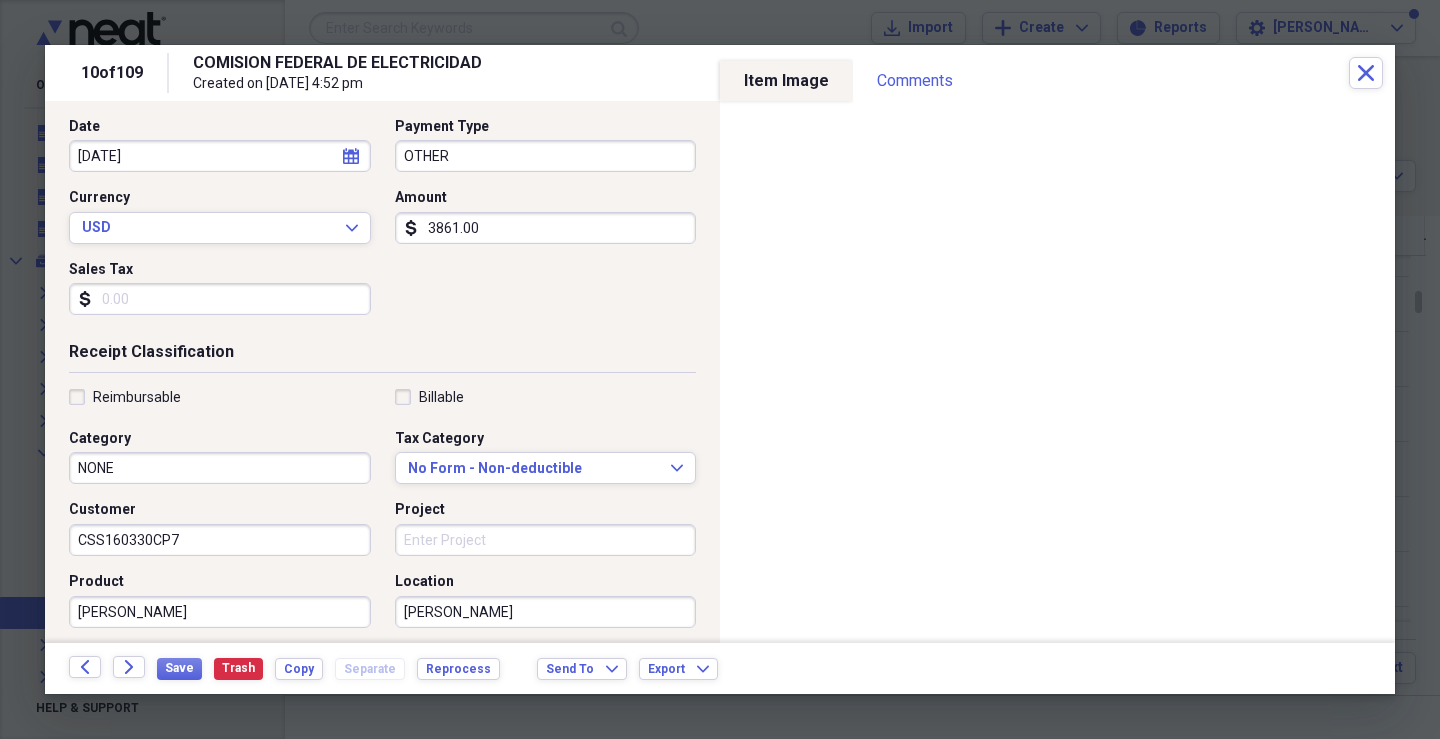 scroll, scrollTop: 300, scrollLeft: 0, axis: vertical 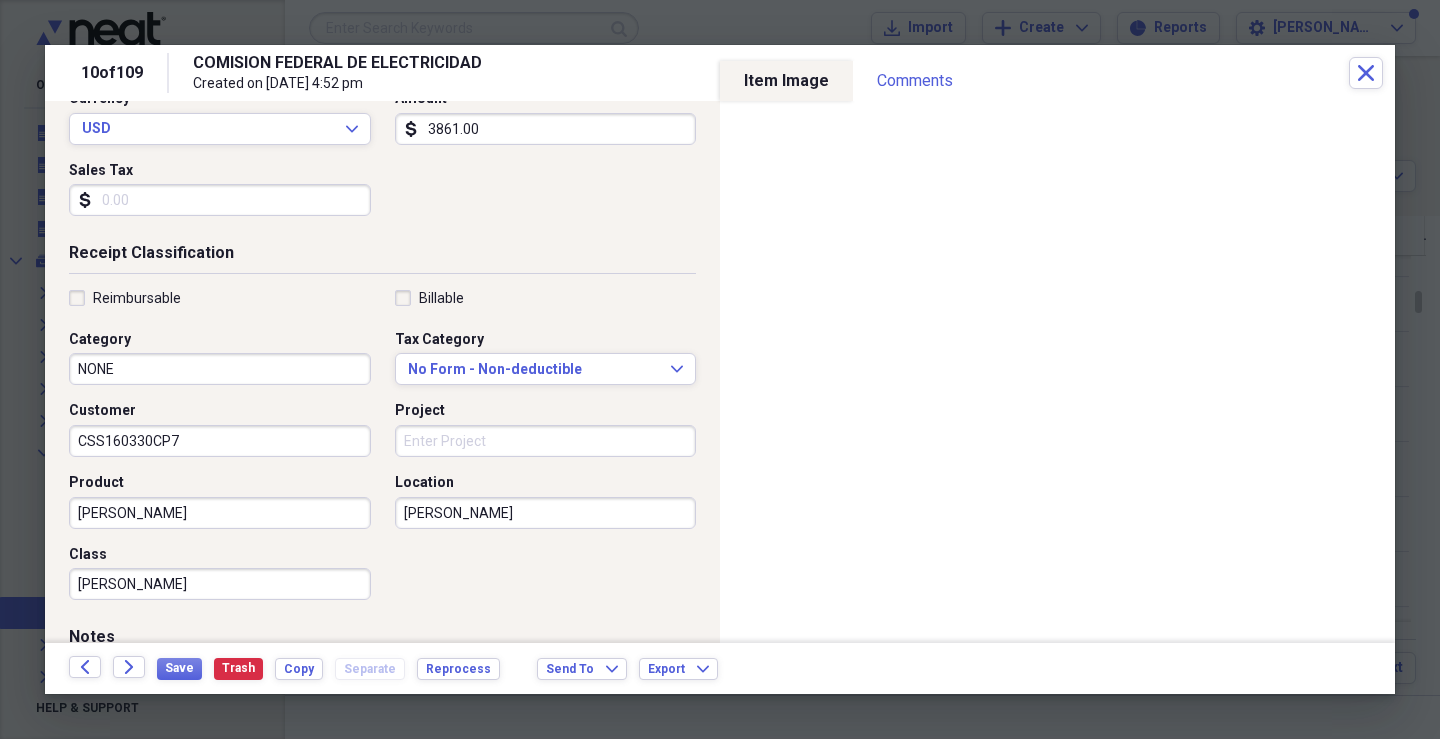 click on "NONE" at bounding box center (220, 369) 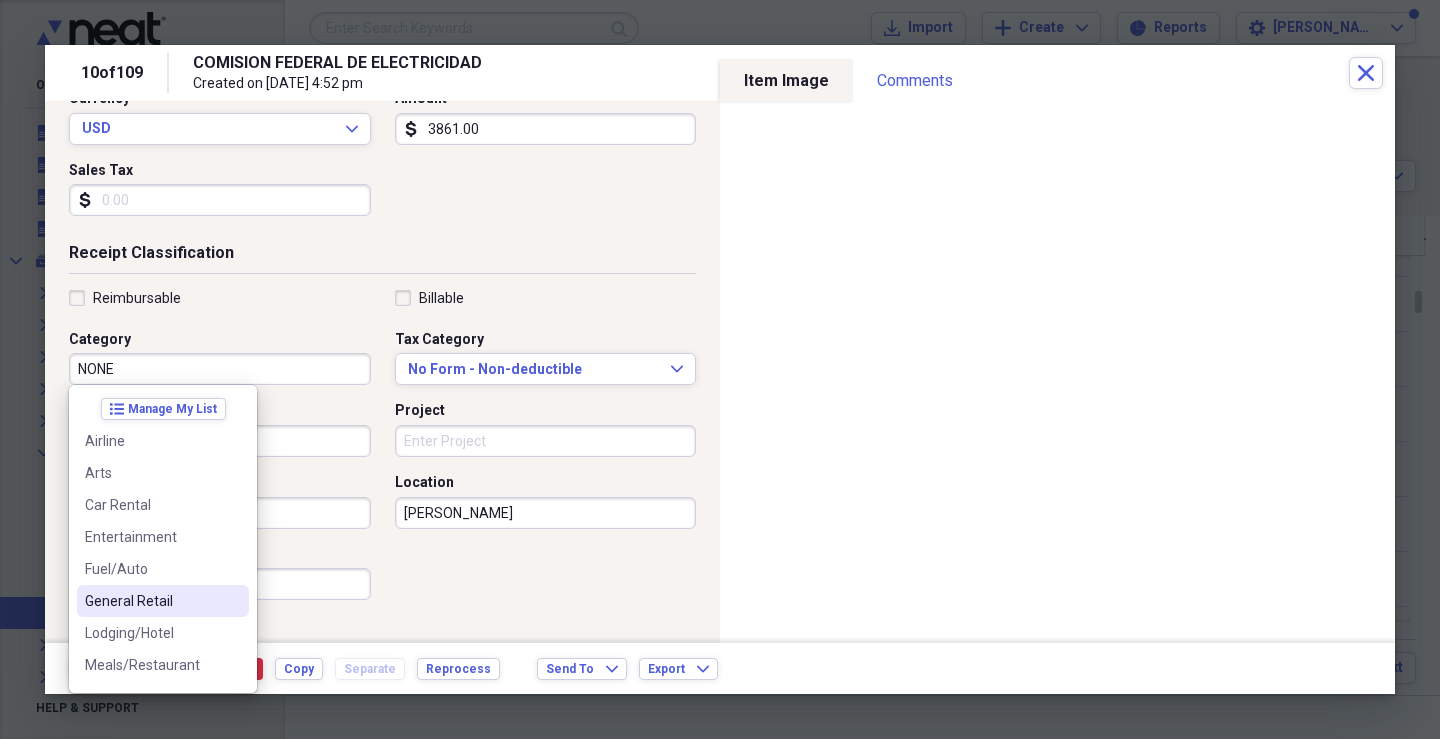 click on "General Retail" at bounding box center (151, 601) 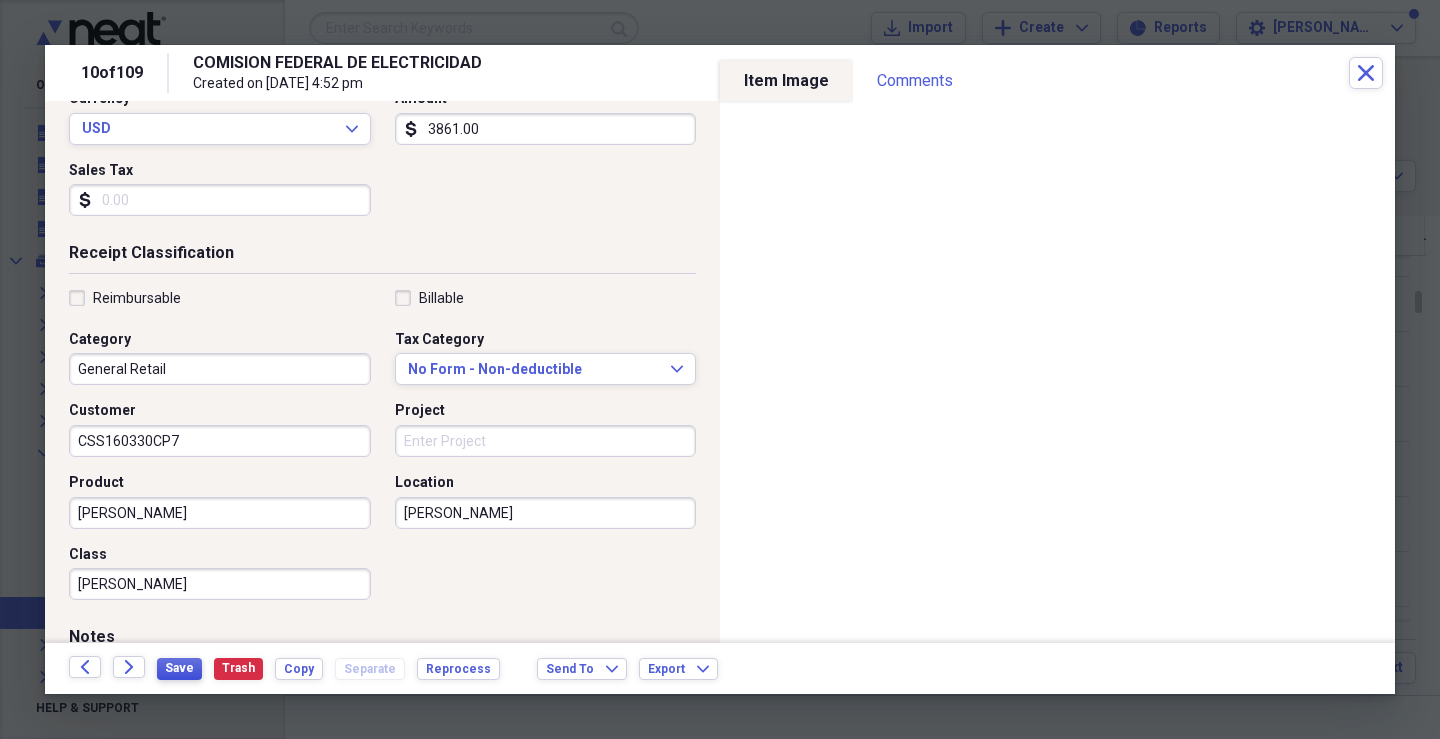 click on "Save" at bounding box center (179, 668) 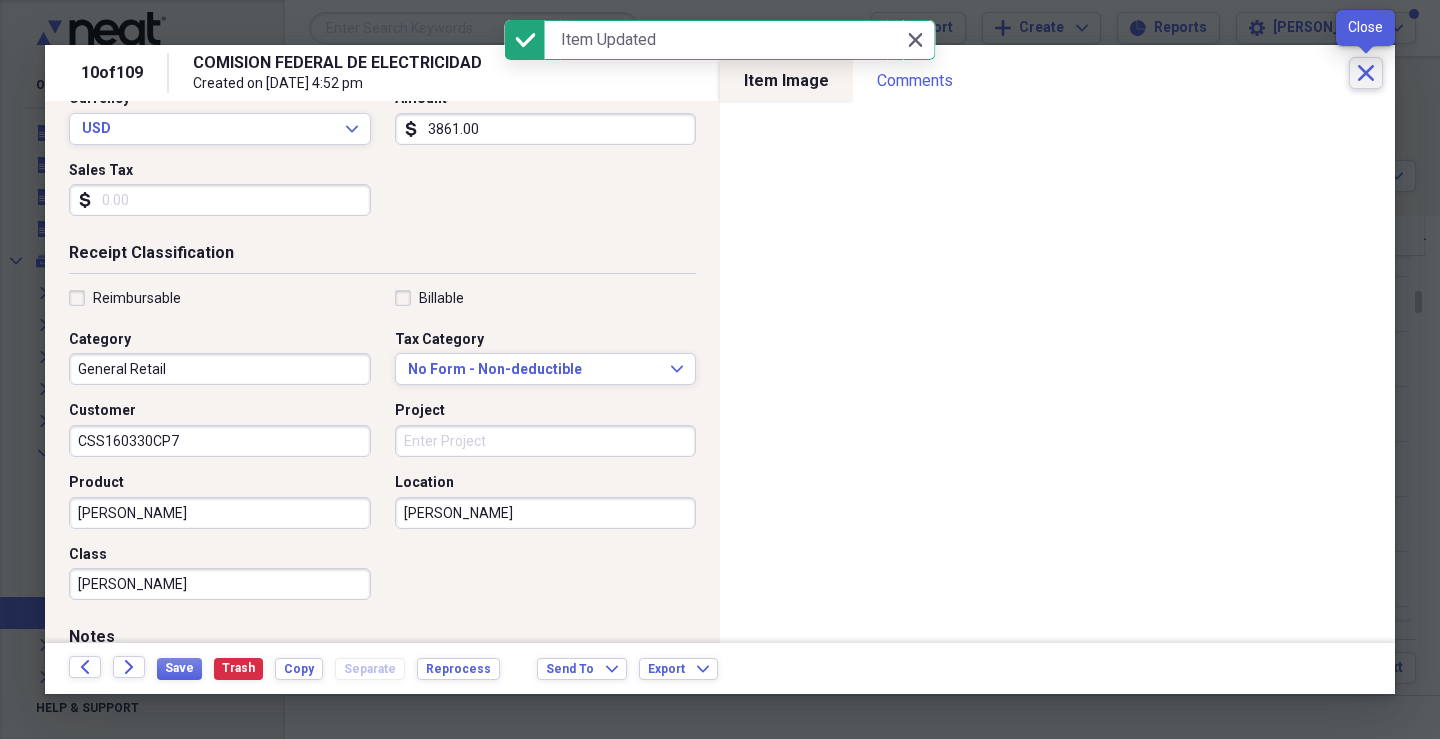 click on "Close" 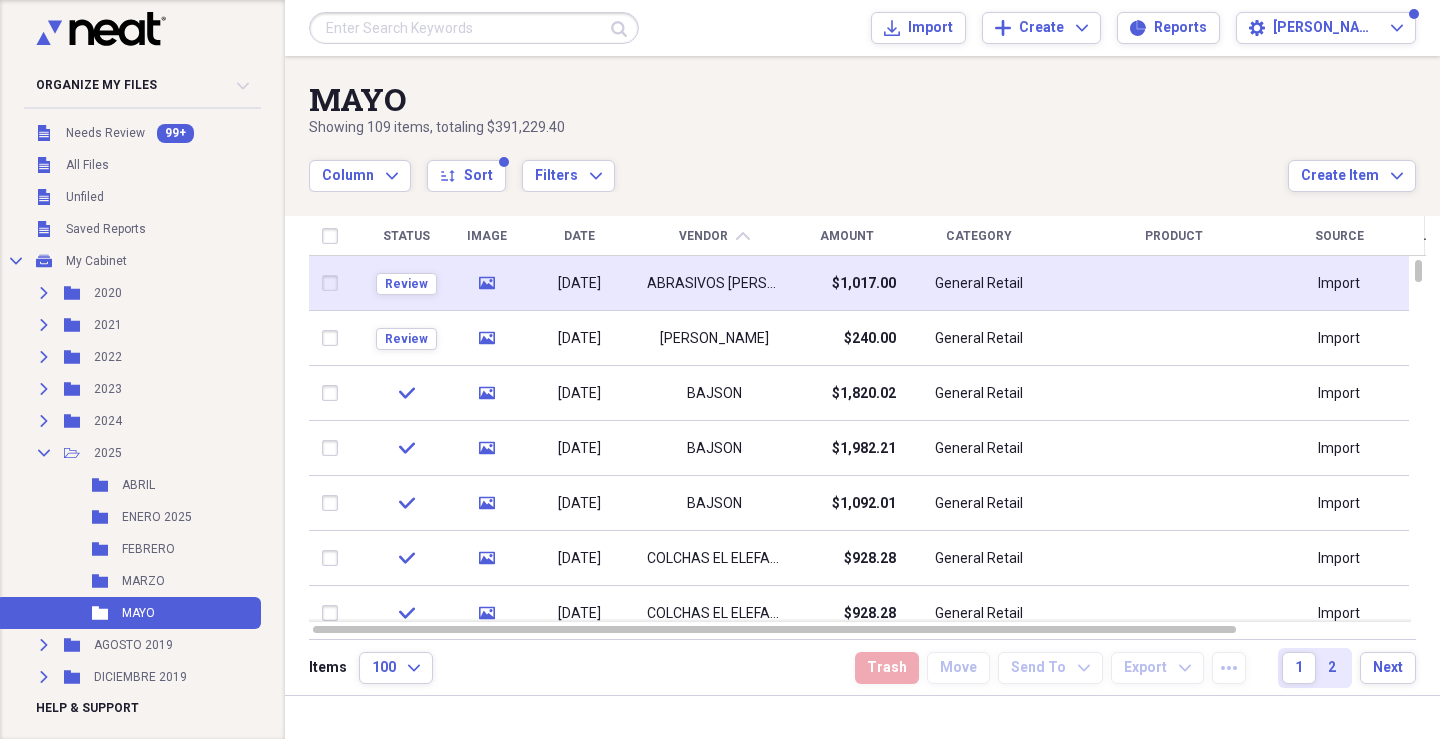 click on "ABRASIVOS [PERSON_NAME] DE CV" at bounding box center [714, 284] 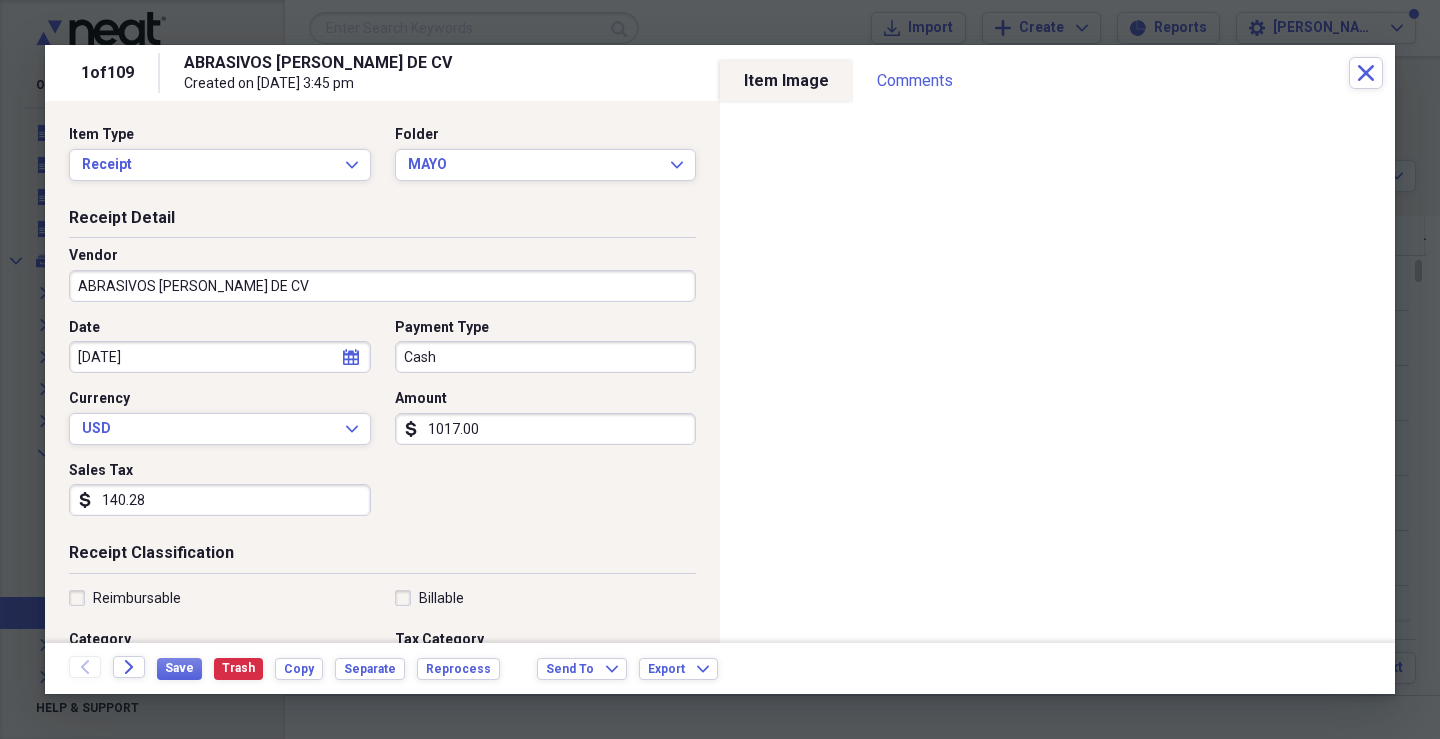click on "Cash" at bounding box center (546, 357) 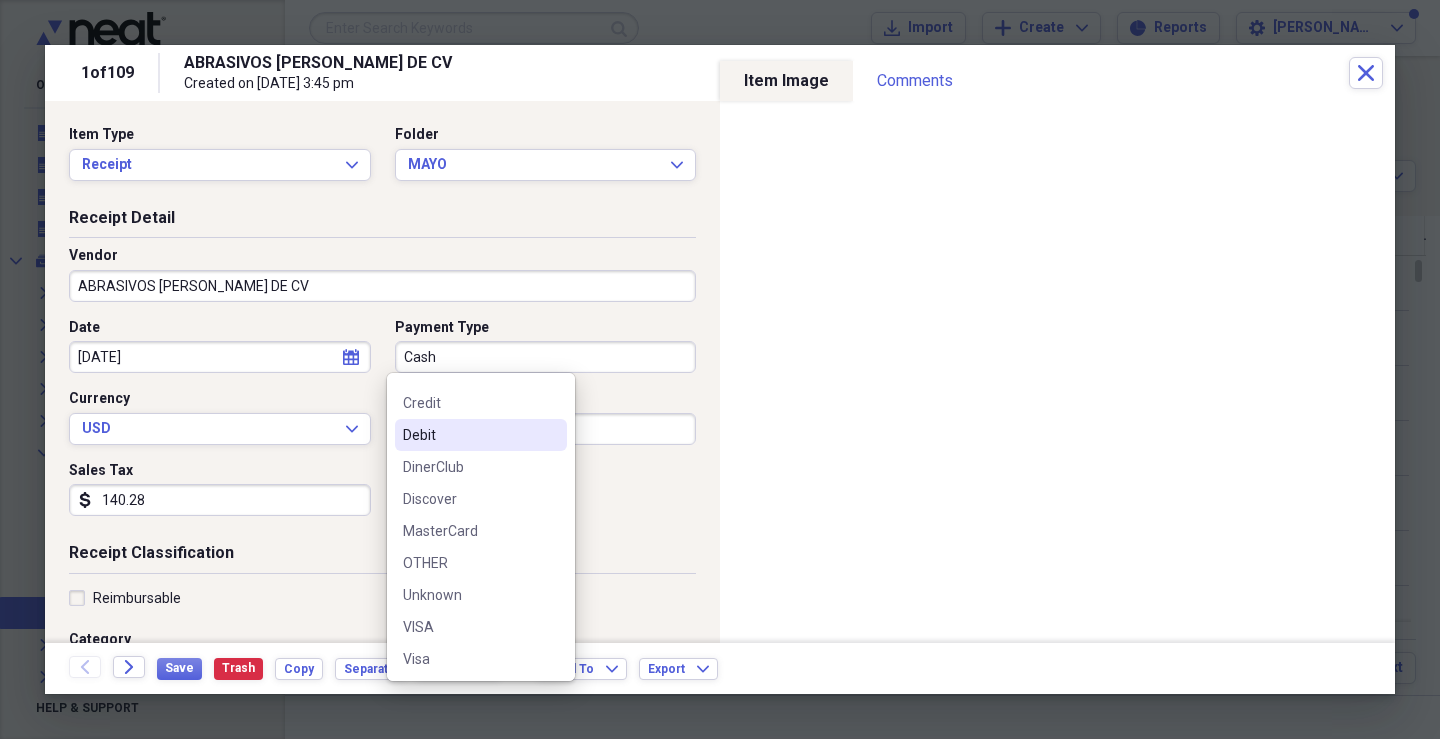 scroll, scrollTop: 124, scrollLeft: 0, axis: vertical 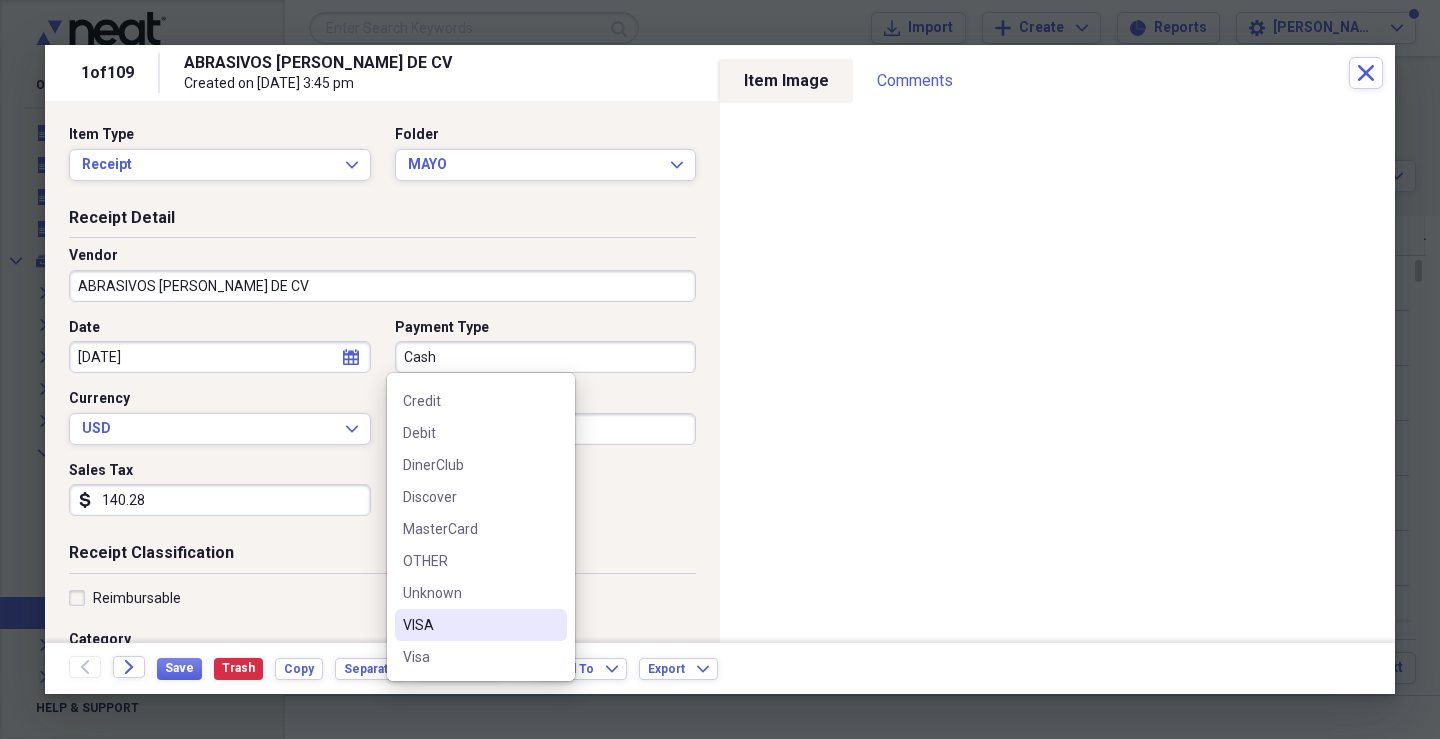 click on "VISA" at bounding box center (469, 625) 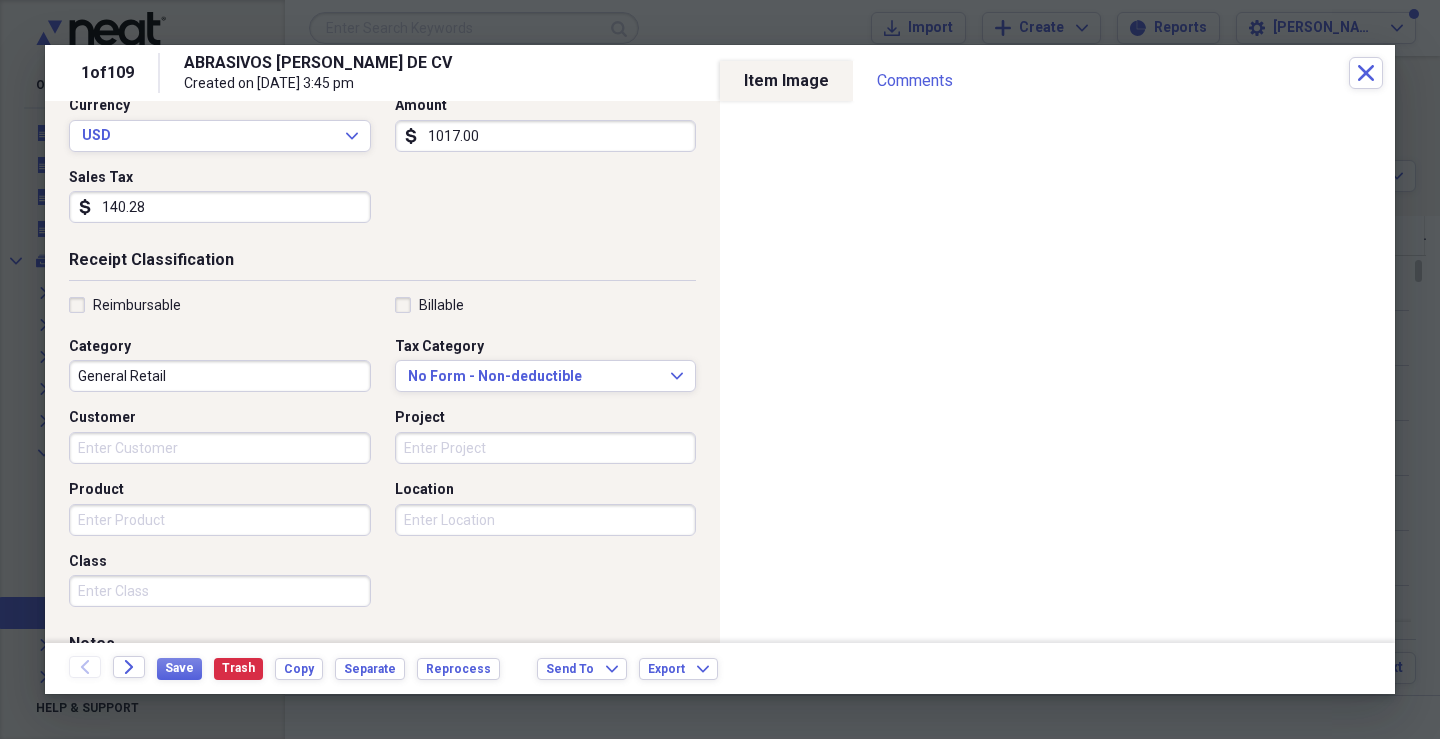 scroll, scrollTop: 300, scrollLeft: 0, axis: vertical 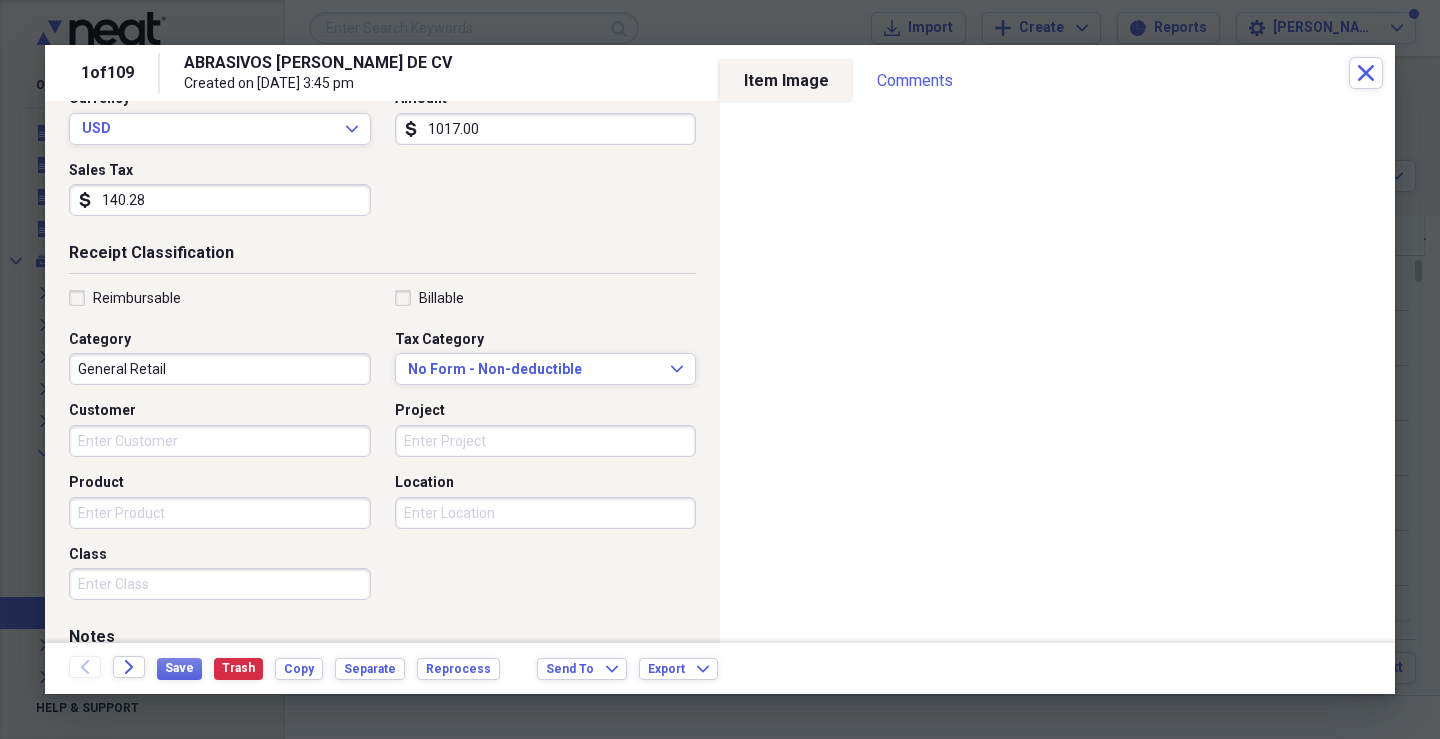 click on "Customer" at bounding box center (220, 441) 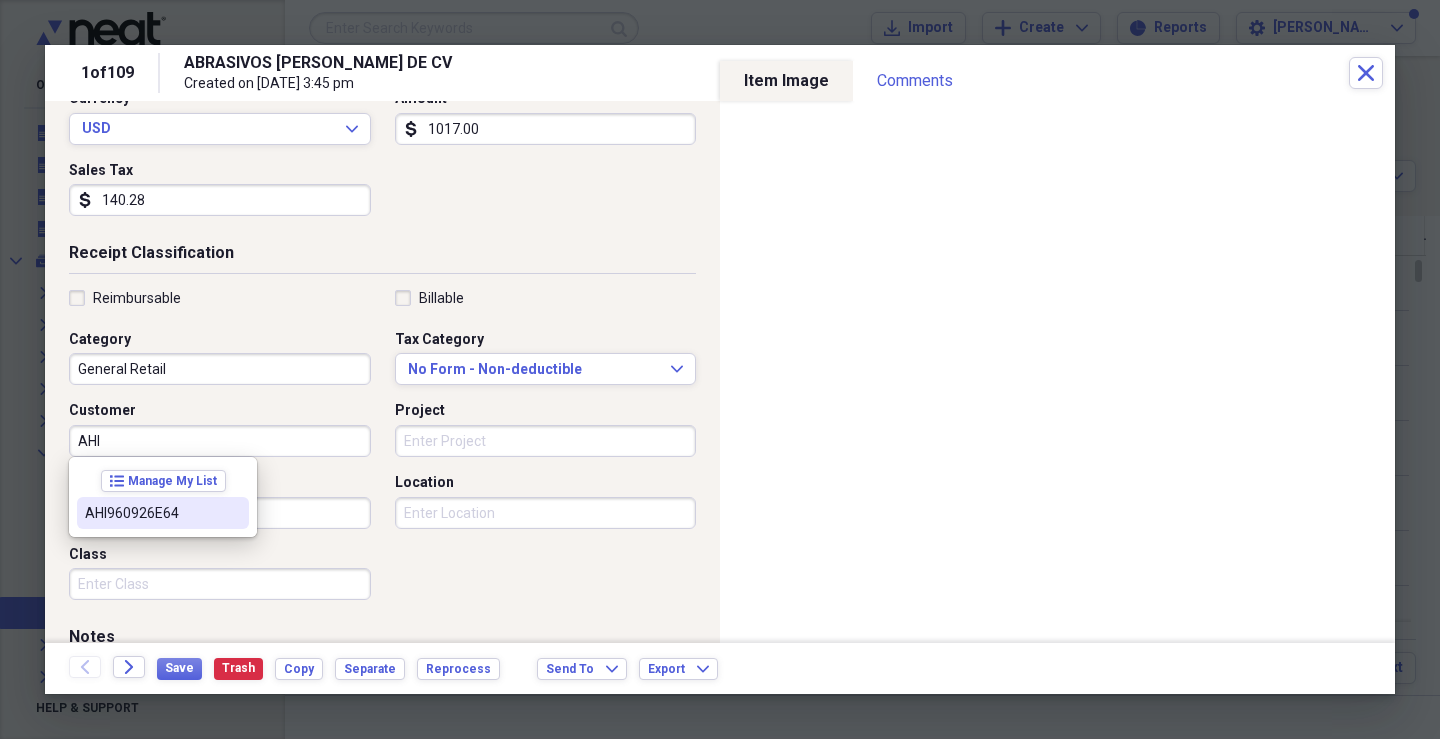 click on "AHI960926E64" at bounding box center (151, 513) 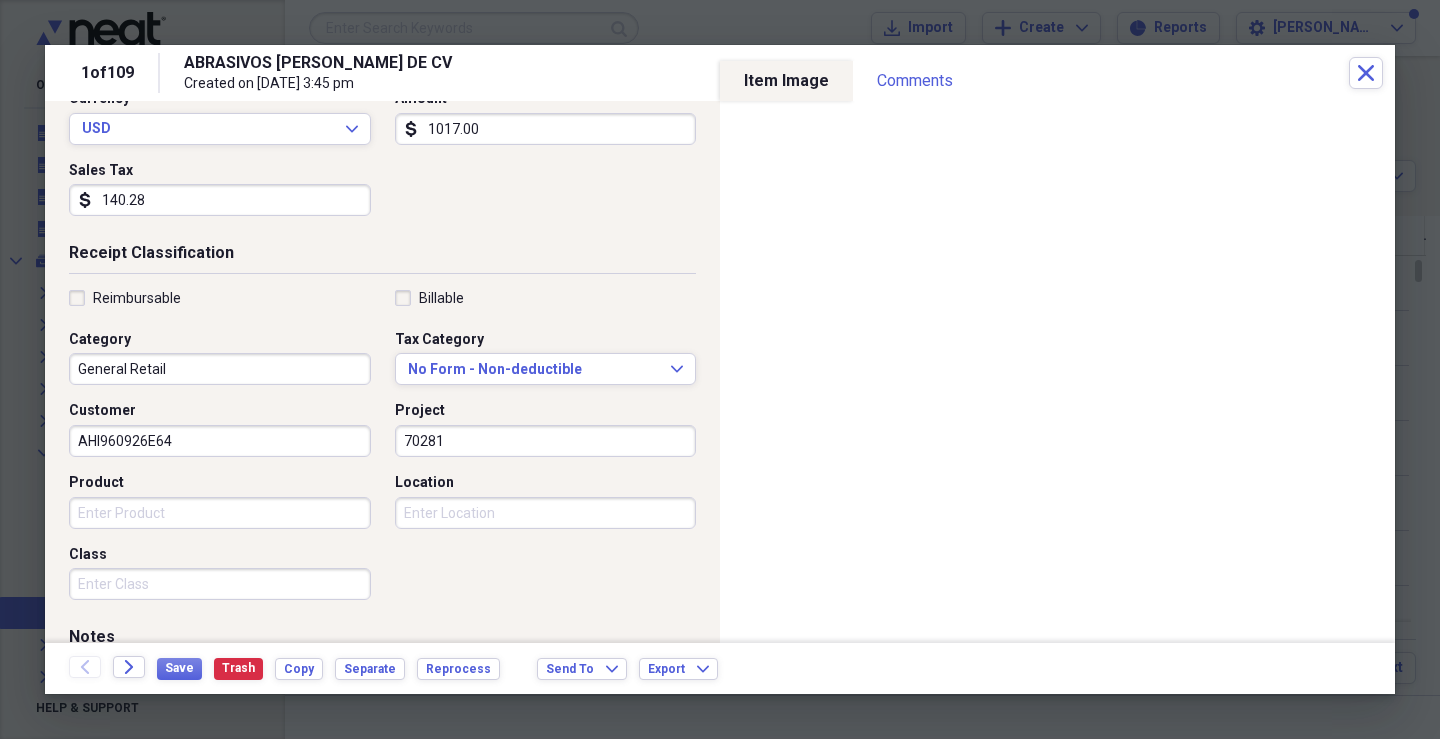 type on "70281" 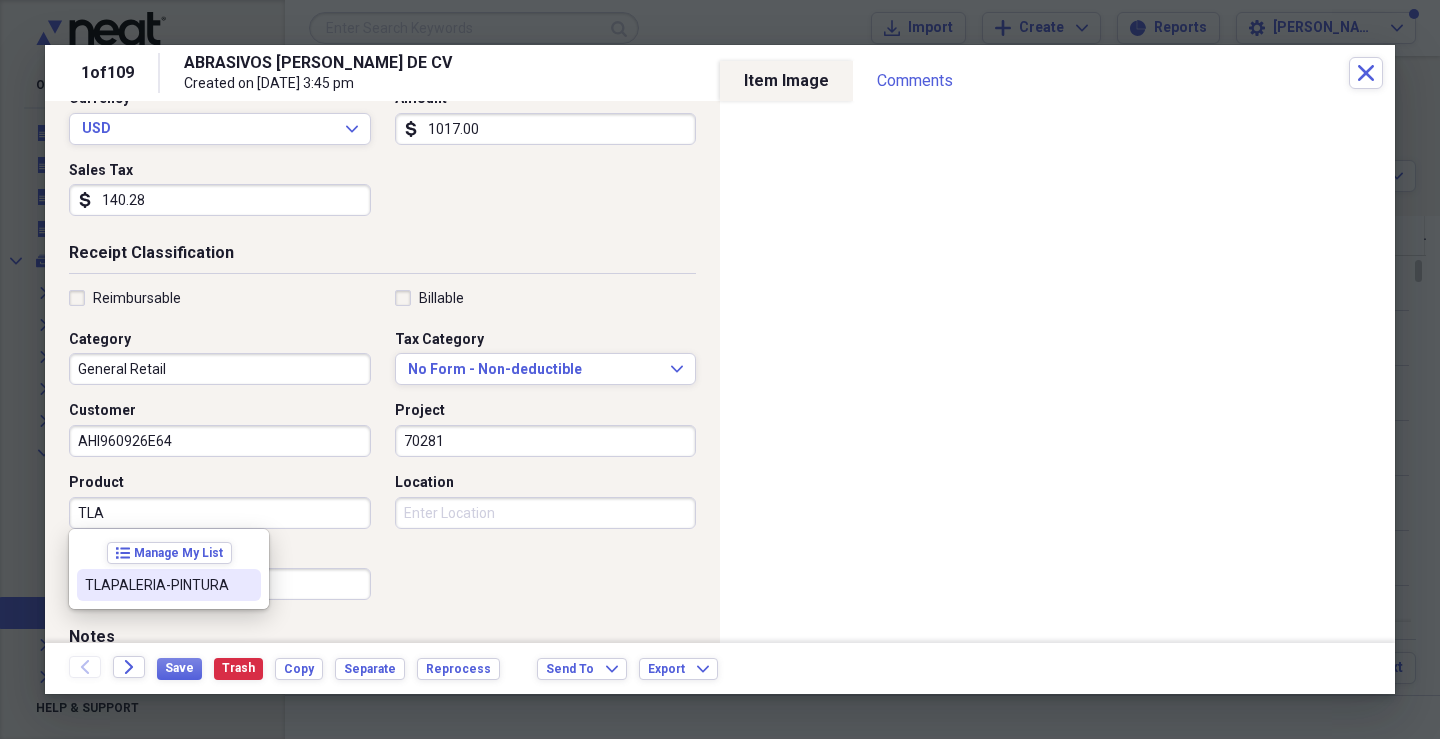 click on "TLAPALERIA-PINTURA" at bounding box center (157, 585) 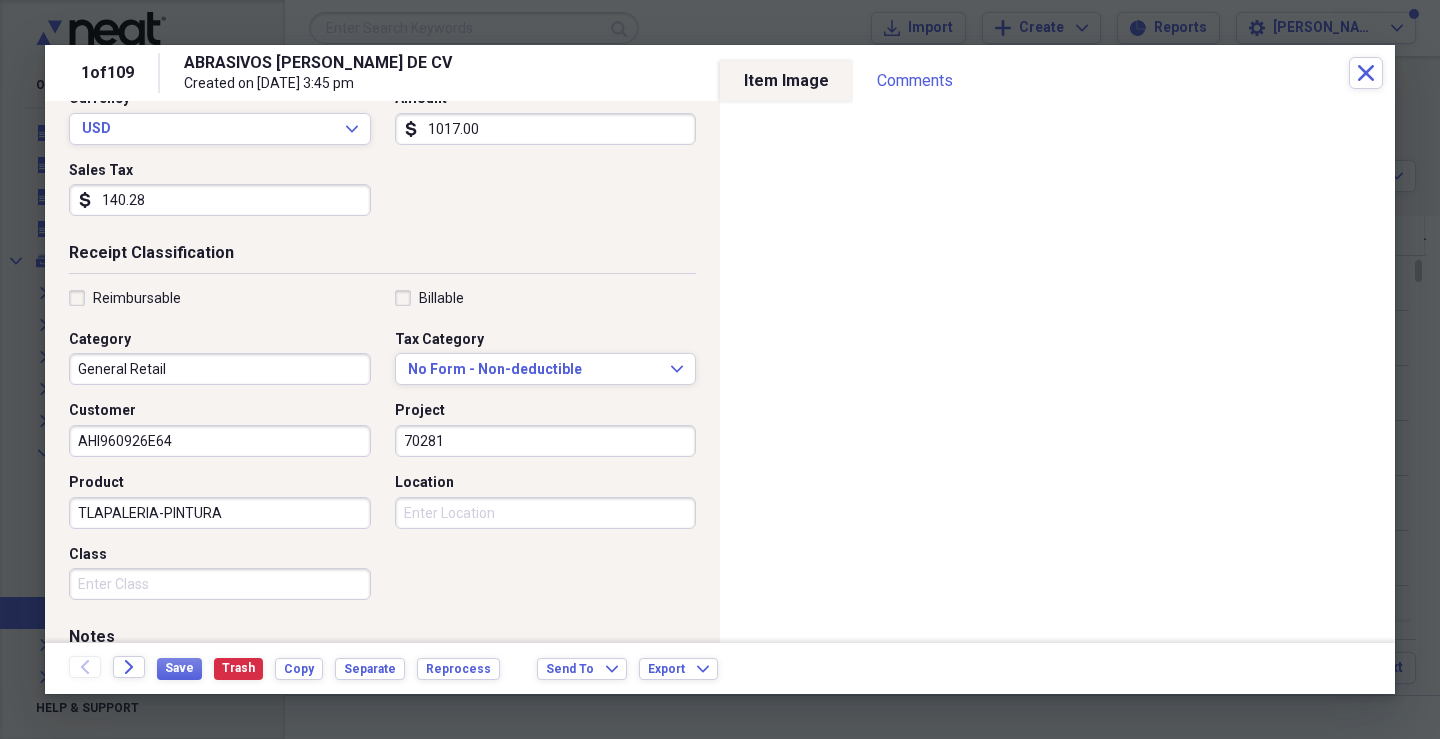 click on "Class" at bounding box center [220, 584] 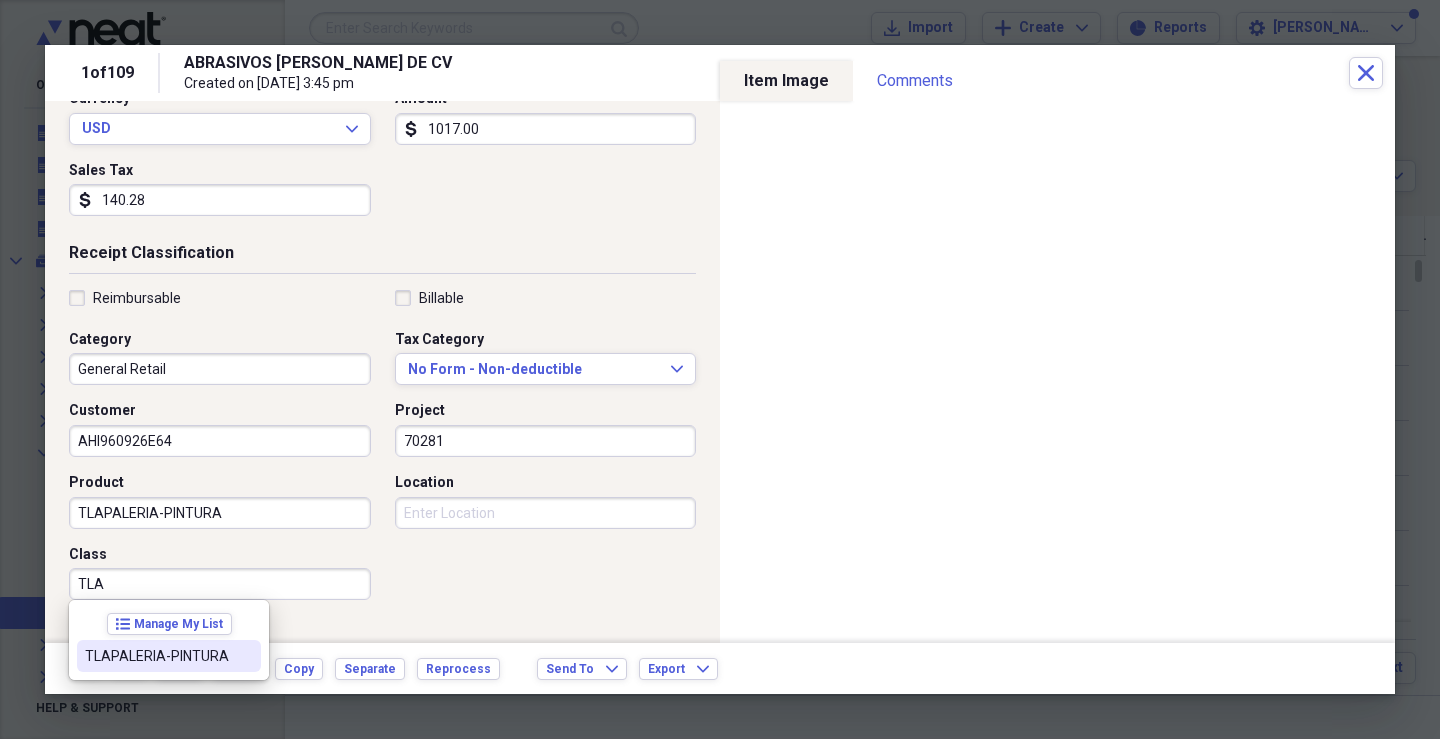 click on "TLAPALERIA-PINTURA" at bounding box center (157, 656) 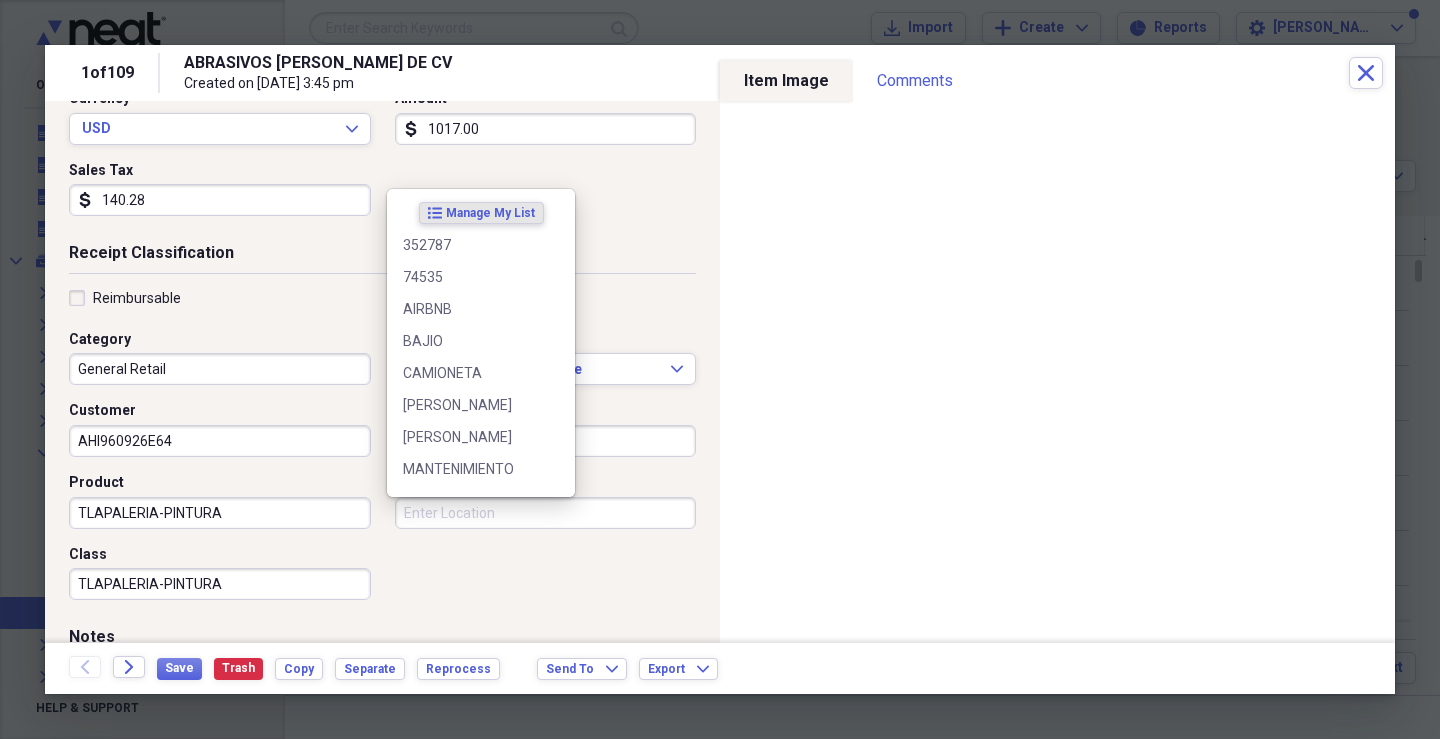 click on "Location" at bounding box center [546, 513] 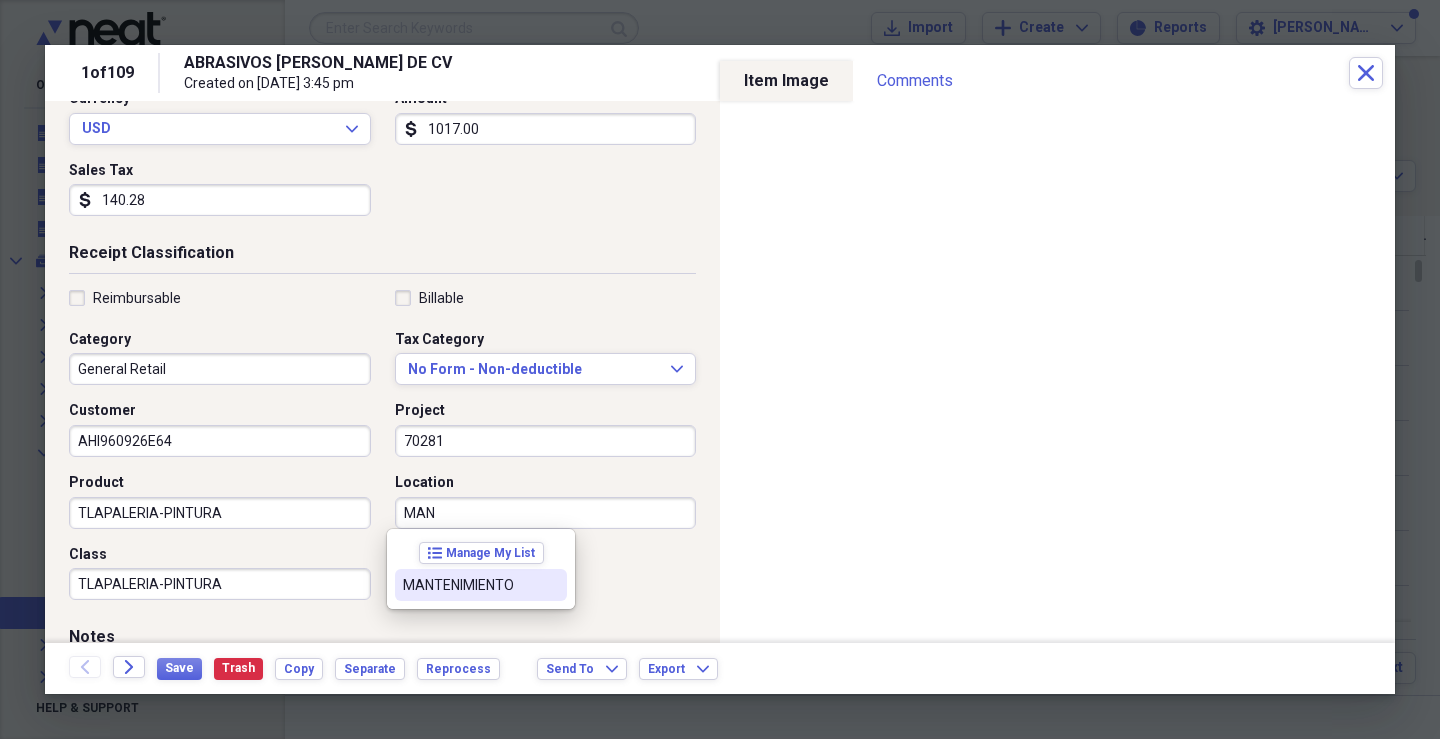click on "MANTENIMIENTO" at bounding box center (481, 585) 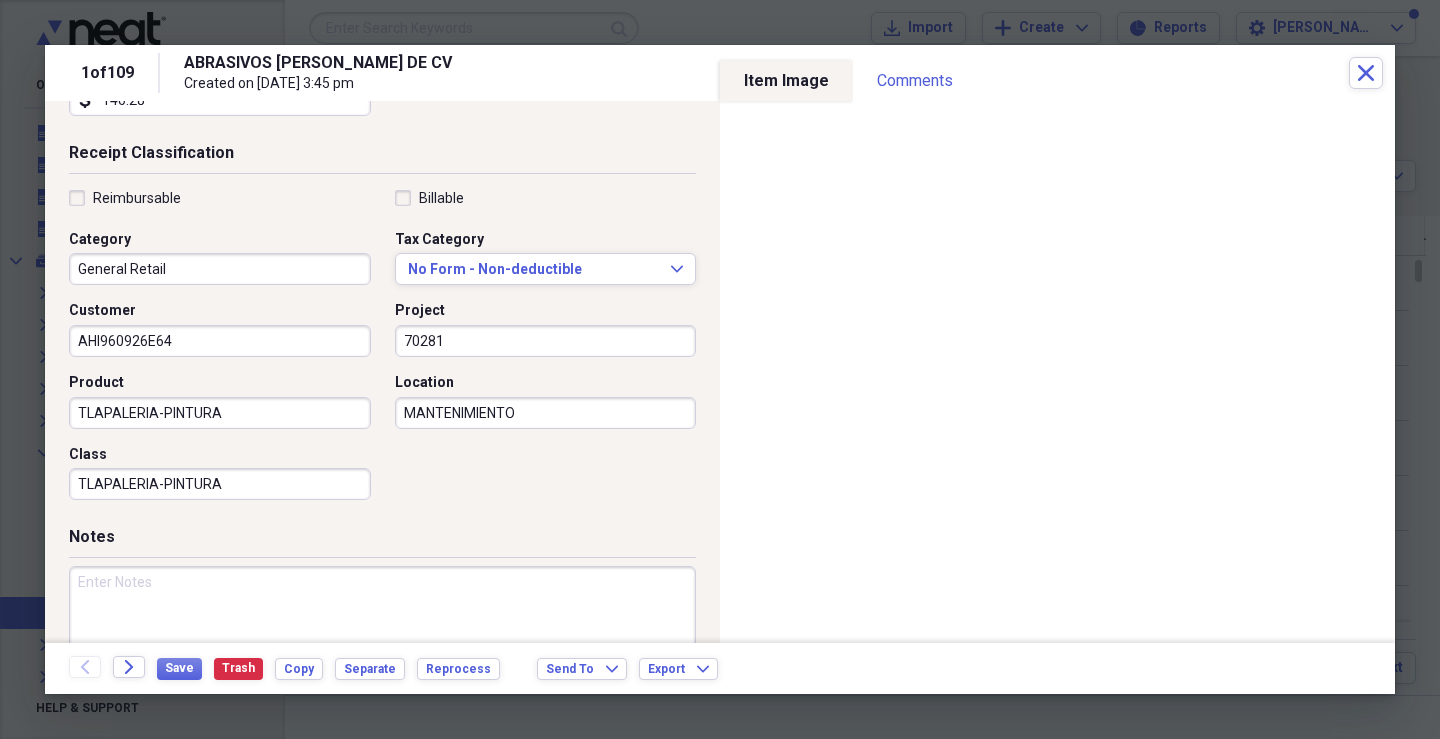 scroll, scrollTop: 479, scrollLeft: 0, axis: vertical 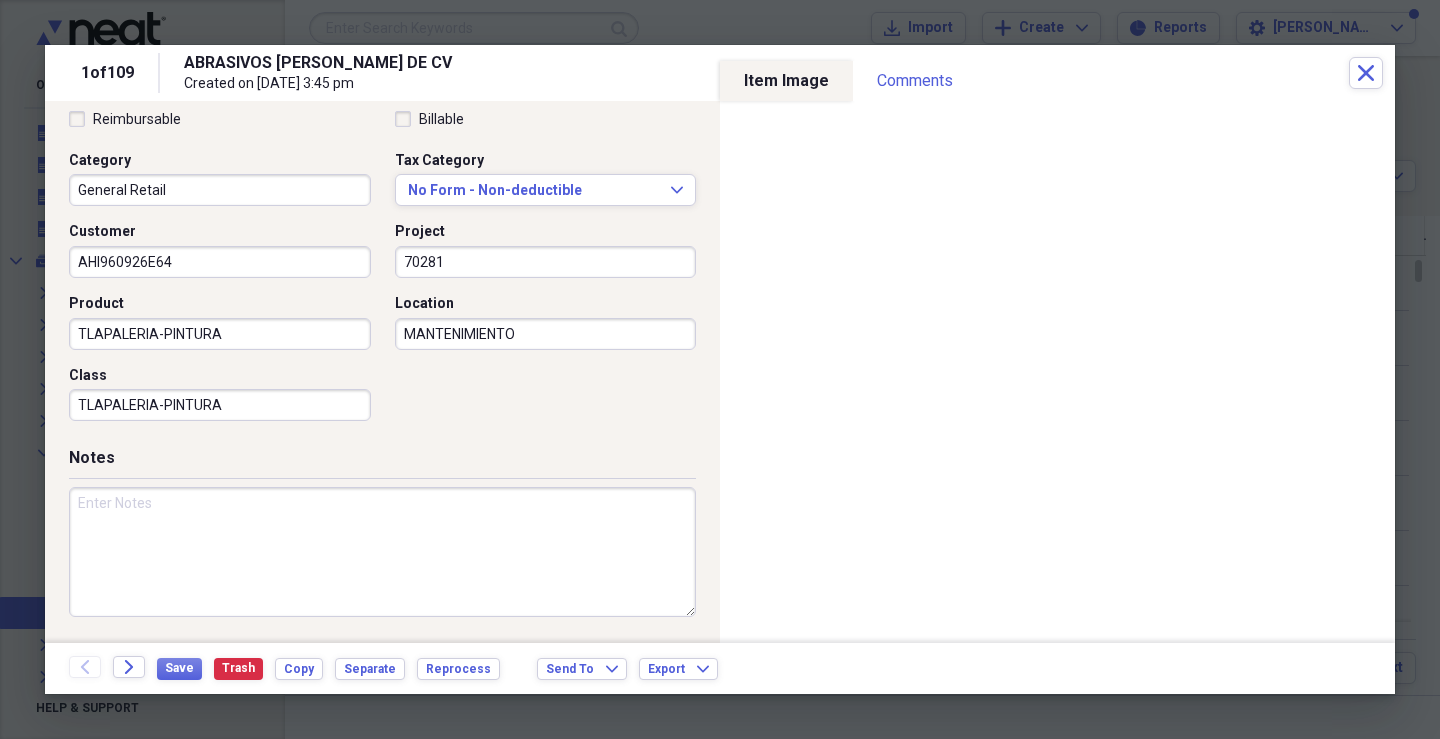 click at bounding box center [382, 552] 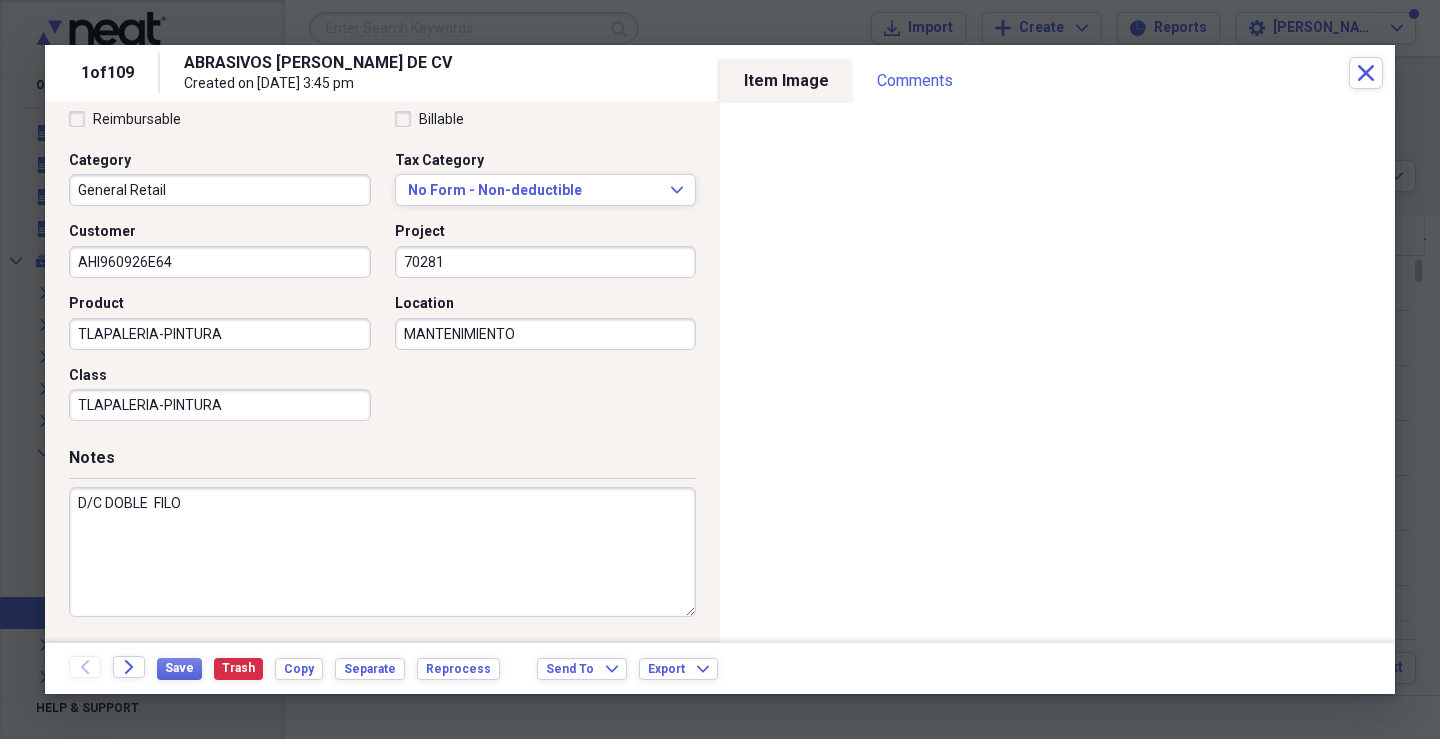type on "D/C DOBLE  FILO" 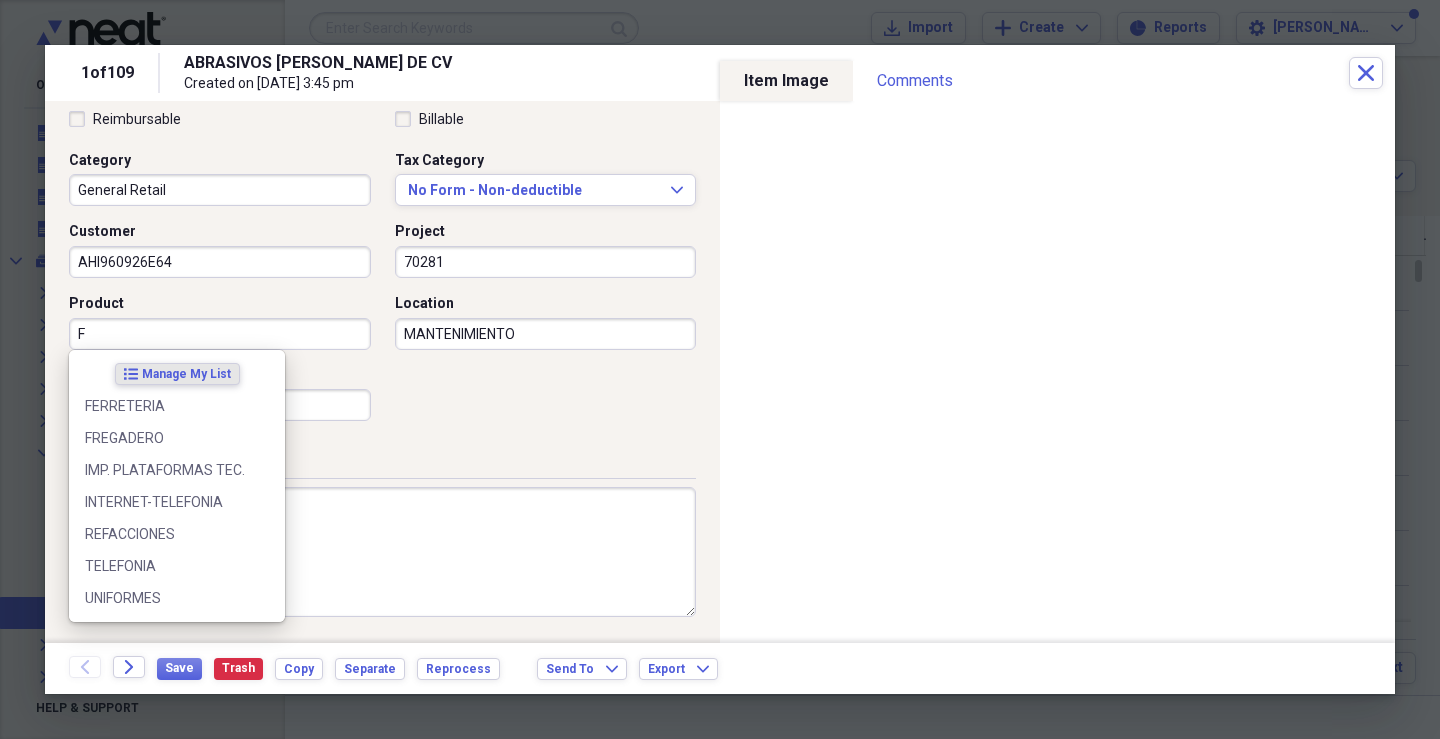 scroll, scrollTop: 0, scrollLeft: 0, axis: both 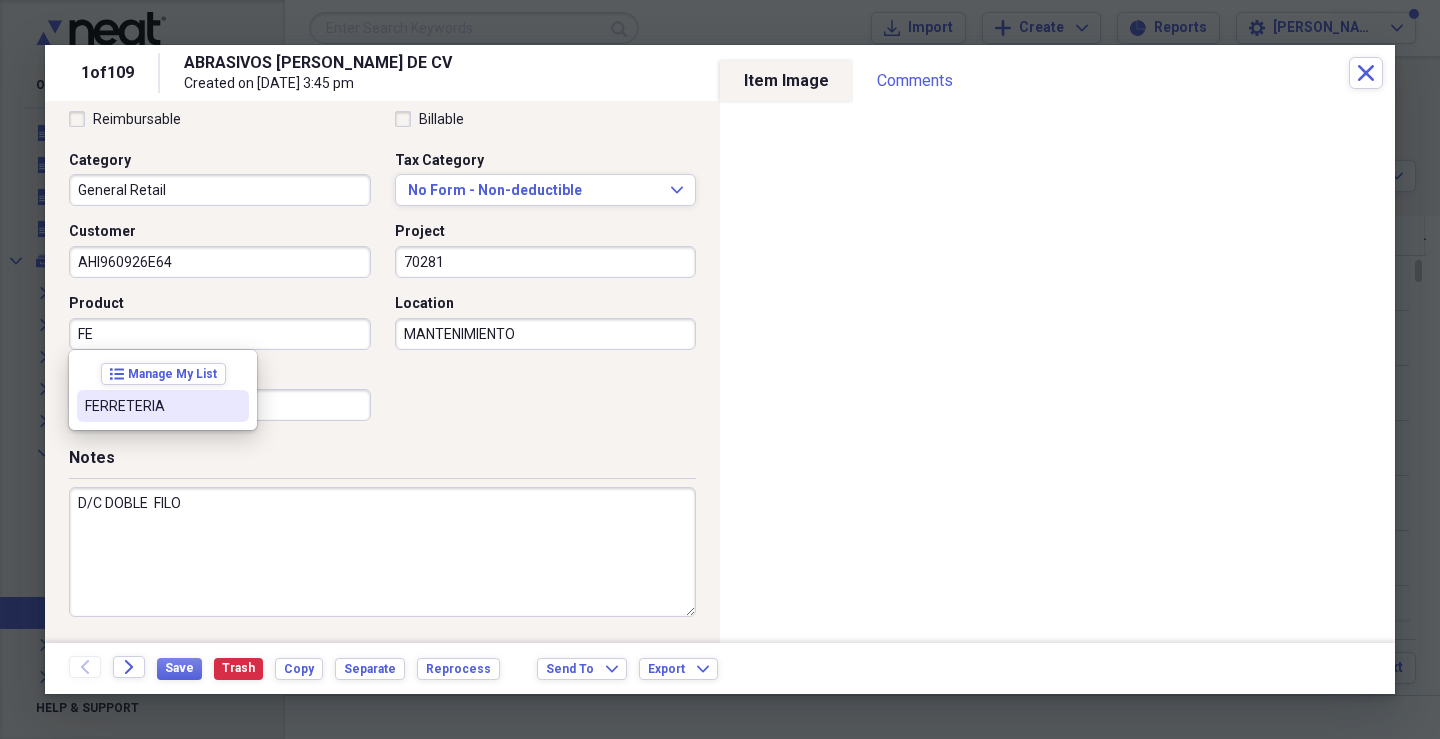 click on "FERRETERIA" at bounding box center [163, 406] 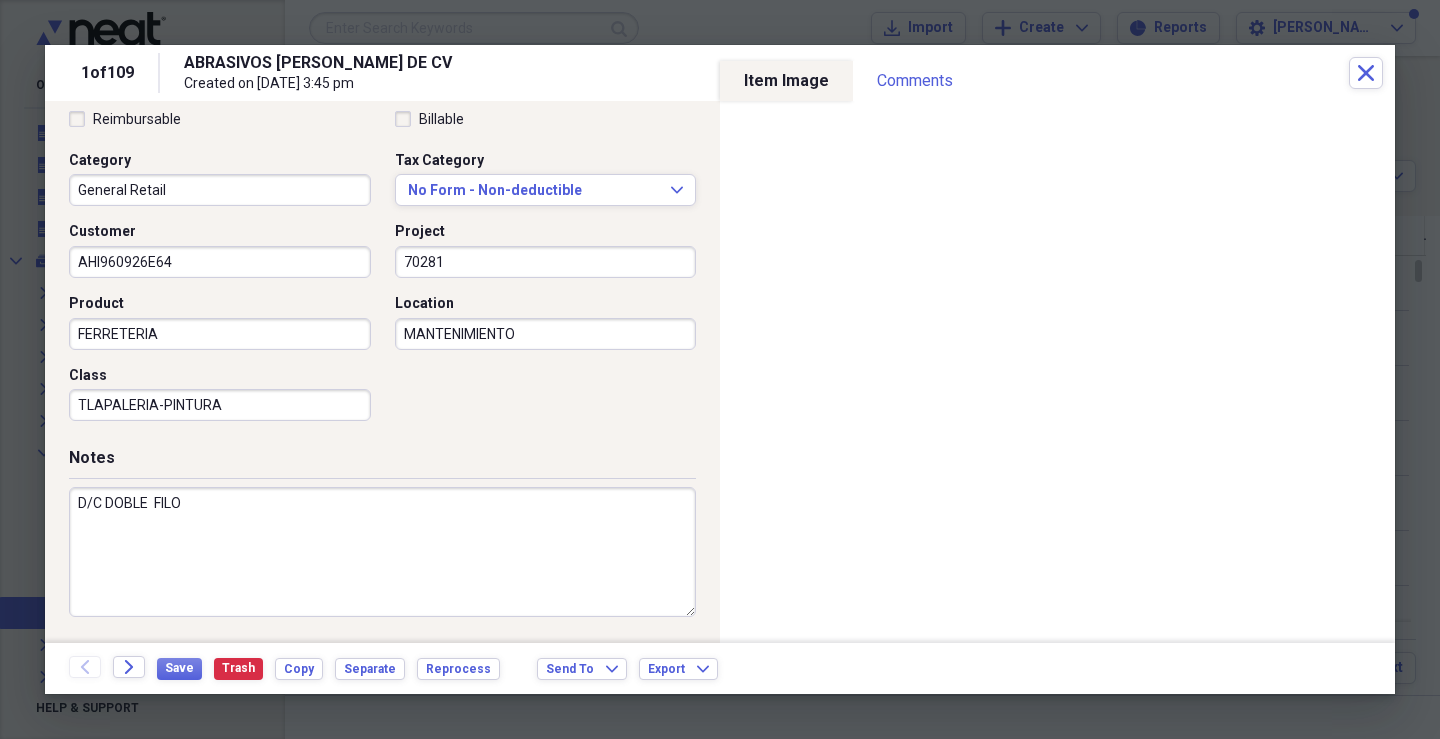 click on "TLAPALERIA-PINTURA" at bounding box center (220, 405) 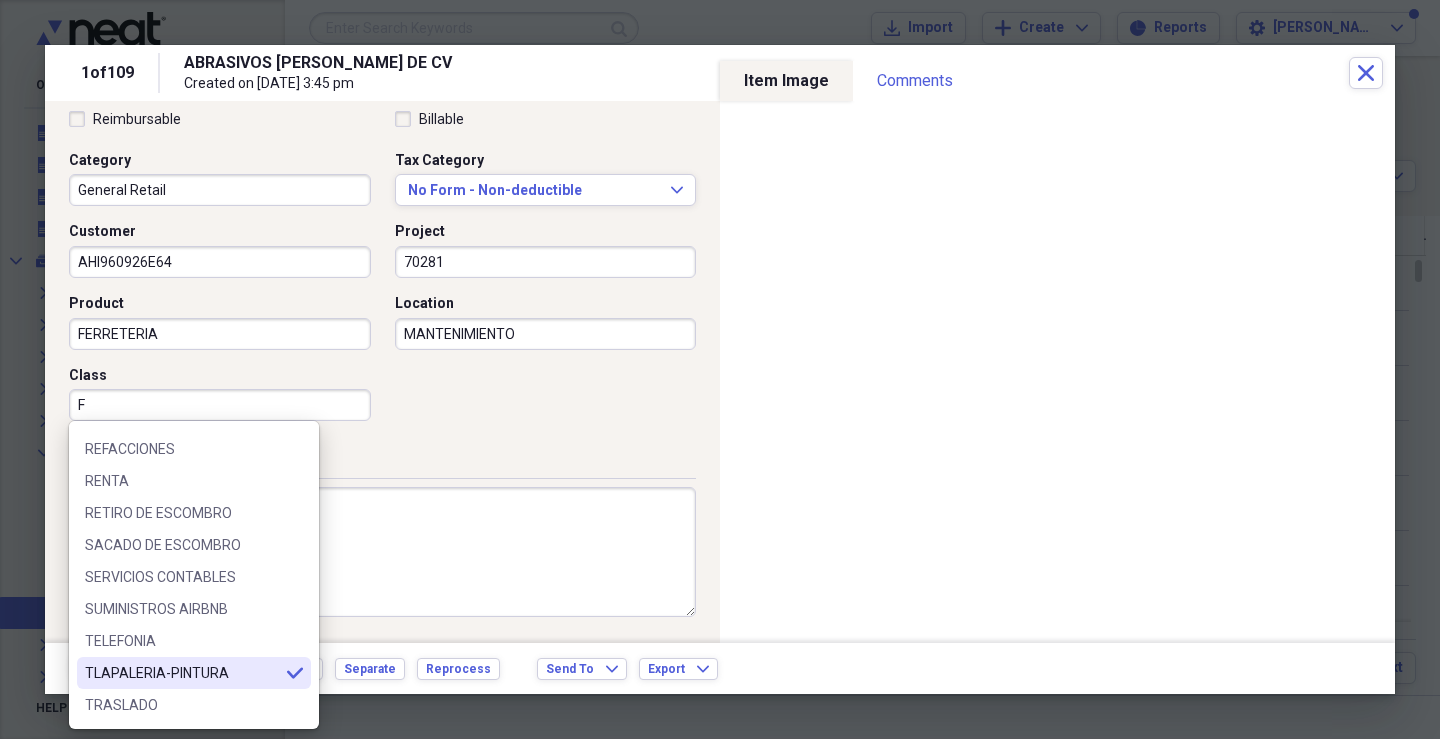 scroll, scrollTop: 0, scrollLeft: 0, axis: both 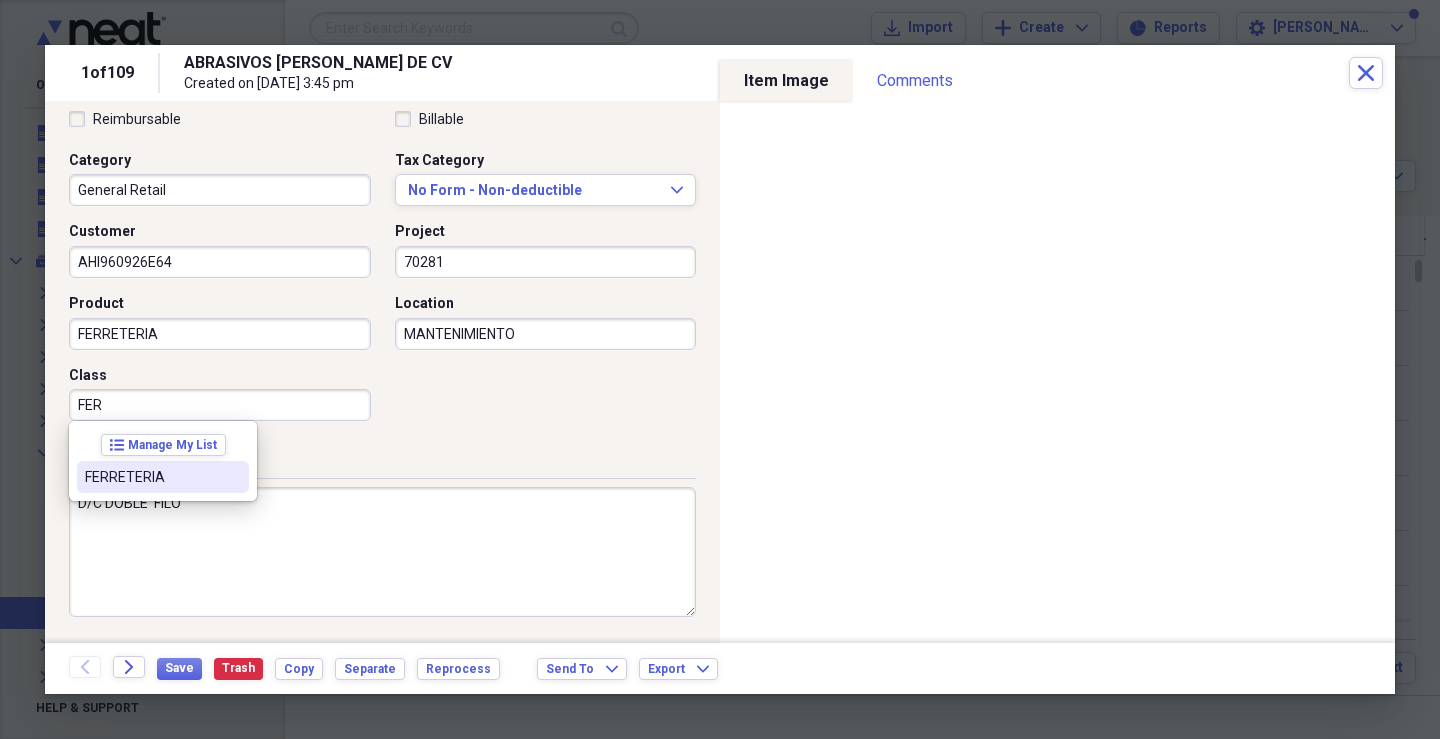 click on "FERRETERIA" at bounding box center [163, 477] 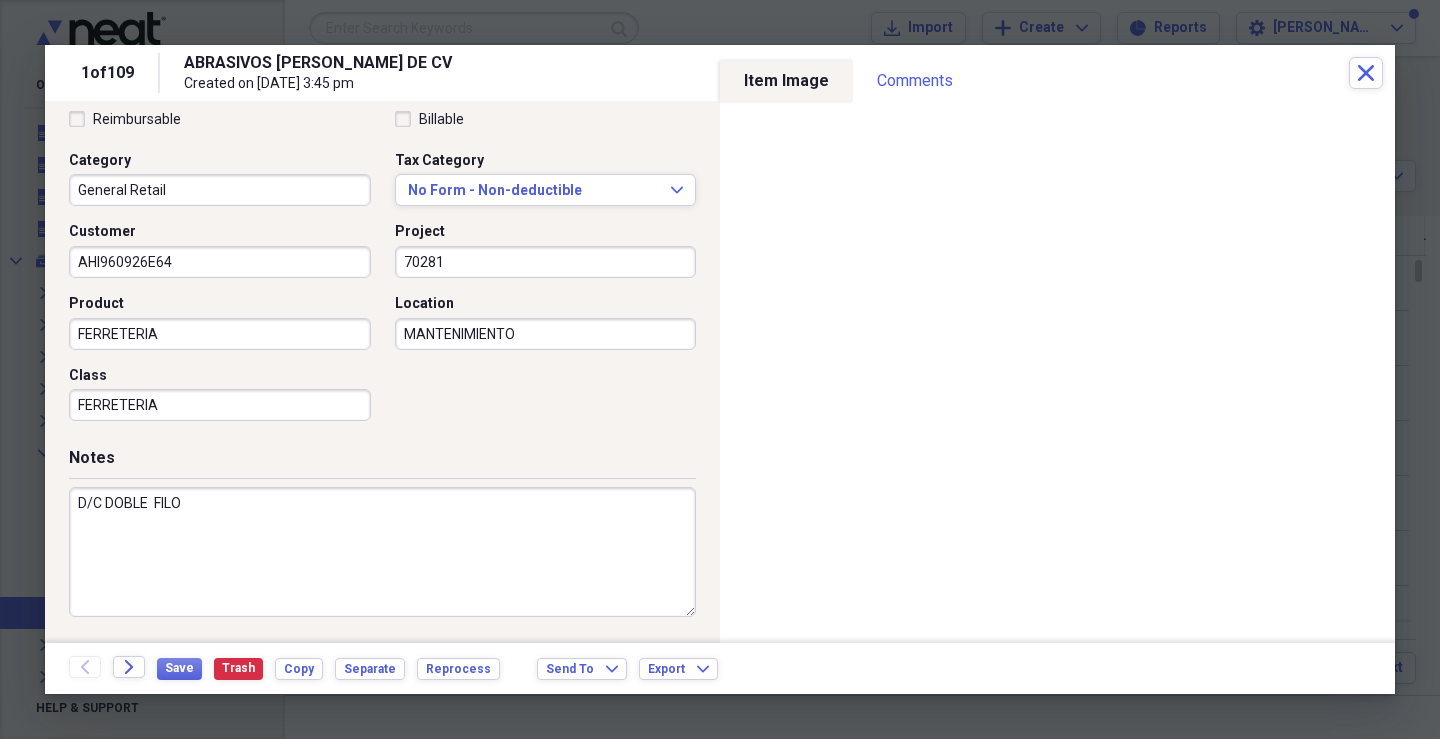 click on "D/C DOBLE  FILO" at bounding box center [382, 552] 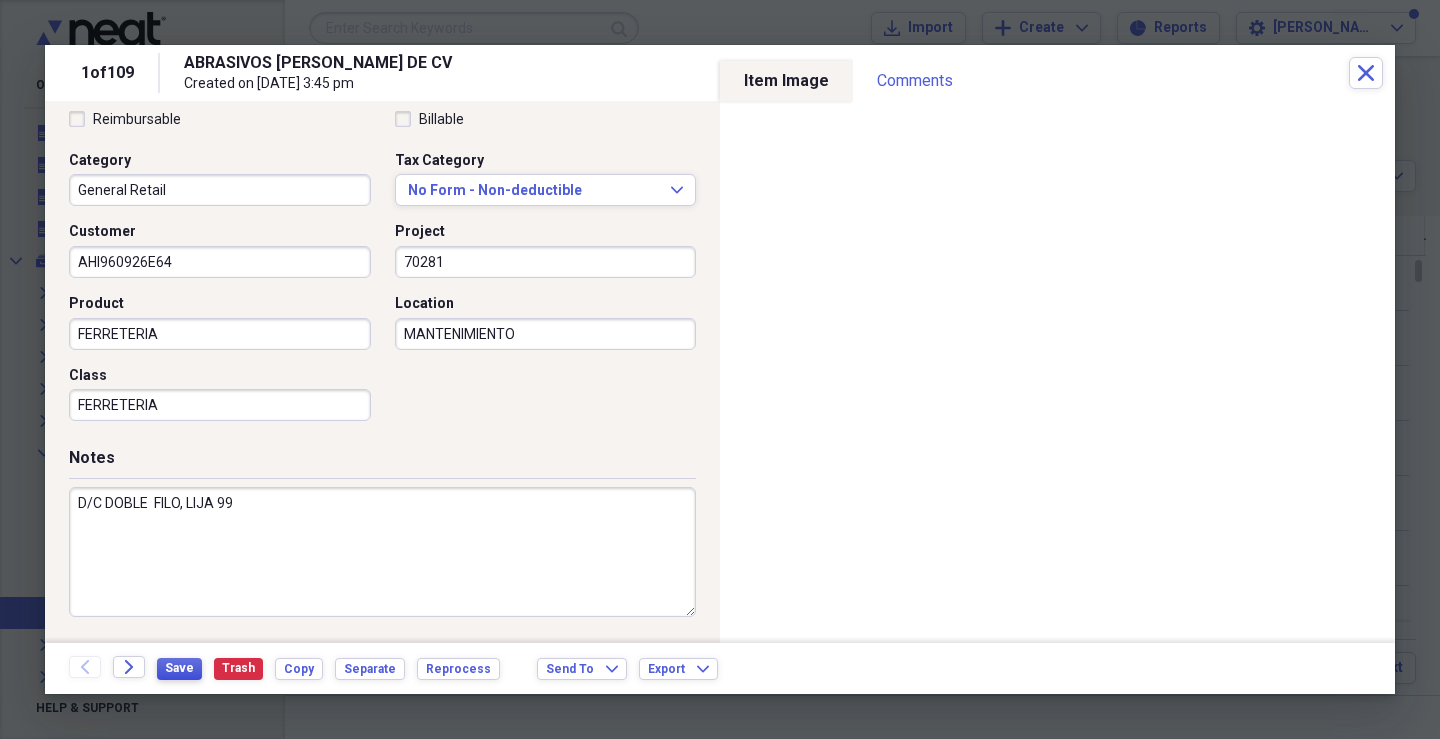 type on "D/C DOBLE  FILO, LIJA 99" 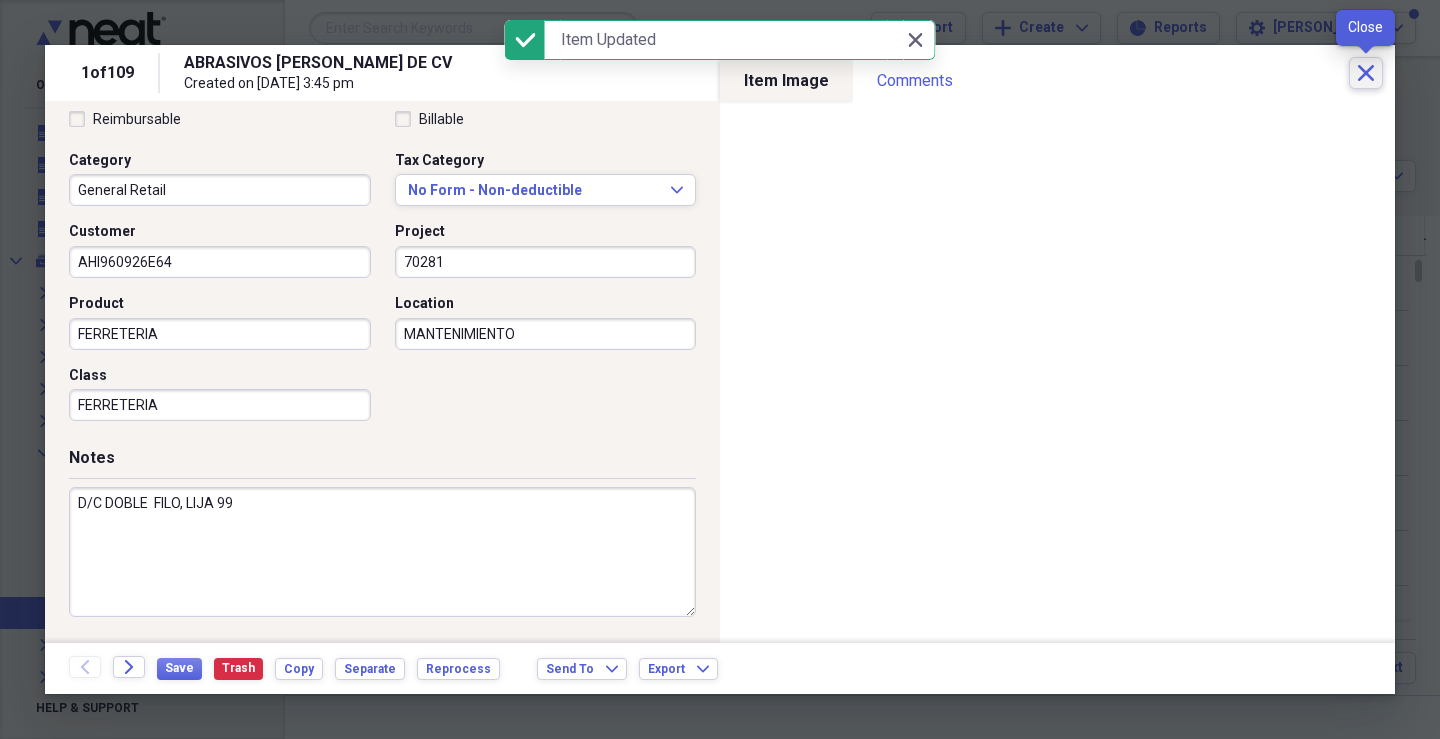 click on "Close" 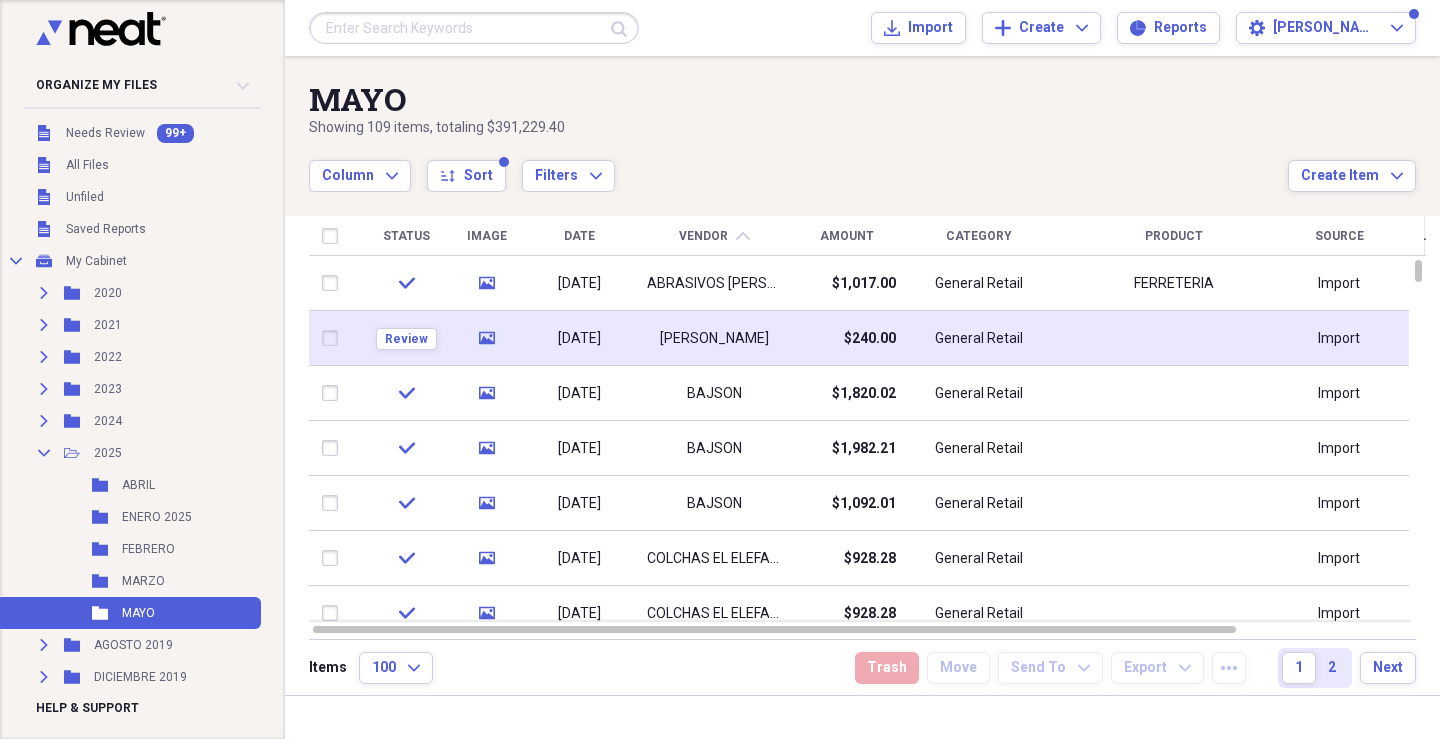 click on "[PERSON_NAME]" at bounding box center (714, 339) 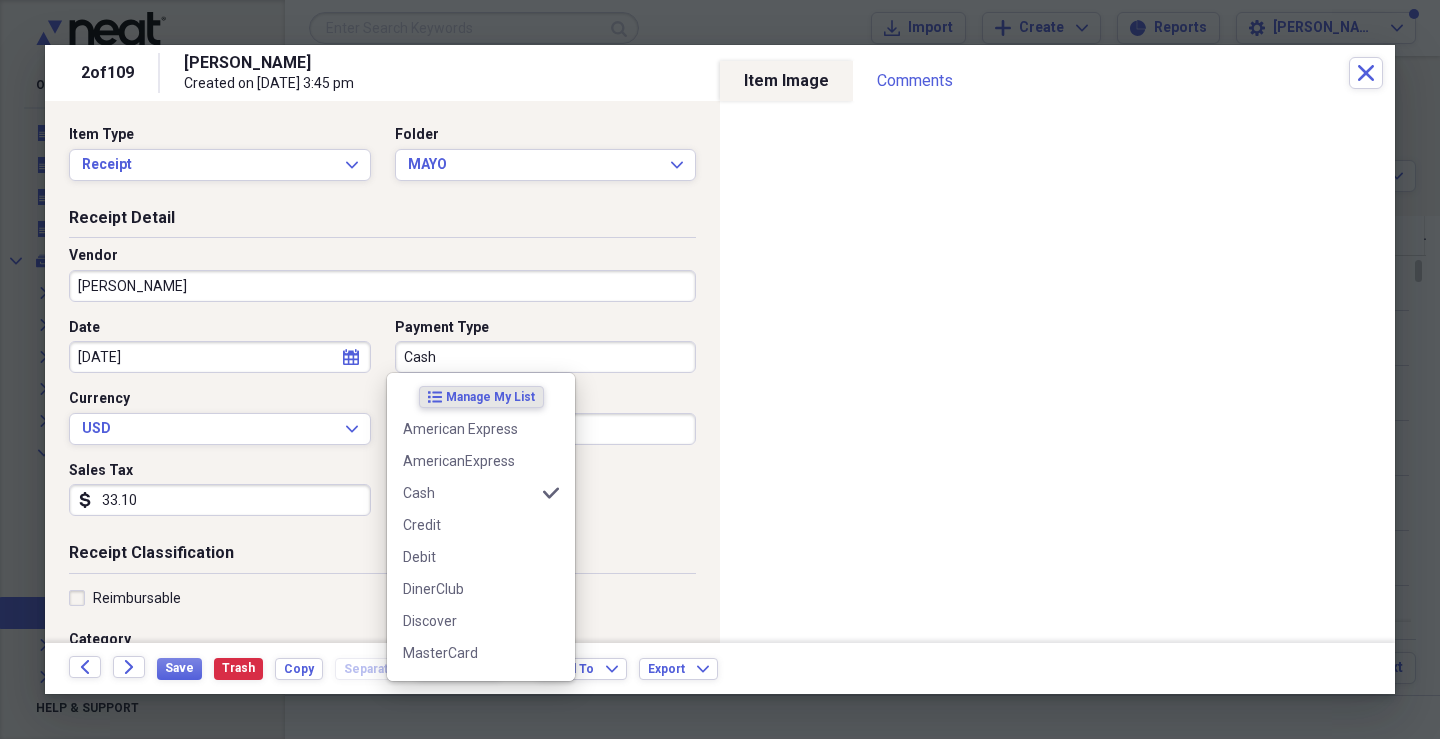 click on "Cash" at bounding box center [546, 357] 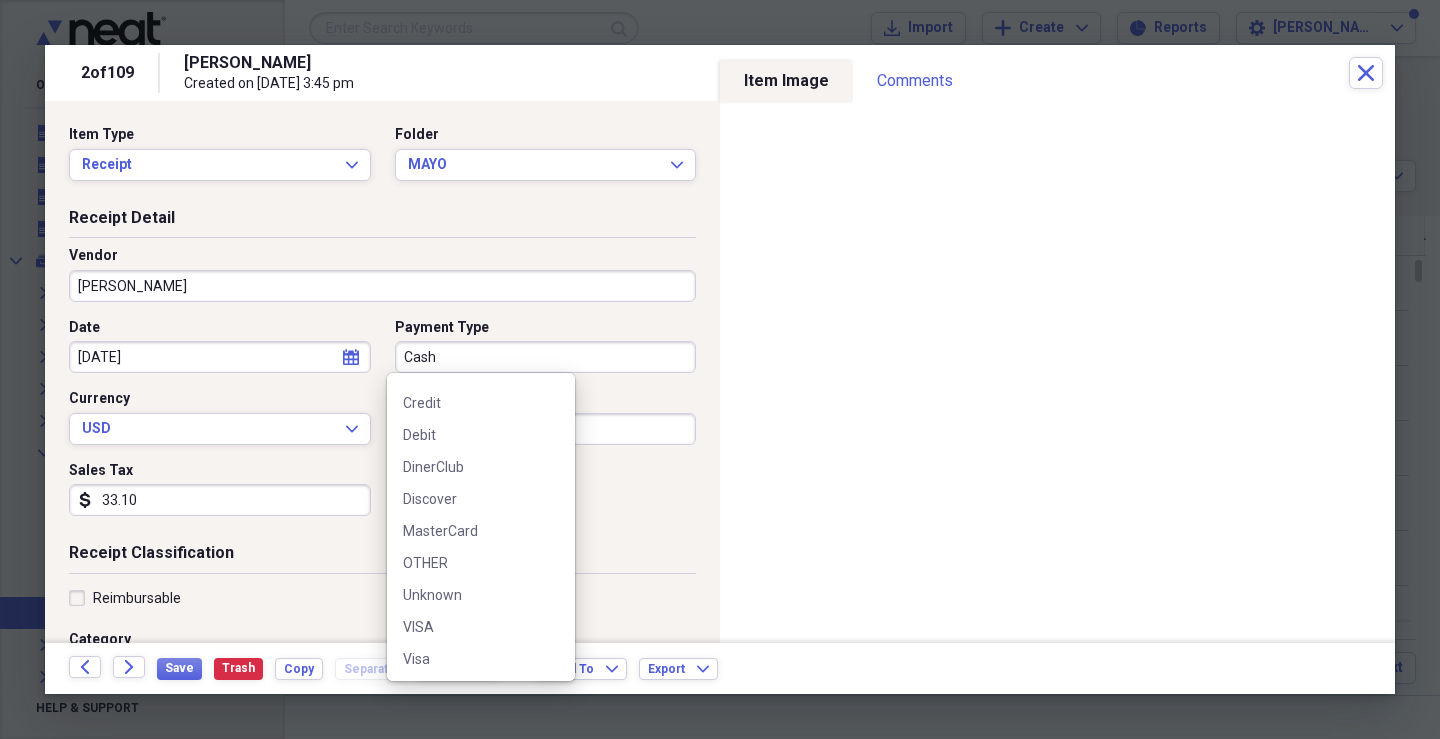 scroll, scrollTop: 124, scrollLeft: 0, axis: vertical 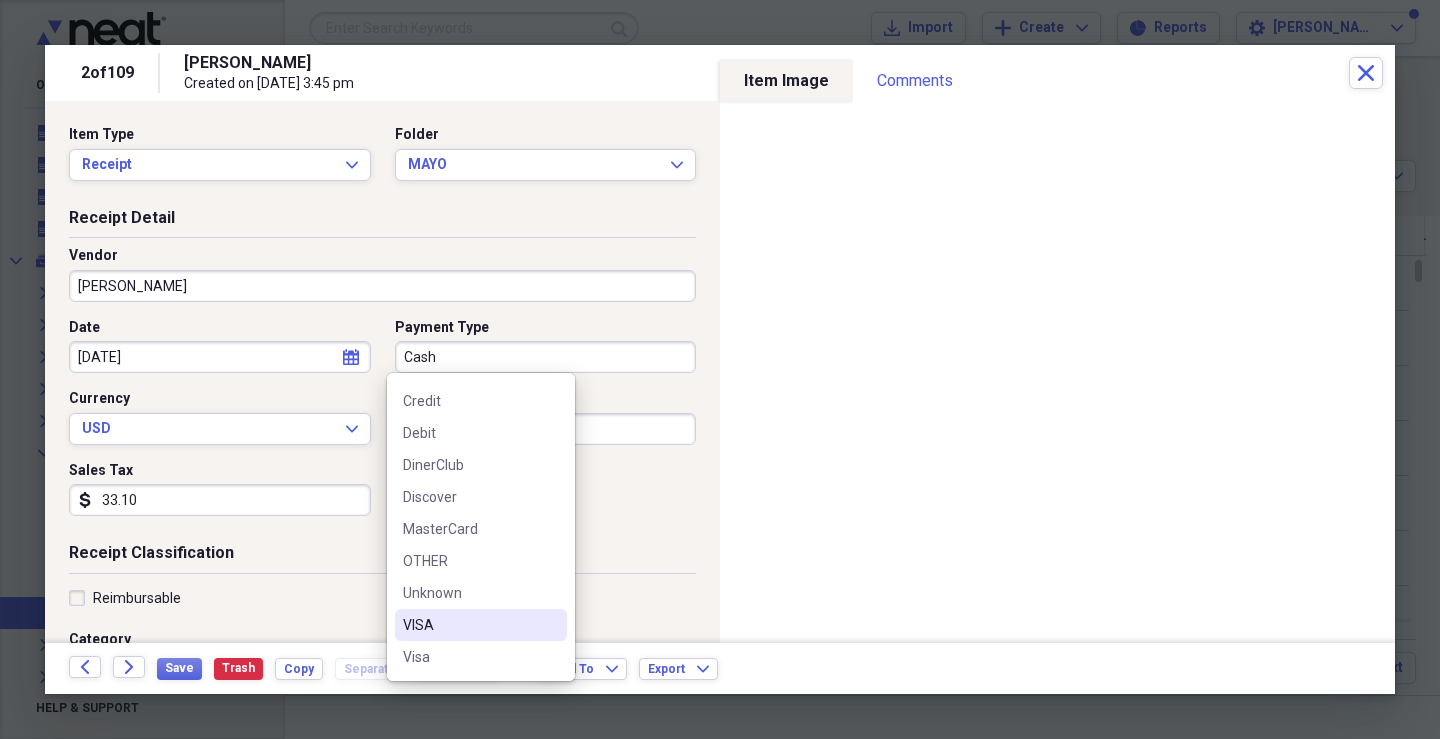 click on "VISA" at bounding box center (469, 625) 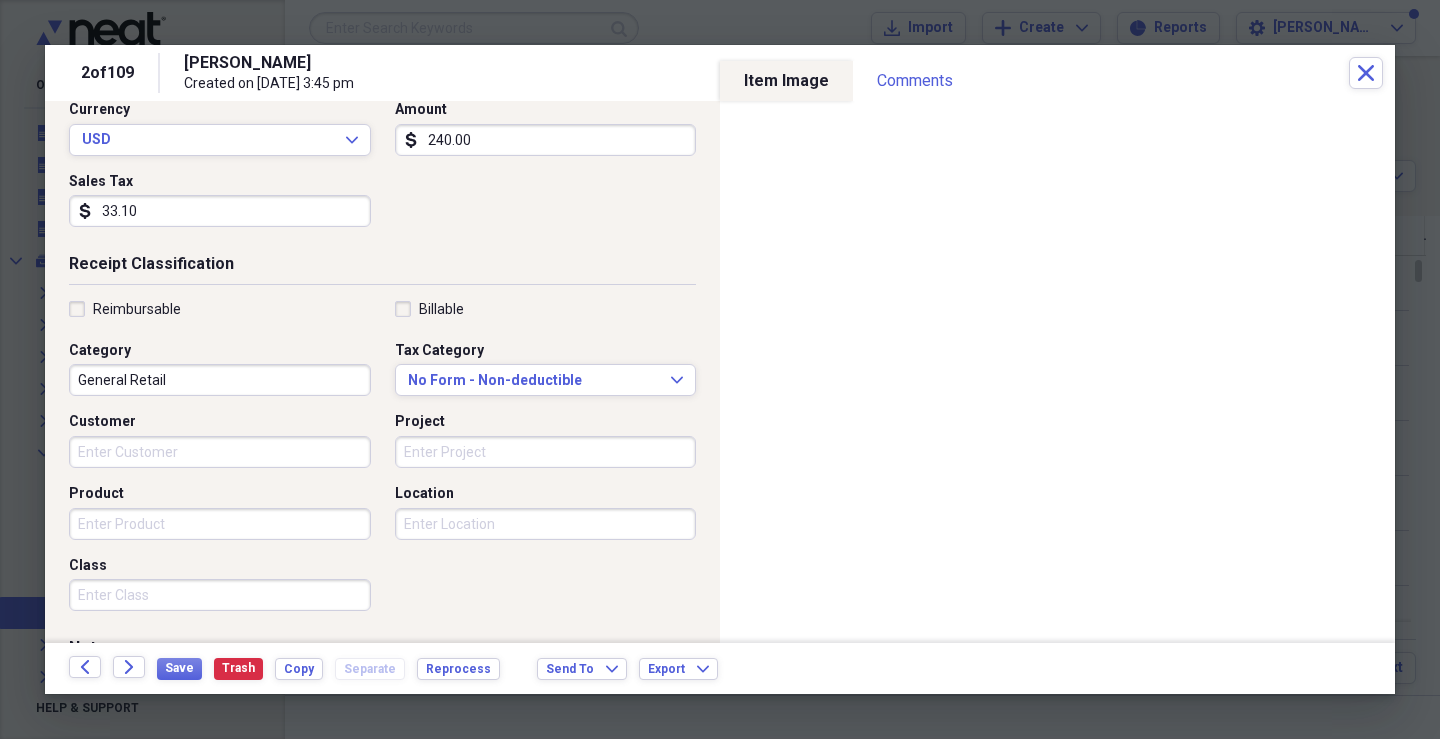 scroll, scrollTop: 300, scrollLeft: 0, axis: vertical 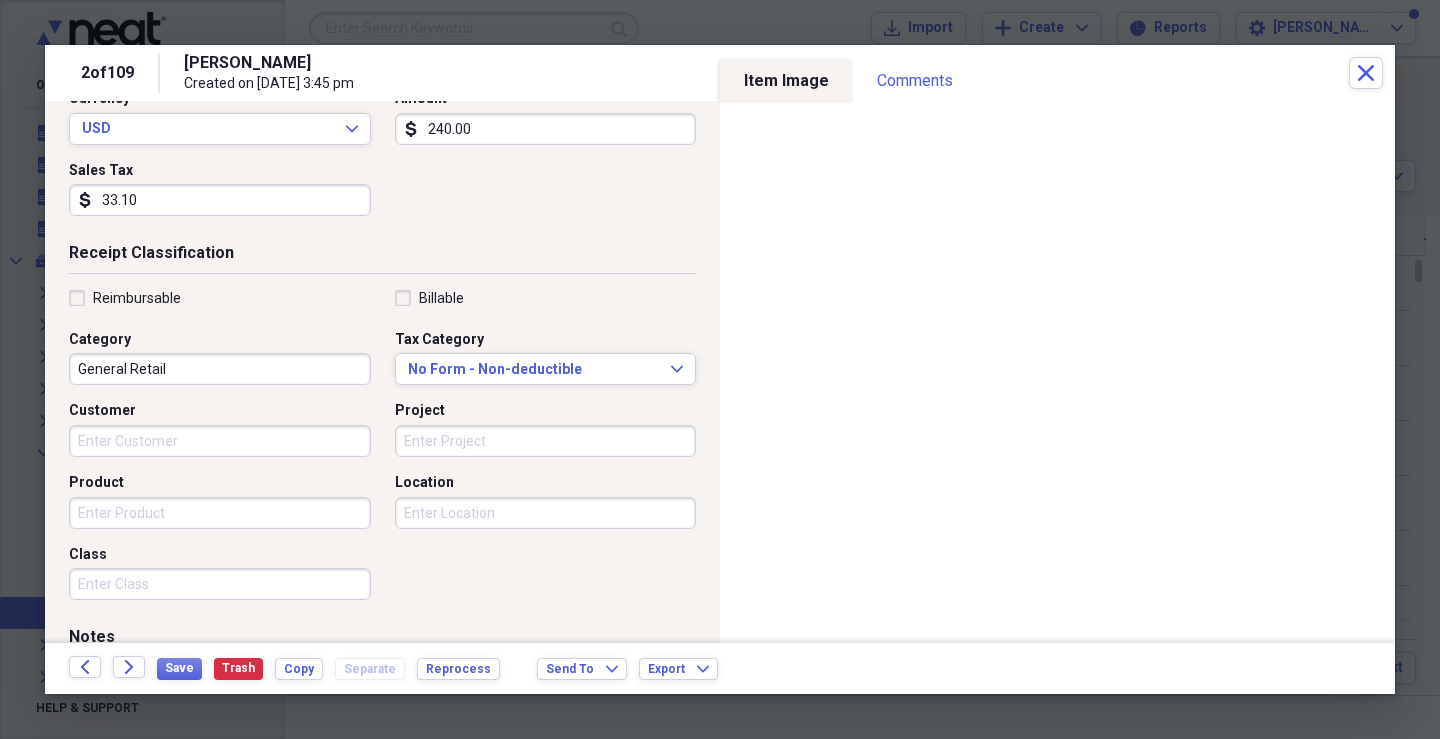 click on "Reimbursable Billable Category General Retail Tax Category No Form - Non-deductible Expand Customer Project Product Location Class" at bounding box center [382, 449] 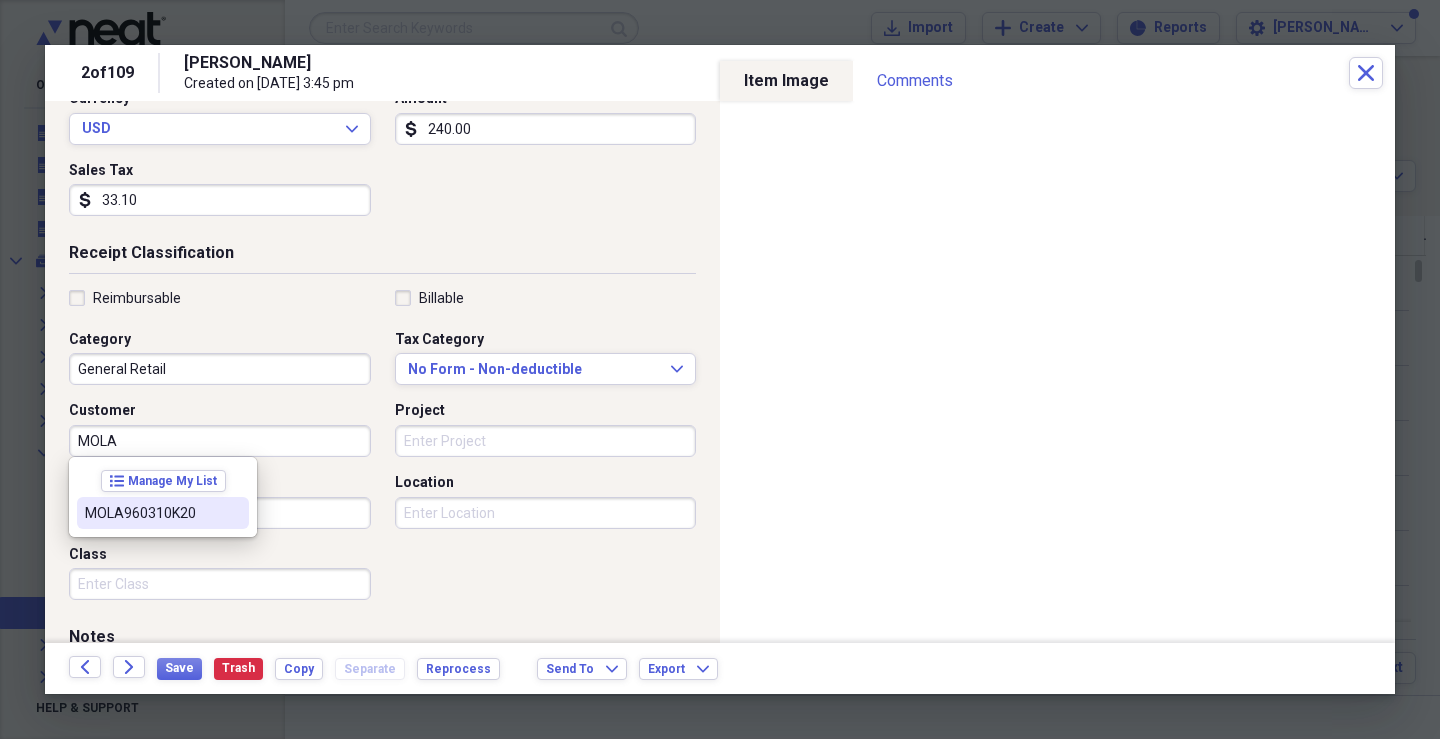 click on "MOLA960310K20" at bounding box center (151, 513) 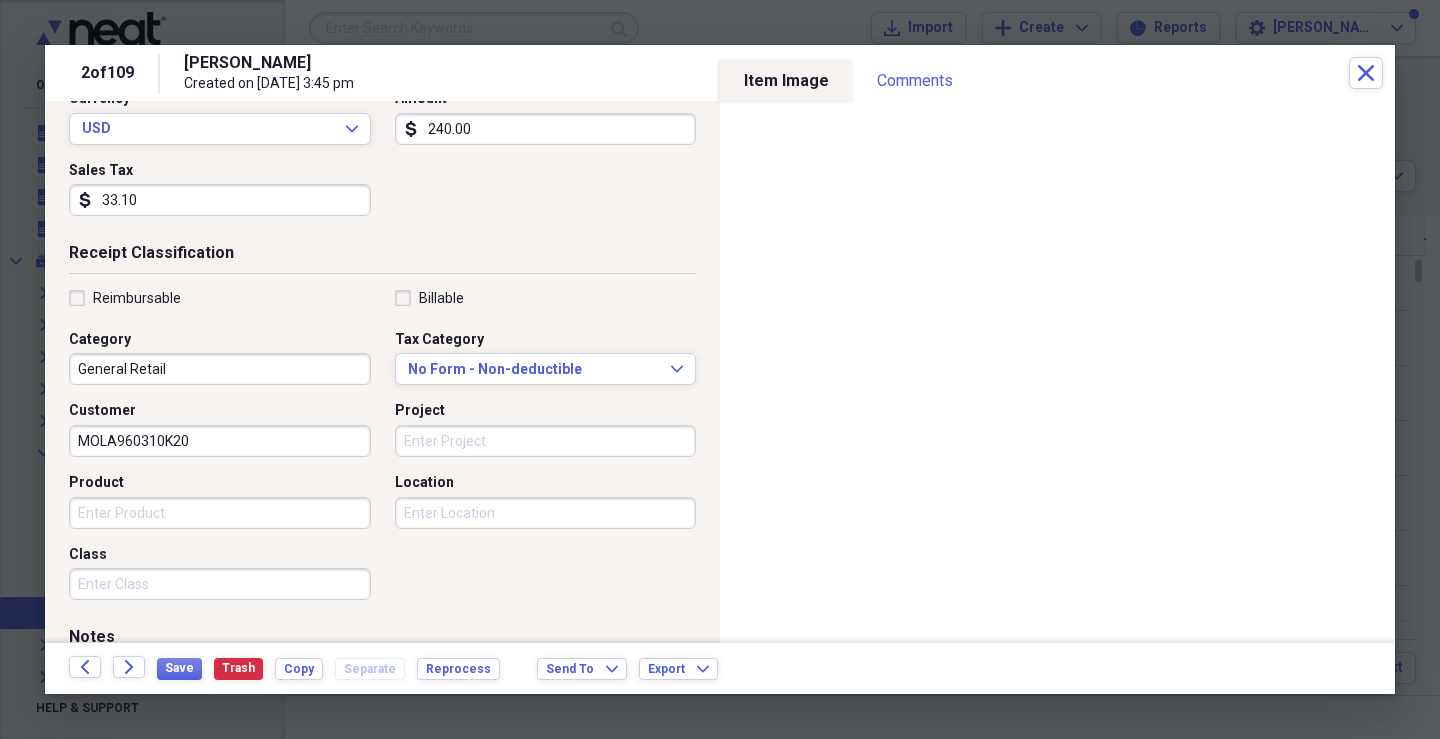 click on "Project" at bounding box center (546, 441) 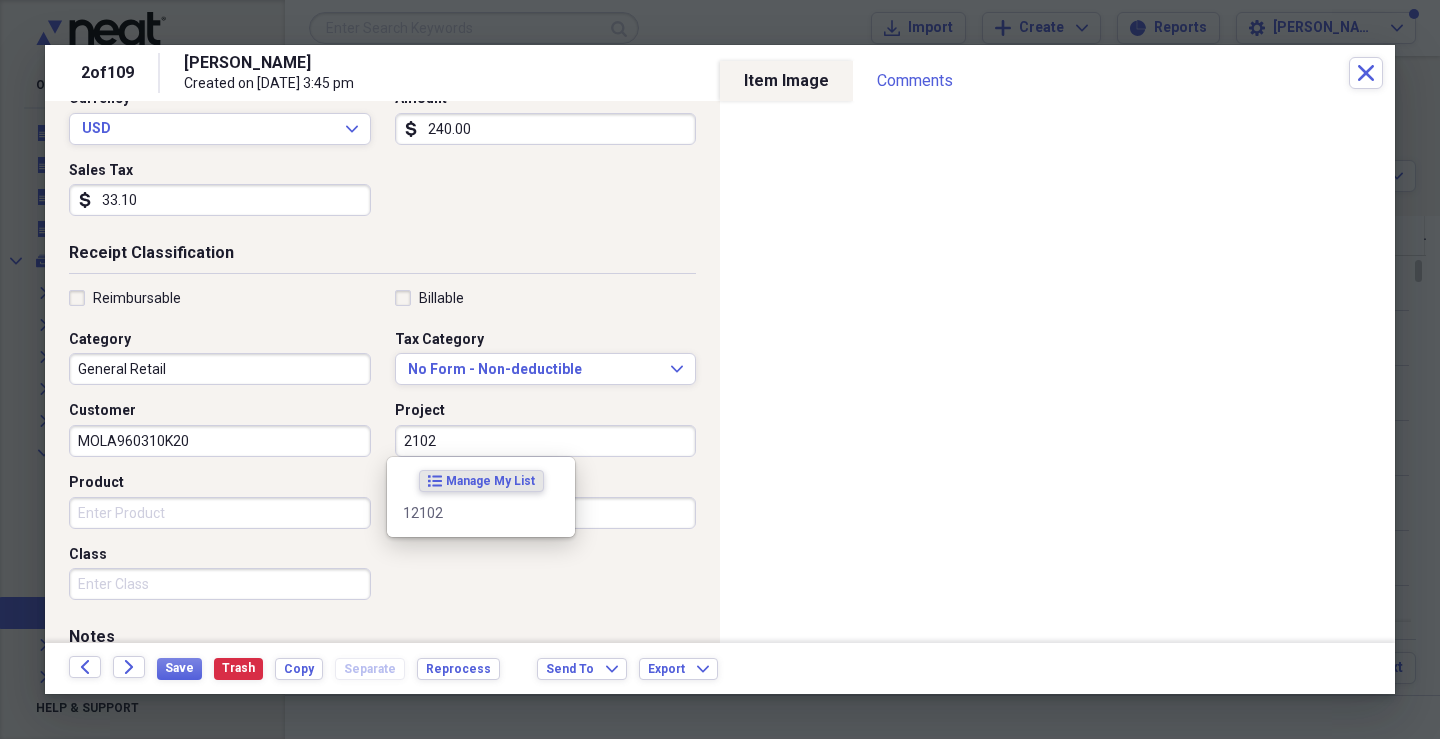 type on "2102" 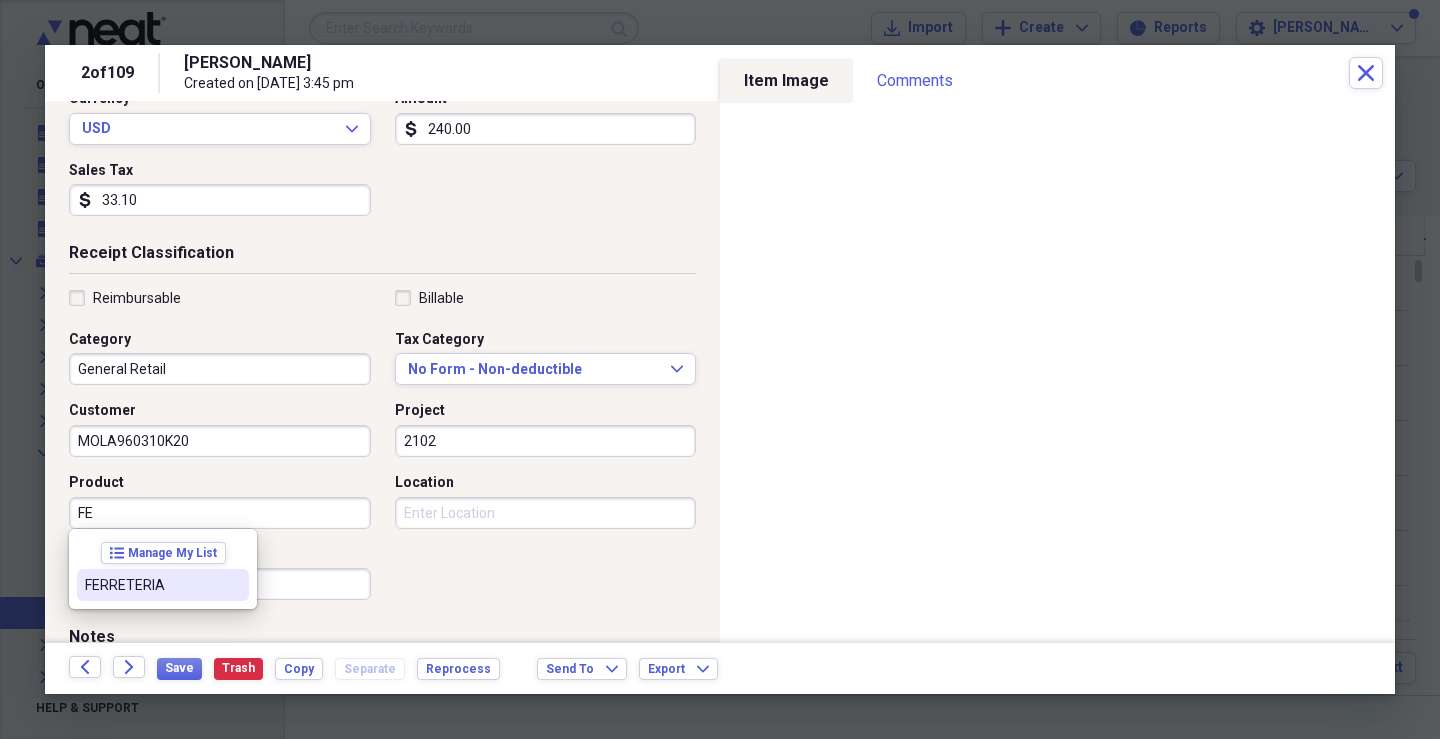 click on "FERRETERIA" at bounding box center (151, 585) 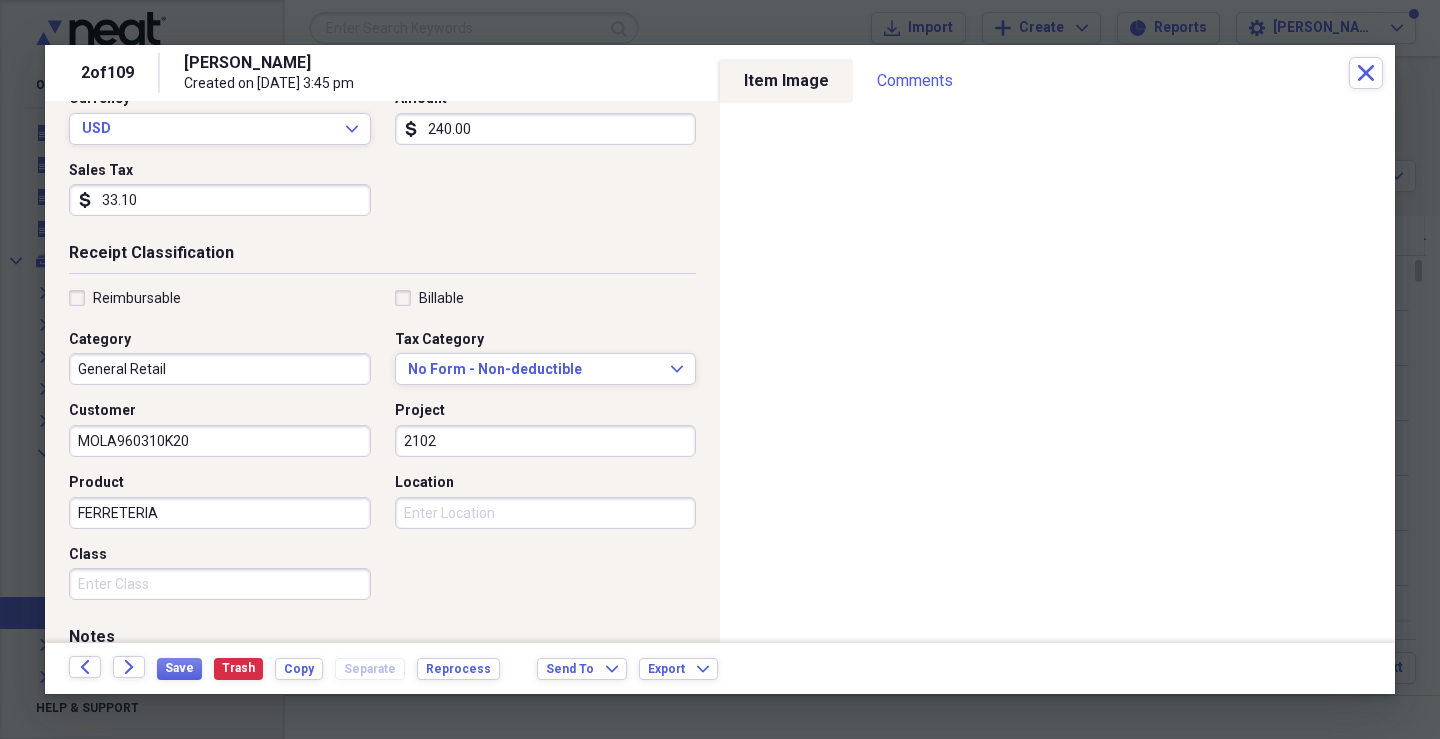 click on "Class" at bounding box center (220, 584) 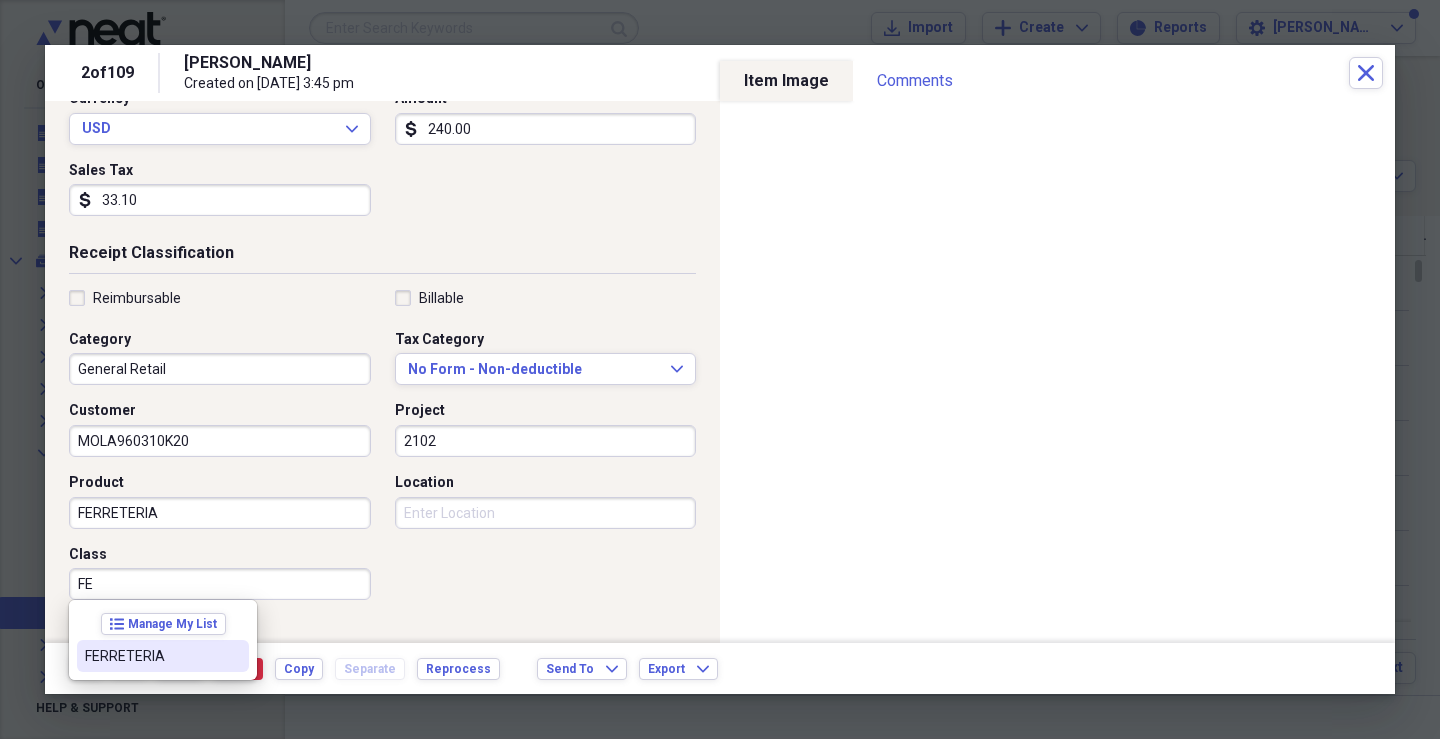 drag, startPoint x: 141, startPoint y: 657, endPoint x: 250, endPoint y: 615, distance: 116.81181 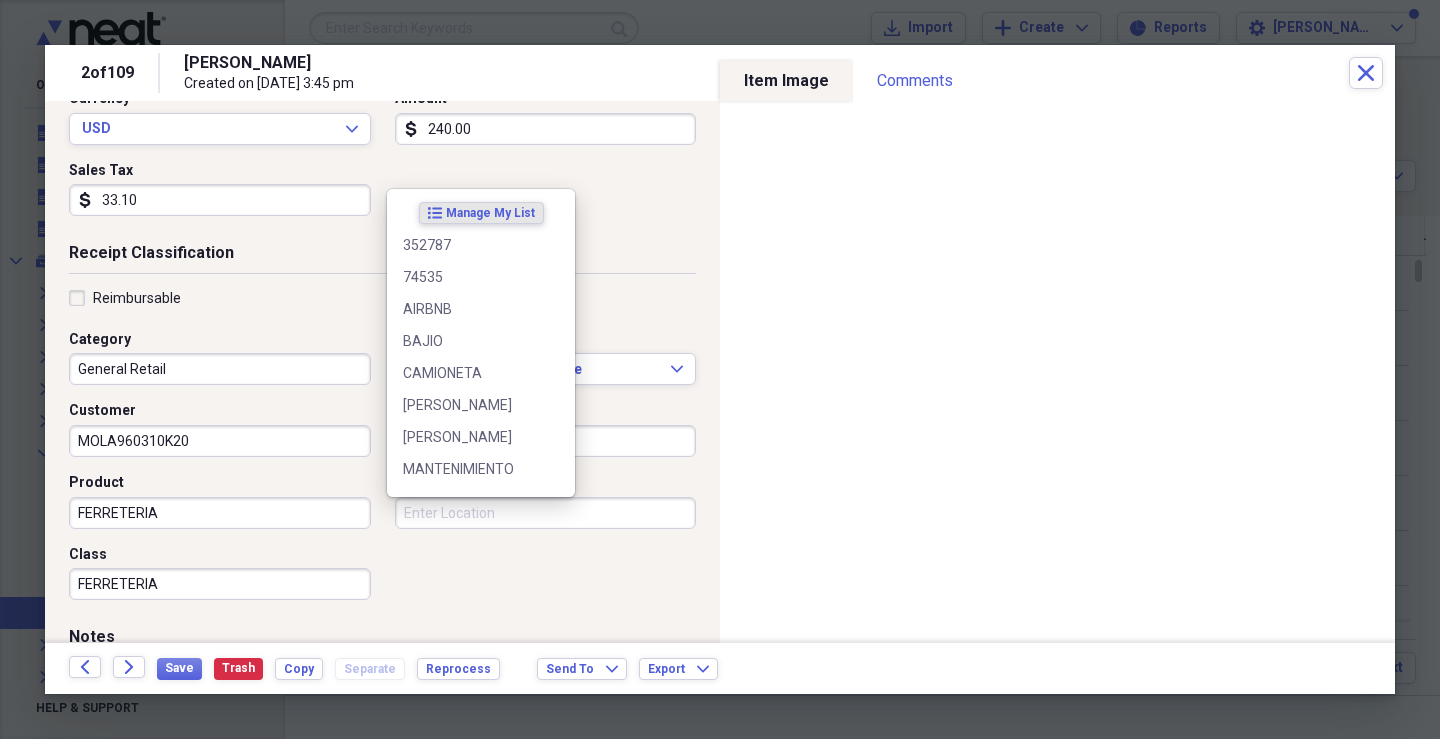 click on "Location" at bounding box center (546, 513) 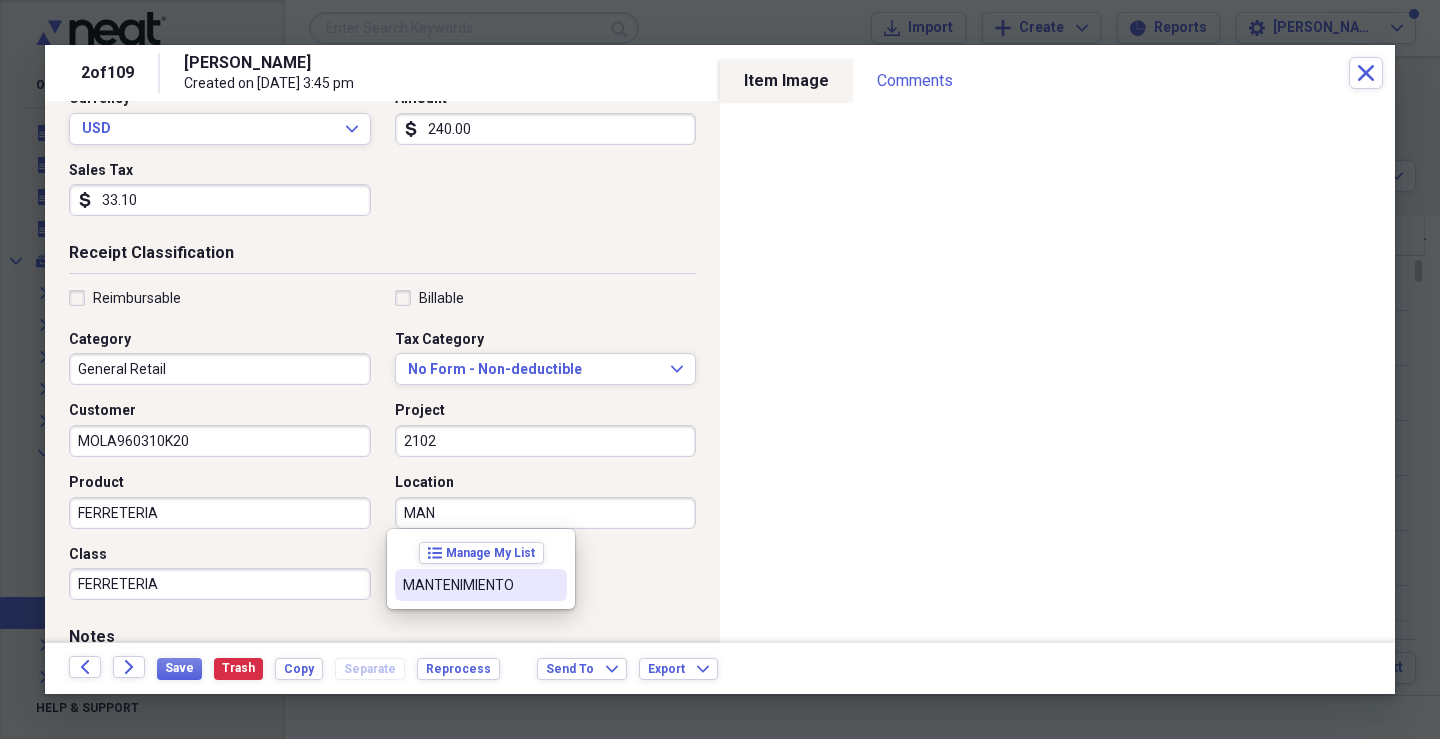 click on "MANTENIMIENTO" at bounding box center (469, 585) 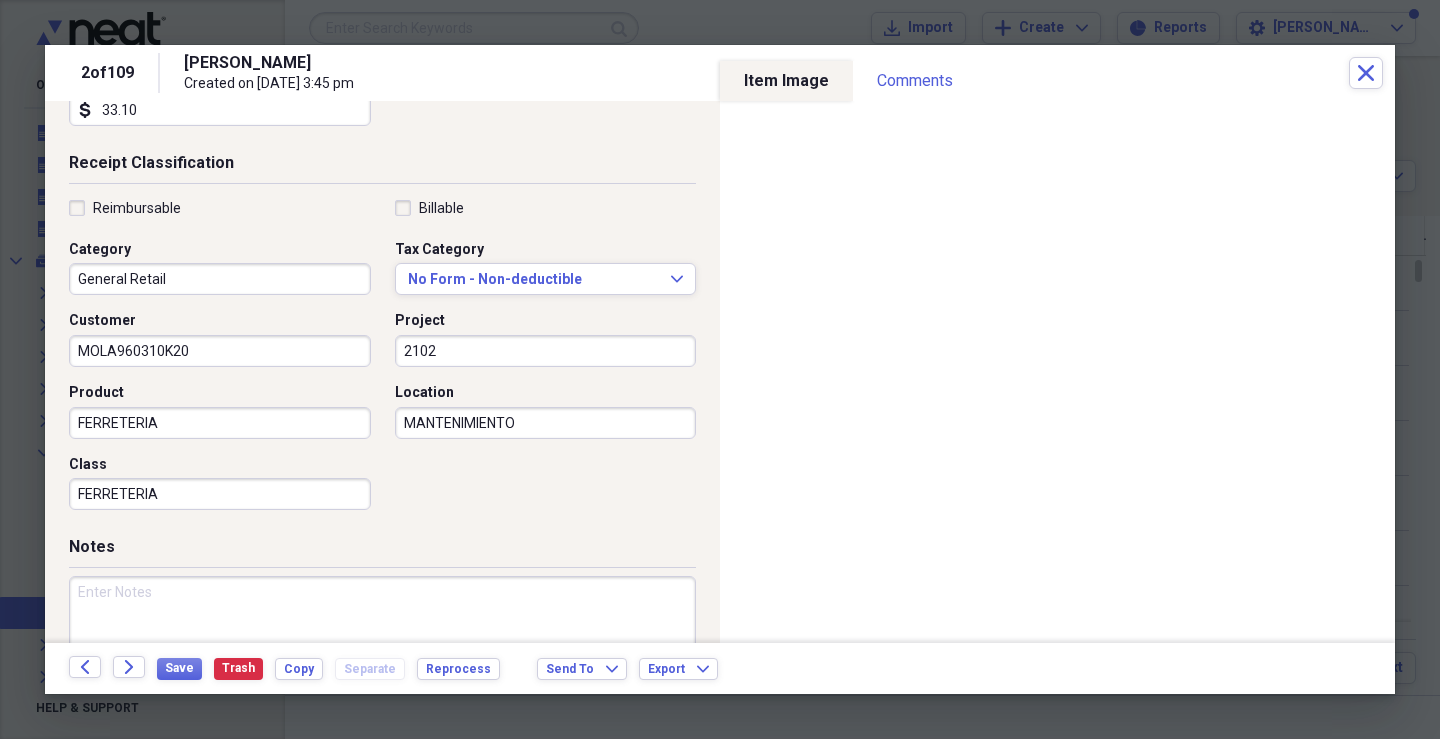 scroll, scrollTop: 479, scrollLeft: 0, axis: vertical 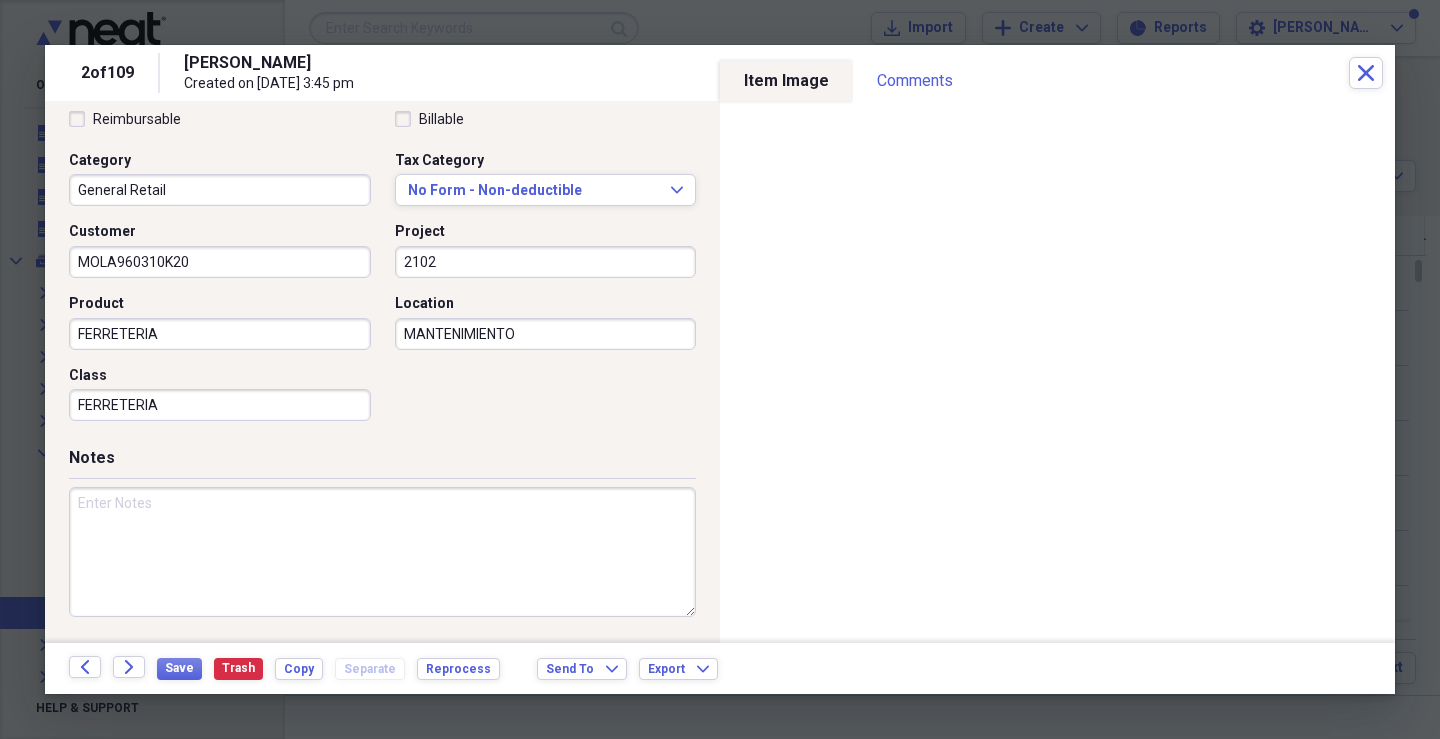click at bounding box center [382, 552] 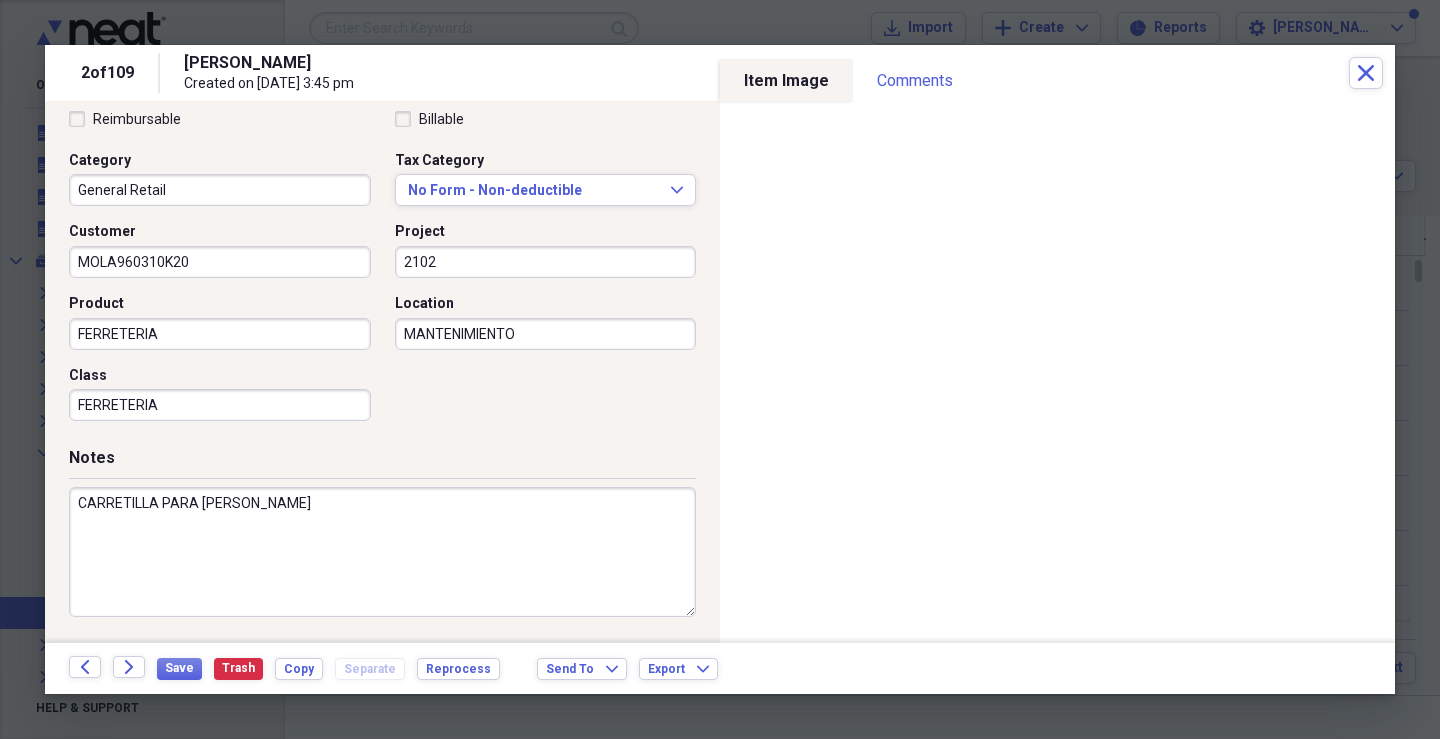 click on "CARRETILLA PARA [PERSON_NAME]" at bounding box center (382, 552) 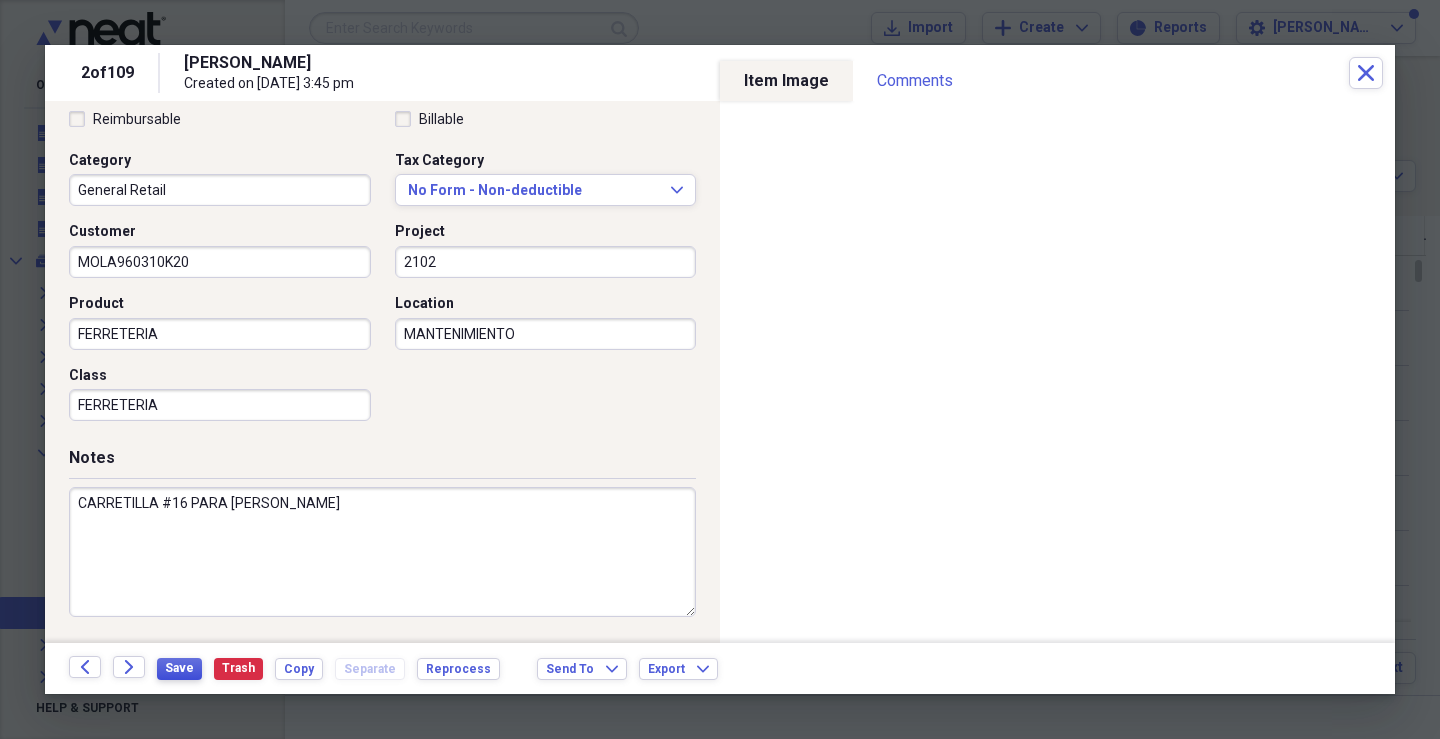 type on "CARRETILLA #16 PARA [PERSON_NAME]" 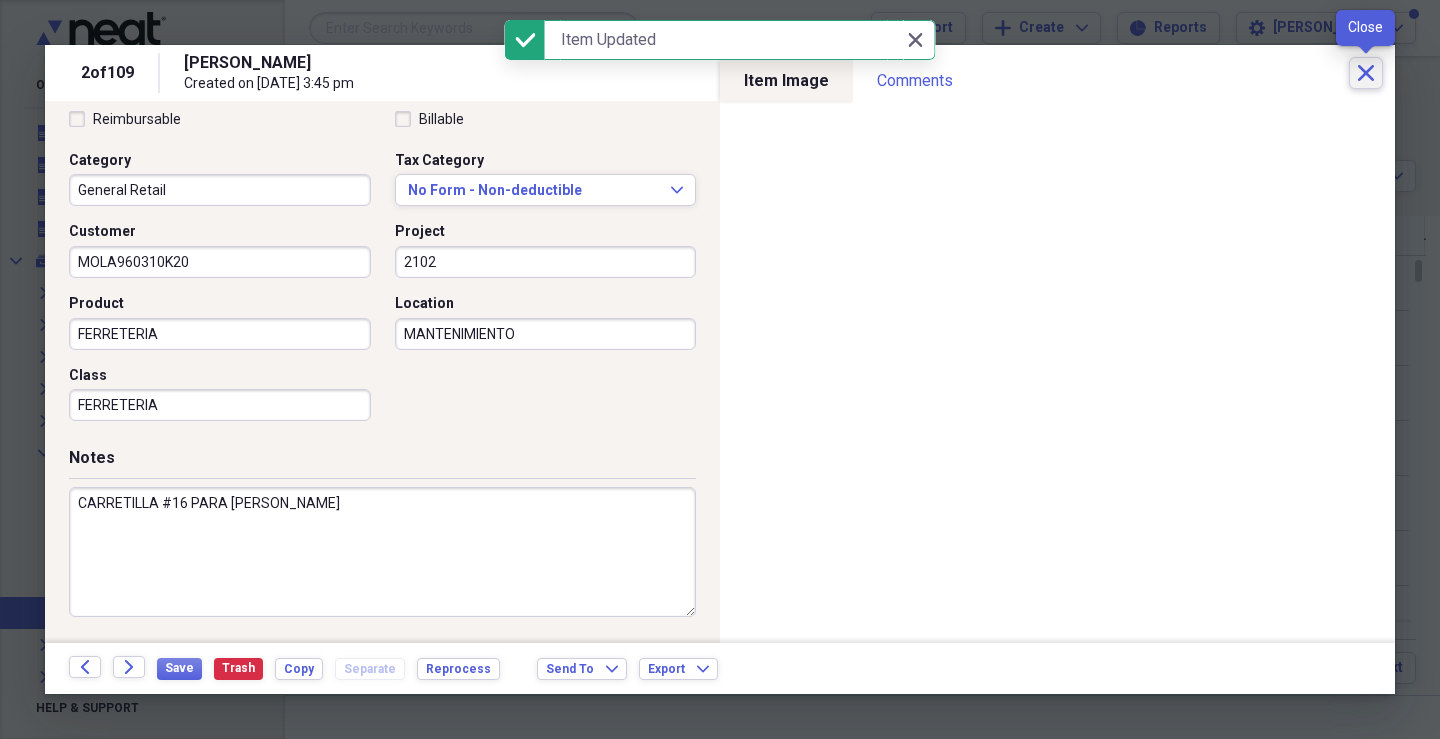 click 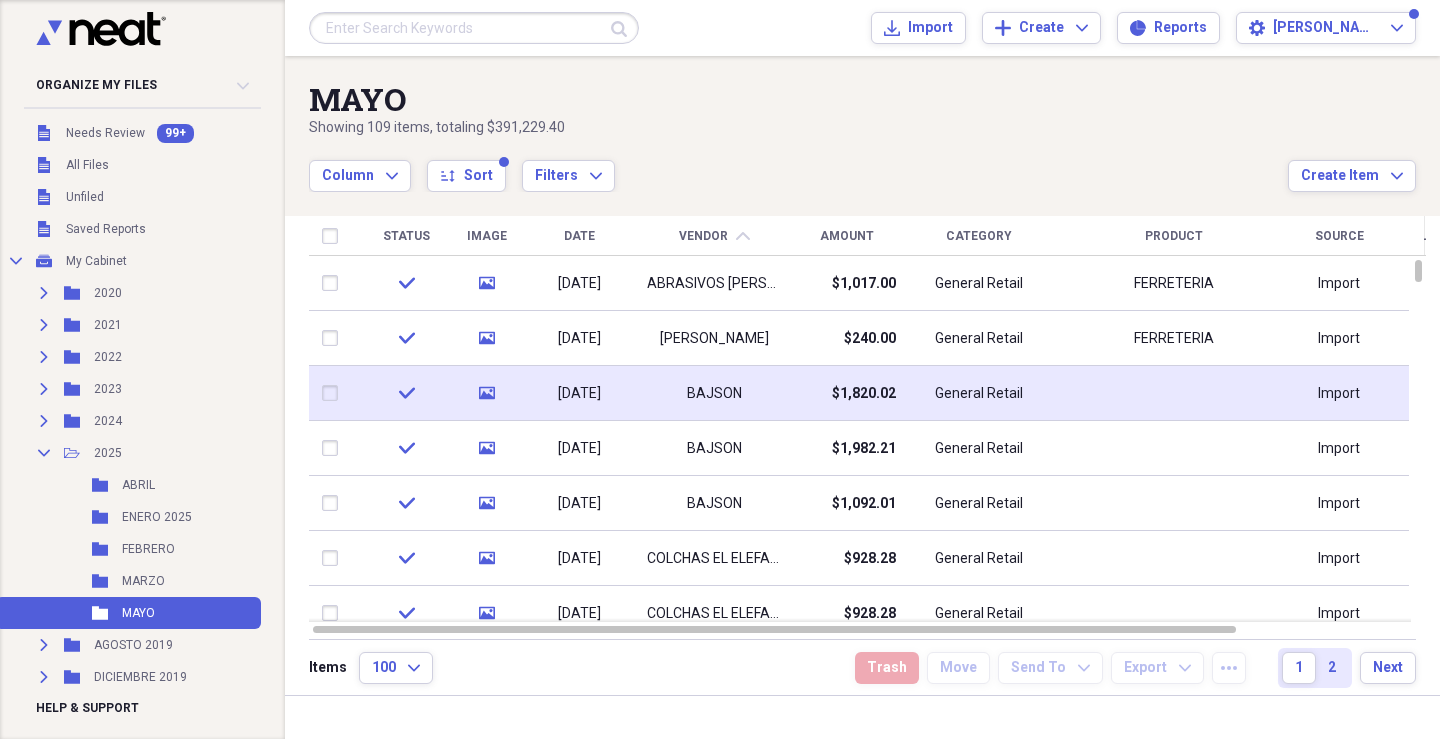 click on "BAJSON" at bounding box center [714, 393] 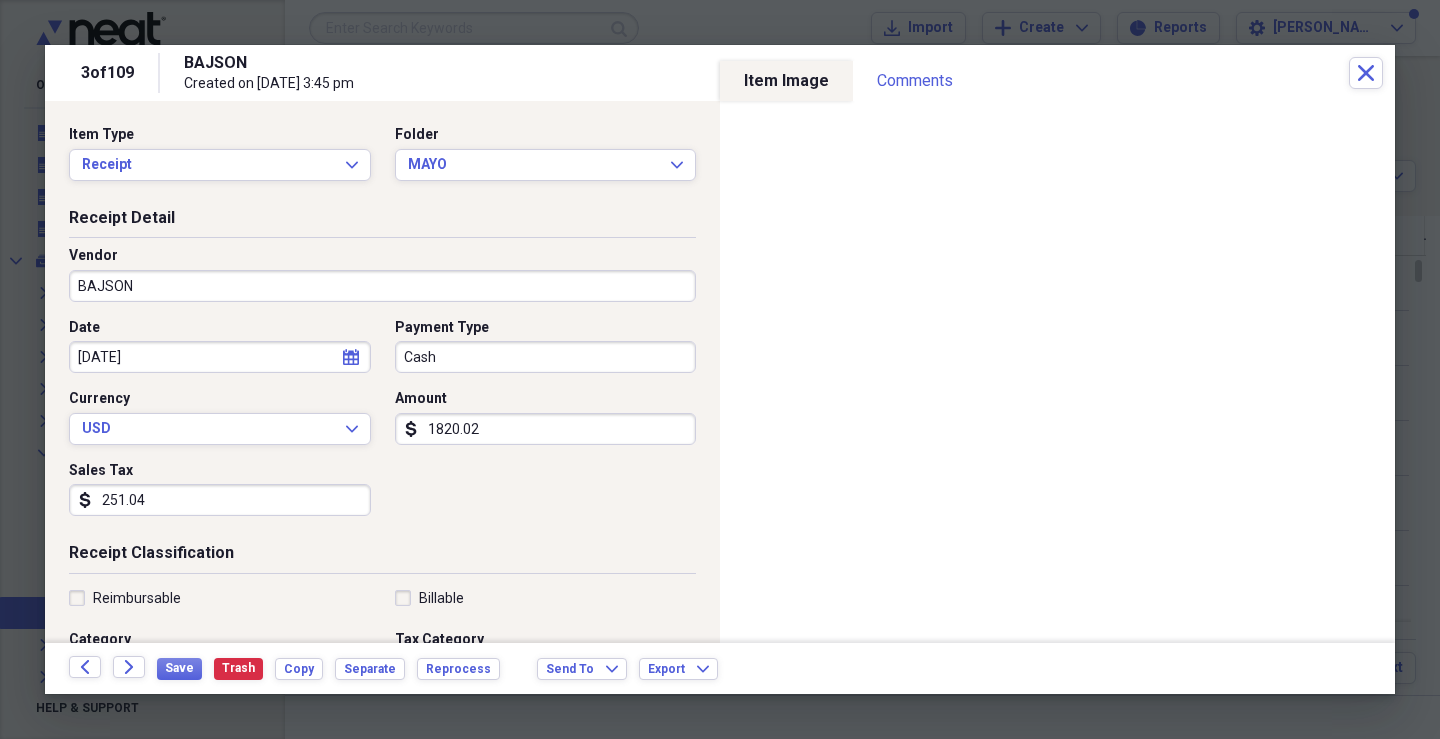 click on "Cash" at bounding box center (546, 357) 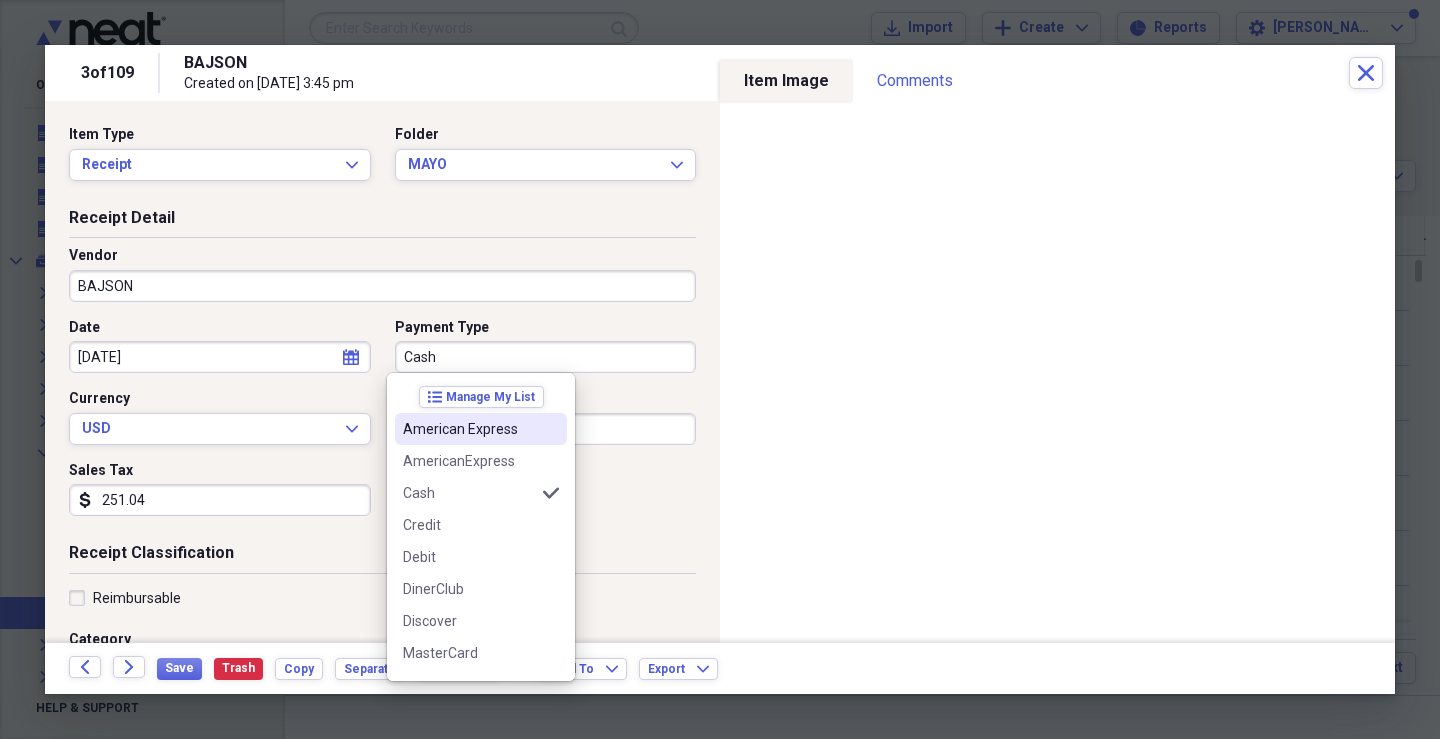 scroll, scrollTop: 124, scrollLeft: 0, axis: vertical 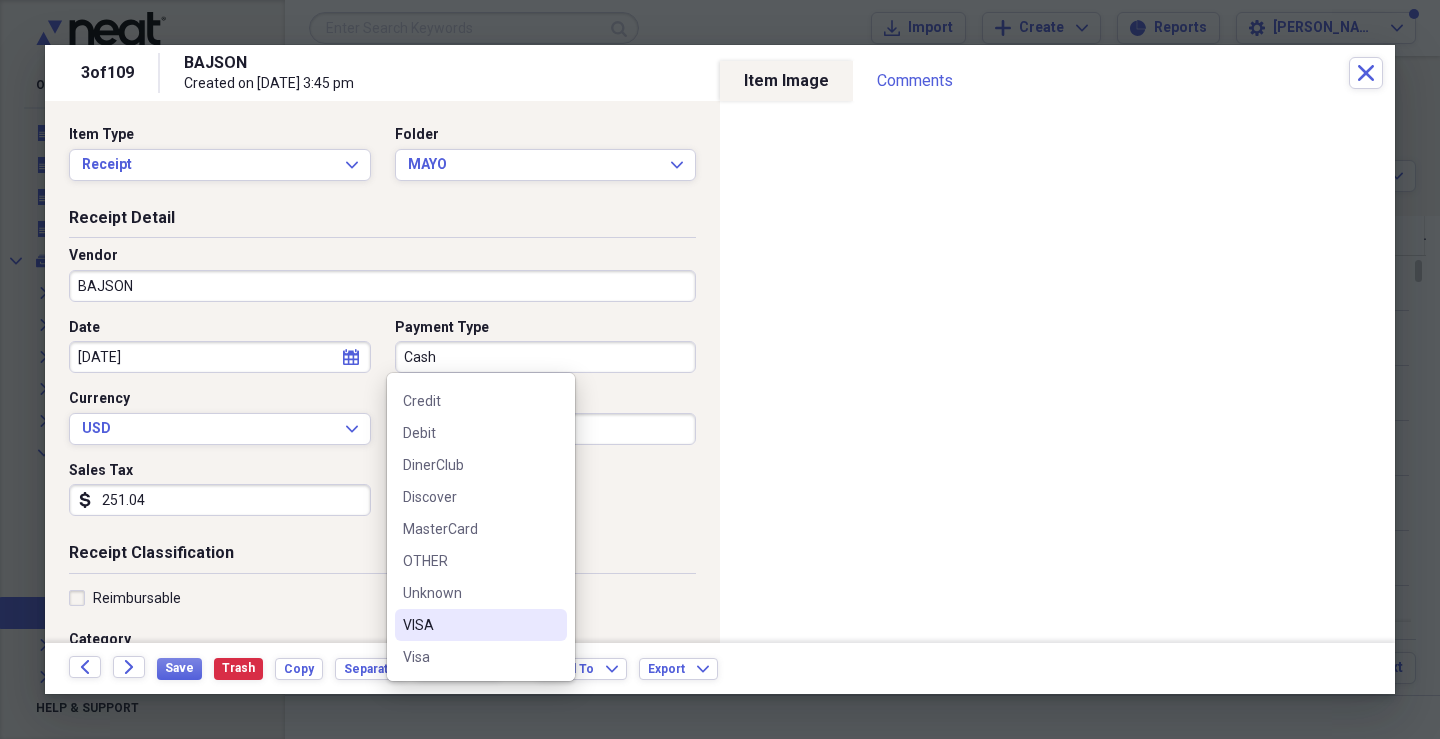 click on "VISA" at bounding box center (469, 625) 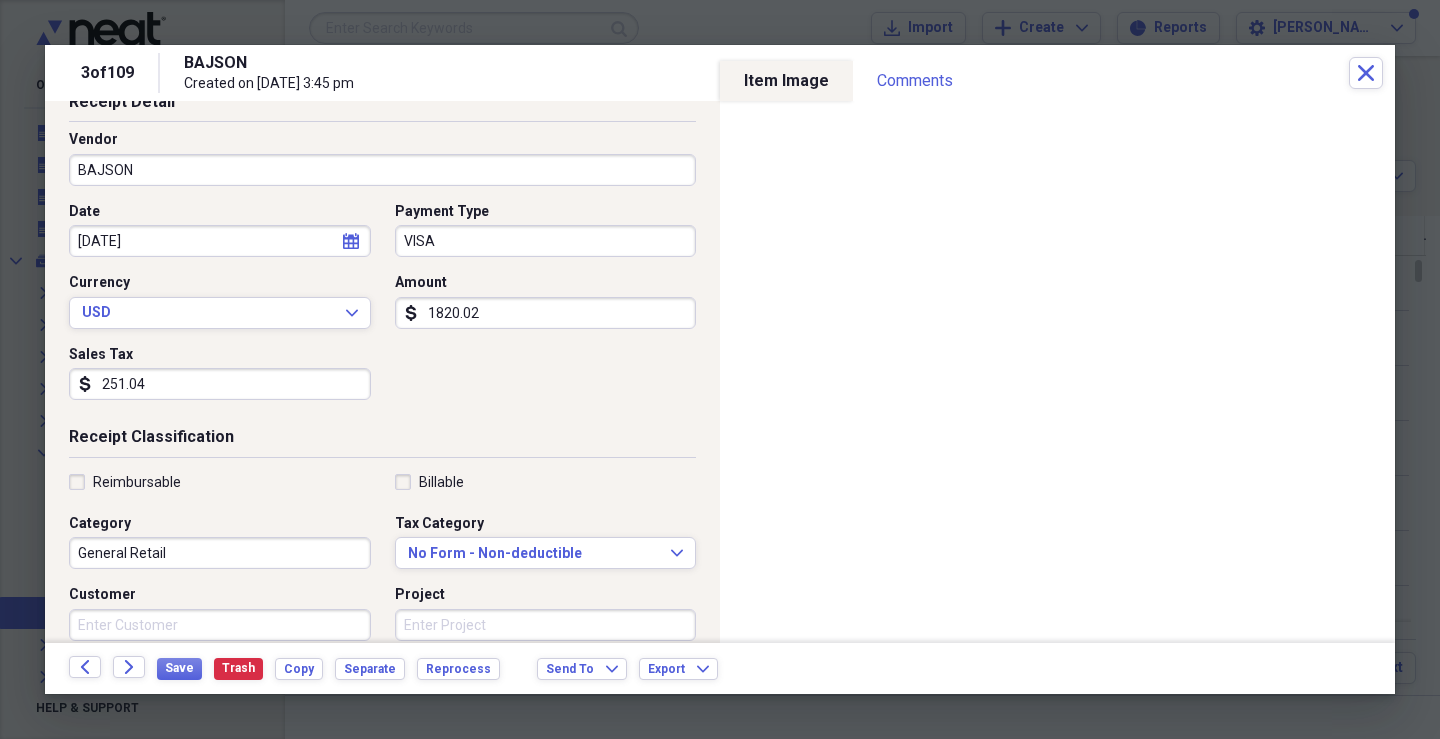 scroll, scrollTop: 300, scrollLeft: 0, axis: vertical 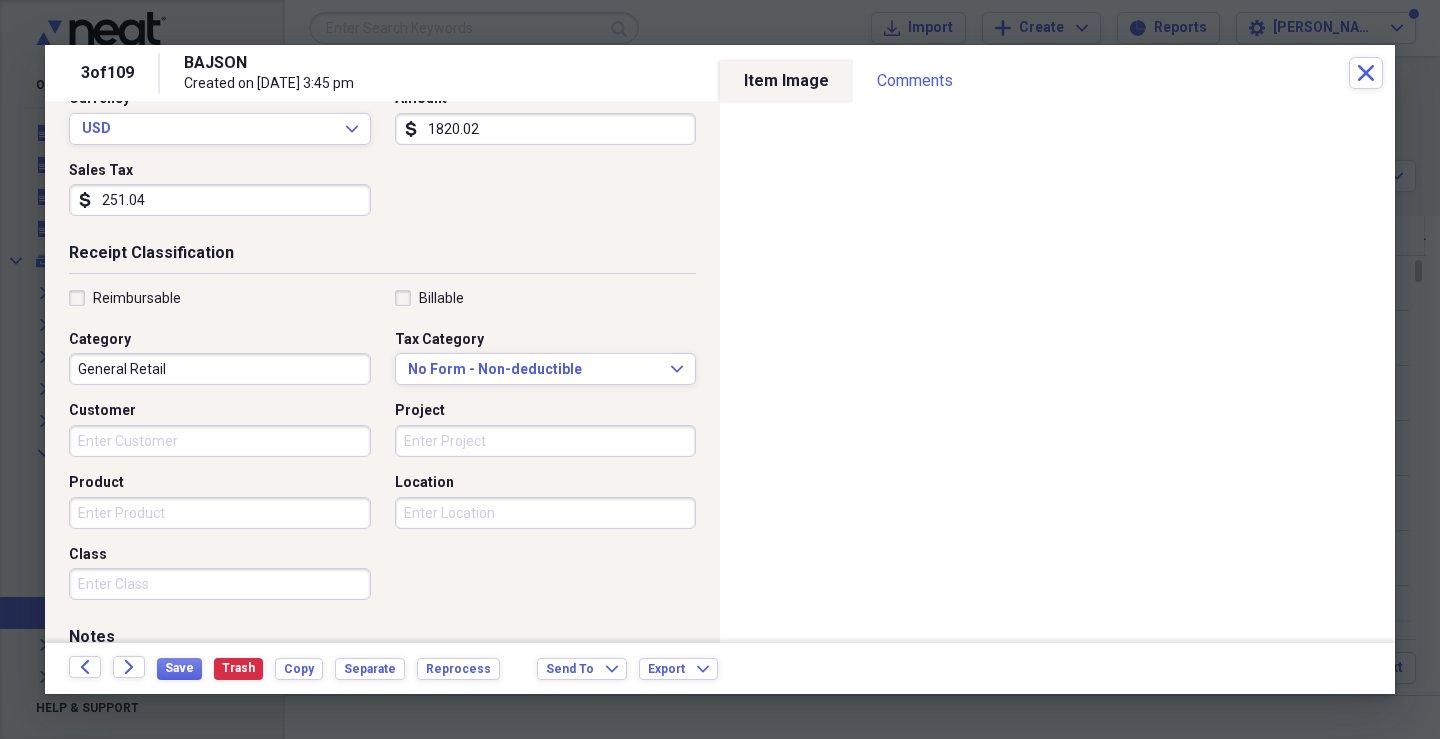 click on "Customer" at bounding box center [220, 441] 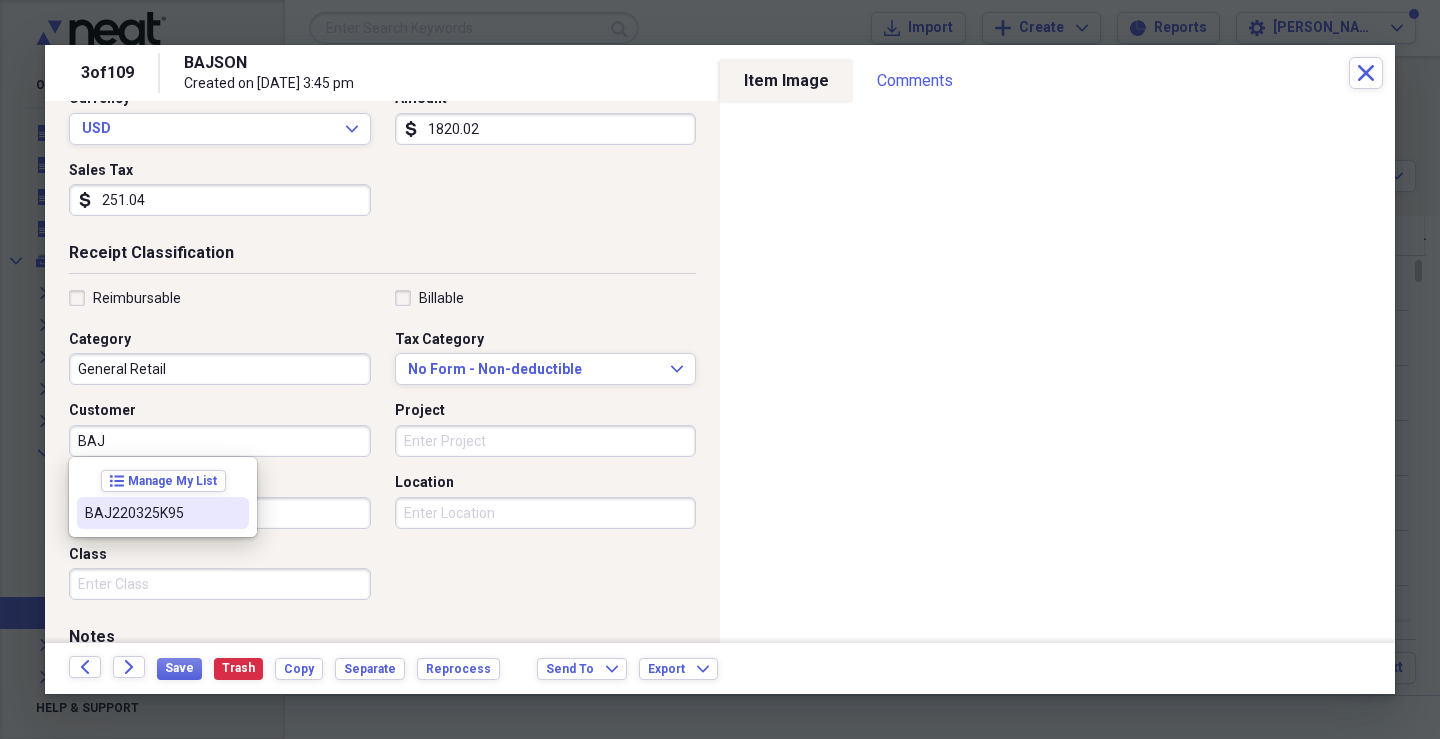 click on "BAJ220325K95" at bounding box center (151, 513) 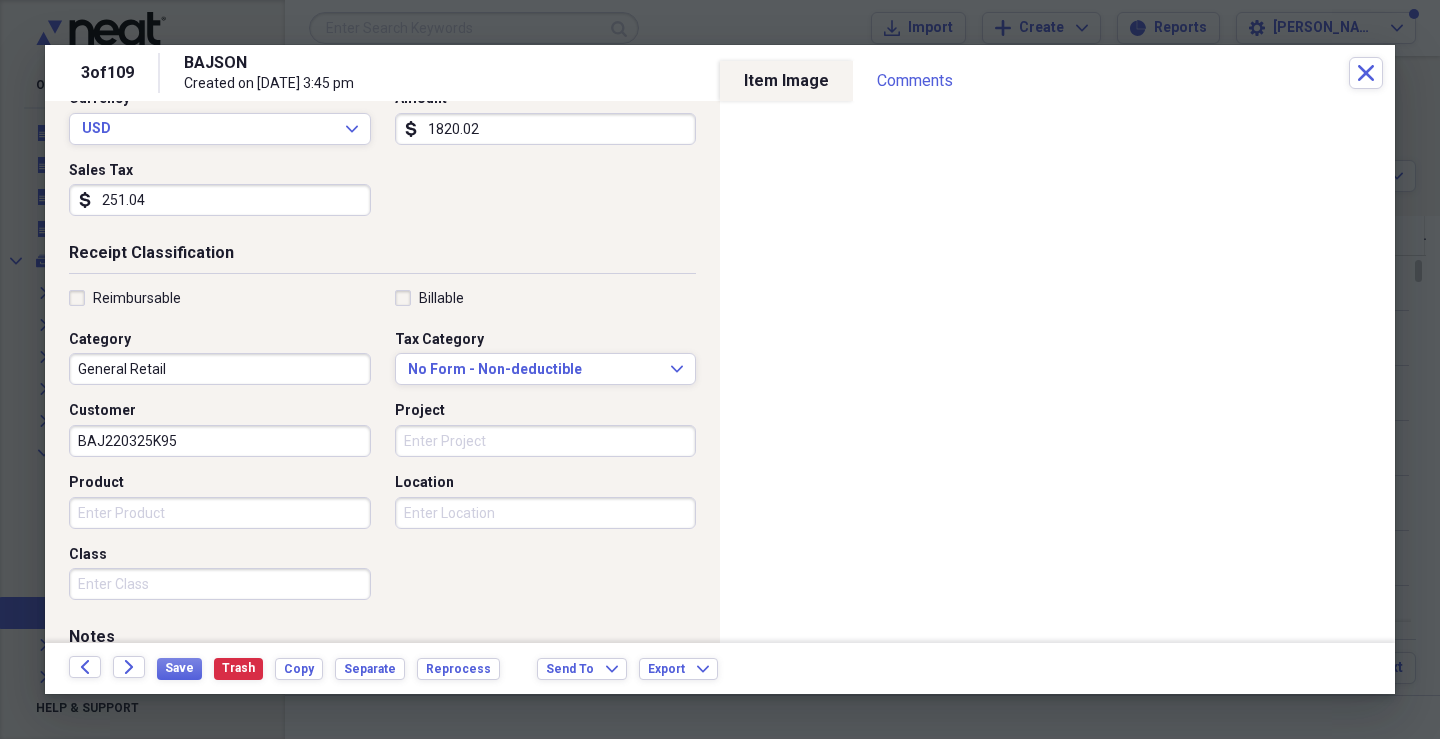 click on "Project" at bounding box center [546, 441] 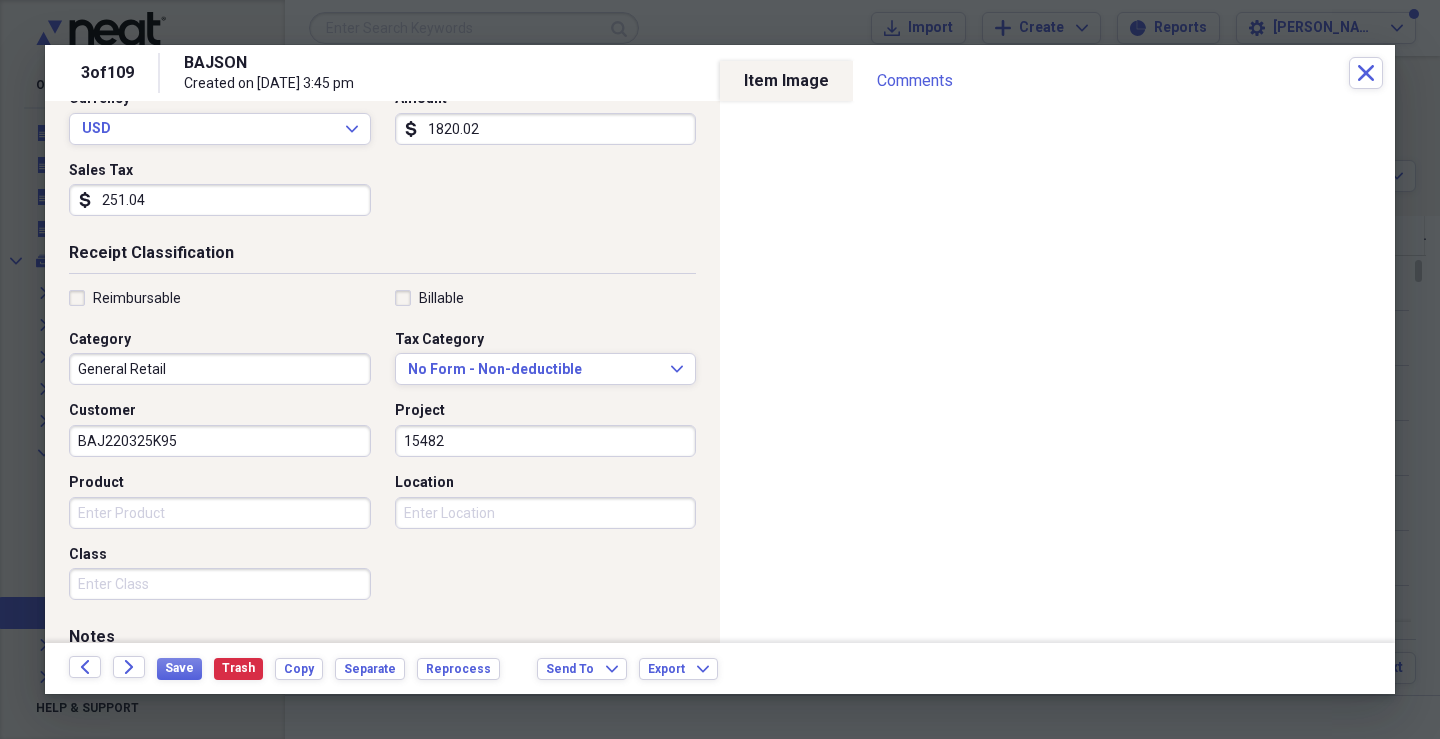 type on "15482" 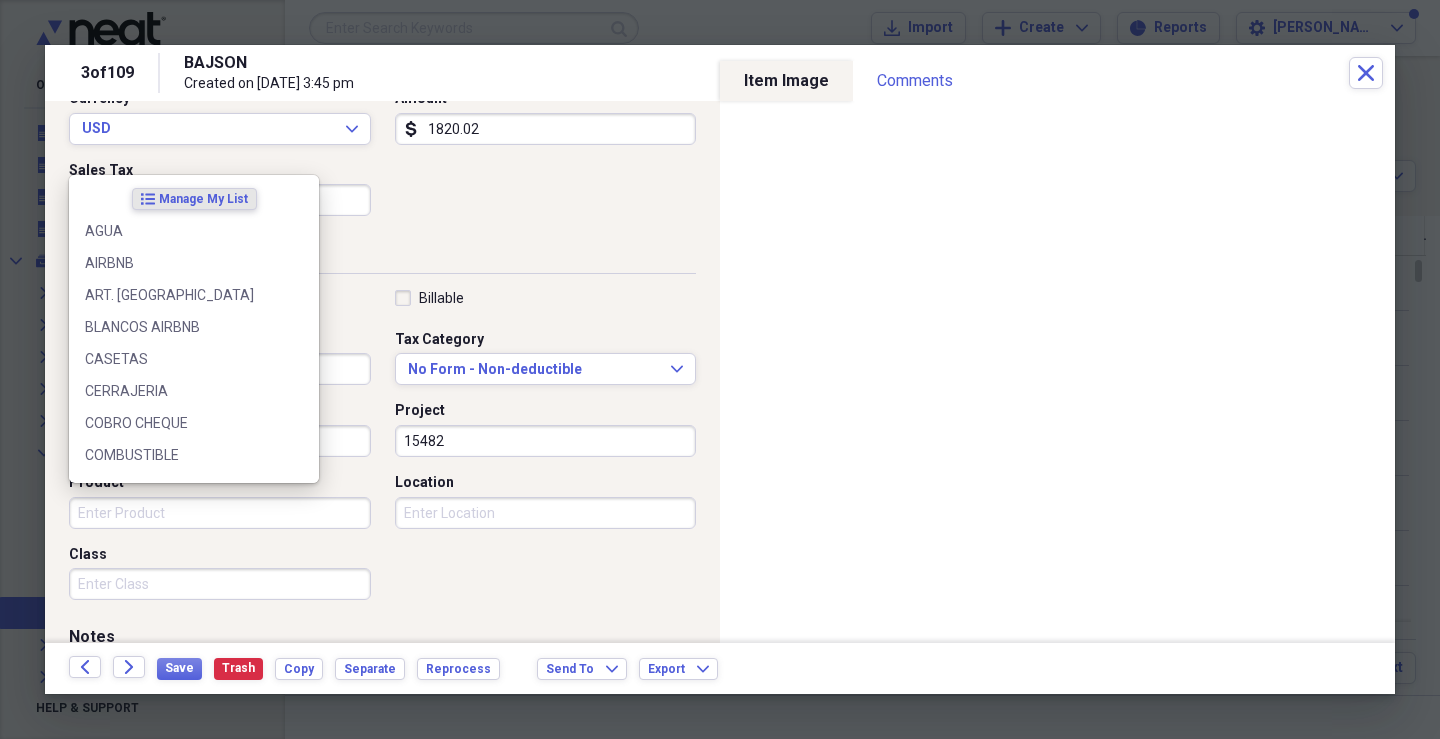 scroll, scrollTop: 479, scrollLeft: 0, axis: vertical 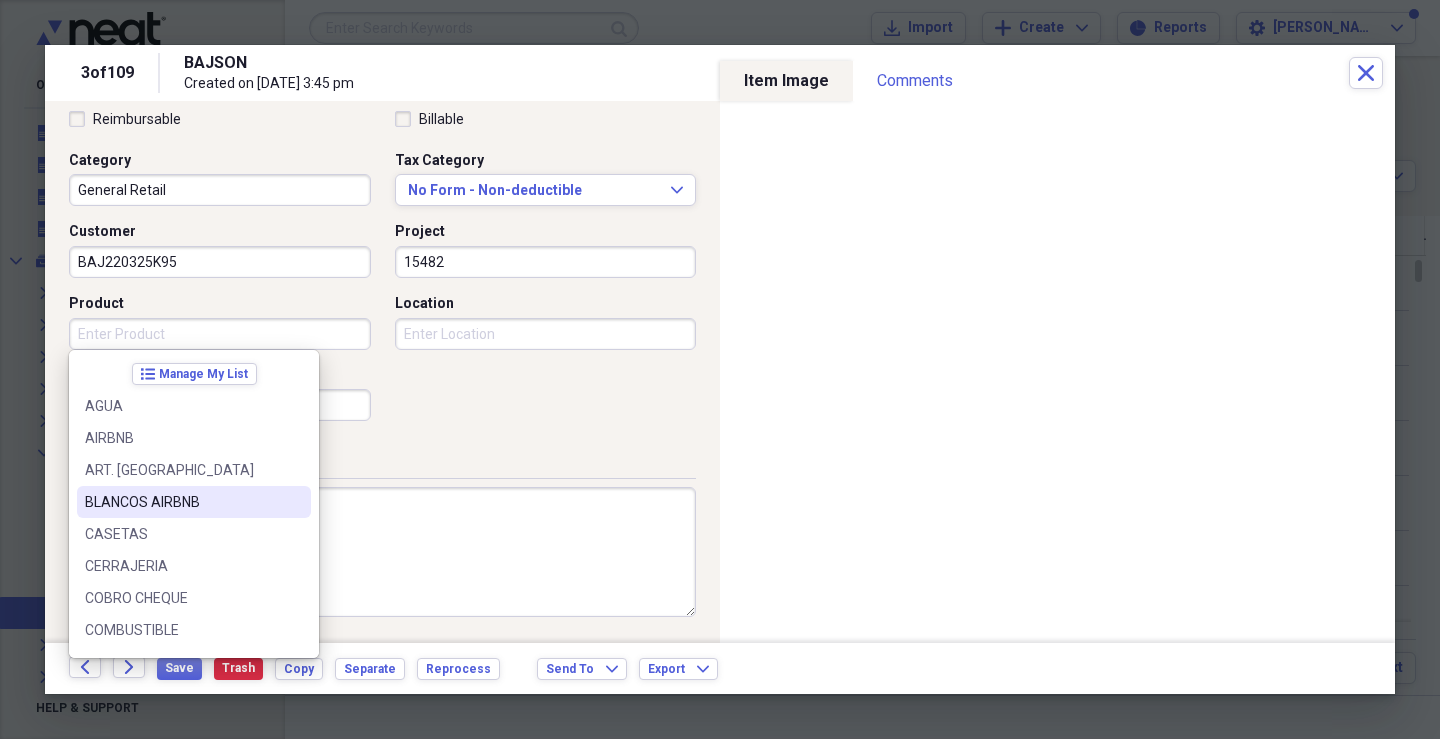 click on "BLANCOS AIRBNB" at bounding box center [182, 502] 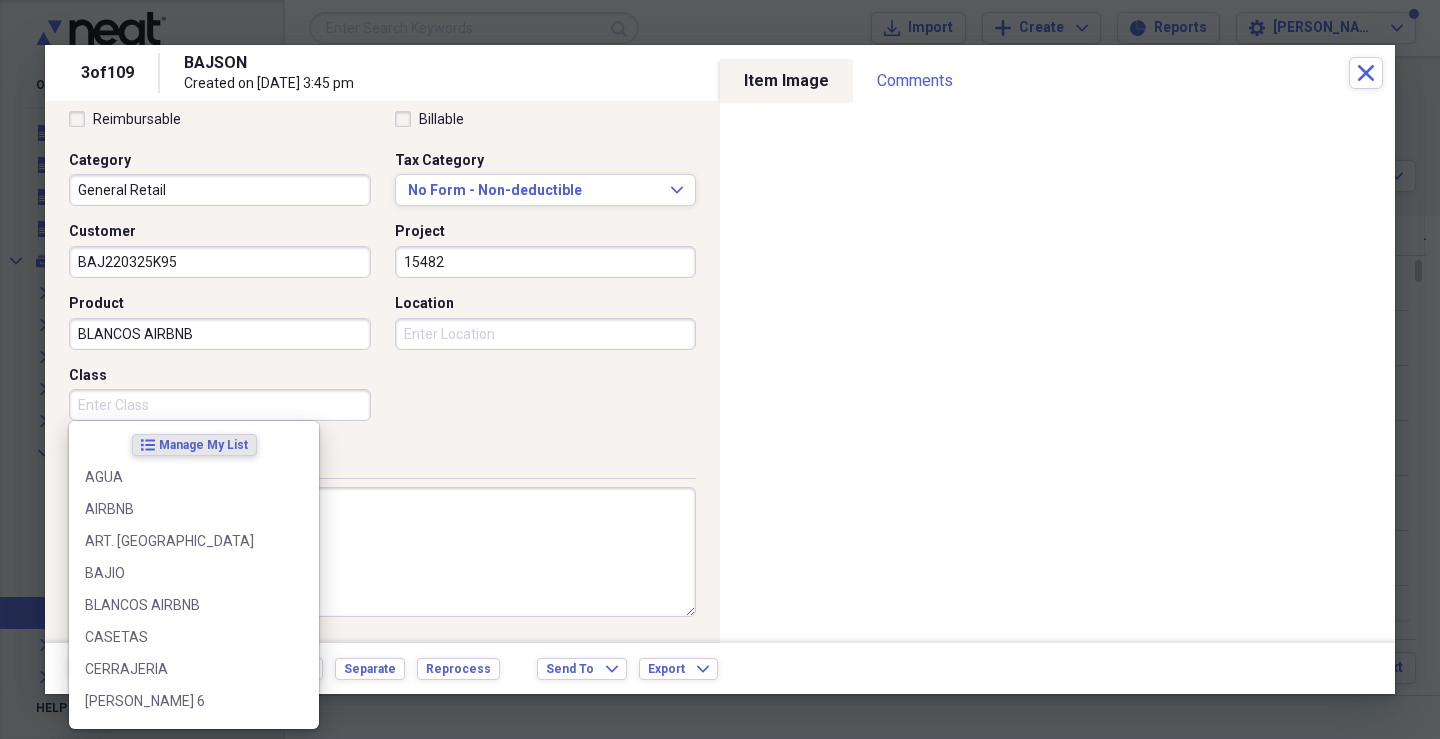 click on "Class" at bounding box center (220, 405) 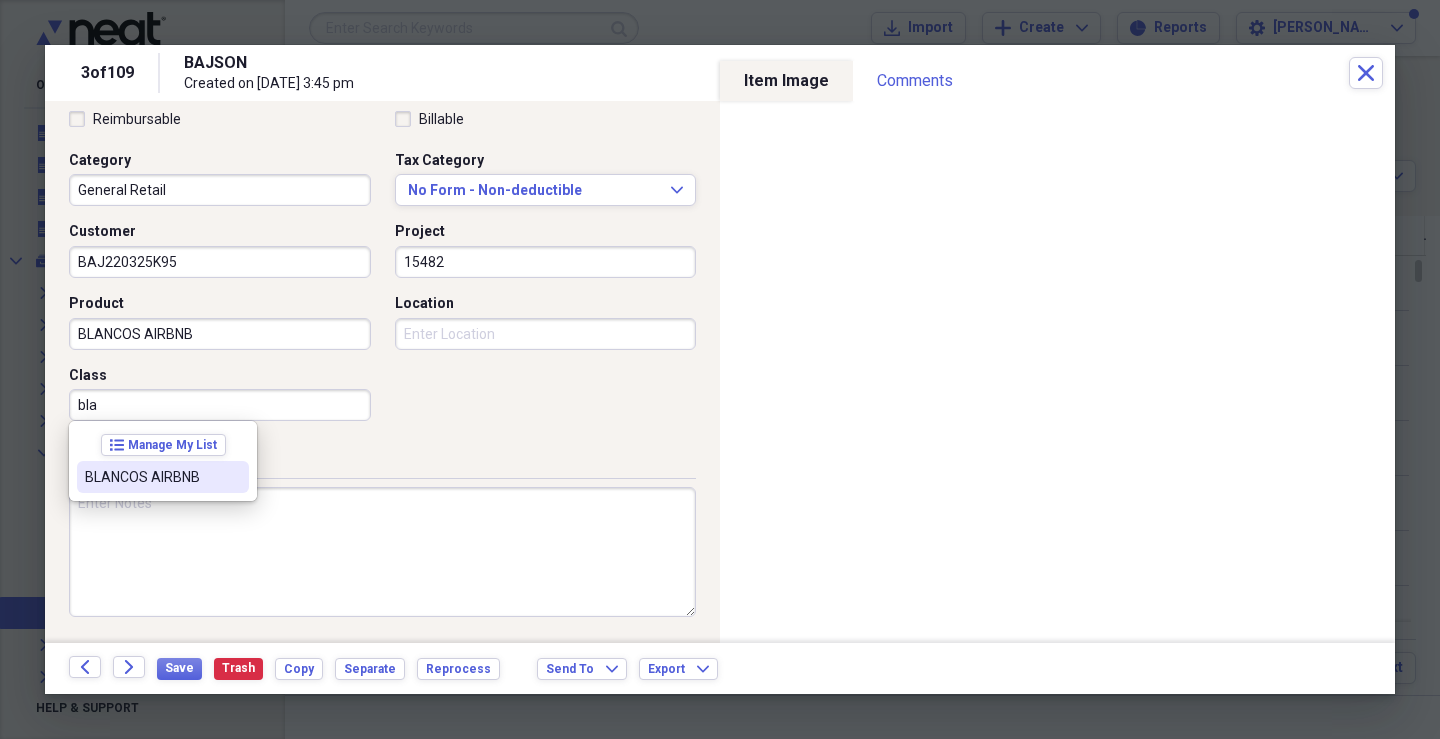 click on "BLANCOS AIRBNB" at bounding box center (163, 477) 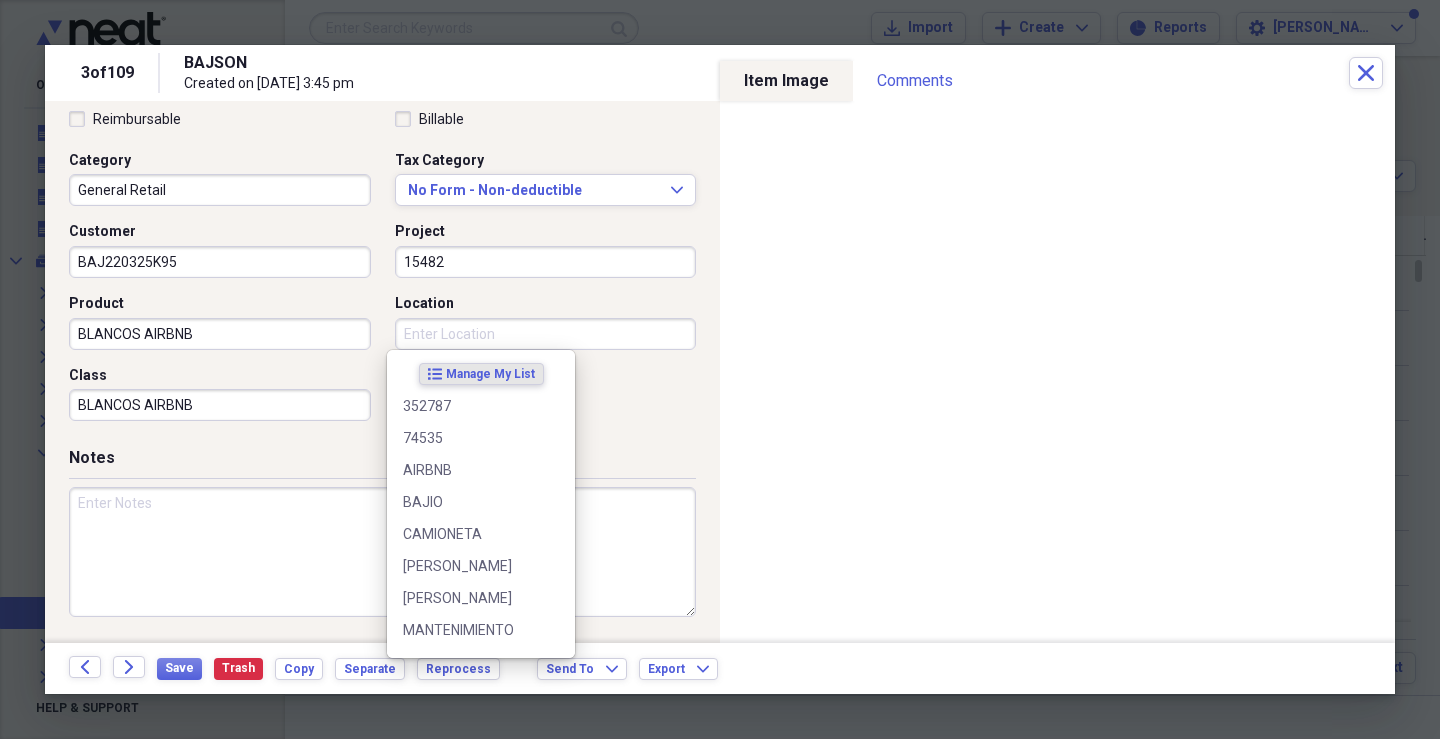 click on "Location" at bounding box center (546, 334) 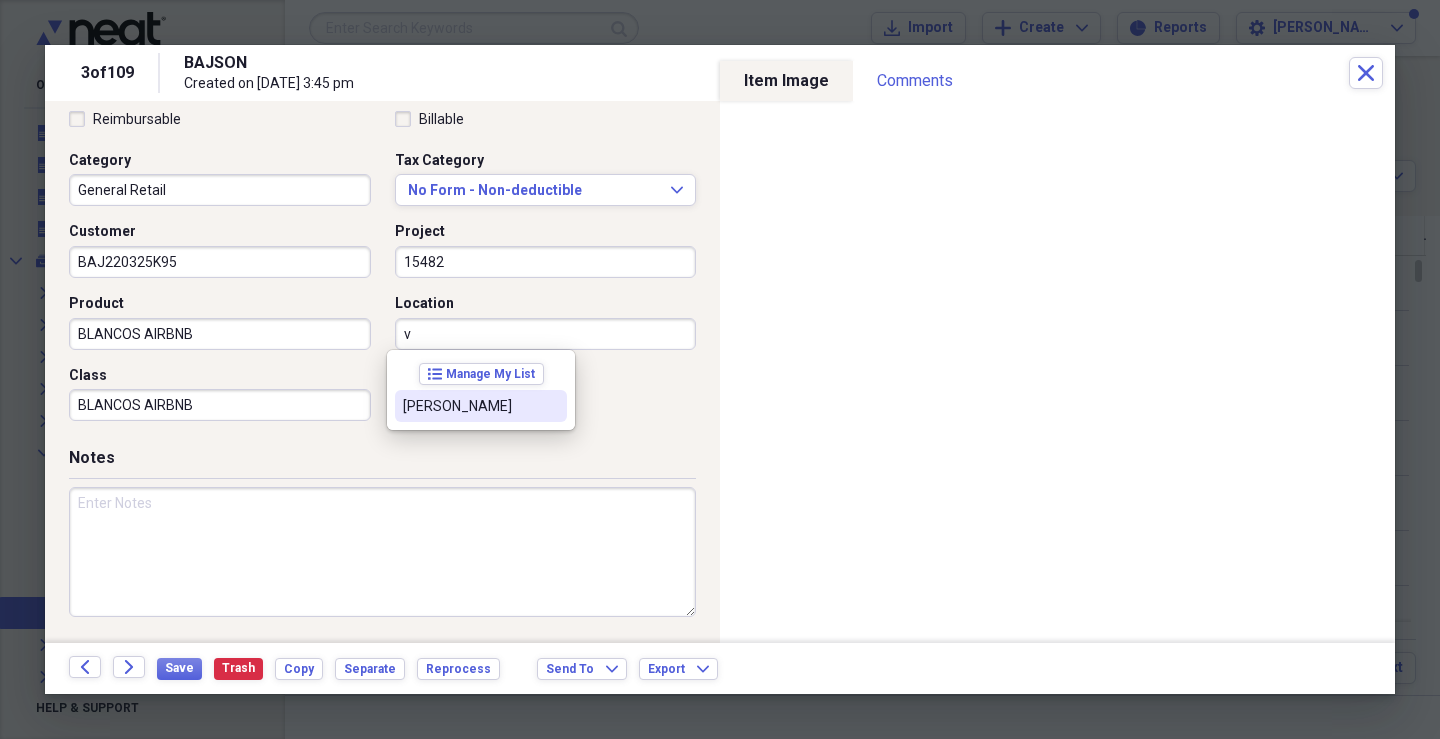 click on "[PERSON_NAME]" at bounding box center (469, 406) 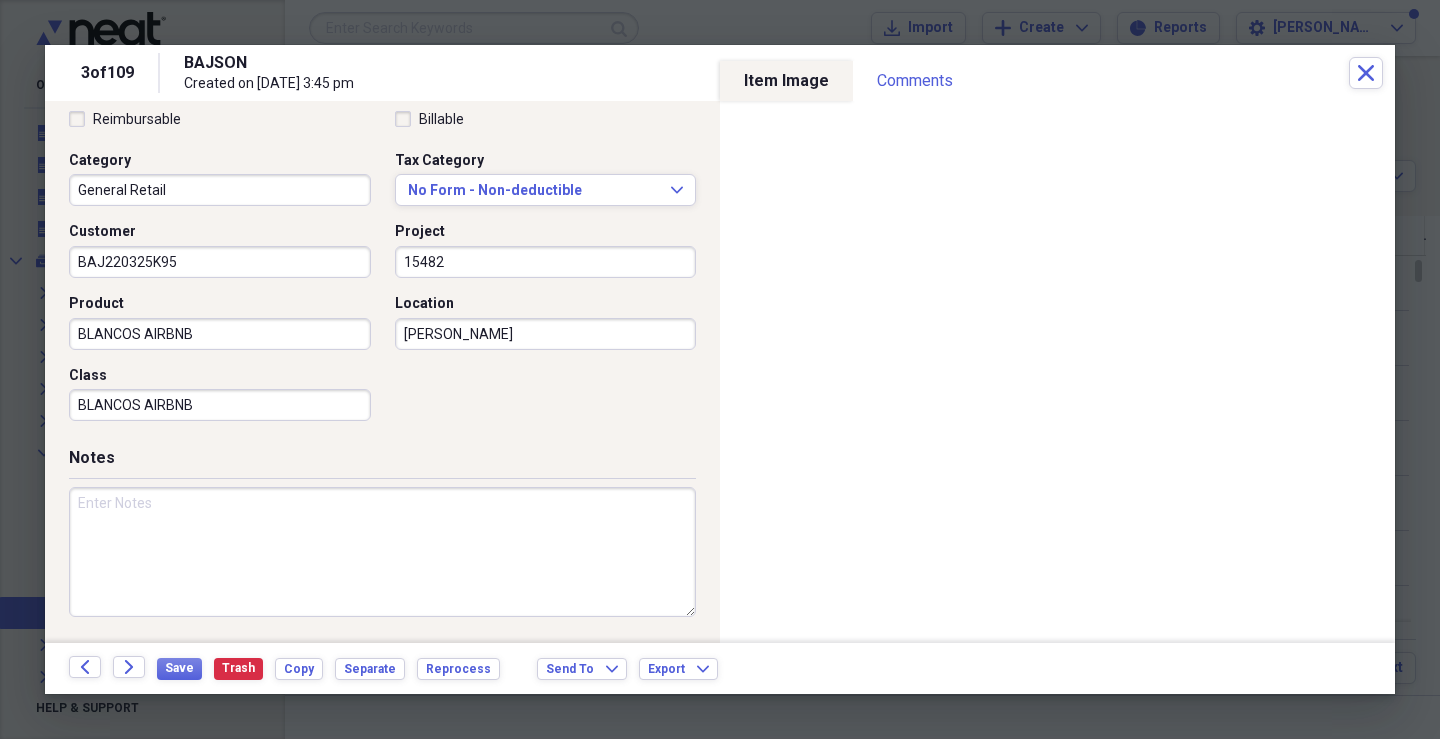 click at bounding box center (382, 552) 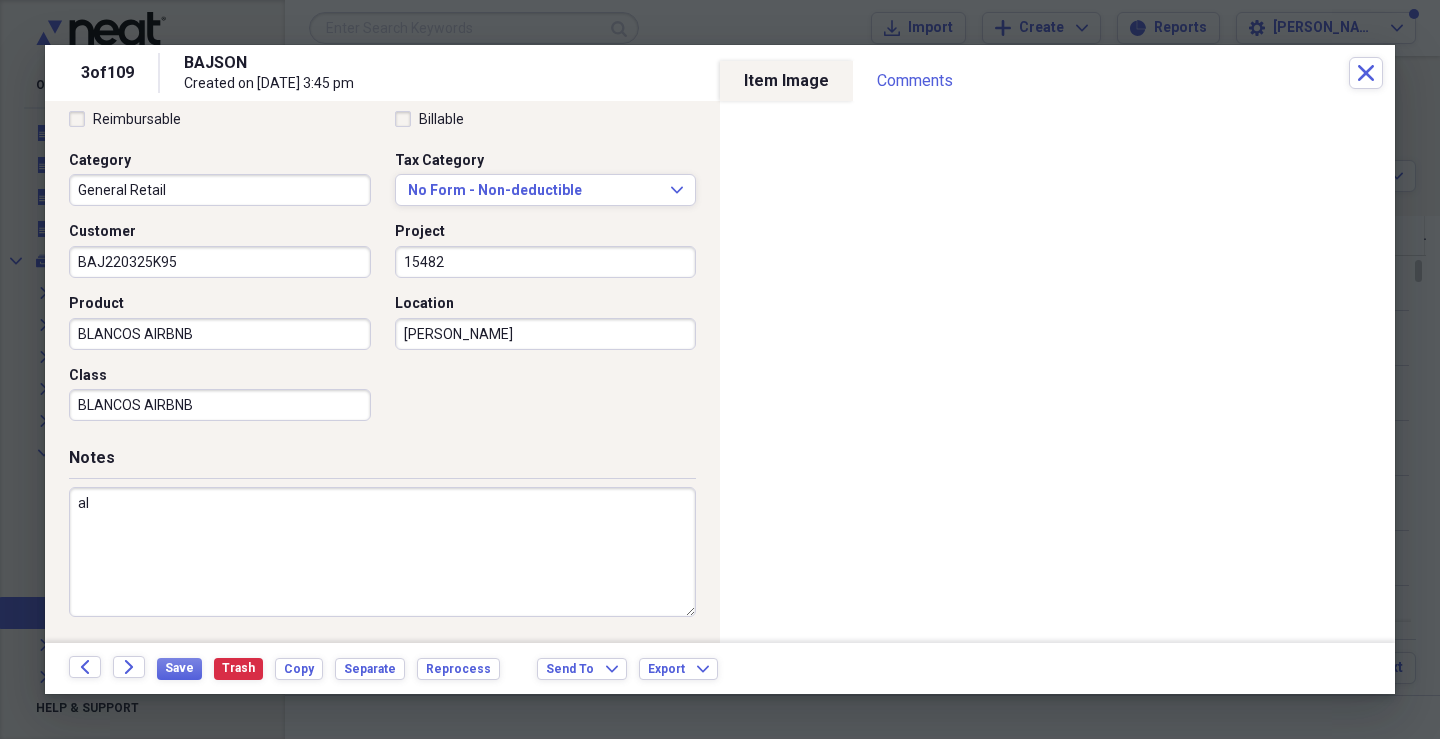 type on "a" 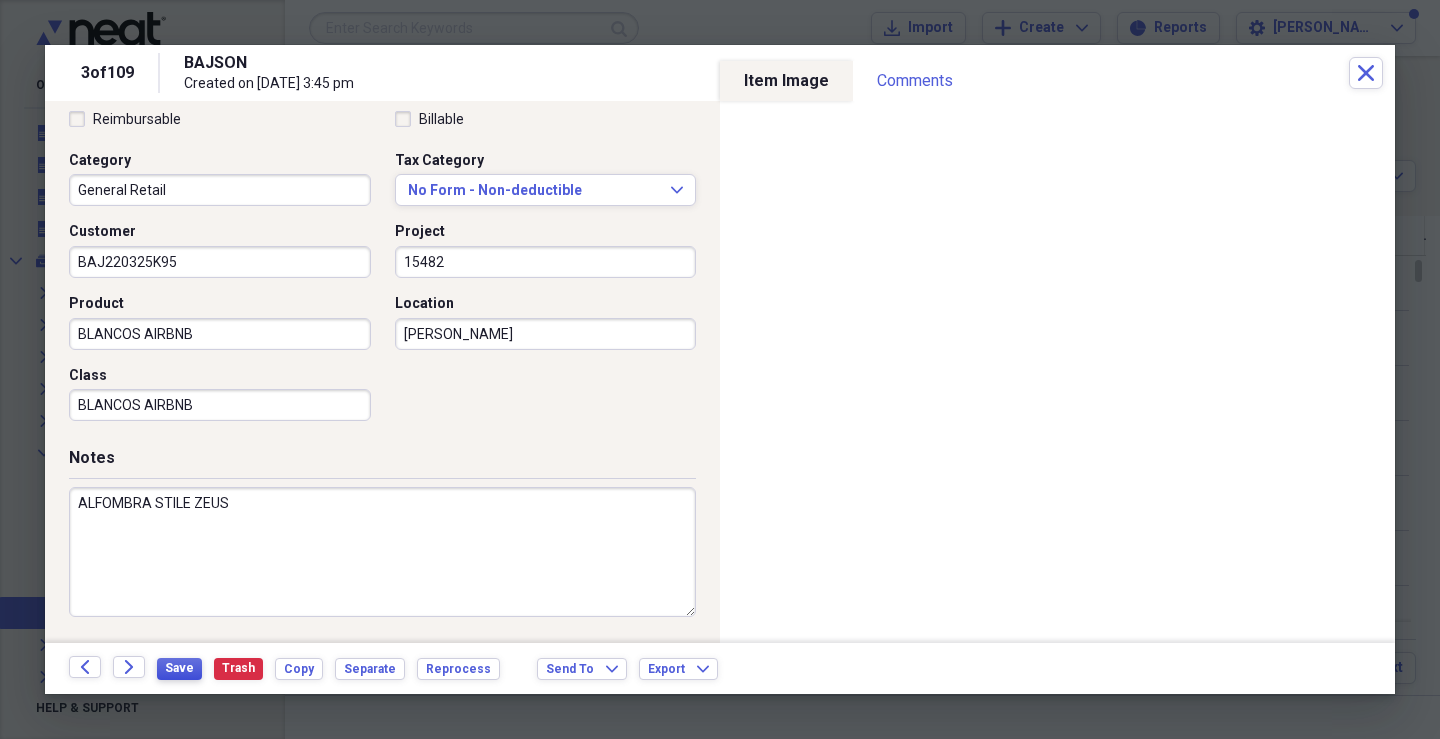 type on "ALFOMBRA STILE ZEUS" 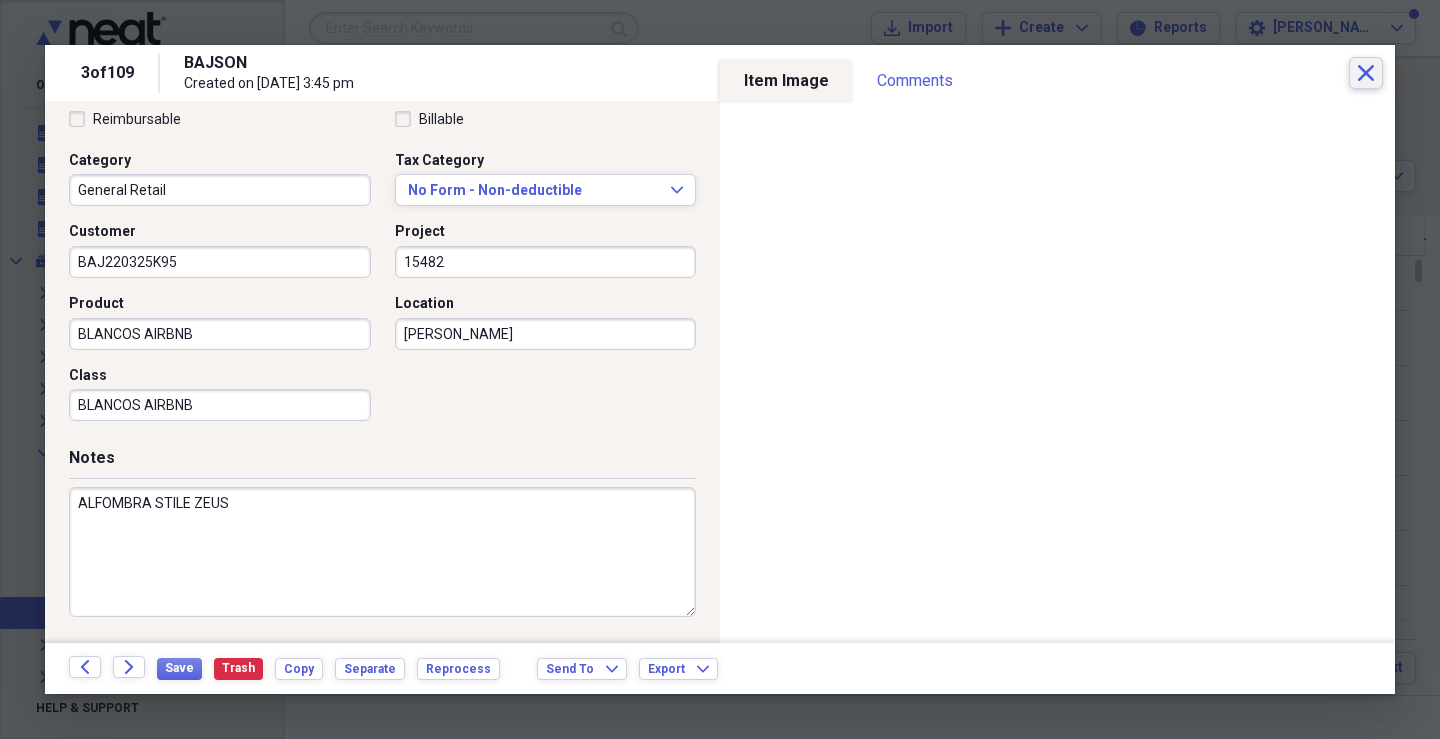 click on "Close" at bounding box center (1366, 73) 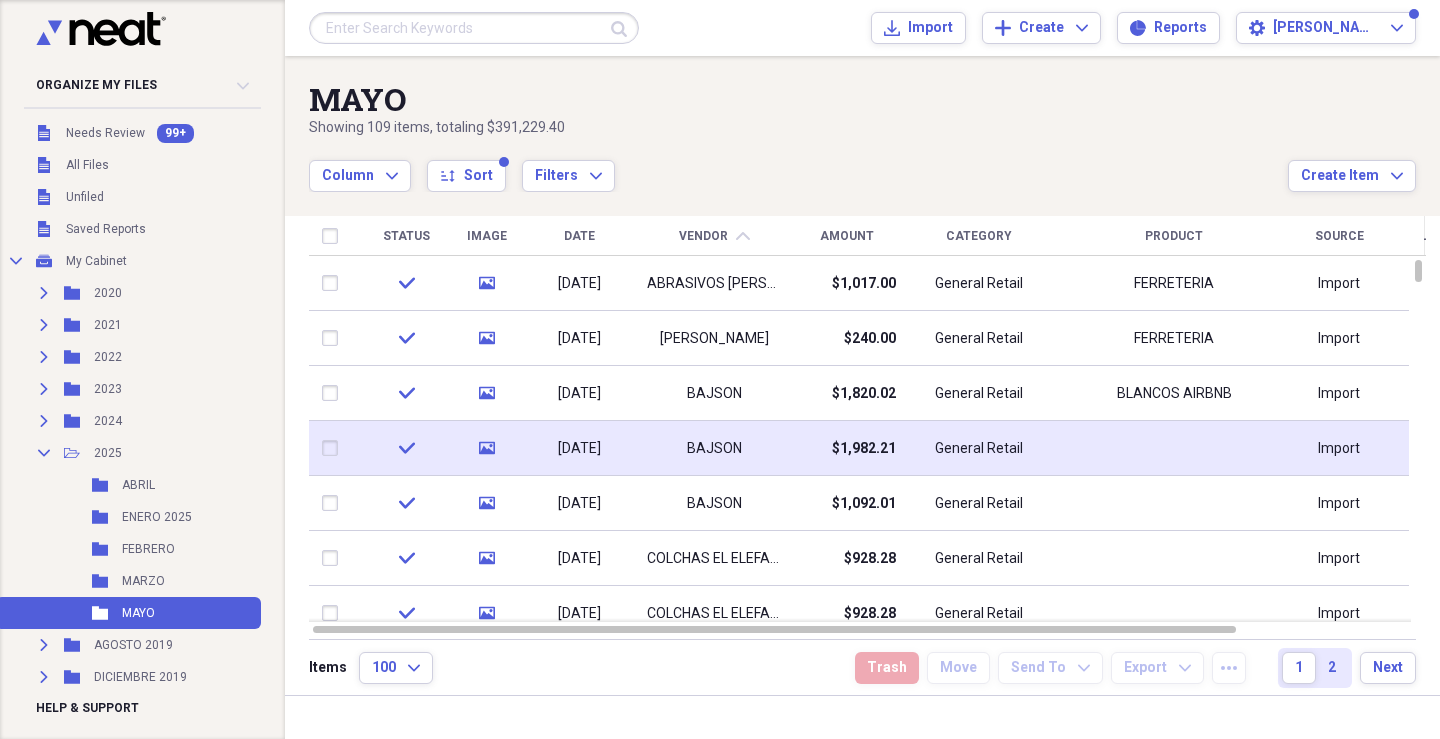 click on "BAJSON" at bounding box center [714, 449] 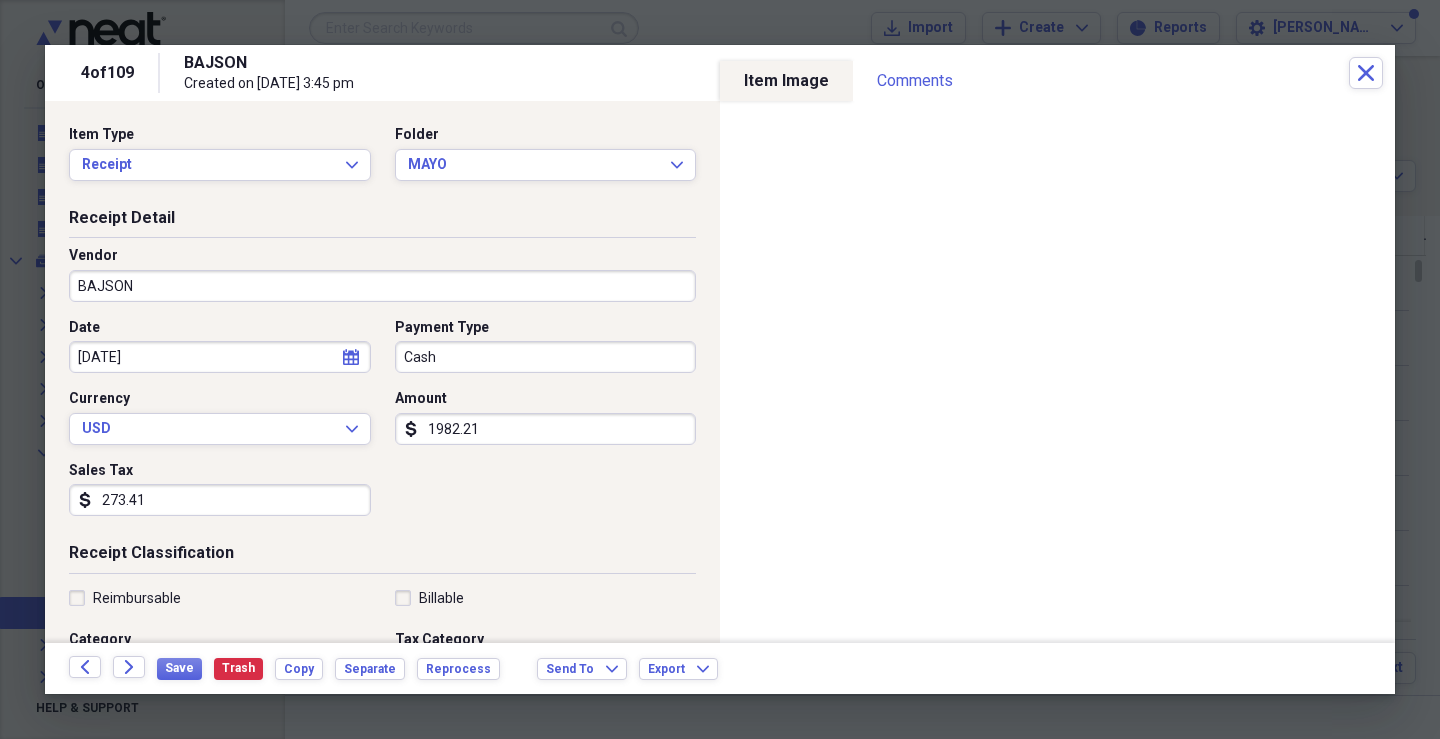 click on "Cash" at bounding box center (546, 357) 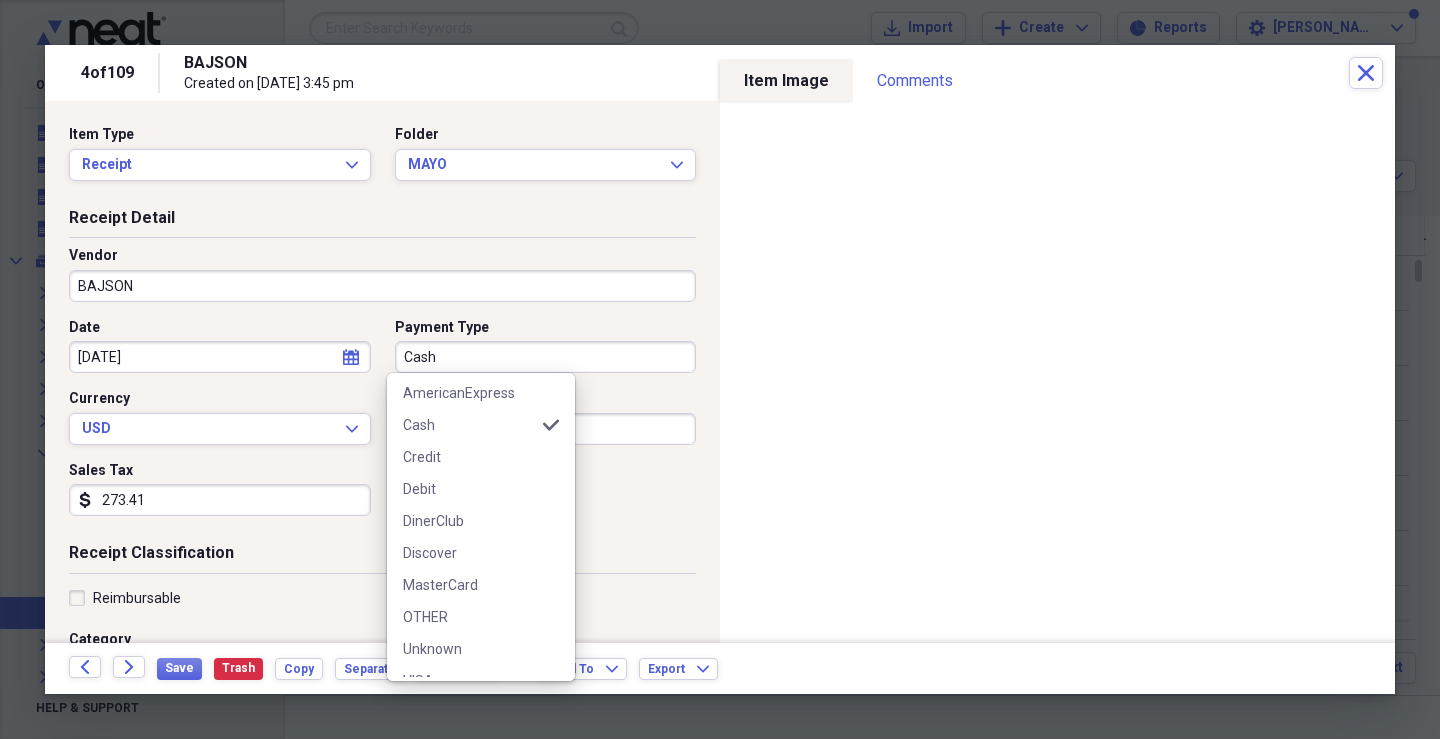 scroll, scrollTop: 124, scrollLeft: 0, axis: vertical 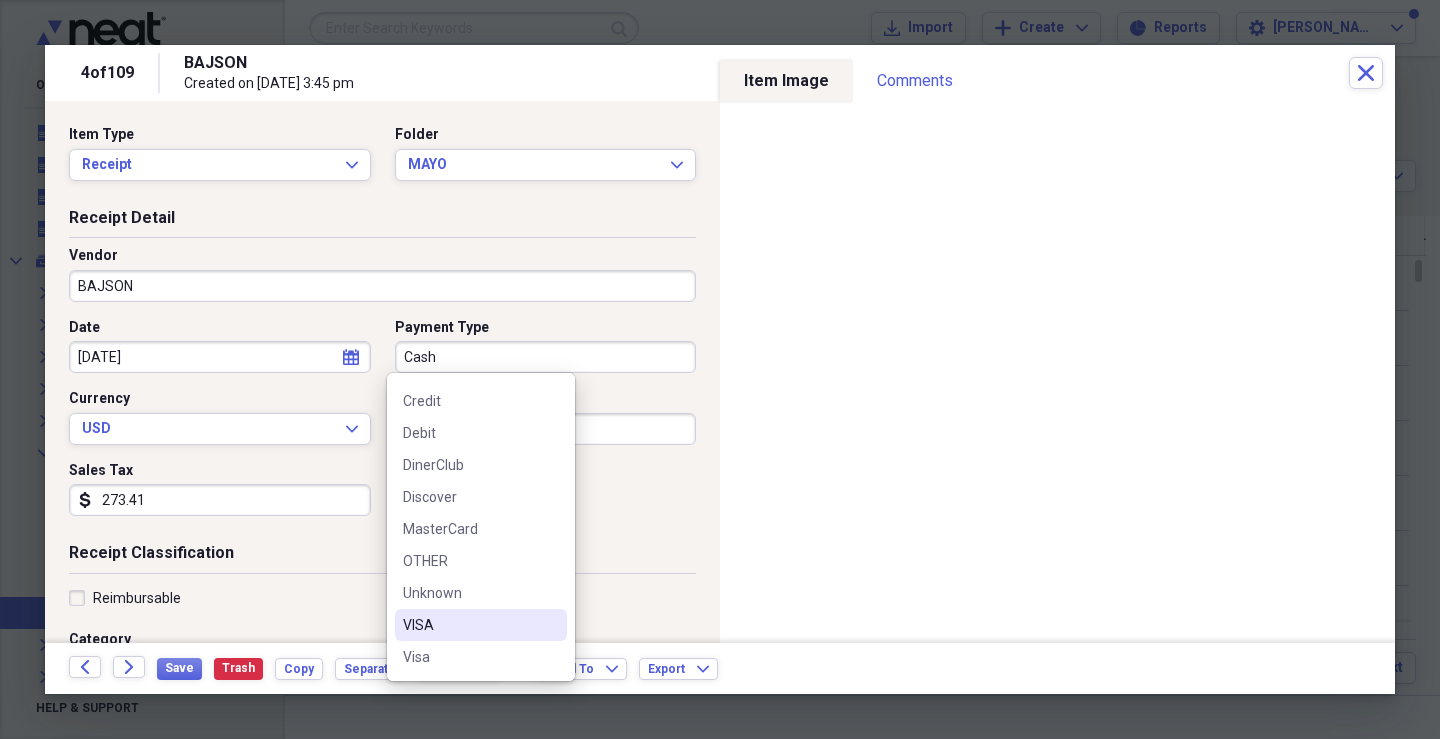 drag, startPoint x: 415, startPoint y: 625, endPoint x: 460, endPoint y: 621, distance: 45.17743 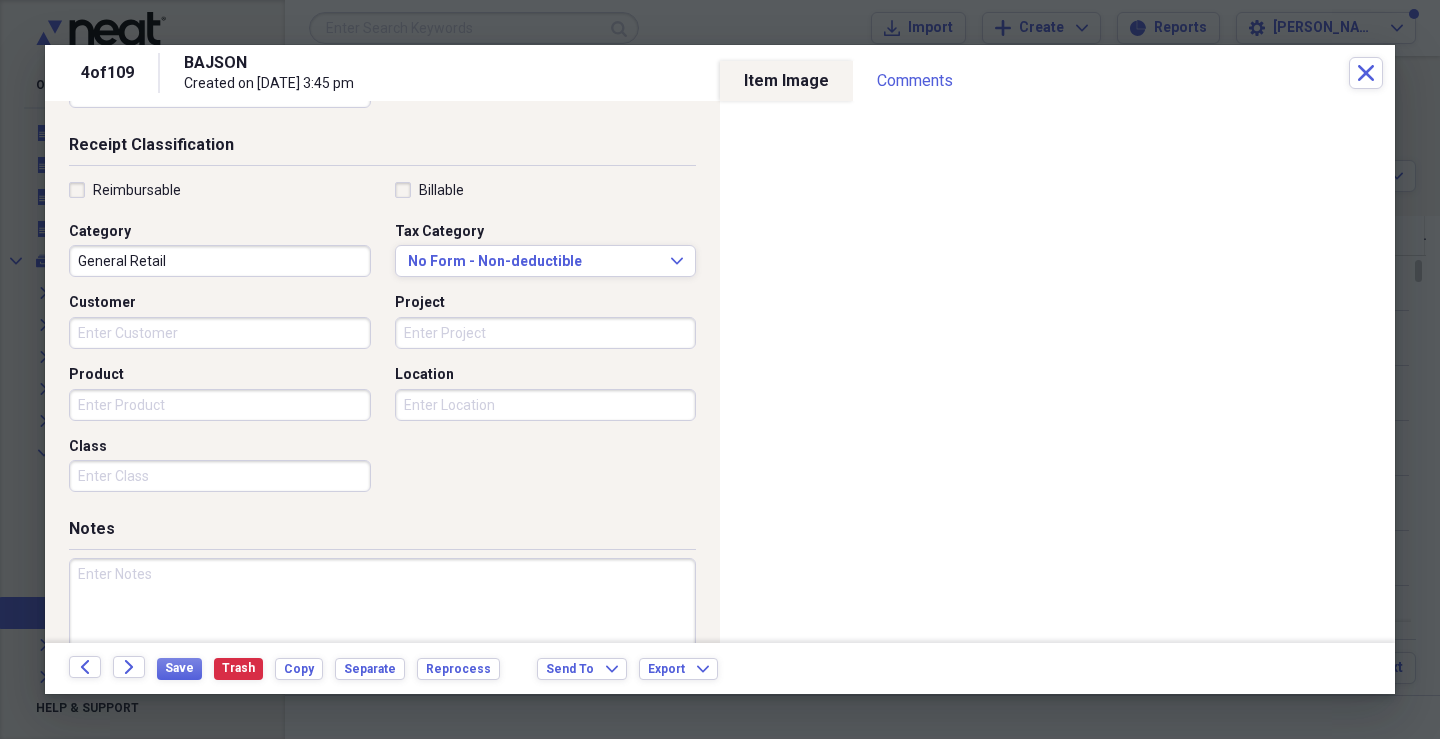 scroll, scrollTop: 428, scrollLeft: 0, axis: vertical 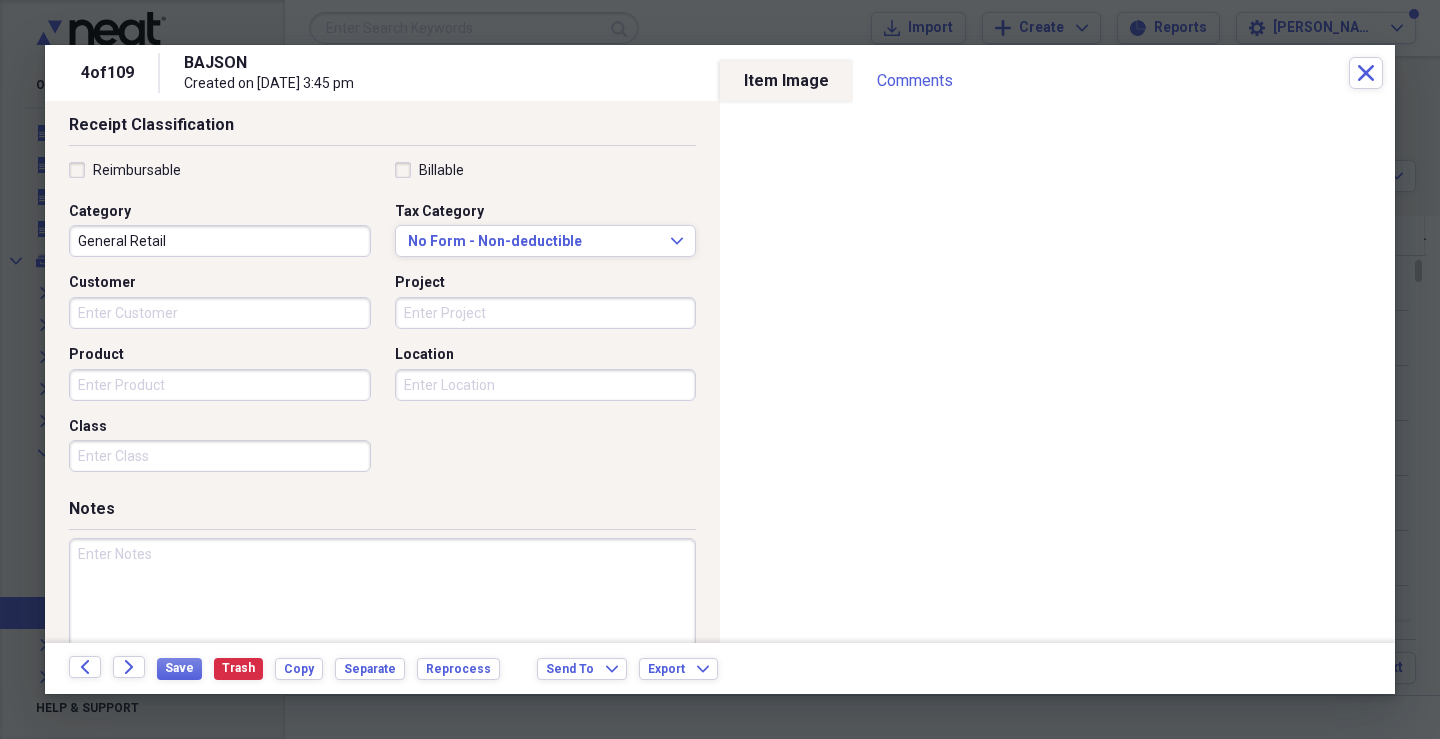 click on "Customer" at bounding box center (220, 313) 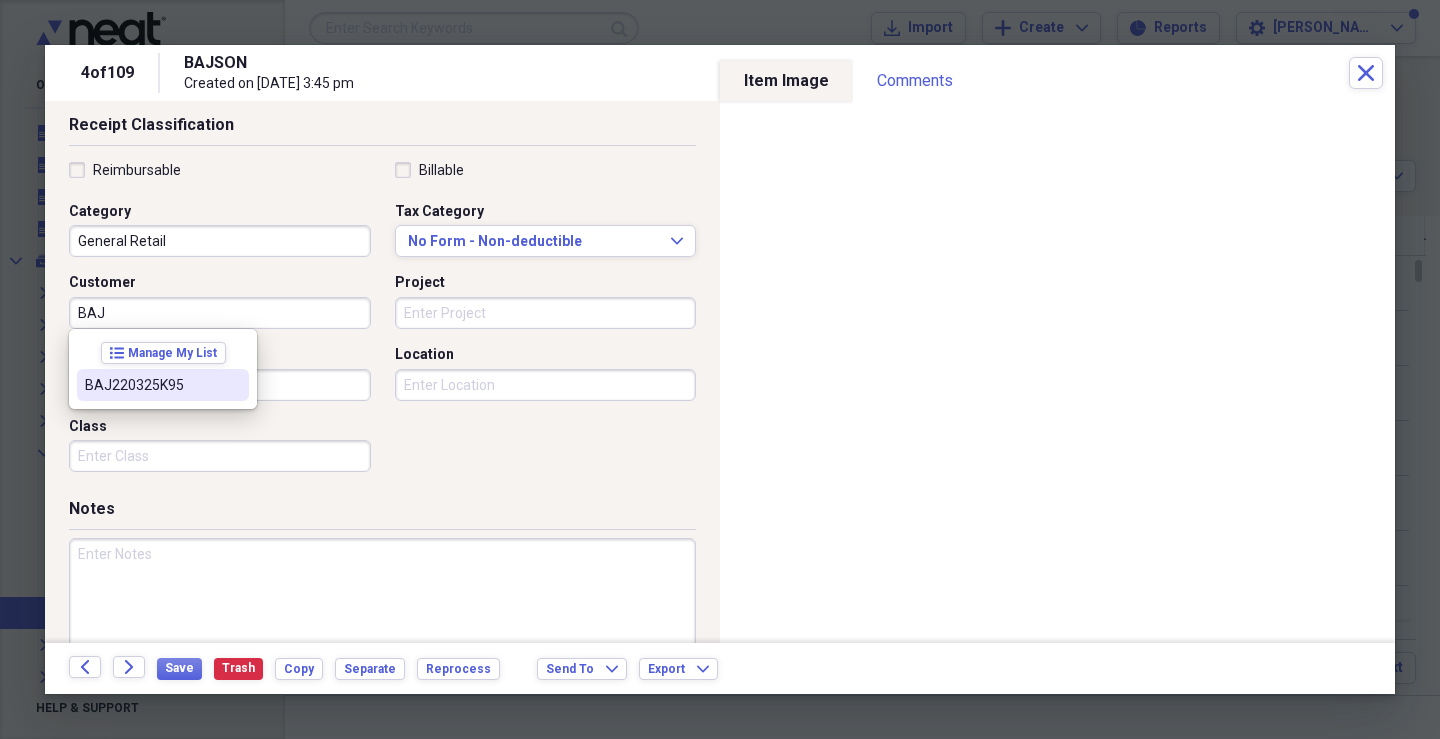 click on "BAJ220325K95" at bounding box center (151, 385) 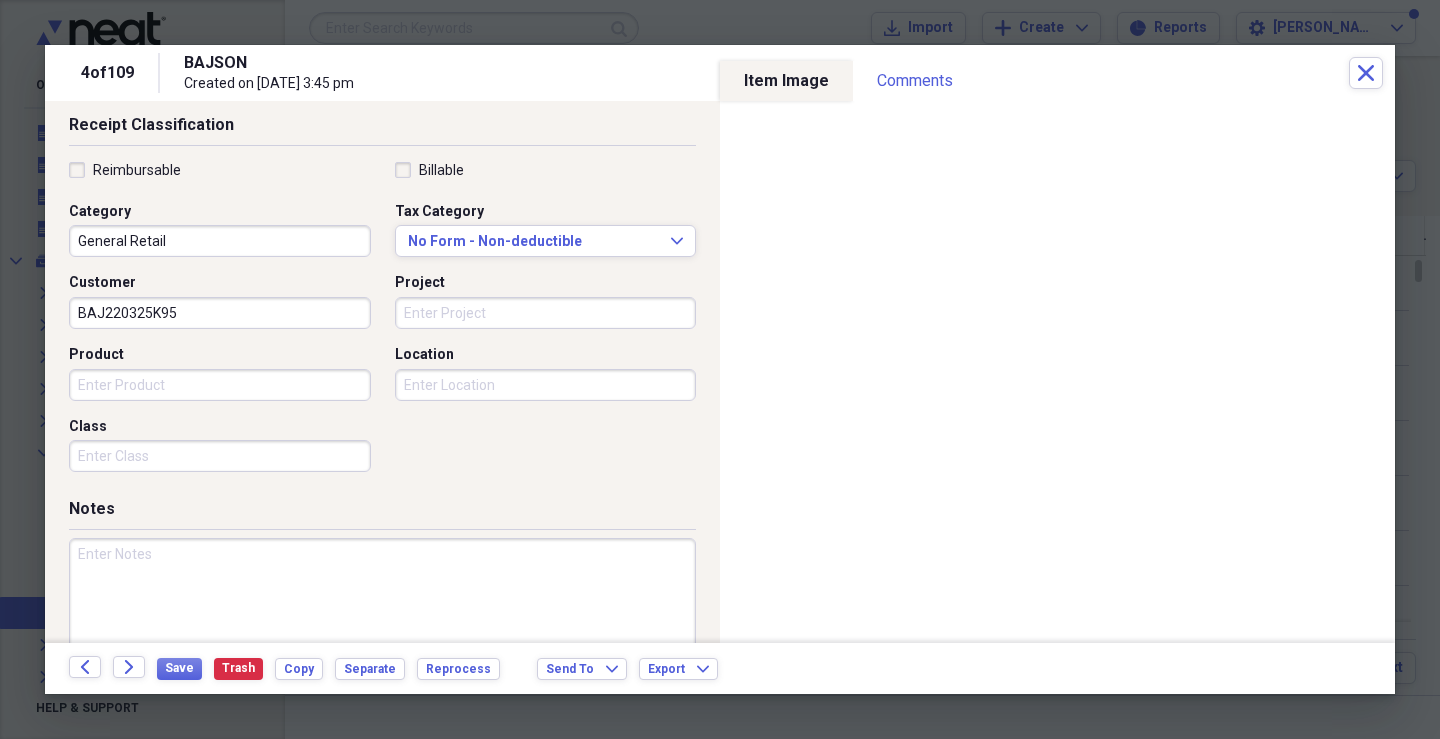 click on "Project" at bounding box center [546, 313] 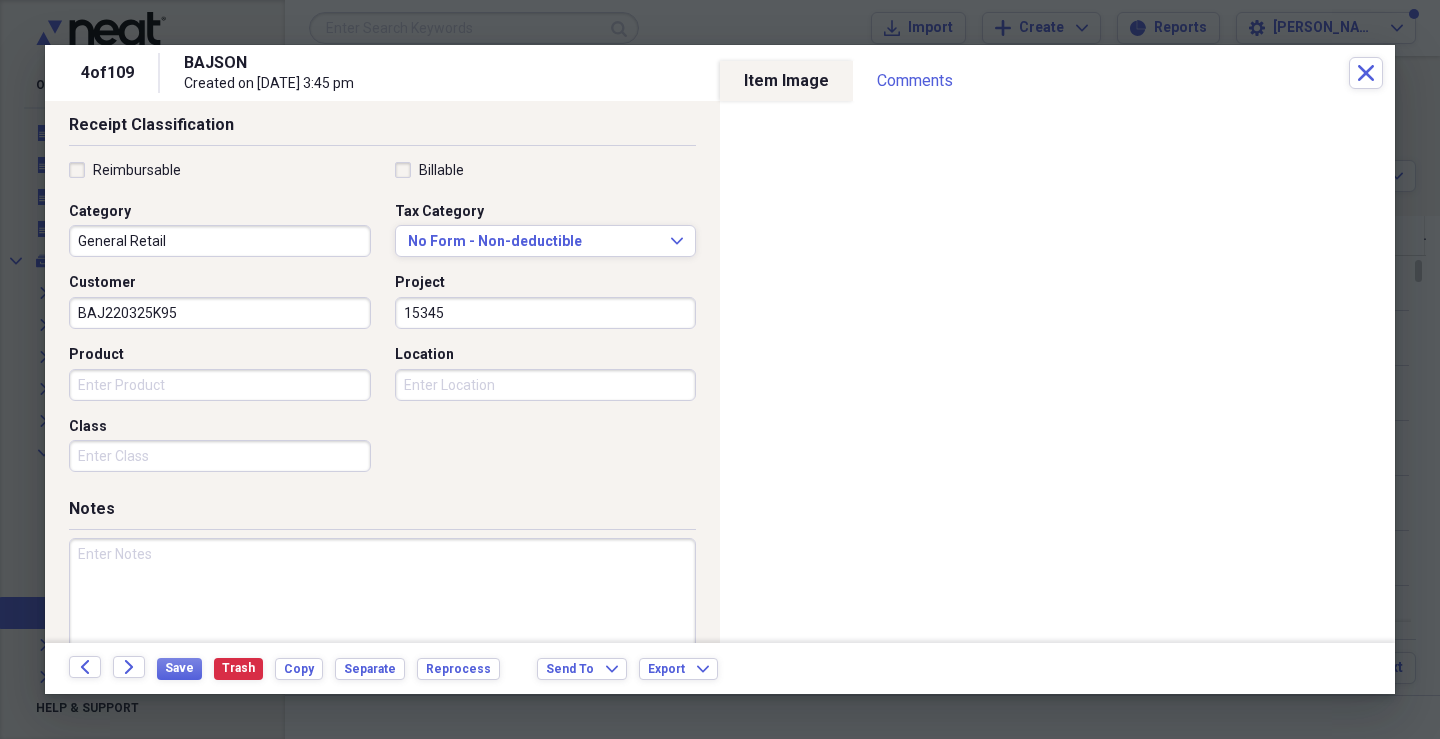 type on "15345" 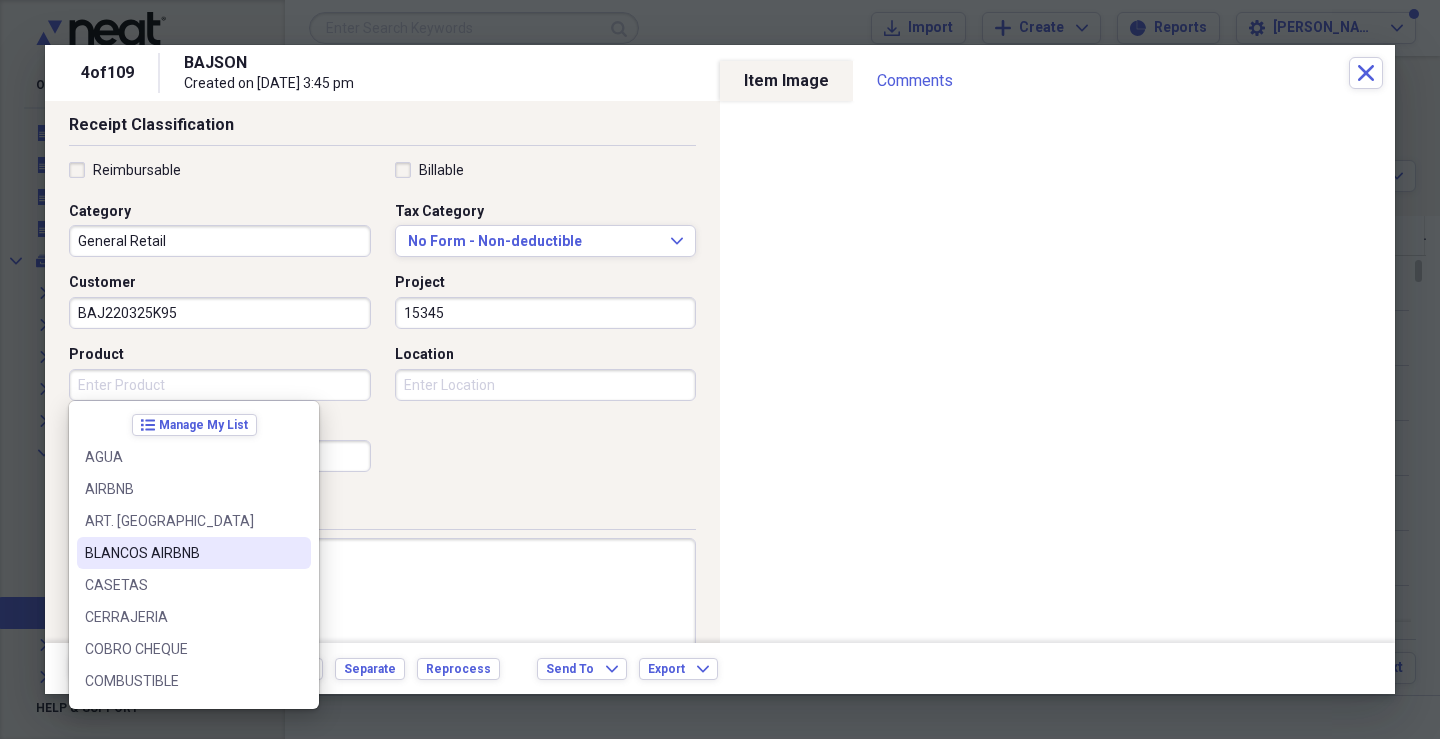 drag, startPoint x: 227, startPoint y: 548, endPoint x: 222, endPoint y: 522, distance: 26.476404 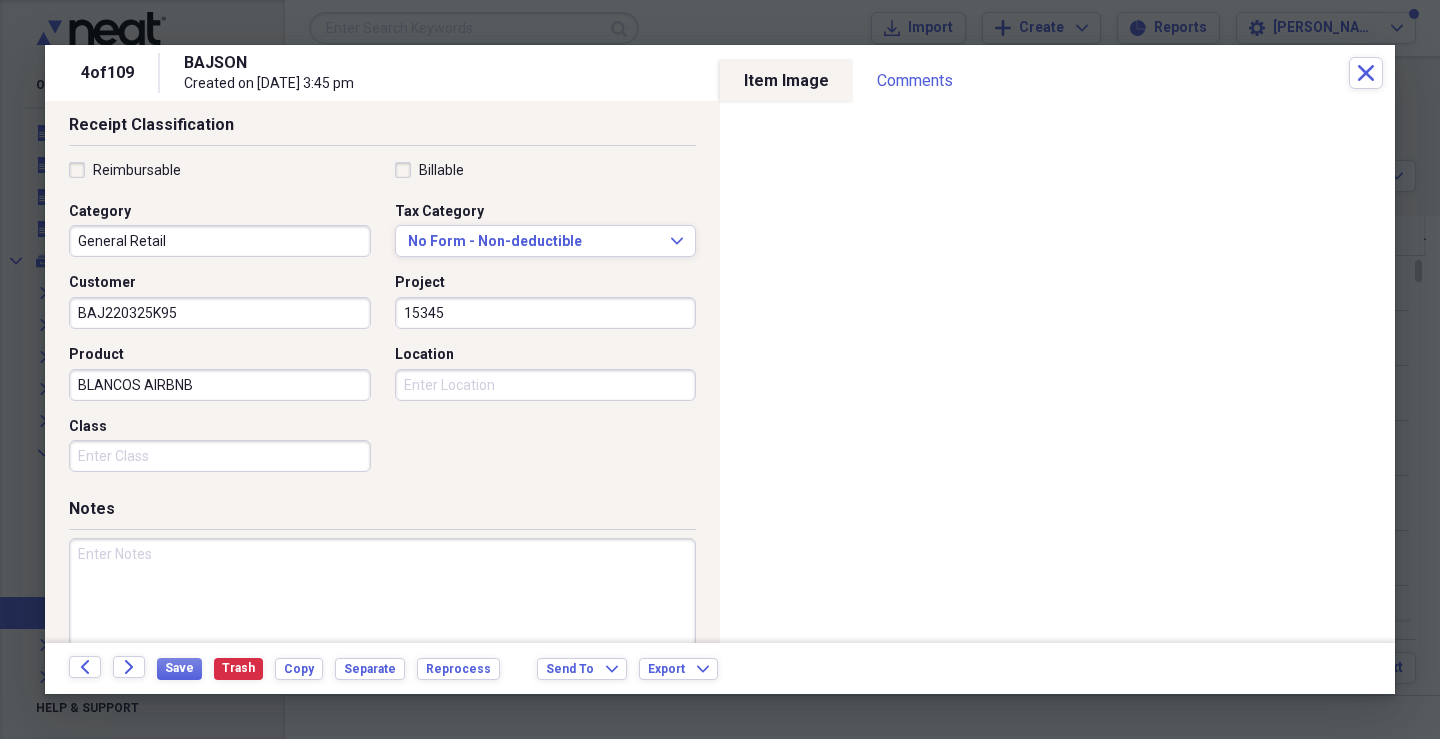 click on "Class" at bounding box center [220, 456] 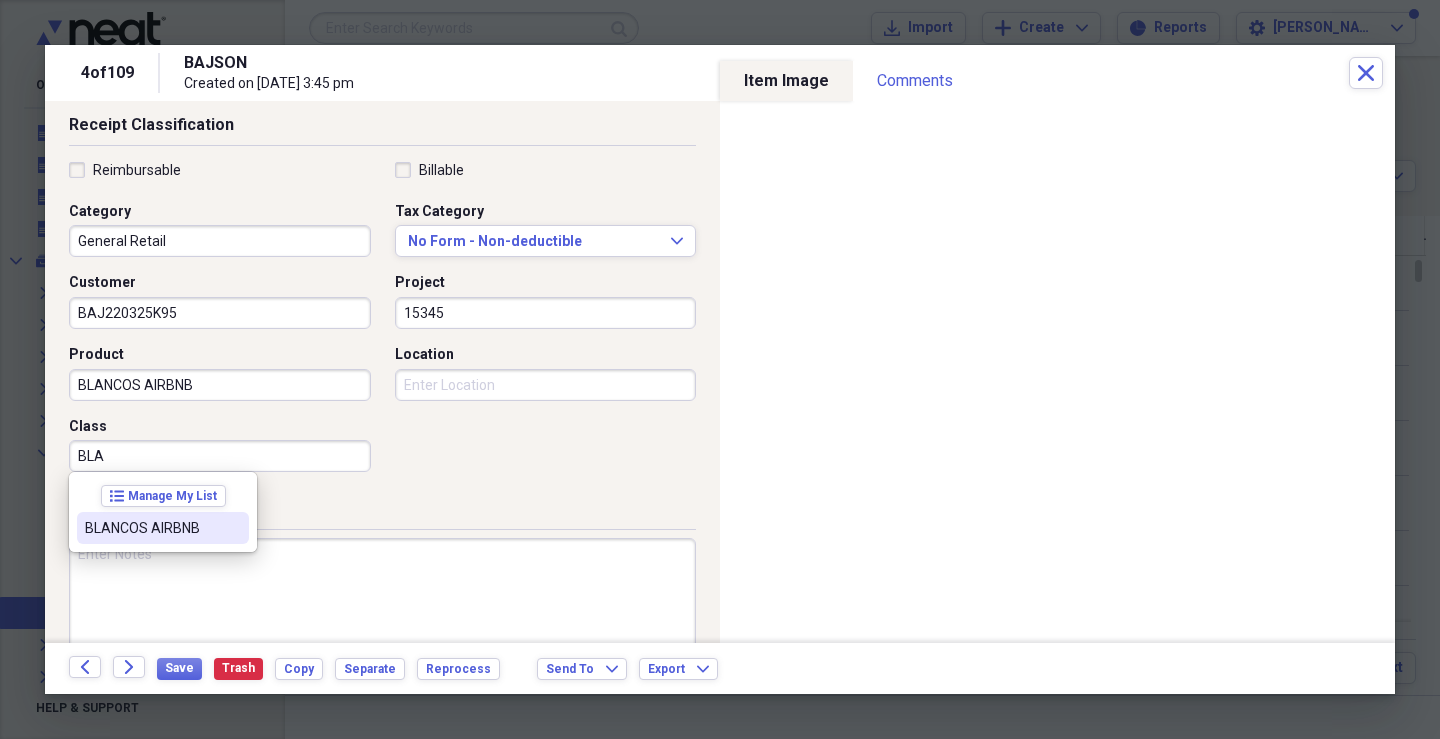 click on "BLANCOS AIRBNB" at bounding box center [163, 528] 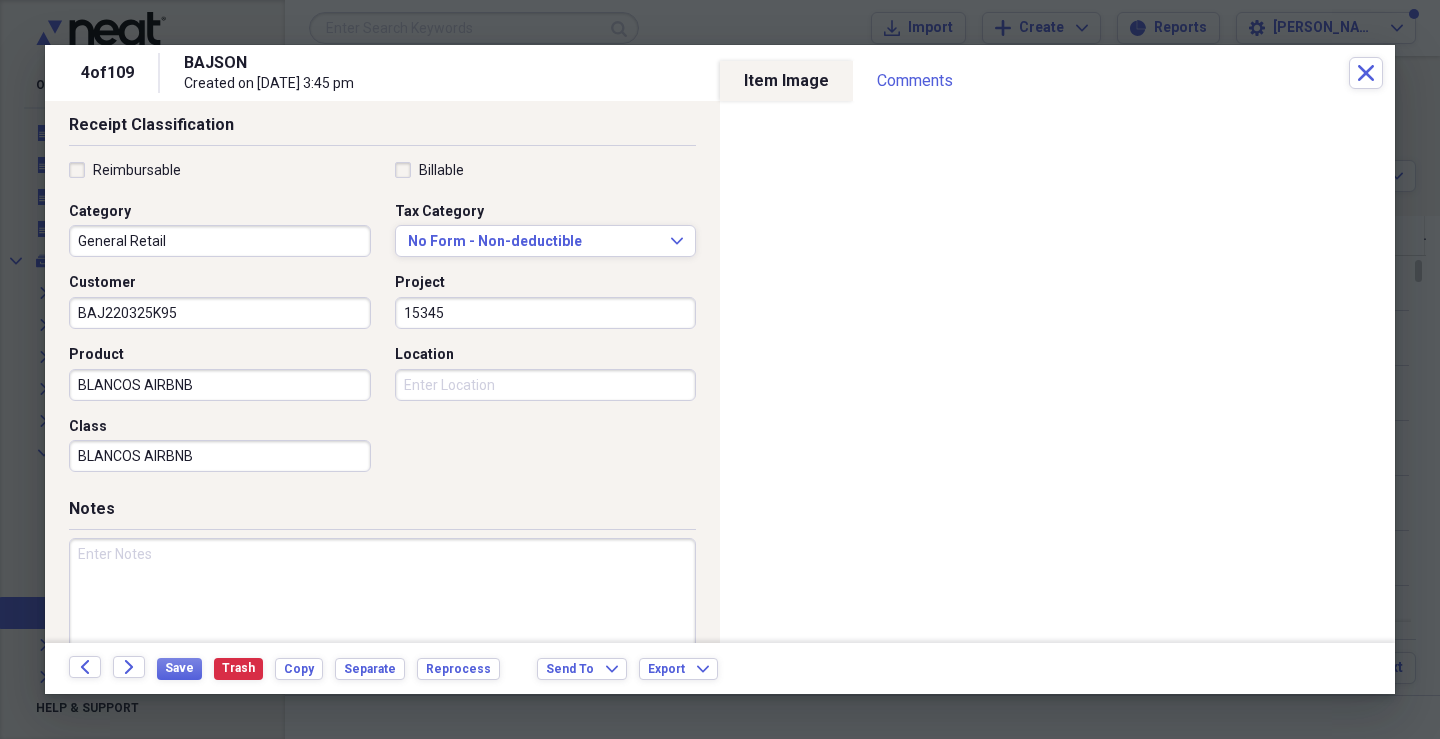 click on "Location" at bounding box center [546, 385] 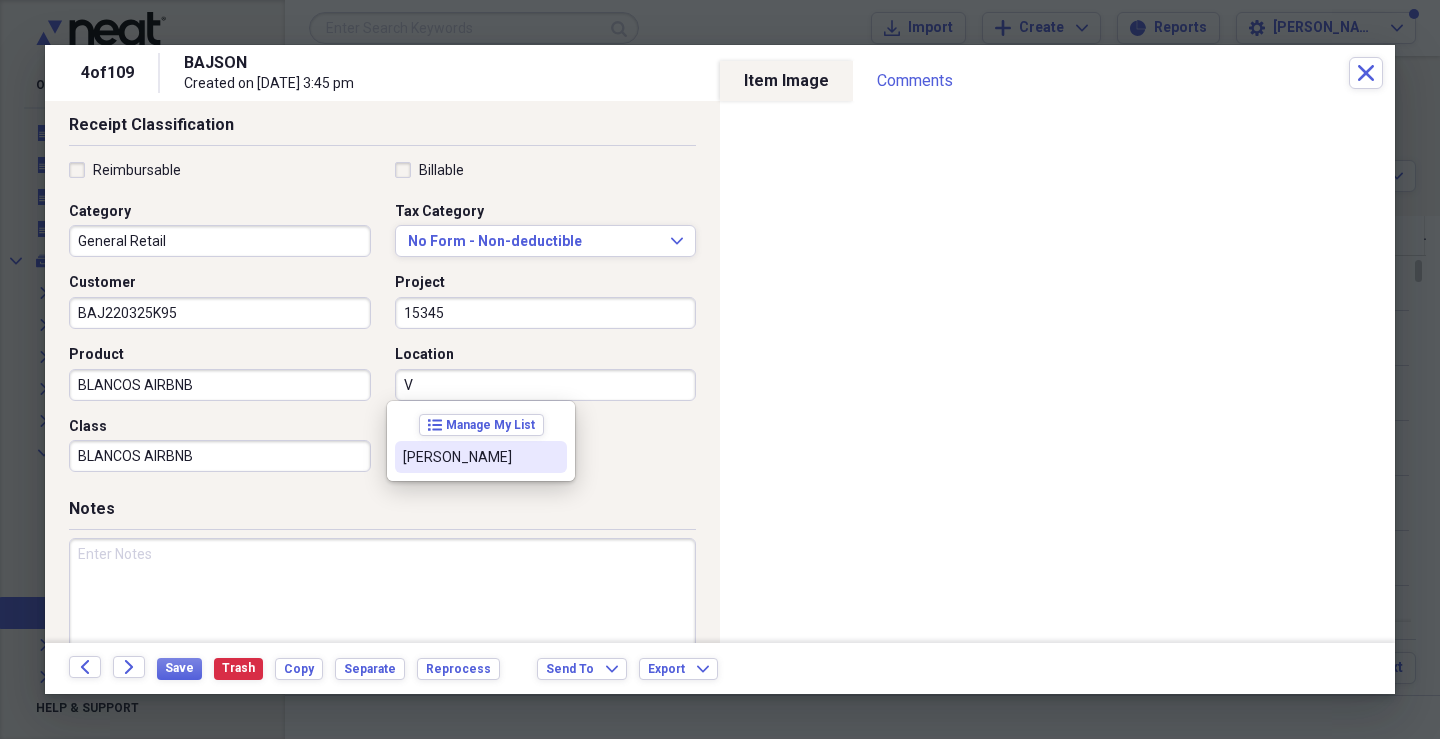 drag, startPoint x: 405, startPoint y: 455, endPoint x: 247, endPoint y: 510, distance: 167.29913 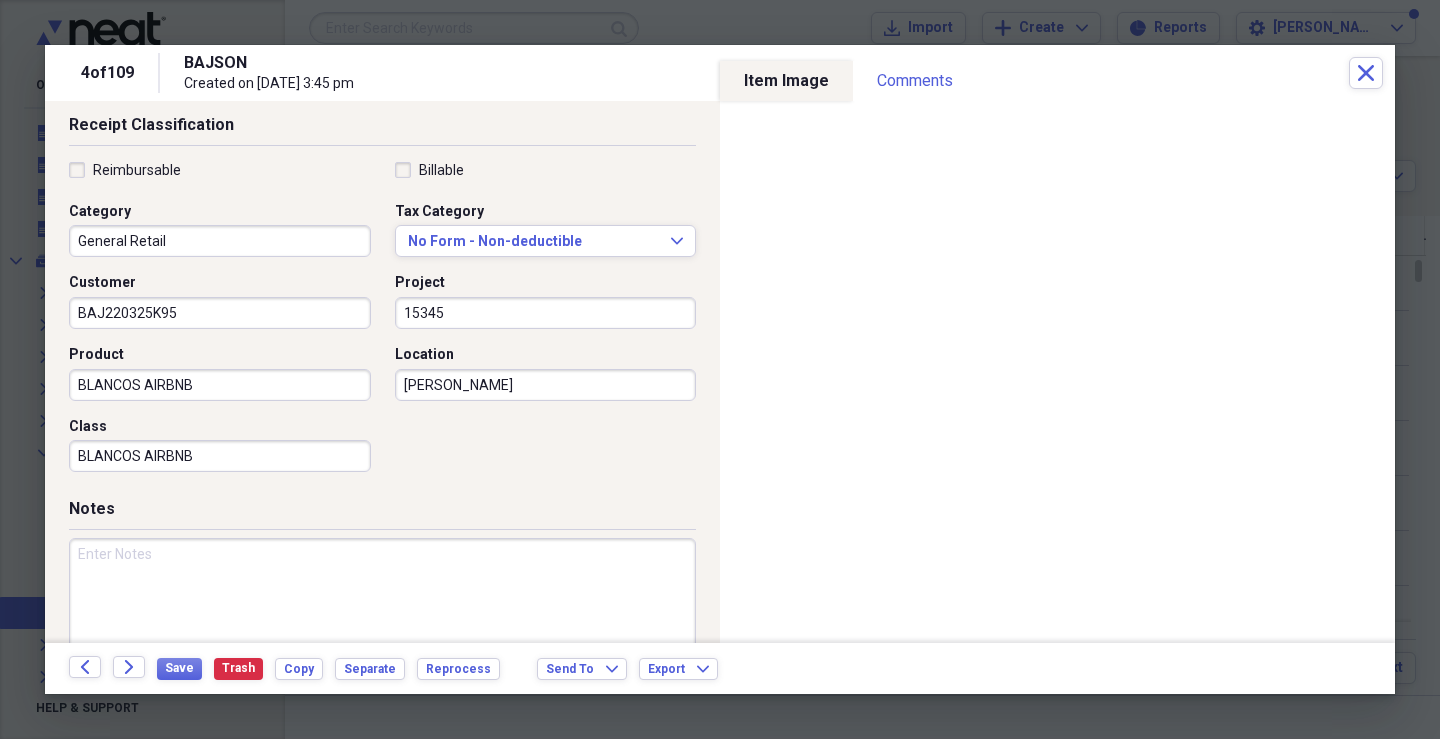 click at bounding box center [382, 603] 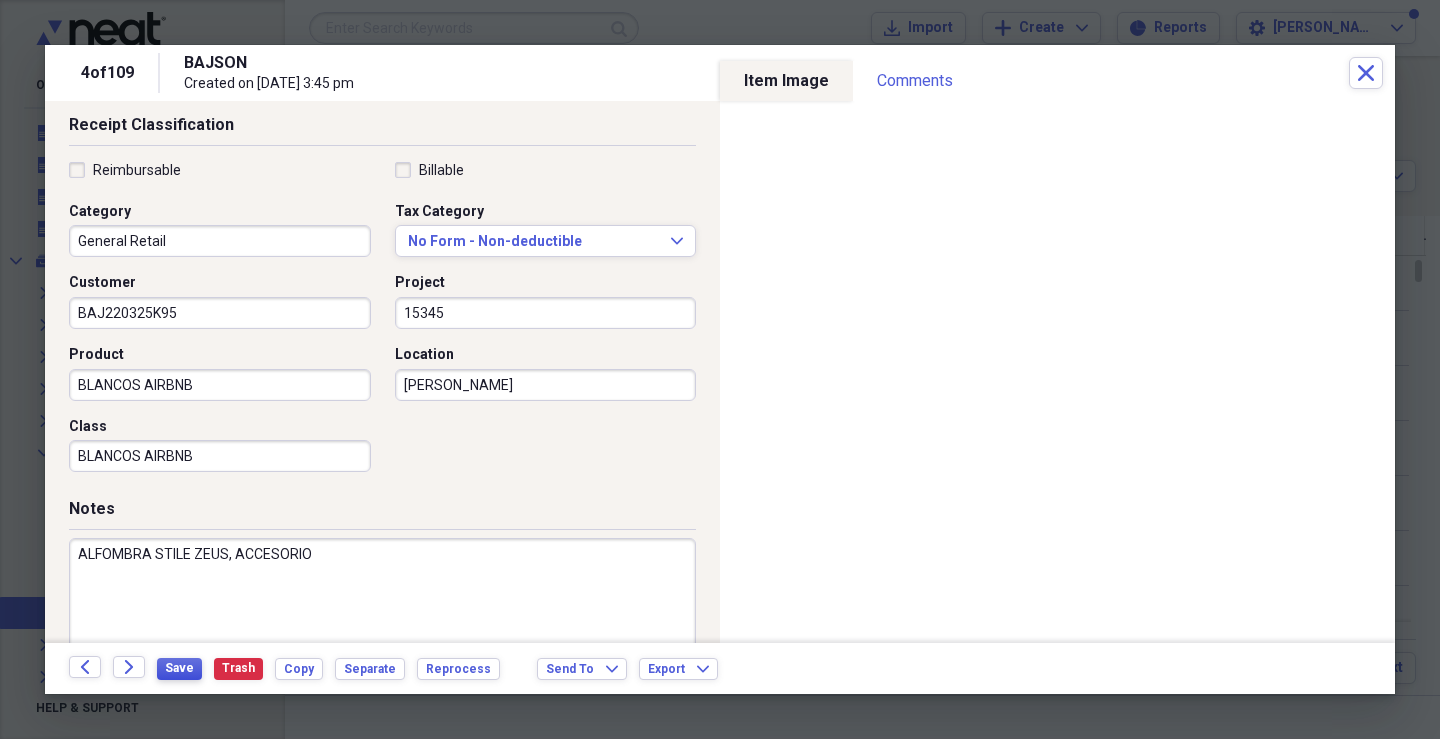 type on "ALFOMBRA STILE ZEUS, ACCESORIO" 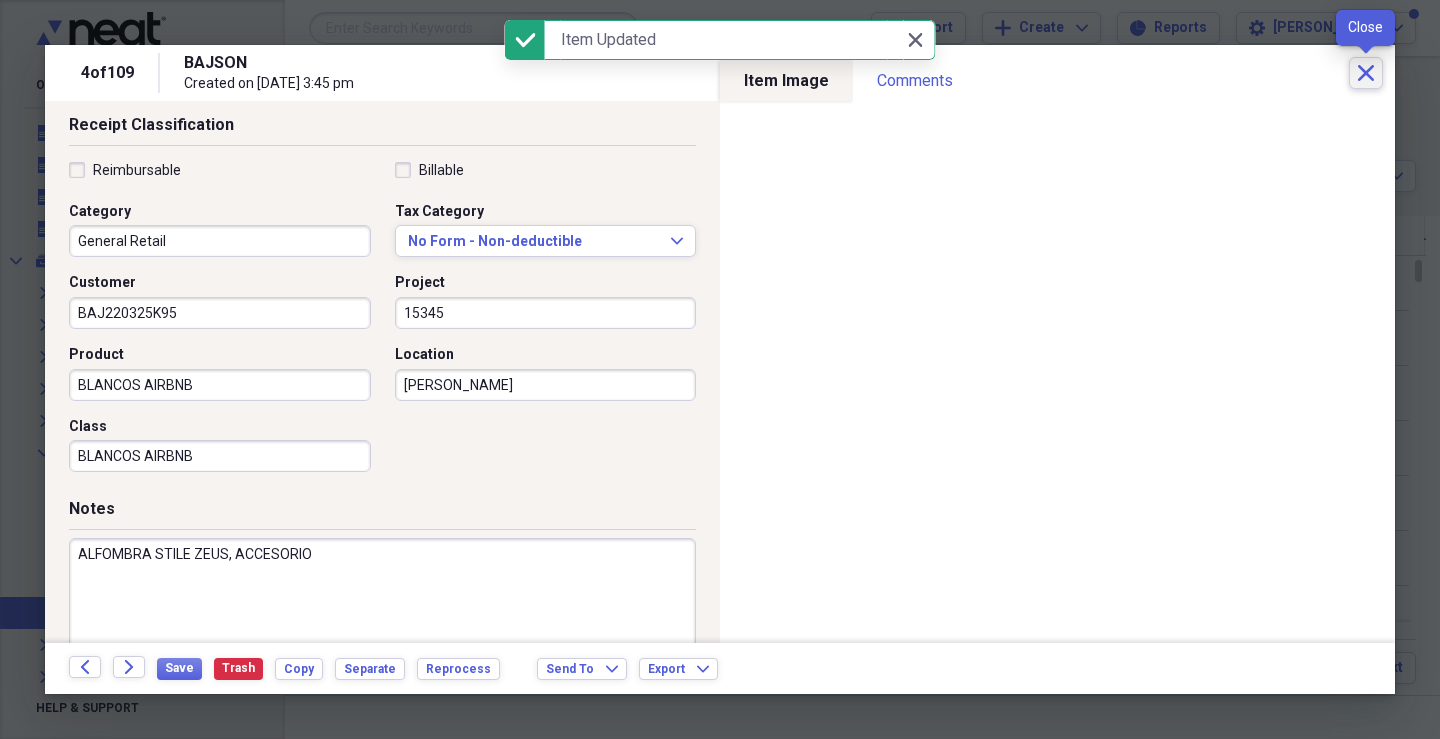 click on "Close" 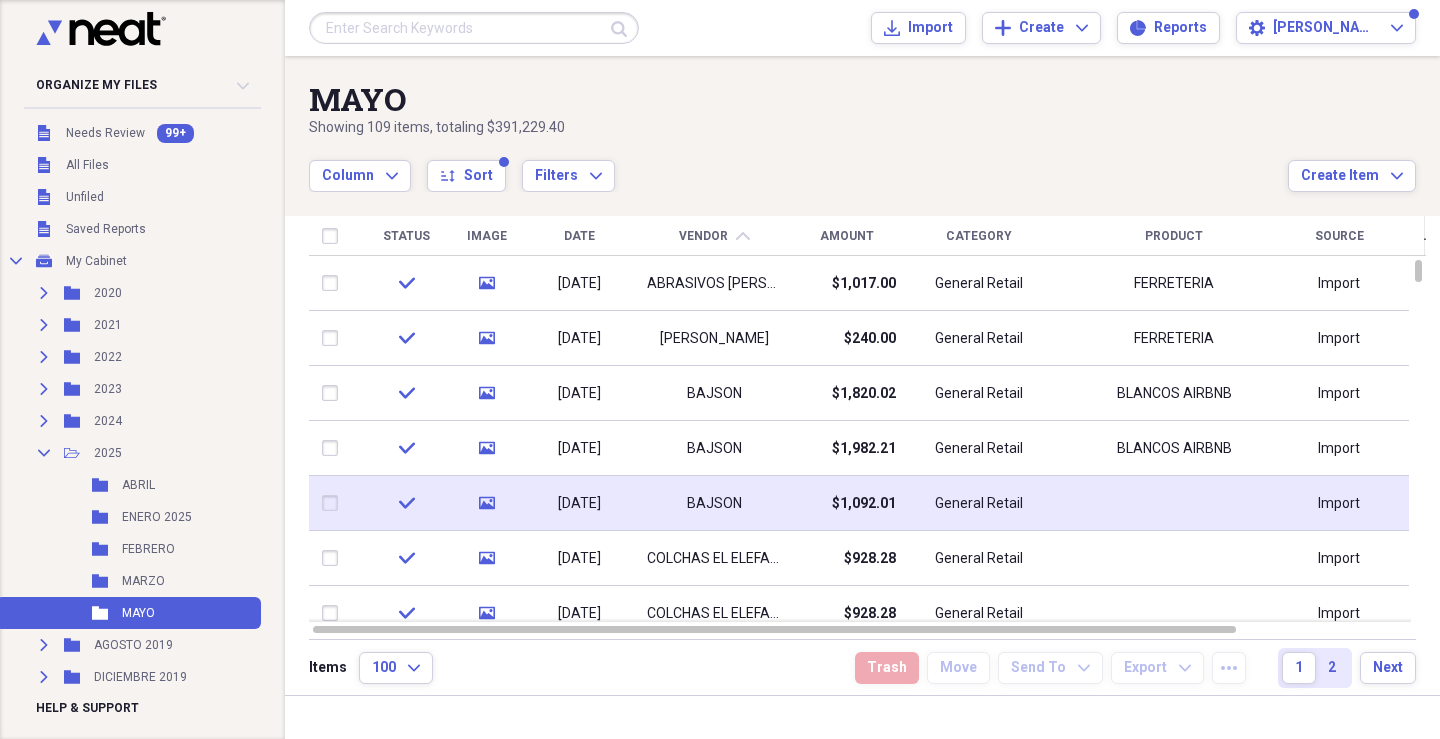 click on "BAJSON" at bounding box center [714, 503] 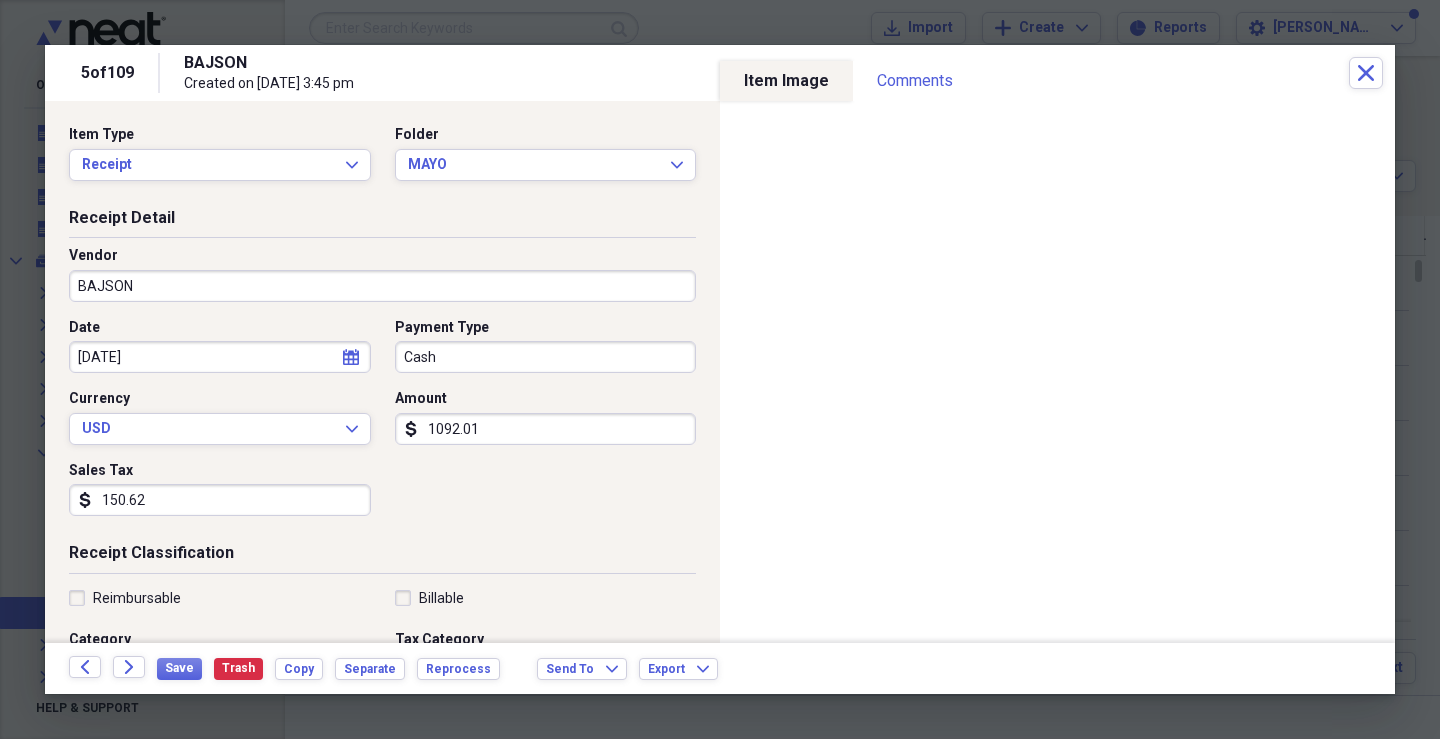 click on "Cash" at bounding box center (546, 357) 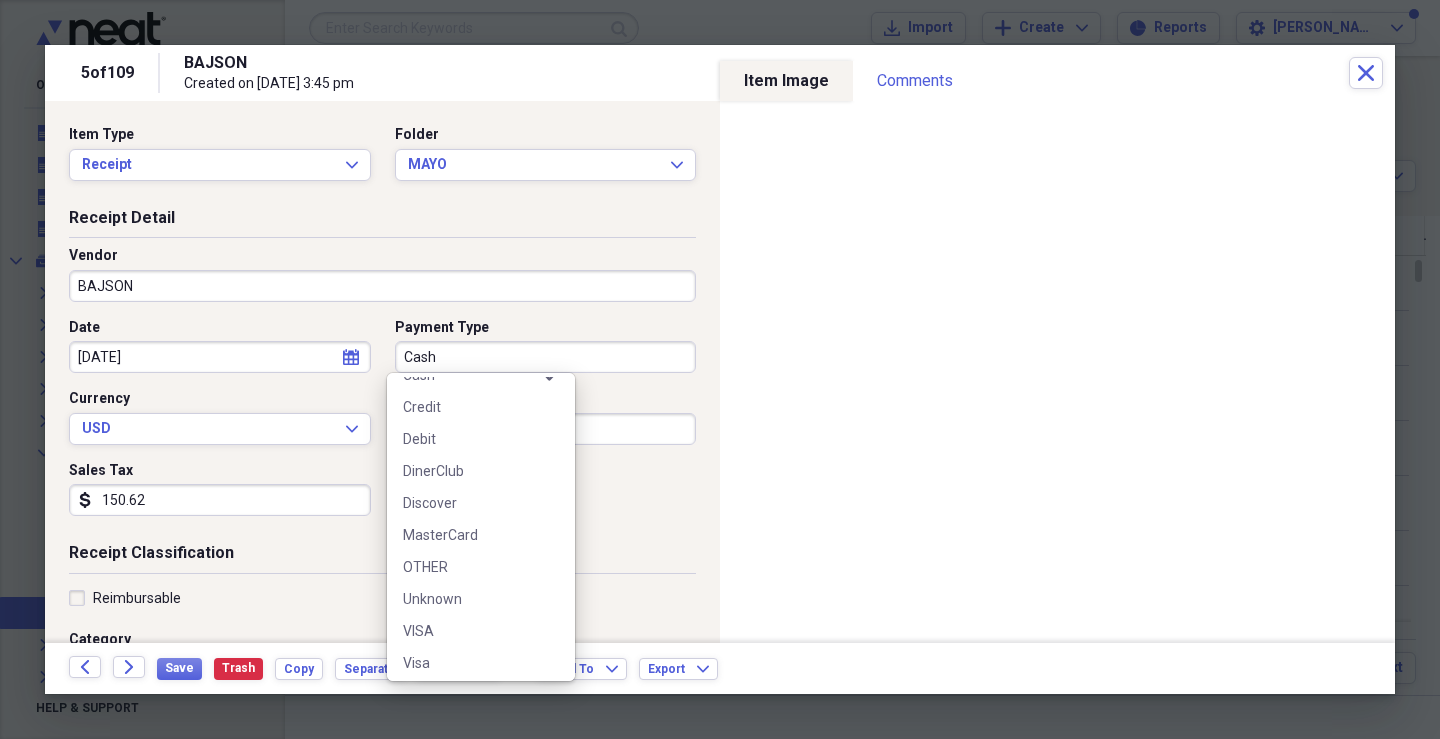 scroll, scrollTop: 124, scrollLeft: 0, axis: vertical 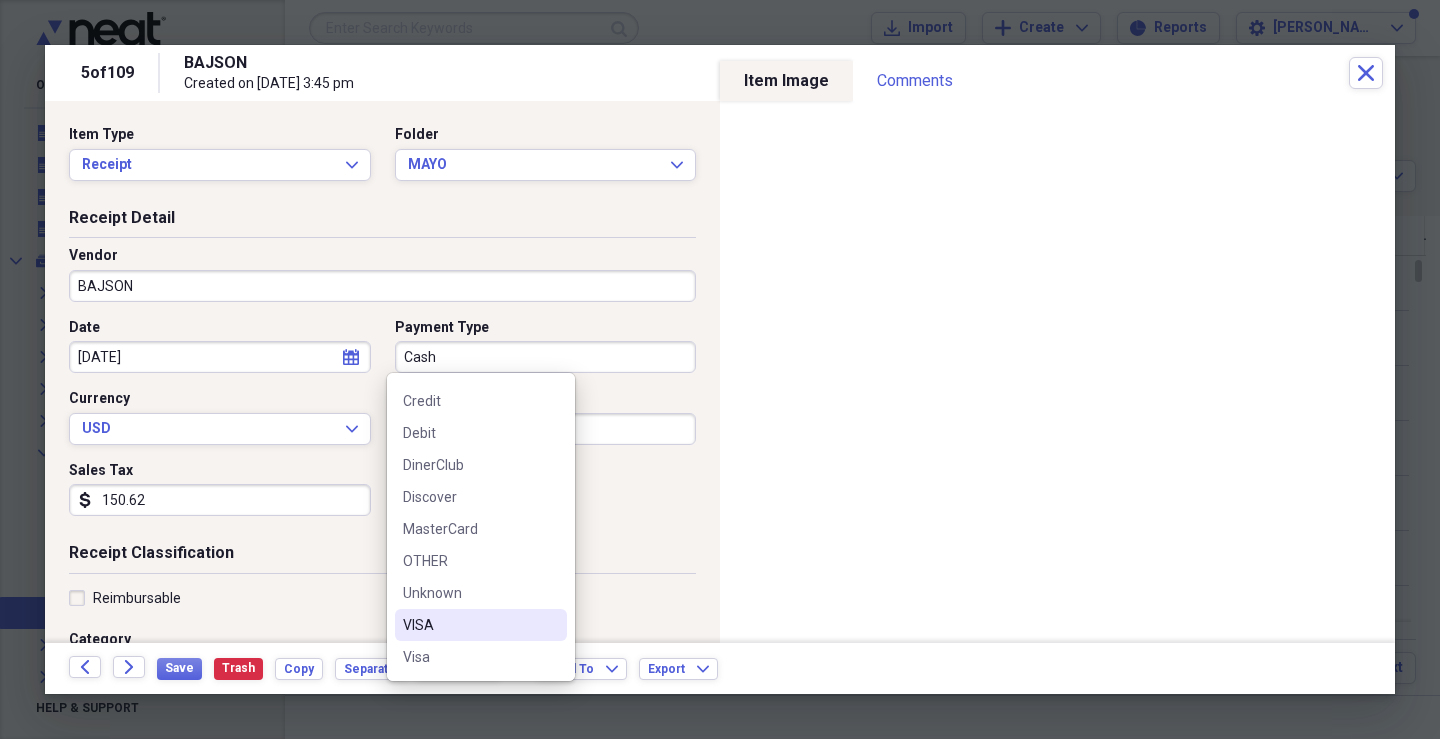 click on "VISA" at bounding box center (469, 625) 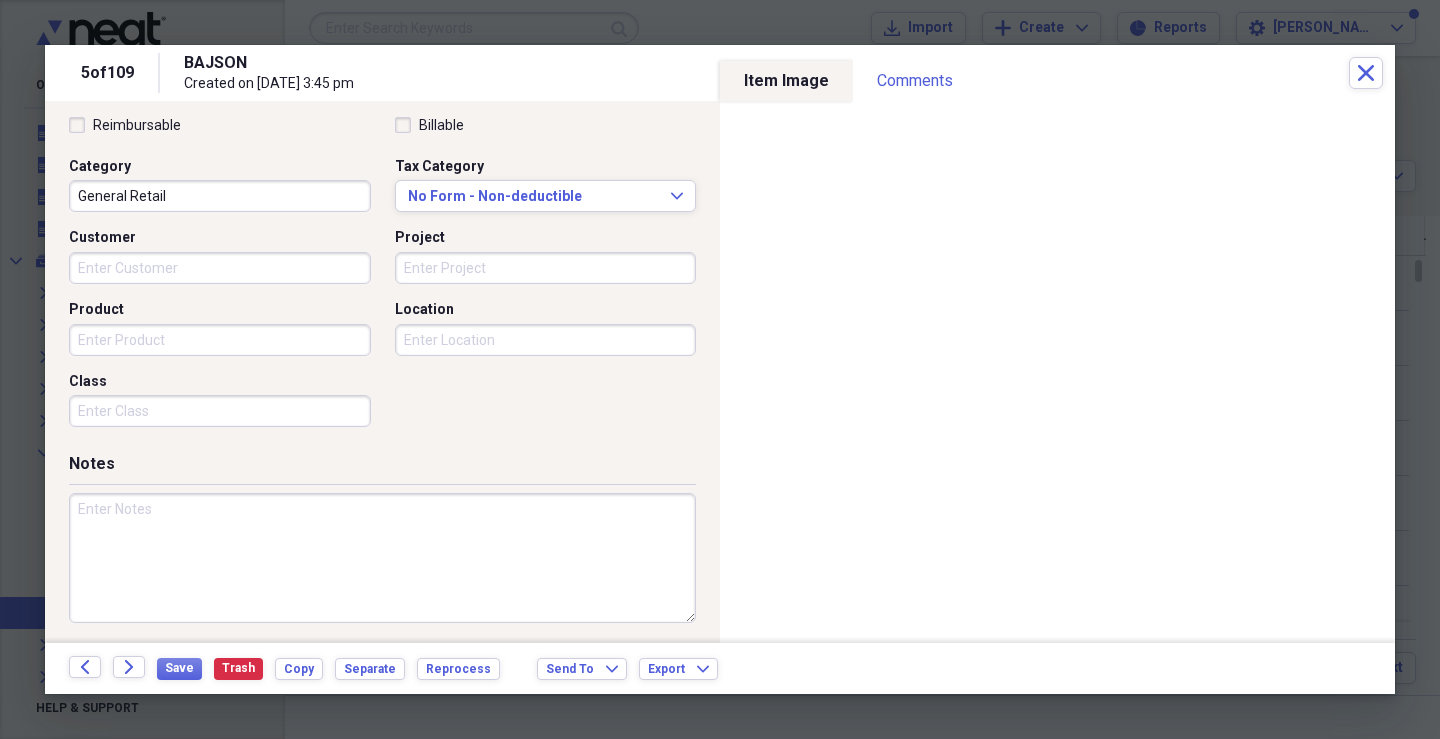 scroll, scrollTop: 475, scrollLeft: 0, axis: vertical 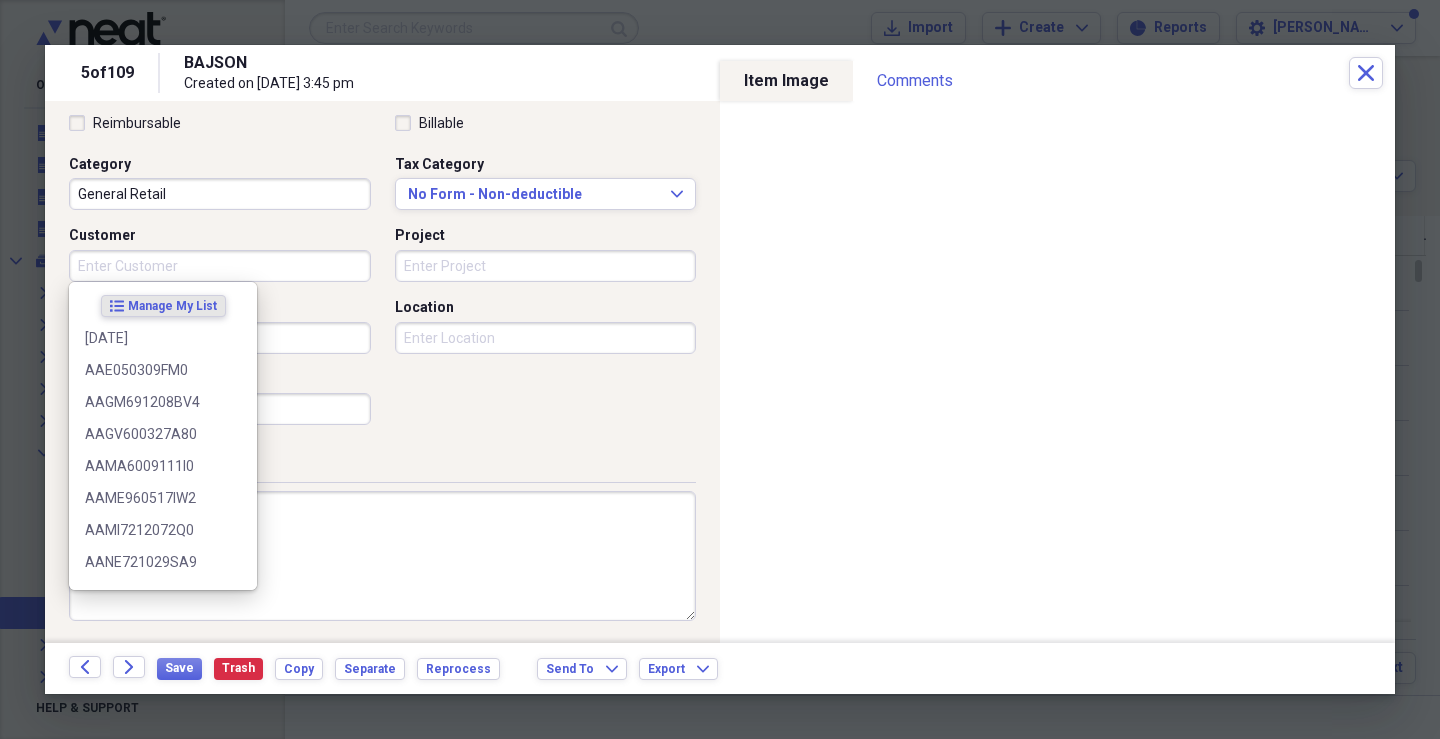 click on "Customer" at bounding box center [220, 266] 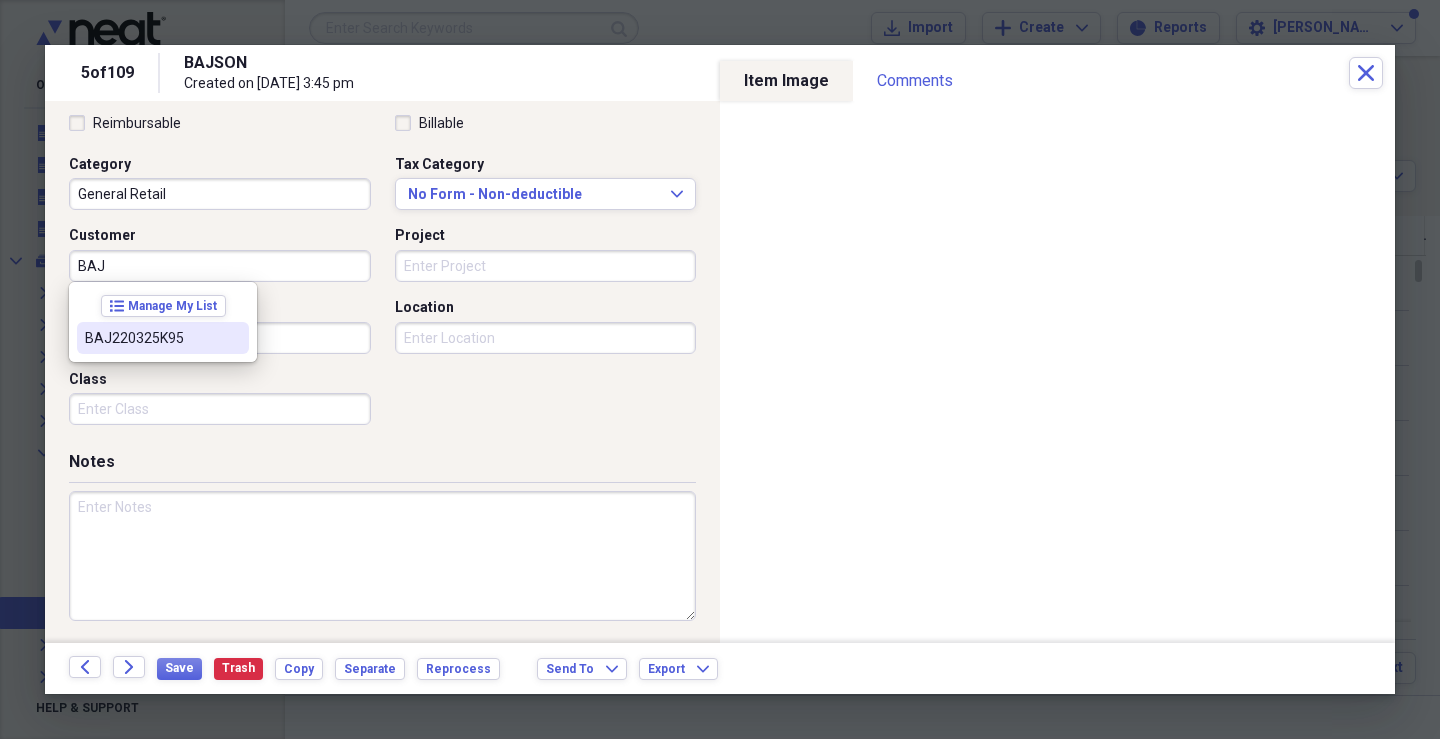 drag, startPoint x: 178, startPoint y: 337, endPoint x: 209, endPoint y: 328, distance: 32.280025 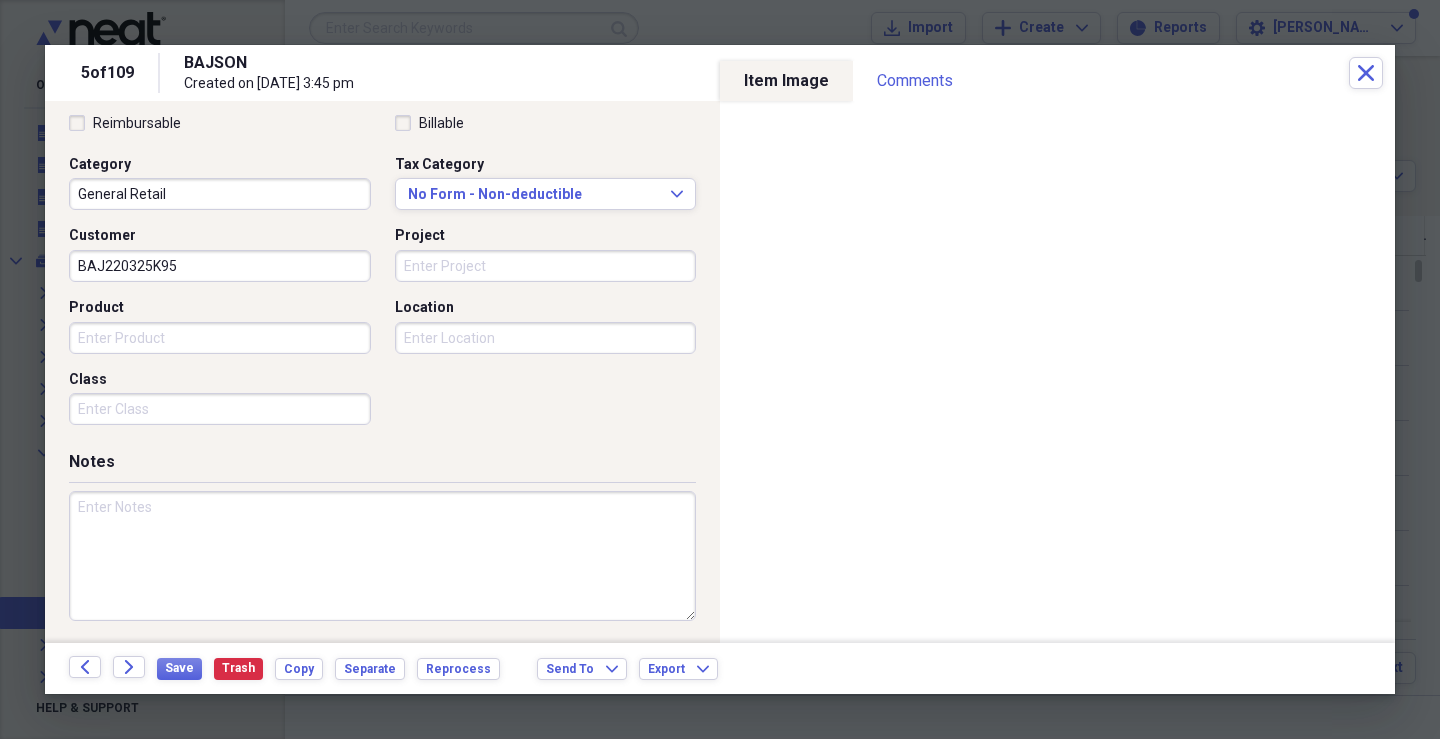 click on "Project" at bounding box center (546, 266) 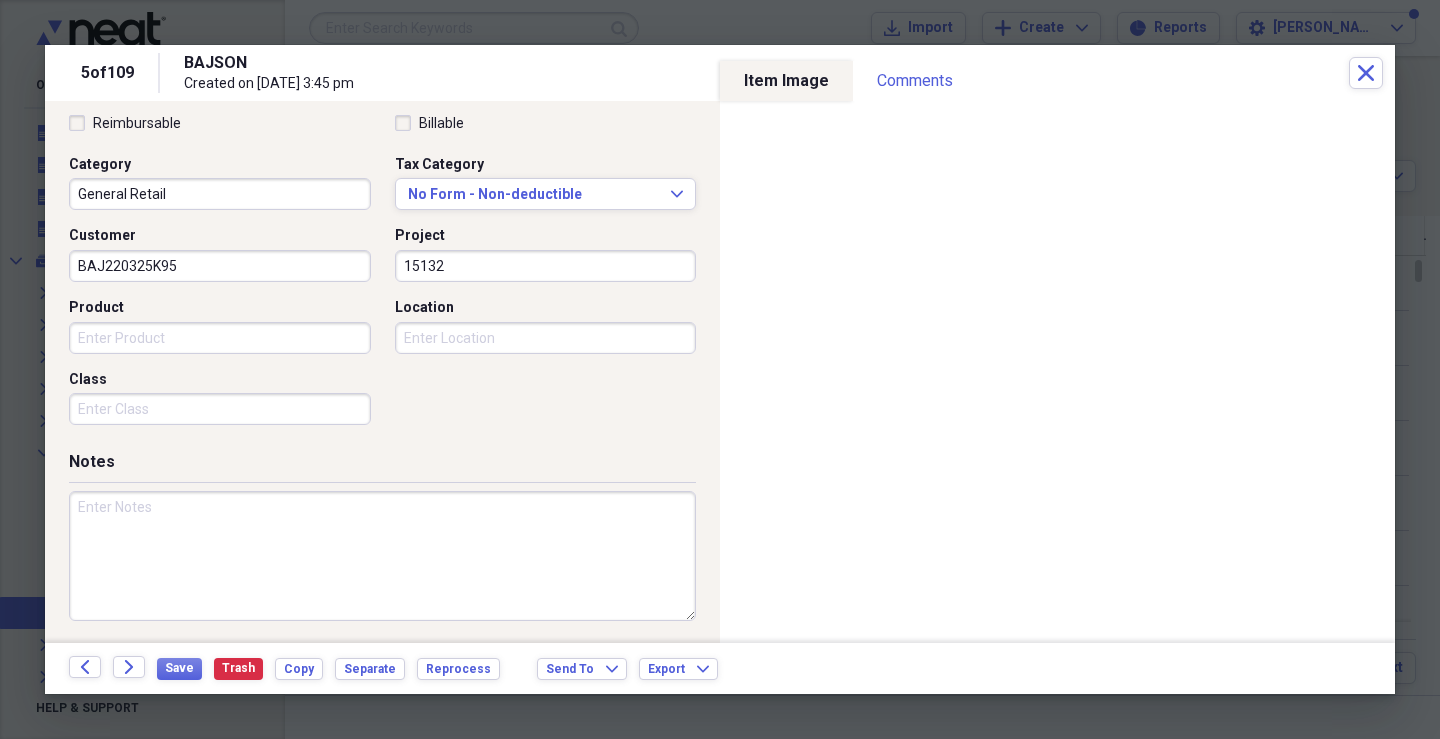 type on "15132" 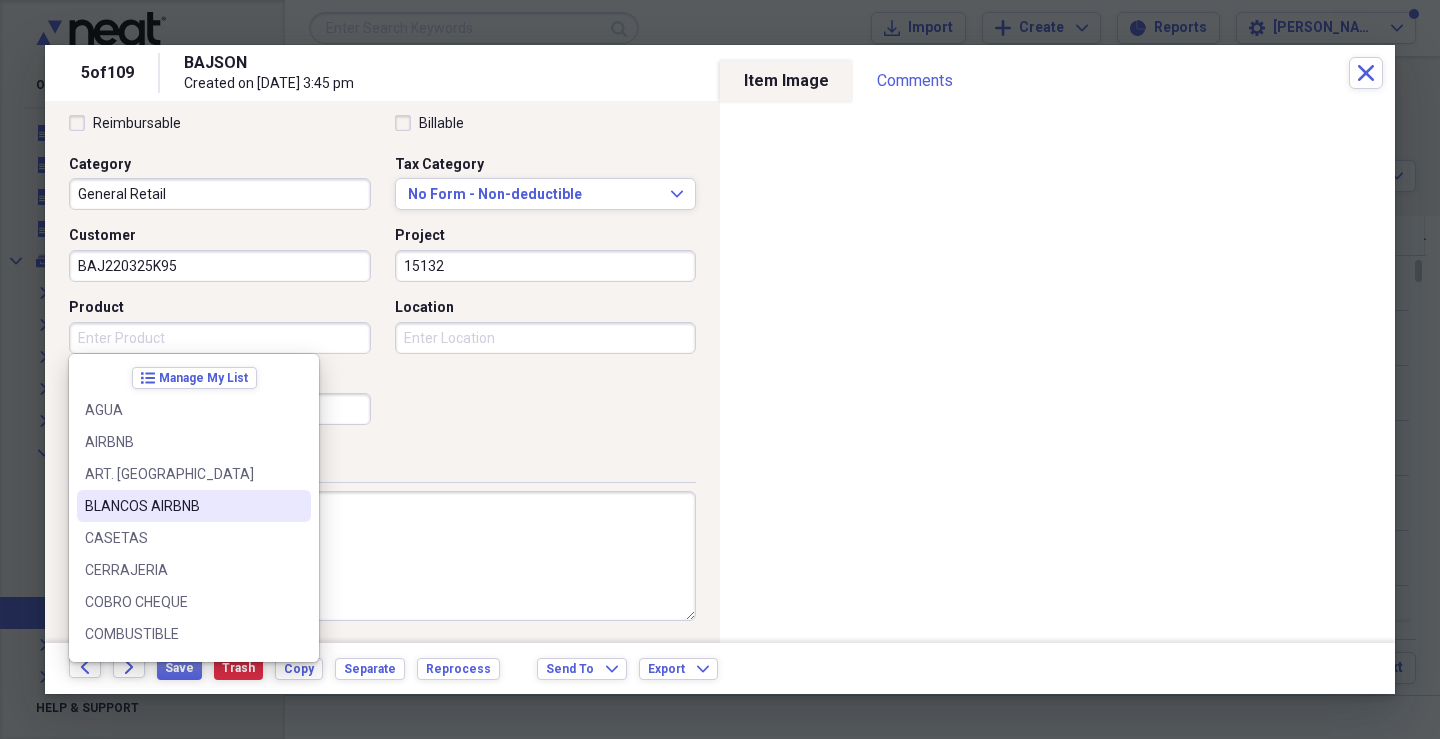 click on "BLANCOS AIRBNB" at bounding box center [182, 506] 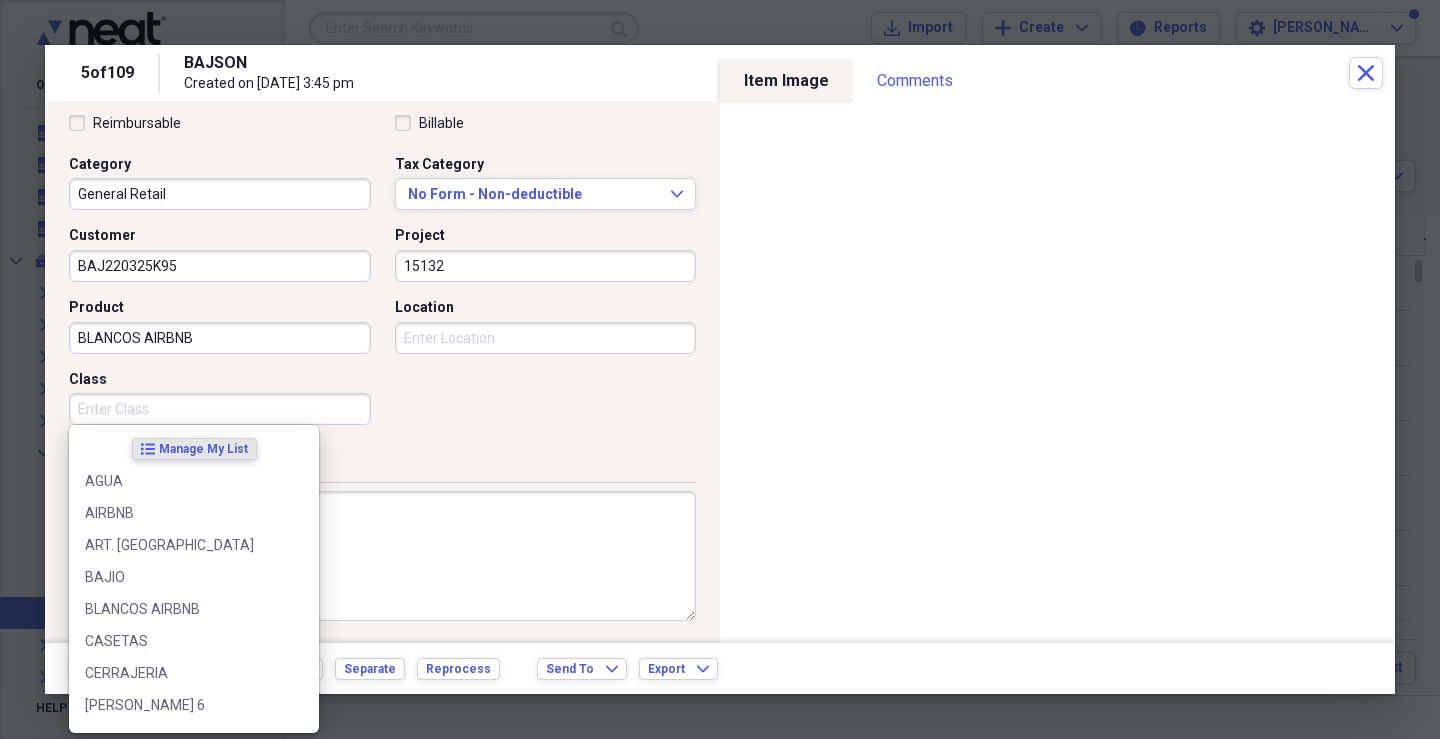 click on "Class" at bounding box center [220, 409] 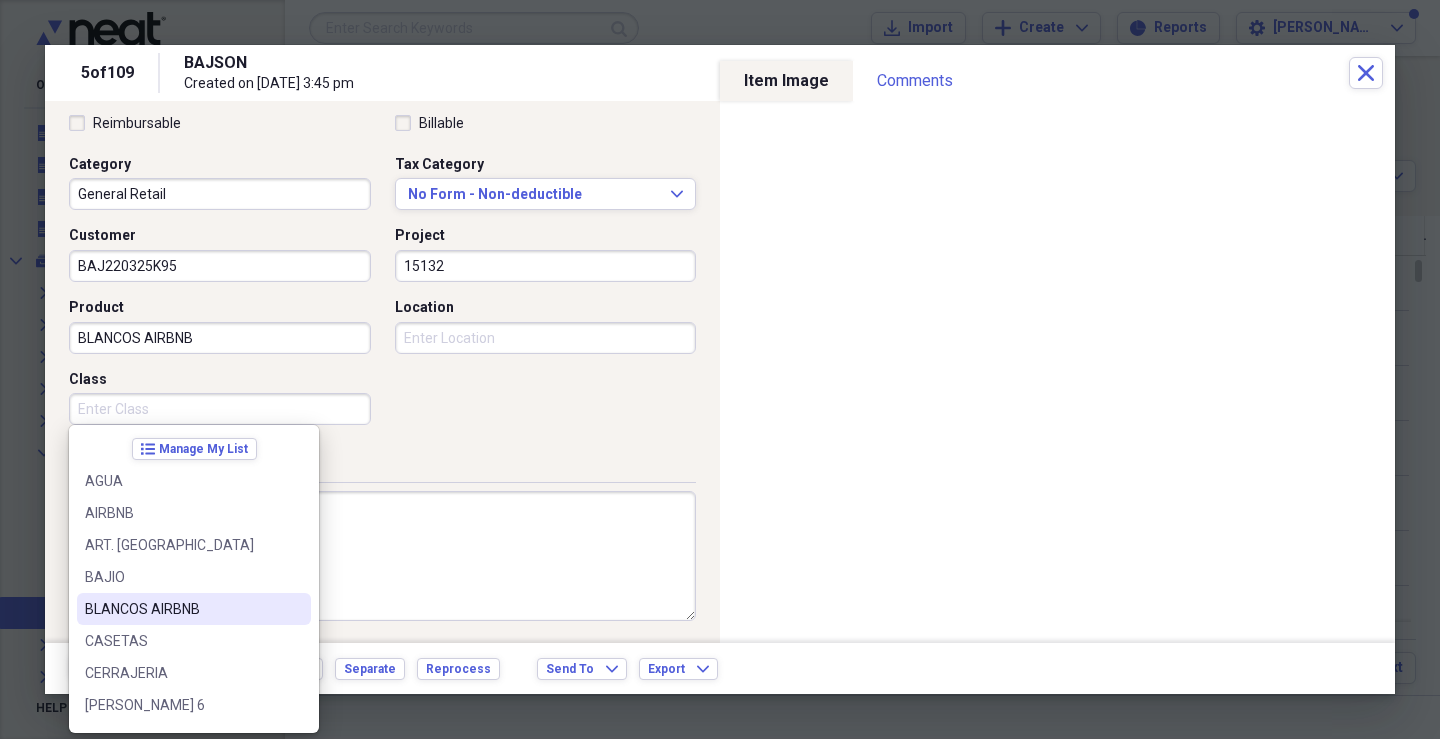drag, startPoint x: 175, startPoint y: 601, endPoint x: 345, endPoint y: 462, distance: 219.5928 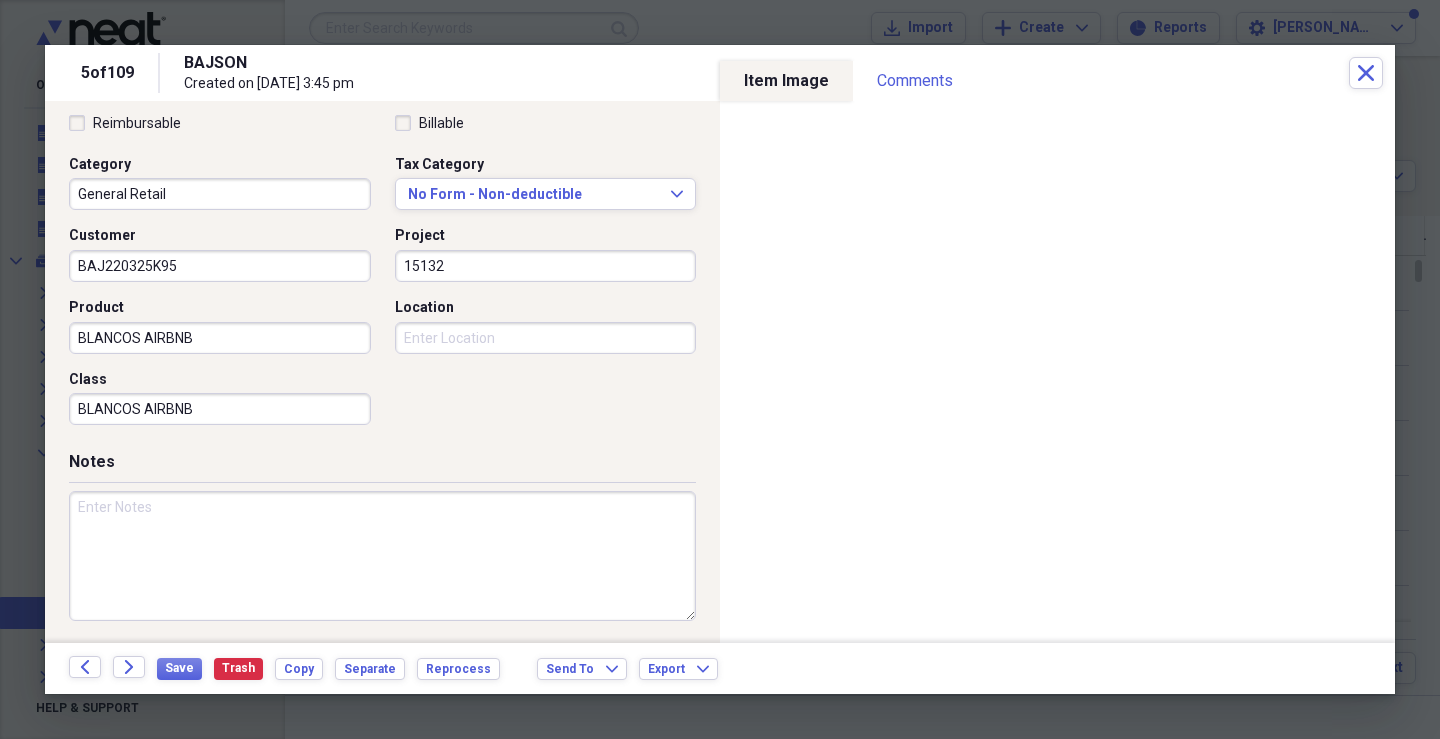 click on "Location" at bounding box center (546, 338) 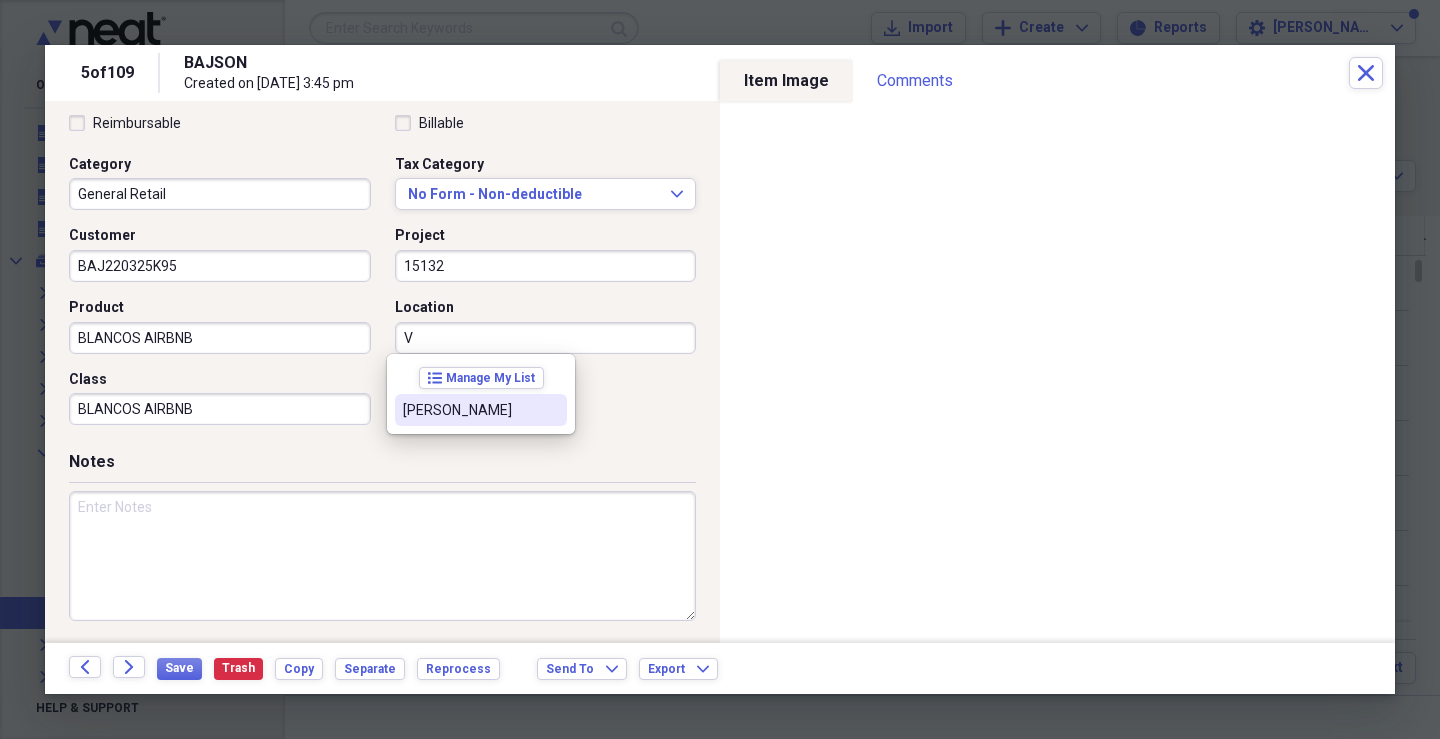 click on "[PERSON_NAME]" at bounding box center [469, 410] 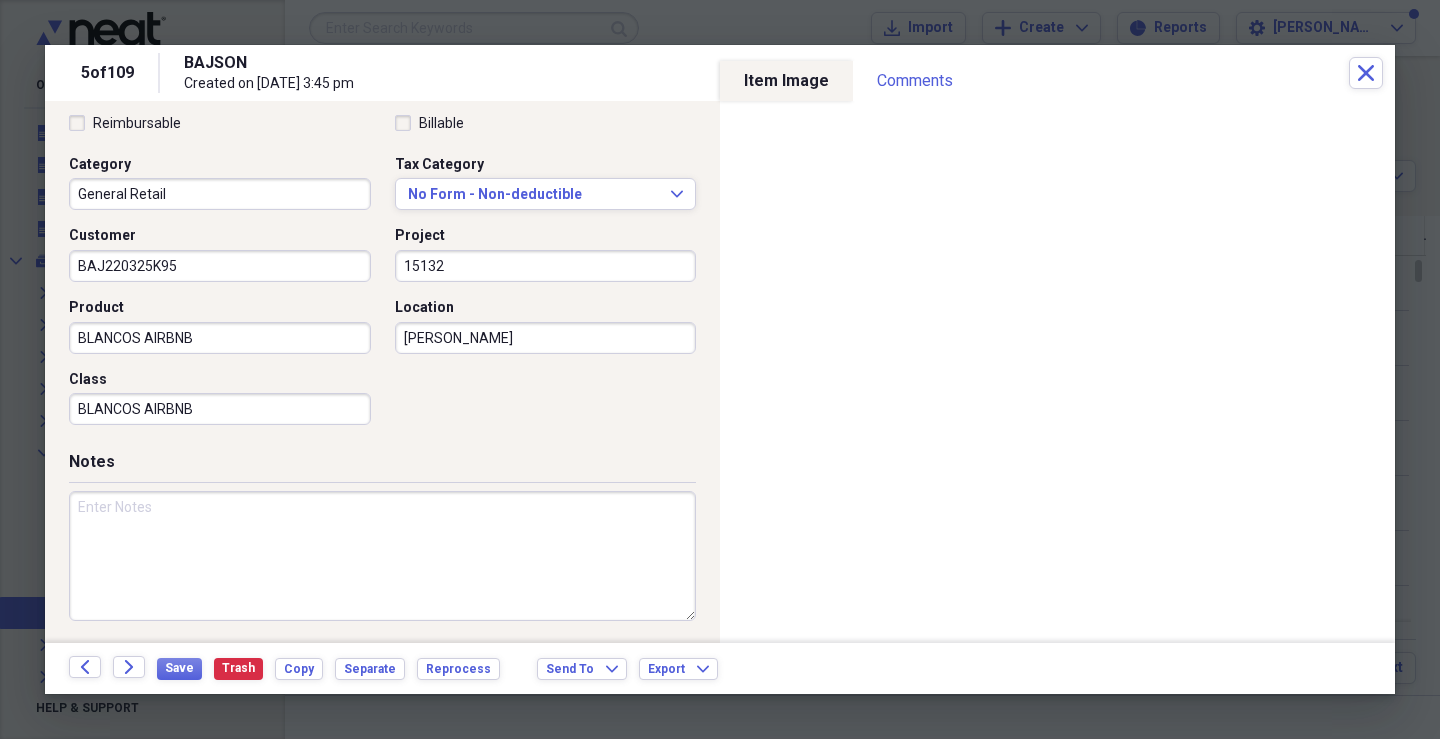 click at bounding box center (382, 556) 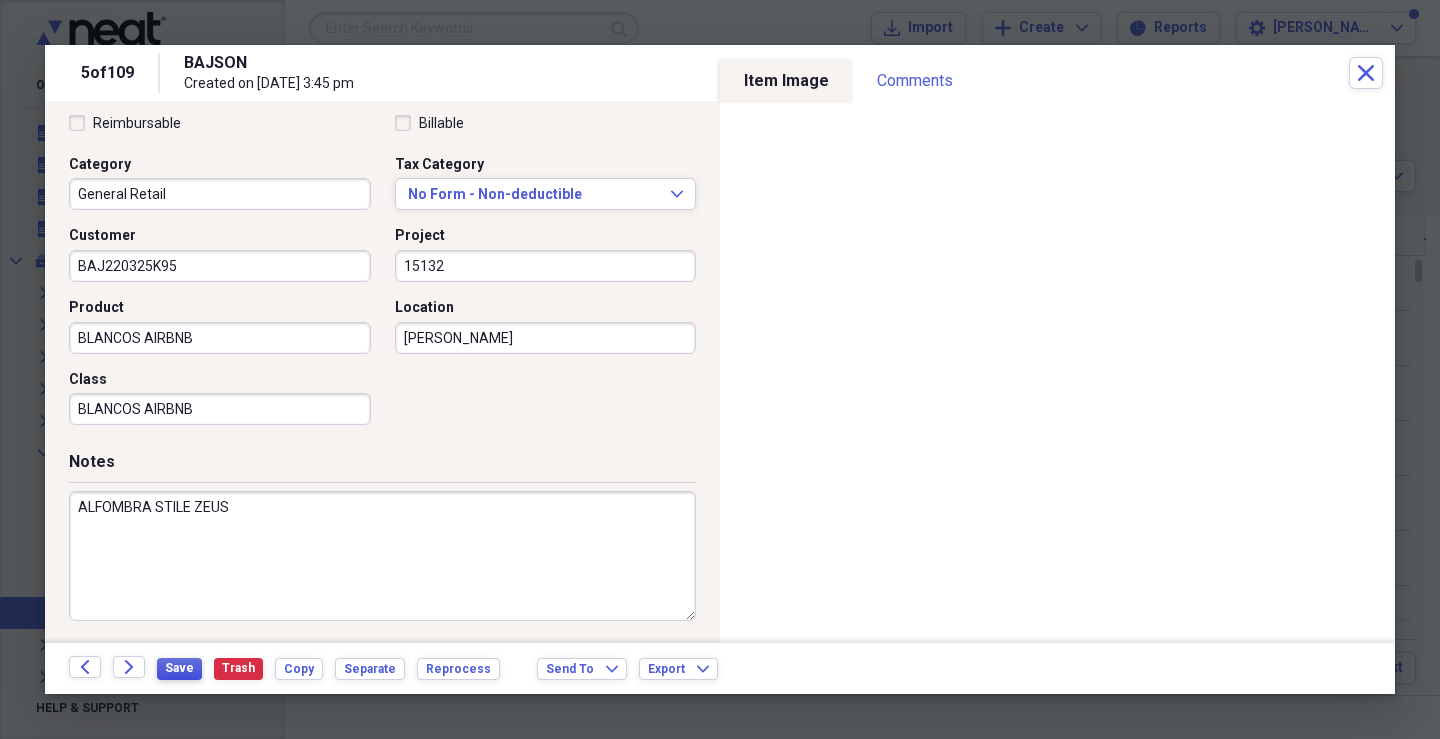 type on "ALFOMBRA STILE ZEUS" 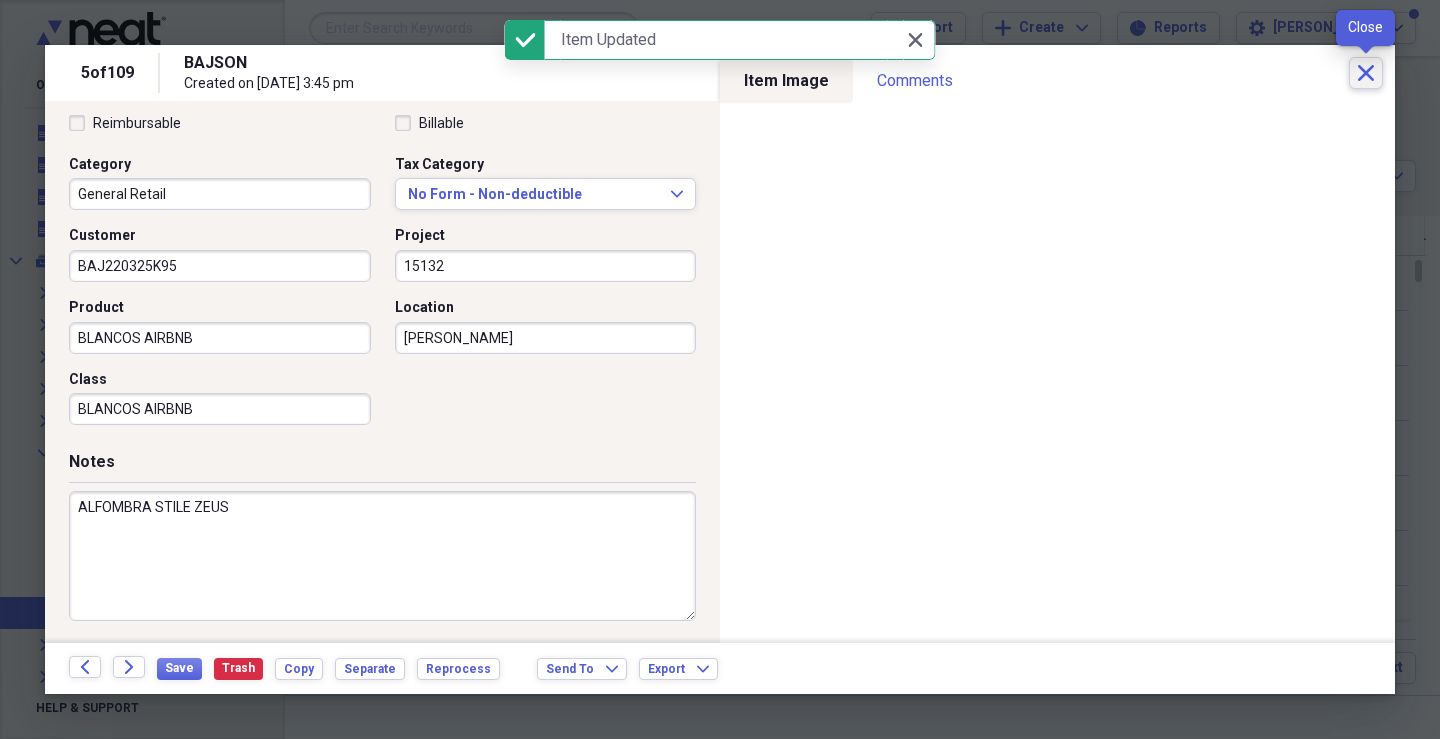 click 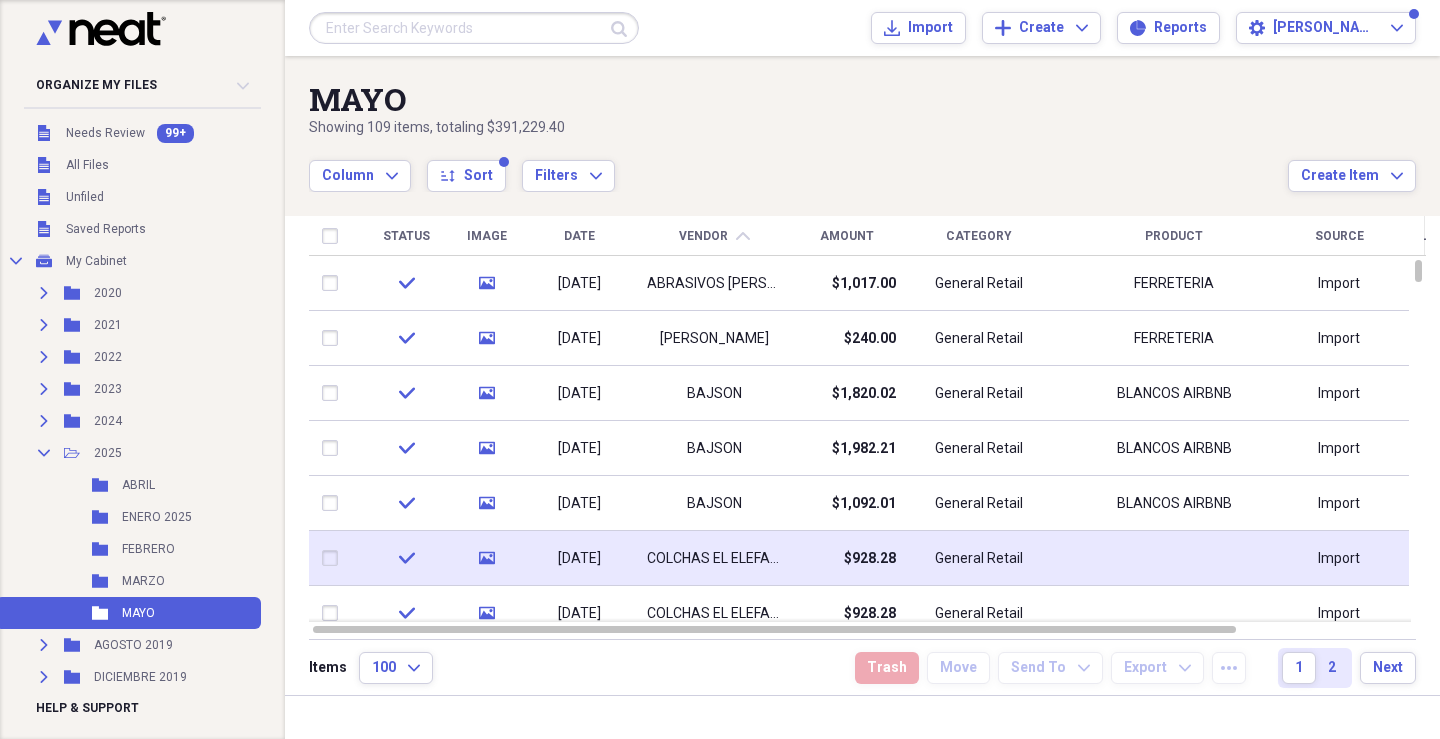 click on "COLCHAS EL ELEFANTITO" at bounding box center (714, 559) 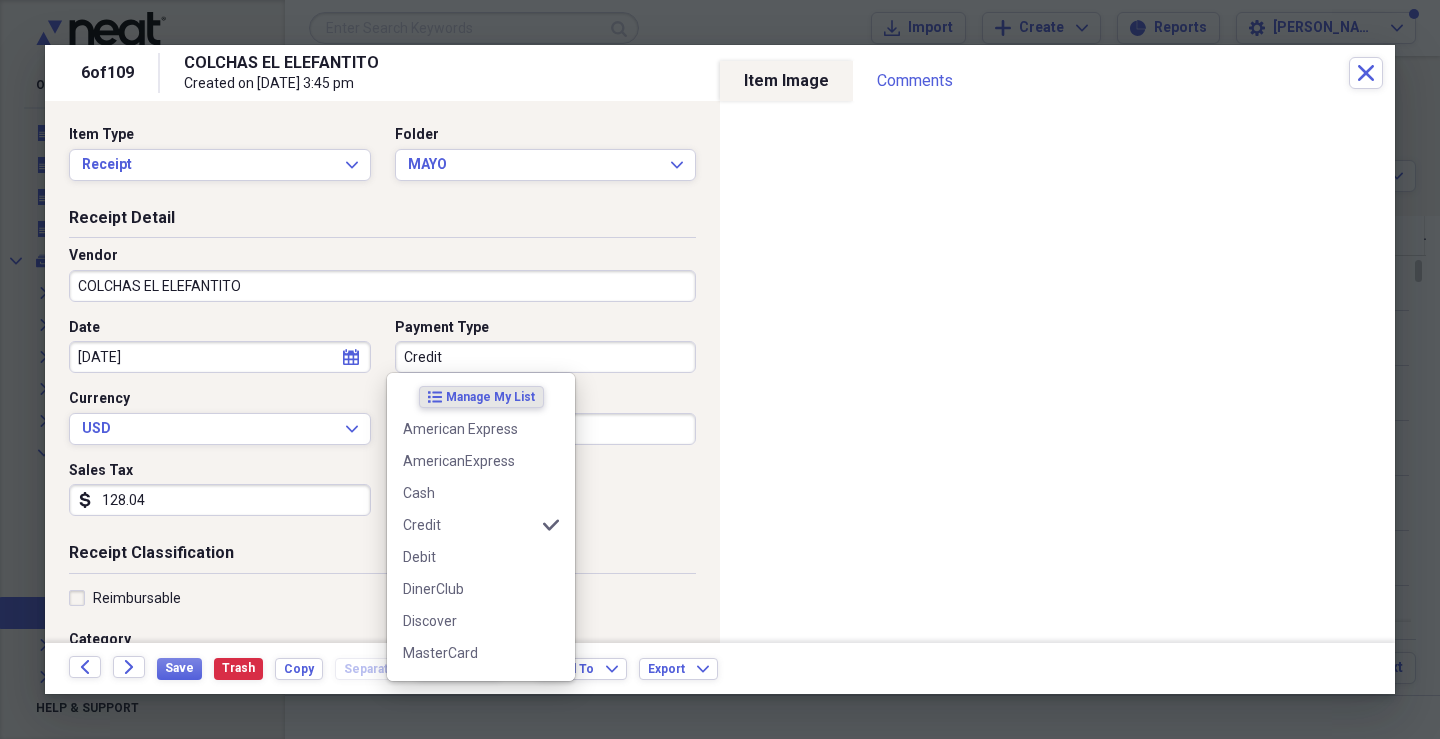 click on "Credit" at bounding box center (546, 357) 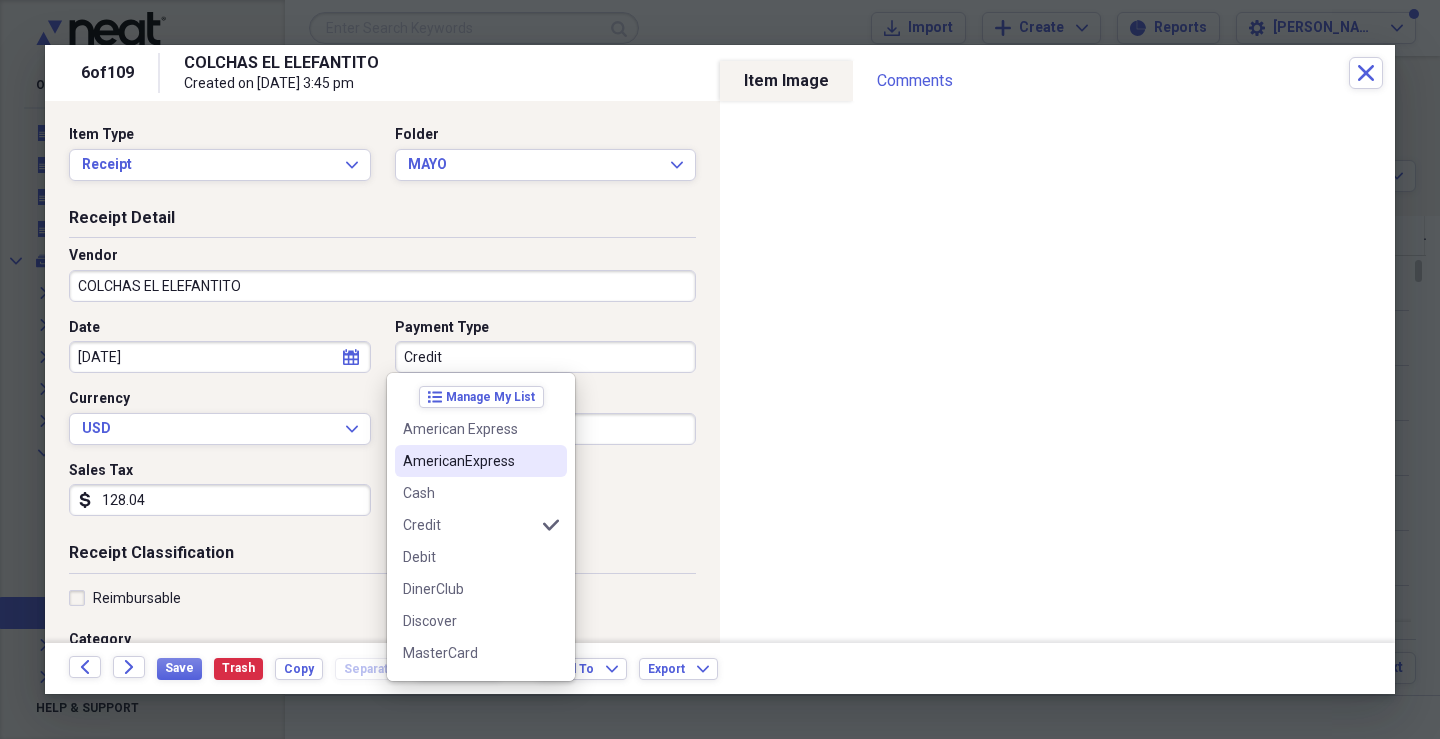 scroll, scrollTop: 124, scrollLeft: 0, axis: vertical 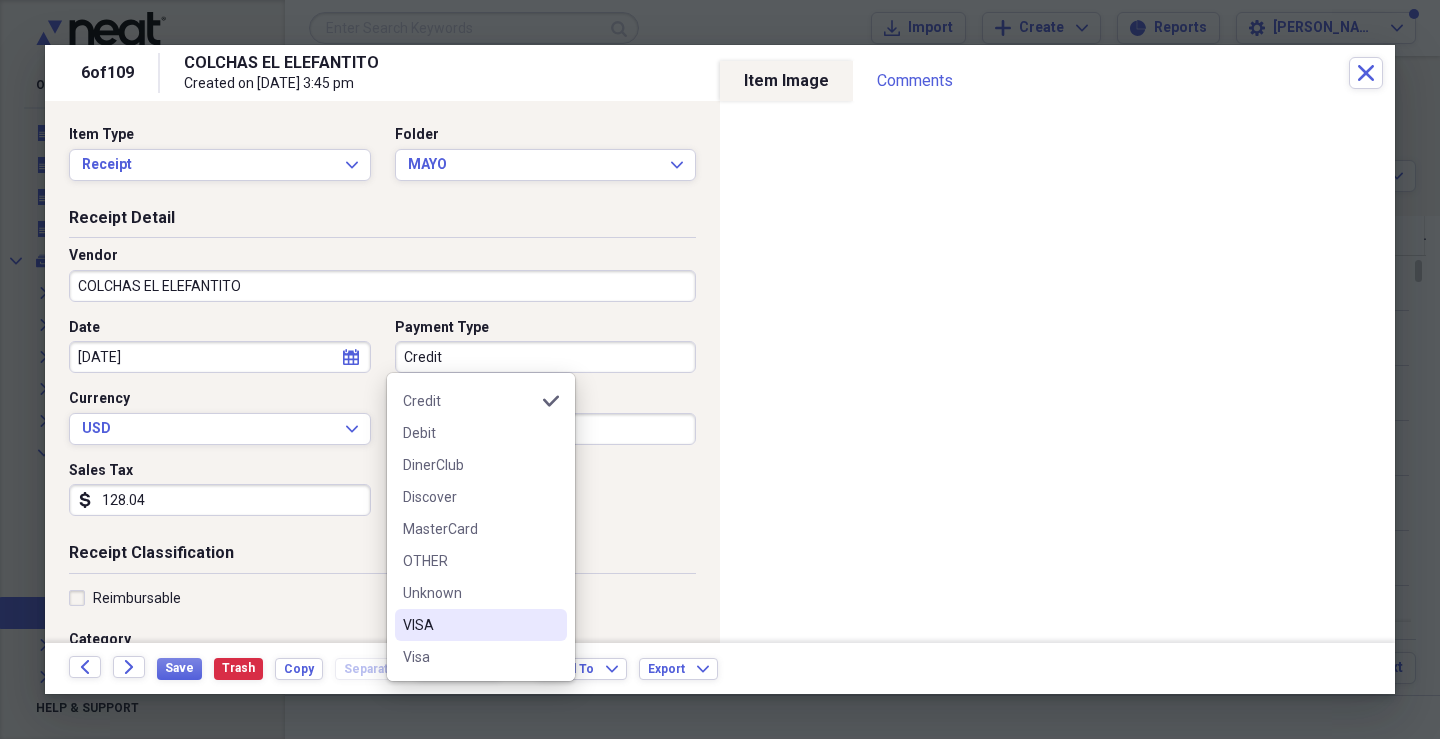 click on "VISA" at bounding box center [469, 625] 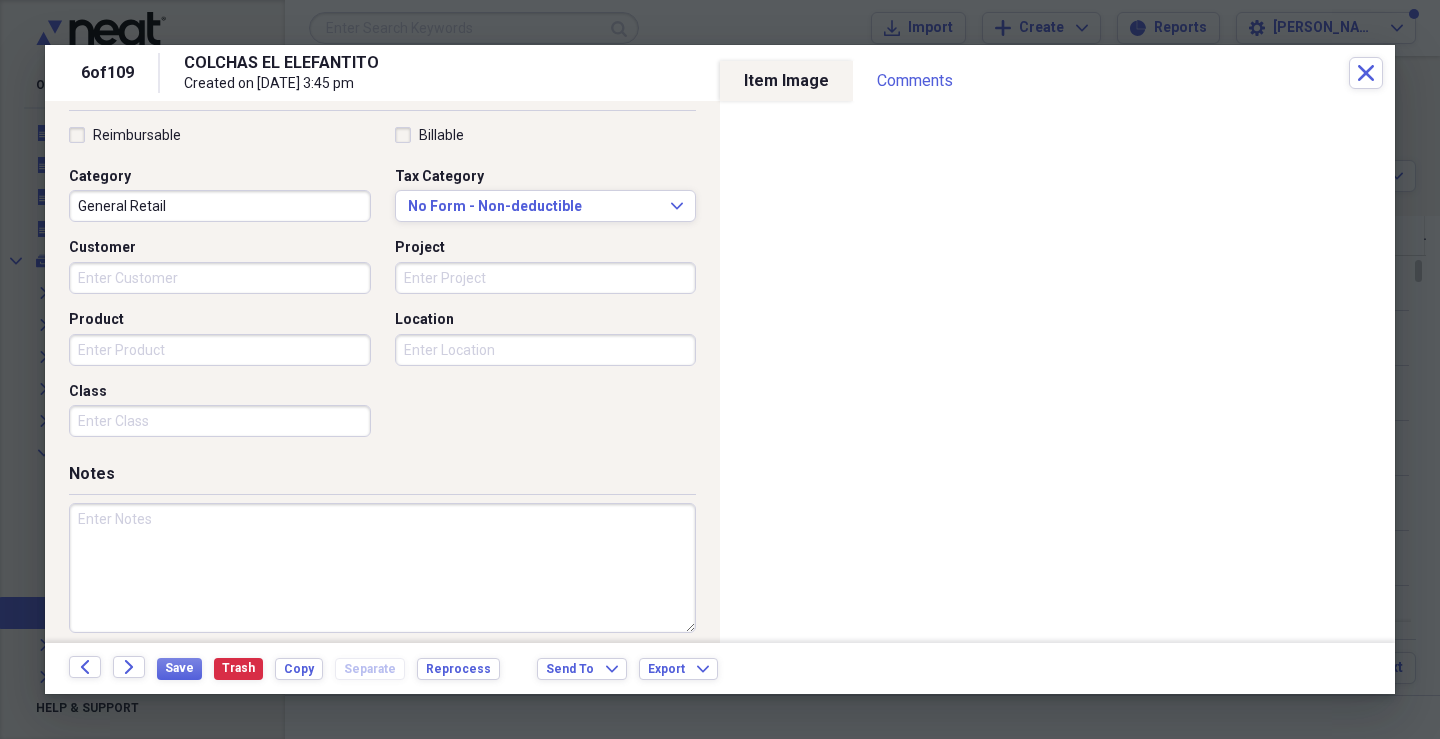 scroll, scrollTop: 479, scrollLeft: 0, axis: vertical 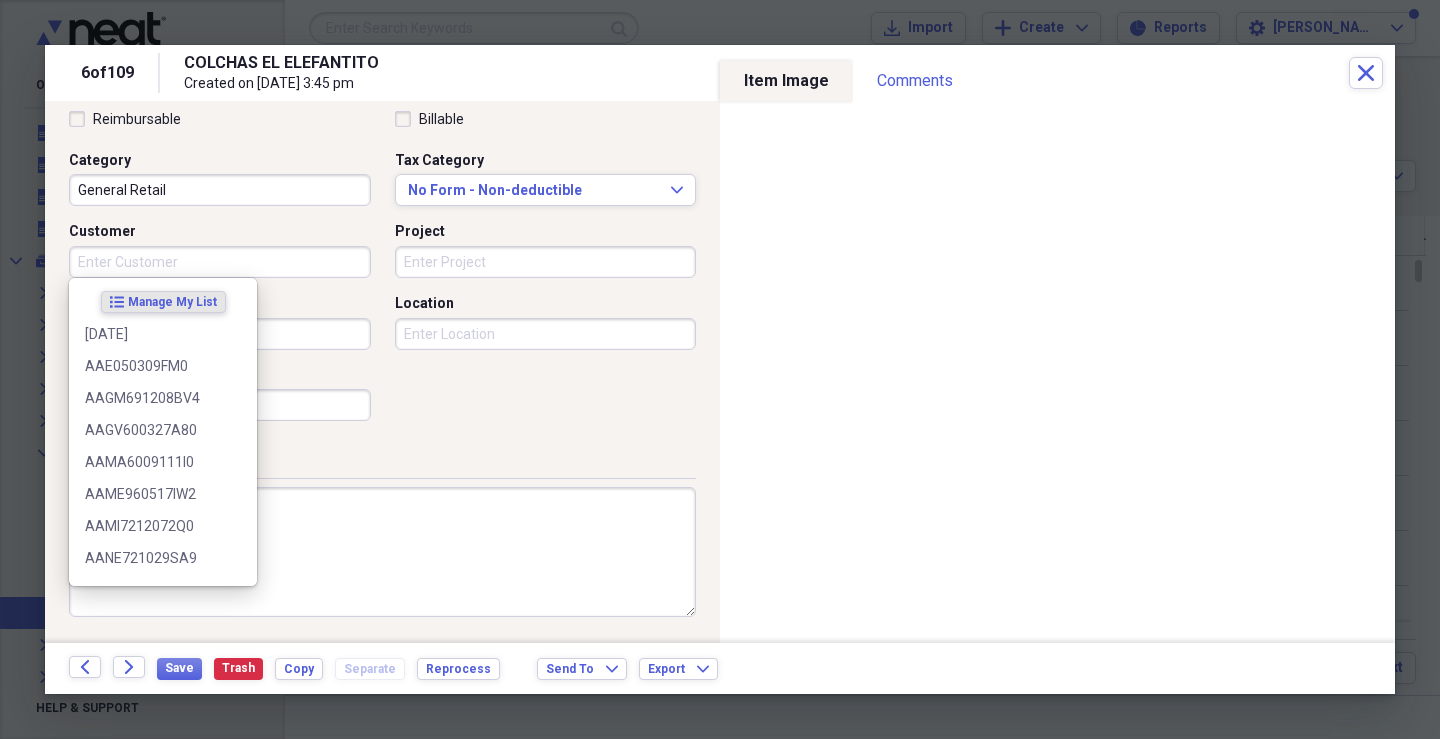 click on "Customer" at bounding box center (220, 262) 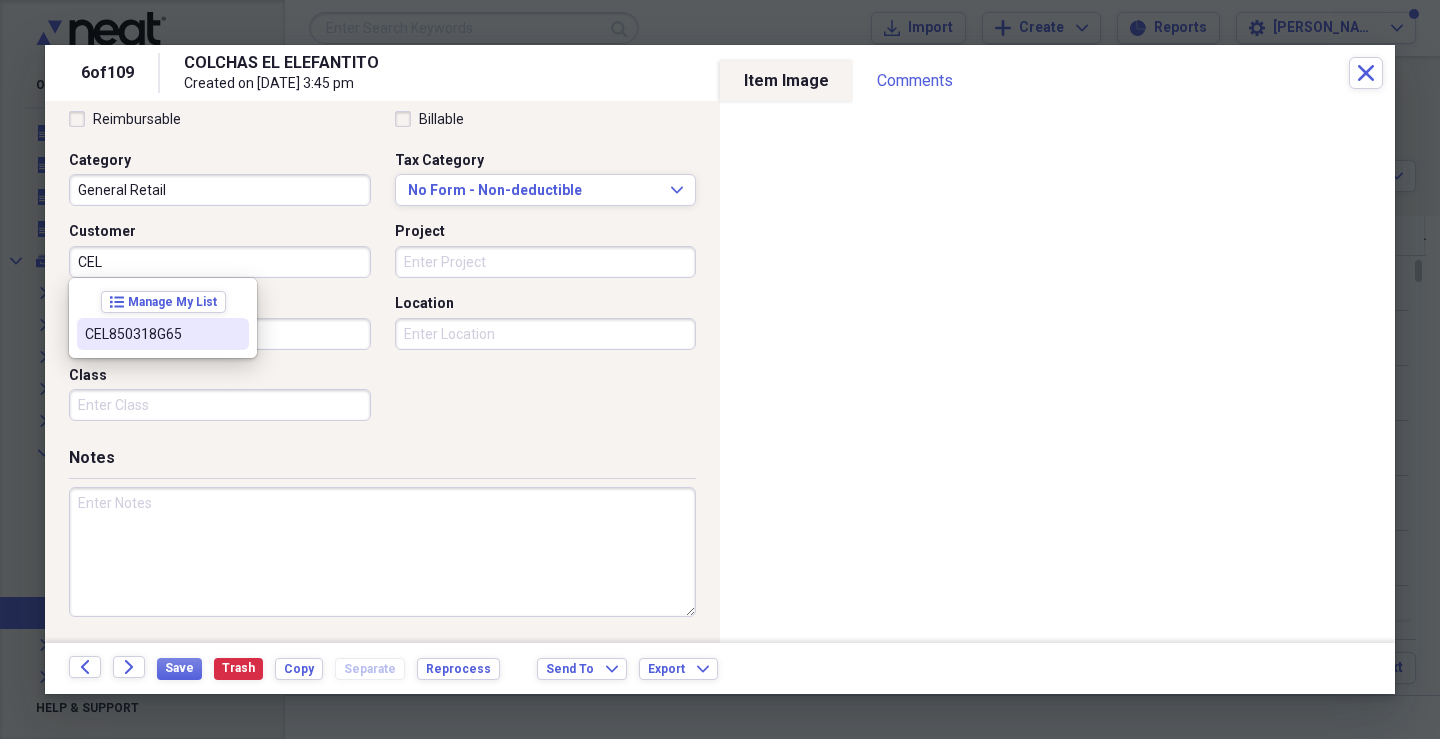 drag, startPoint x: 104, startPoint y: 340, endPoint x: 208, endPoint y: 329, distance: 104.58012 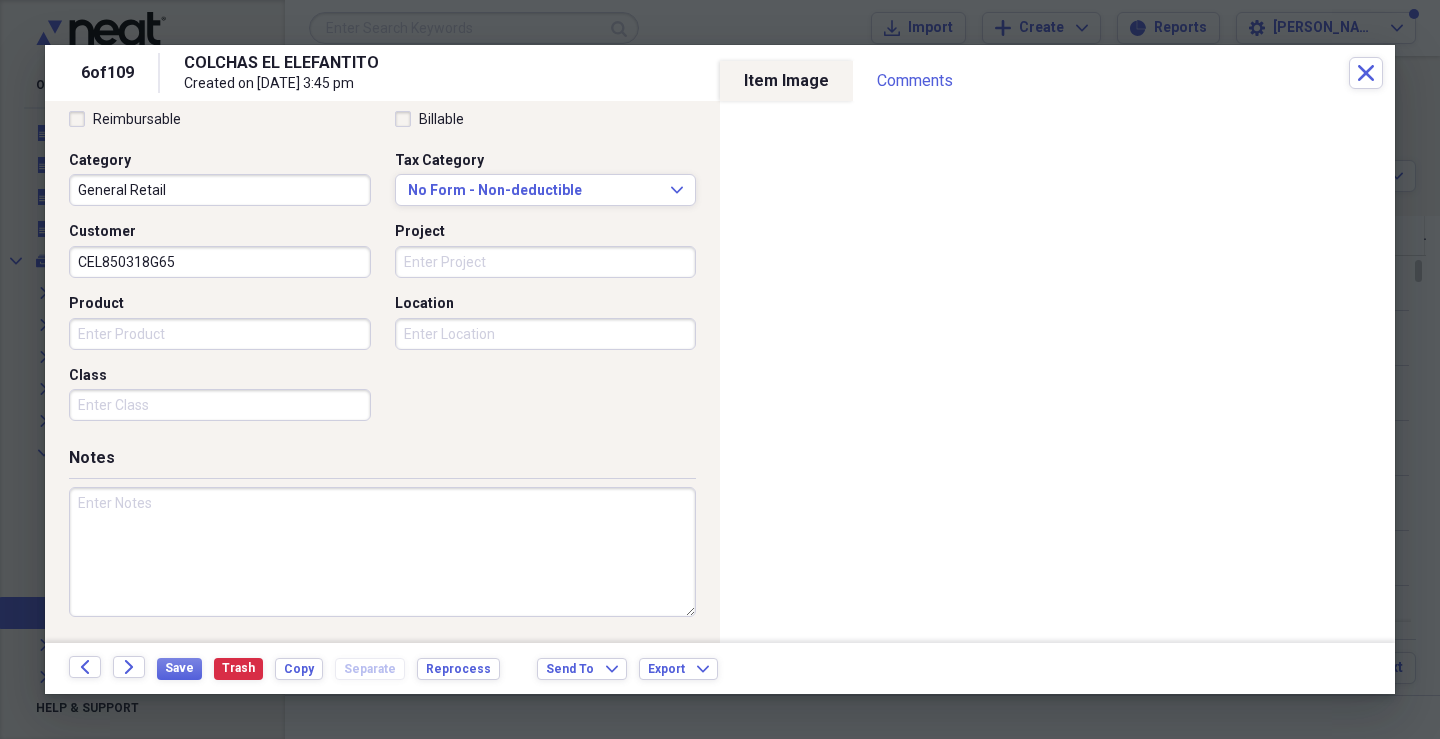 click on "Project" at bounding box center [546, 262] 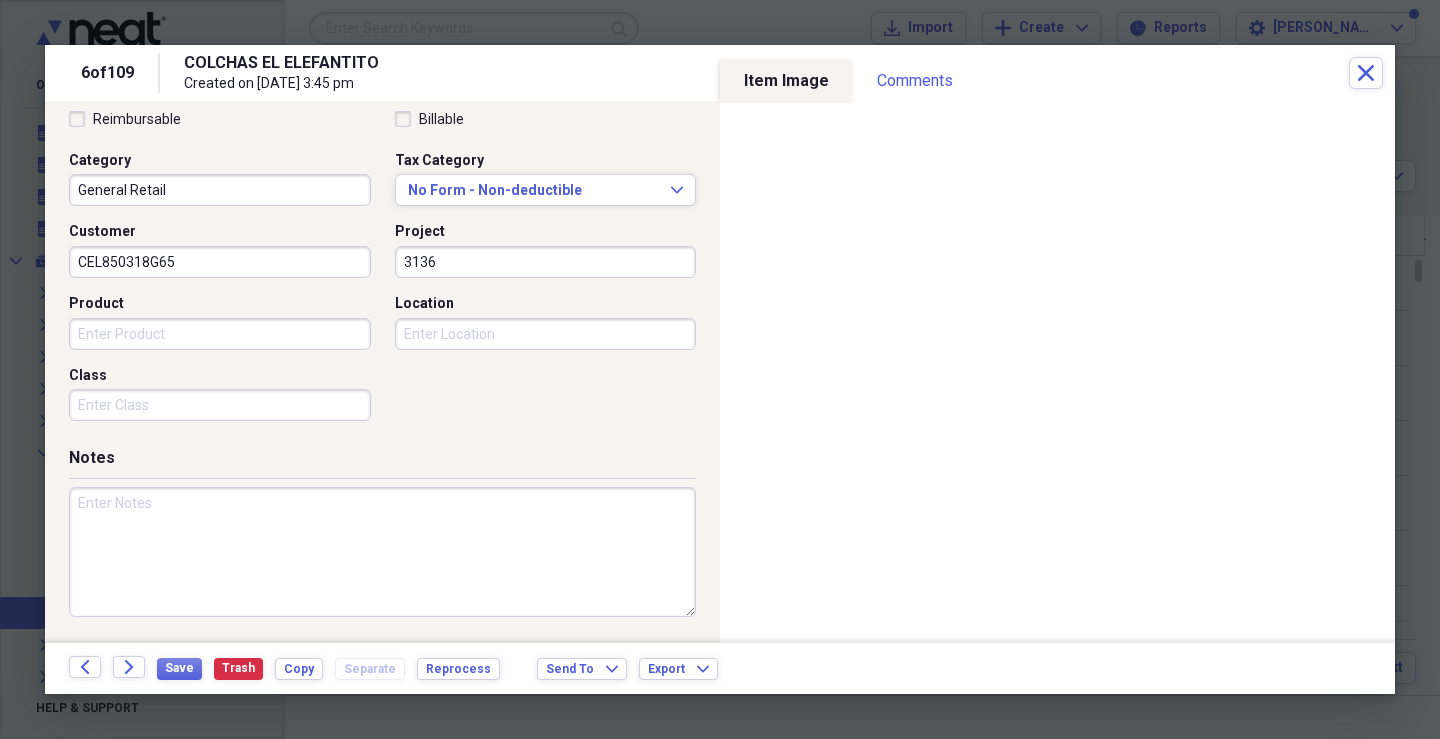 type on "3136" 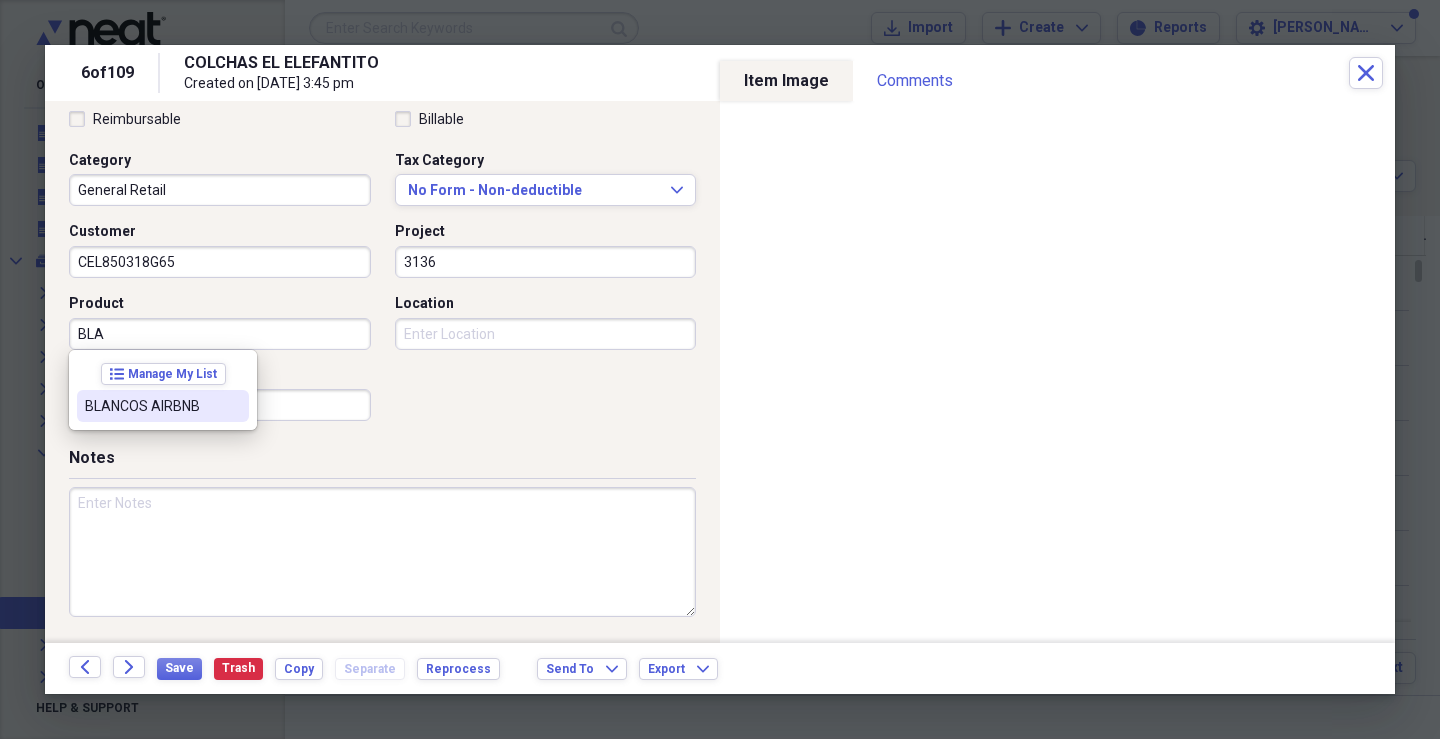 click on "BLANCOS AIRBNB" at bounding box center (151, 406) 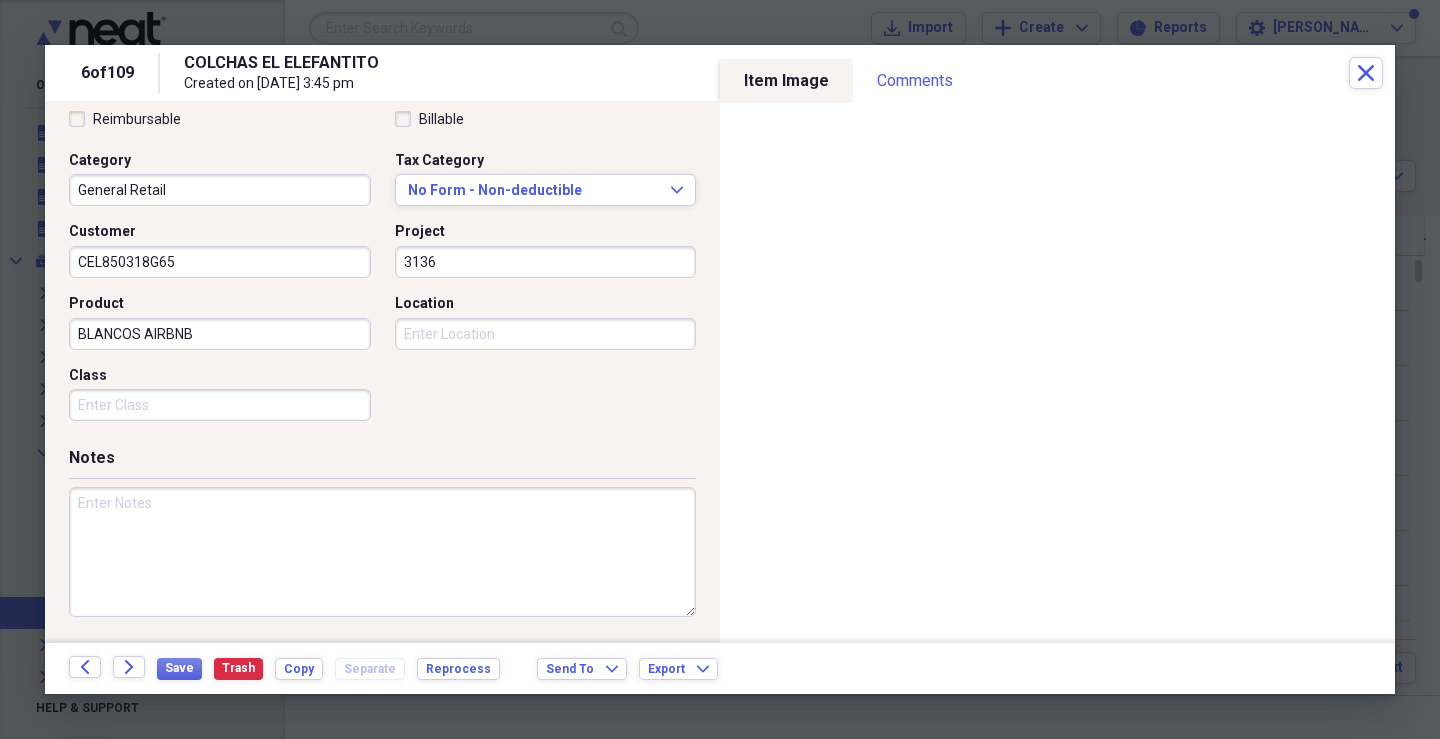 click on "Class" at bounding box center [220, 405] 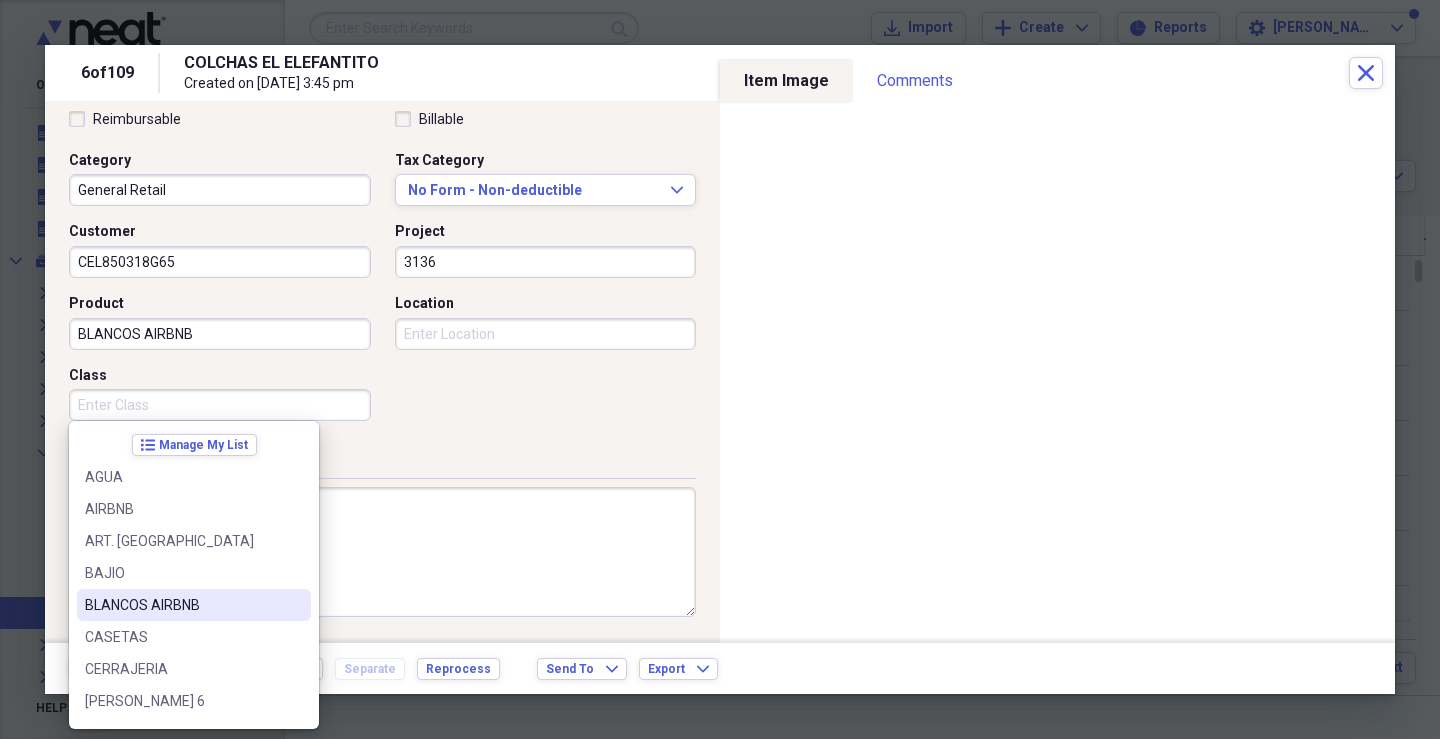 click on "BLANCOS AIRBNB" at bounding box center [194, 605] 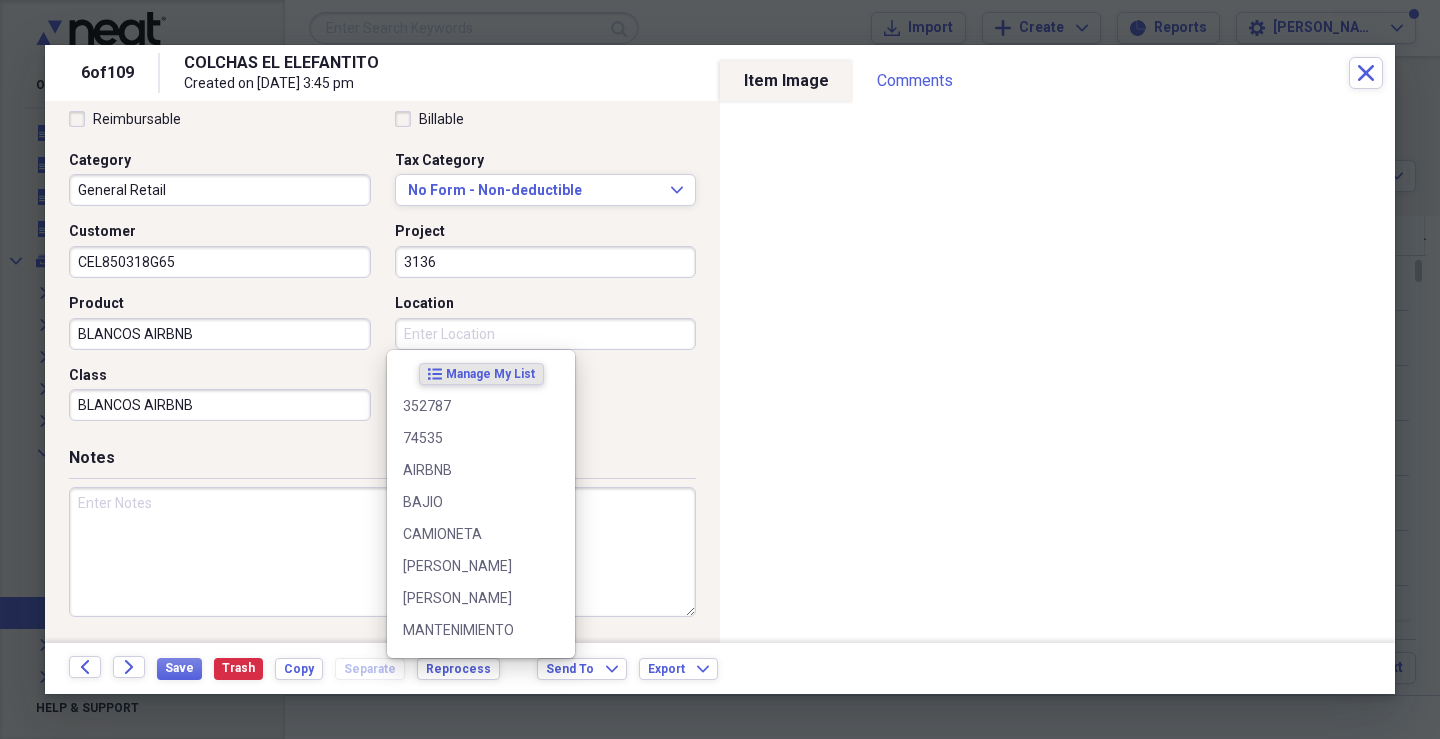 click on "Location" at bounding box center [546, 334] 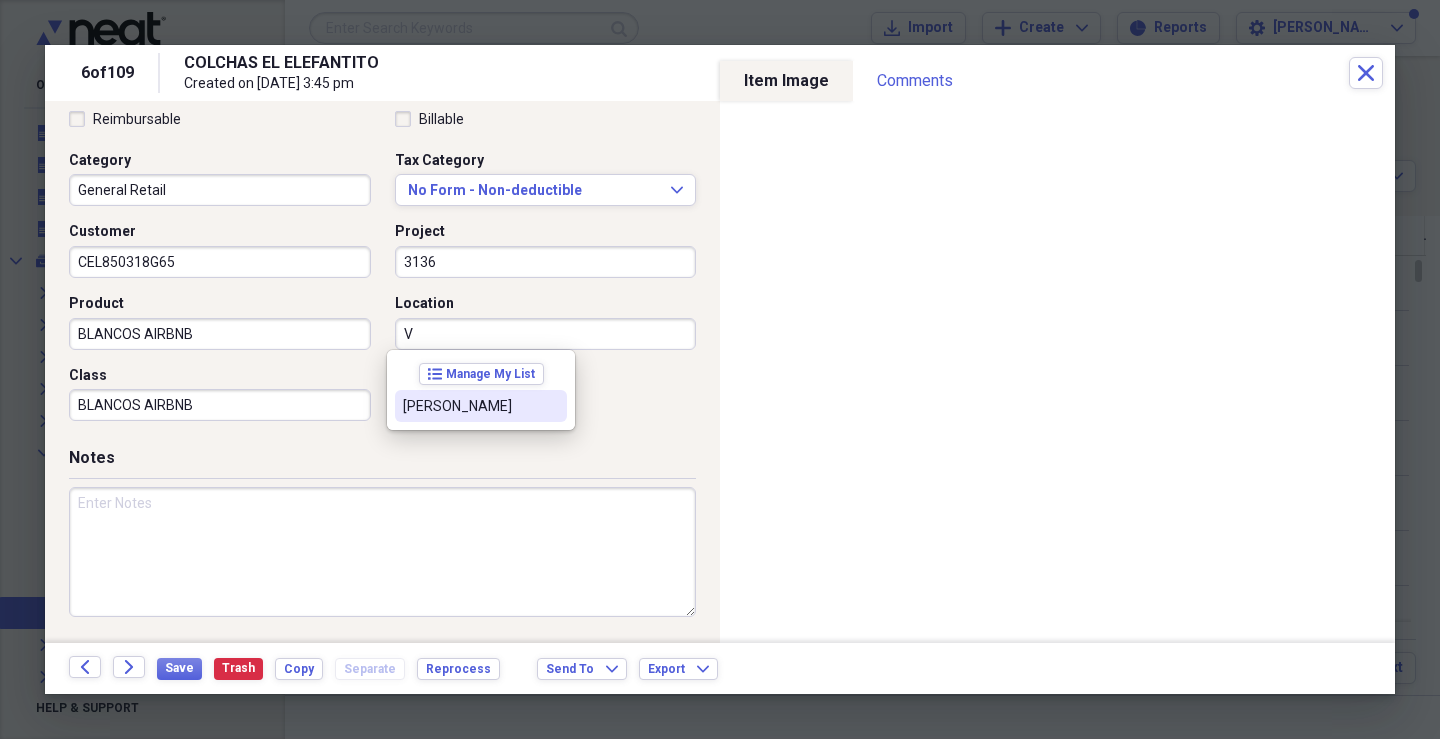 click on "[PERSON_NAME]" at bounding box center (469, 406) 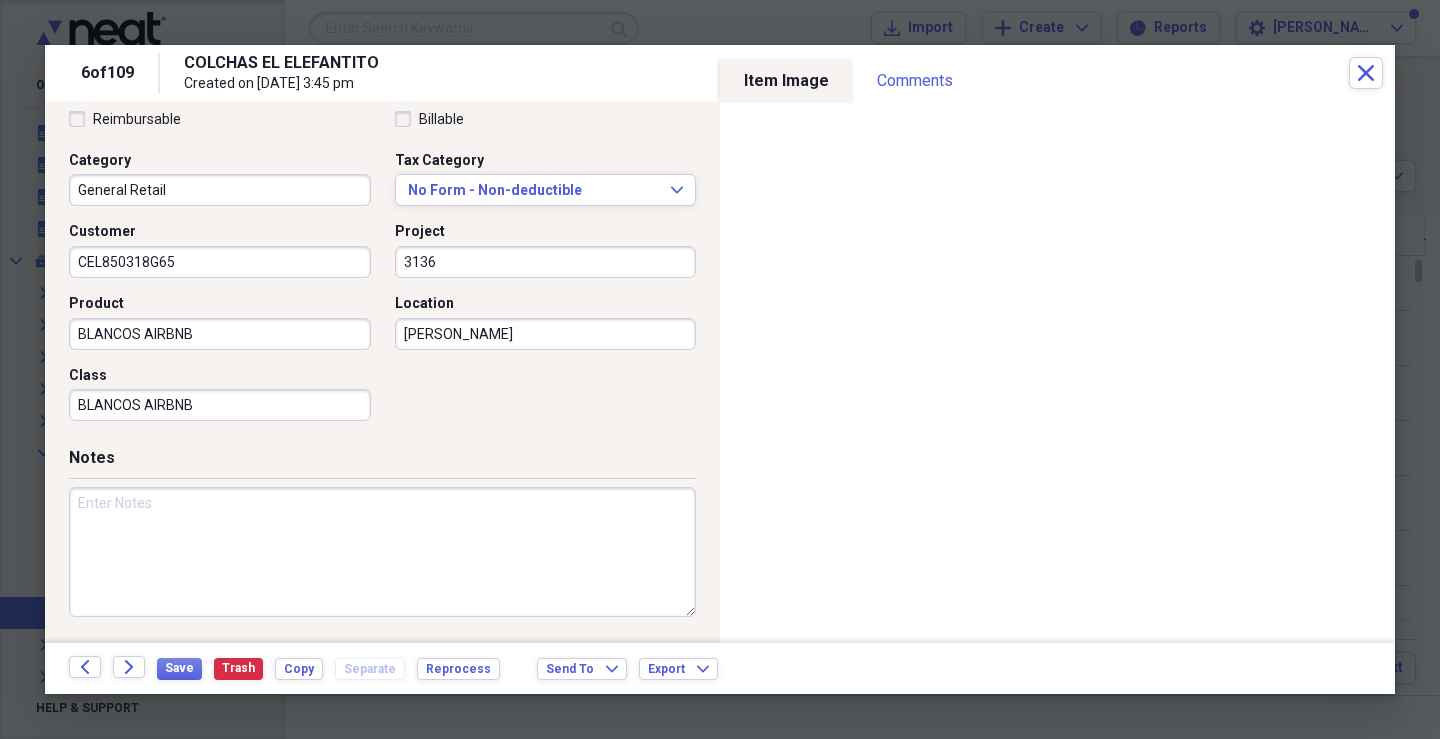 click on "[PERSON_NAME]" at bounding box center [546, 334] 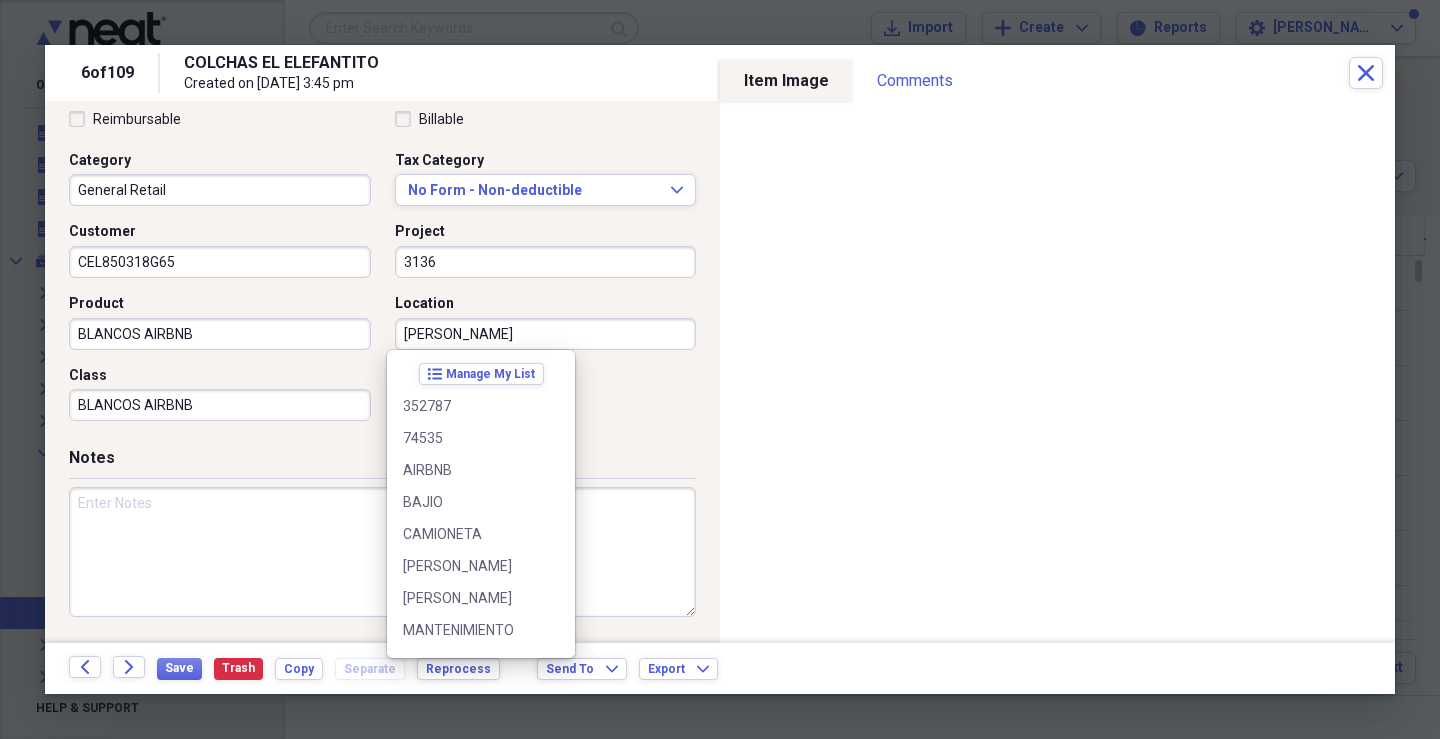 scroll, scrollTop: 220, scrollLeft: 0, axis: vertical 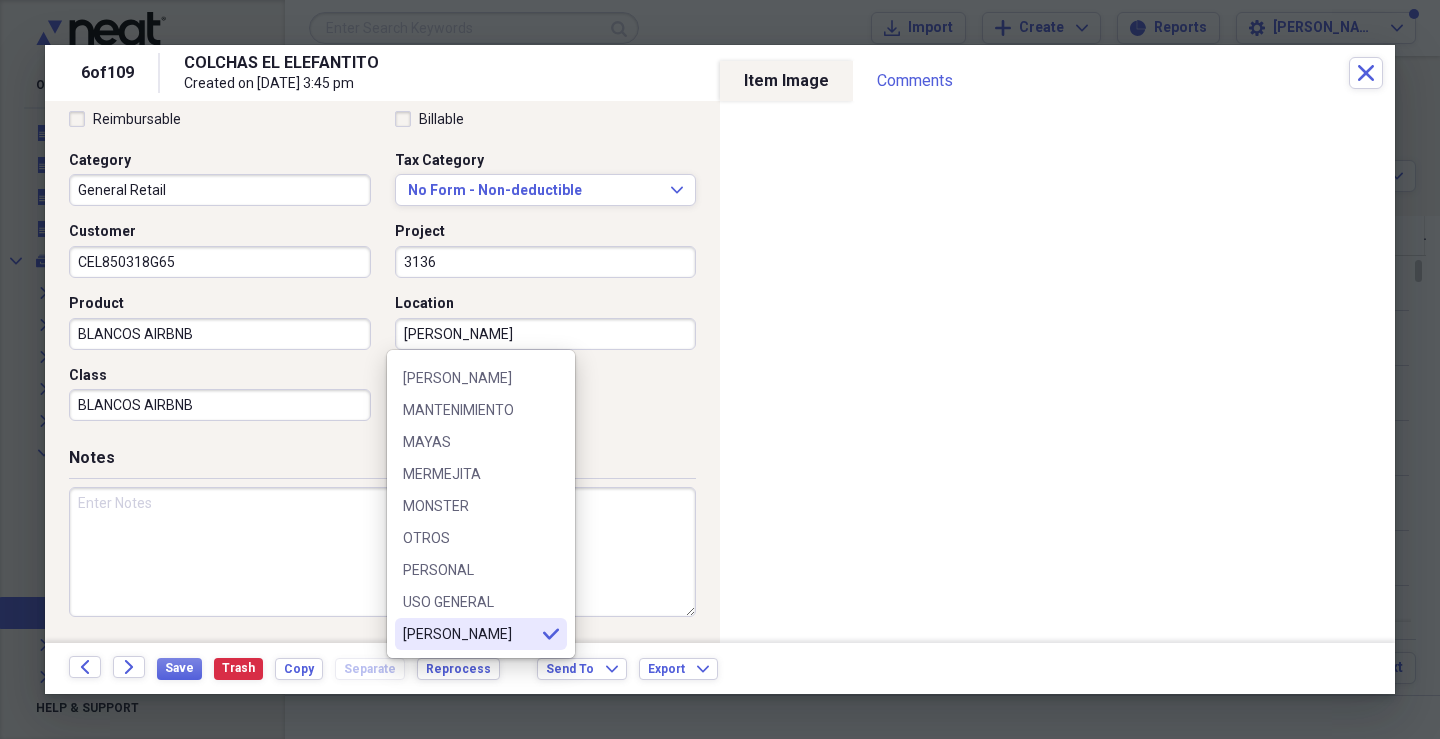 drag, startPoint x: 465, startPoint y: 334, endPoint x: 364, endPoint y: 339, distance: 101.12369 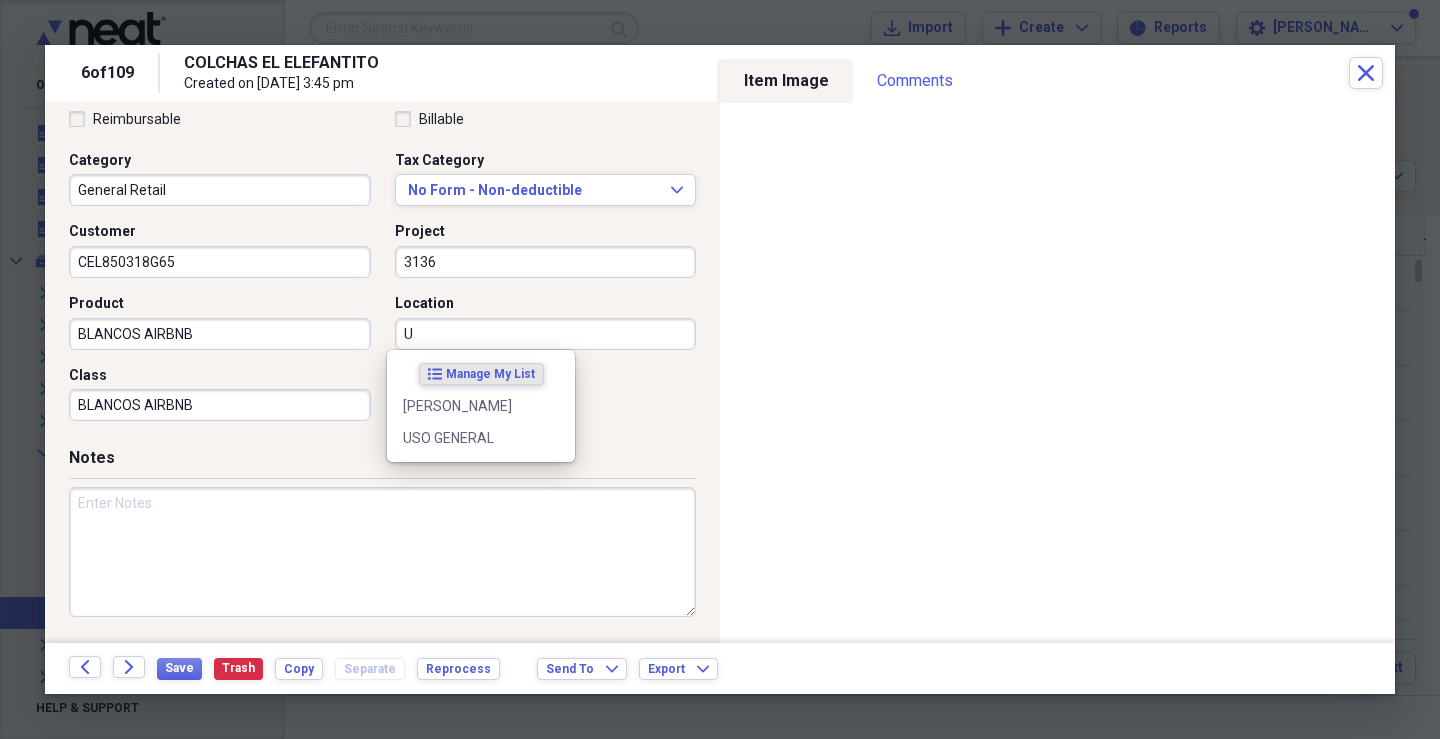scroll, scrollTop: 0, scrollLeft: 0, axis: both 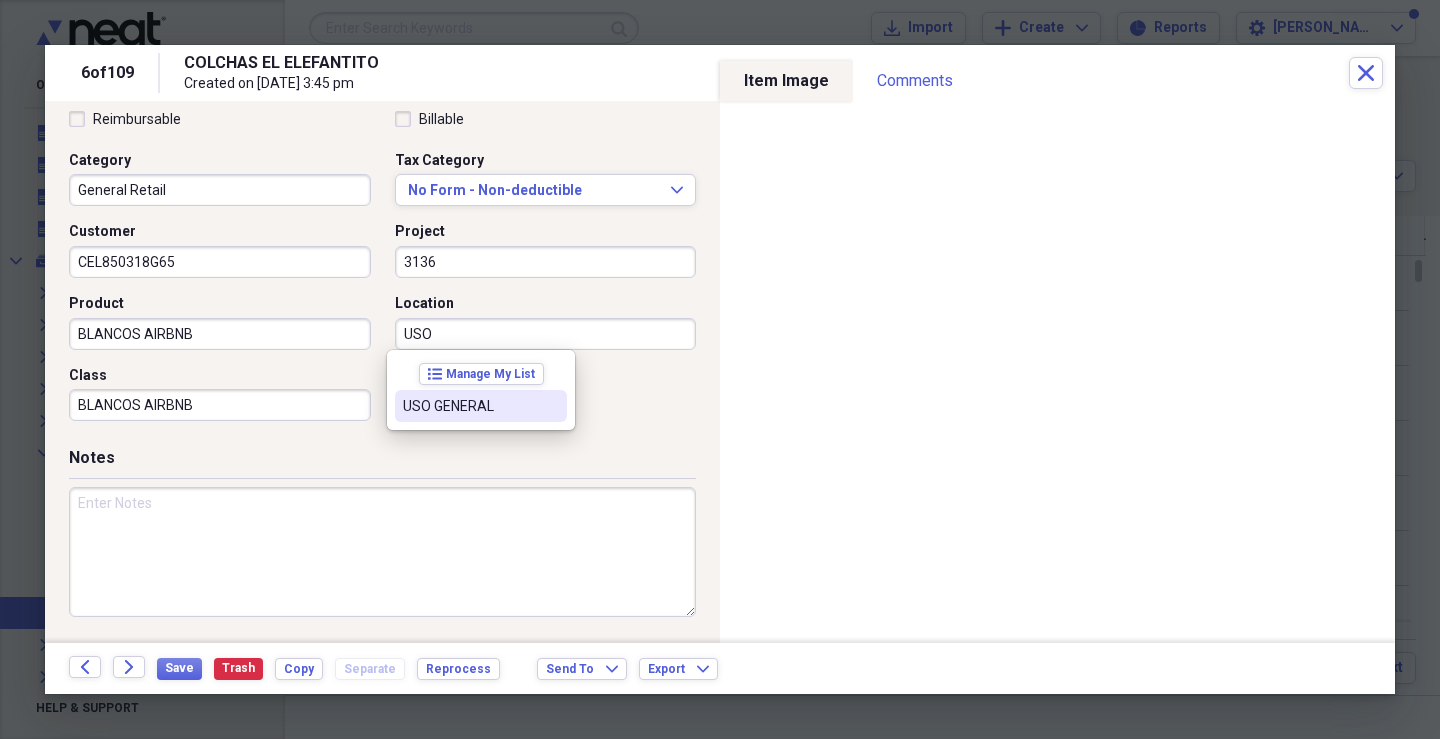 click on "USO GENERAL" at bounding box center [469, 406] 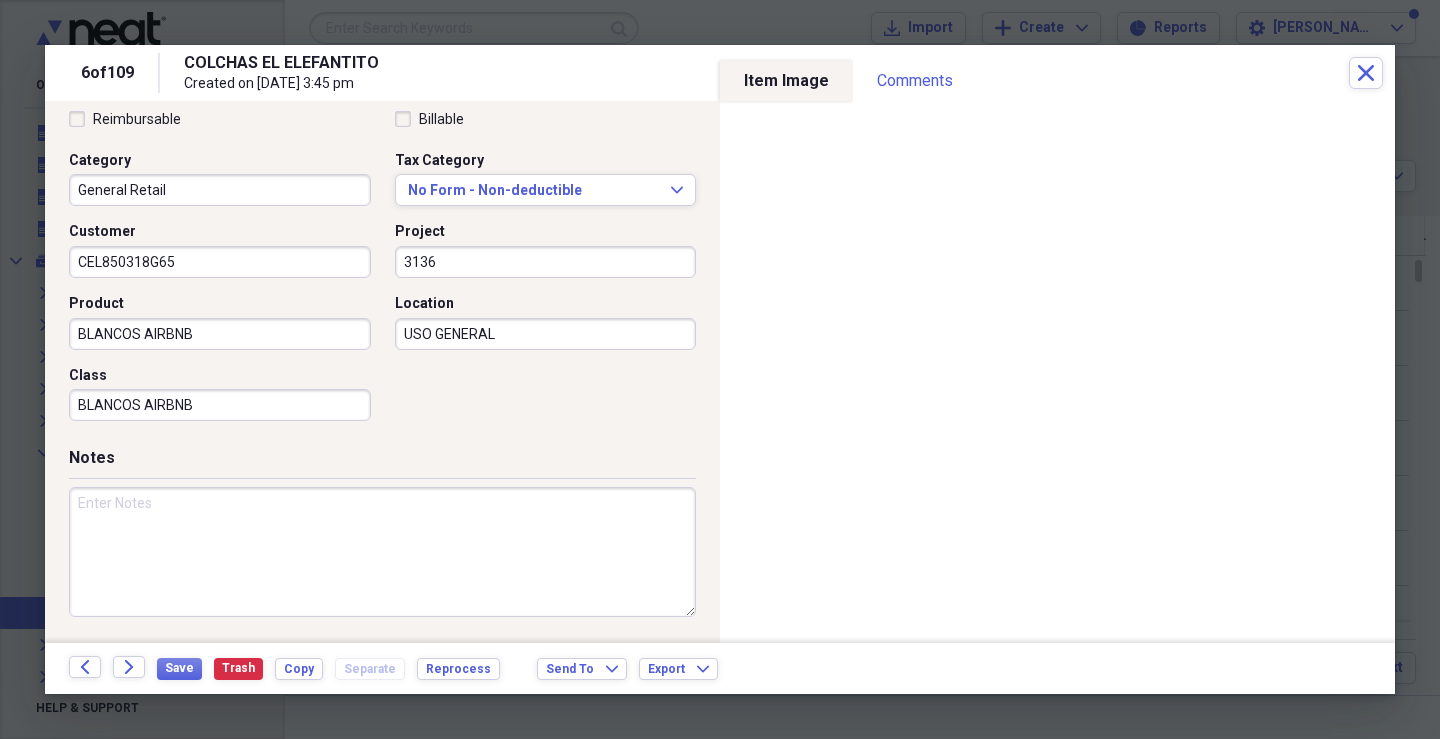 click at bounding box center (382, 552) 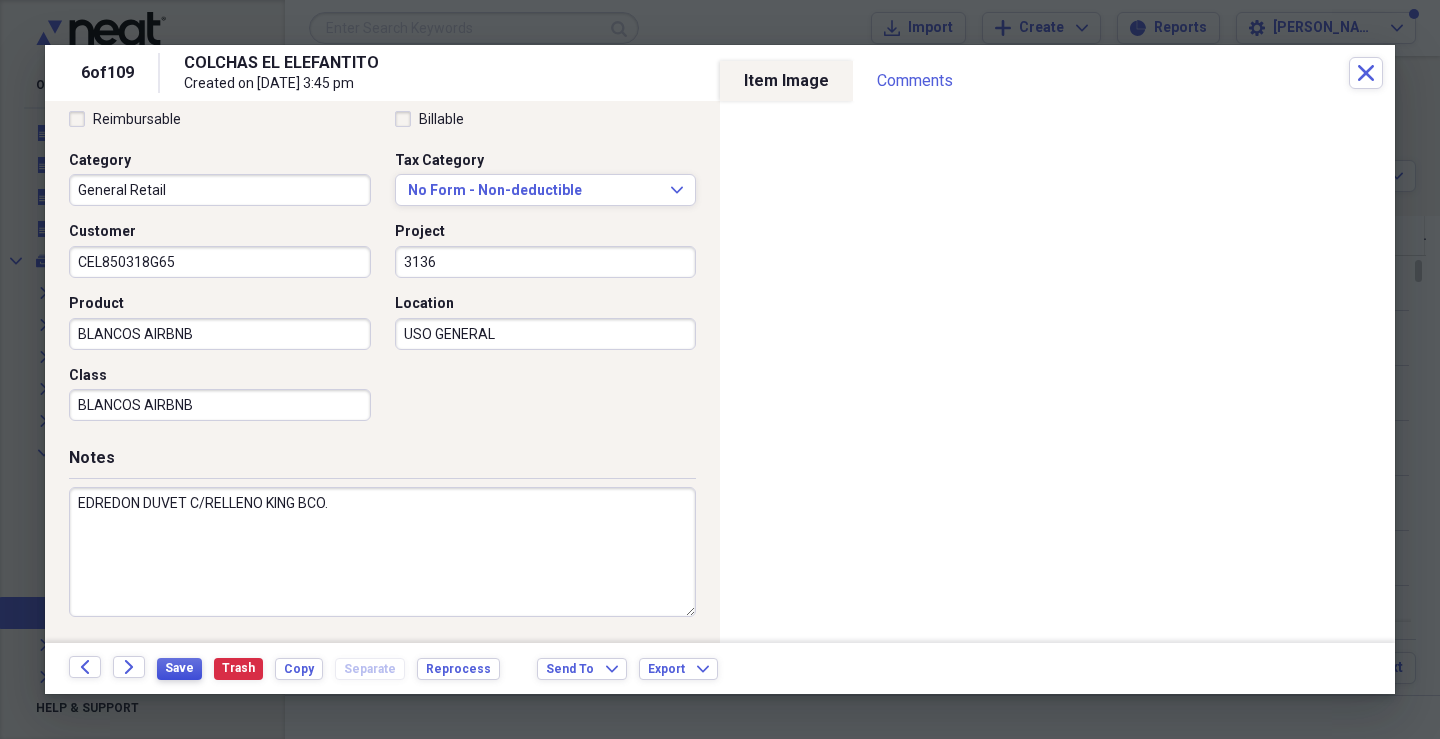 type on "EDREDON DUVET C/RELLENO KING BCO." 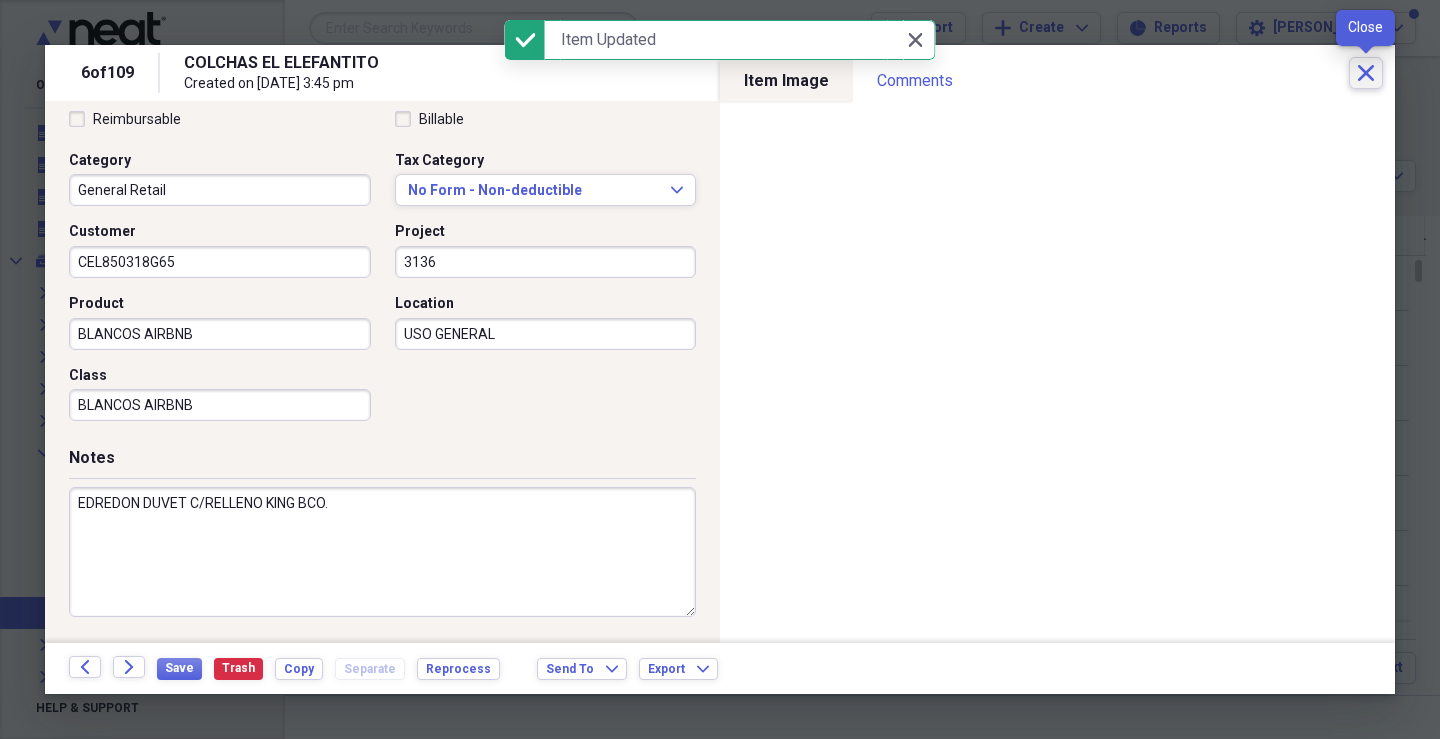 click on "Close" 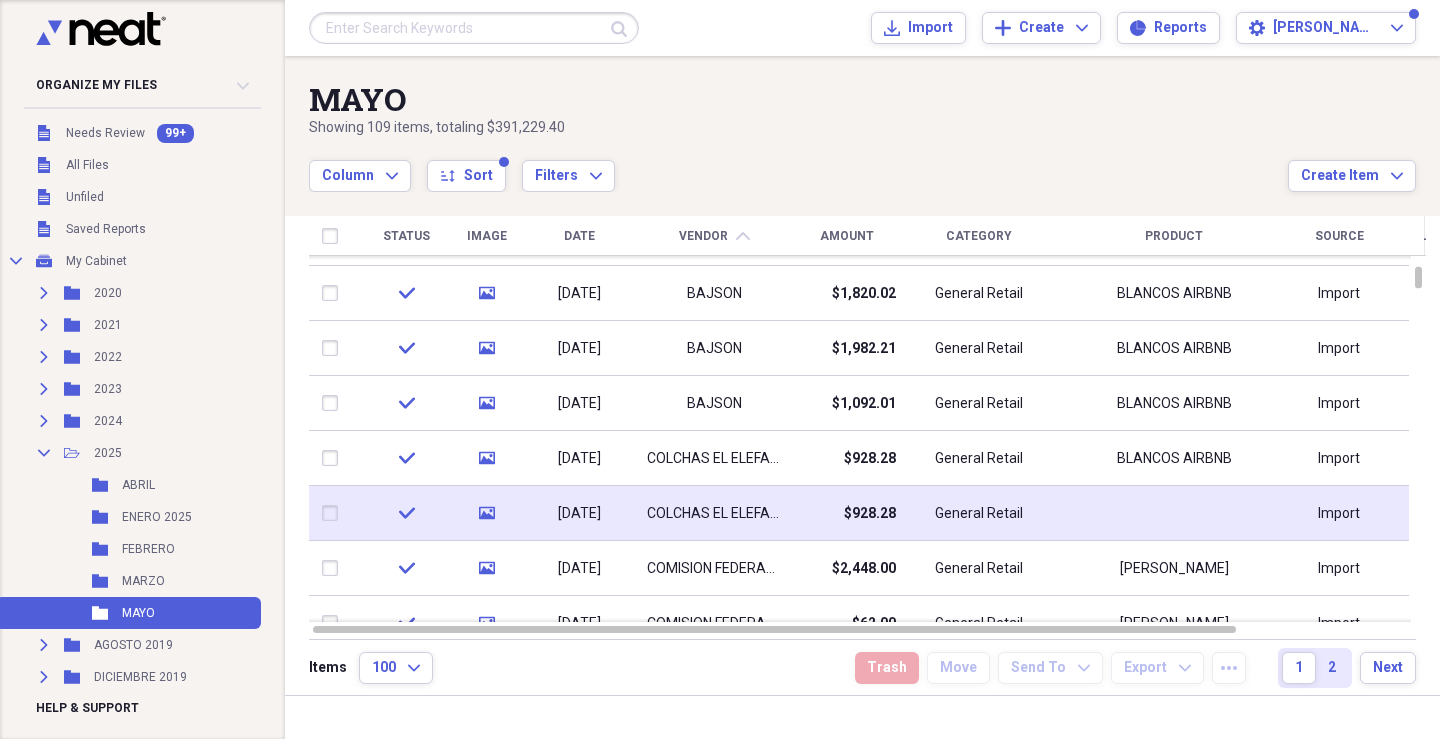click on "COLCHAS EL ELEFANTITO" at bounding box center [714, 514] 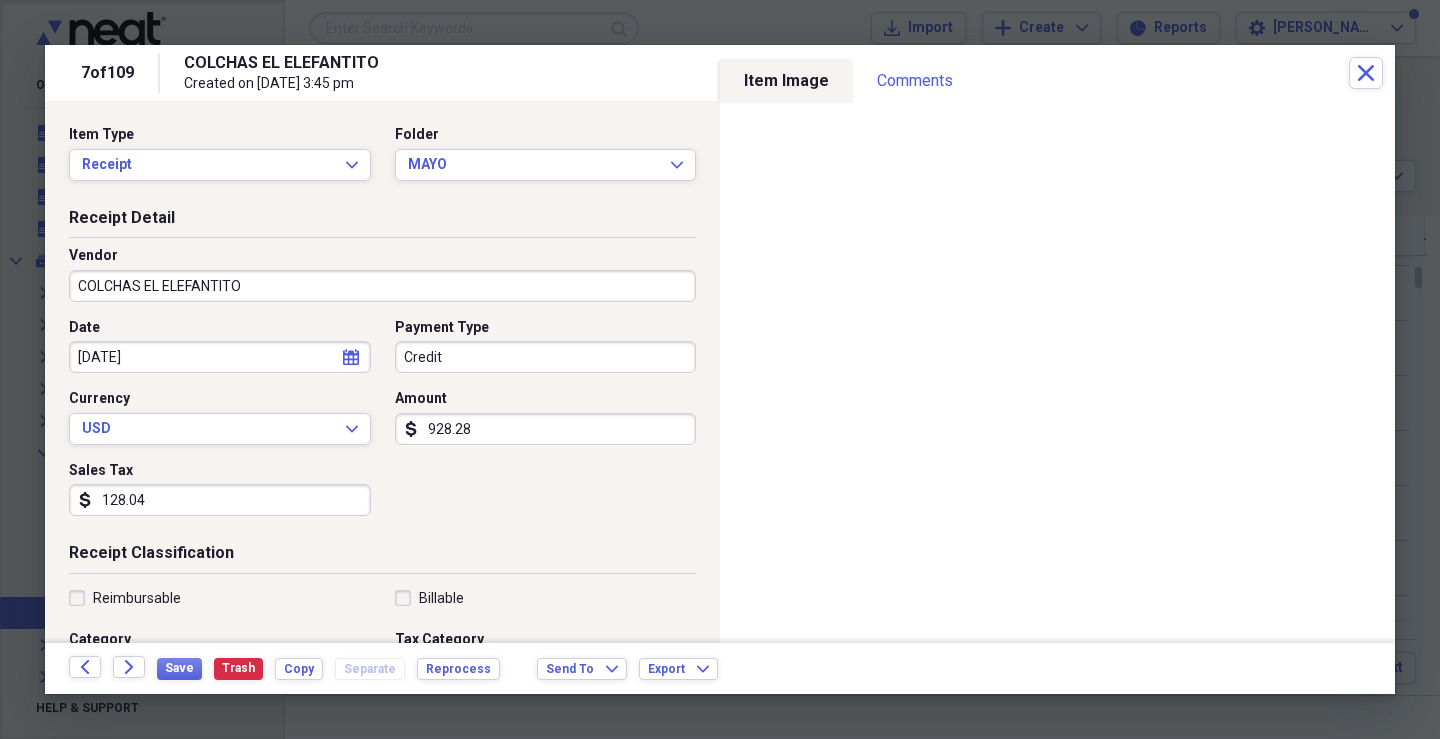 click on "Credit" at bounding box center [546, 357] 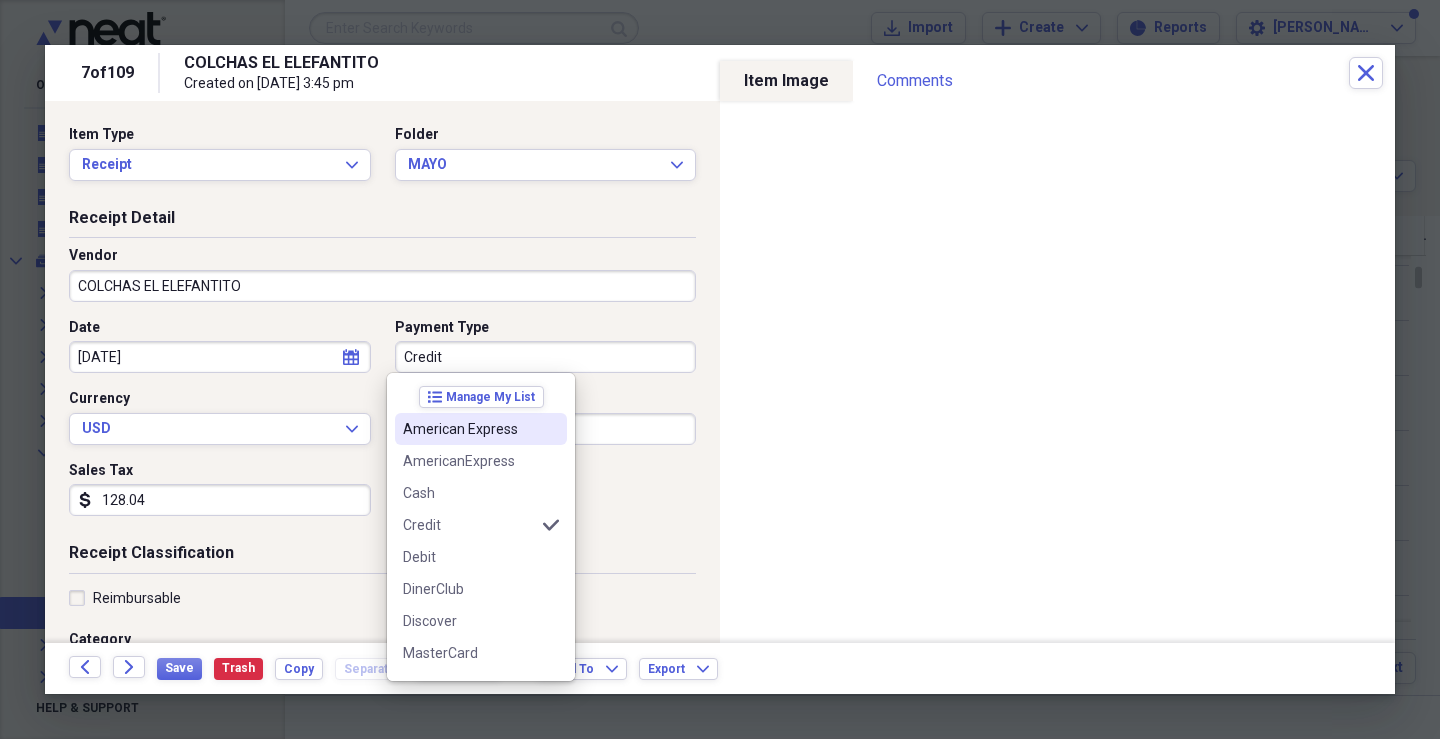scroll, scrollTop: 124, scrollLeft: 0, axis: vertical 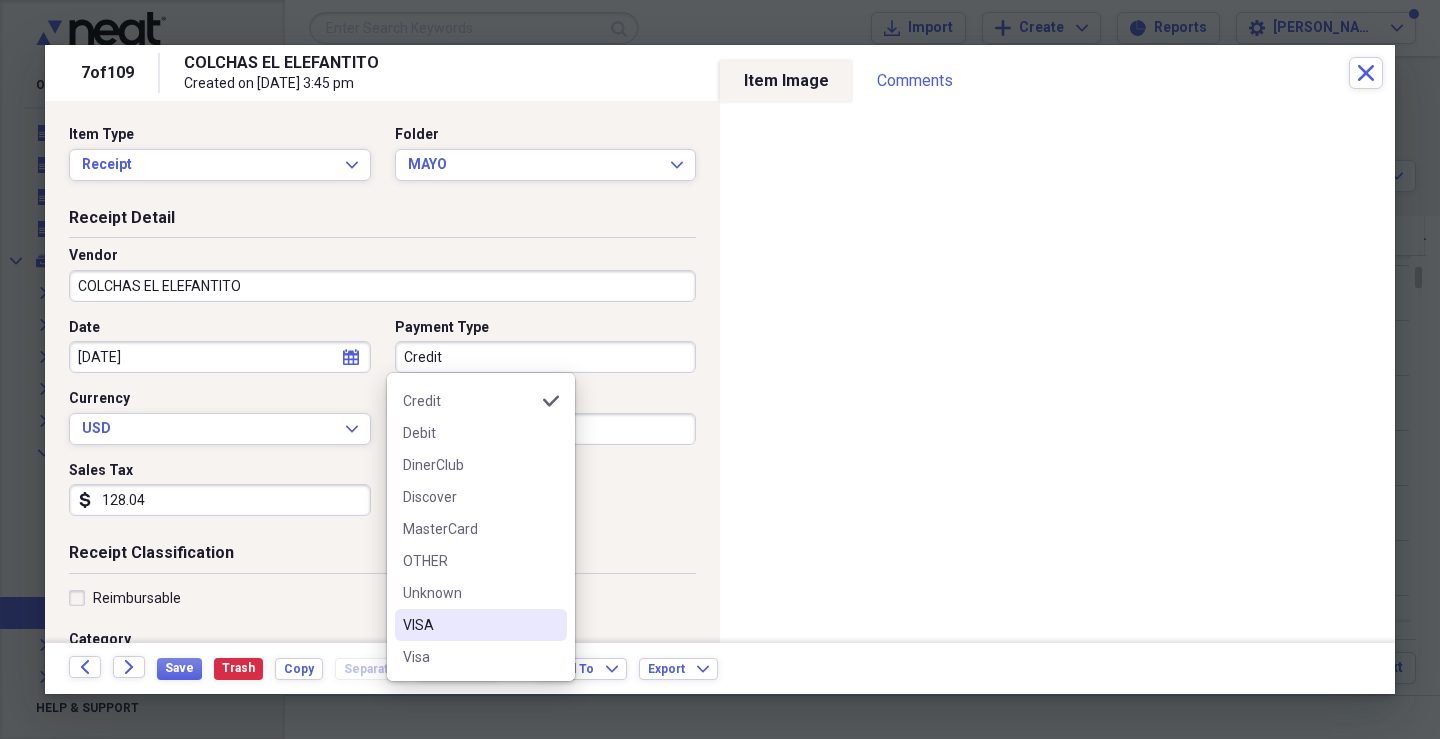 click on "VISA" at bounding box center (469, 625) 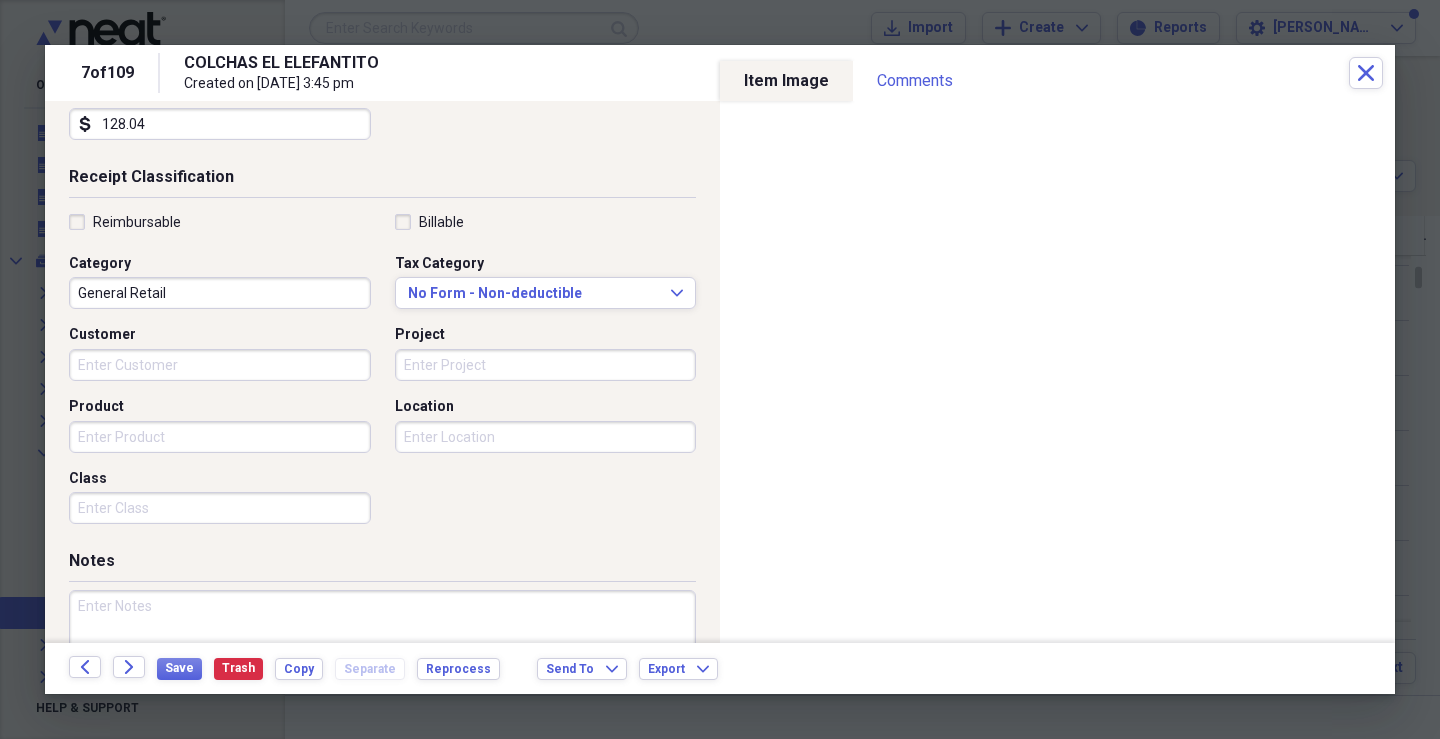 scroll, scrollTop: 463, scrollLeft: 0, axis: vertical 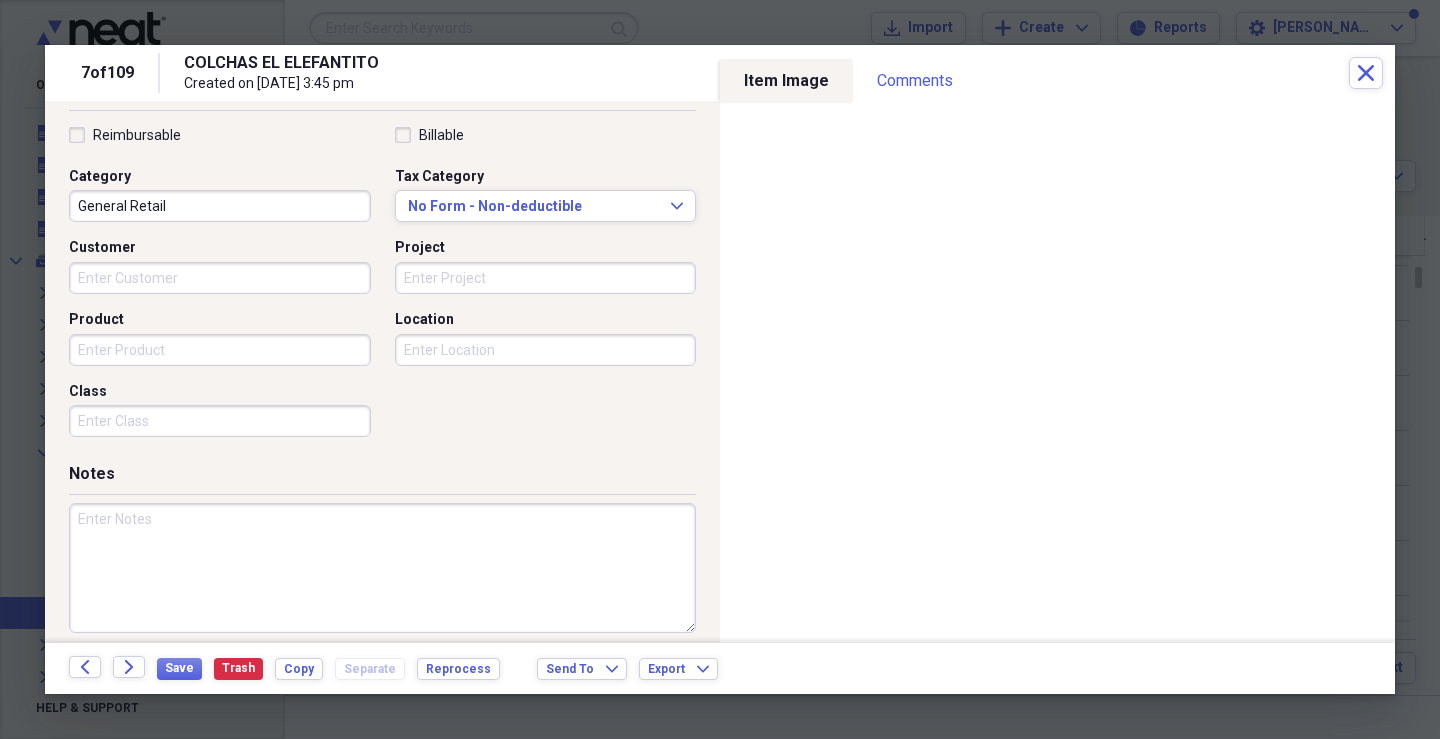 click on "Customer" at bounding box center (220, 278) 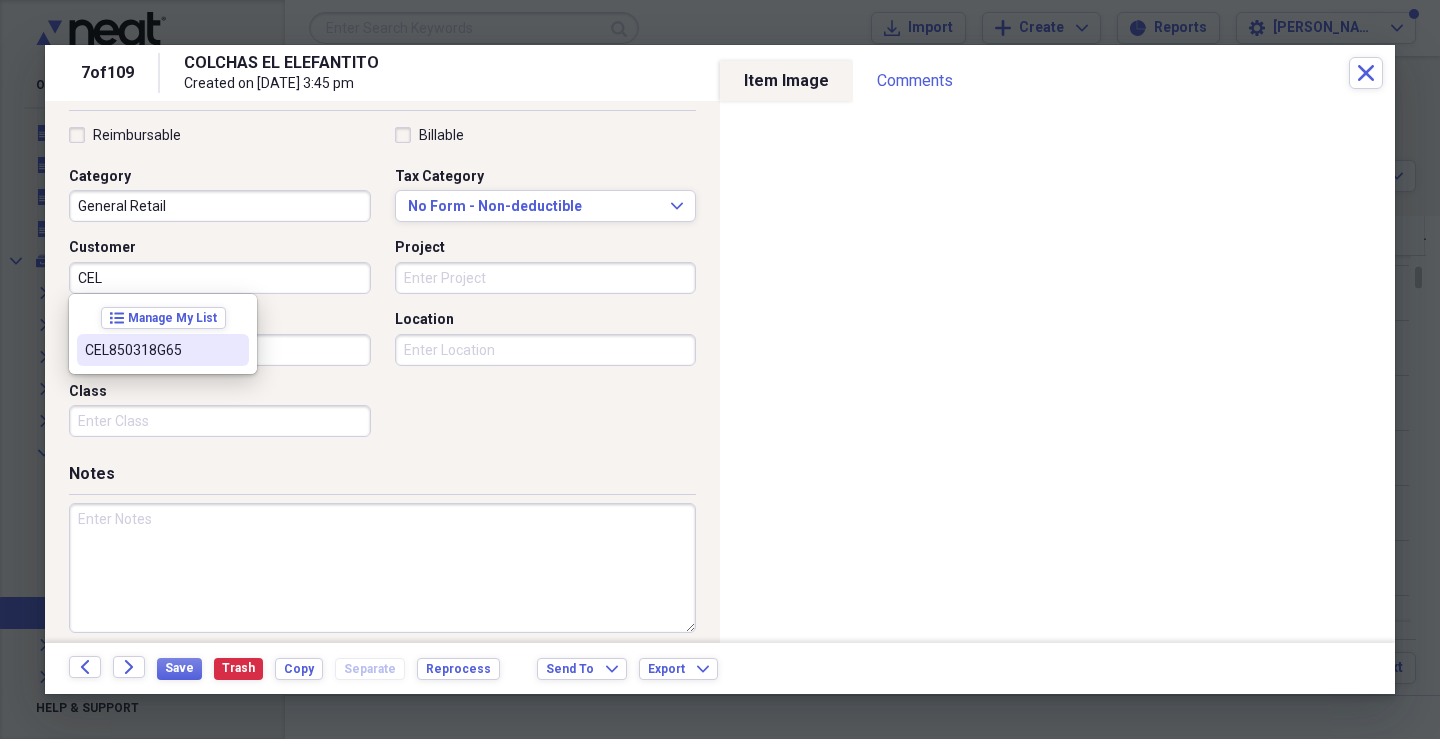 drag, startPoint x: 127, startPoint y: 350, endPoint x: 312, endPoint y: 325, distance: 186.68155 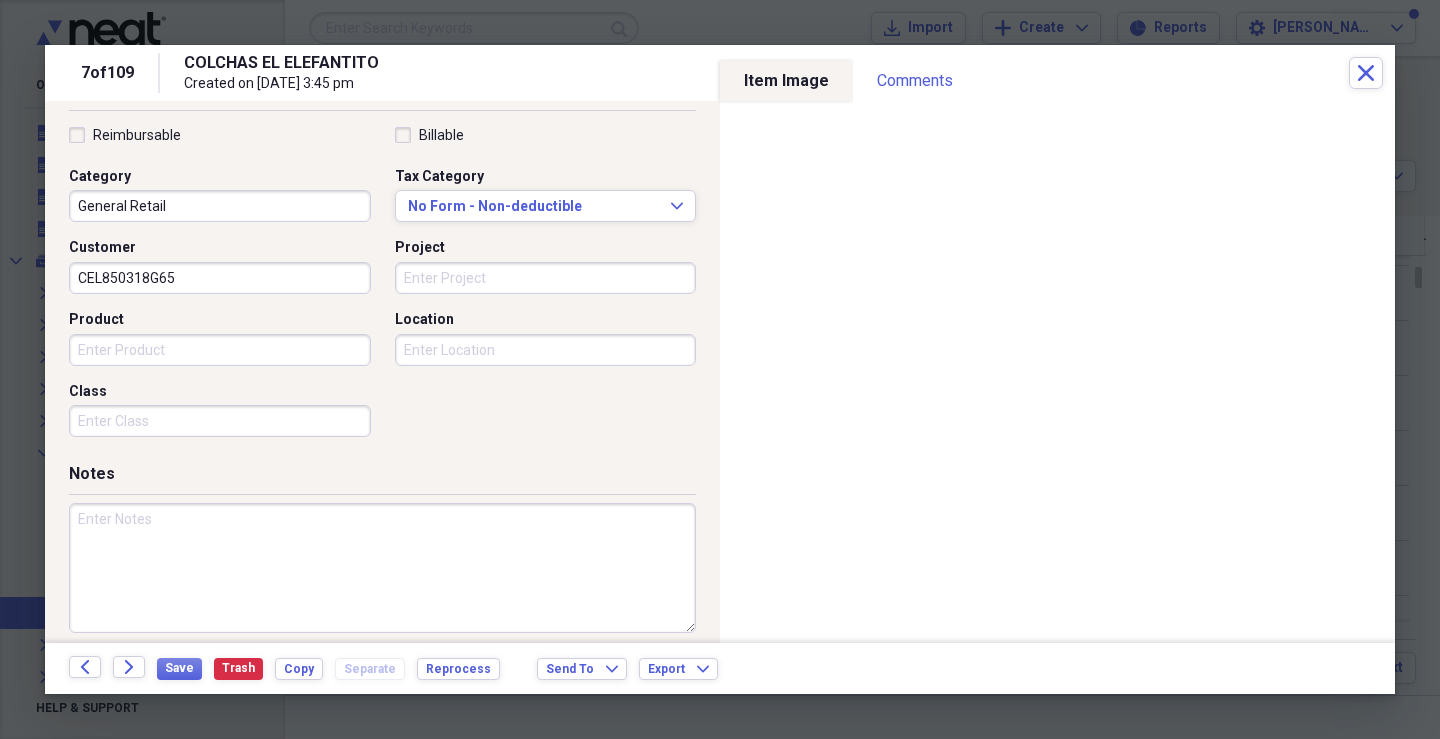 click on "Project" at bounding box center (546, 278) 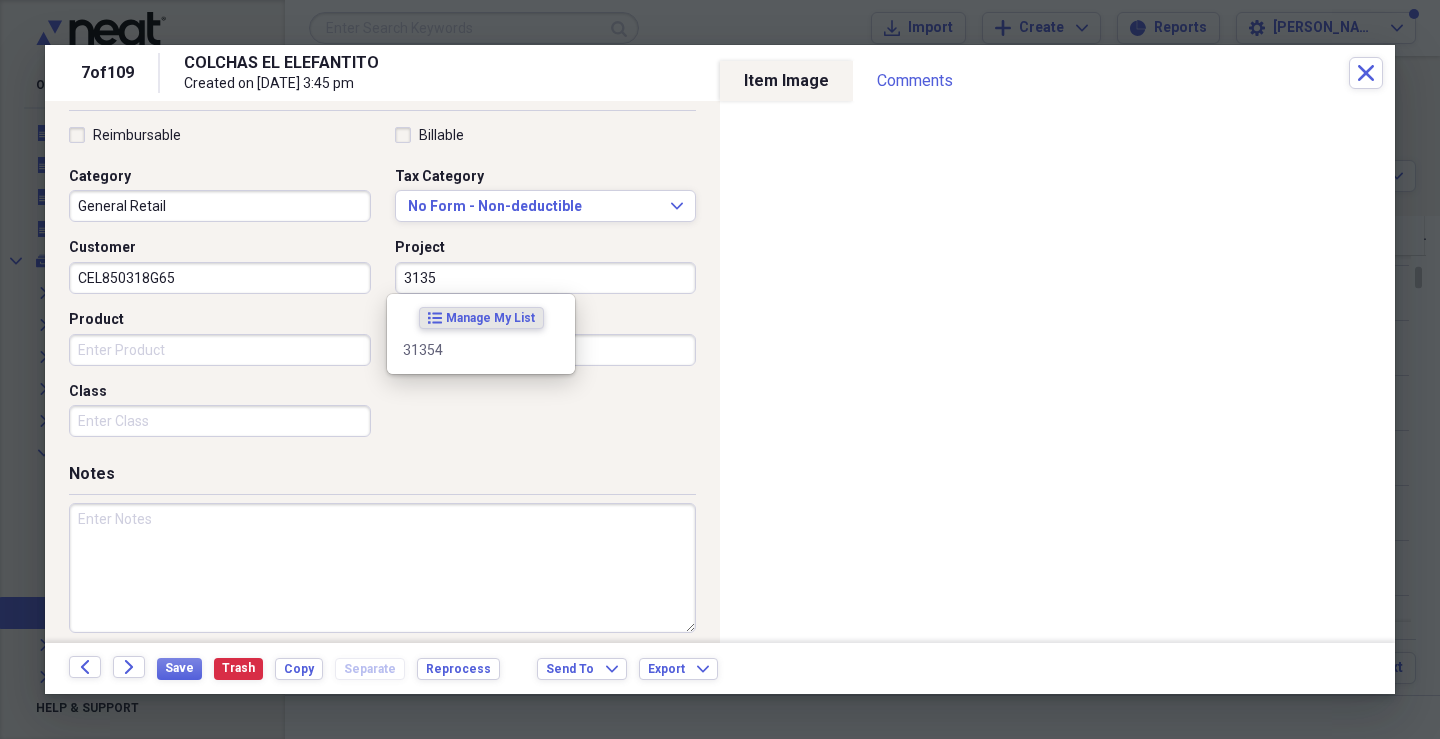 type on "3135" 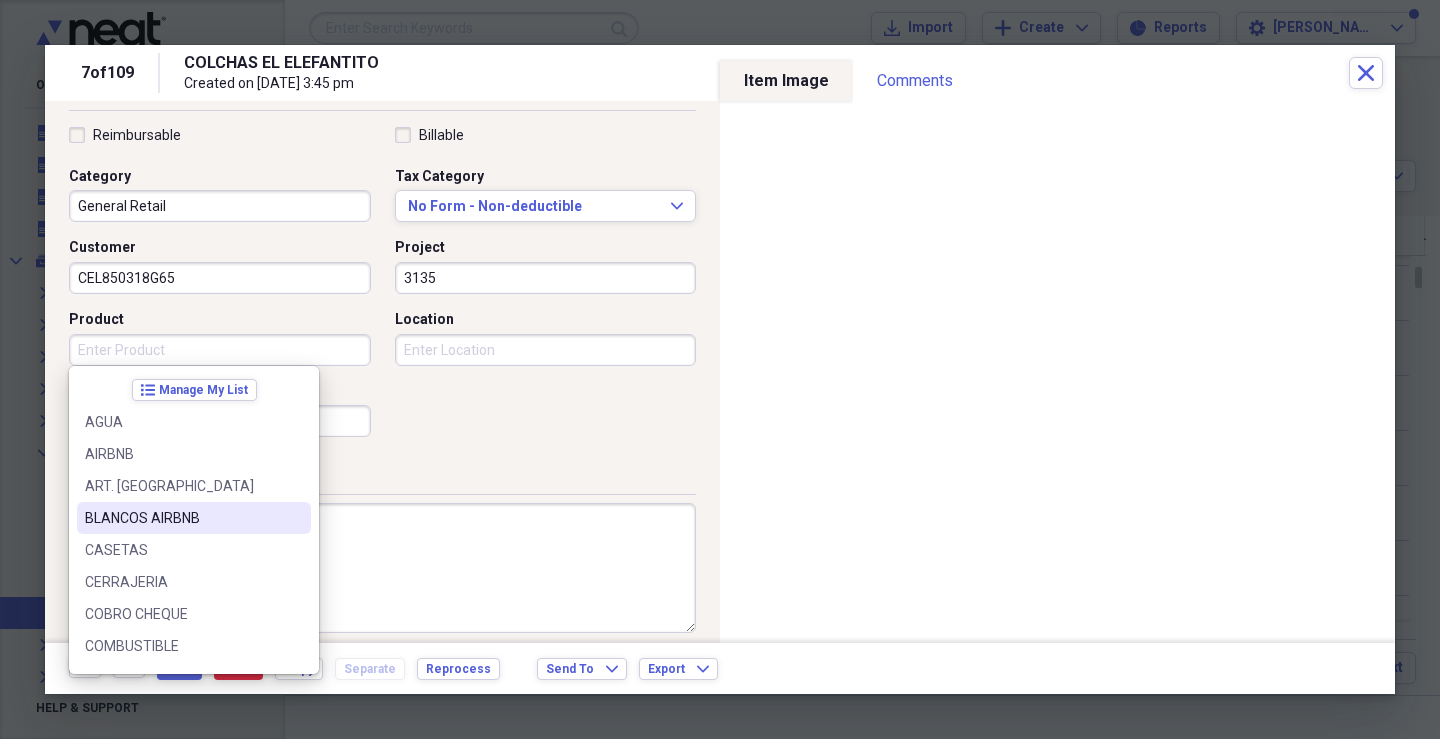 click on "BLANCOS AIRBNB" at bounding box center [182, 518] 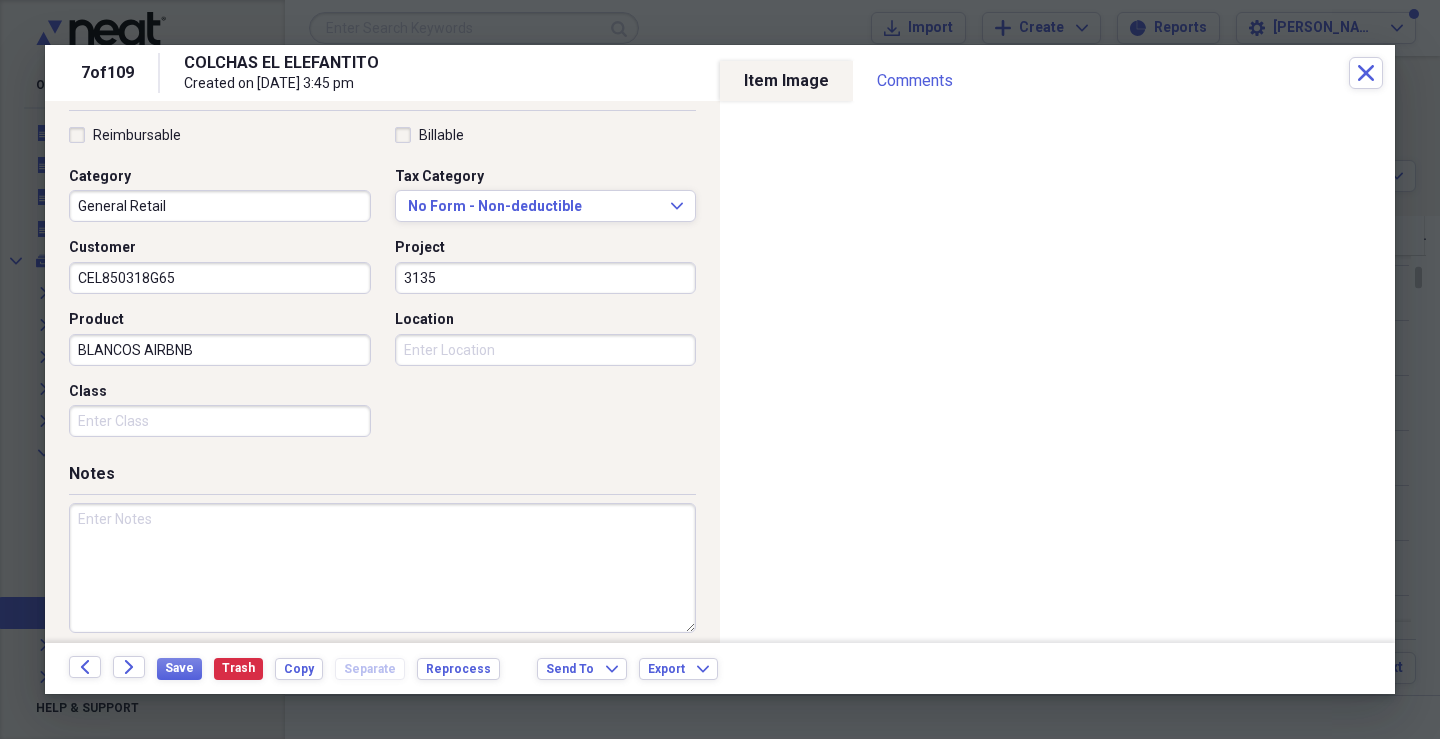 click on "Class" at bounding box center (220, 421) 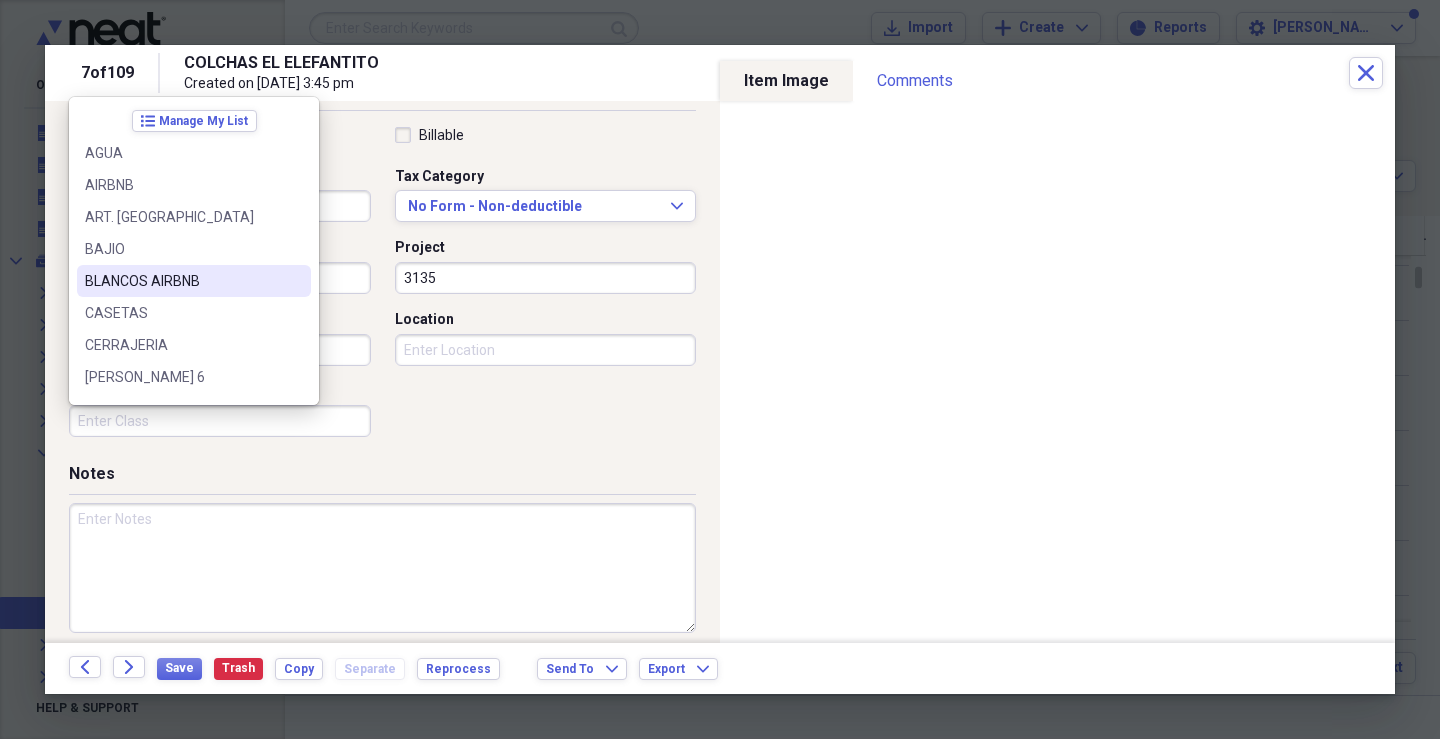 click on "BLANCOS AIRBNB" at bounding box center [182, 281] 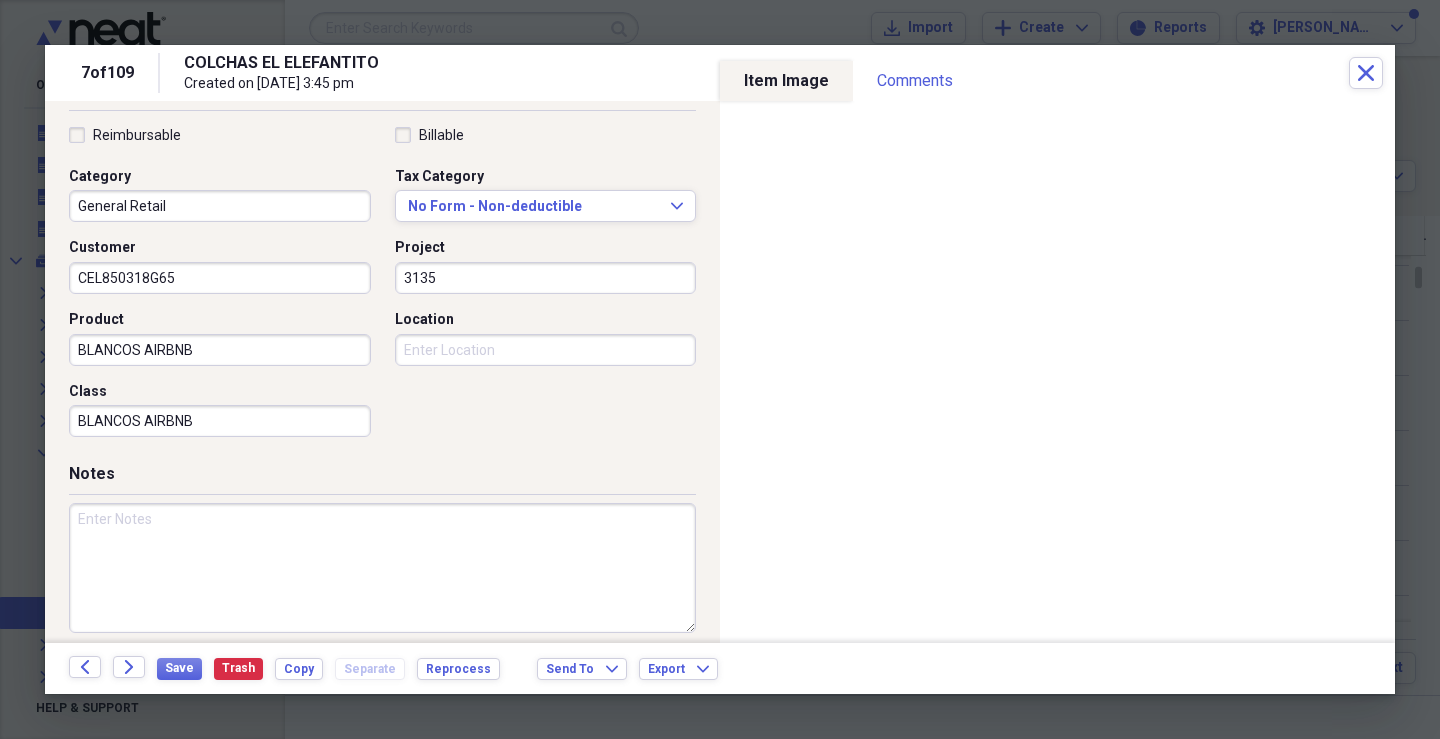 click on "Location" at bounding box center [546, 350] 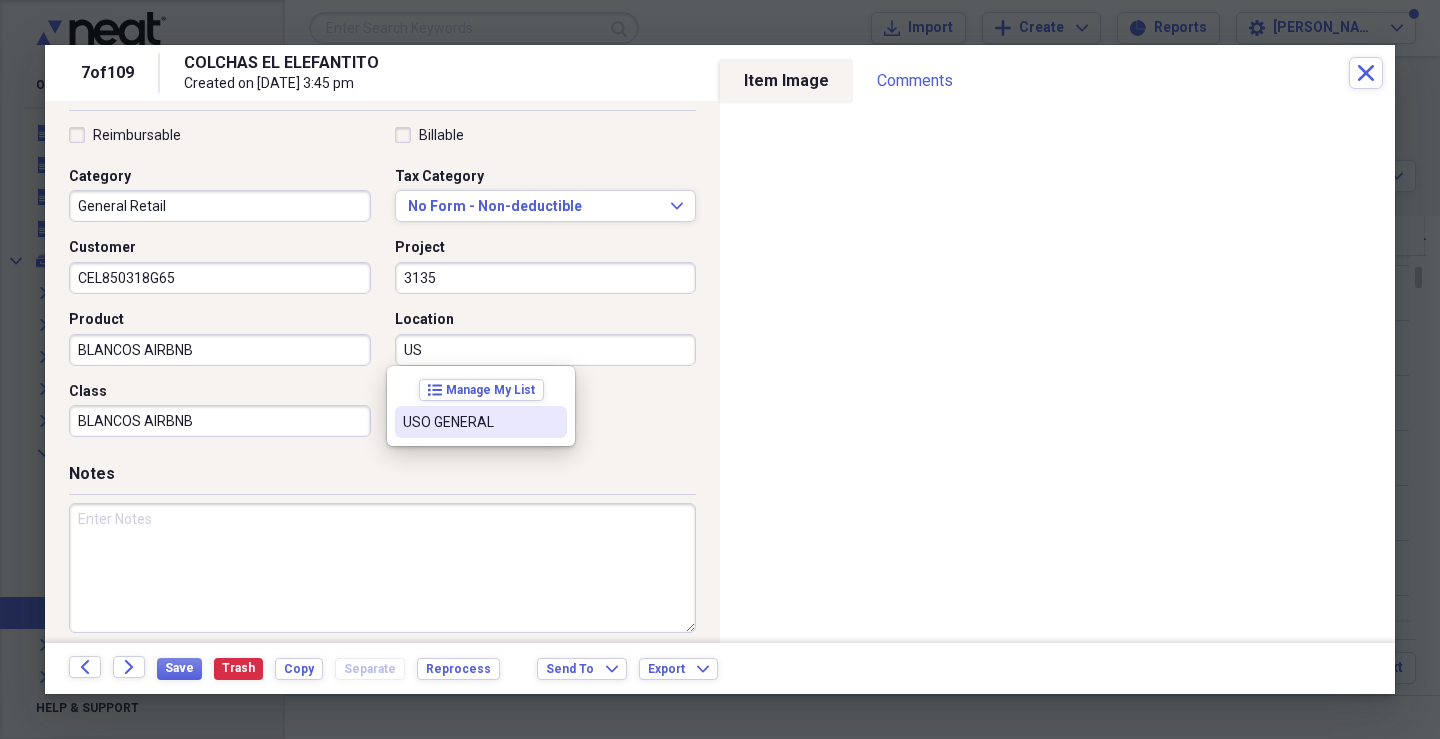 click on "USO GENERAL" at bounding box center [481, 422] 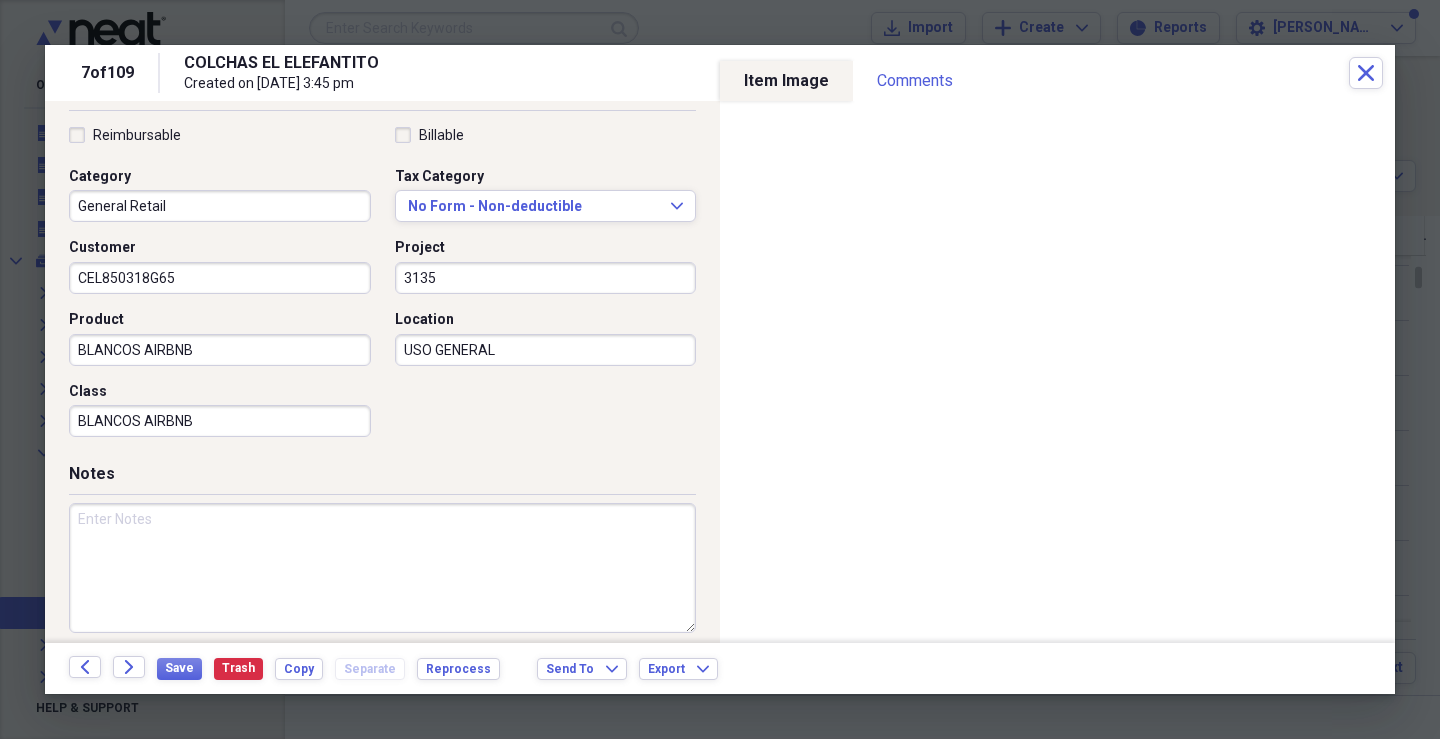 click at bounding box center [382, 568] 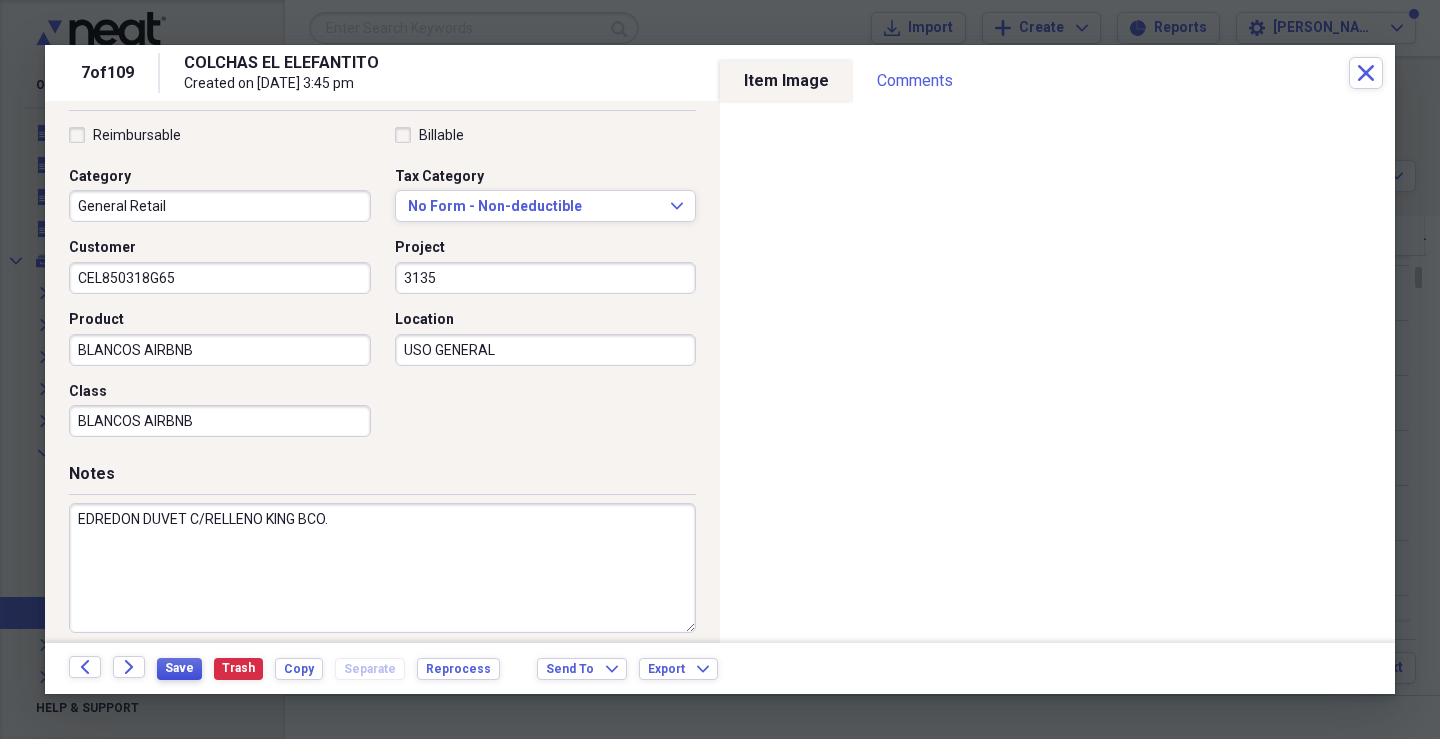 type on "EDREDON DUVET C/RELLENO KING BCO." 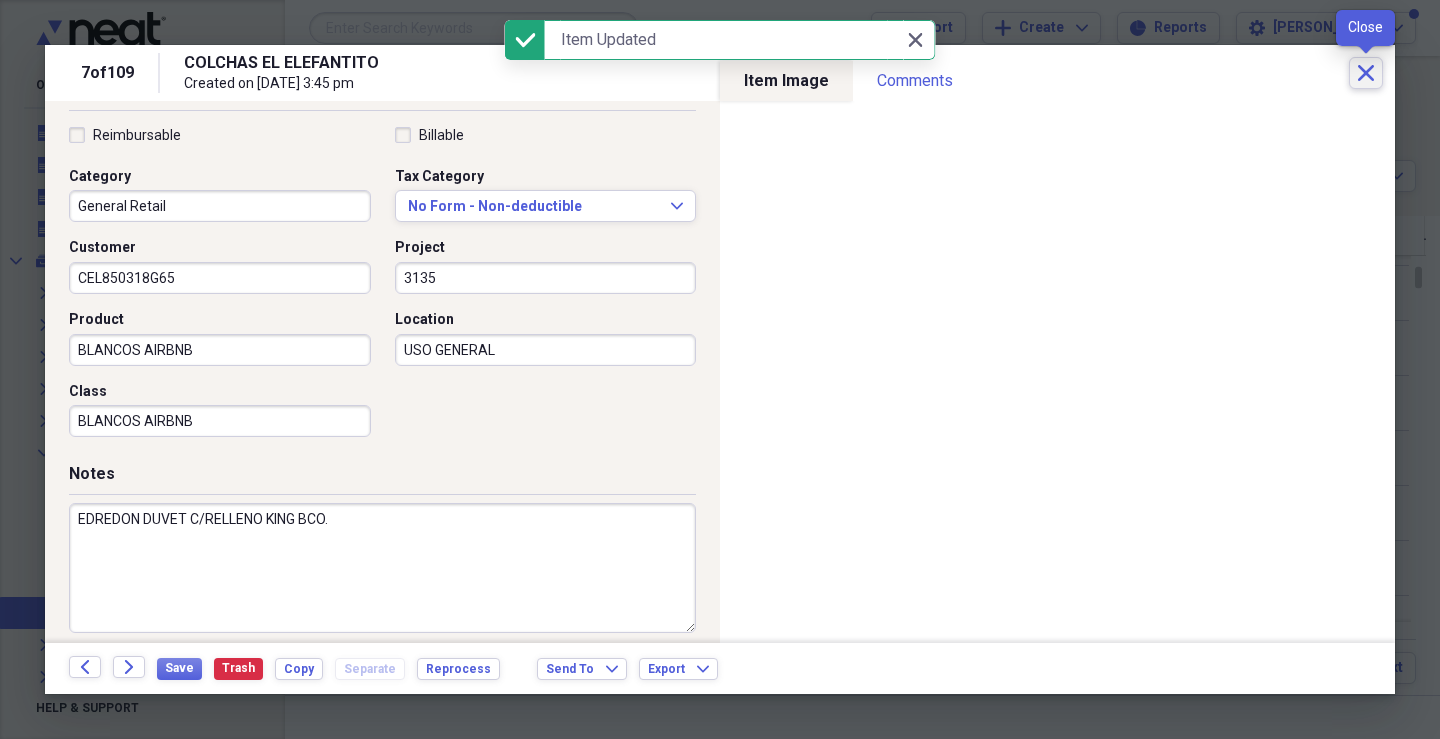 click 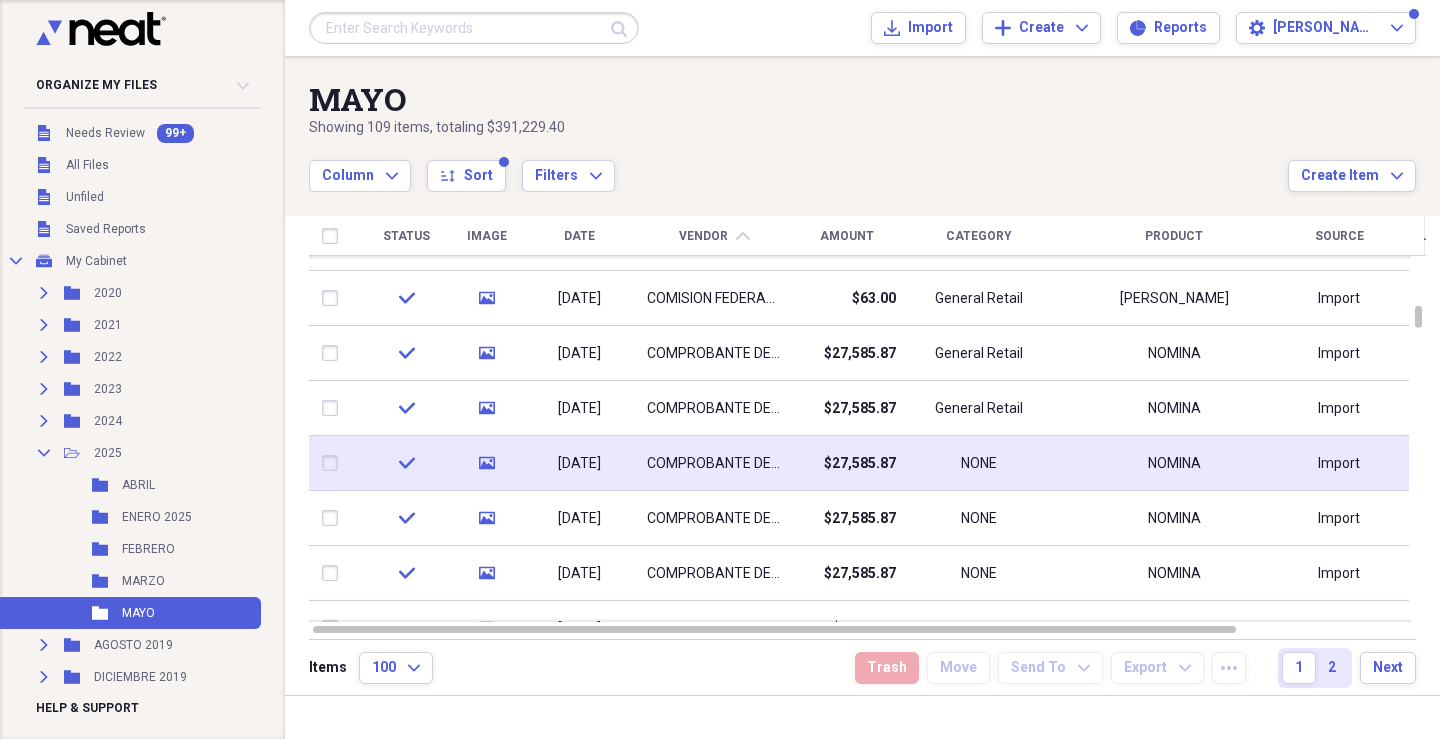 click on "COMPROBANTE DE GASTOS" at bounding box center [714, 463] 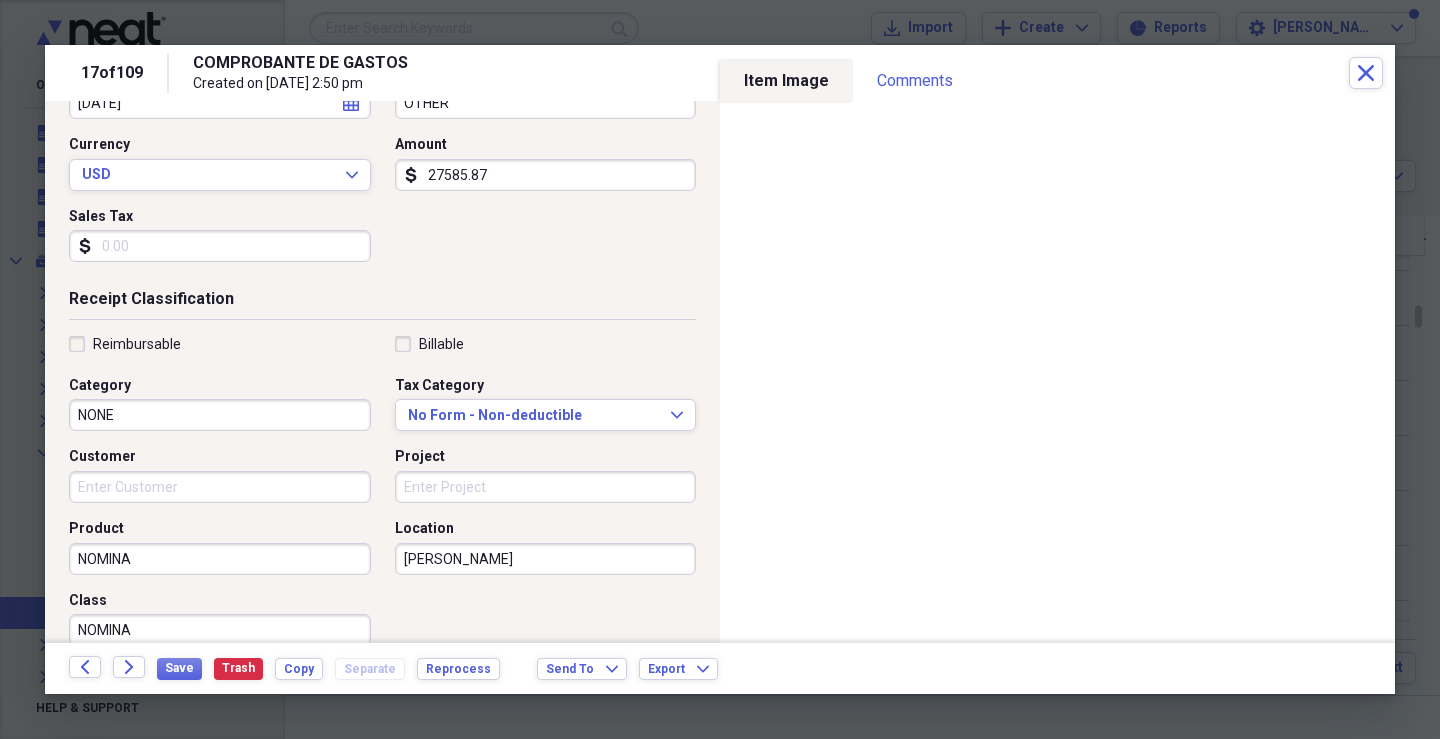 scroll, scrollTop: 300, scrollLeft: 0, axis: vertical 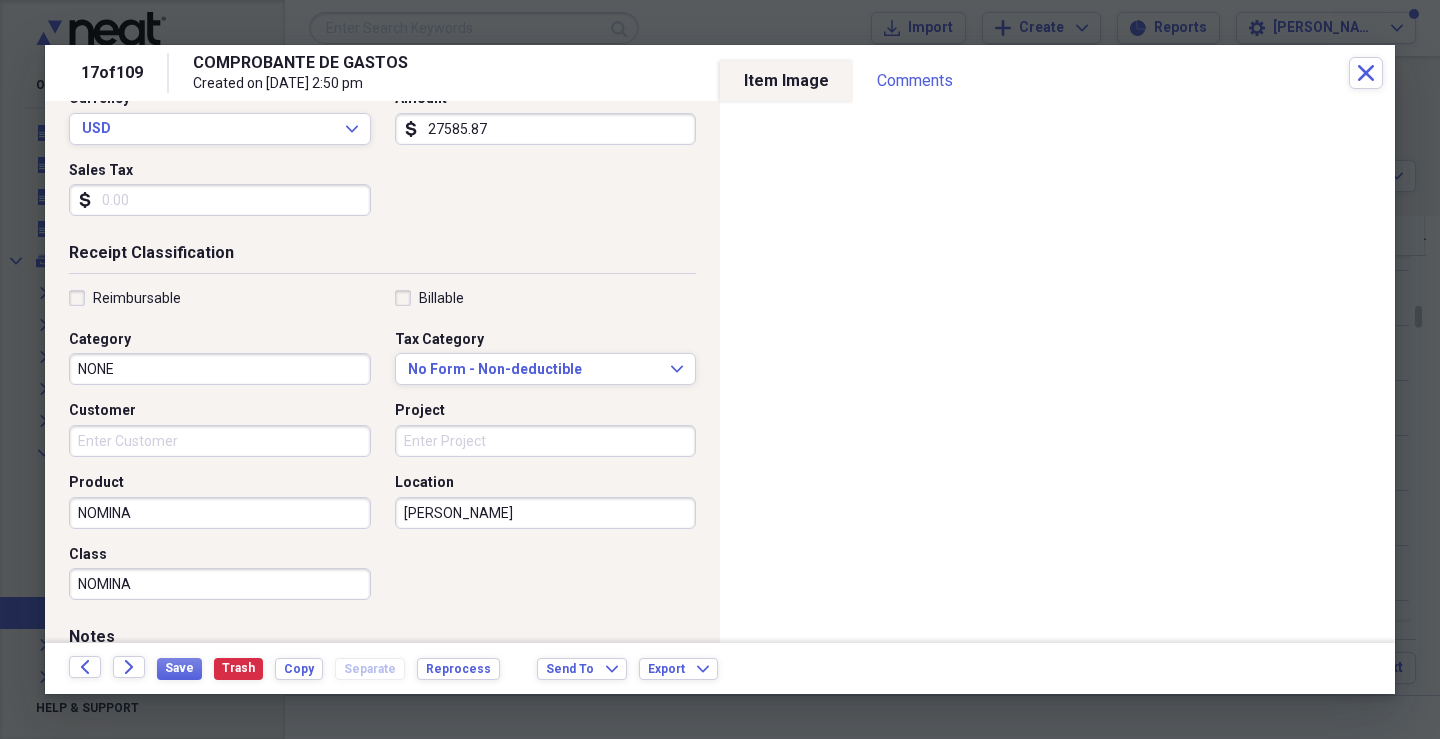 click on "NONE" at bounding box center [220, 369] 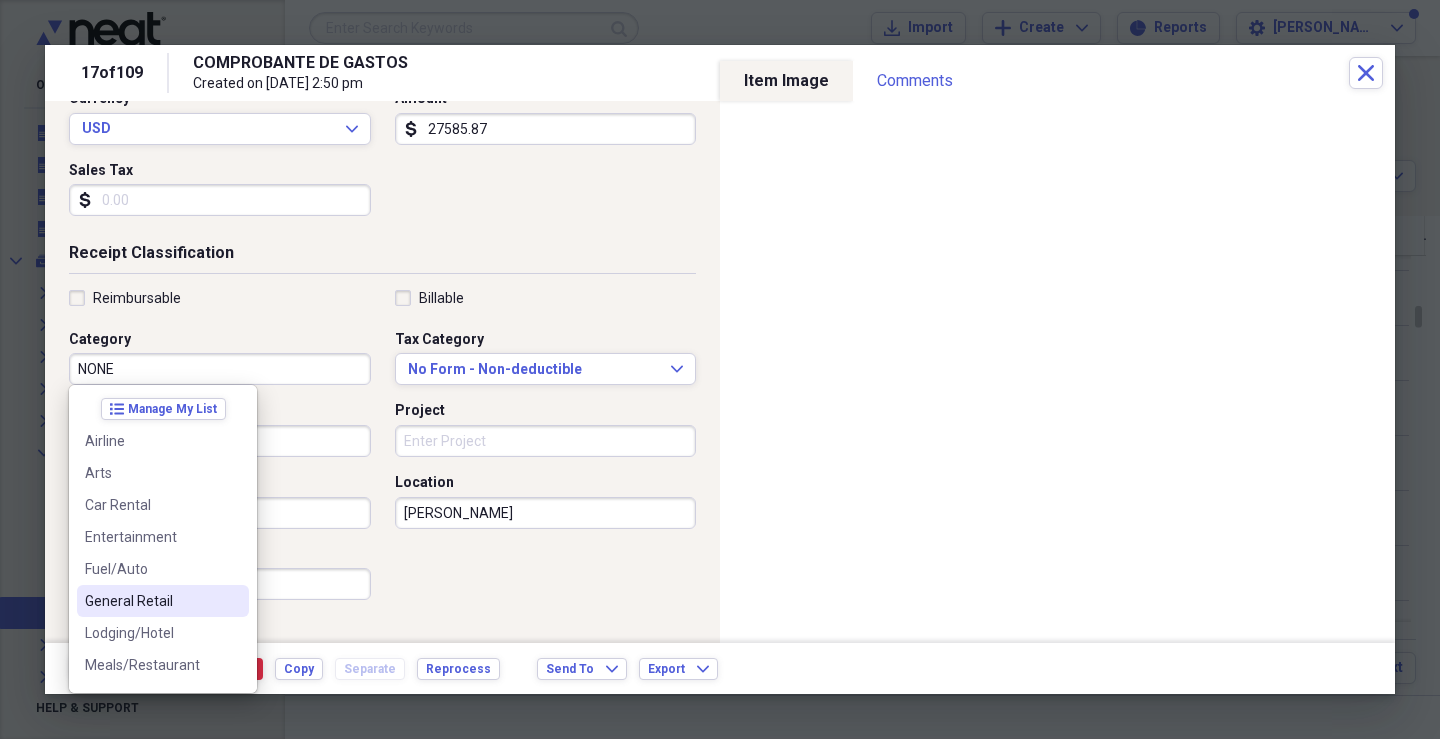click on "General Retail" at bounding box center [151, 601] 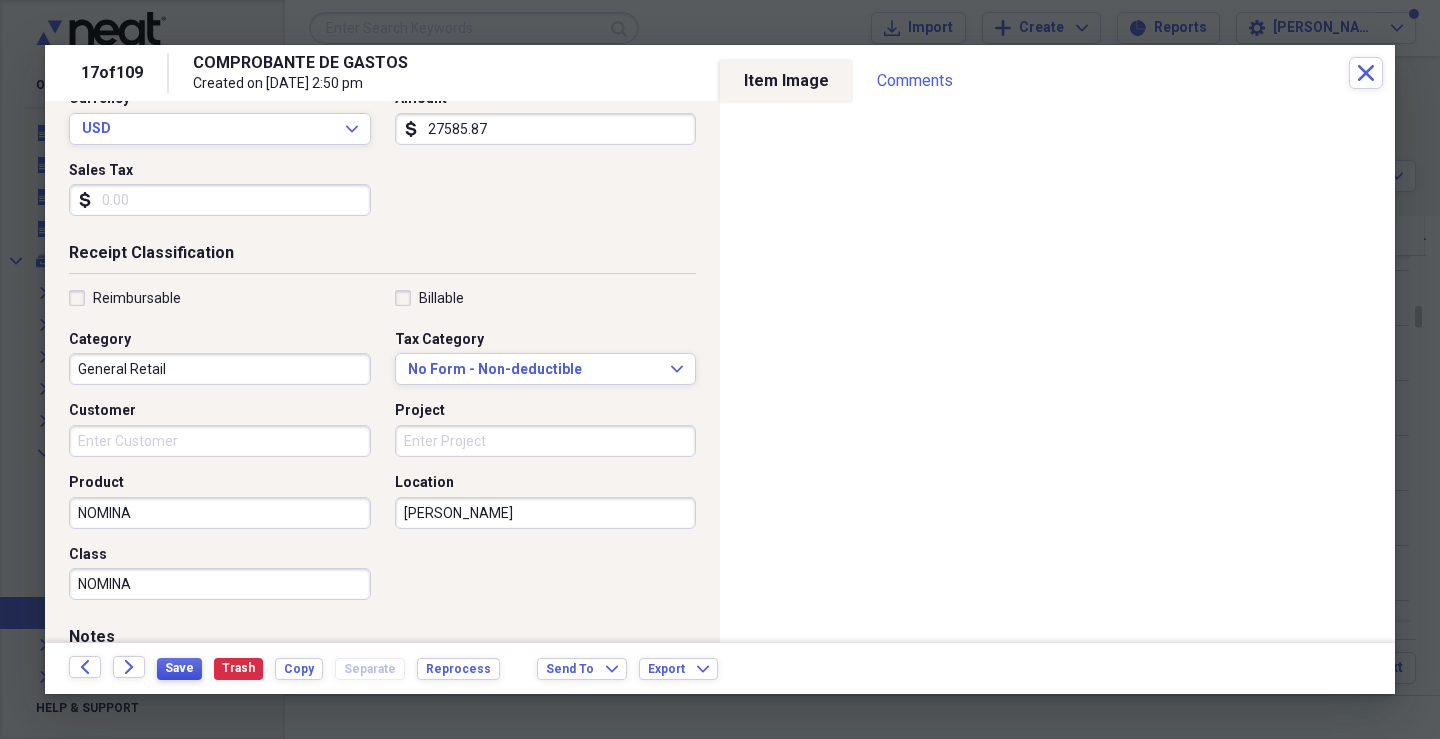 click on "Save" at bounding box center (179, 668) 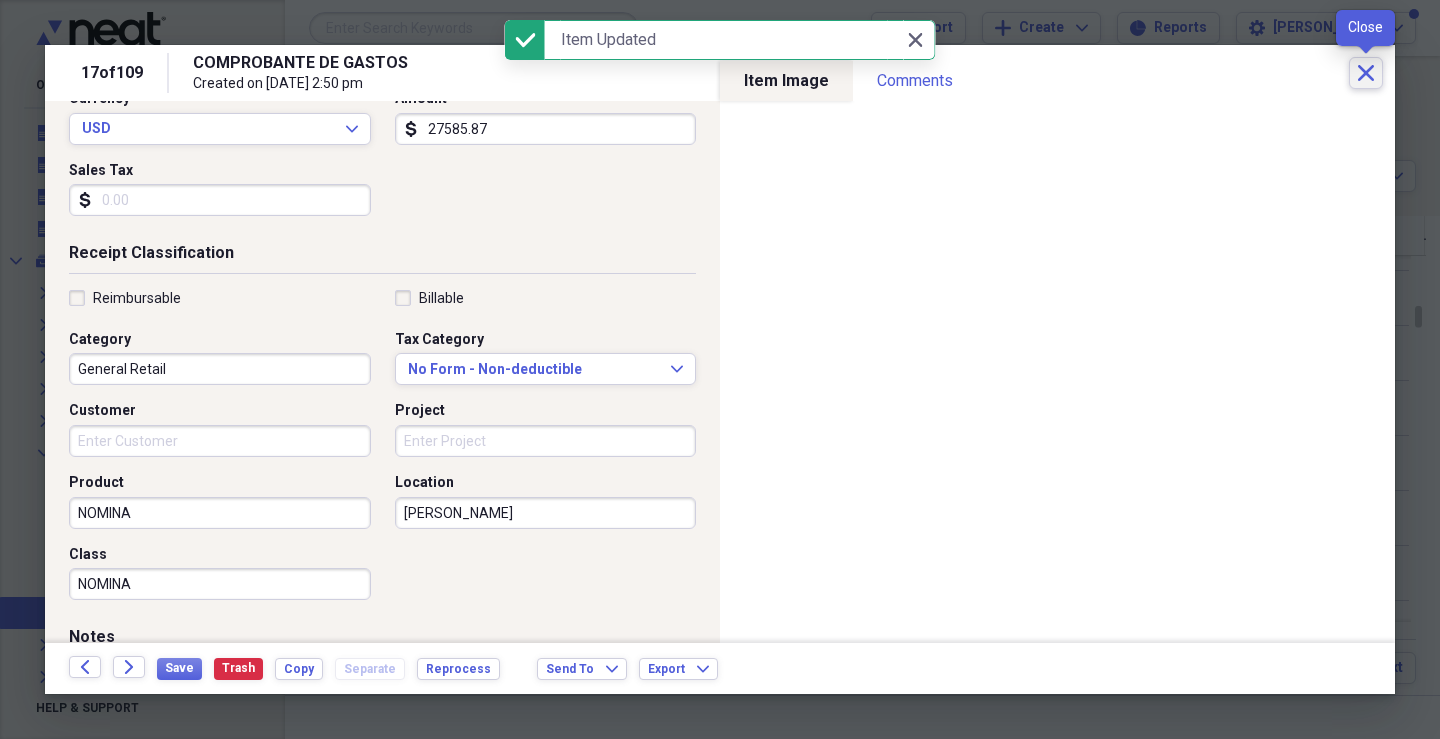 click on "Close" at bounding box center (1366, 73) 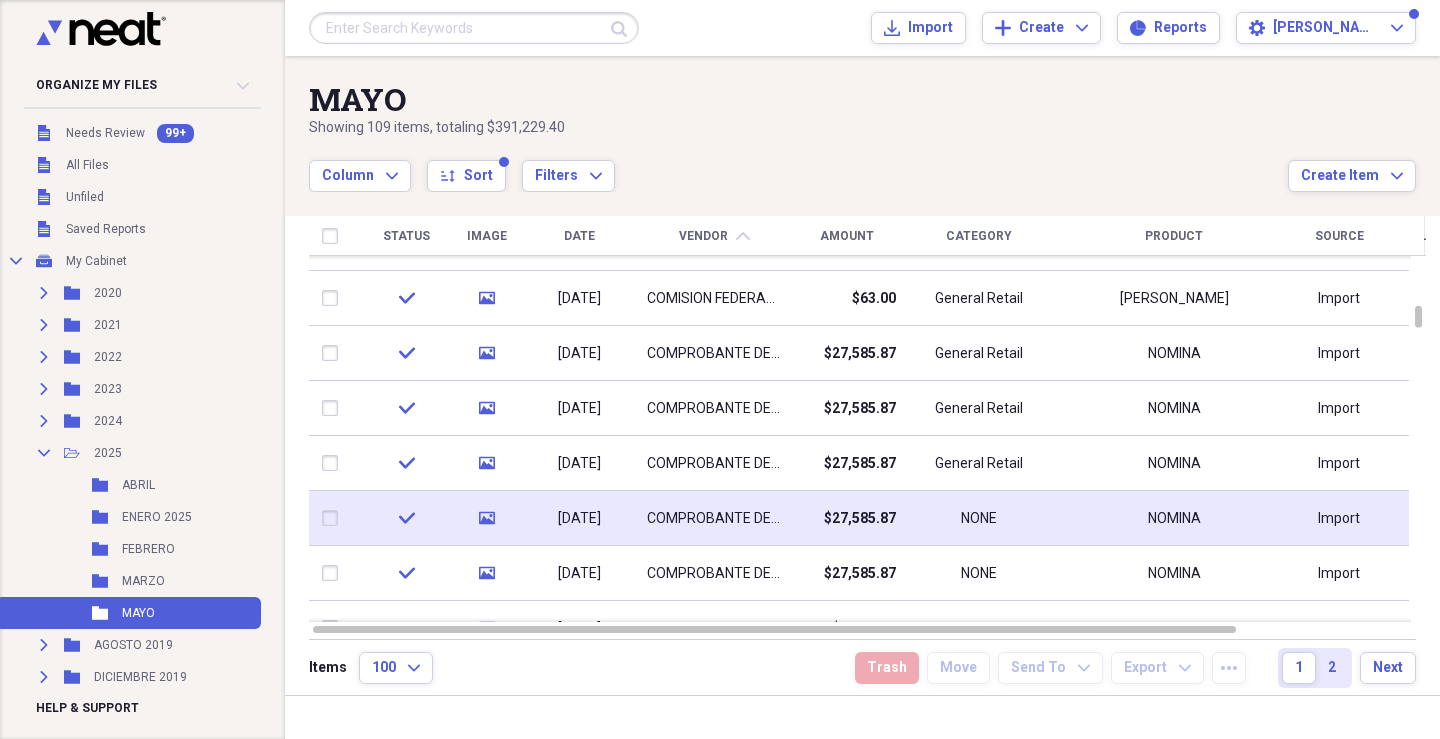 click on "$27,585.87" at bounding box center (860, 519) 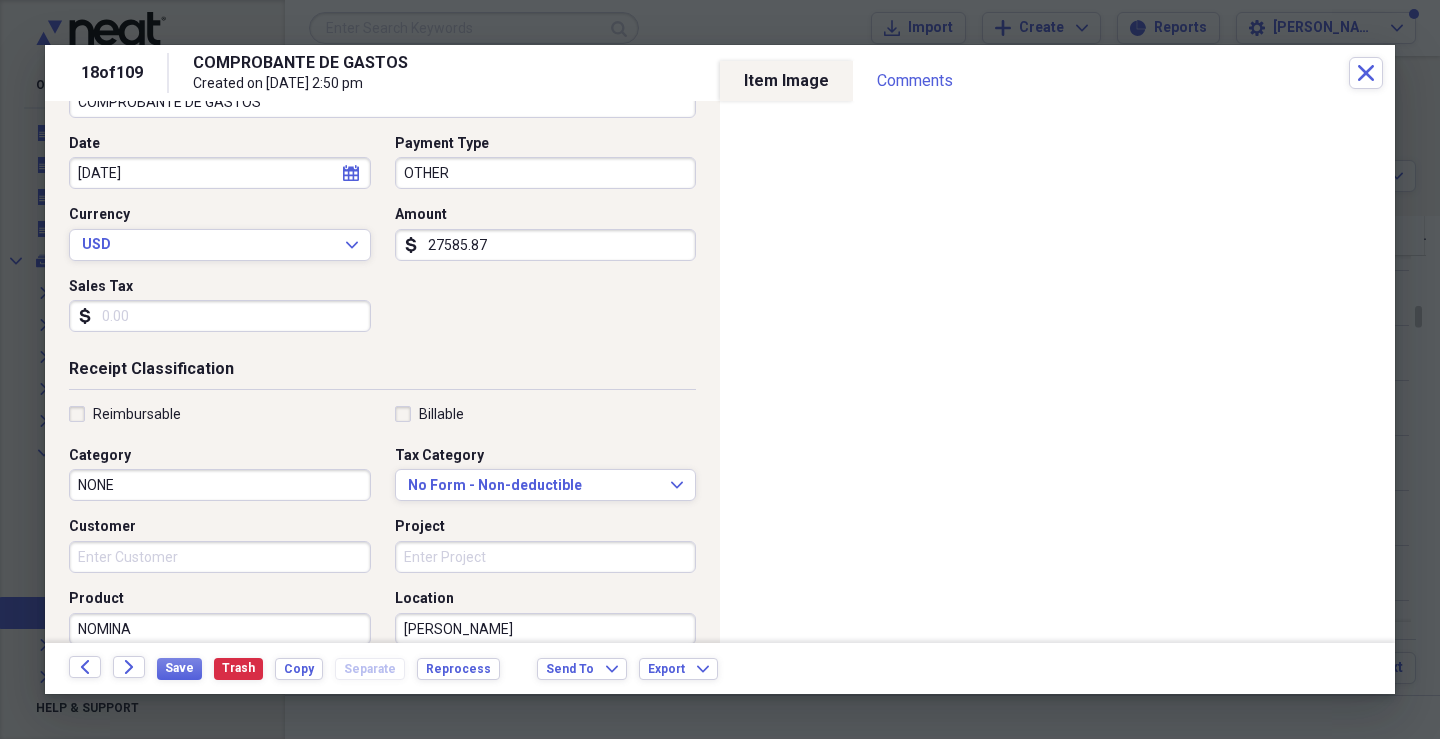 scroll, scrollTop: 200, scrollLeft: 0, axis: vertical 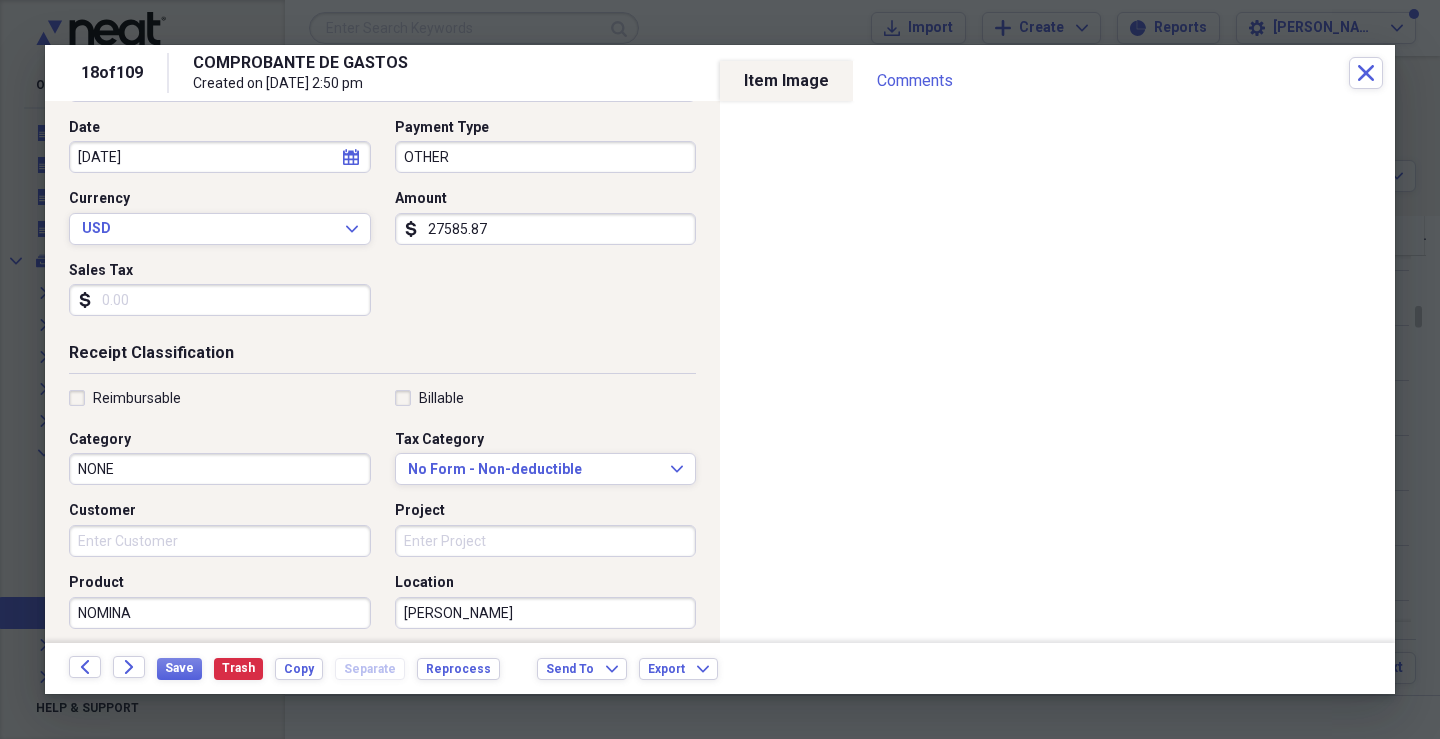 click on "NONE" at bounding box center (220, 469) 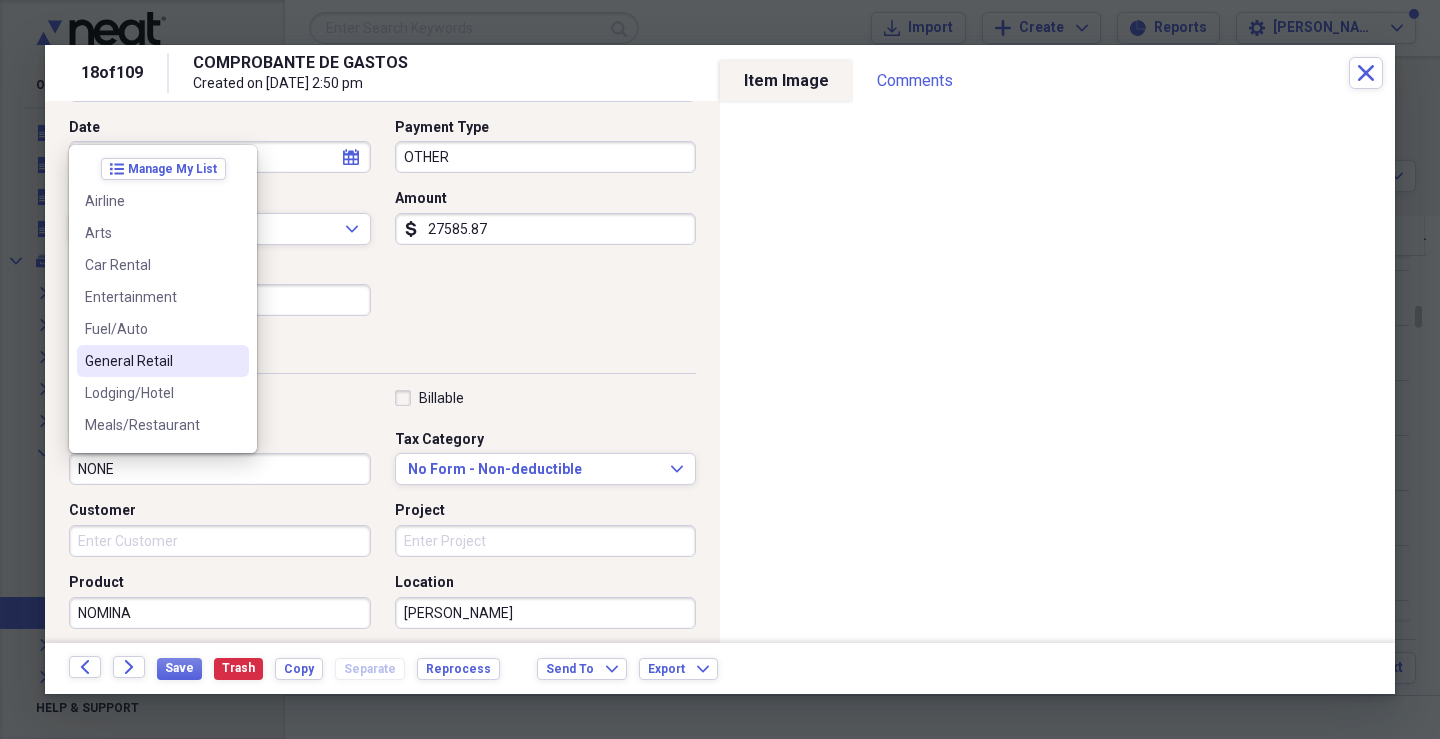click on "General Retail" at bounding box center (151, 361) 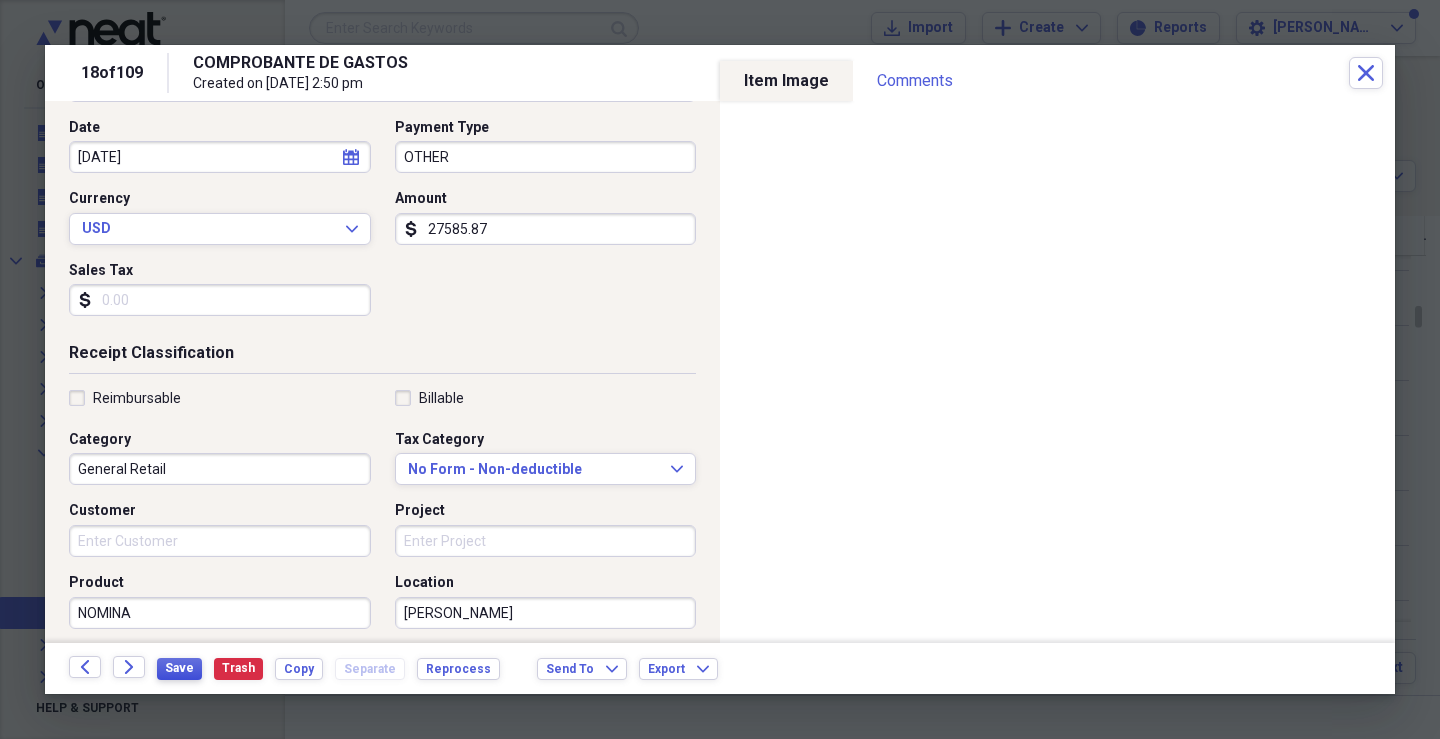 click on "Save" at bounding box center (179, 668) 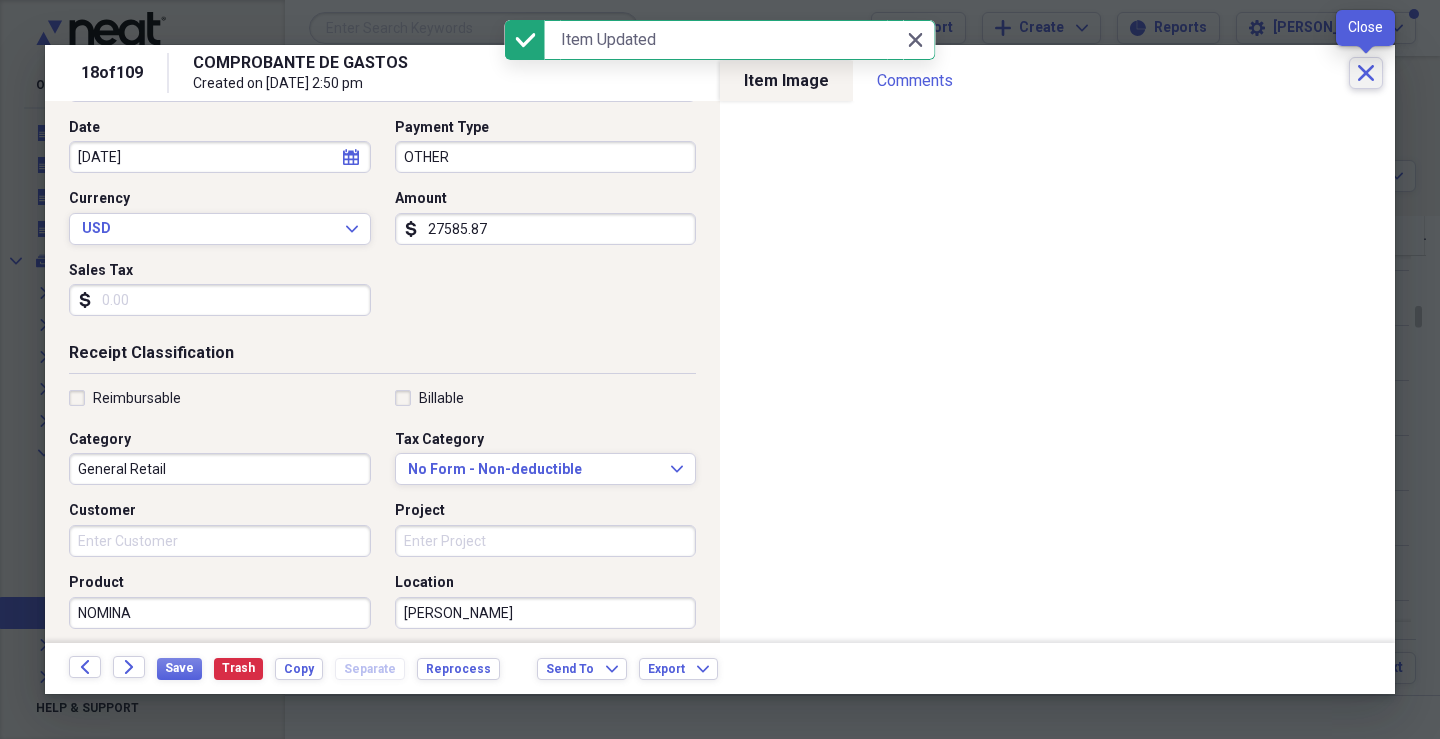 click on "Close" 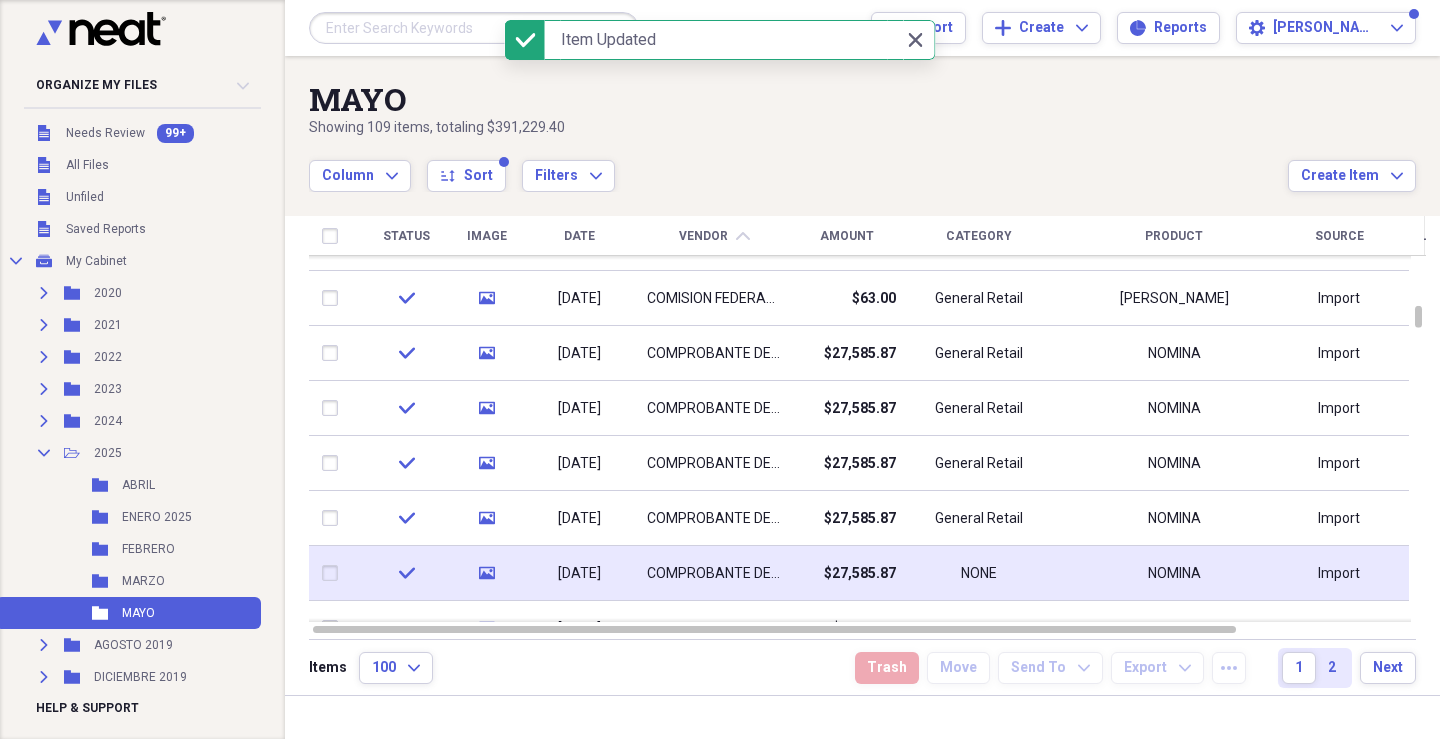 click on "$27,585.87" at bounding box center [860, 574] 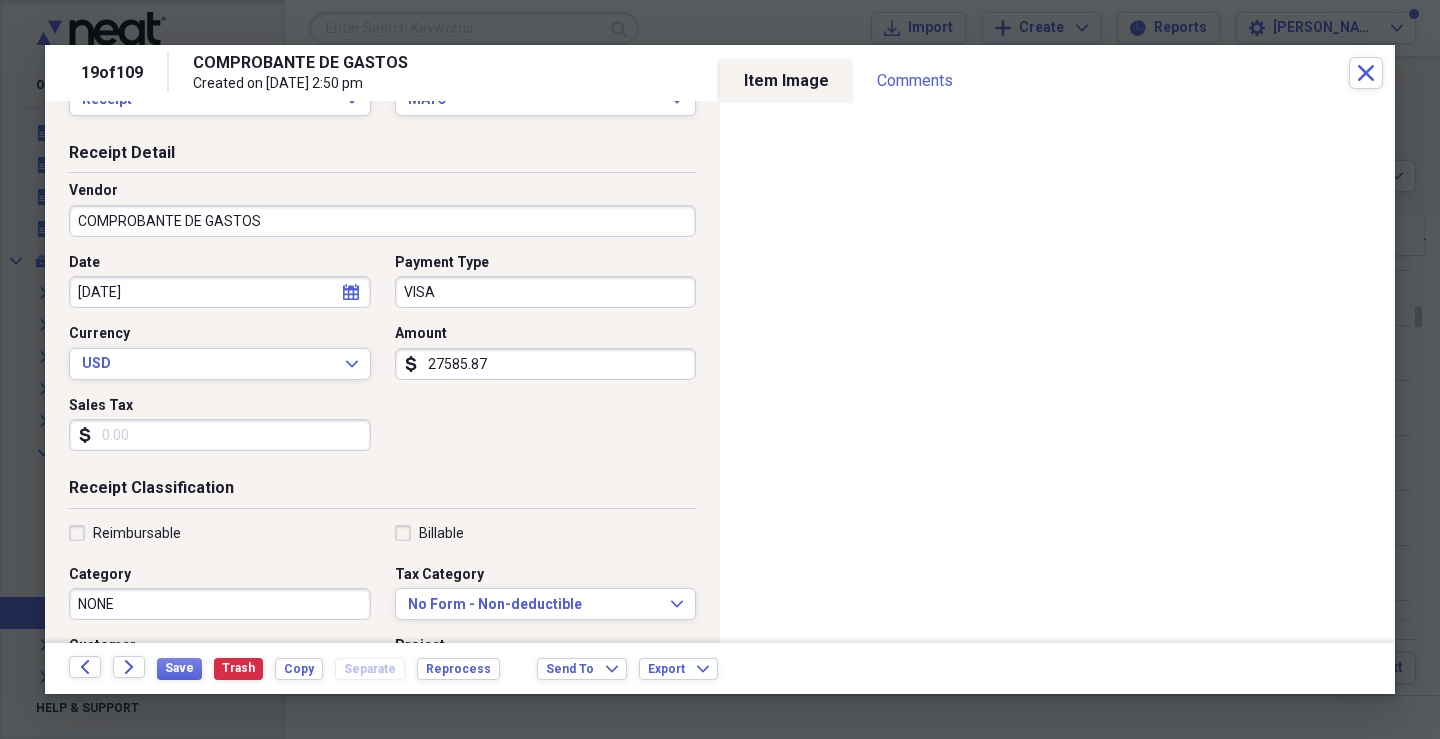 scroll, scrollTop: 100, scrollLeft: 0, axis: vertical 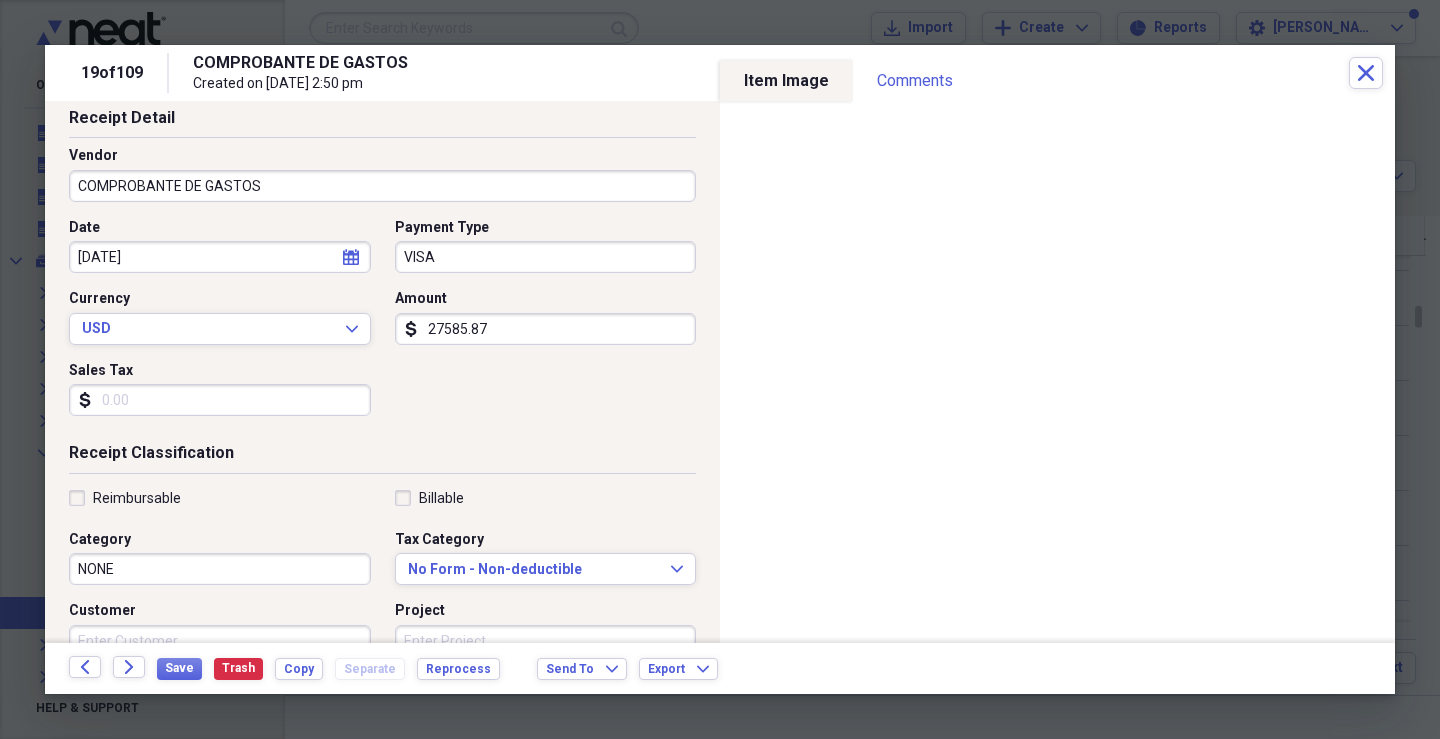 click on "NONE" at bounding box center [220, 569] 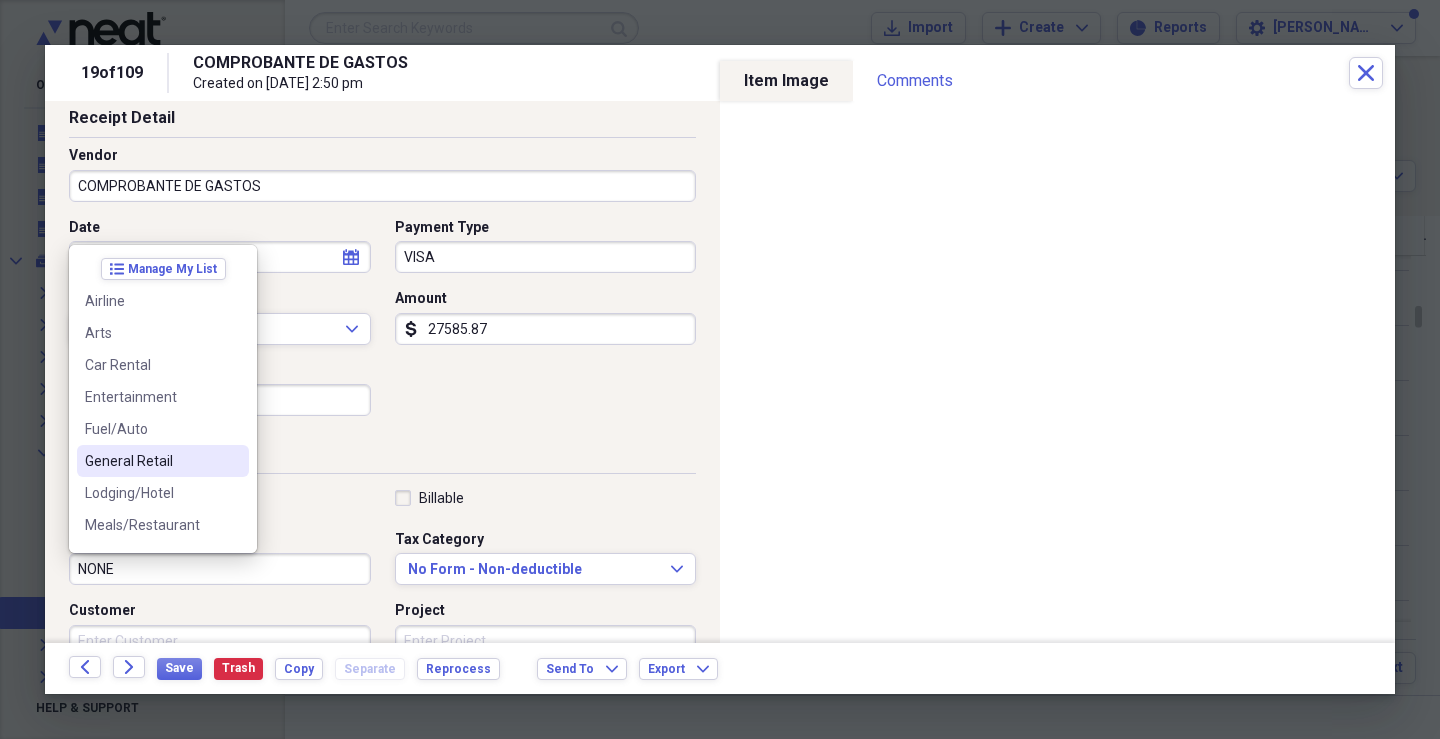 click on "General Retail" at bounding box center [151, 461] 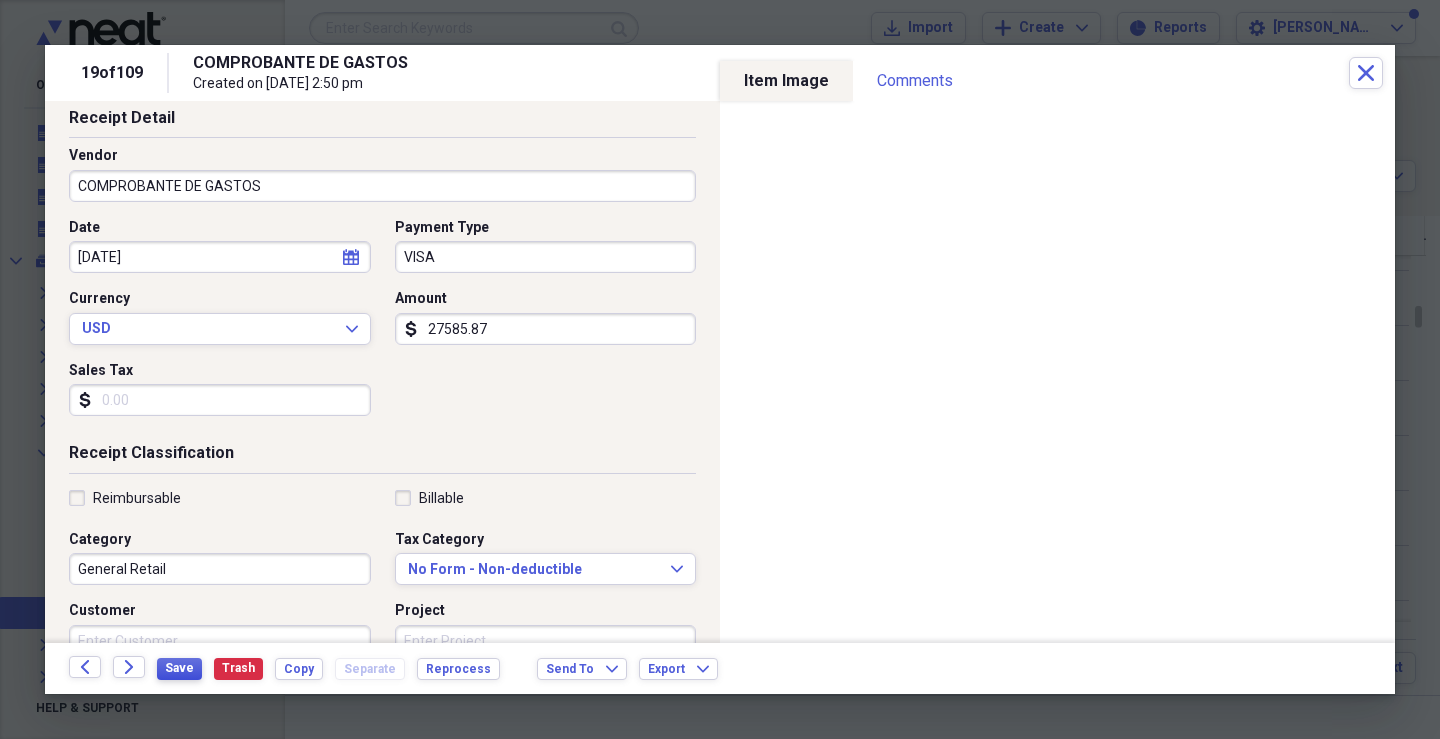 click on "Save" at bounding box center (179, 668) 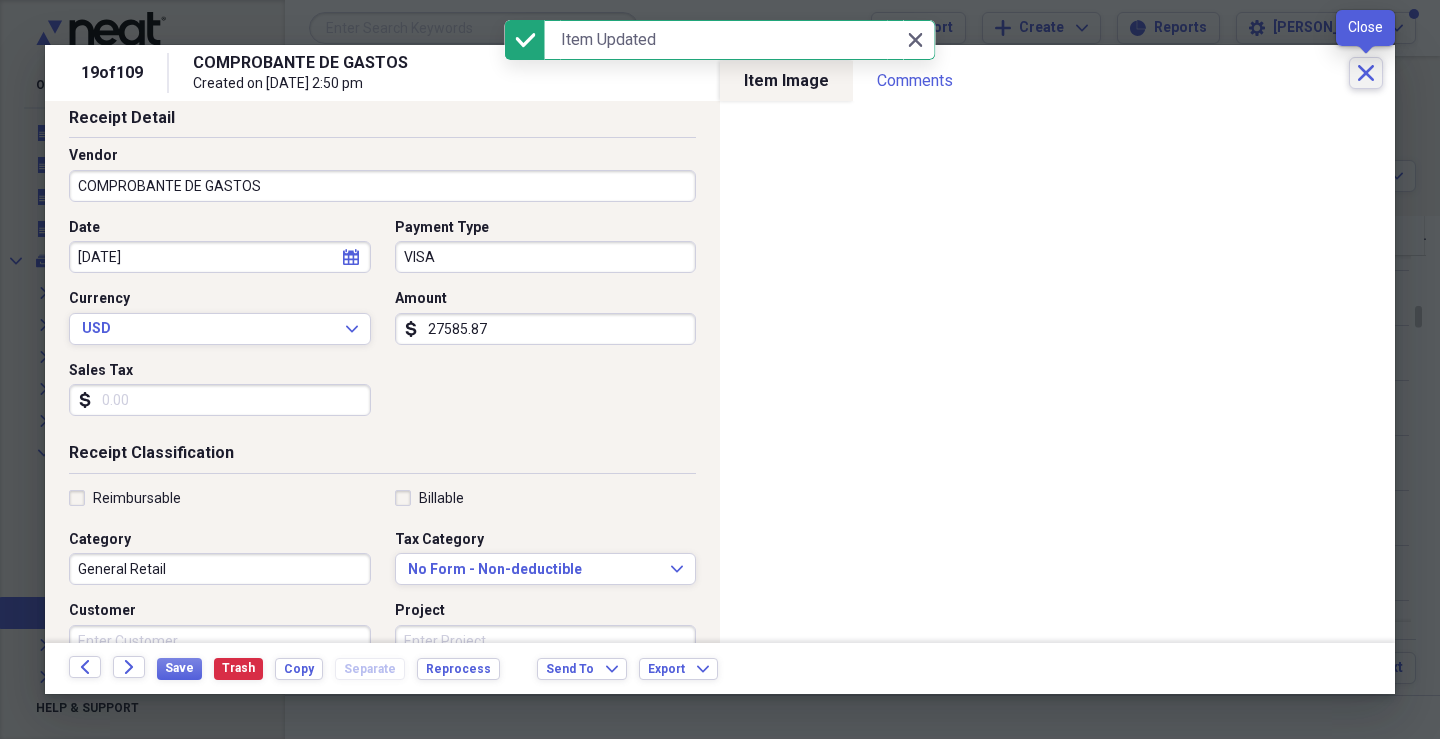 click 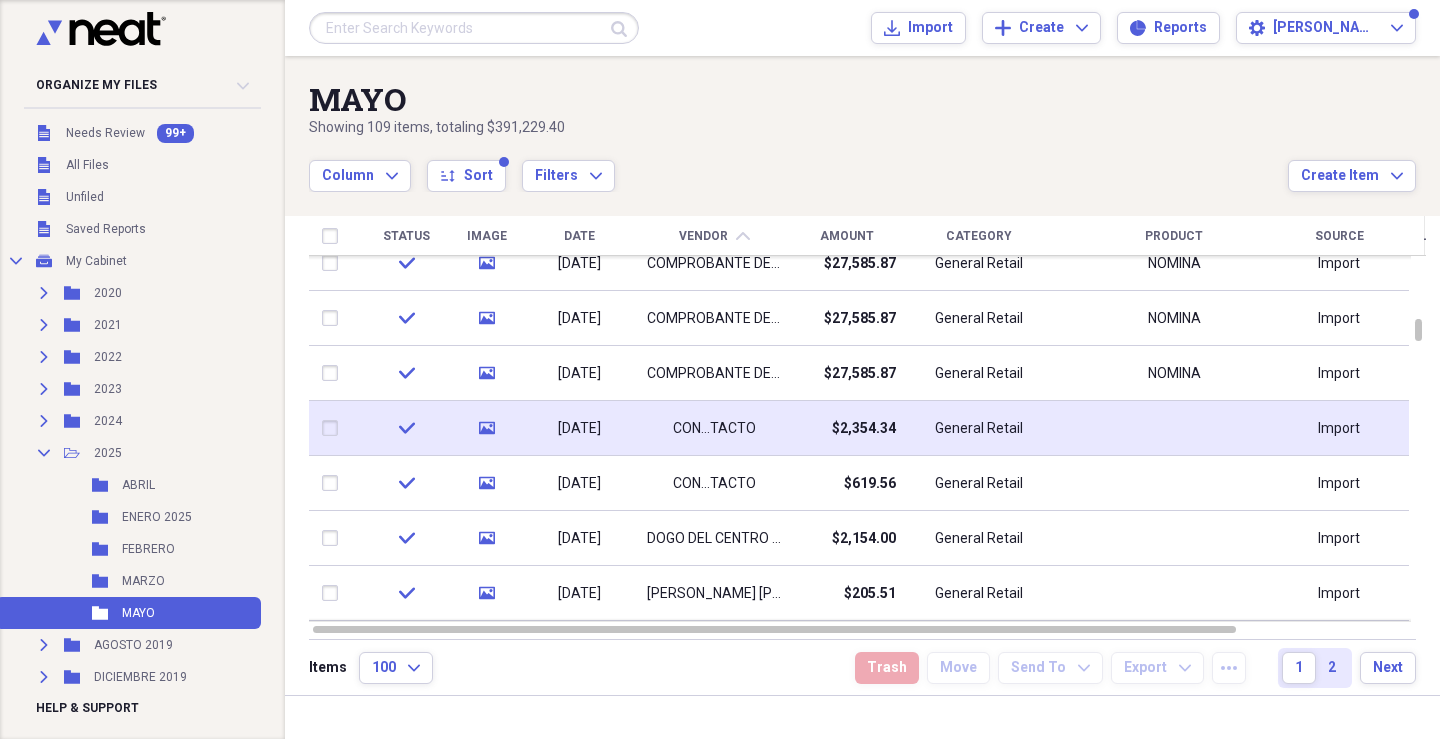 click on "CON...TACTO" at bounding box center (714, 428) 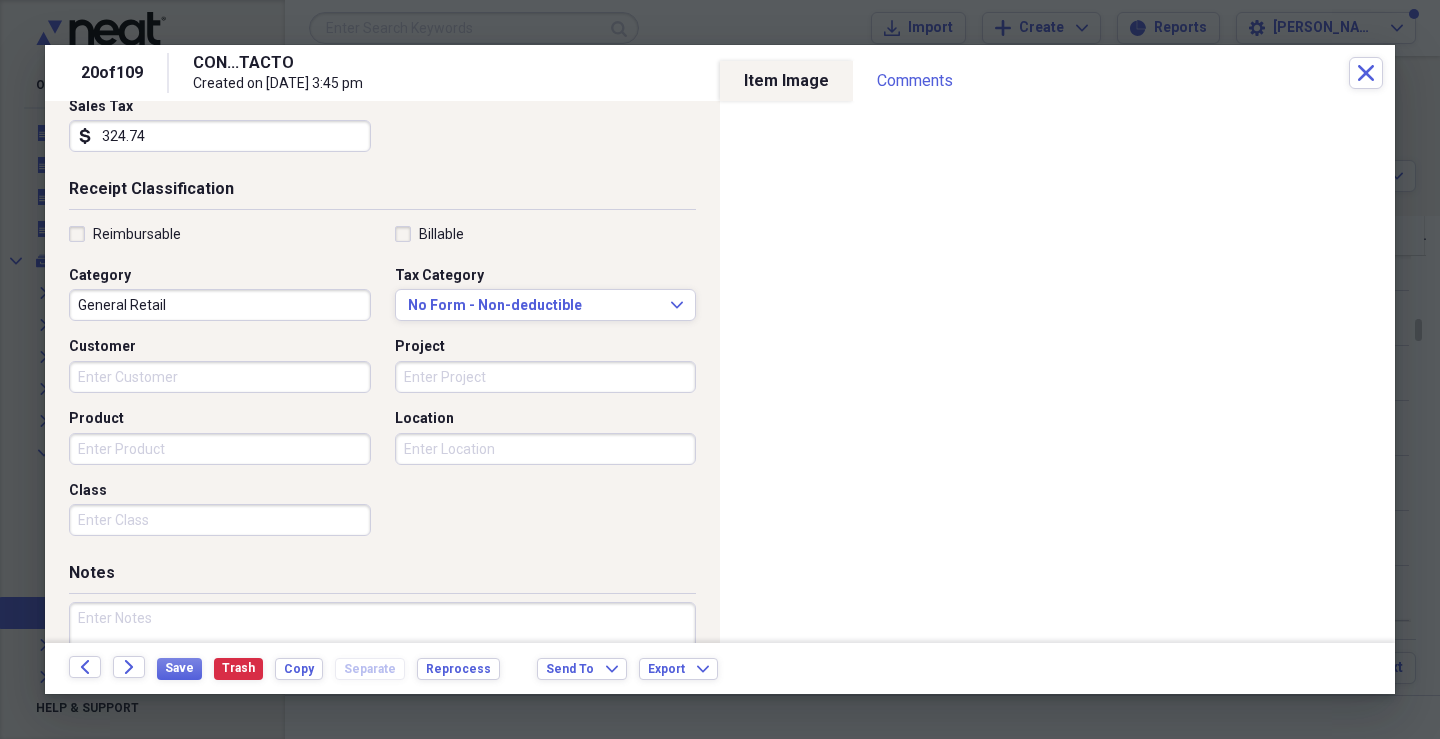 scroll, scrollTop: 420, scrollLeft: 0, axis: vertical 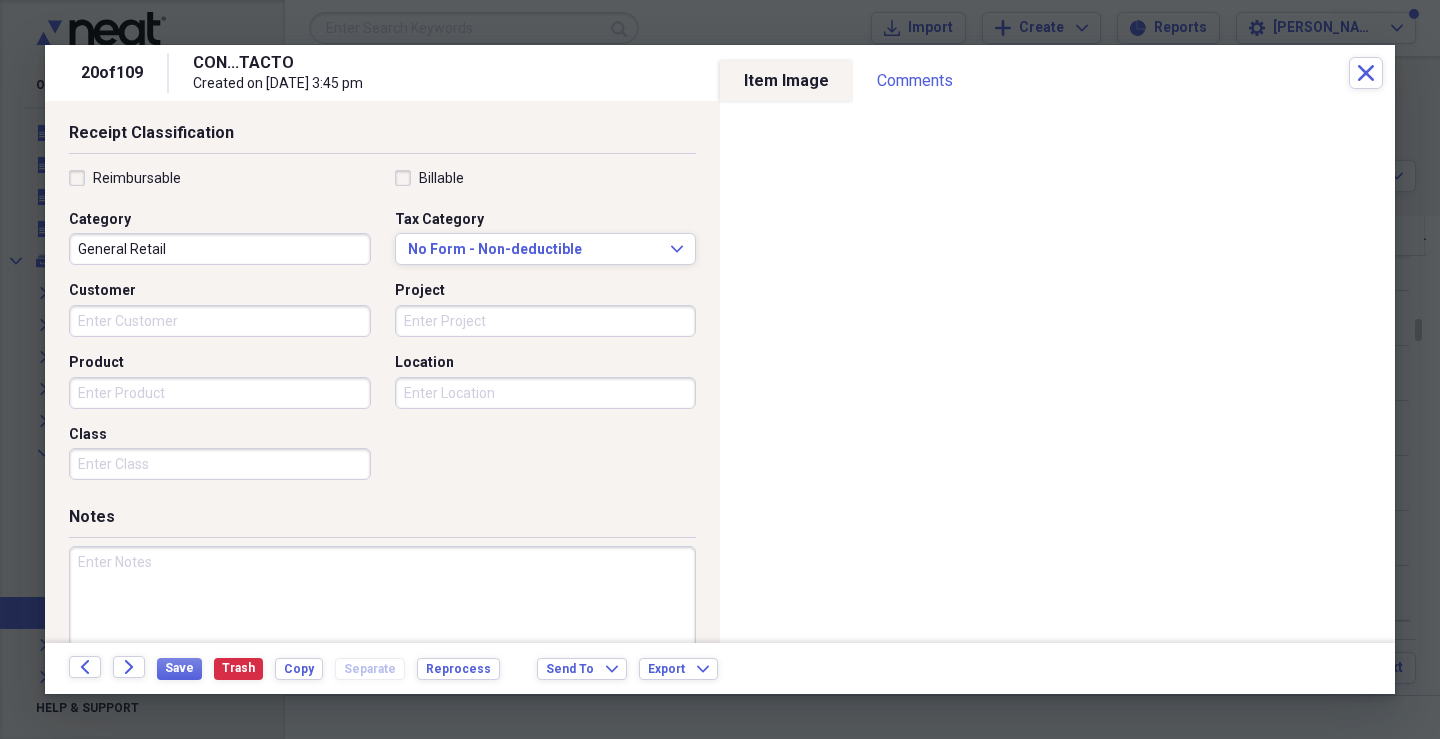 click on "Customer" at bounding box center (220, 321) 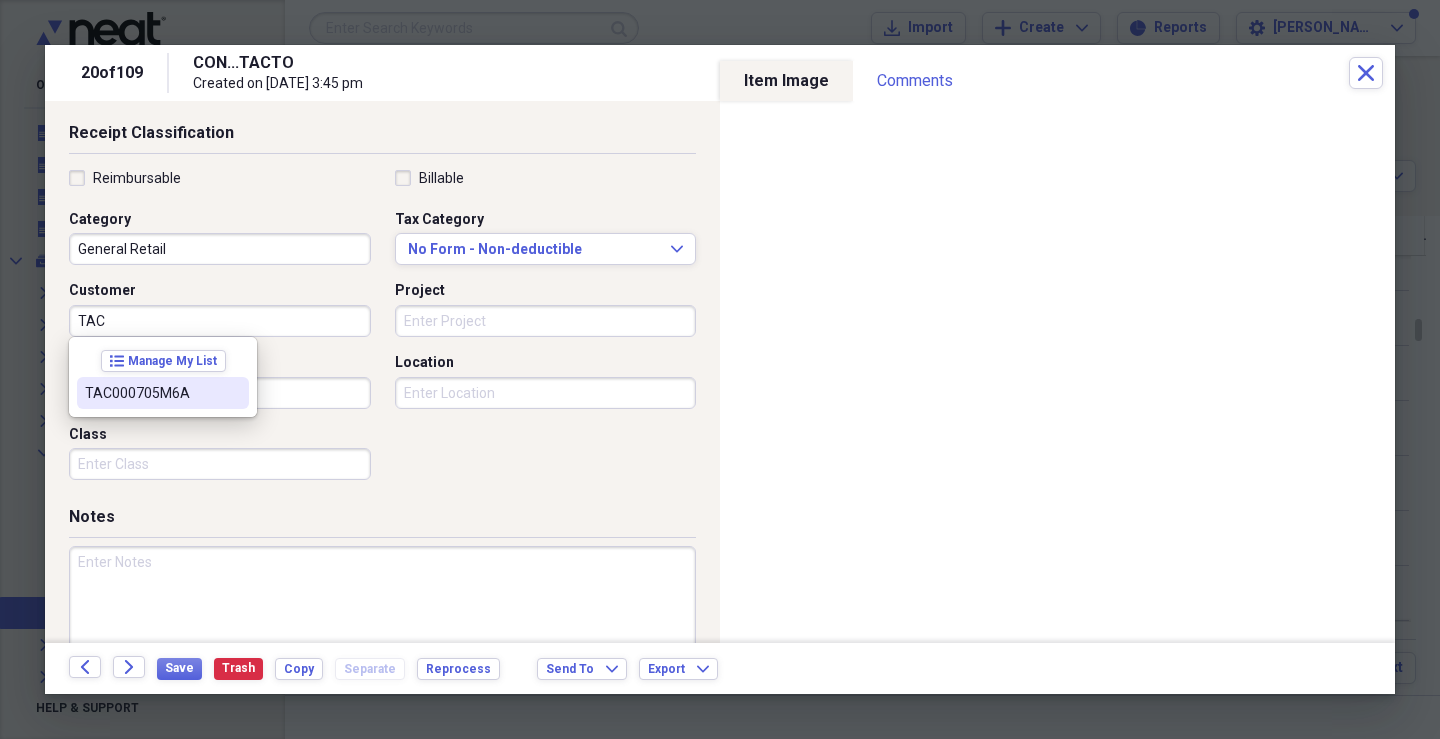 drag, startPoint x: 95, startPoint y: 399, endPoint x: 346, endPoint y: 369, distance: 252.78647 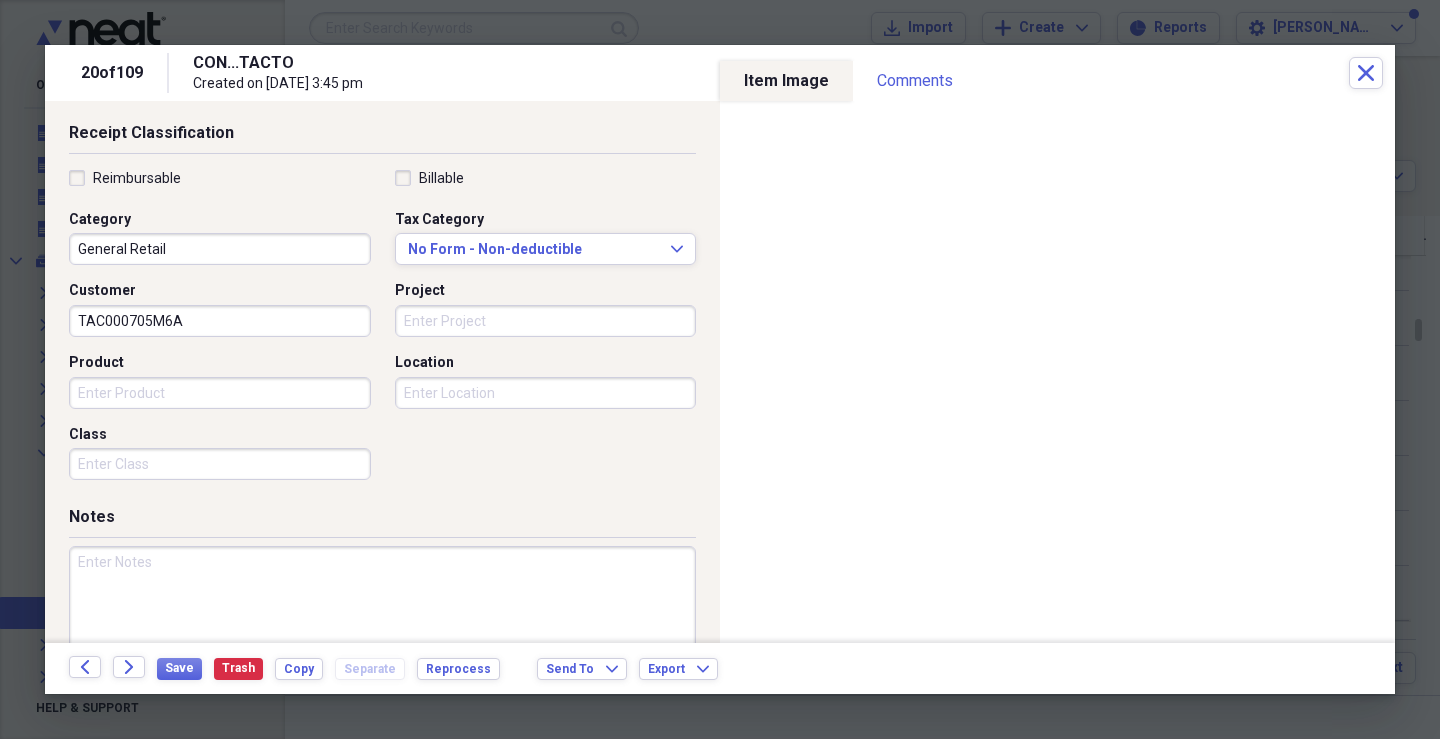 click on "Project" at bounding box center (546, 321) 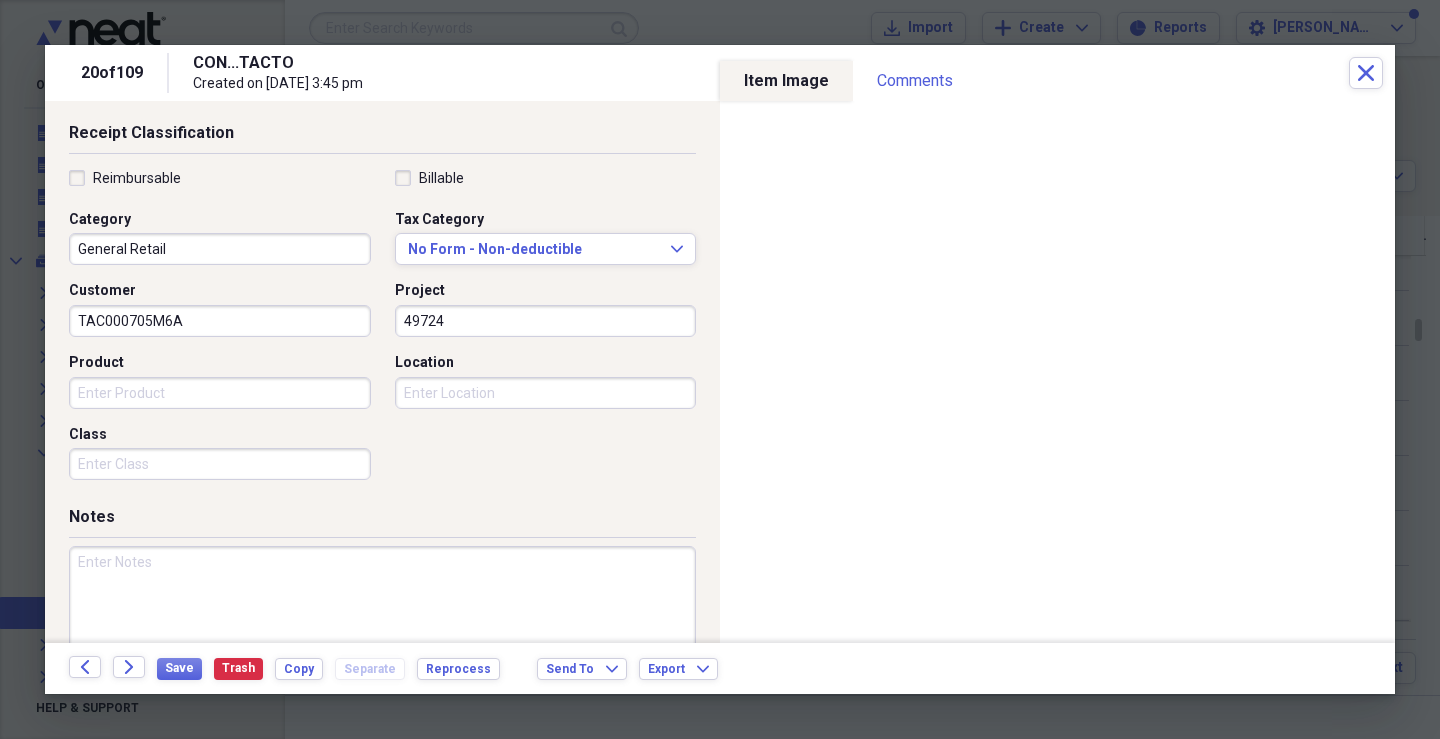 type on "49724" 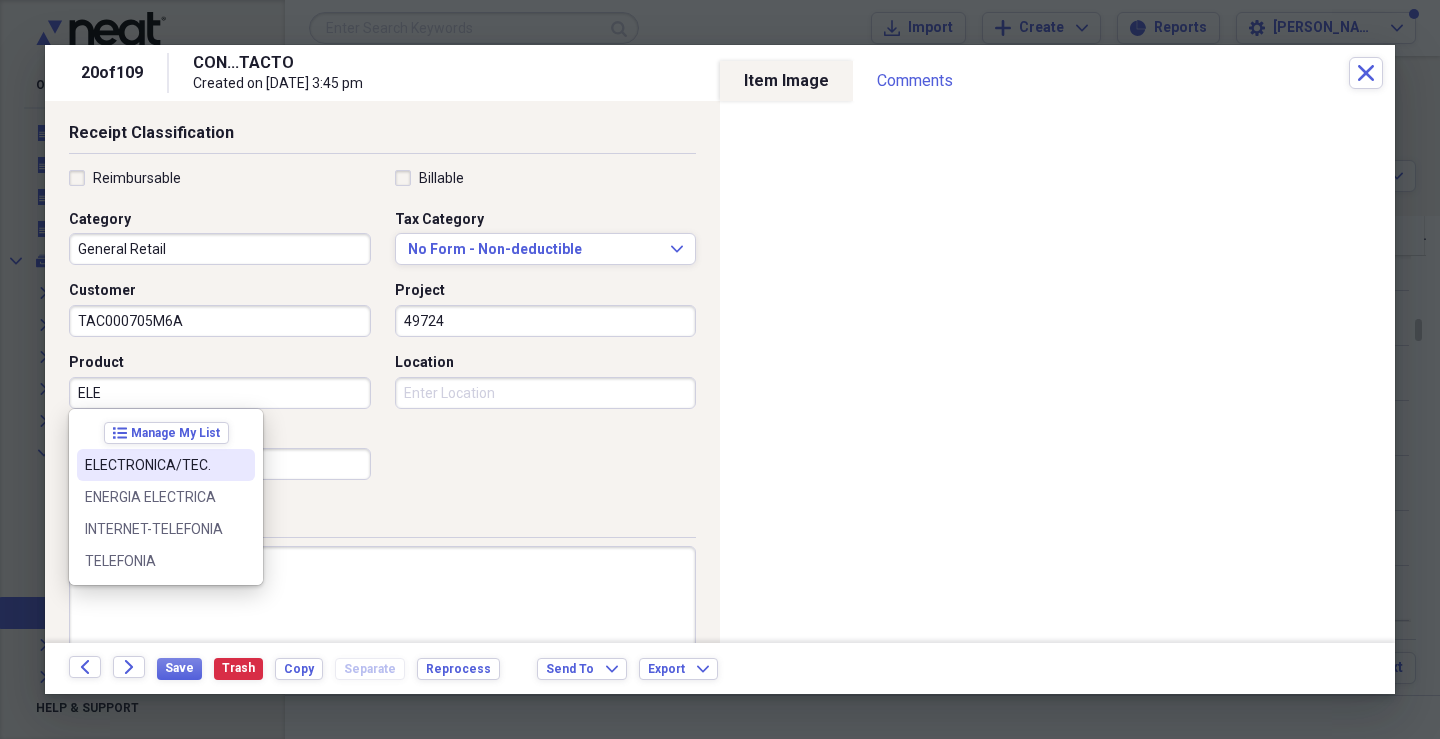 click on "ELECTRONICA/TEC." at bounding box center (154, 465) 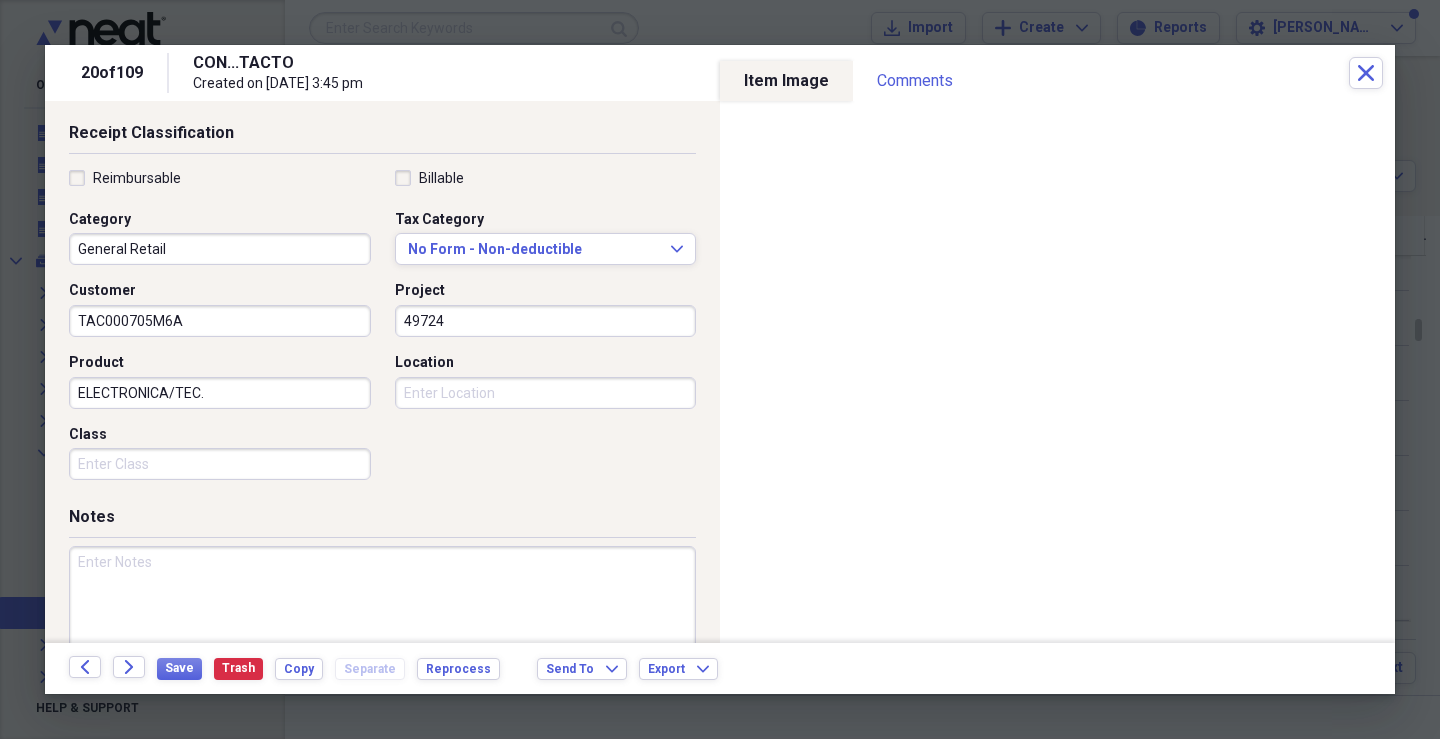 click on "Class" at bounding box center (220, 464) 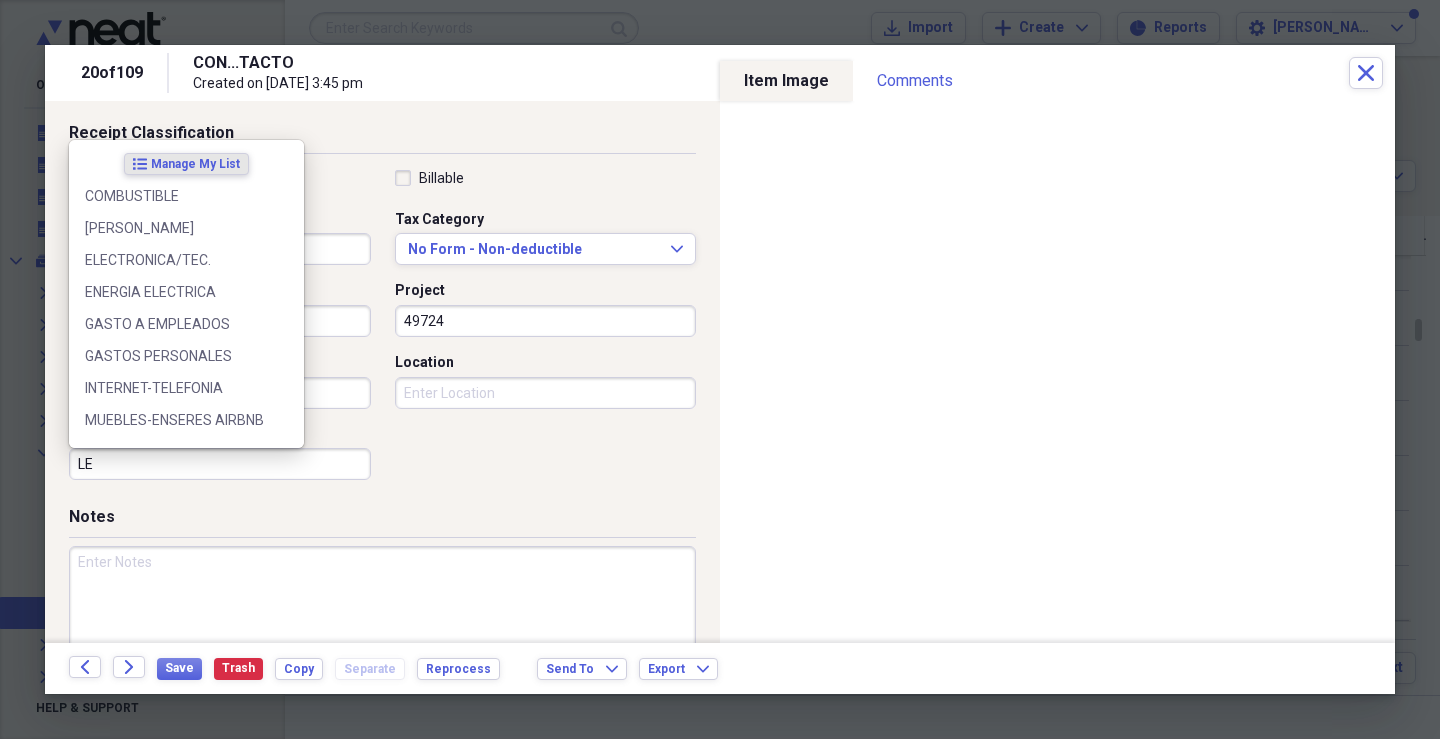 type on "L" 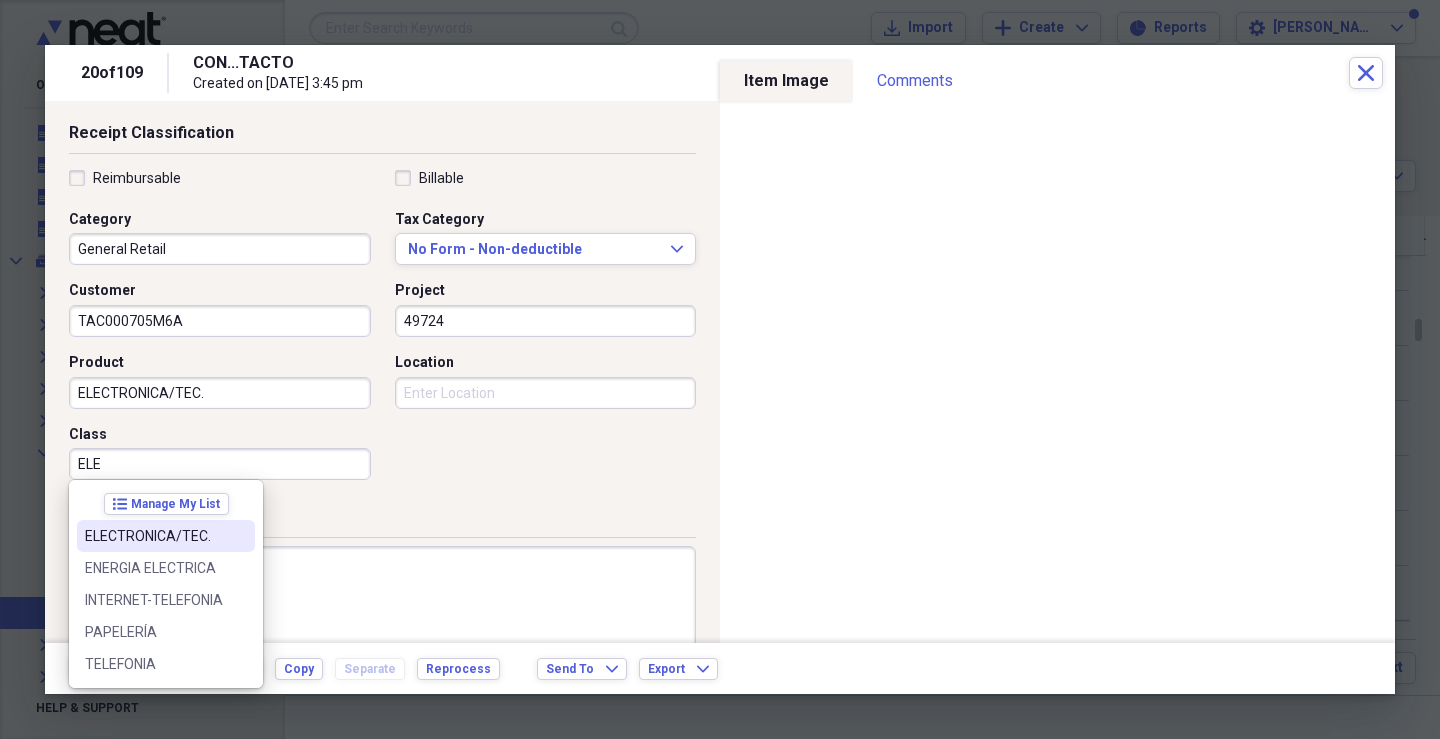 click on "ELECTRONICA/TEC." at bounding box center (154, 536) 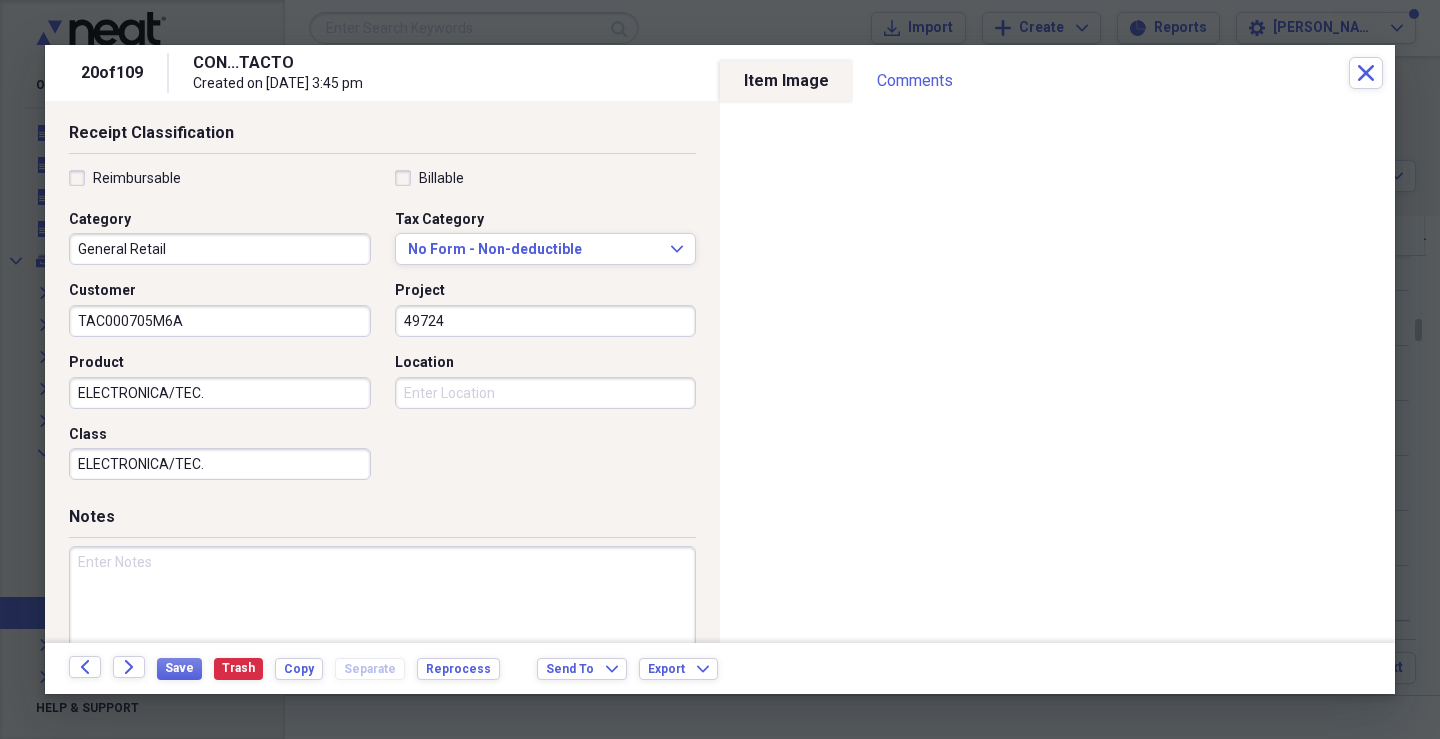 click on "Location" at bounding box center [546, 393] 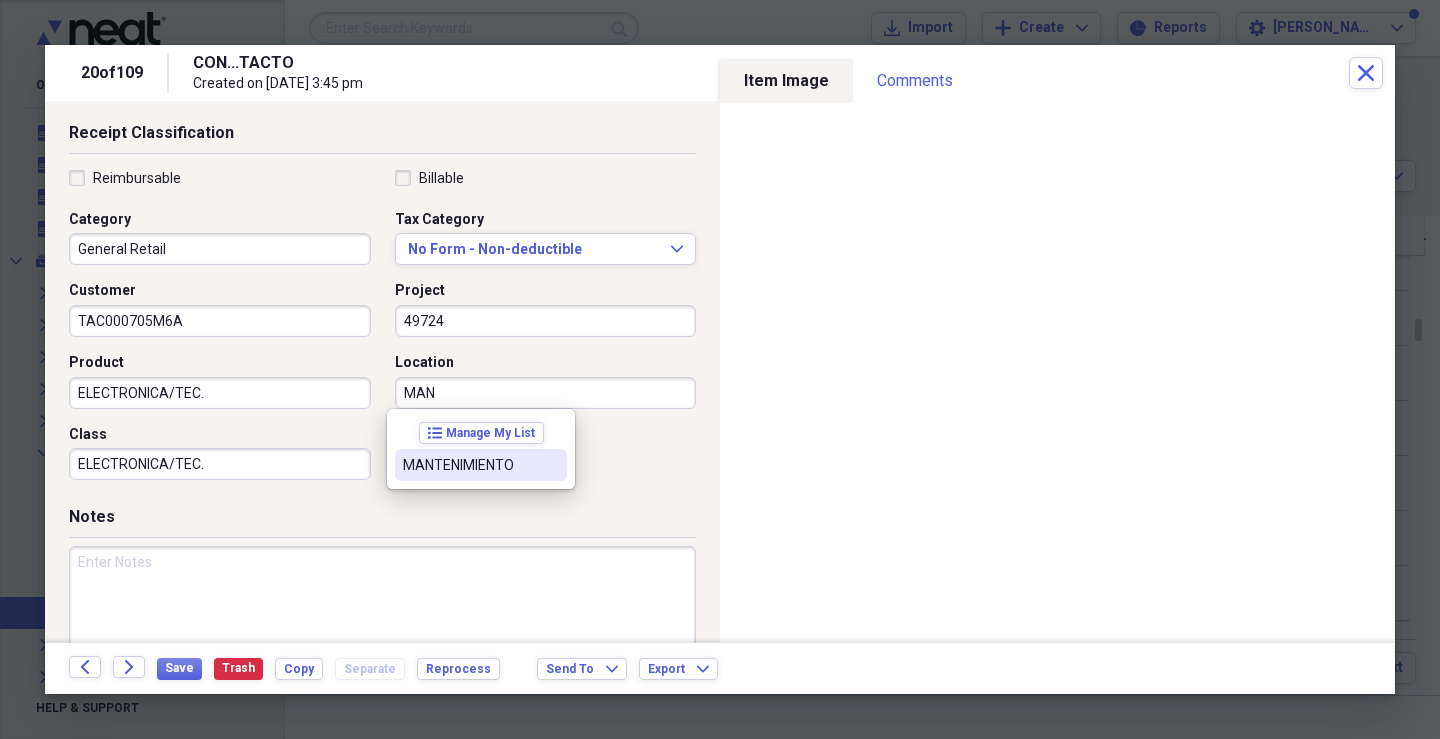 click on "MANTENIMIENTO" at bounding box center [469, 465] 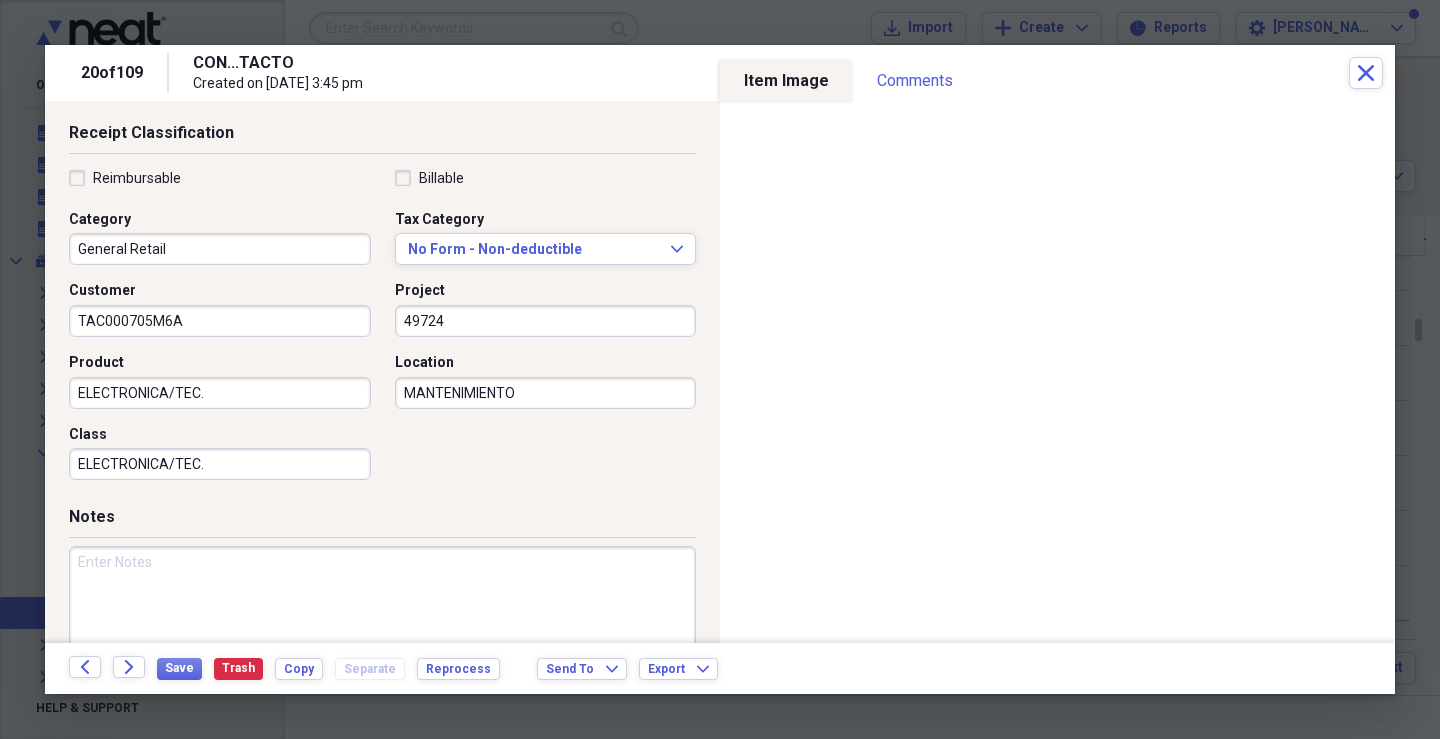 click at bounding box center (382, 611) 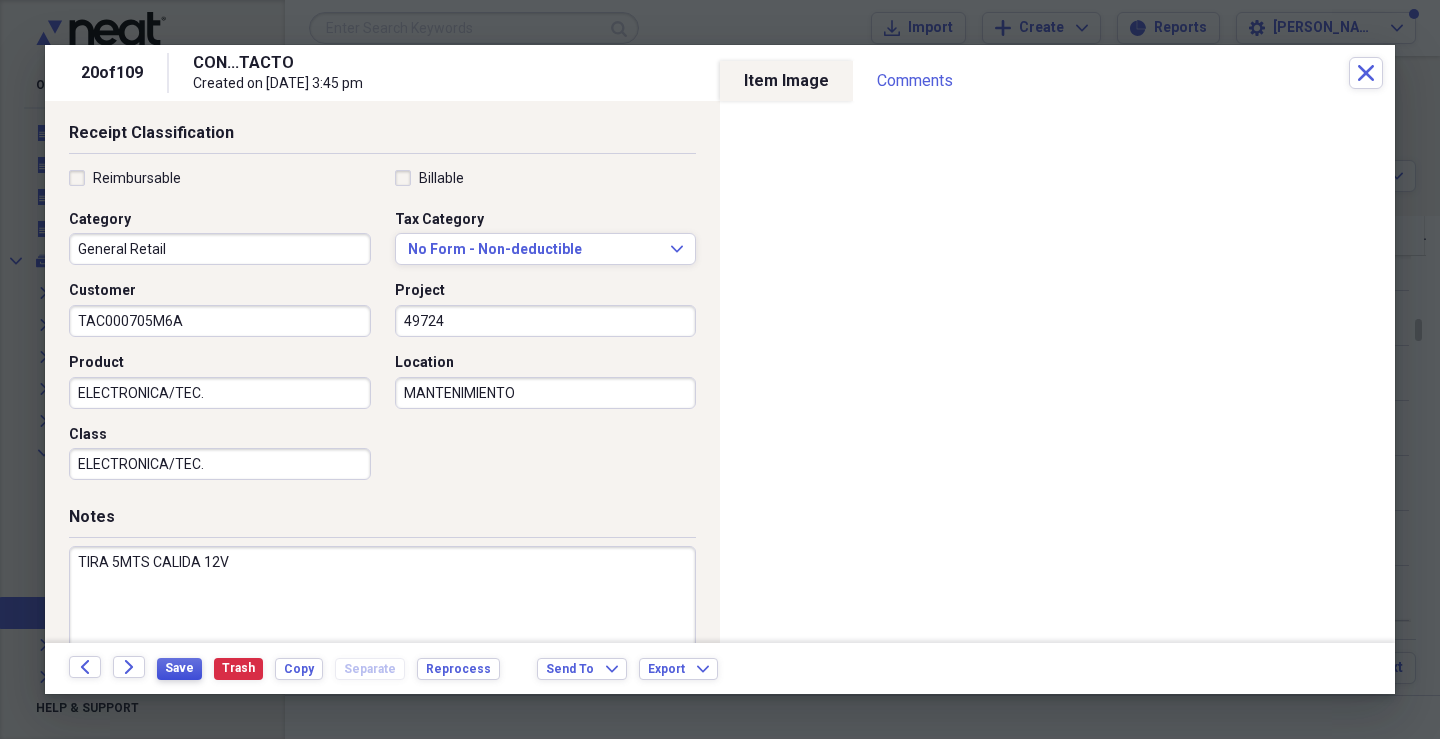 type on "TIRA 5MTS CALIDA 12V" 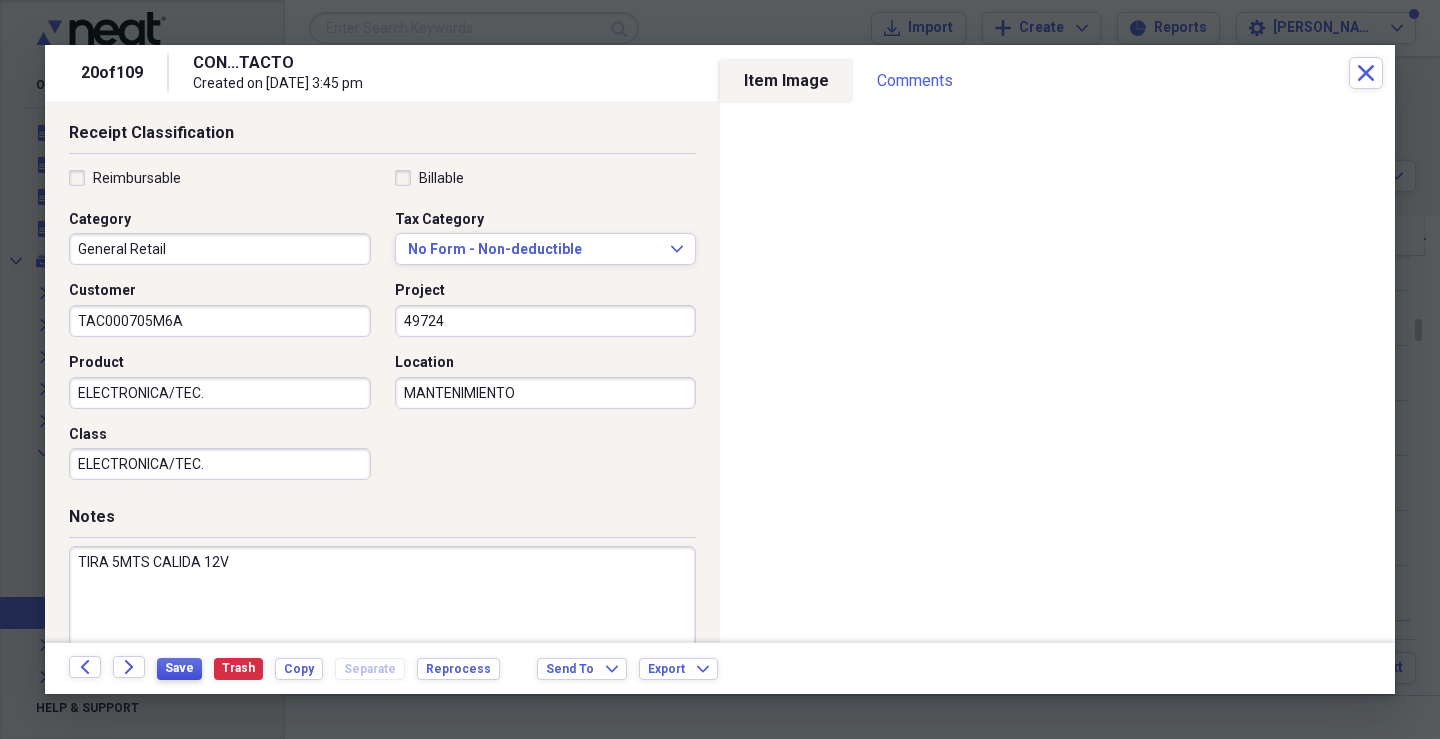 click on "Save" at bounding box center [179, 668] 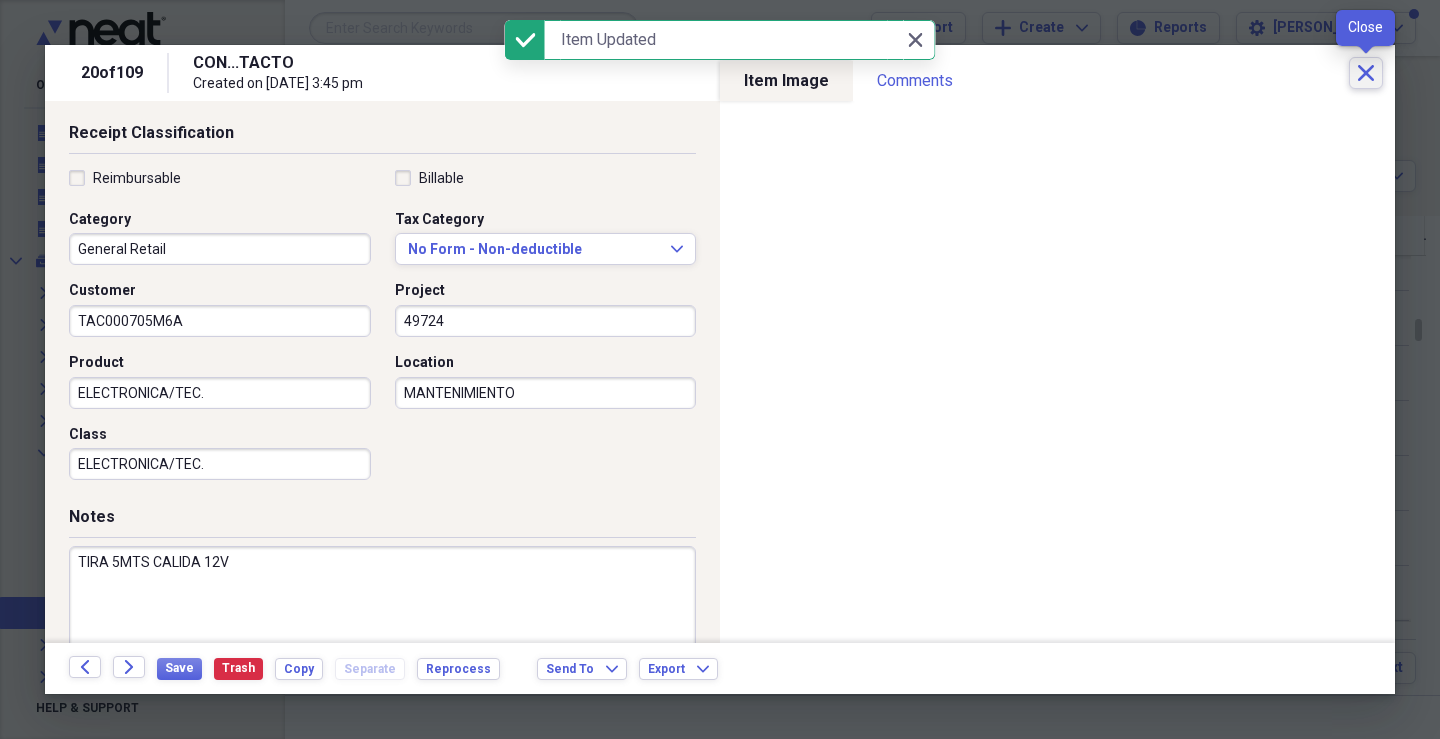 click on "Close" at bounding box center [1366, 73] 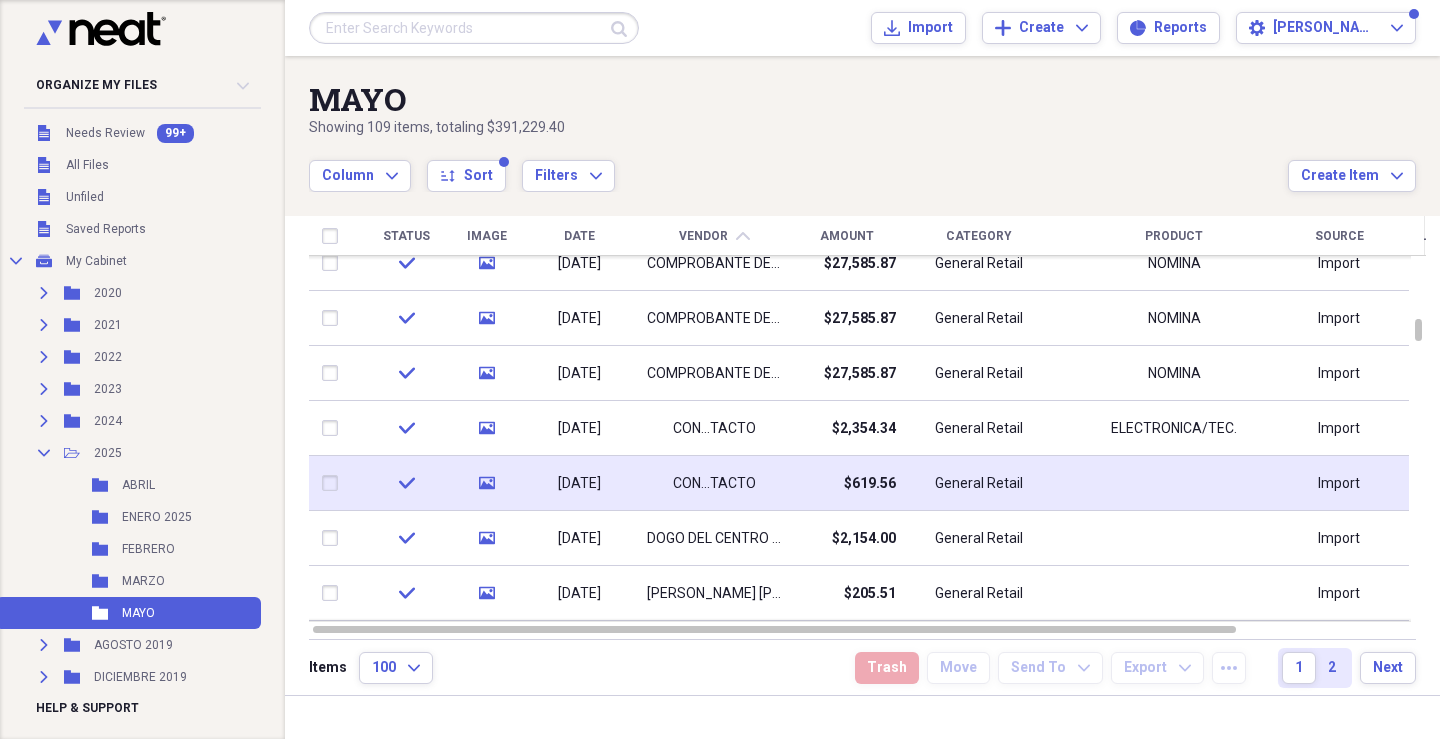 click on "CON...TACTO" at bounding box center (714, 484) 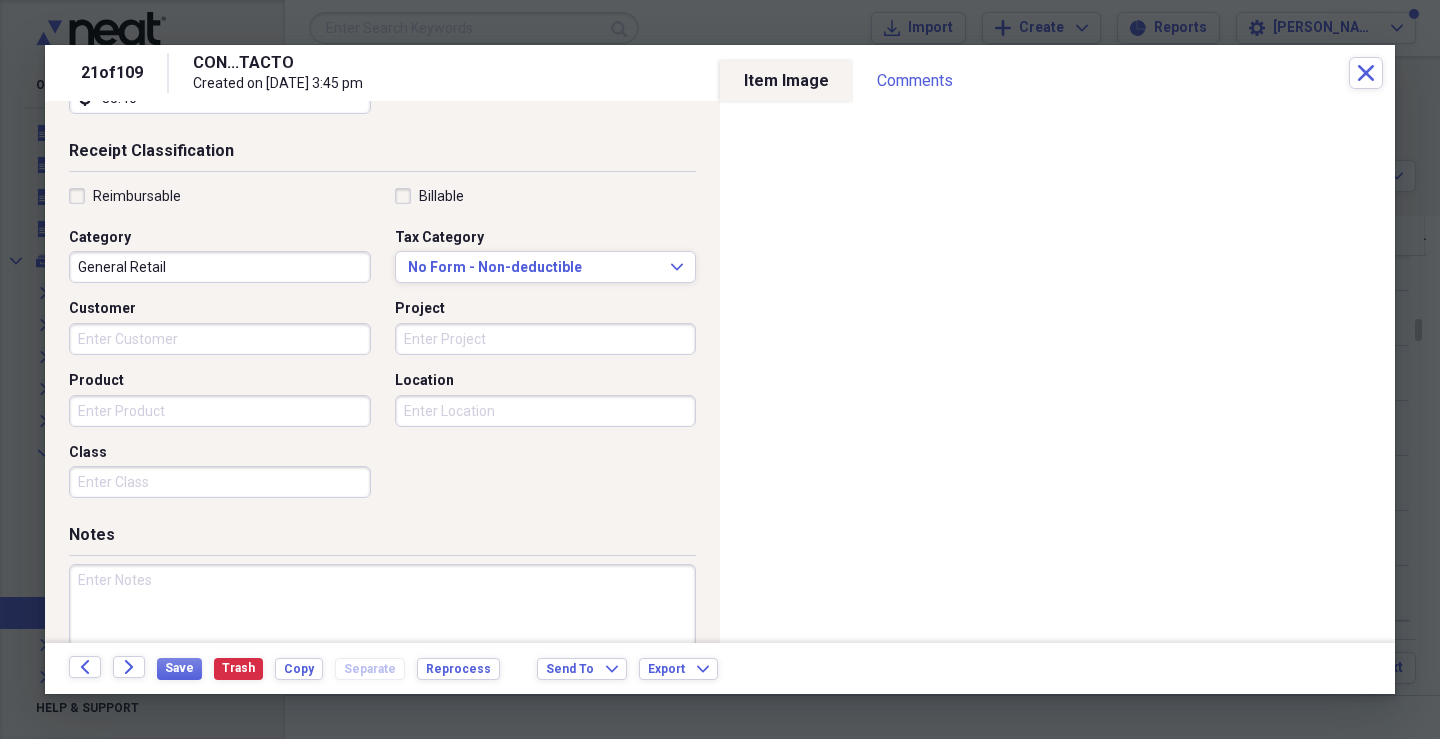 scroll, scrollTop: 435, scrollLeft: 0, axis: vertical 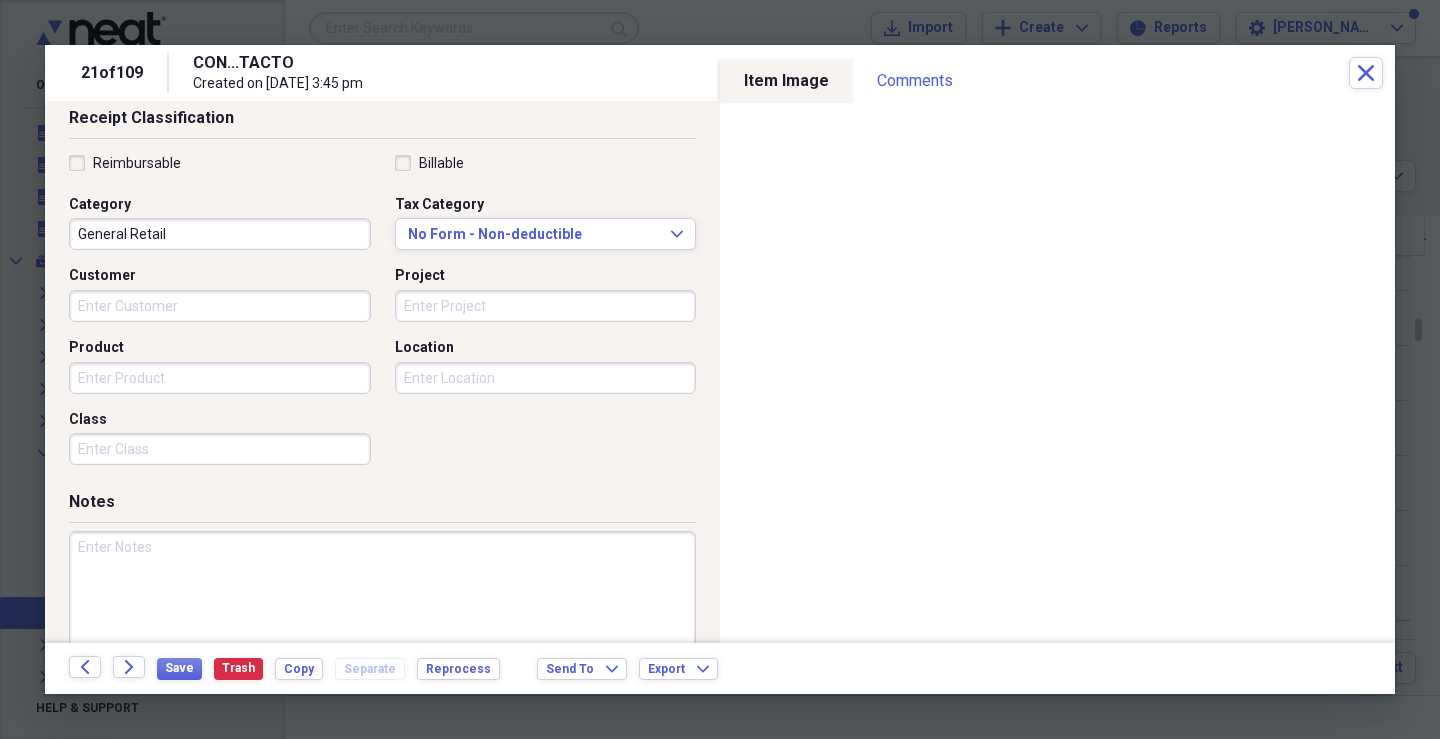 click on "Customer" at bounding box center (220, 306) 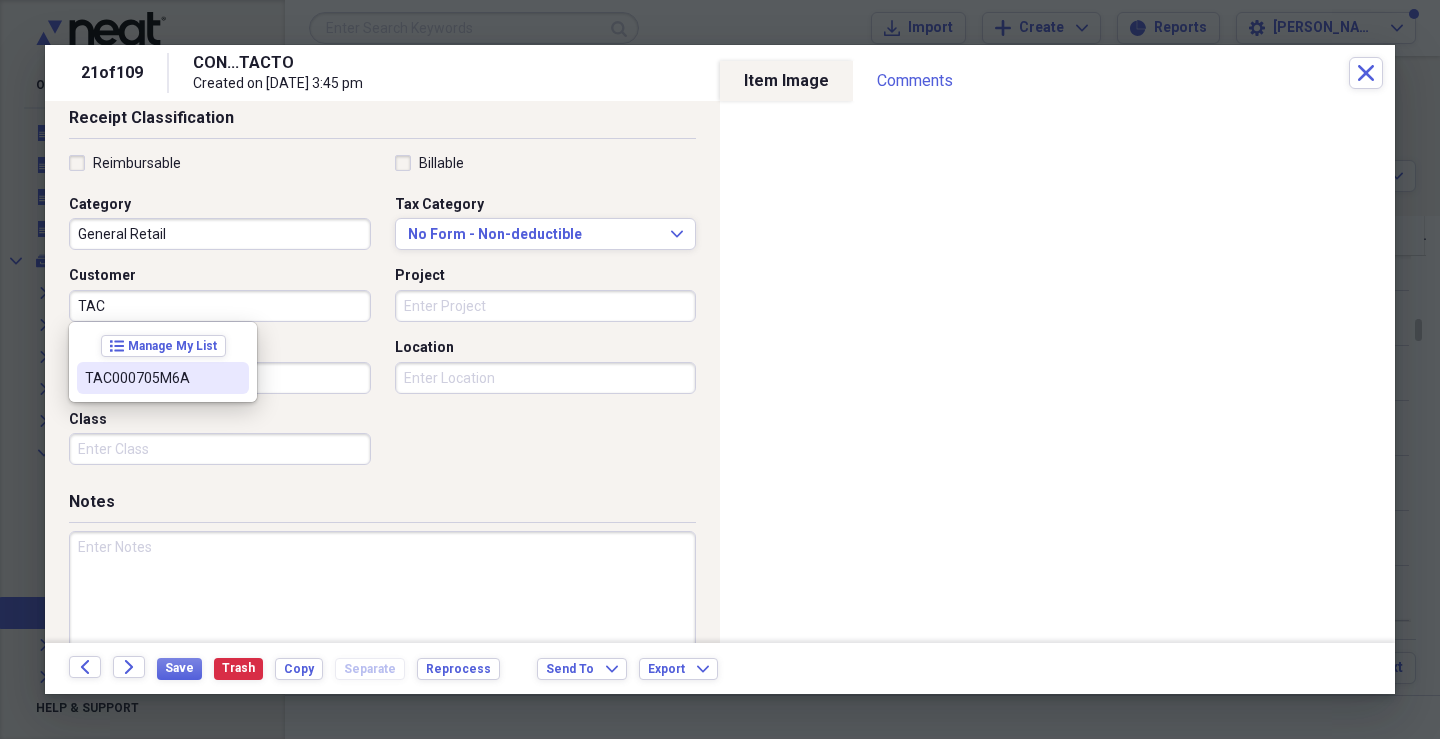 drag, startPoint x: 155, startPoint y: 372, endPoint x: 249, endPoint y: 343, distance: 98.37174 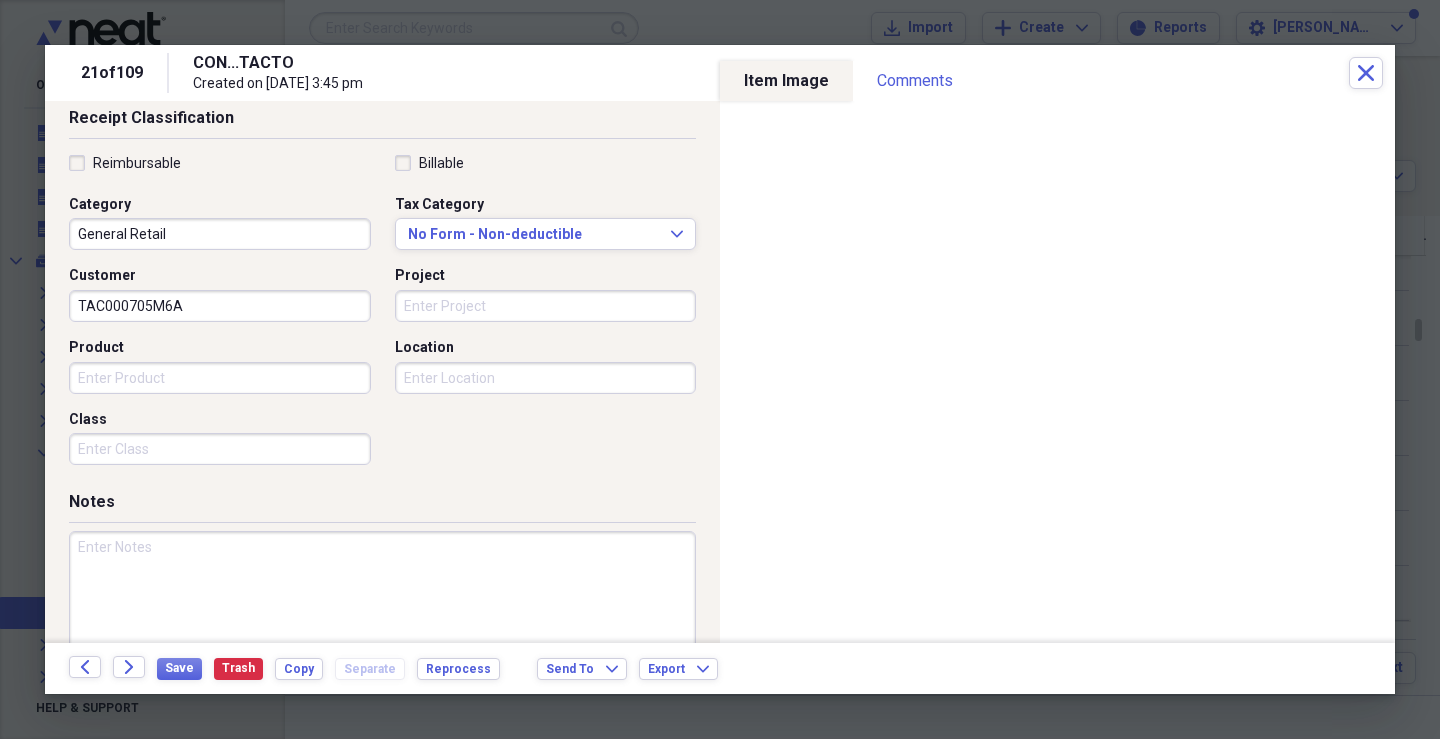 click on "Project" at bounding box center (546, 306) 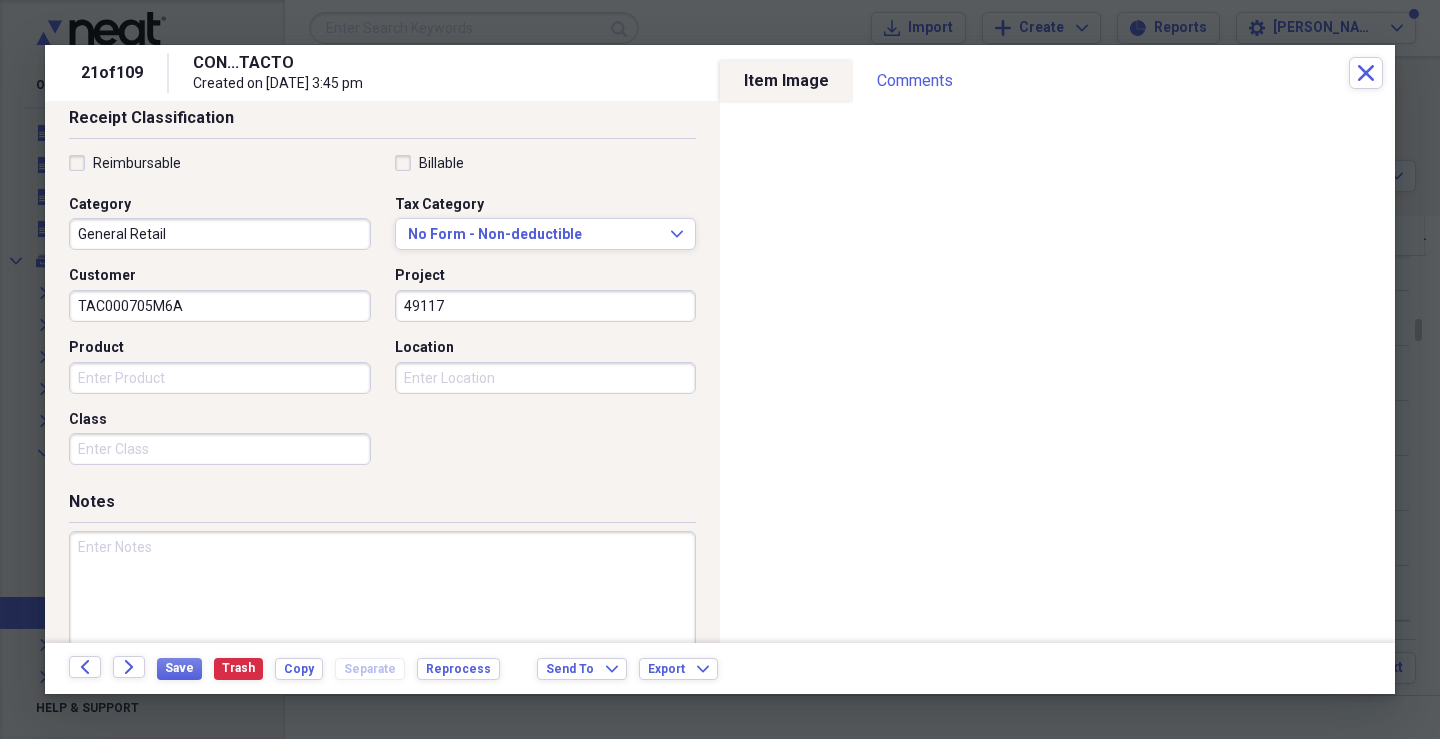 type on "49117" 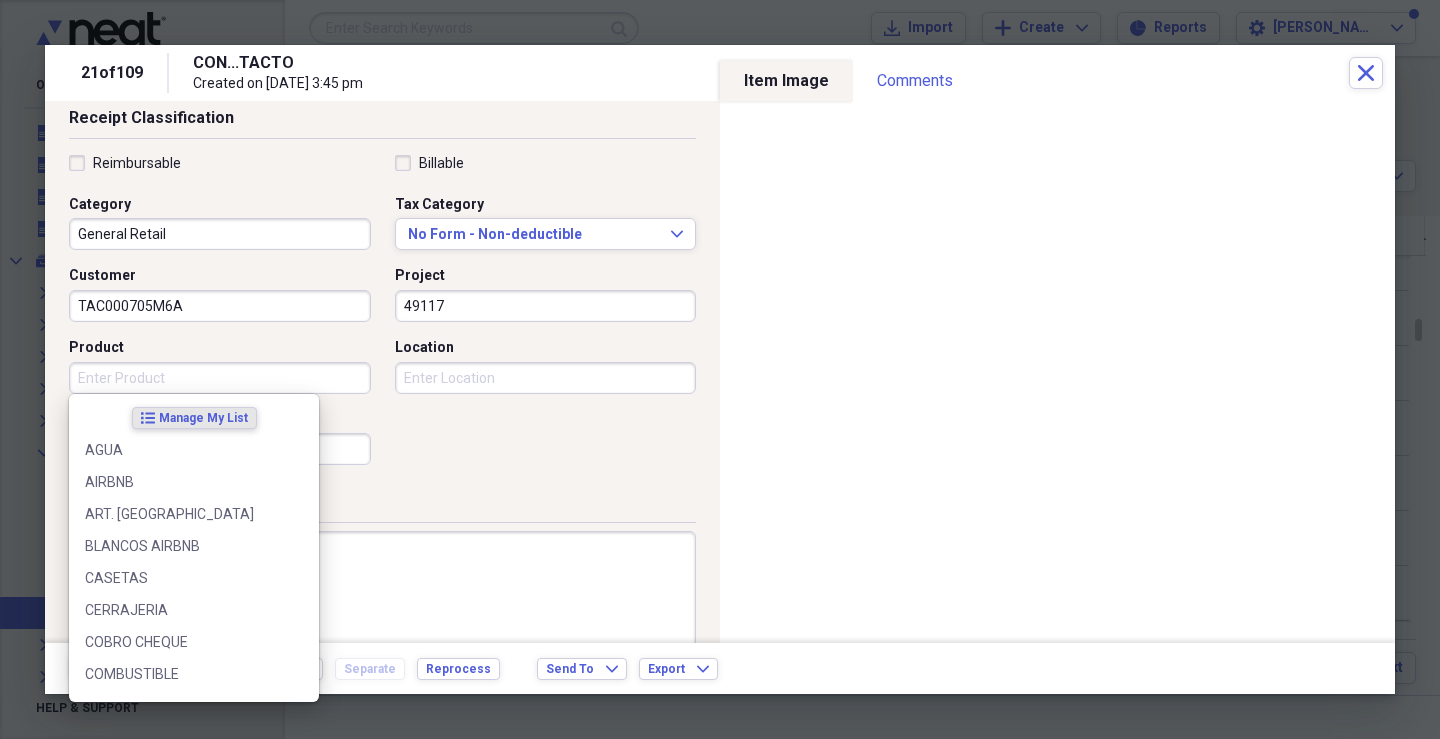 click on "Product" at bounding box center [220, 378] 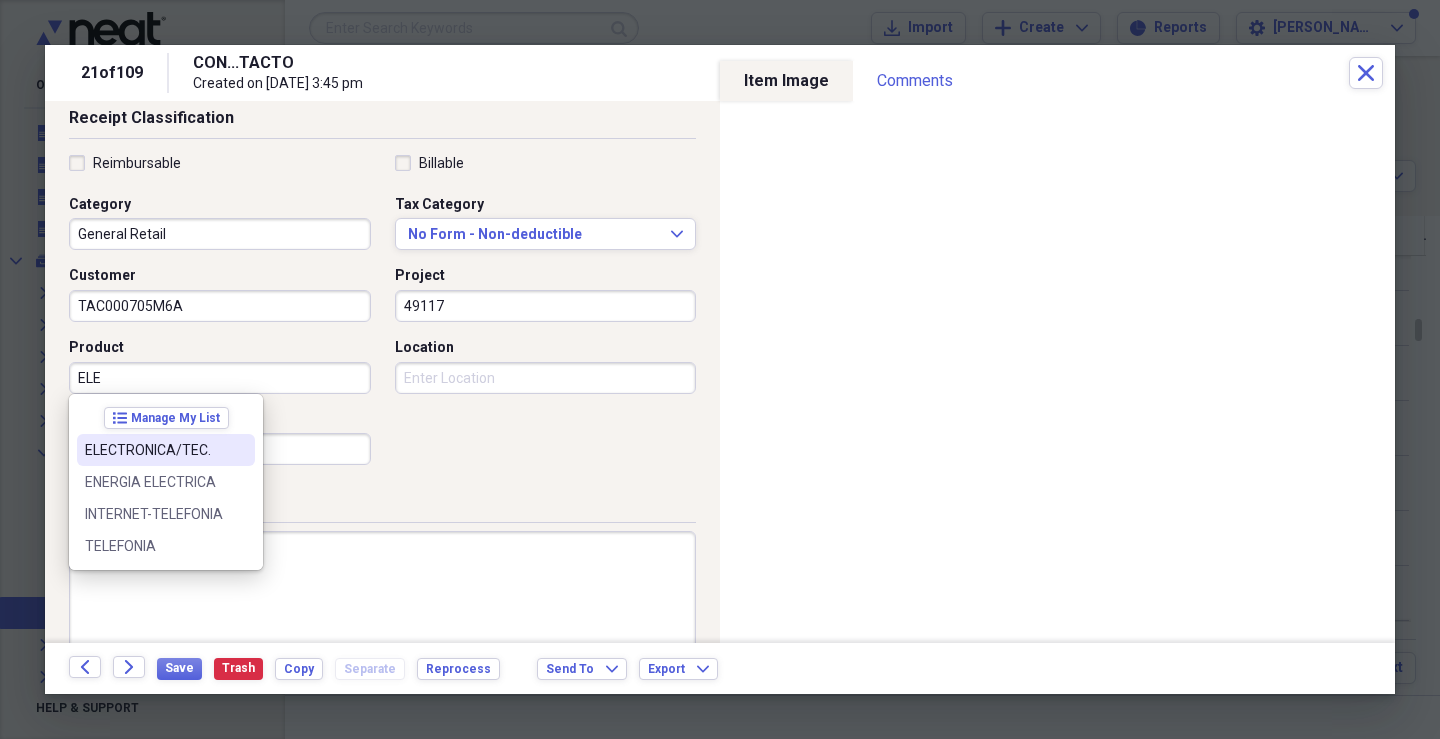 click on "ELECTRONICA/TEC." at bounding box center [154, 450] 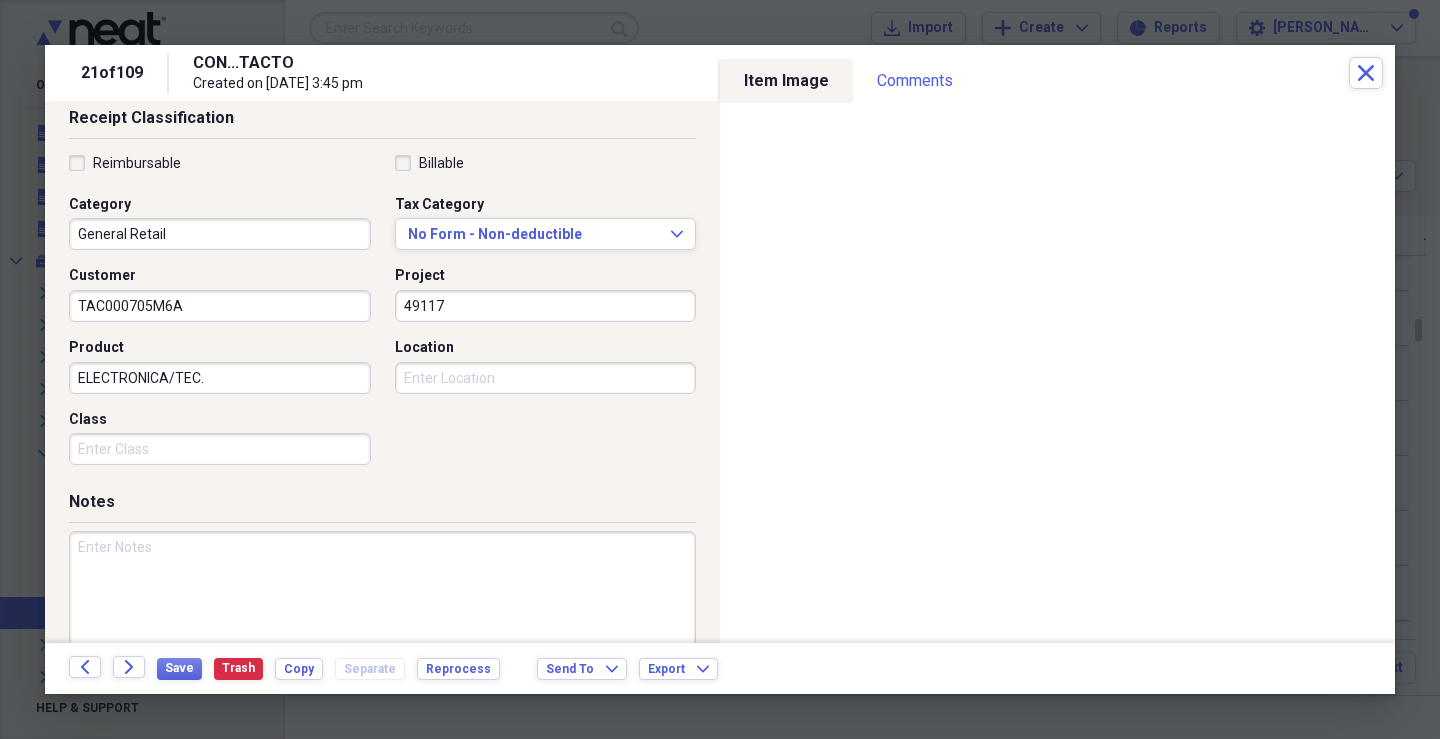 click on "Class" at bounding box center (220, 449) 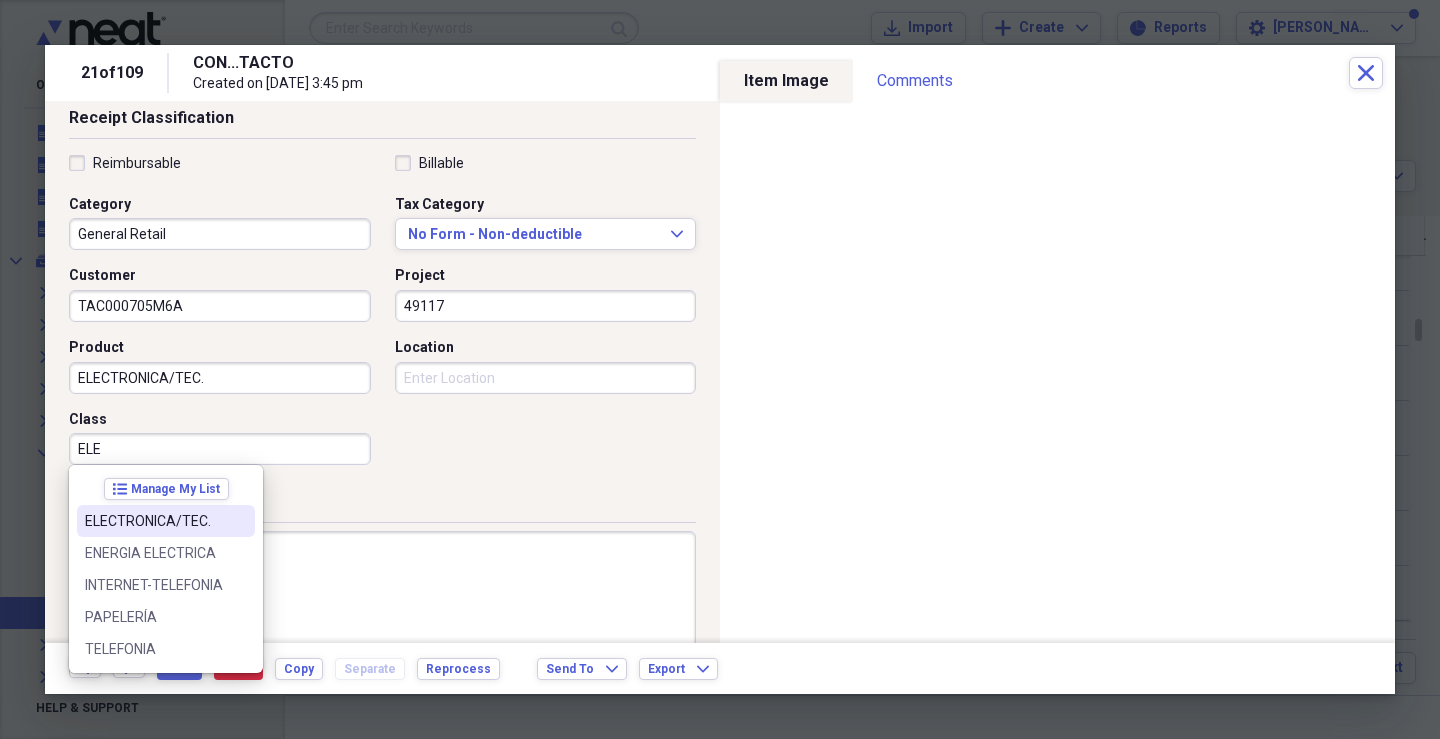 click on "ELECTRONICA/TEC." at bounding box center [154, 521] 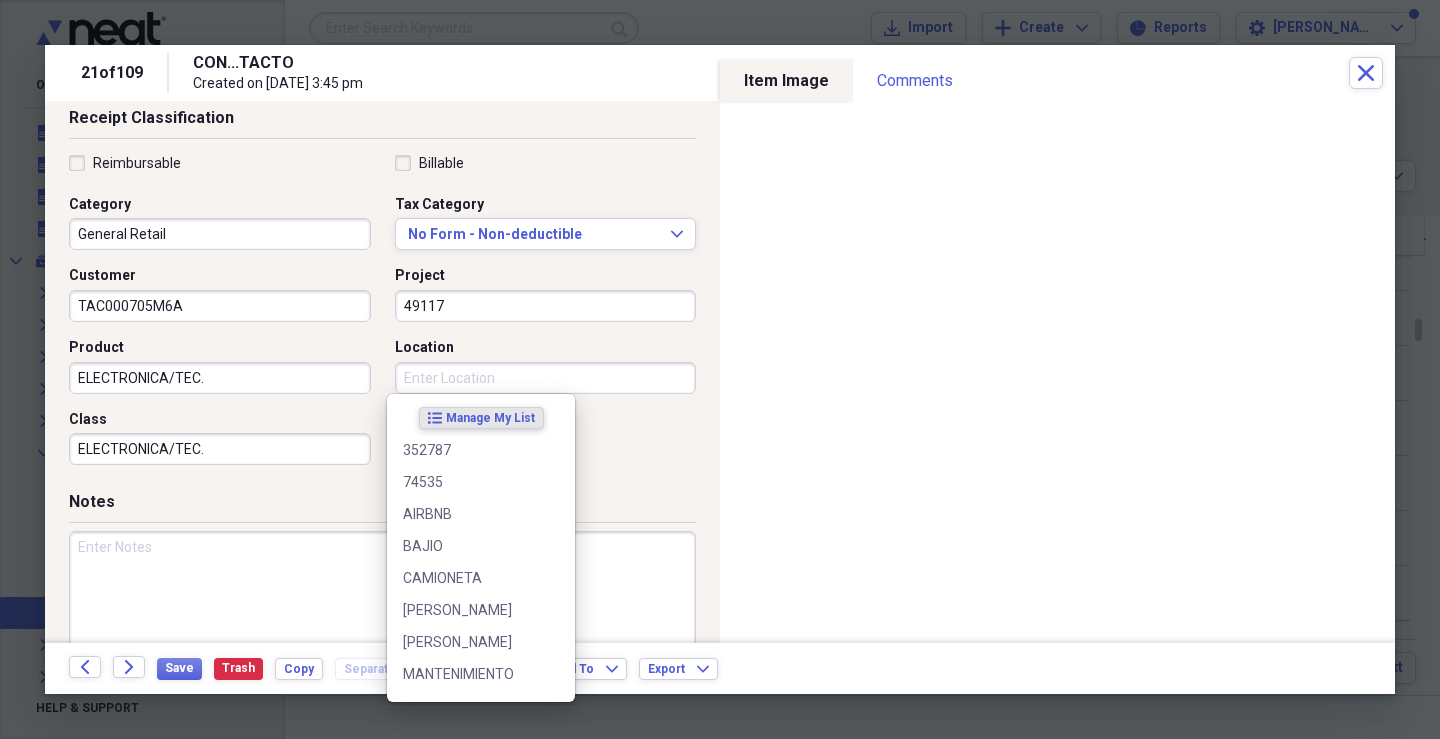 click on "Location" at bounding box center (546, 378) 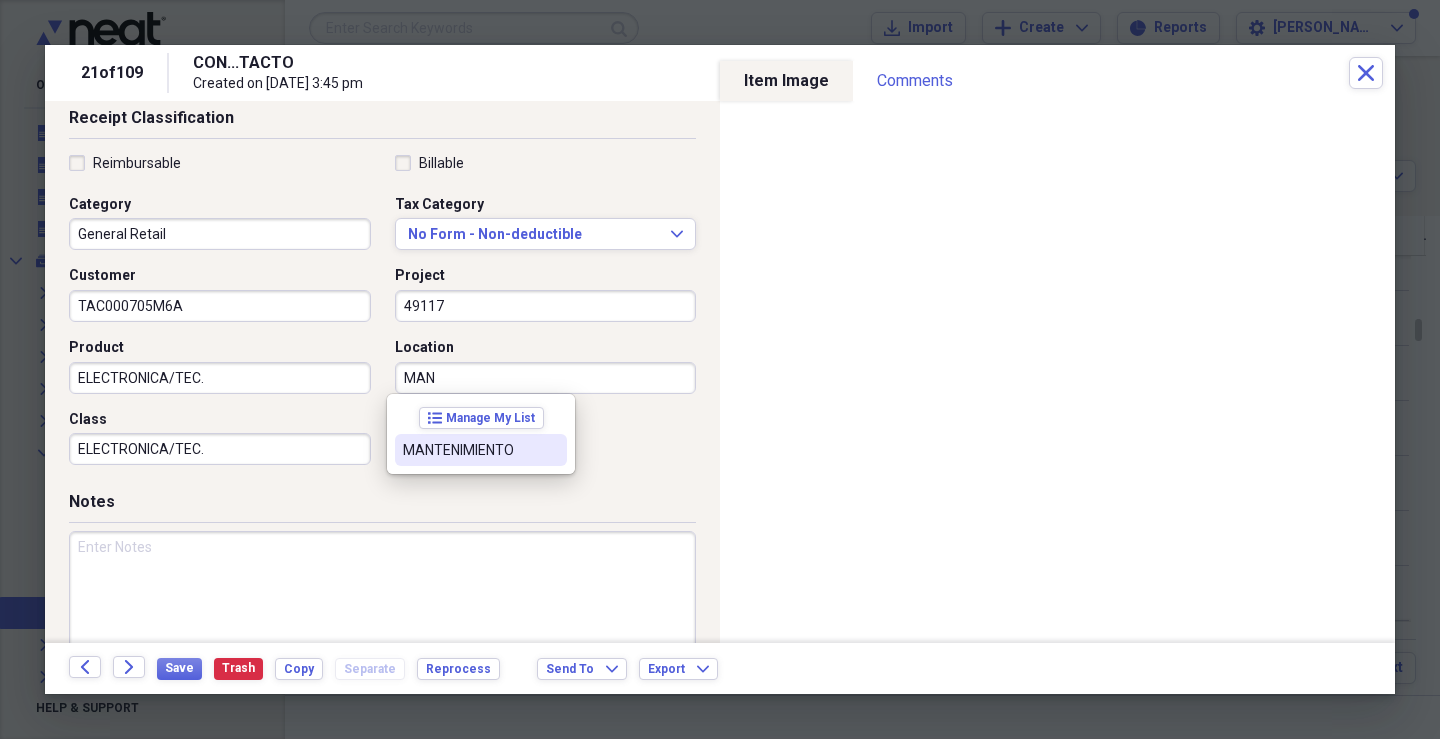 click on "MANTENIMIENTO" at bounding box center (469, 450) 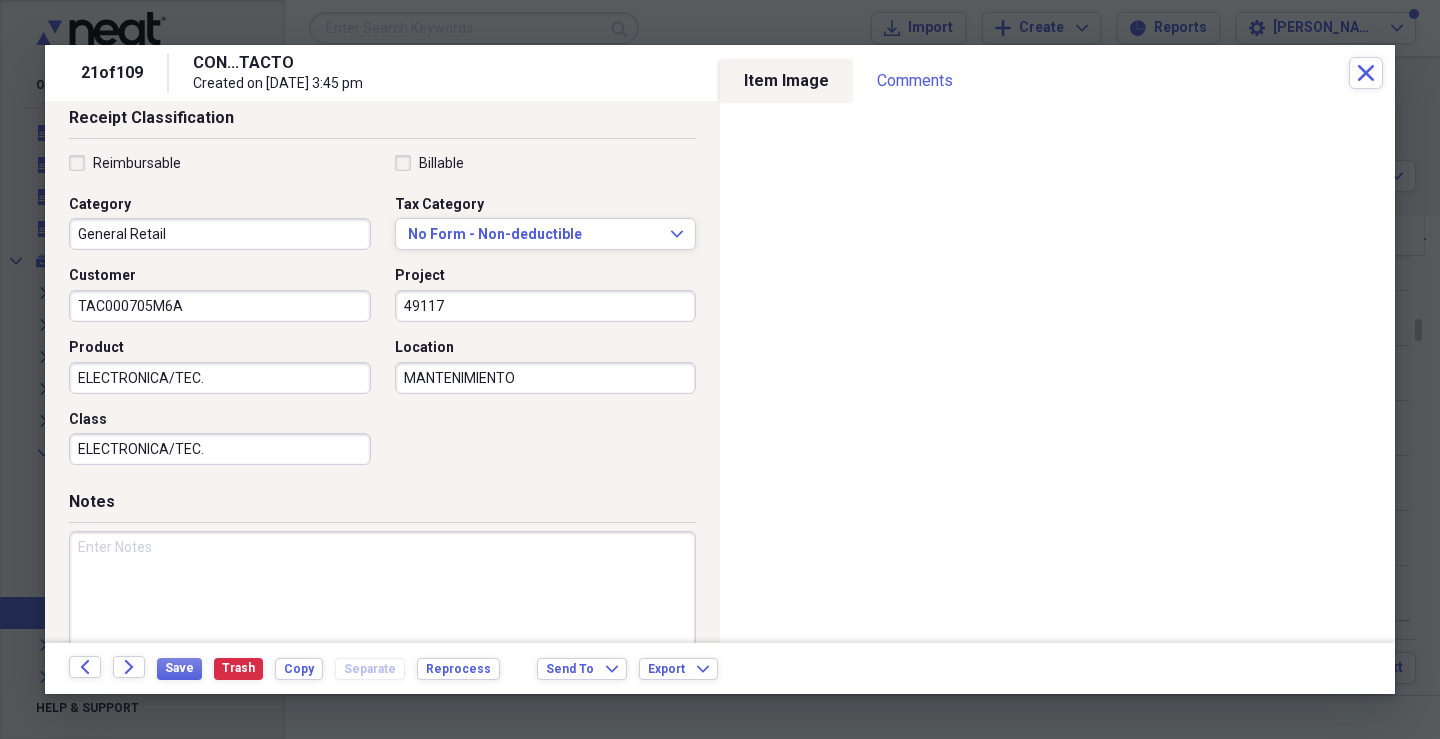 click at bounding box center (382, 596) 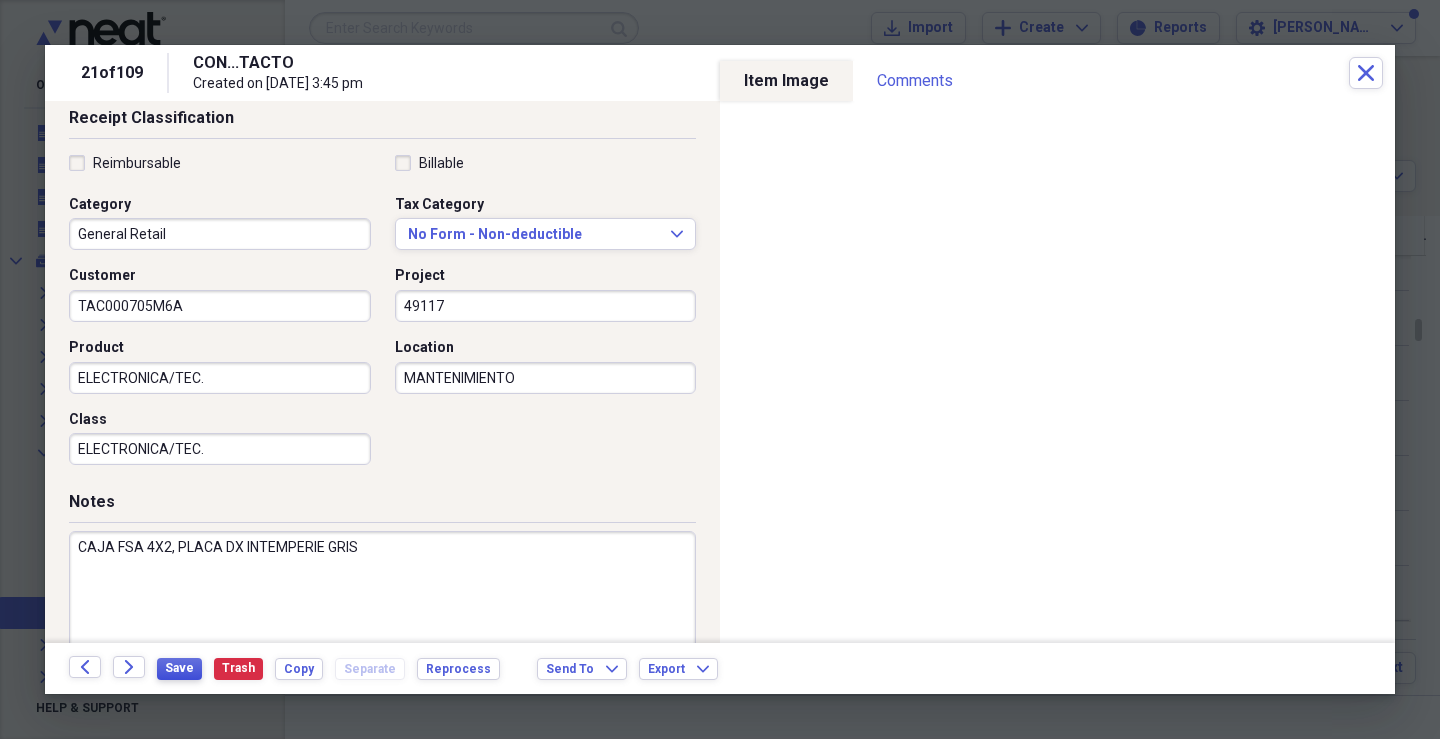 type on "CAJA FSA 4X2, PLACA DX INTEMPERIE GRIS" 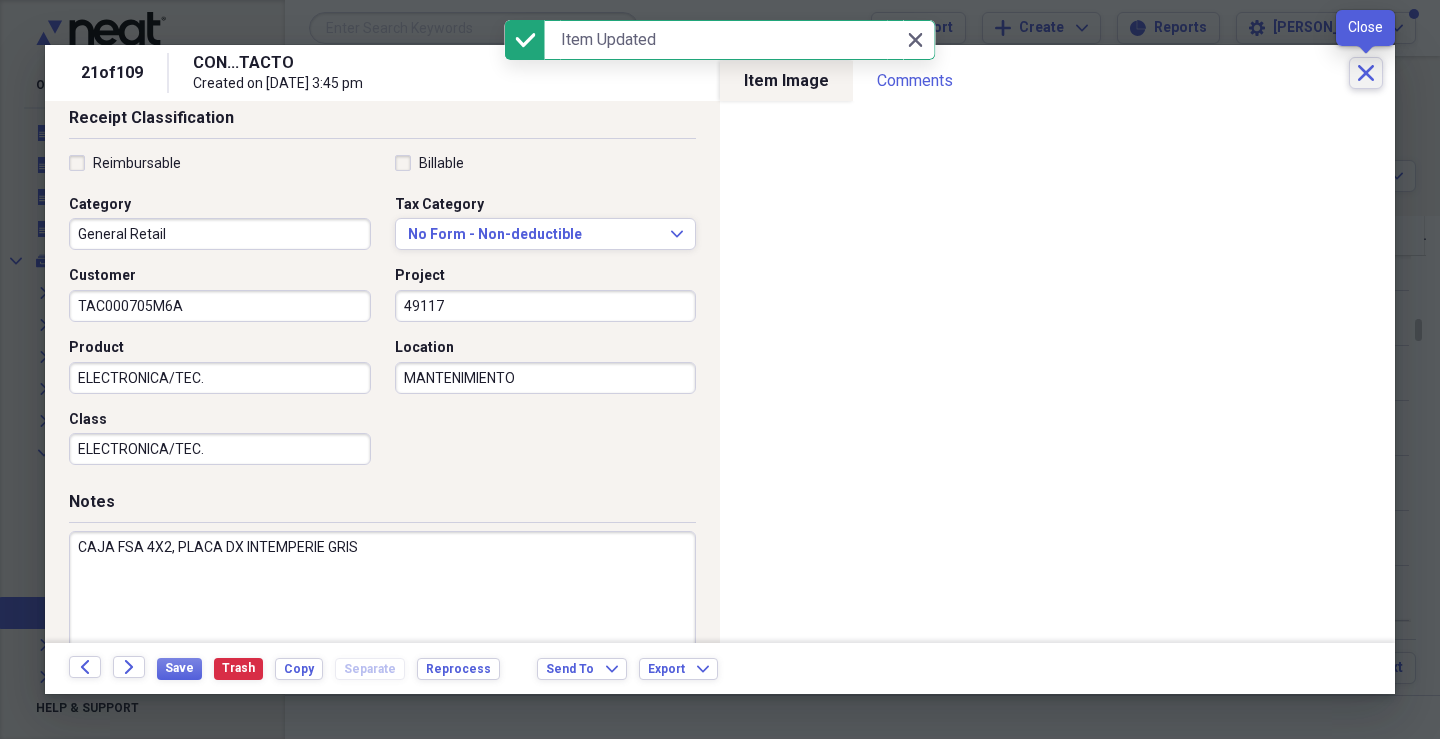 click on "Close" 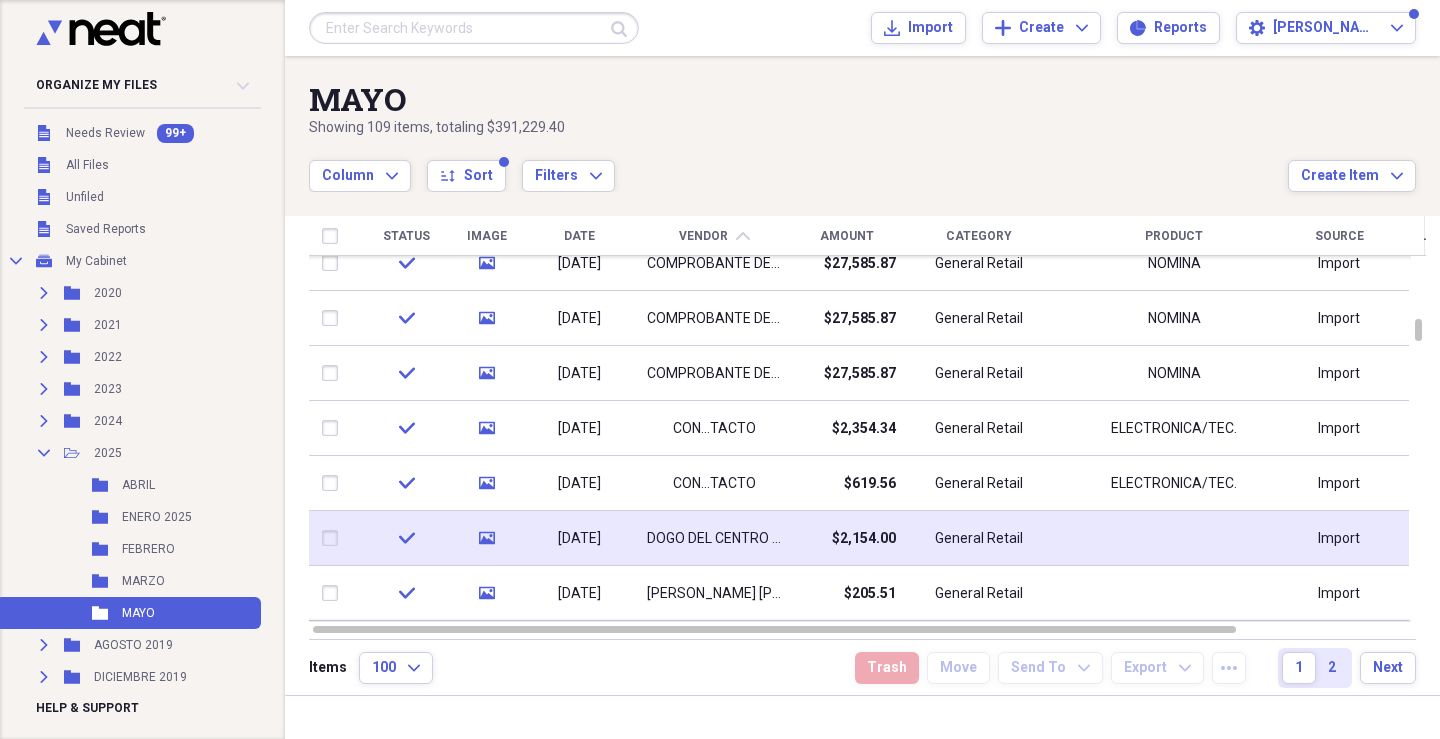 click on "DOGO DEL CENTRO S.A. DE C.V" at bounding box center (714, 539) 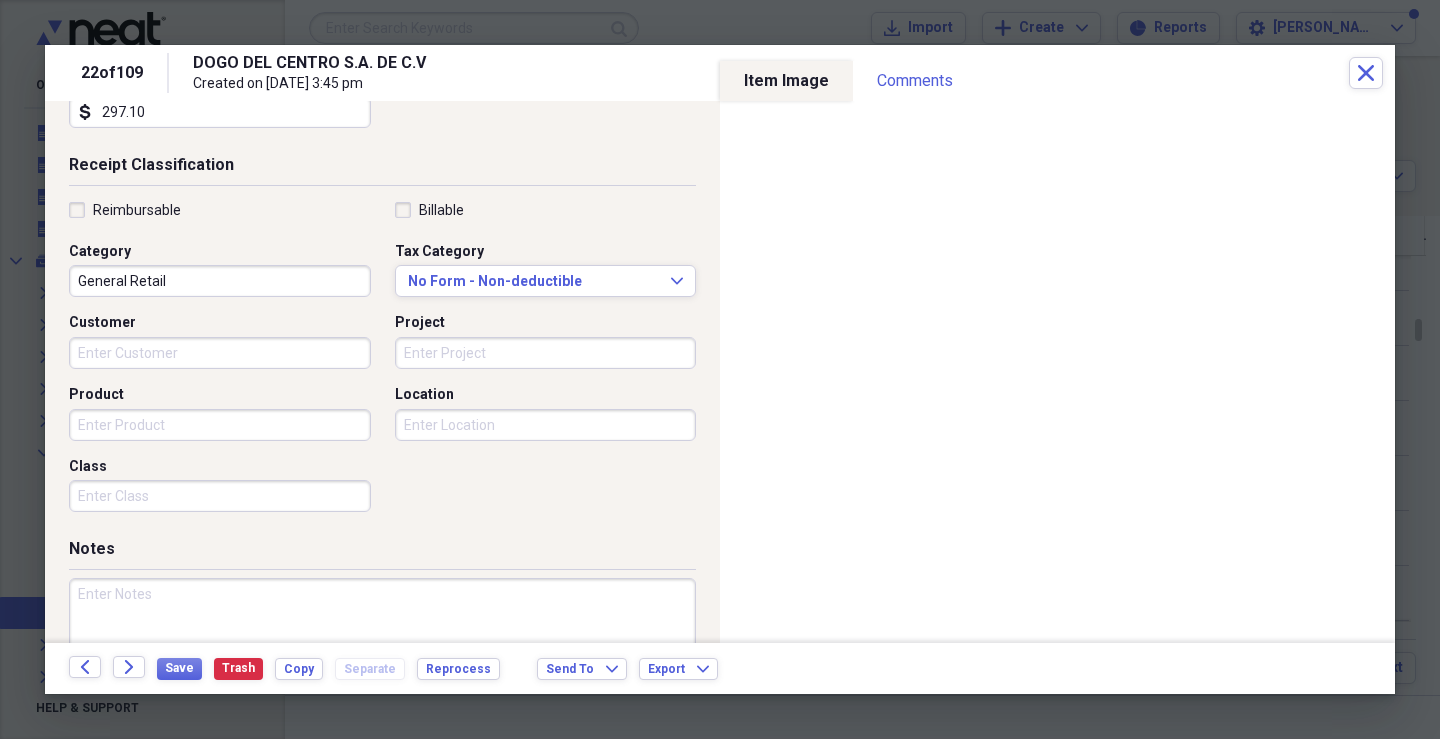 scroll, scrollTop: 463, scrollLeft: 0, axis: vertical 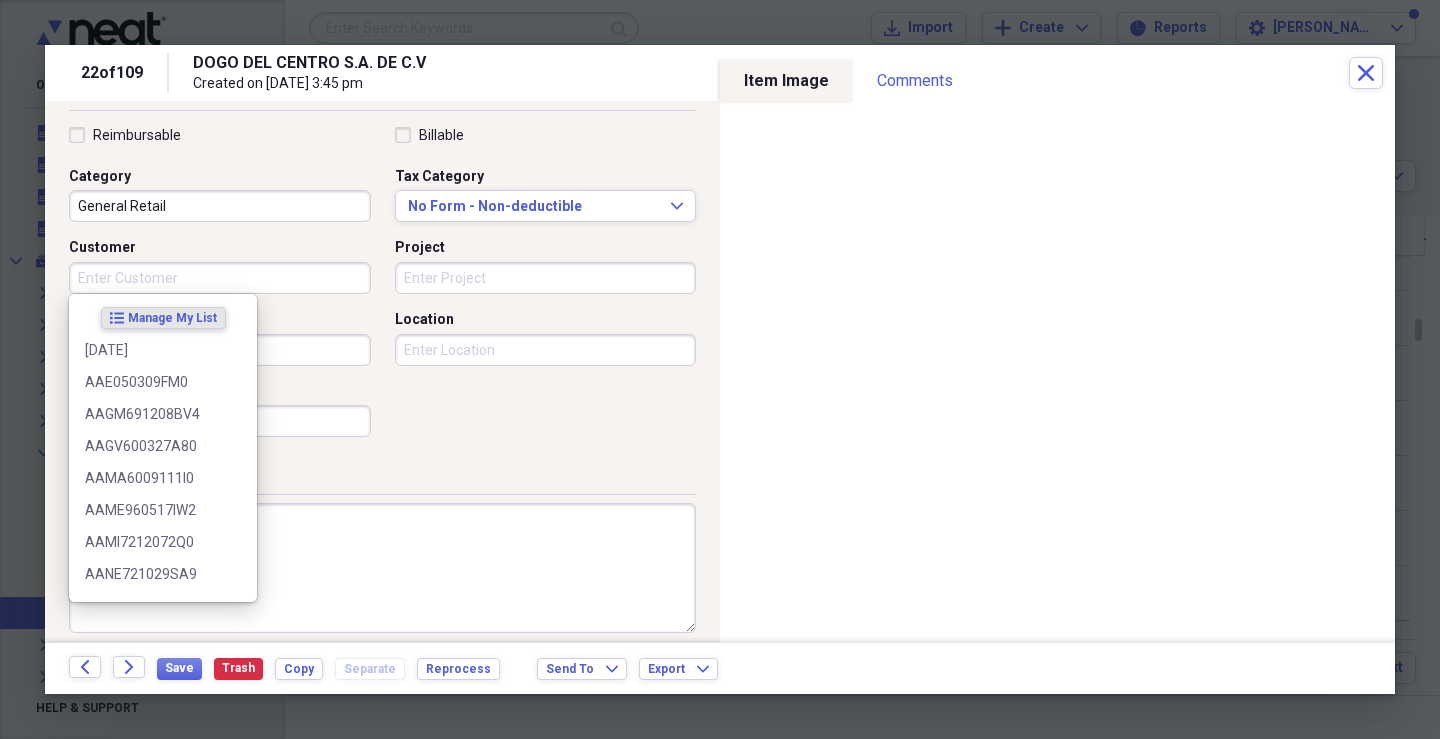 click on "Customer" at bounding box center [220, 278] 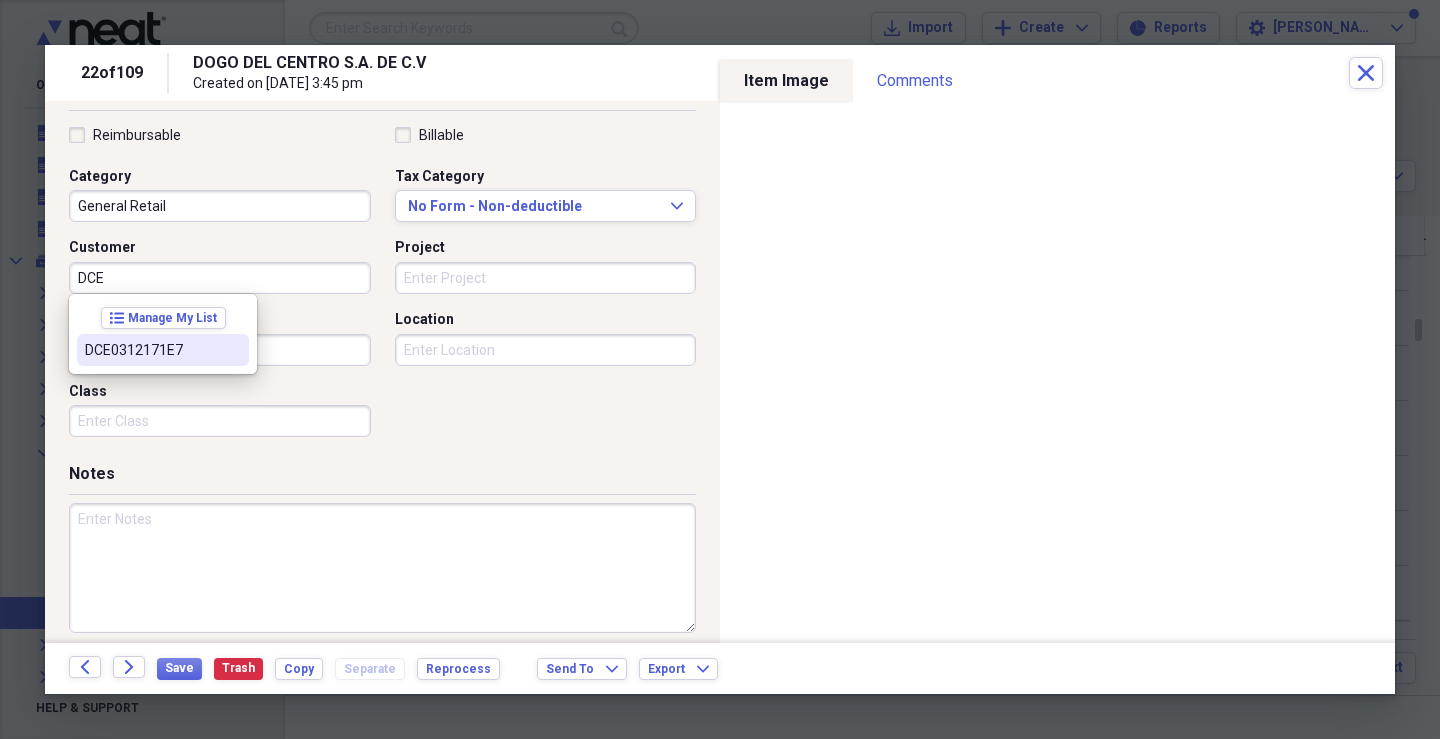 click on "DCE0312171E7" at bounding box center (163, 350) 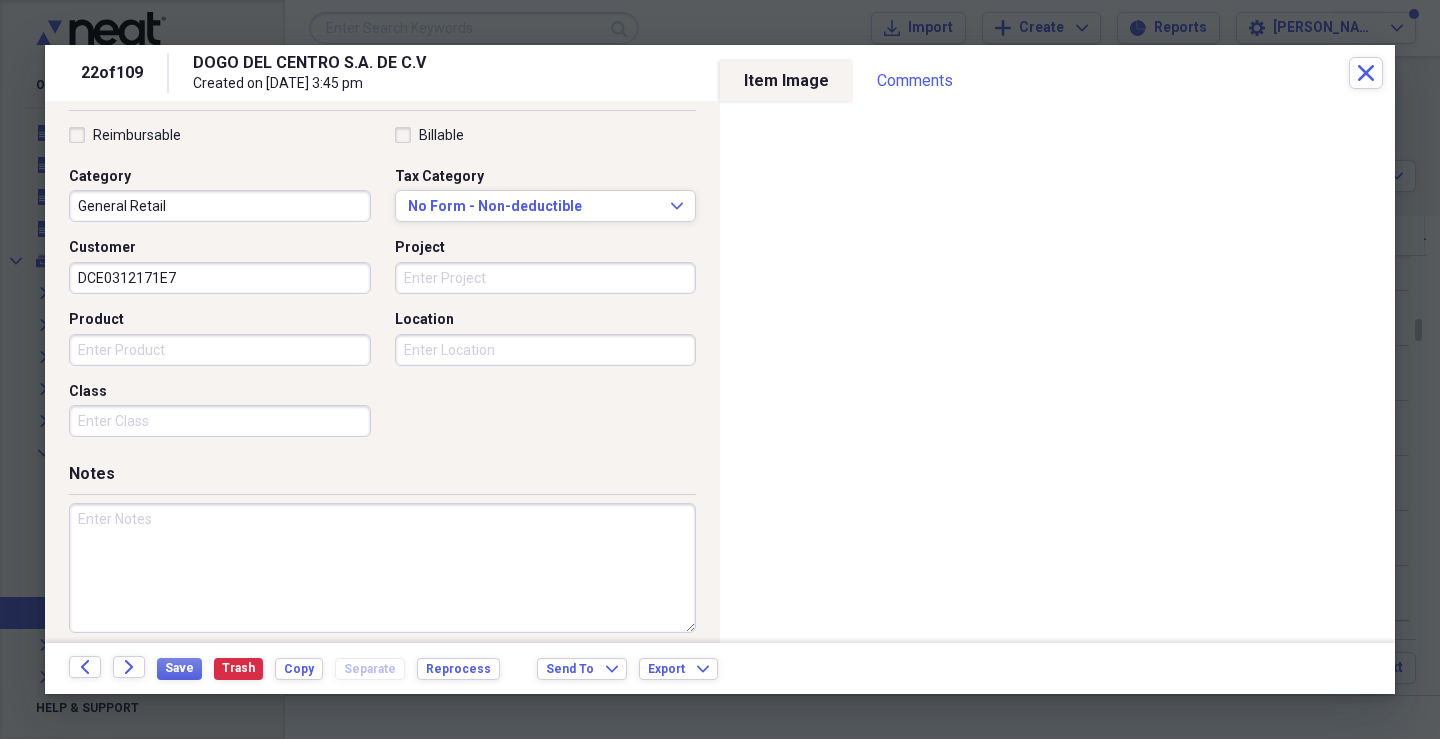 click on "Project" at bounding box center [546, 278] 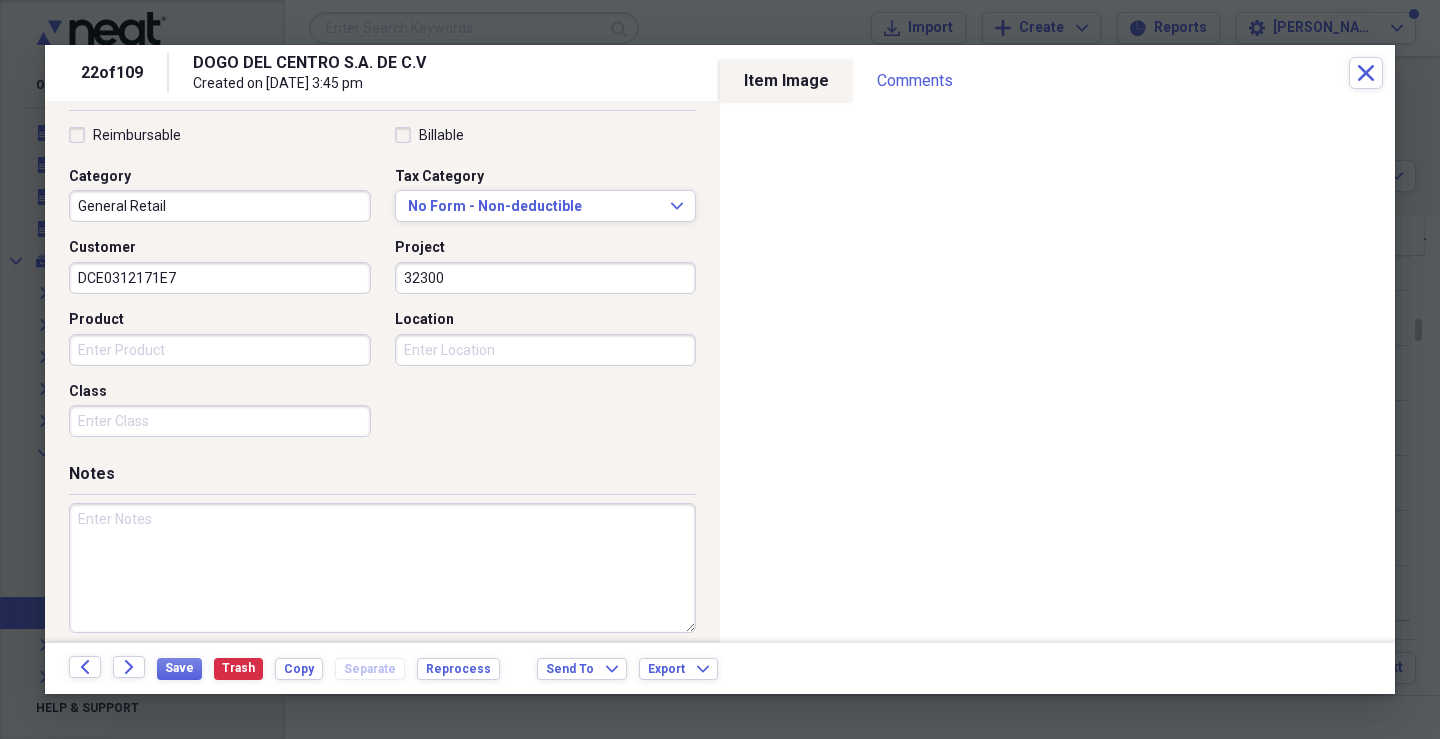 type on "32300" 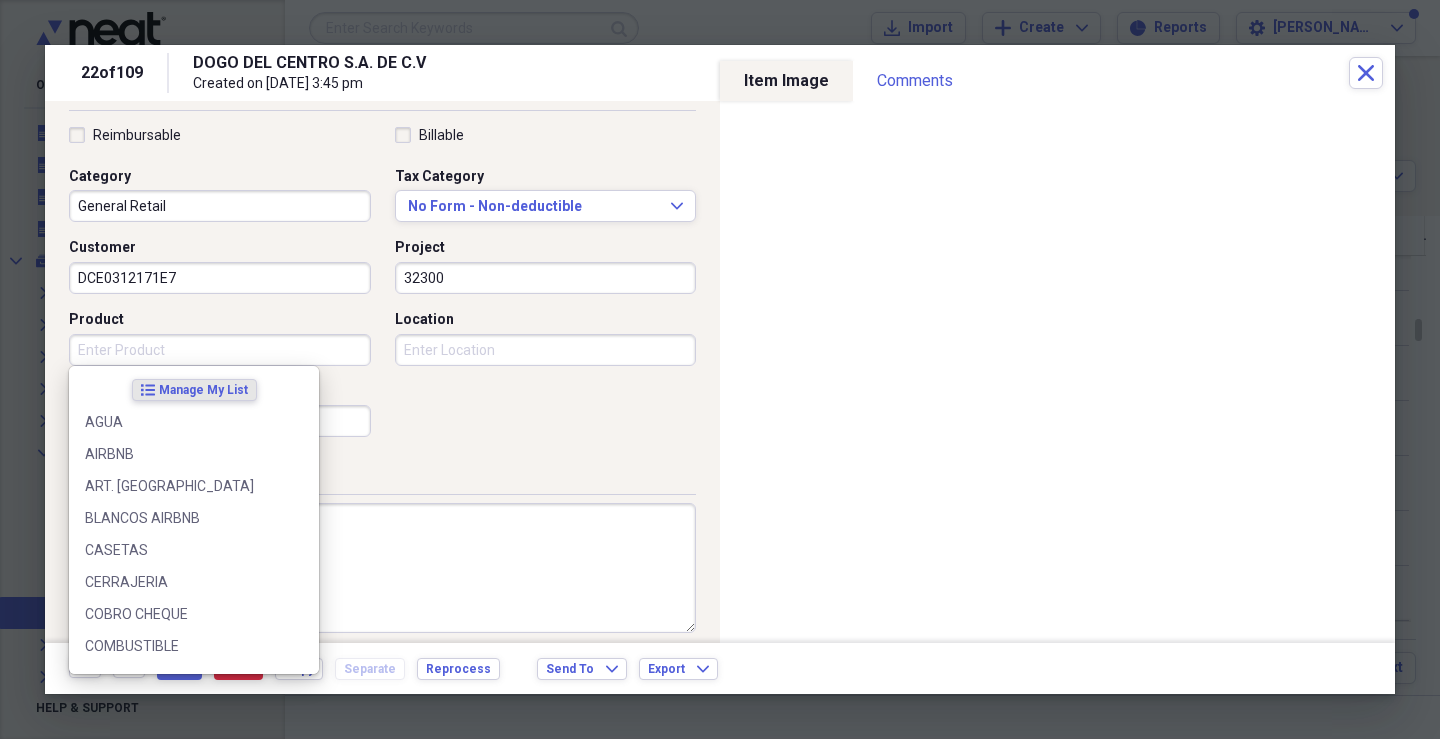 click on "Product" at bounding box center (220, 350) 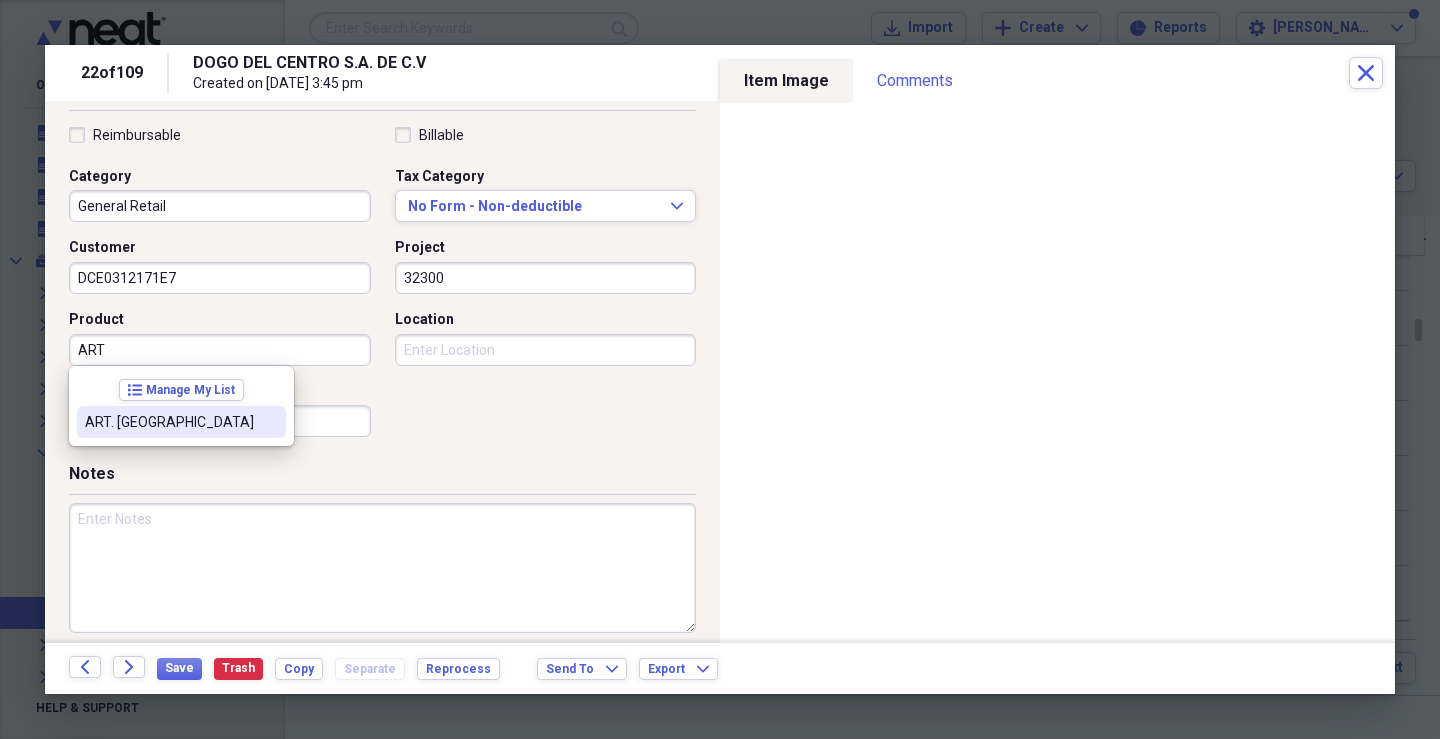click on "ART. [GEOGRAPHIC_DATA]" at bounding box center (169, 422) 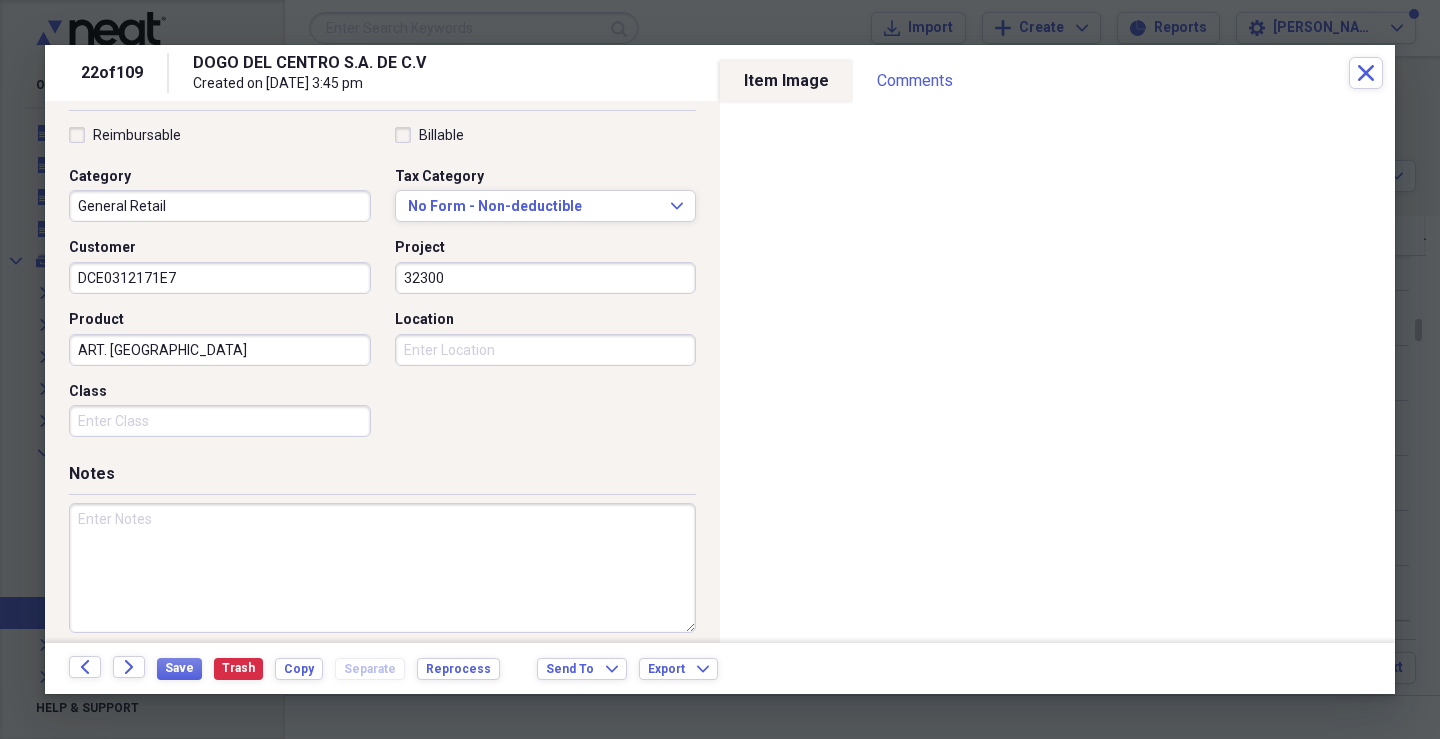 click on "Class" at bounding box center (220, 421) 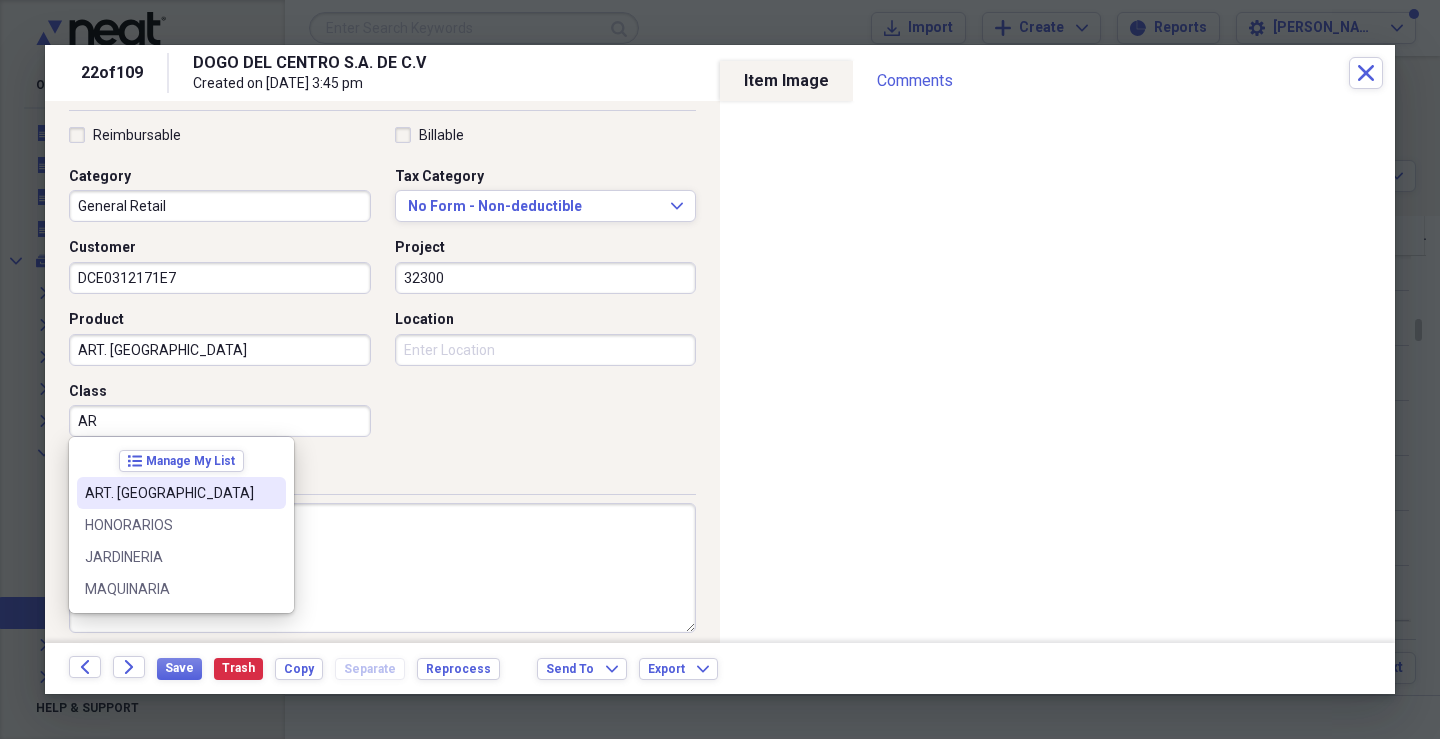 click on "ART. [GEOGRAPHIC_DATA]" at bounding box center (169, 493) 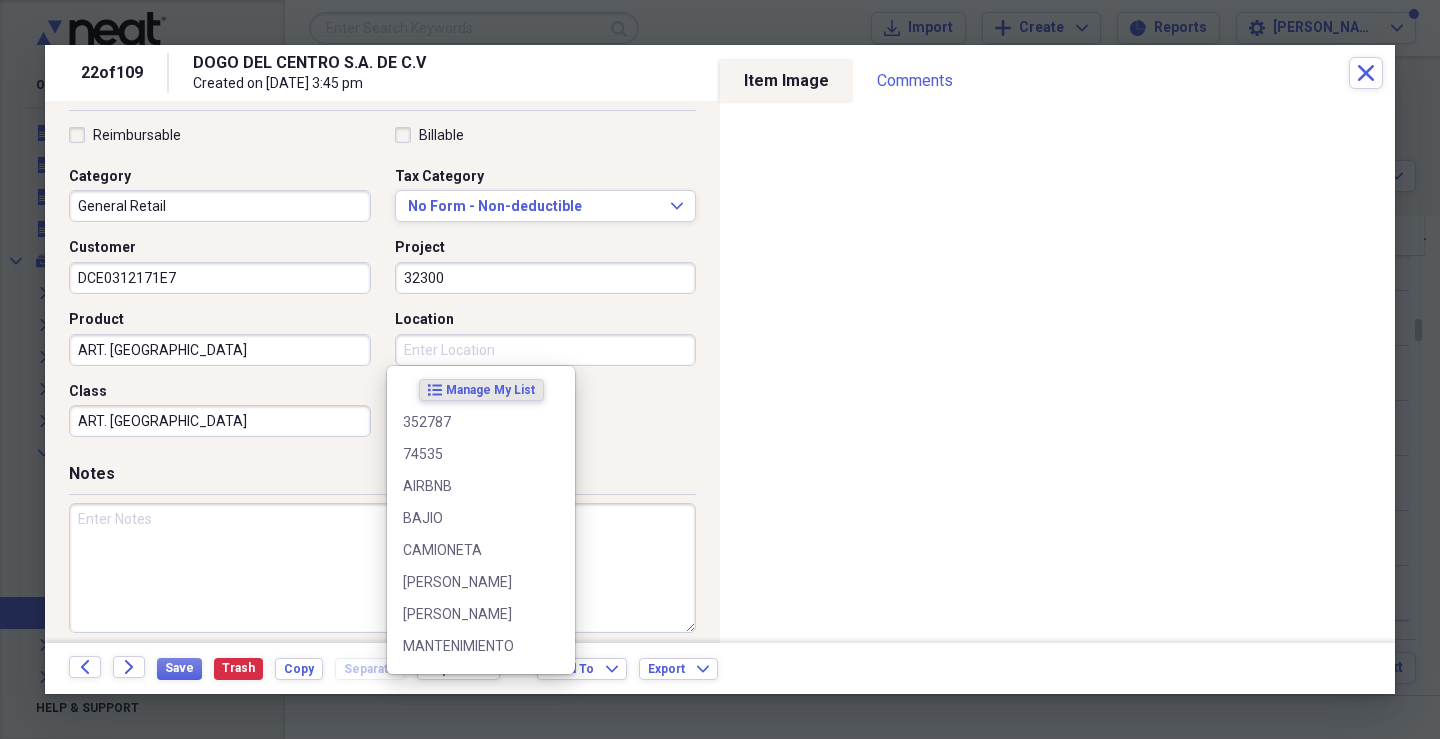 click on "Location" at bounding box center [546, 350] 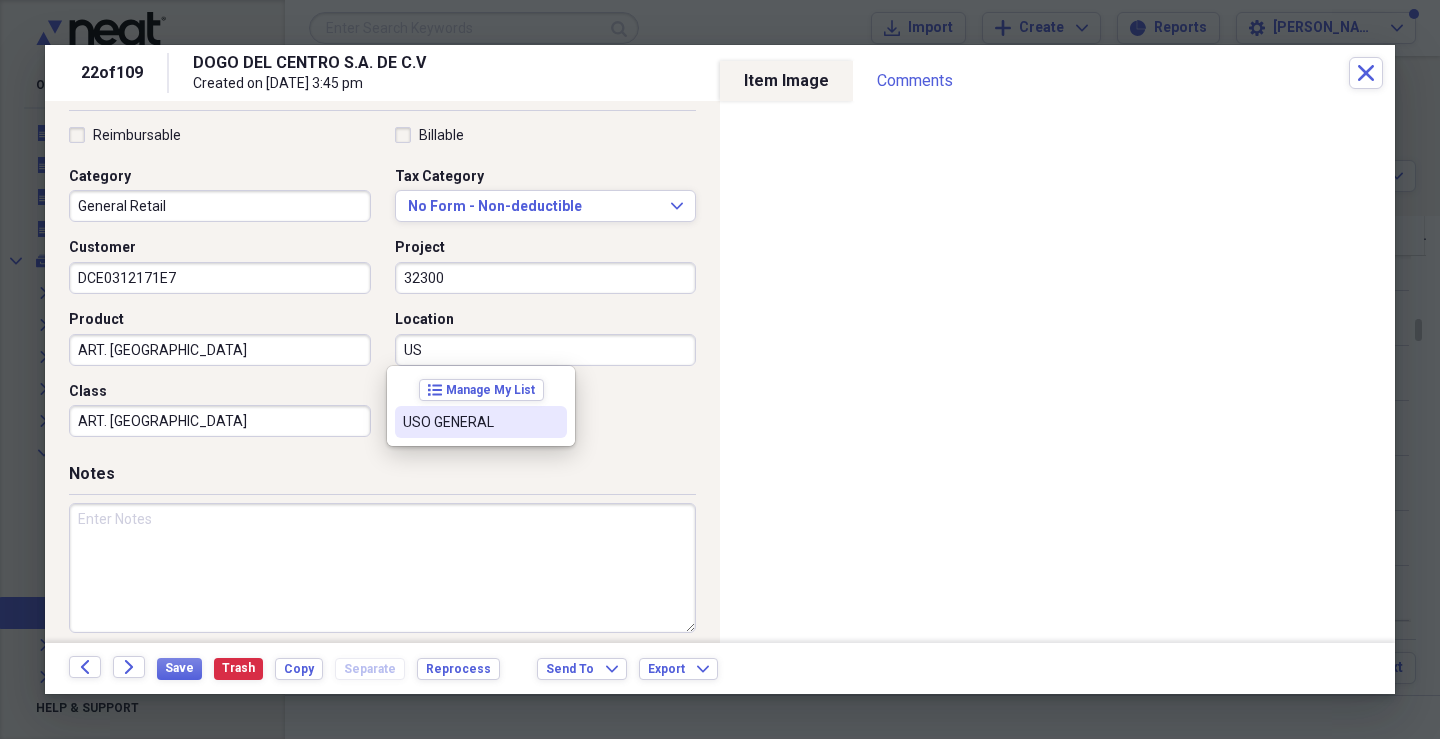 drag, startPoint x: 412, startPoint y: 427, endPoint x: 304, endPoint y: 494, distance: 127.09445 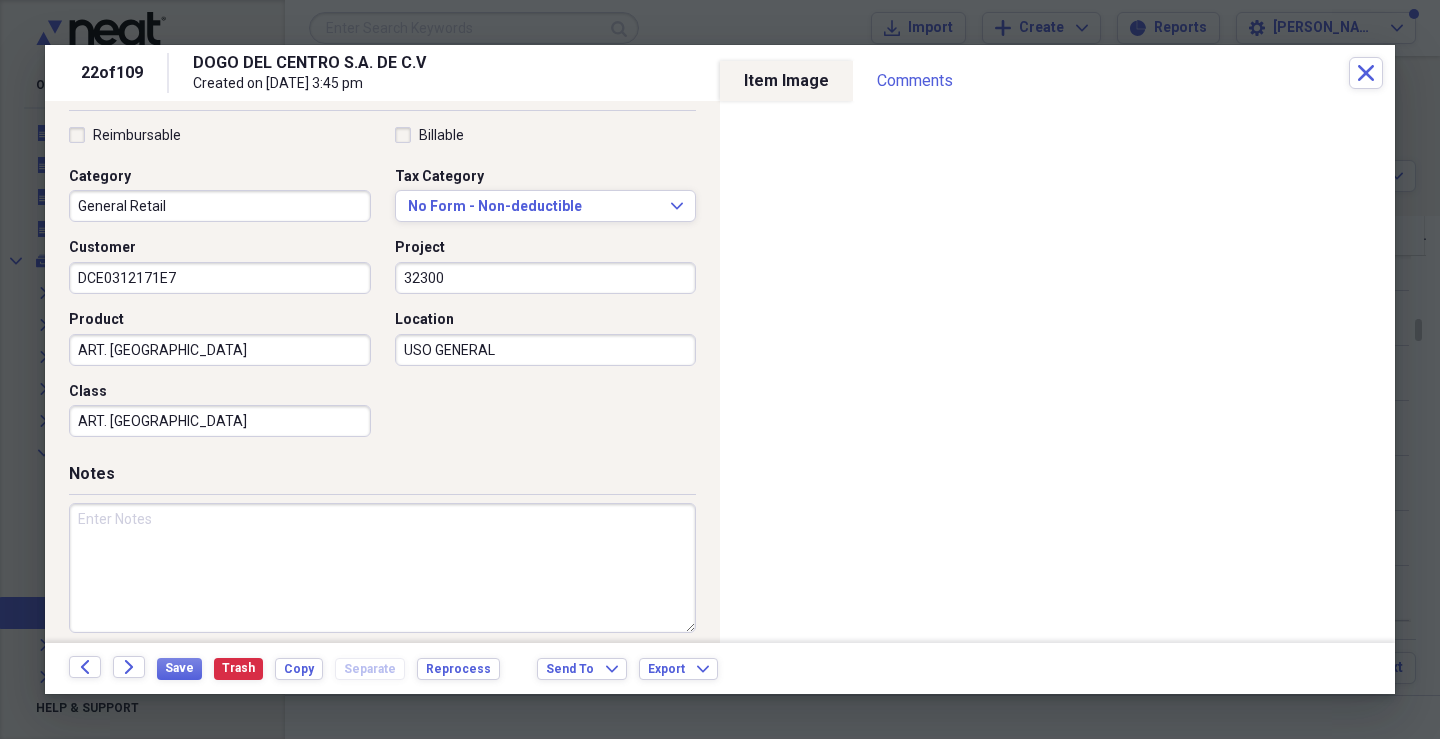 click at bounding box center (382, 568) 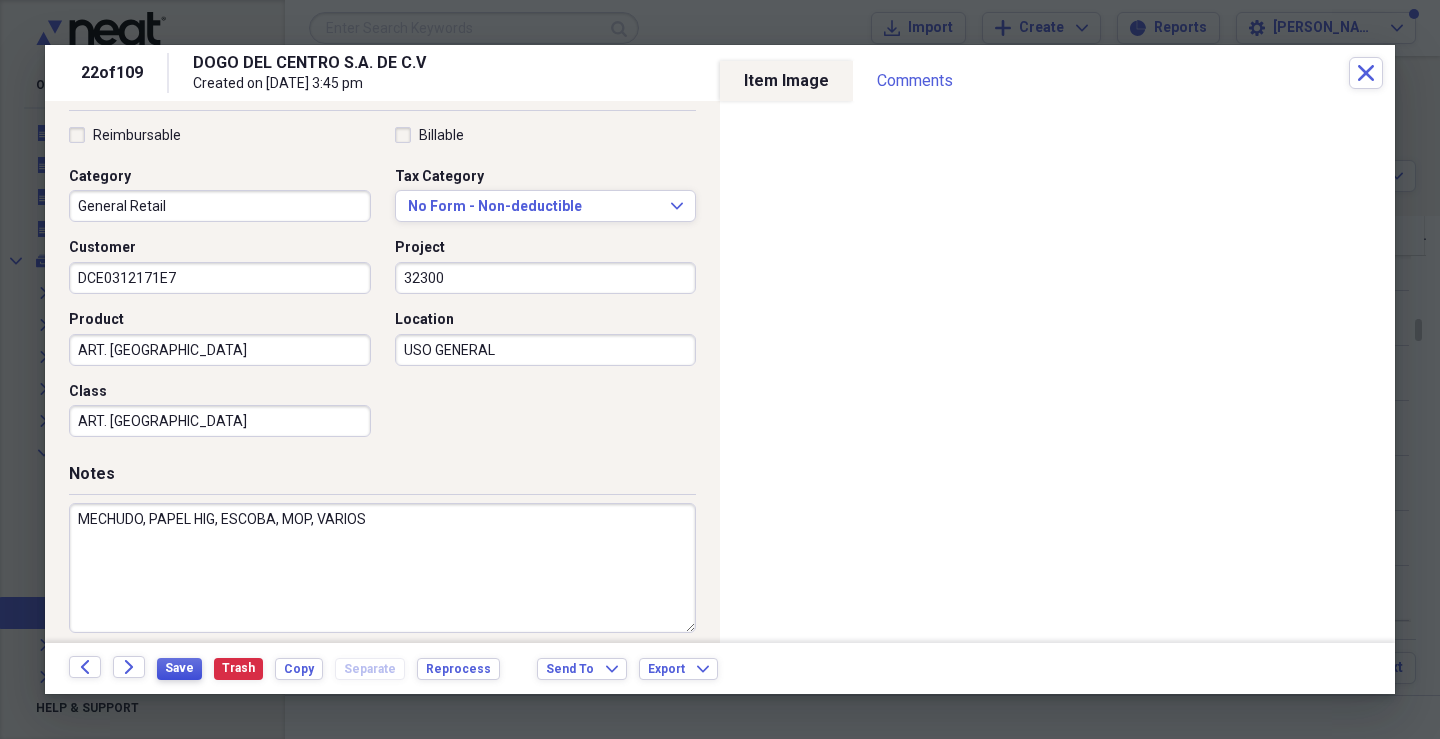 type on "MECHUDO, PAPEL HIG, ESCOBA, MOP, VARIOS" 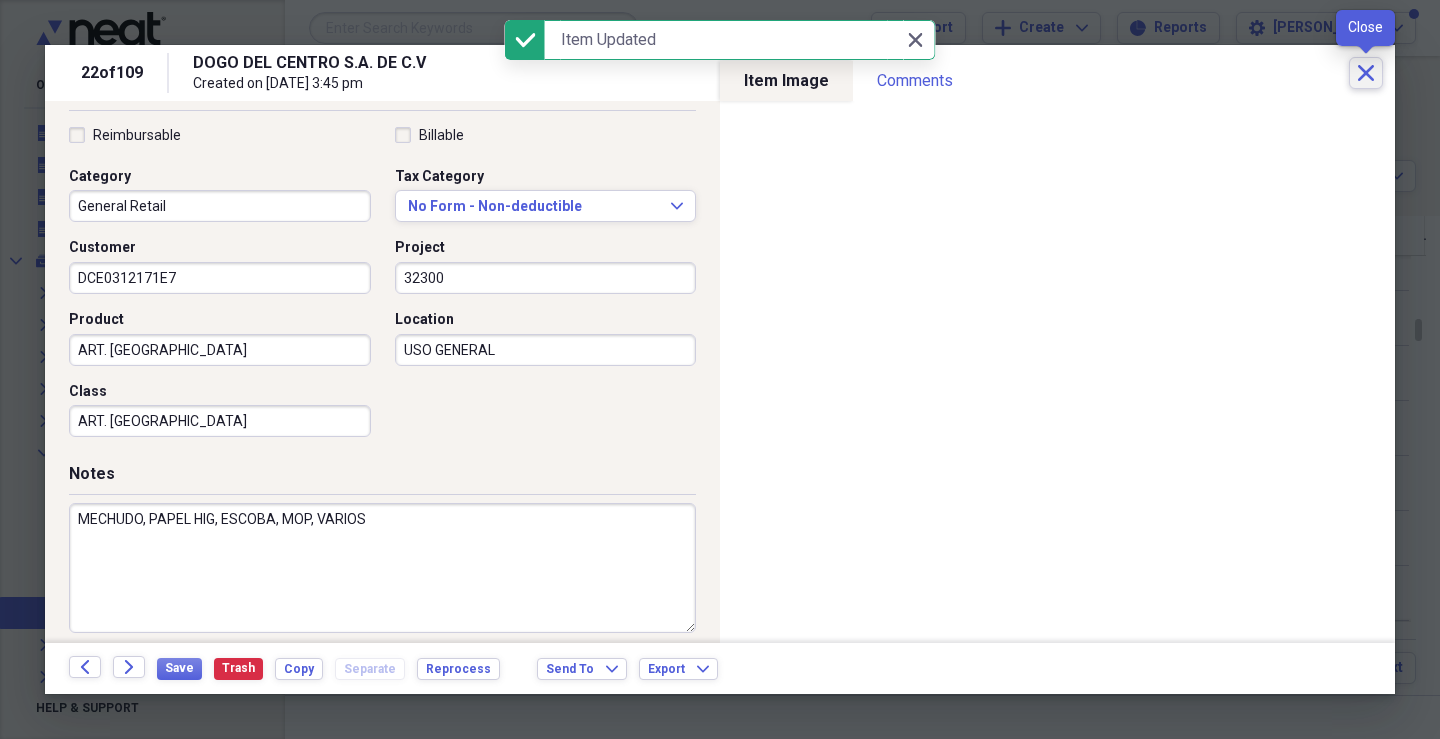 click on "Close" 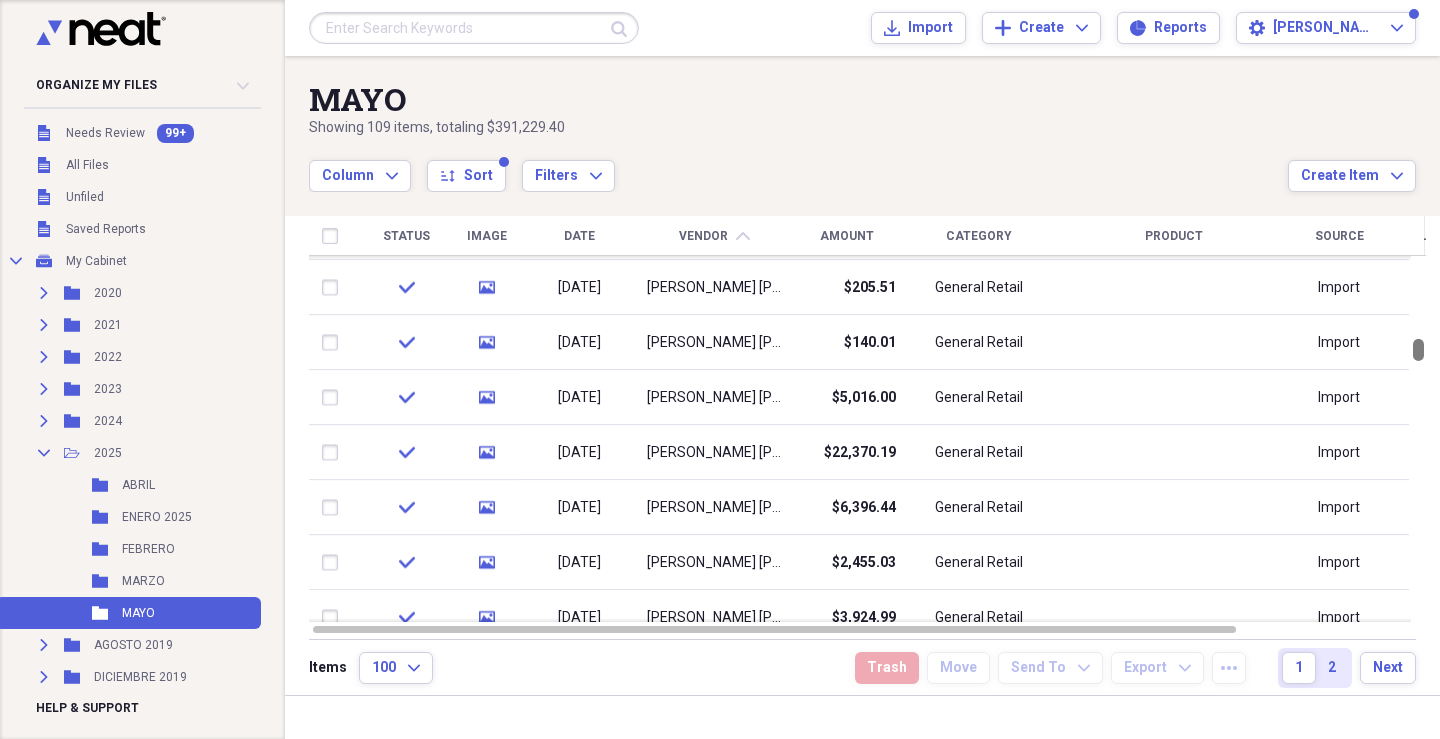 drag, startPoint x: 1432, startPoint y: 328, endPoint x: 1427, endPoint y: 348, distance: 20.615528 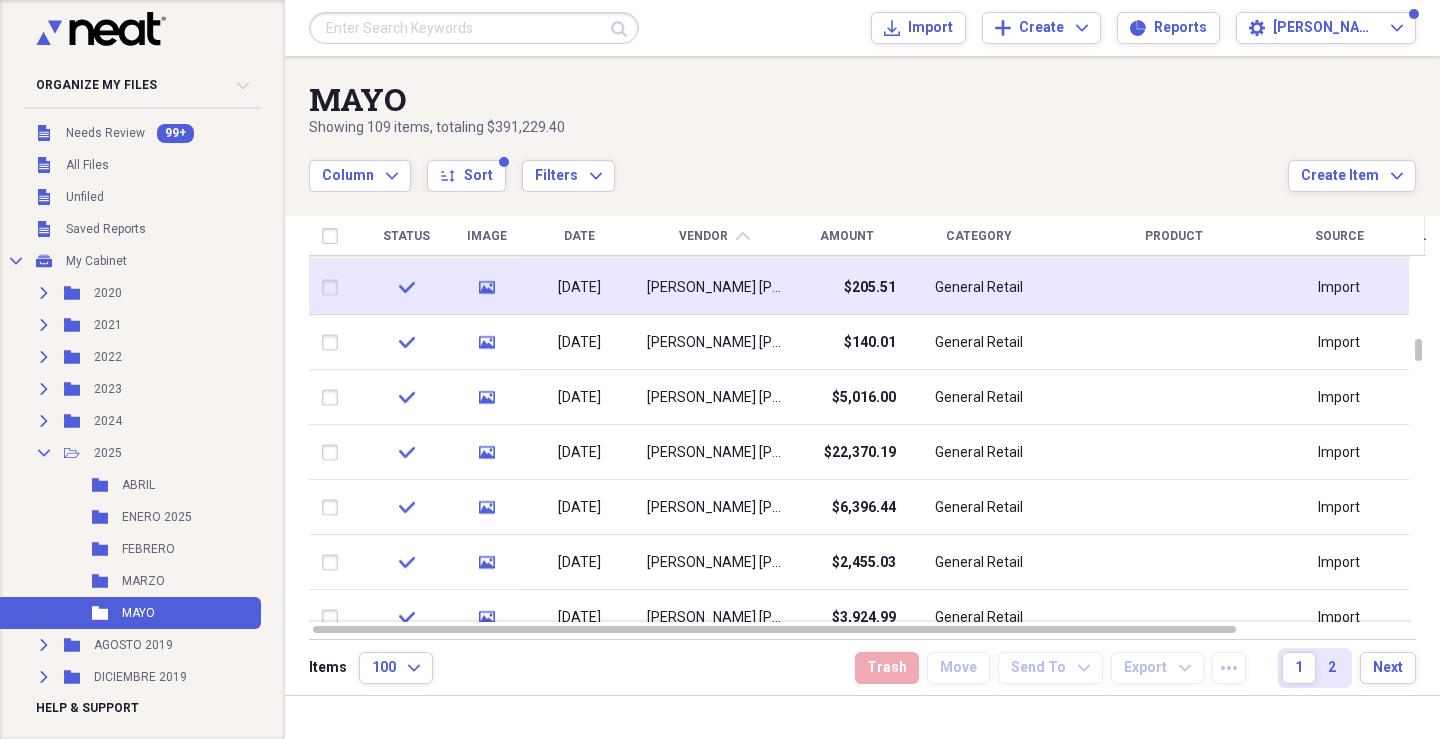 click on "[PERSON_NAME] [PERSON_NAME]" at bounding box center (714, 288) 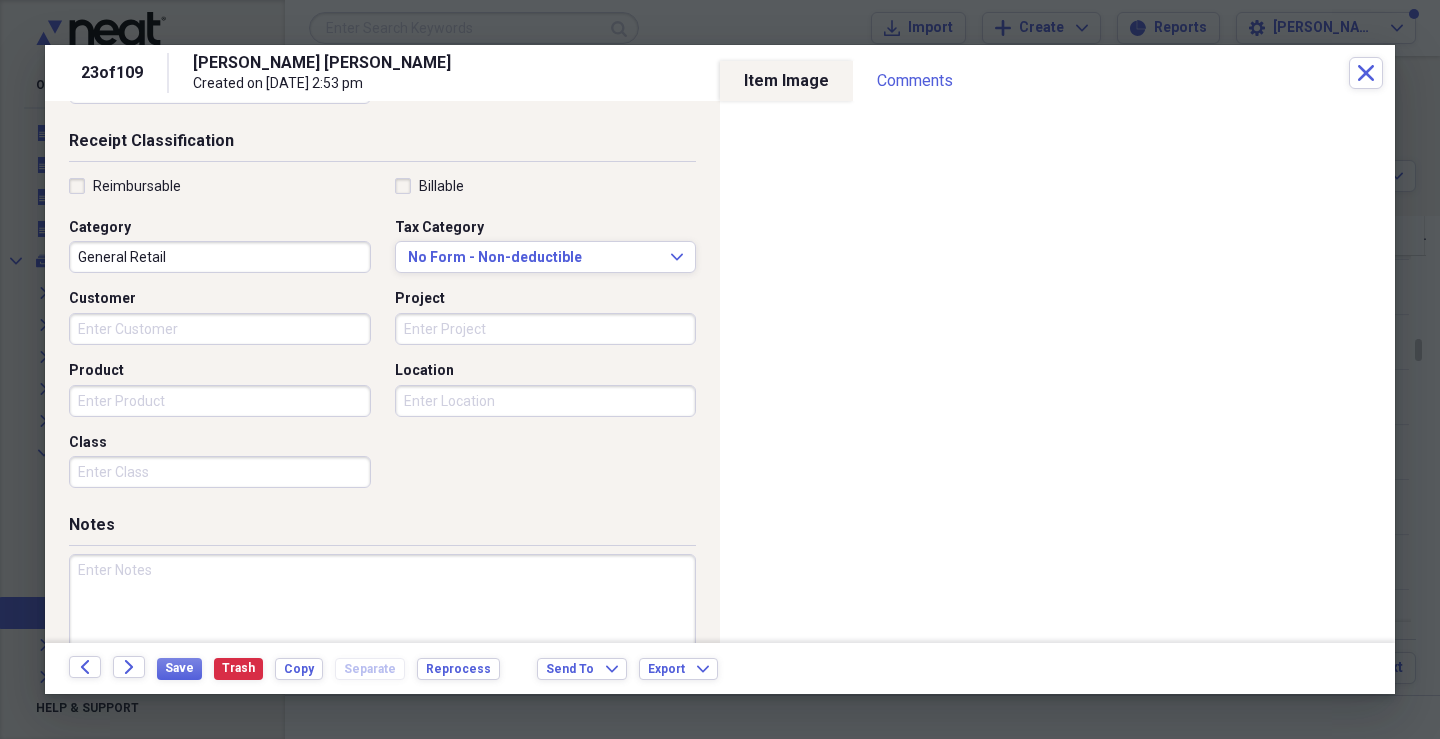 scroll, scrollTop: 428, scrollLeft: 0, axis: vertical 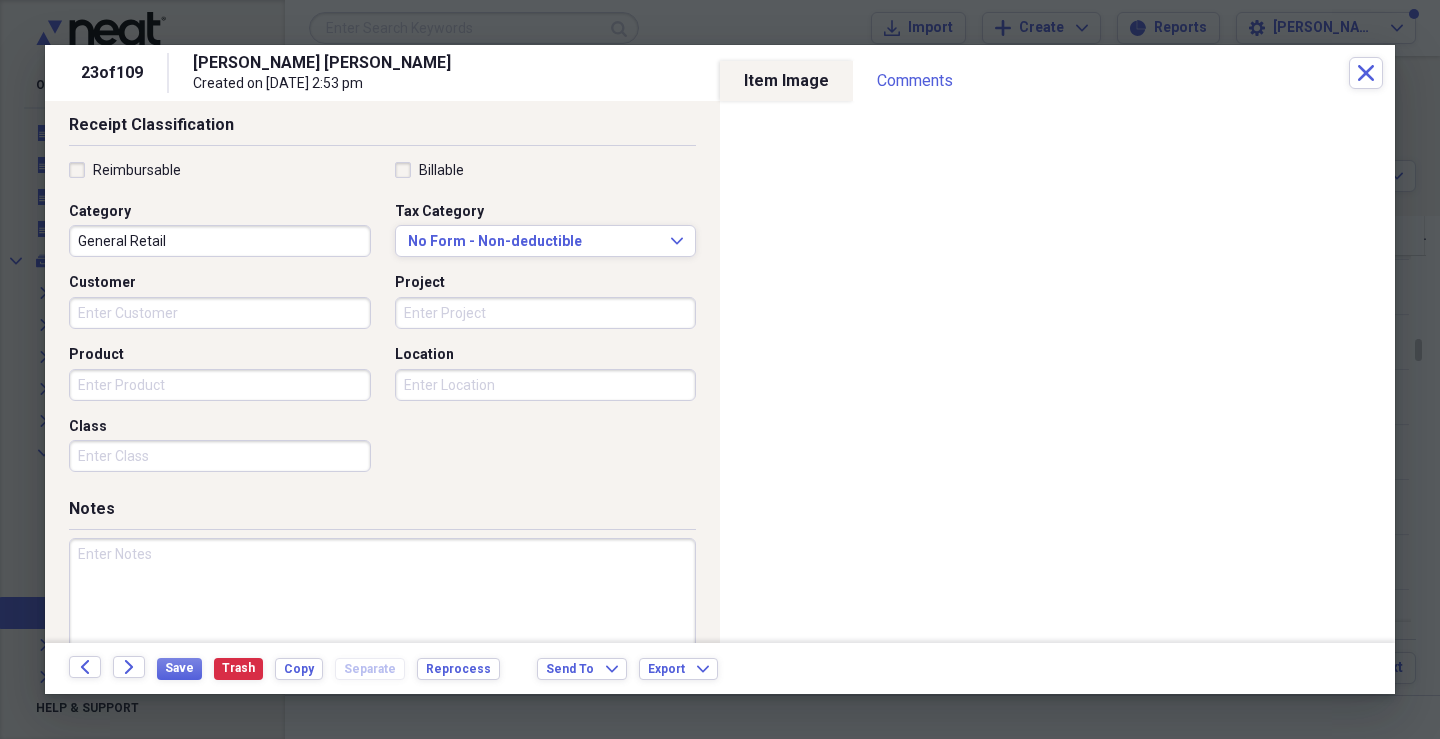 click on "Customer" at bounding box center [220, 313] 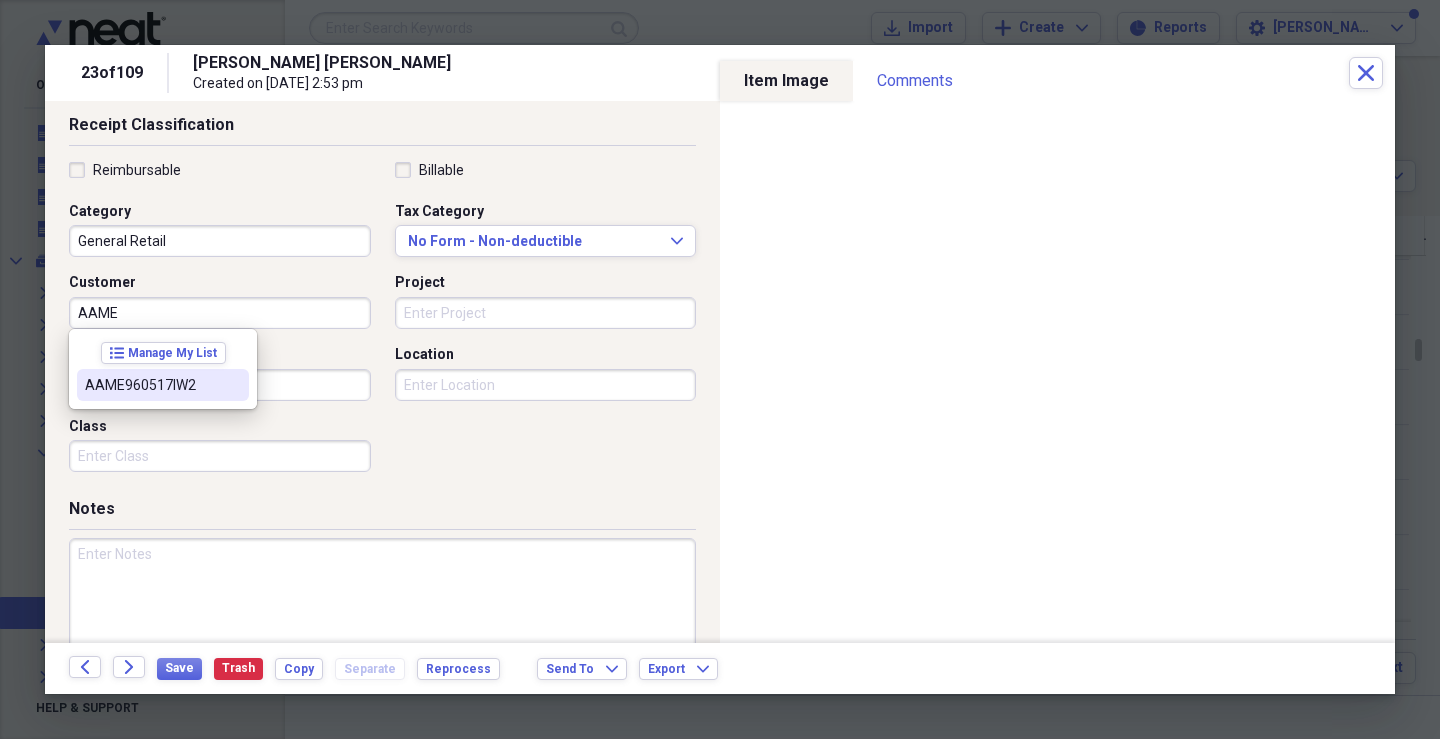 click on "AAME960517IW2" at bounding box center [163, 385] 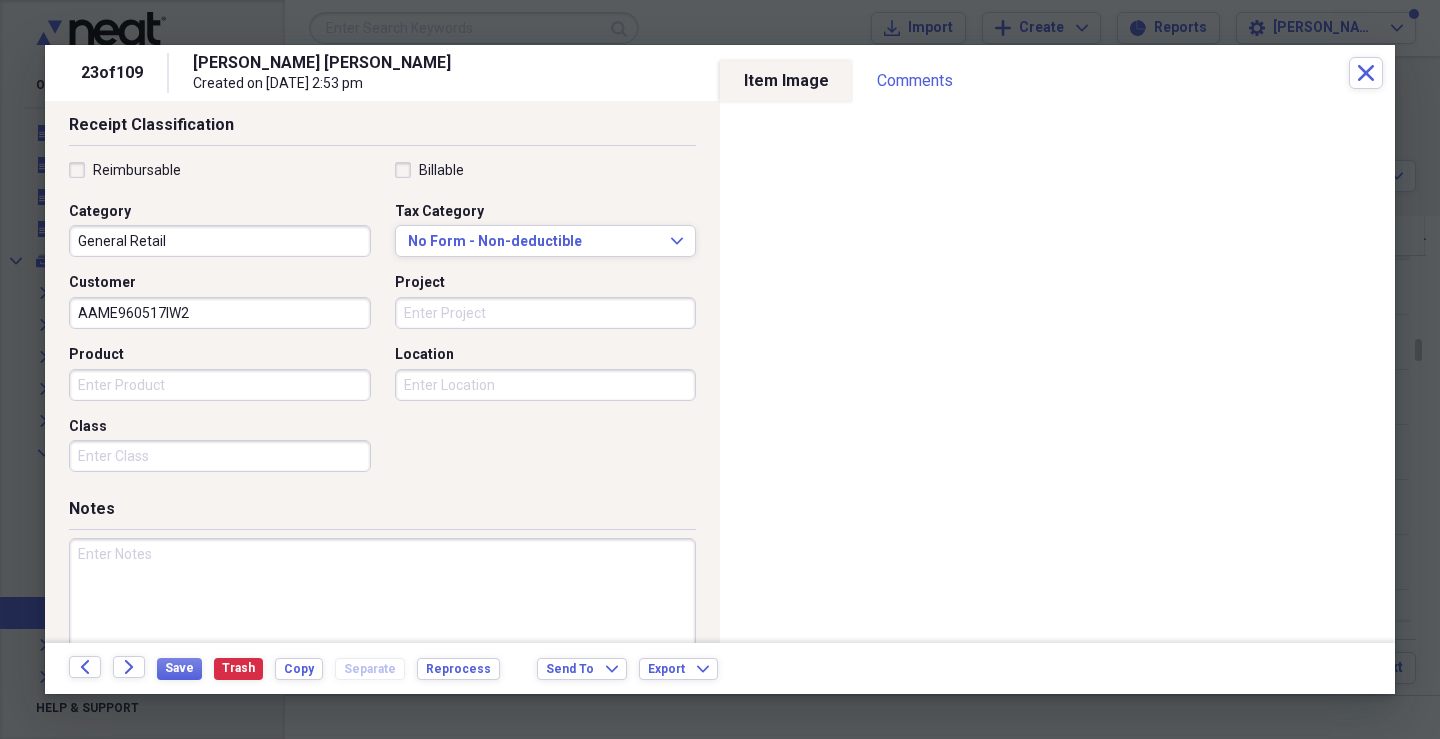 click on "Project" at bounding box center (546, 313) 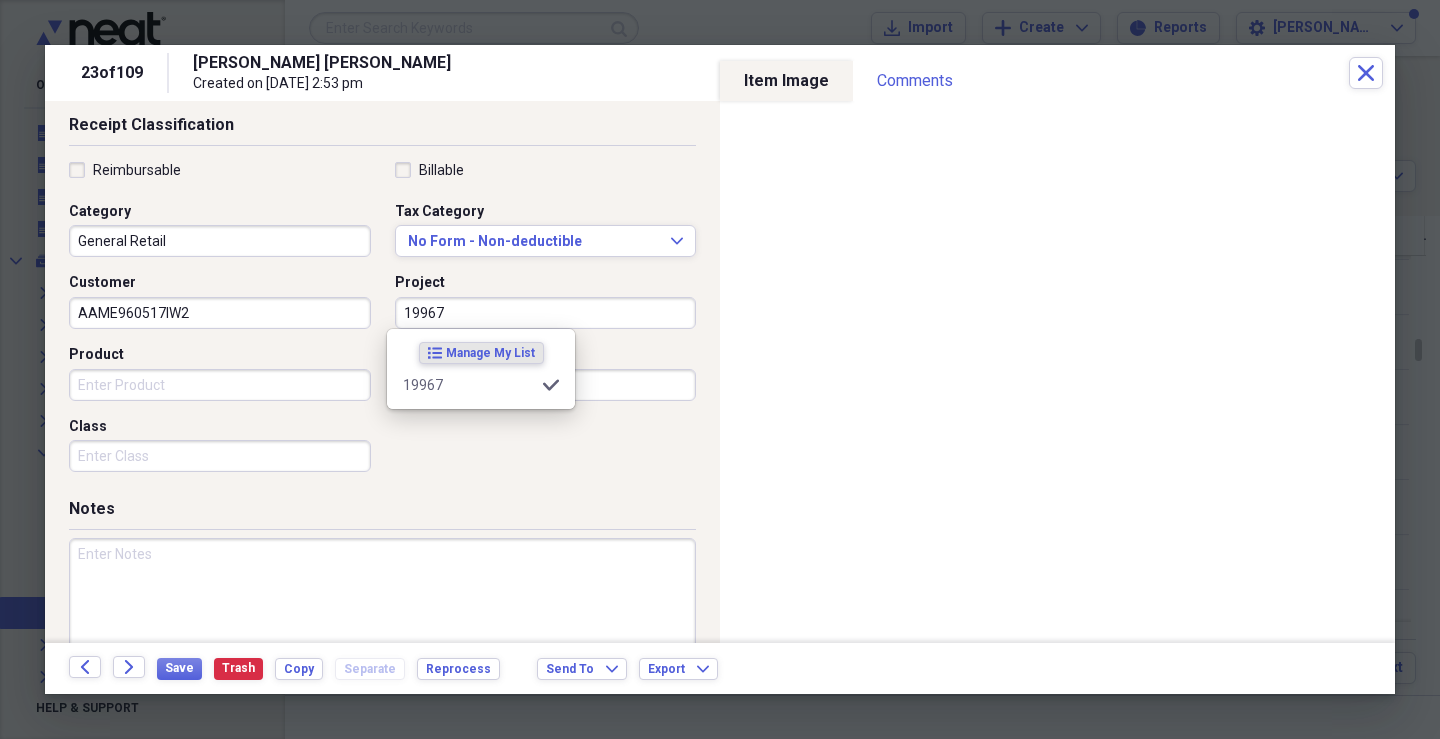 type on "19967" 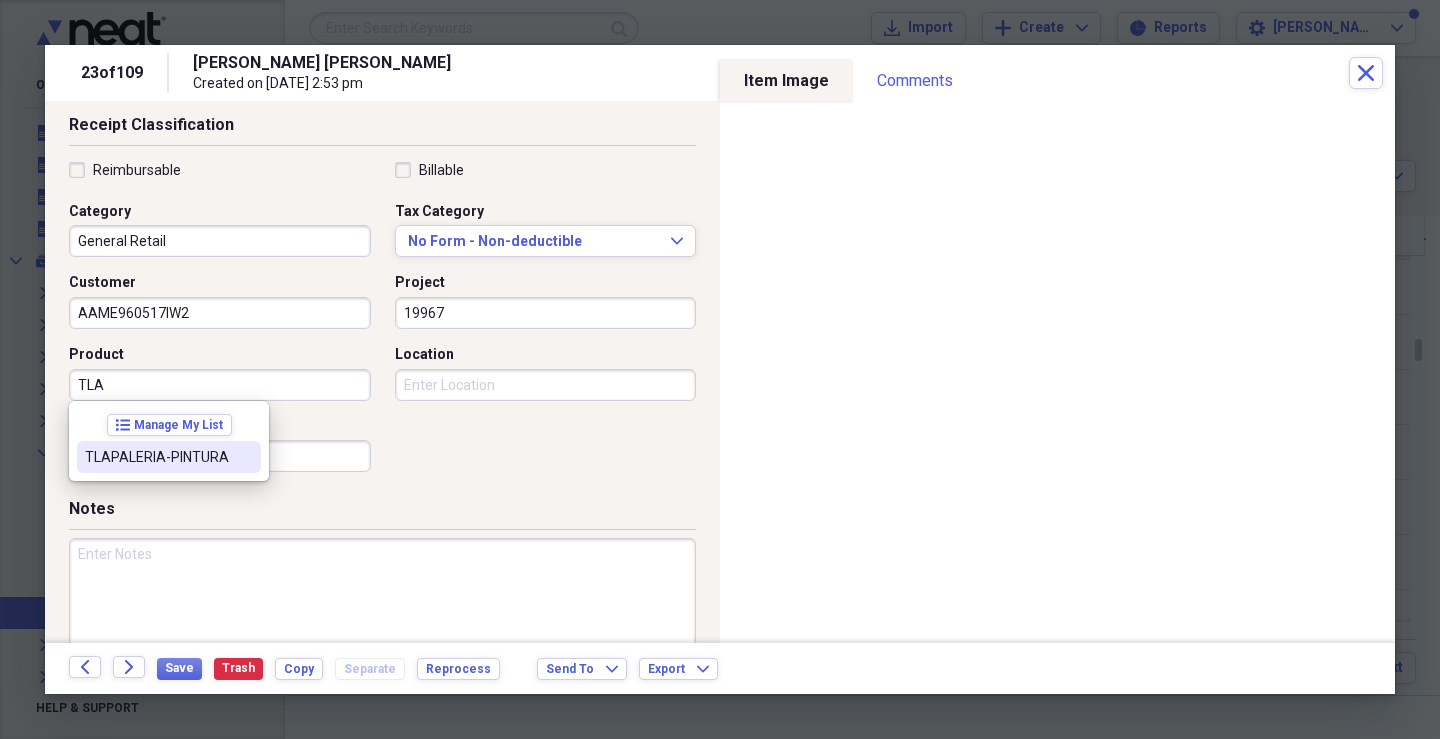 click on "TLAPALERIA-PINTURA" at bounding box center (169, 457) 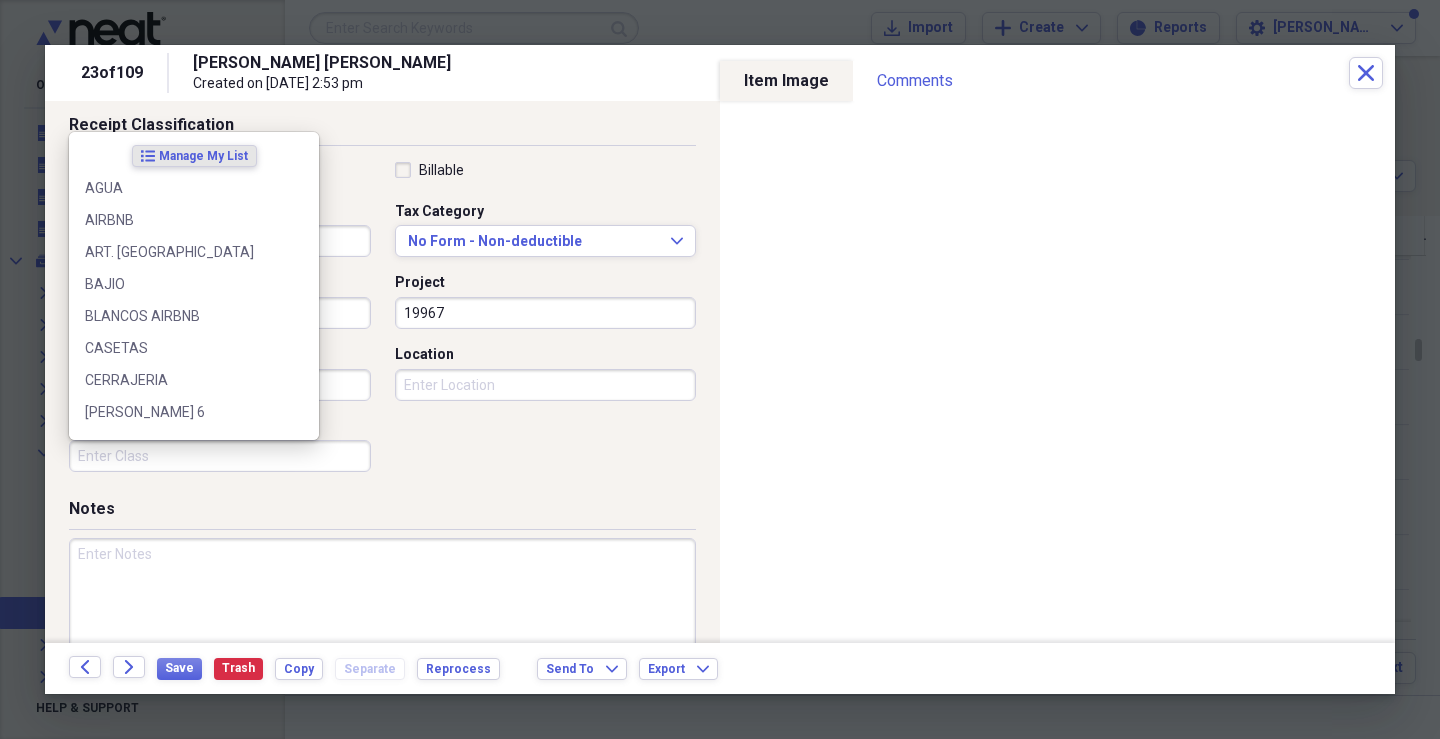 click on "Class" at bounding box center [220, 456] 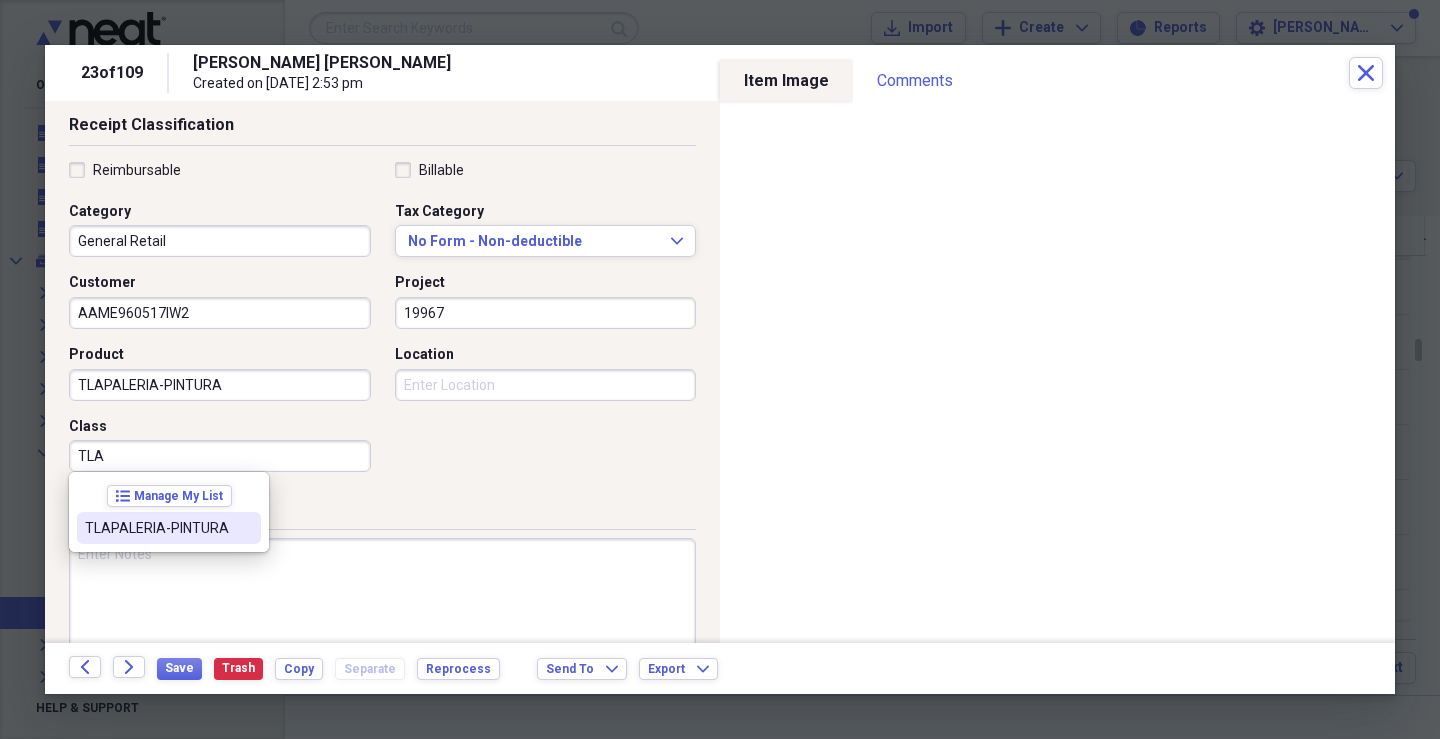 click on "TLAPALERIA-PINTURA" at bounding box center (169, 528) 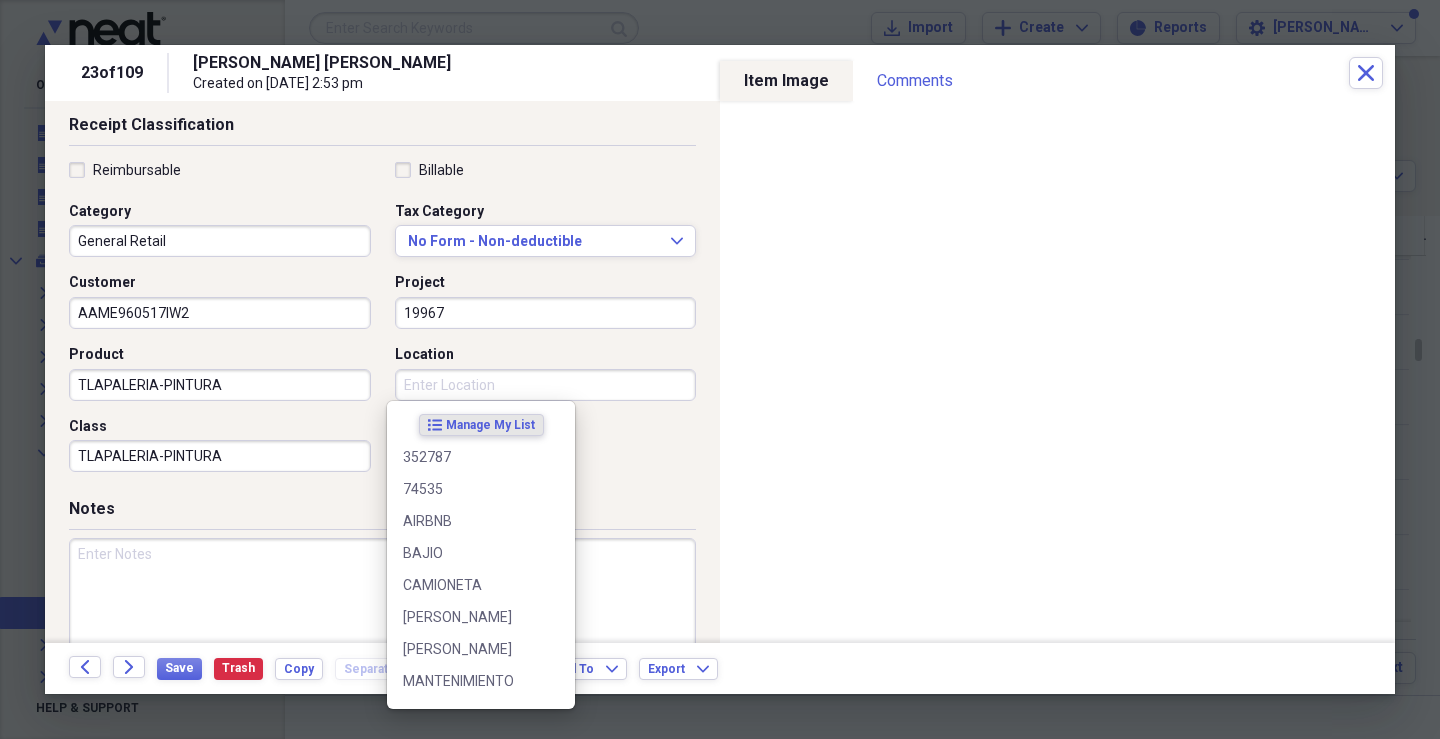click on "Location" at bounding box center [546, 385] 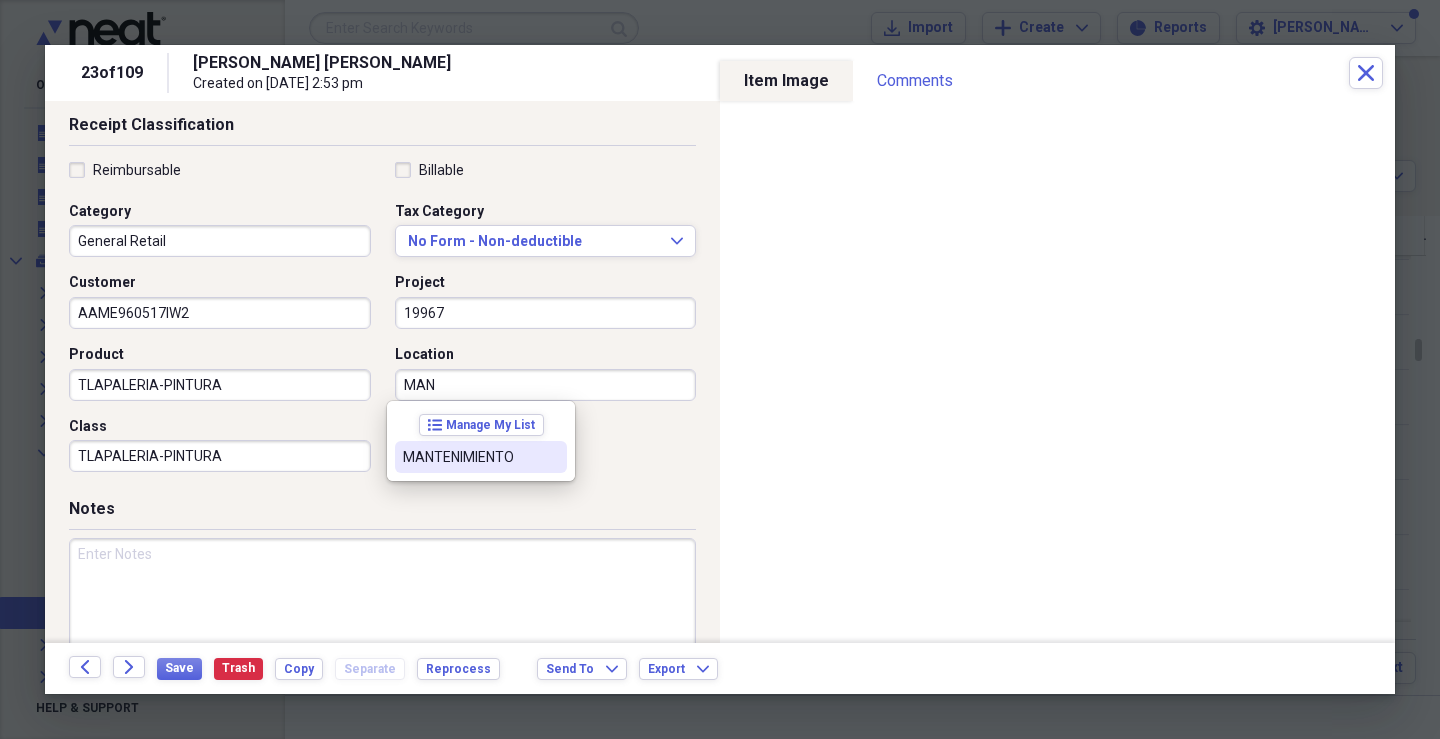 click on "MANTENIMIENTO" at bounding box center (469, 457) 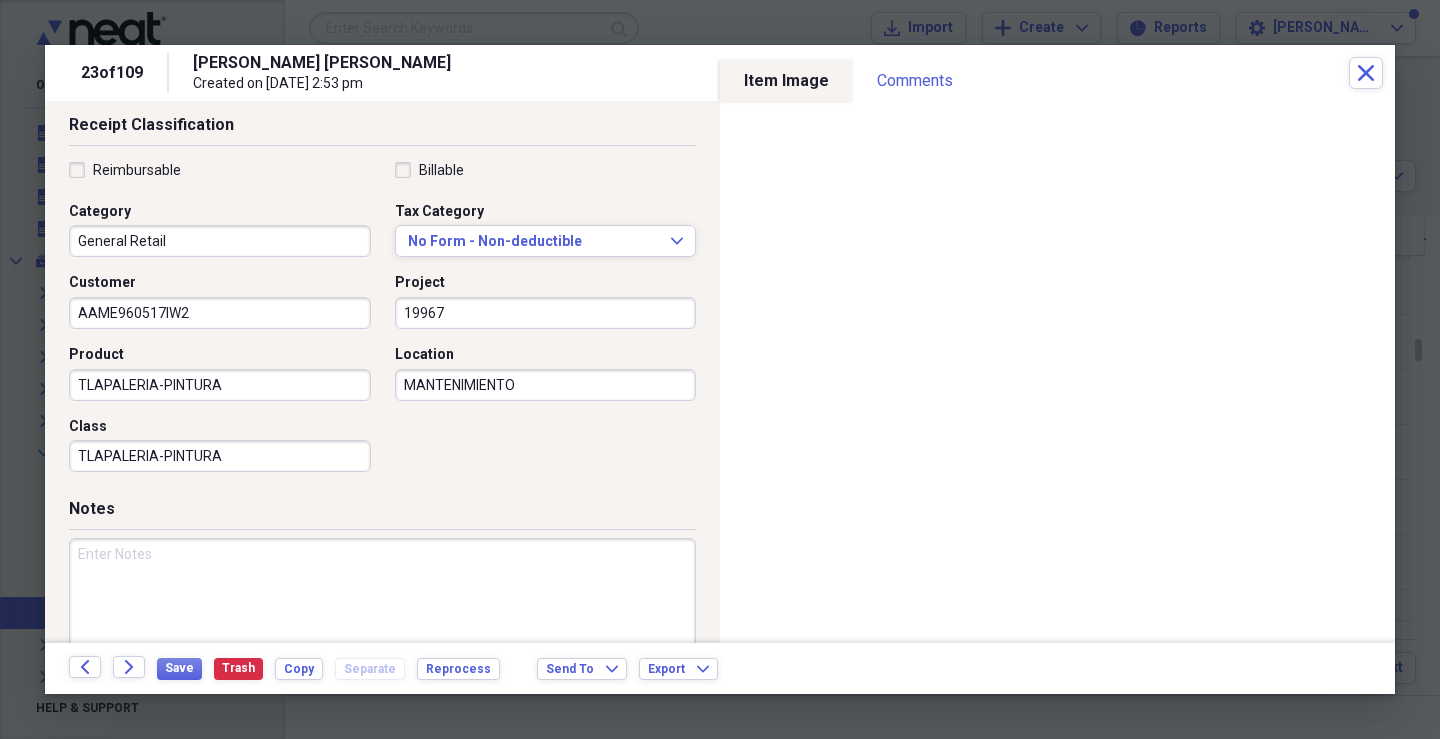 click at bounding box center (382, 603) 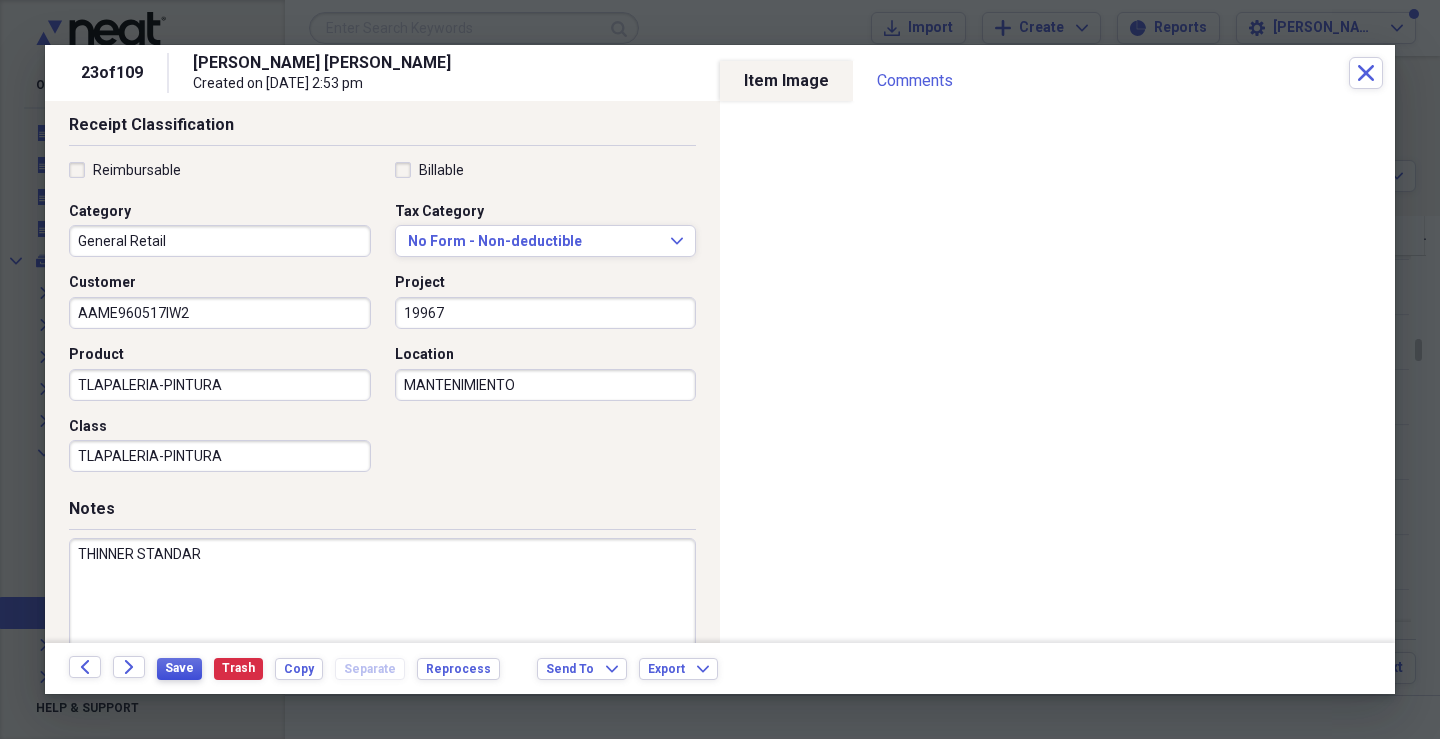 type on "THINNER STANDAR" 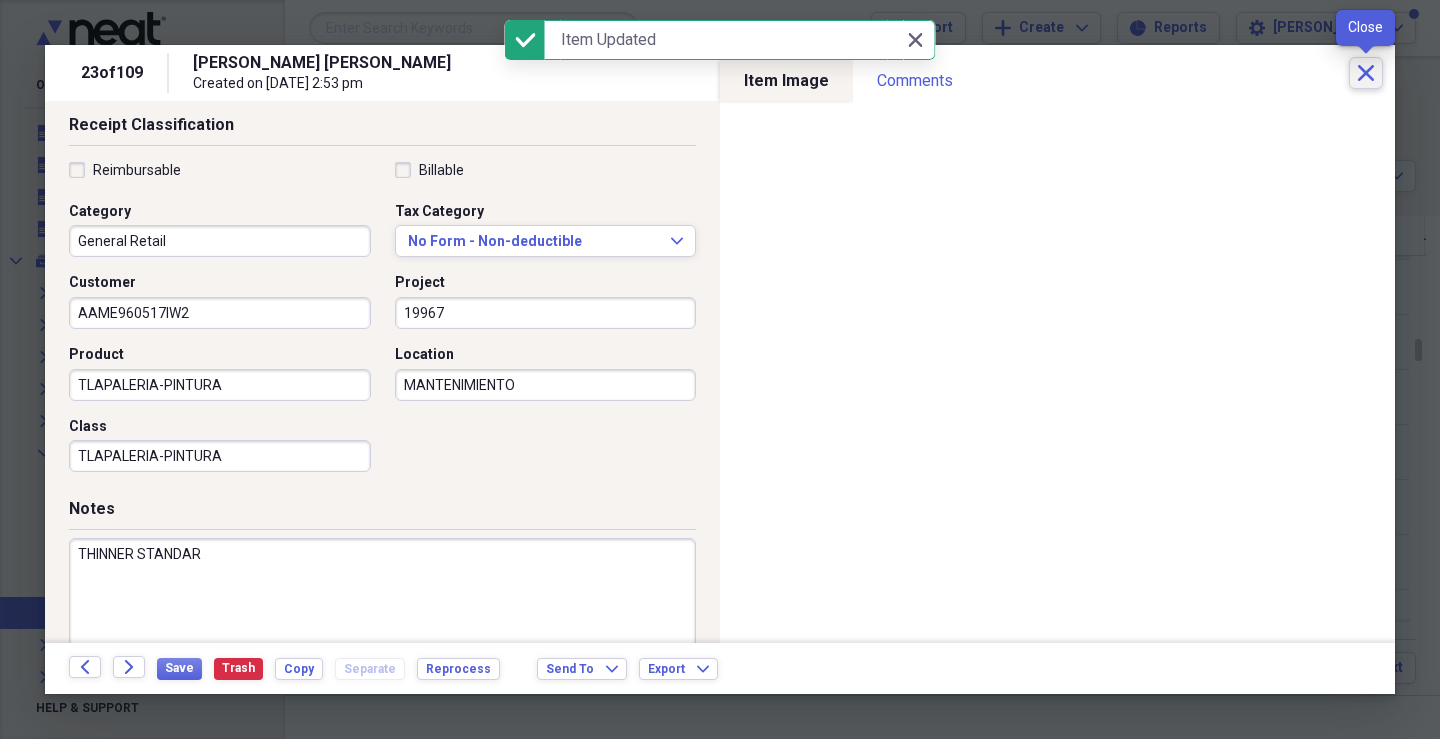 click on "Close" at bounding box center (1366, 73) 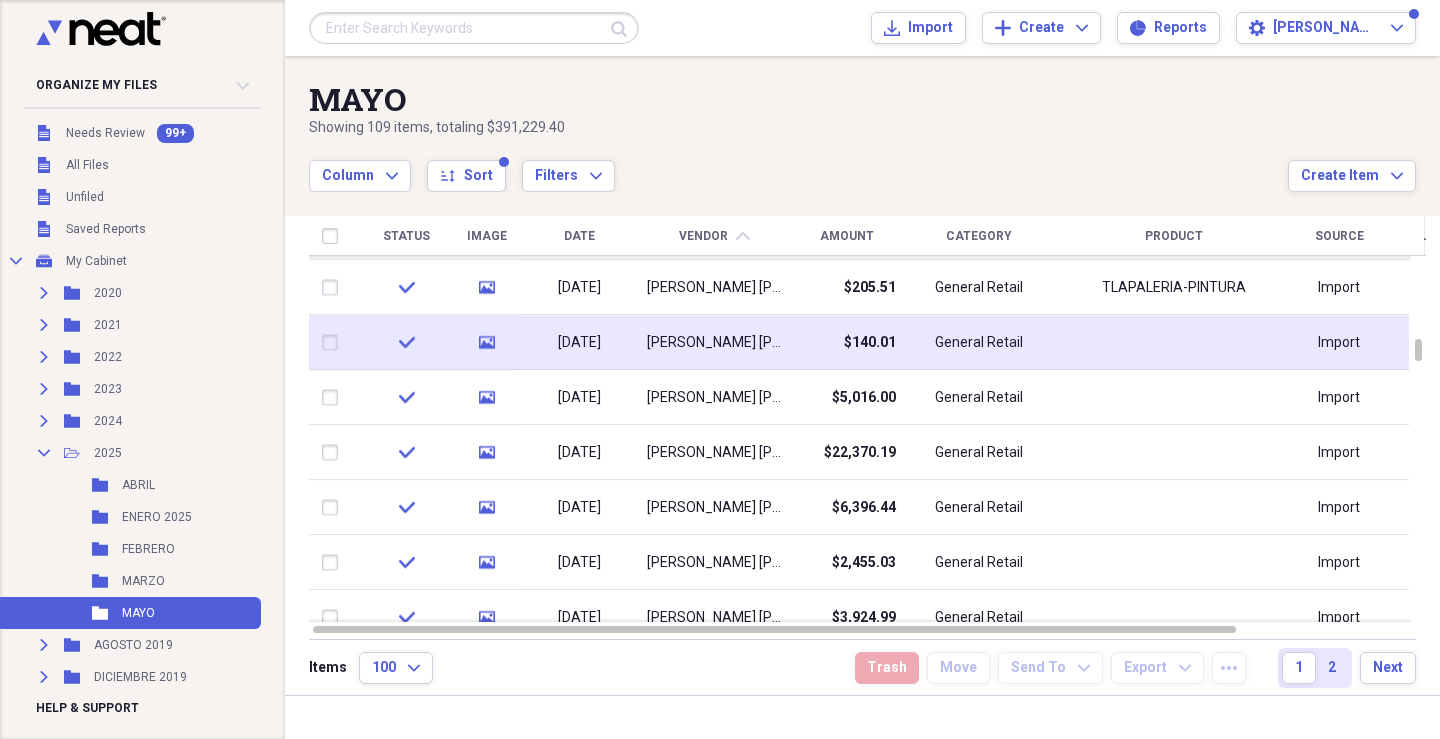click on "[PERSON_NAME] [PERSON_NAME]" at bounding box center (714, 343) 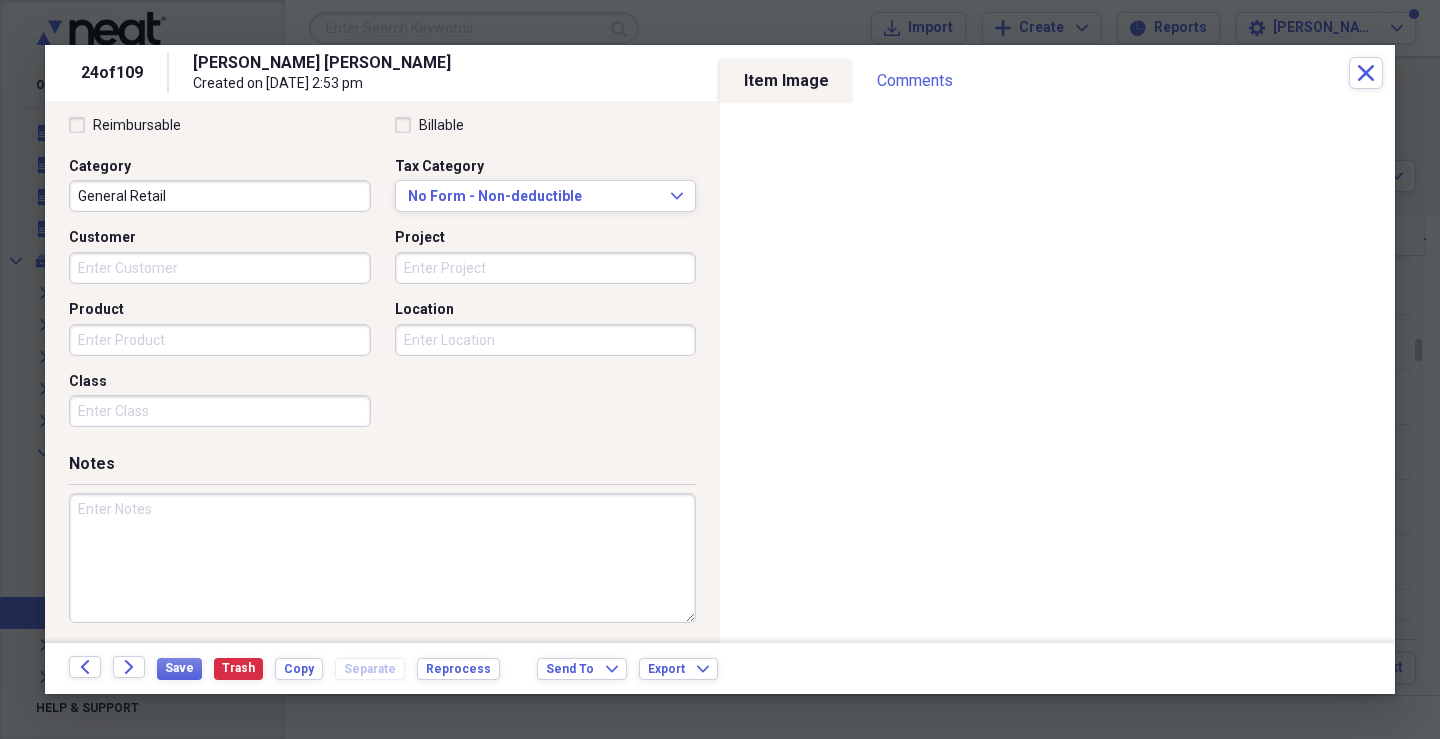 scroll, scrollTop: 479, scrollLeft: 0, axis: vertical 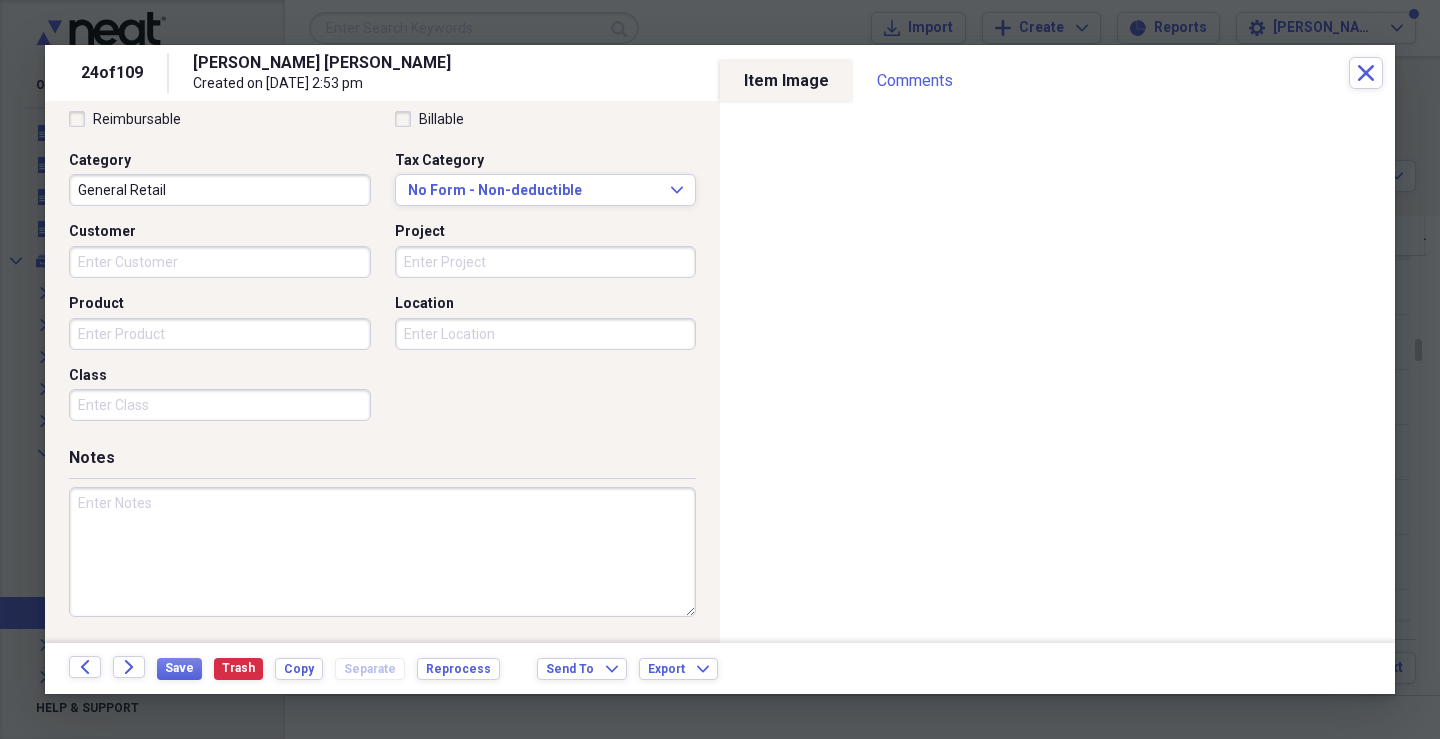 click on "Customer" at bounding box center (220, 262) 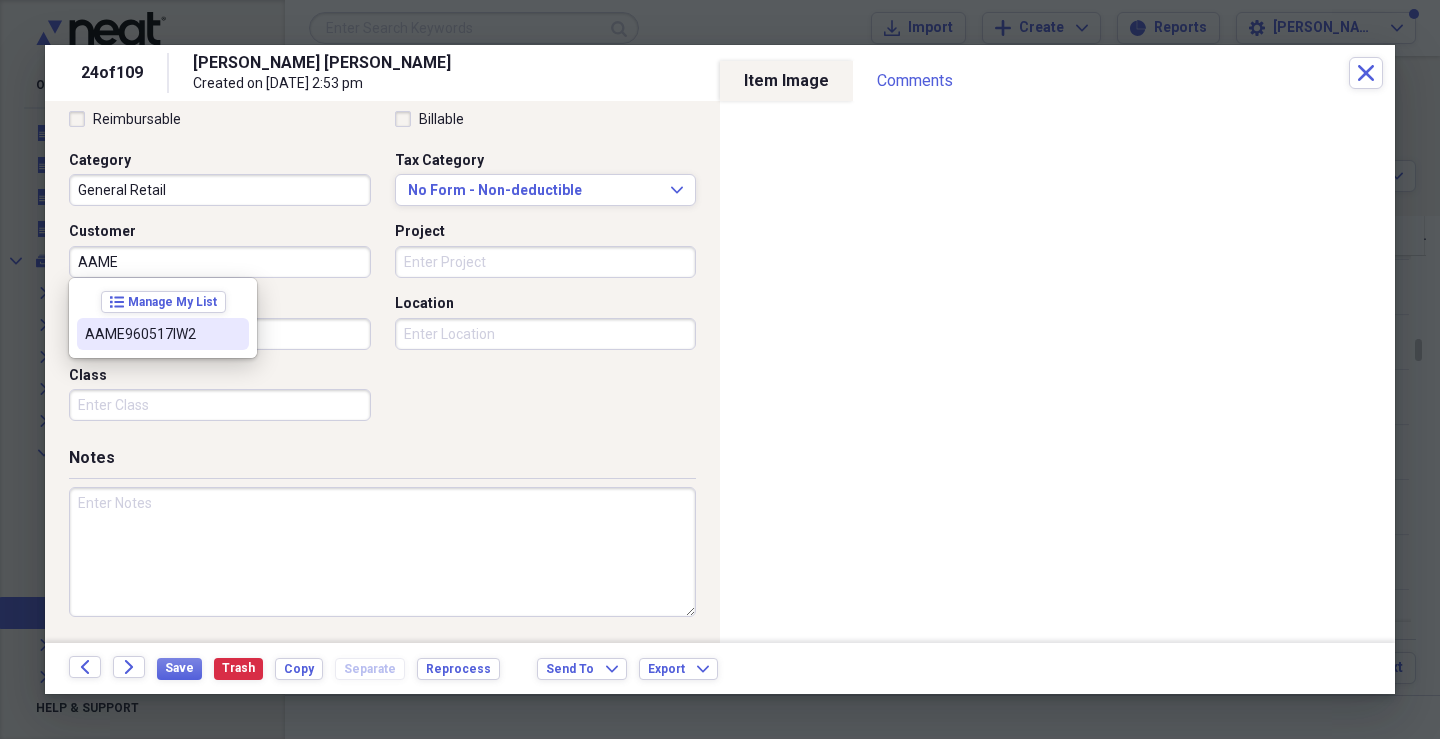 click on "AAME960517IW2" at bounding box center (151, 334) 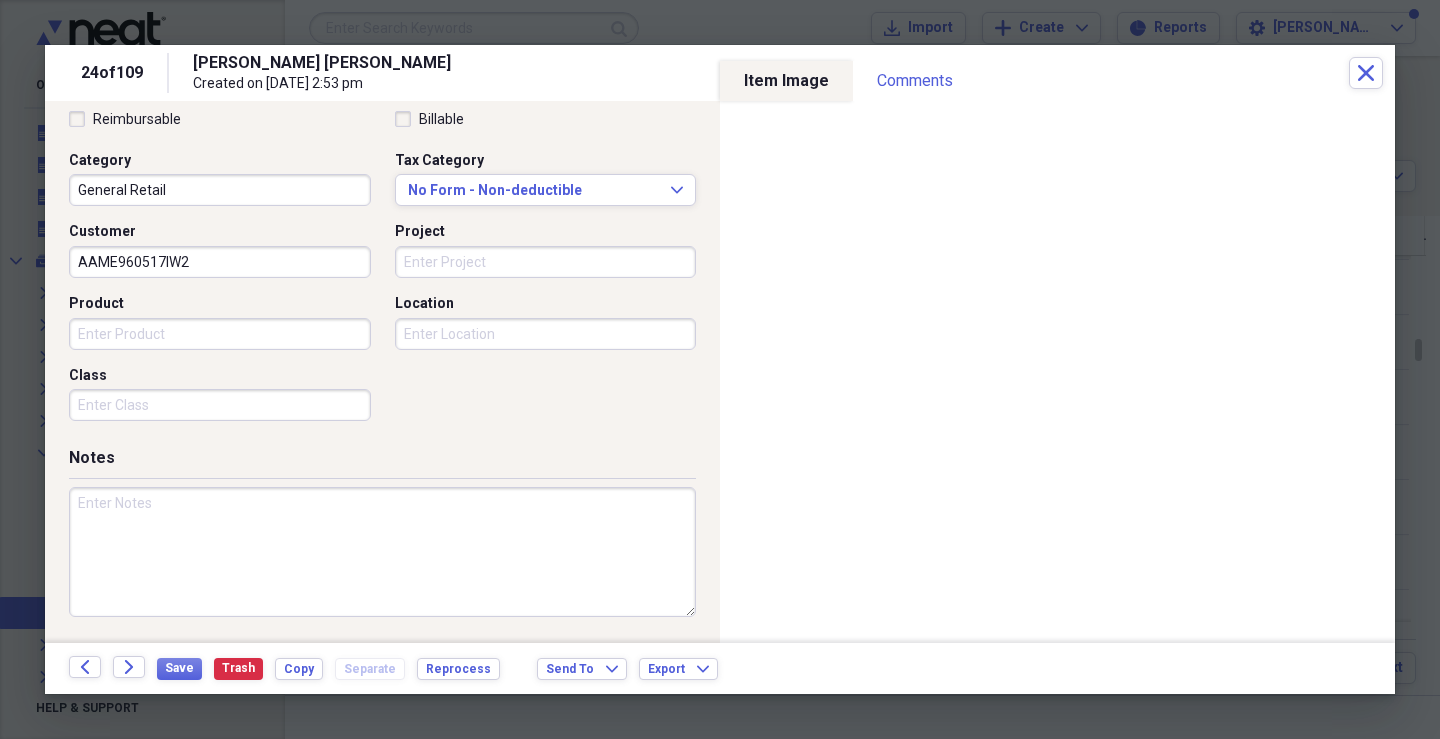 click on "Project" at bounding box center [546, 262] 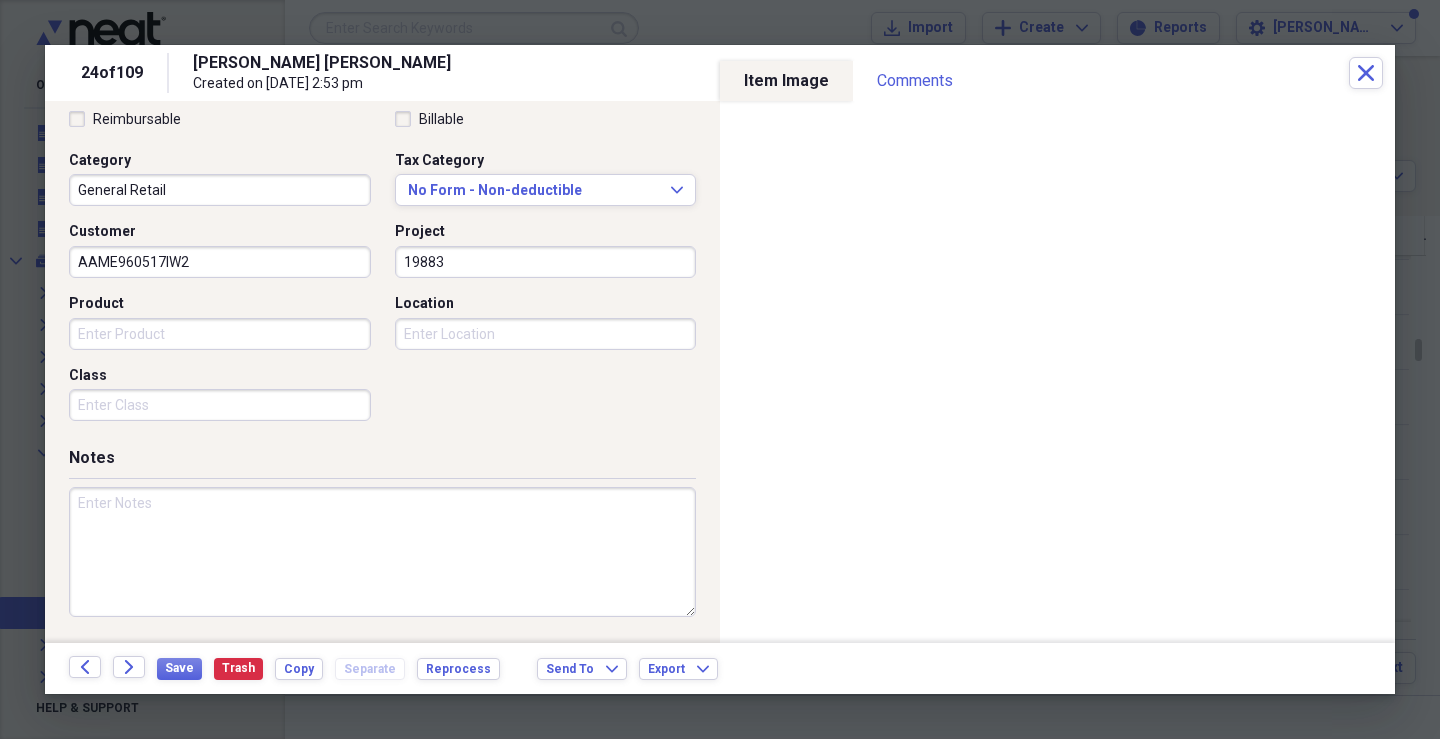 type on "19883" 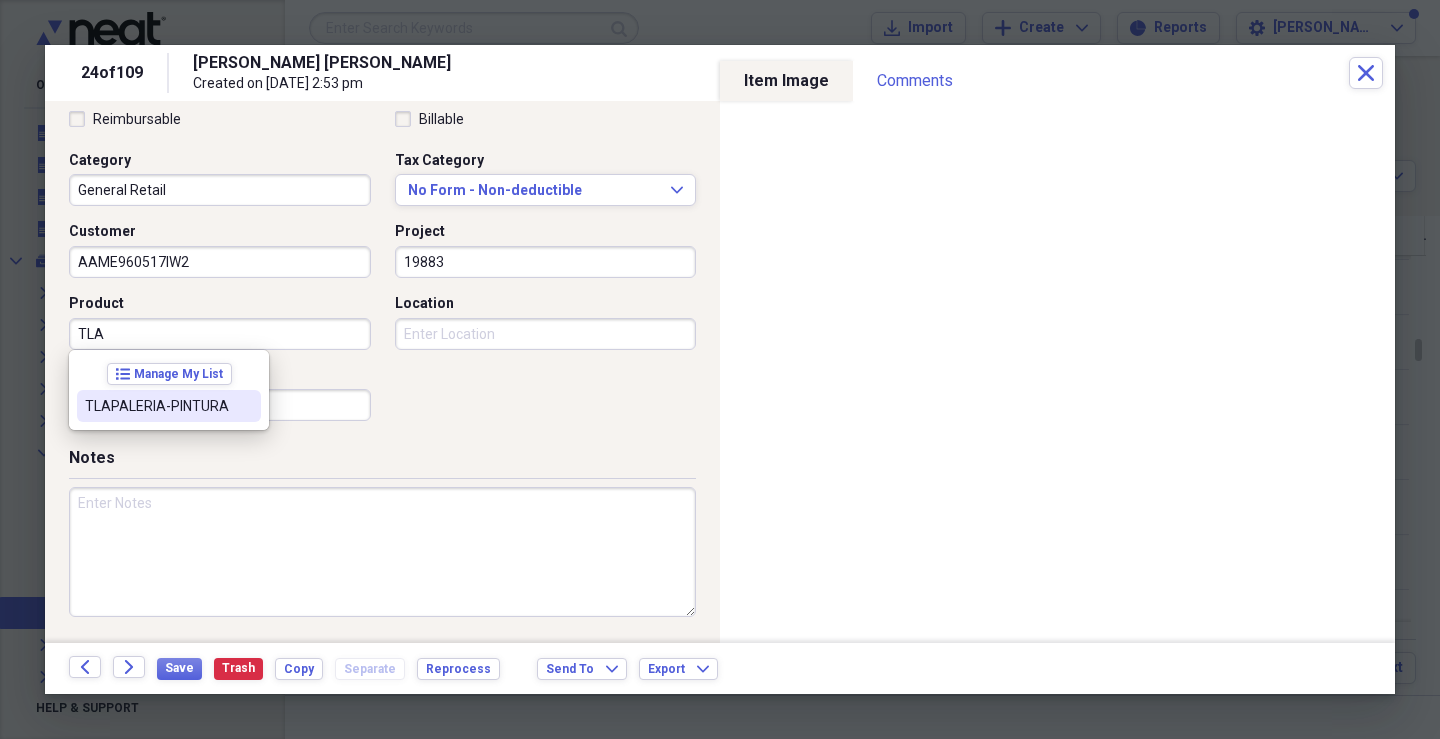 click on "TLAPALERIA-PINTURA" at bounding box center [169, 406] 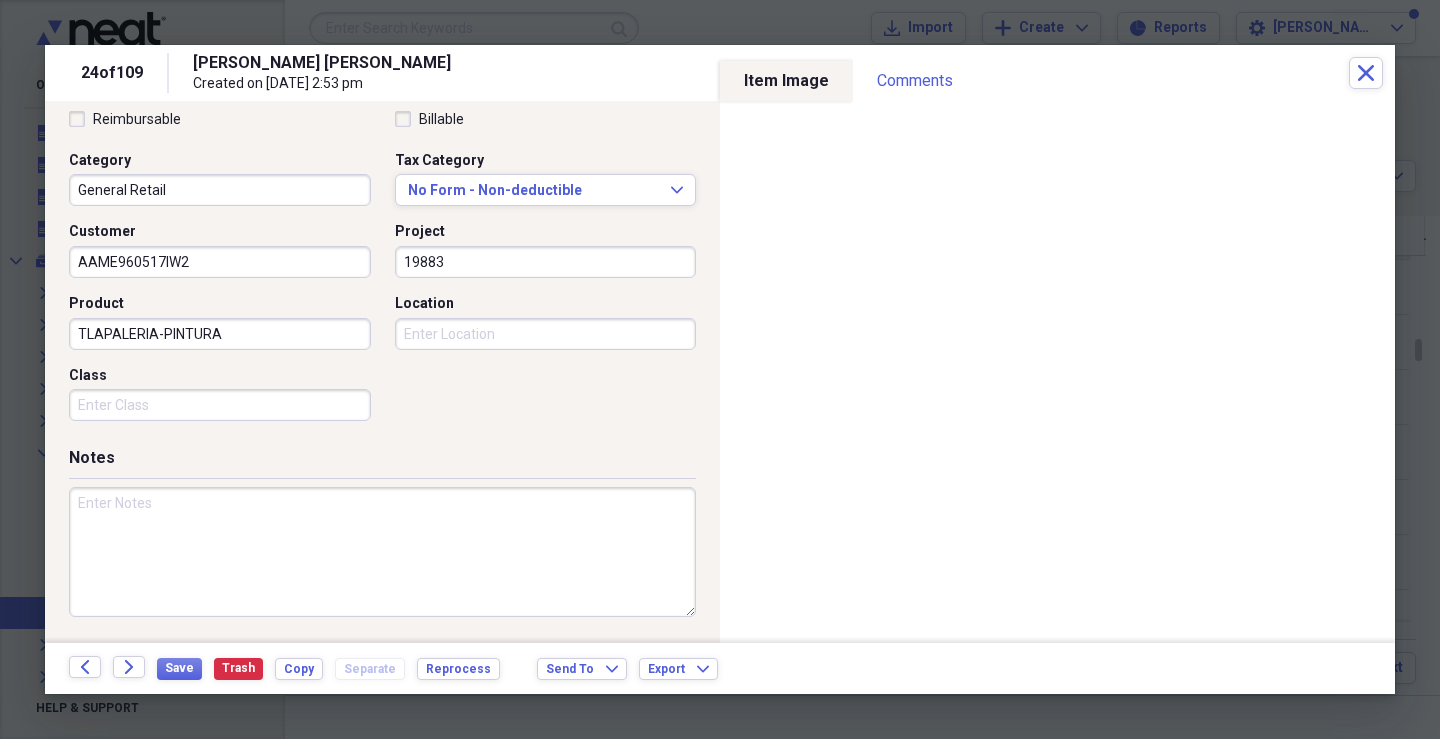 click on "Class" at bounding box center (220, 405) 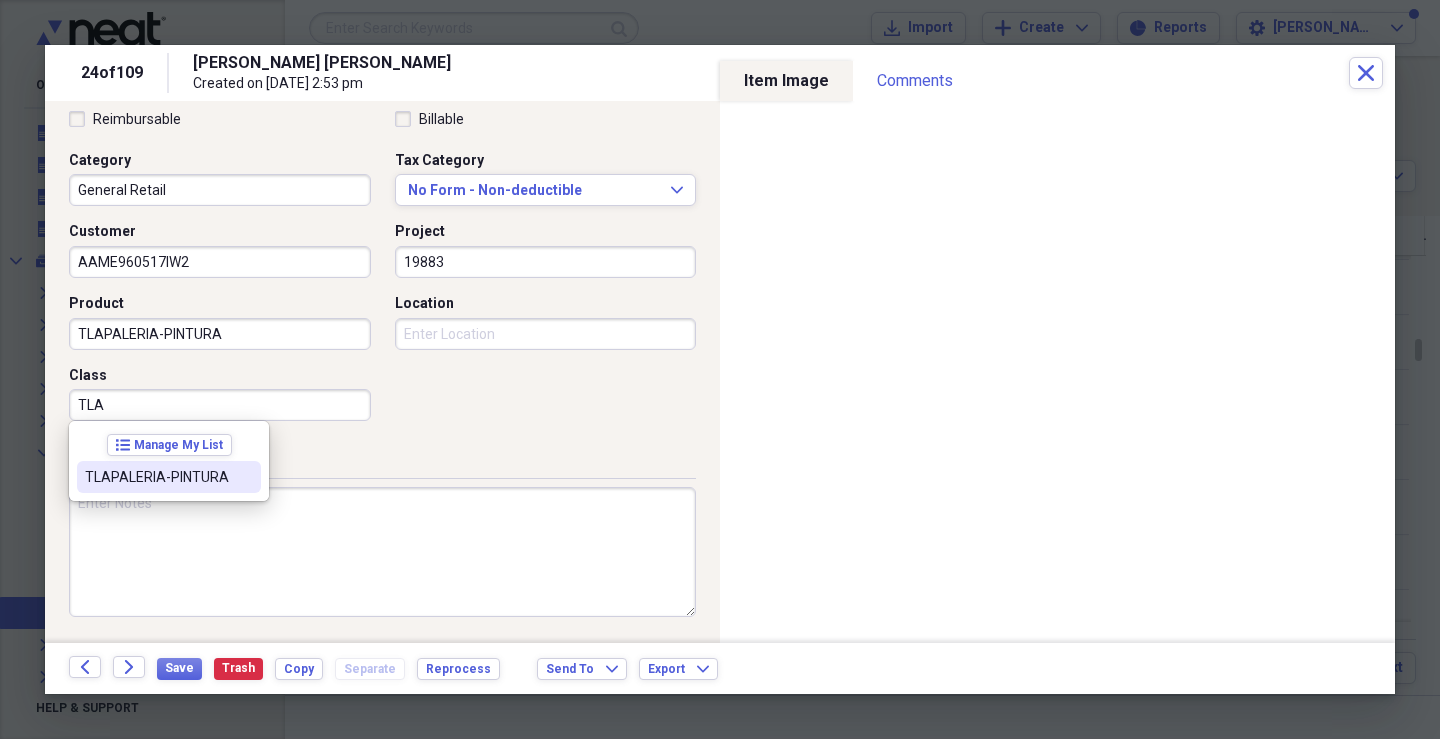 click on "TLAPALERIA-PINTURA" at bounding box center [157, 477] 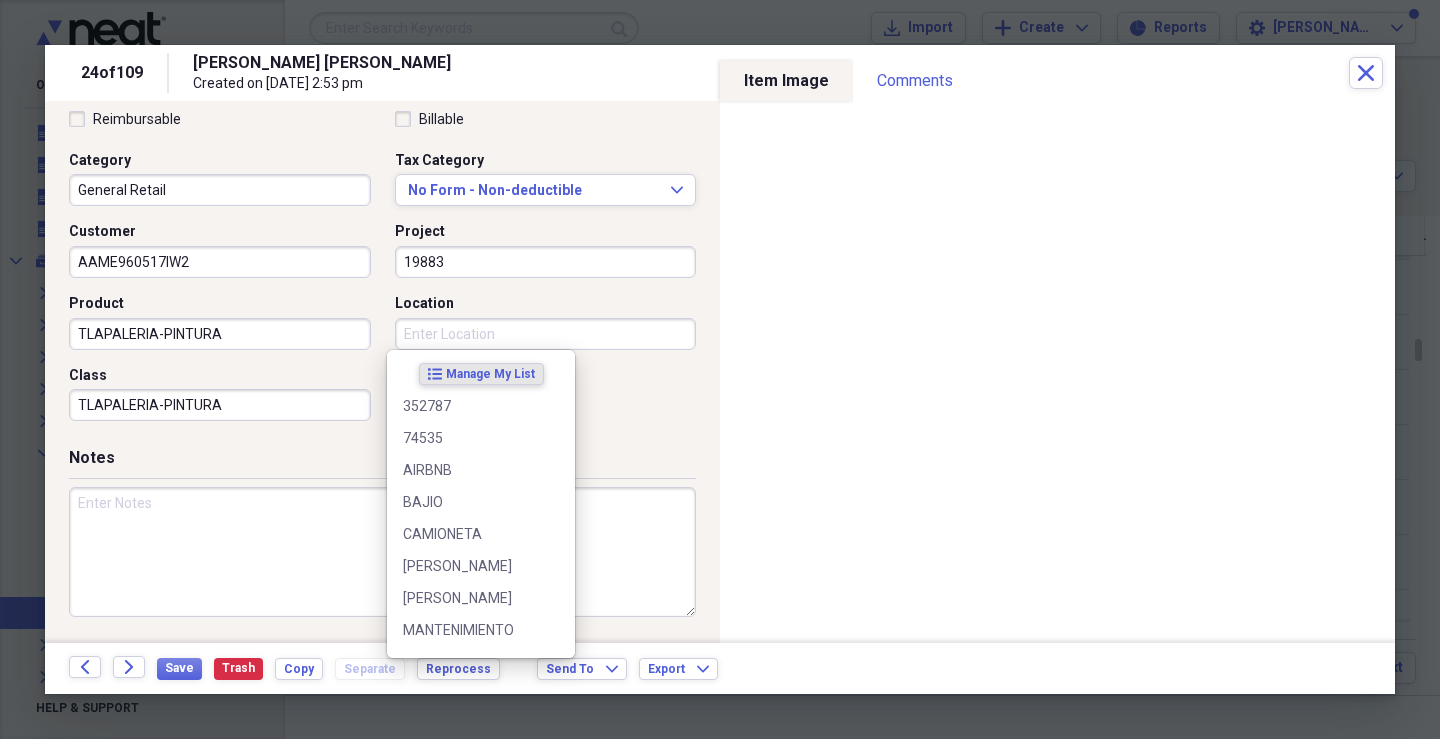 click on "Location" at bounding box center [546, 334] 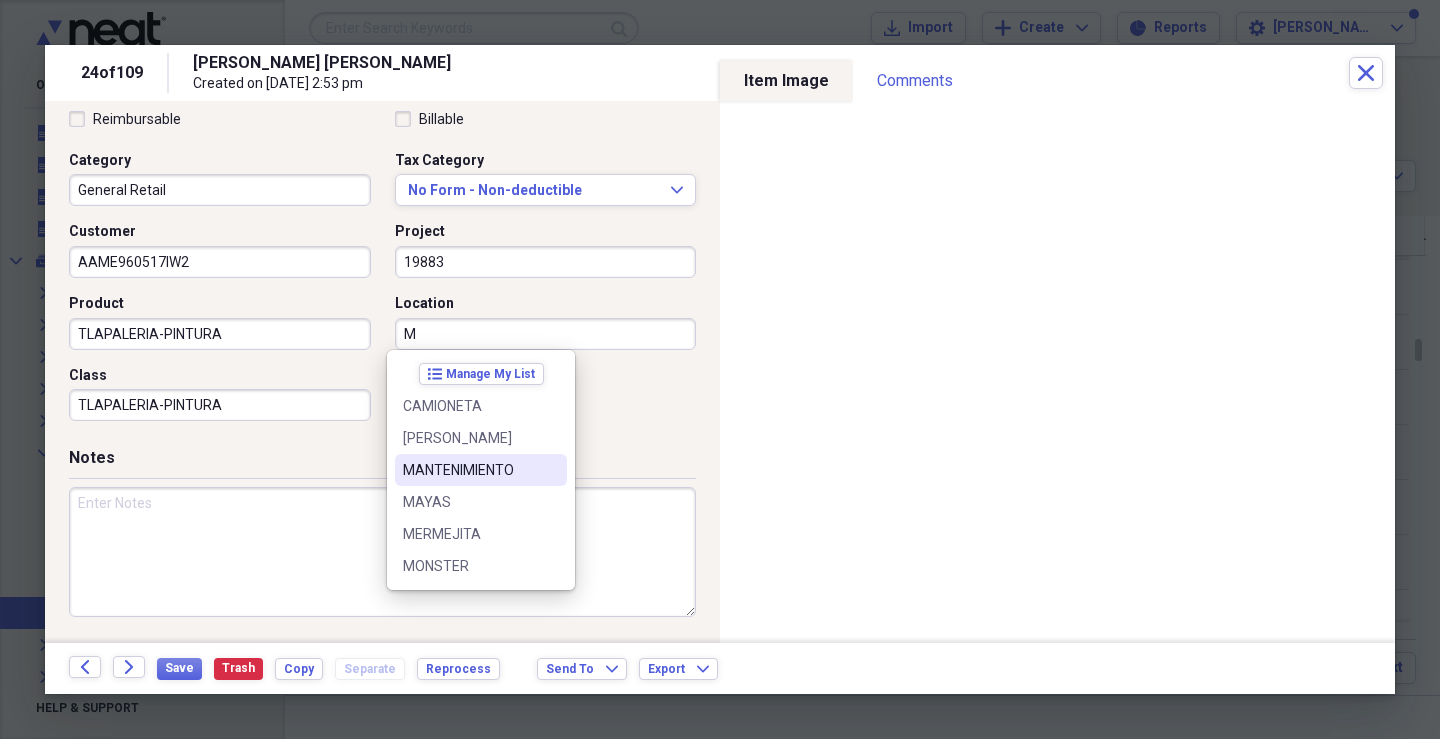 click on "MANTENIMIENTO" at bounding box center [481, 470] 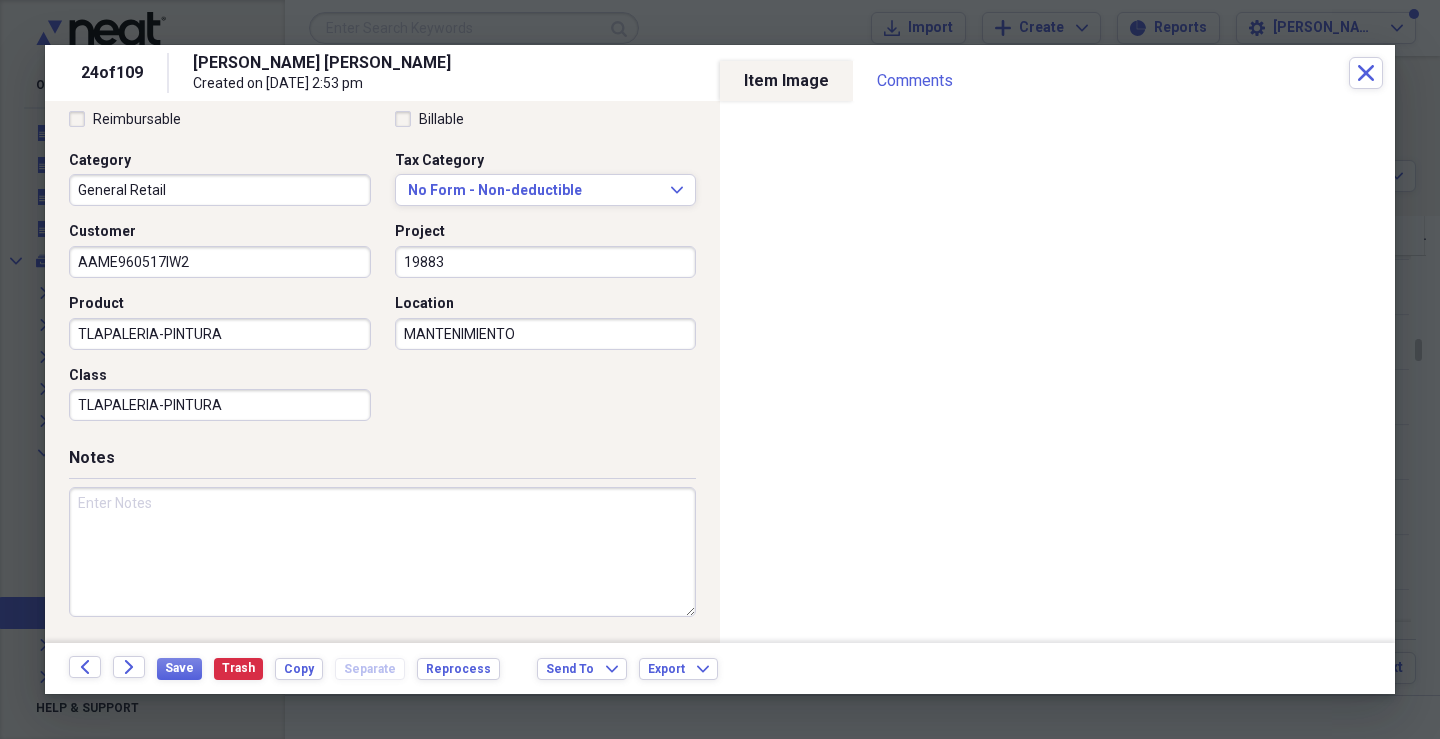 click at bounding box center (382, 552) 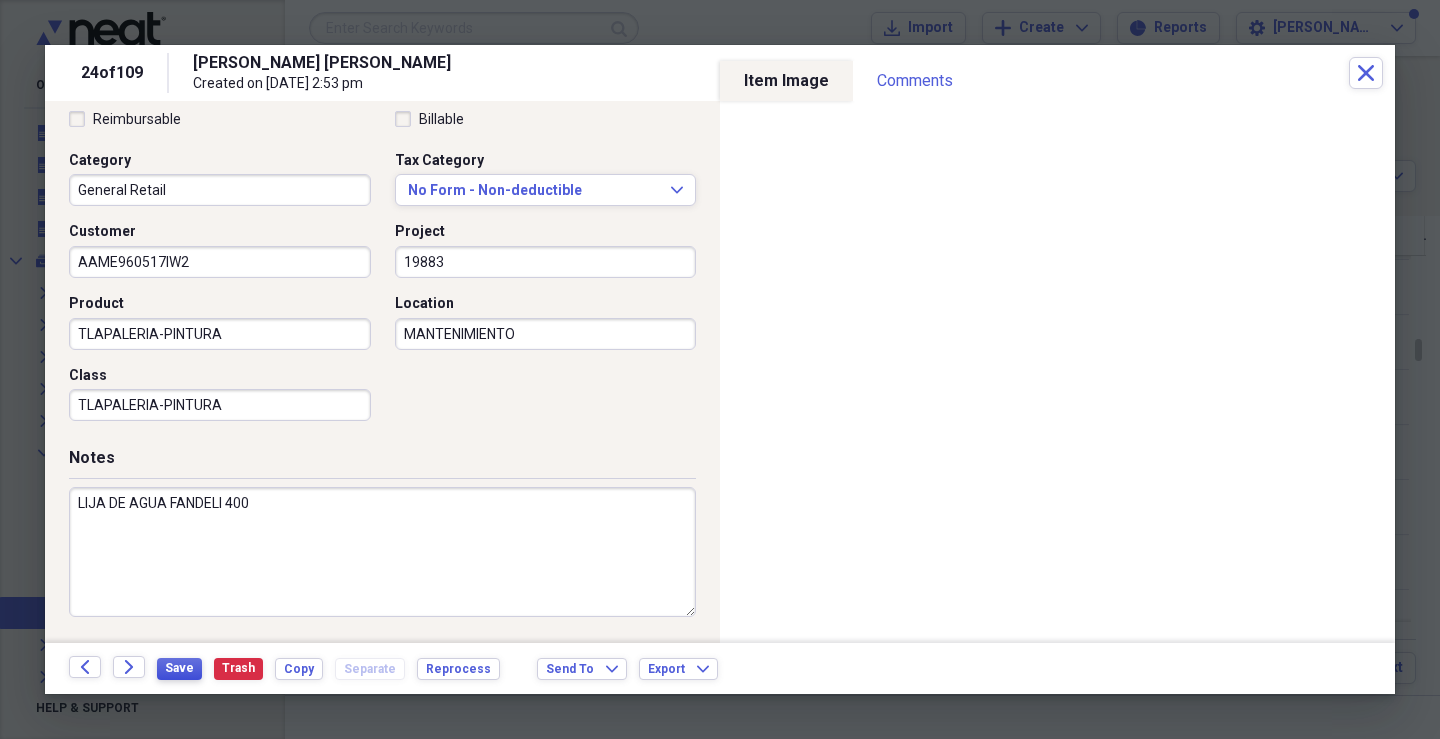 type on "LIJA DE AGUA FANDELI 400" 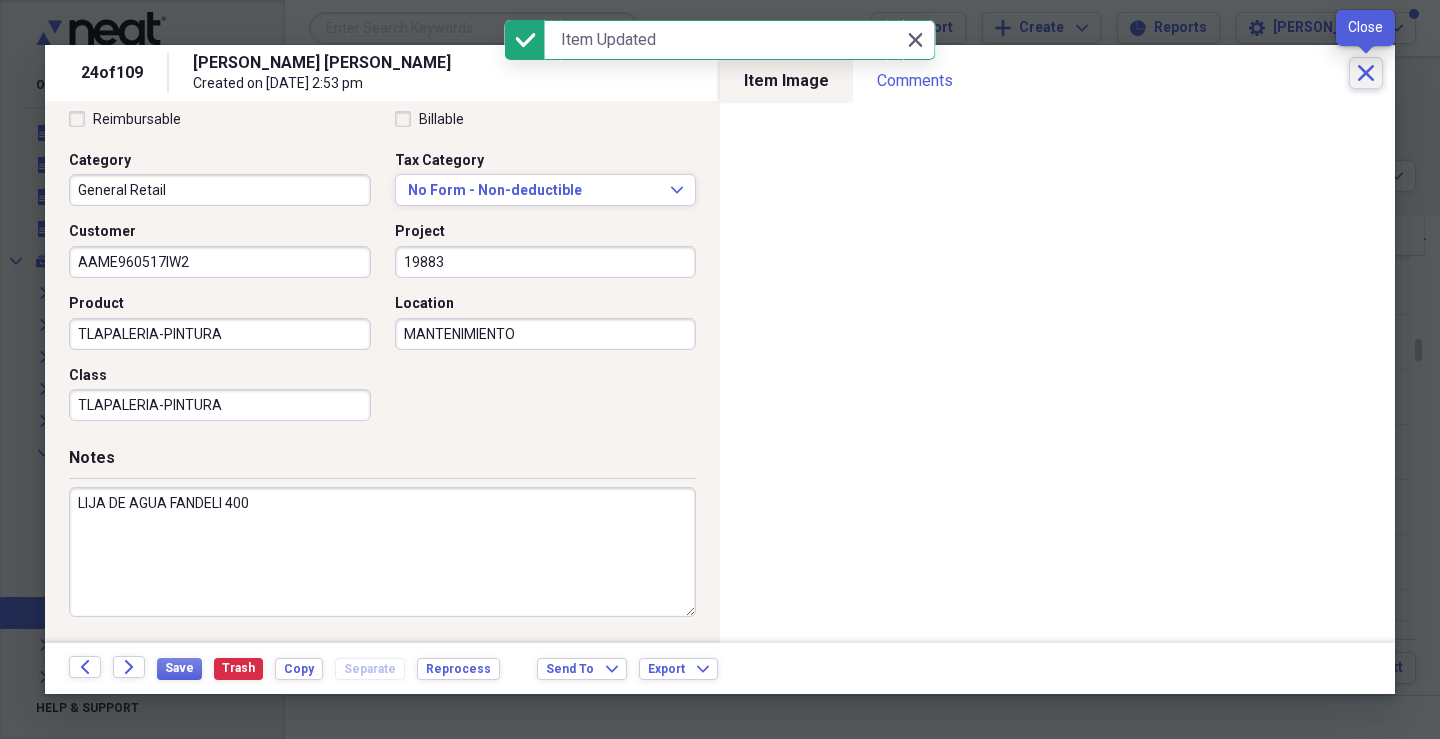 click on "Close" 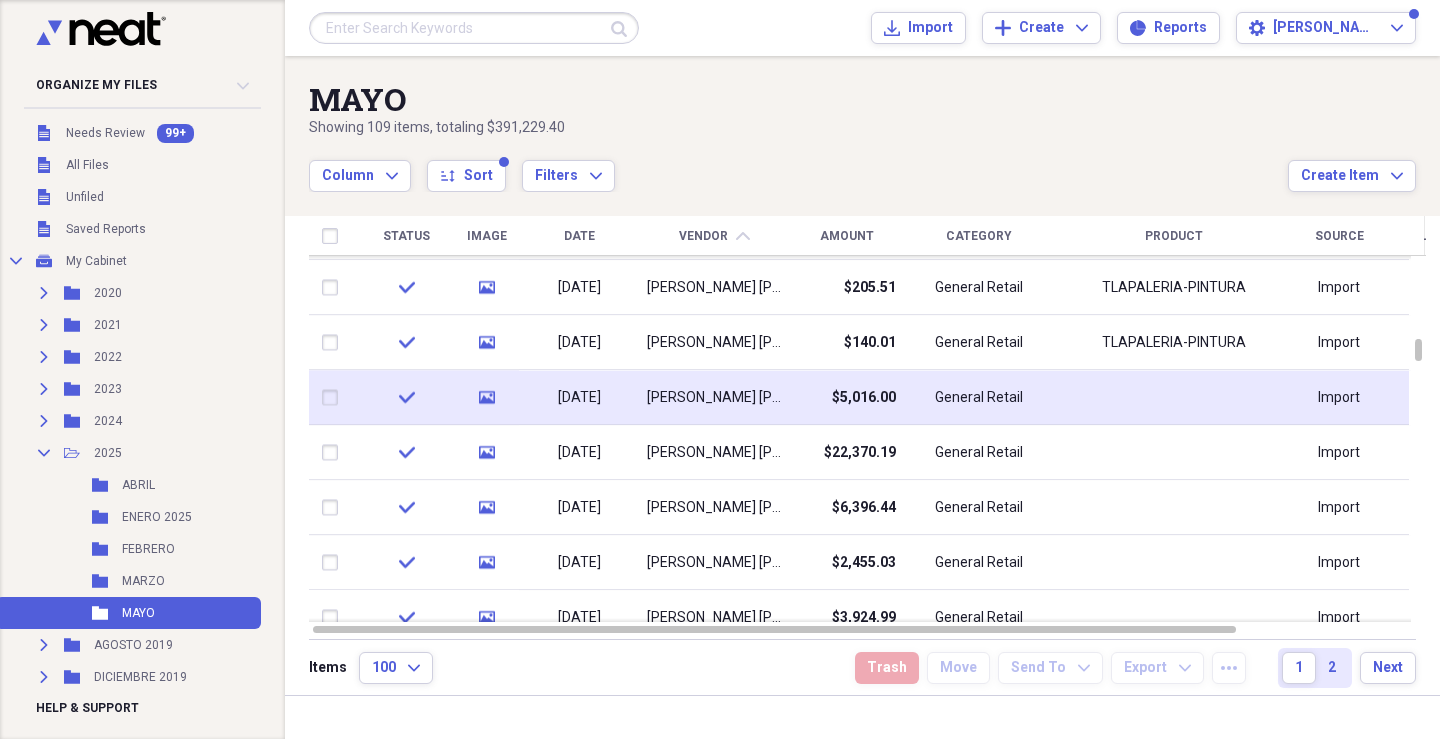 click on "[PERSON_NAME] [PERSON_NAME]" at bounding box center (714, 397) 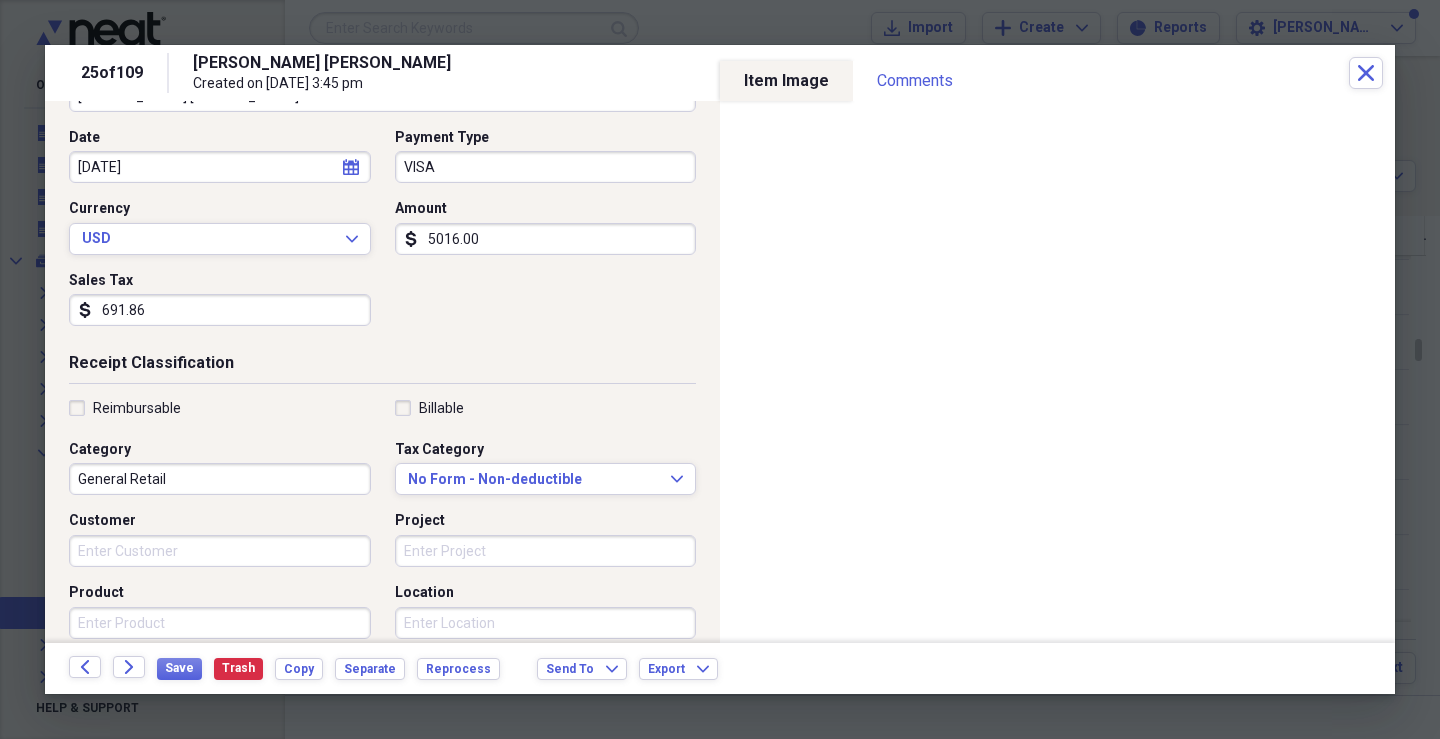 scroll, scrollTop: 479, scrollLeft: 0, axis: vertical 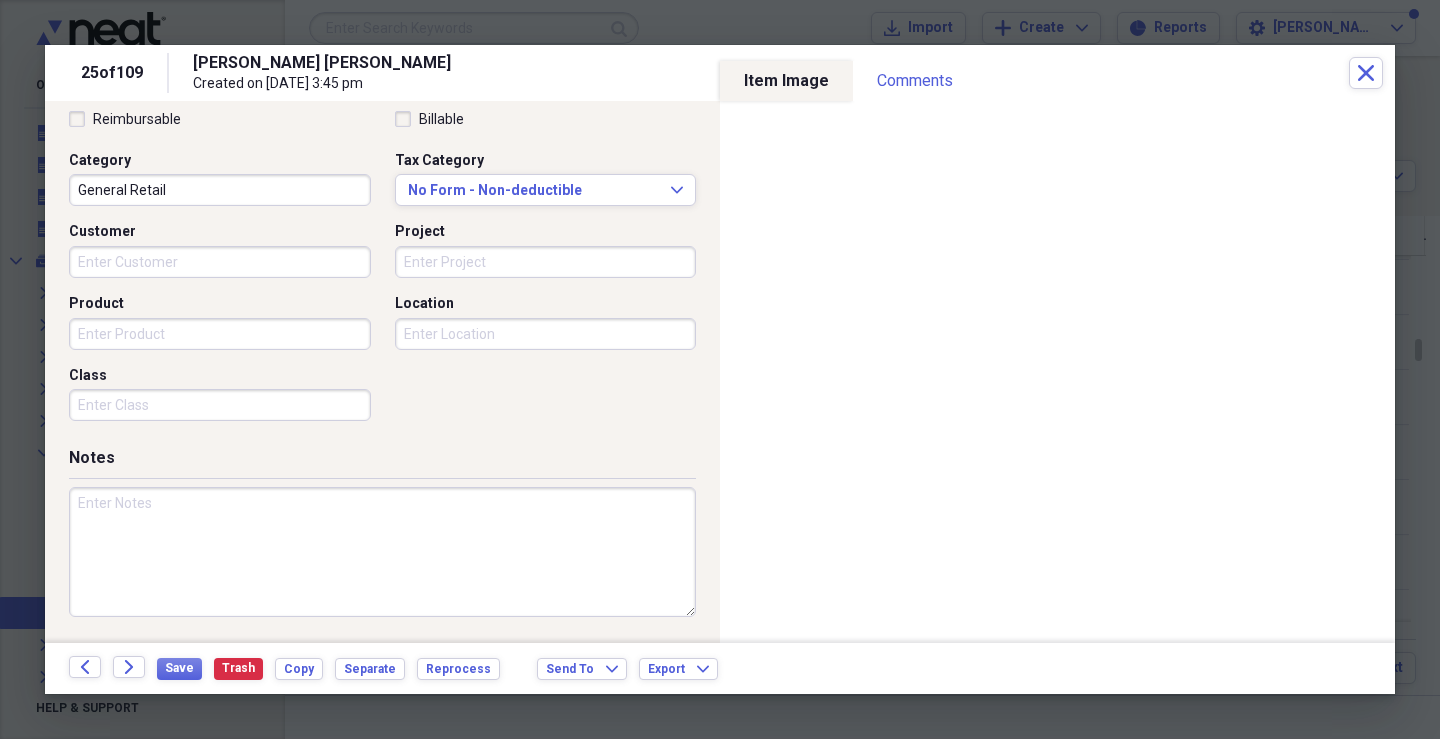 click on "Customer" at bounding box center (220, 262) 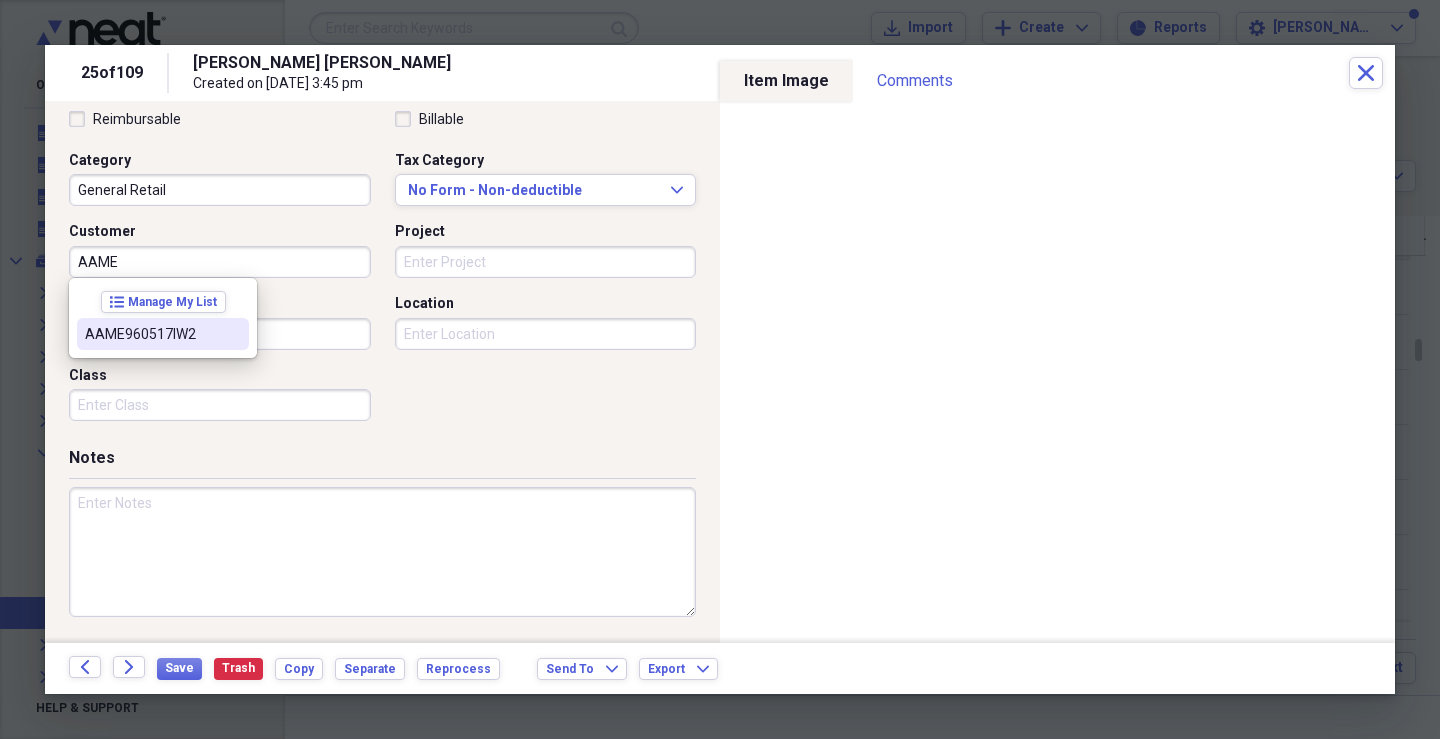 drag, startPoint x: 149, startPoint y: 331, endPoint x: 265, endPoint y: 296, distance: 121.16518 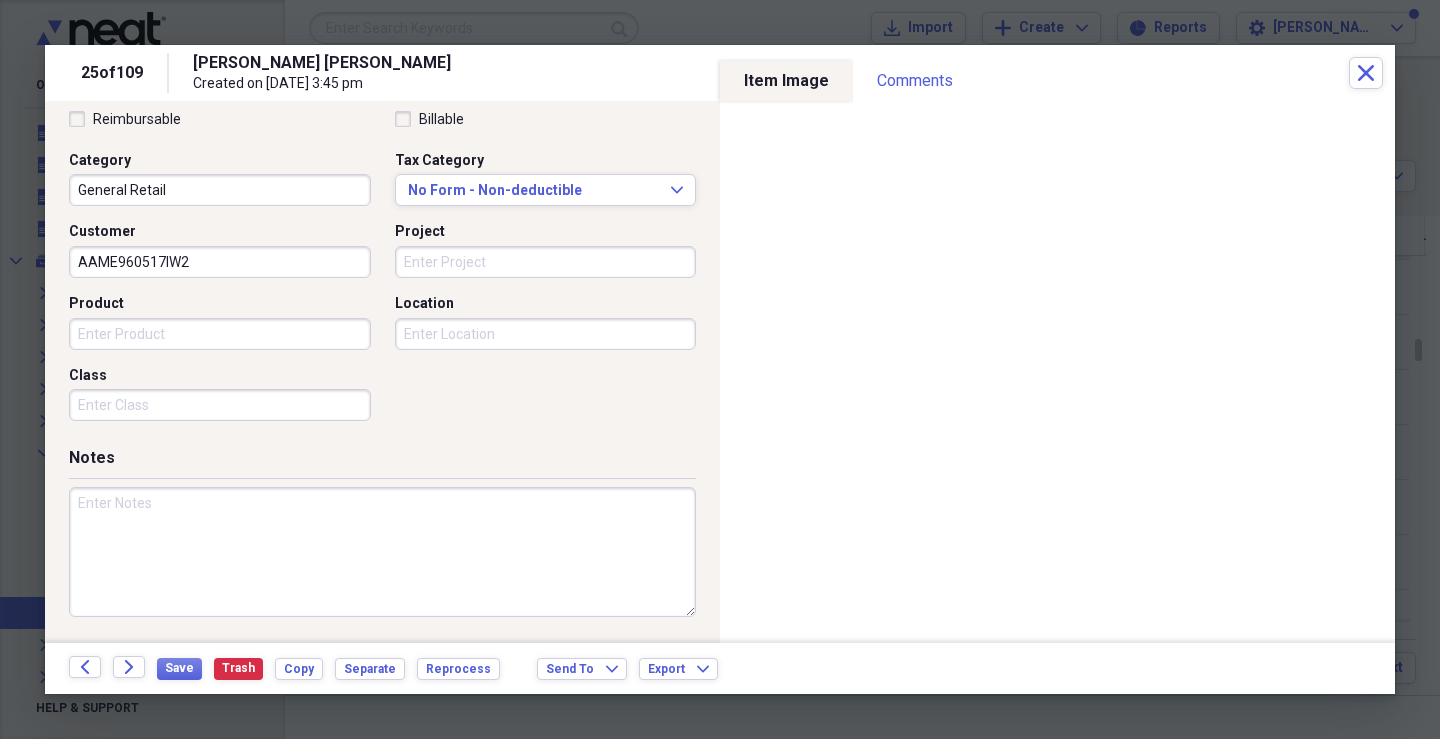 click on "Project" at bounding box center (546, 262) 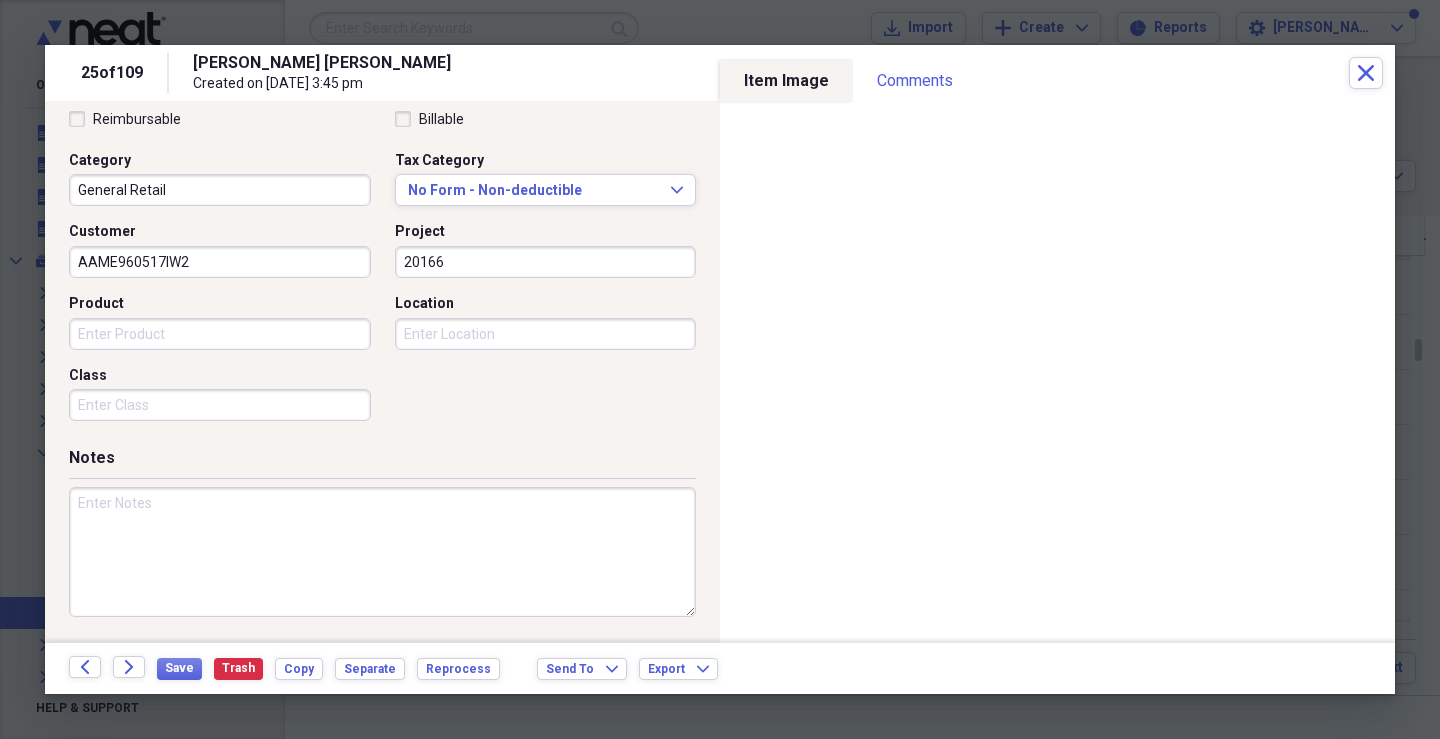 type on "20166" 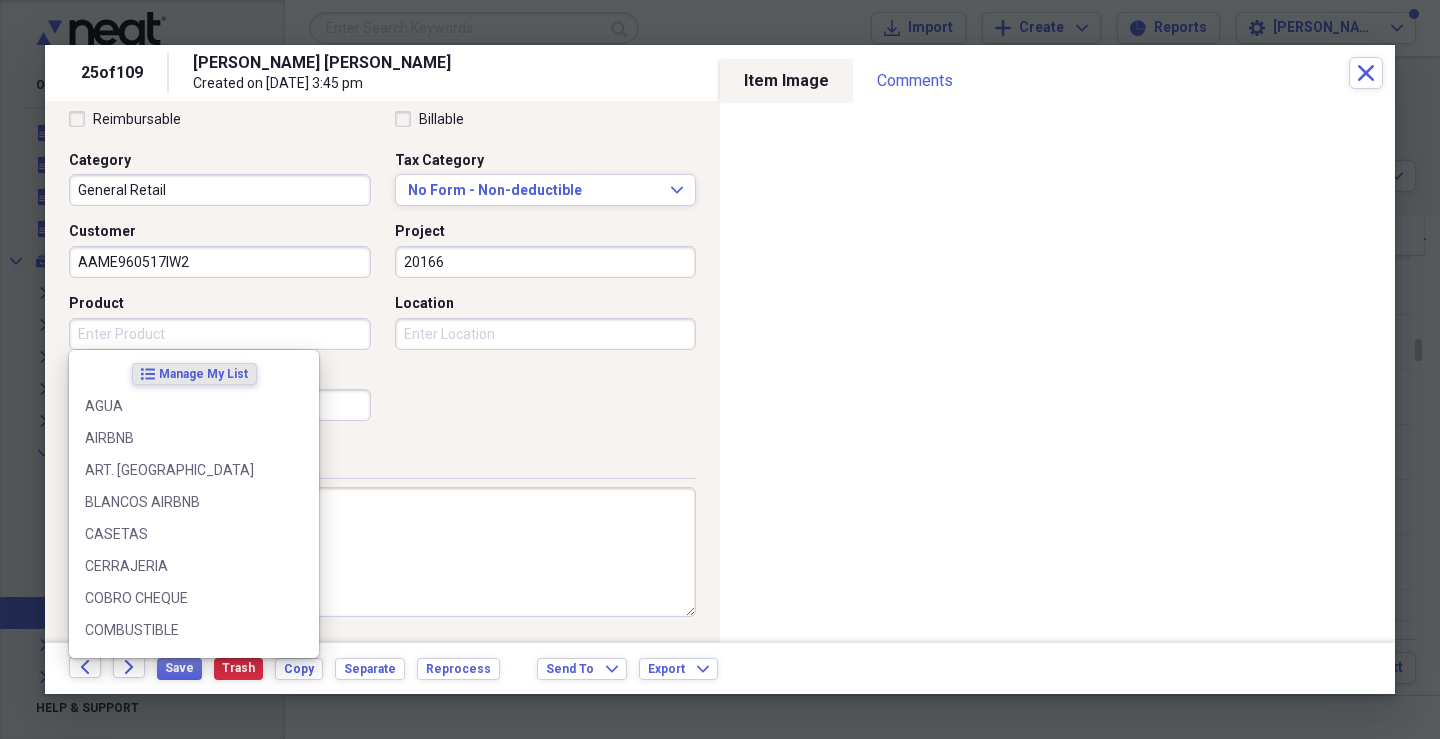 click on "Product" at bounding box center (220, 334) 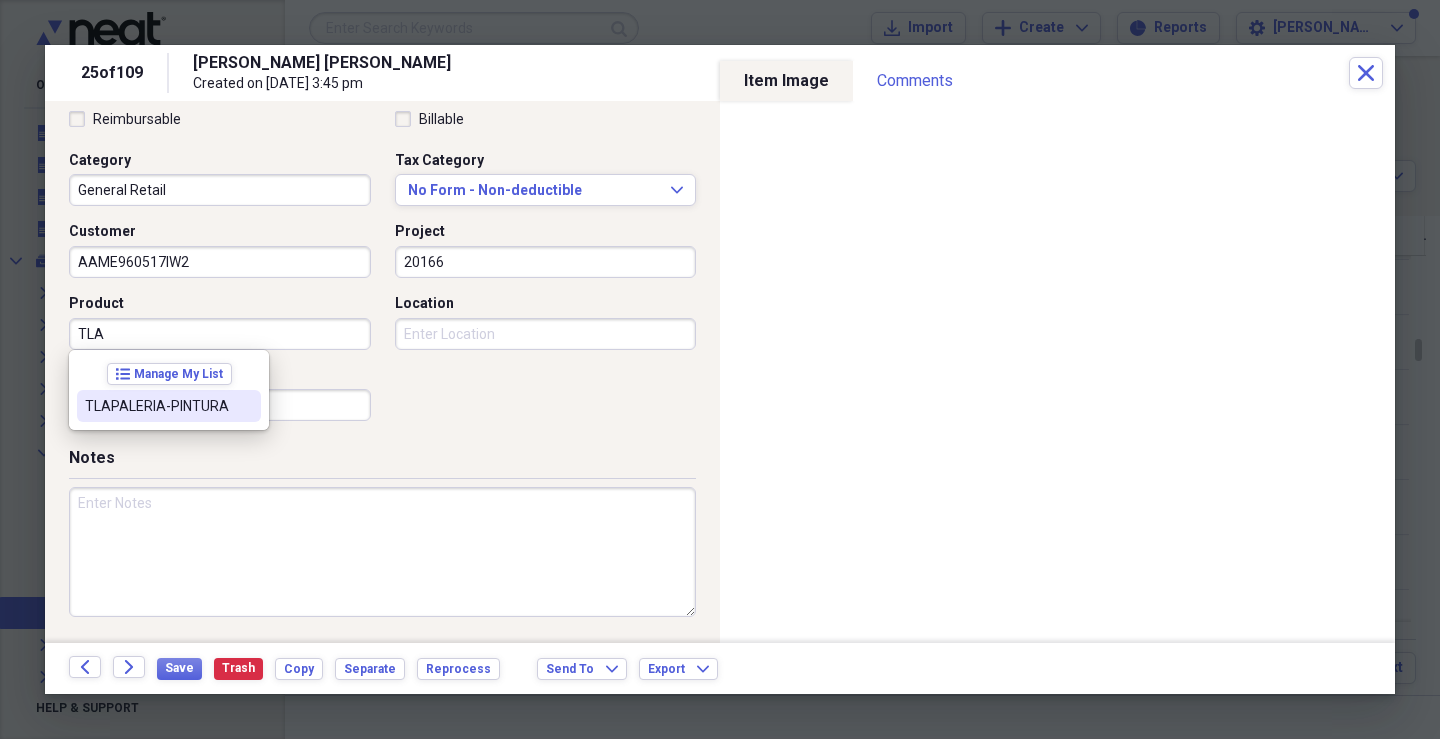 click on "TLAPALERIA-PINTURA" at bounding box center (157, 406) 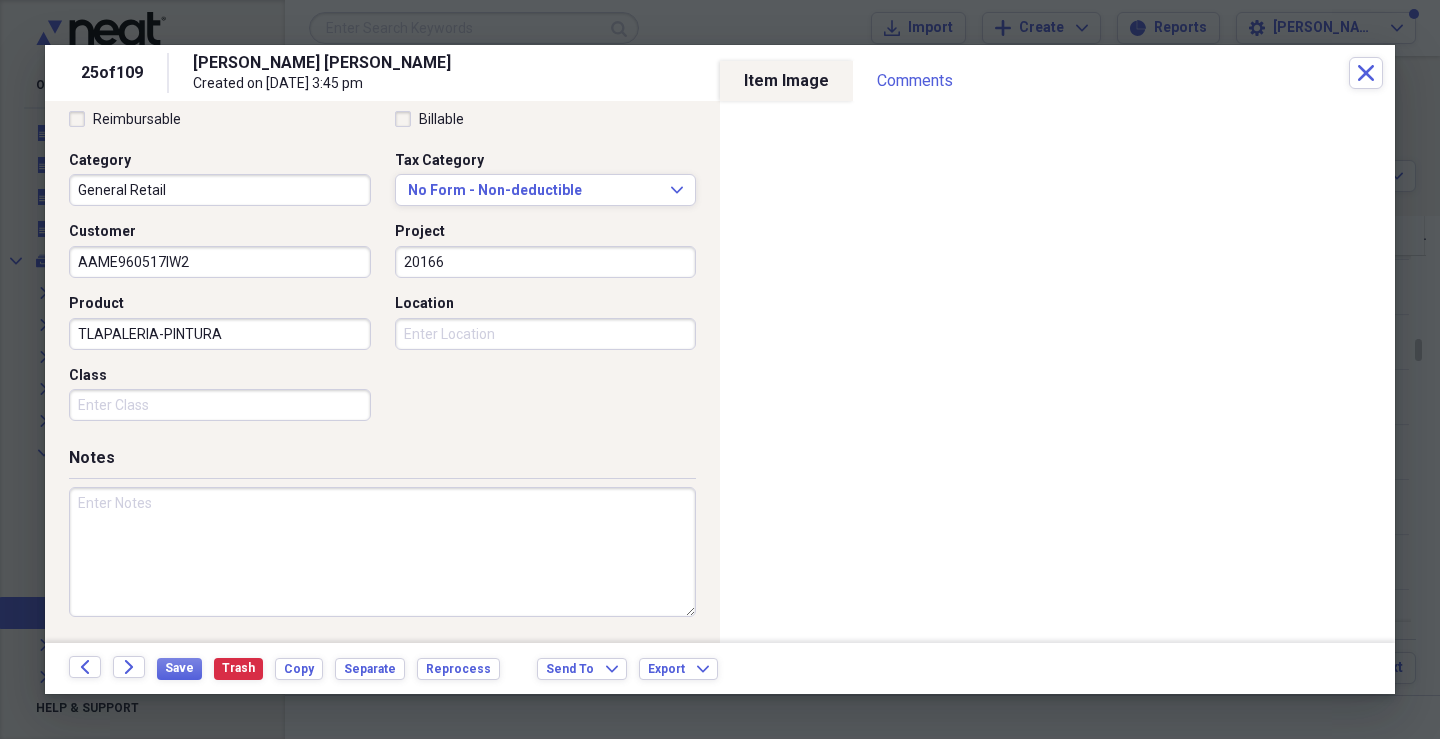 click on "Class" at bounding box center (220, 405) 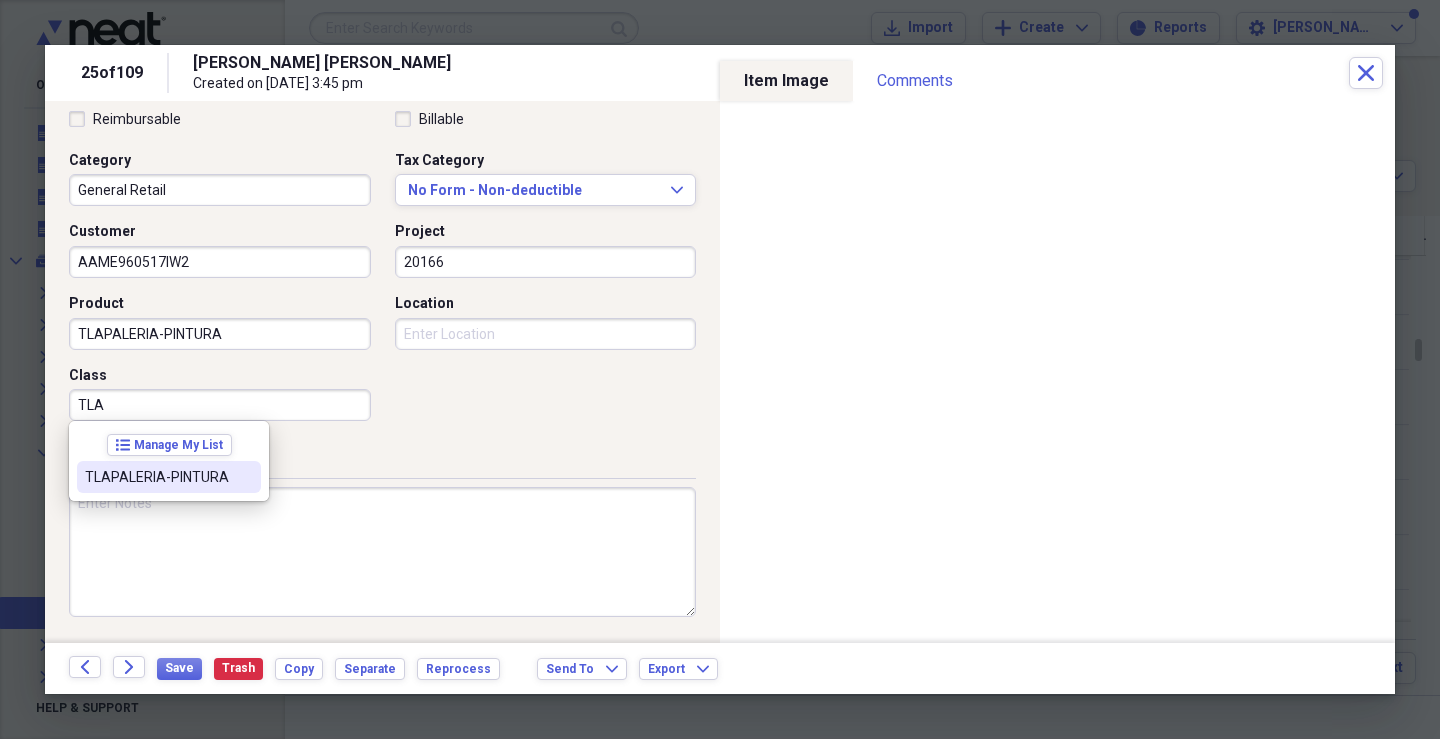 drag, startPoint x: 173, startPoint y: 486, endPoint x: 180, endPoint y: 473, distance: 14.764823 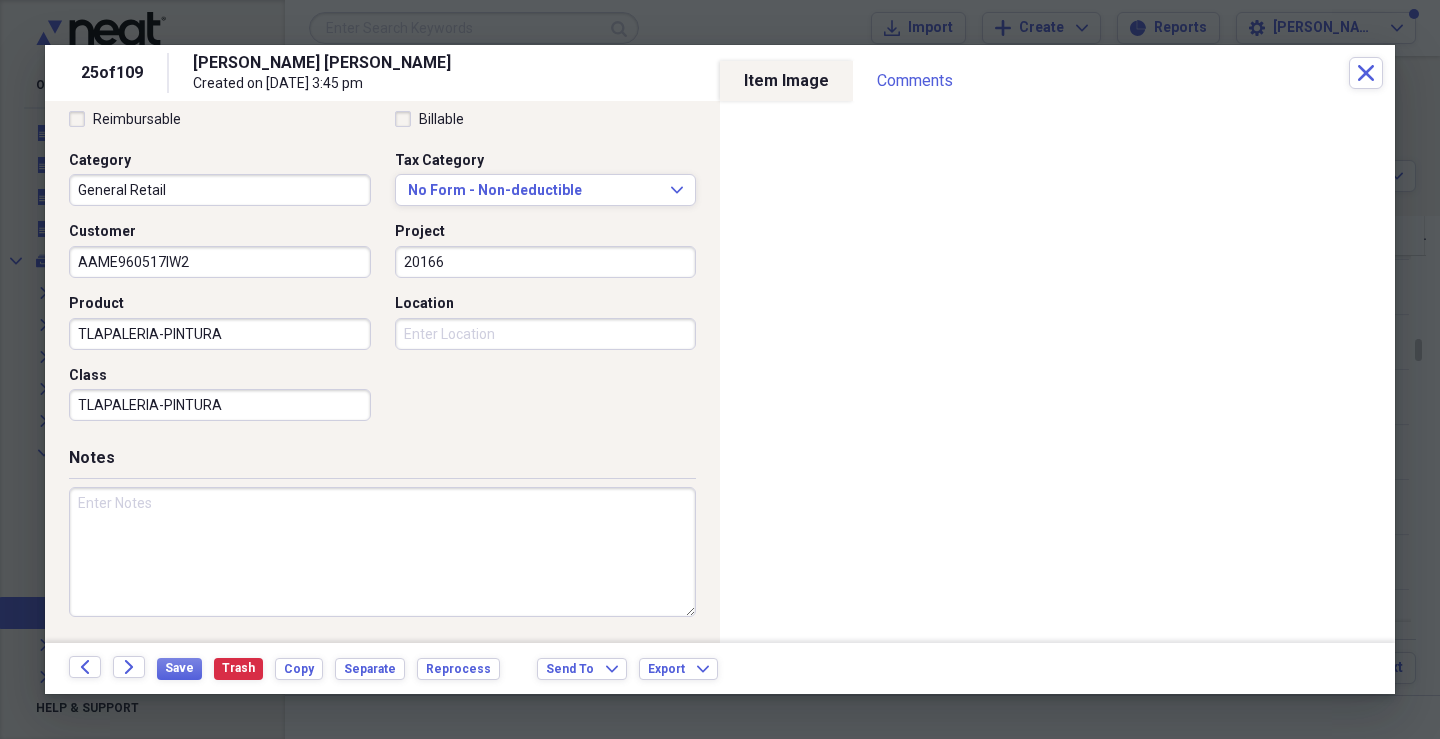 click on "Location" at bounding box center (546, 334) 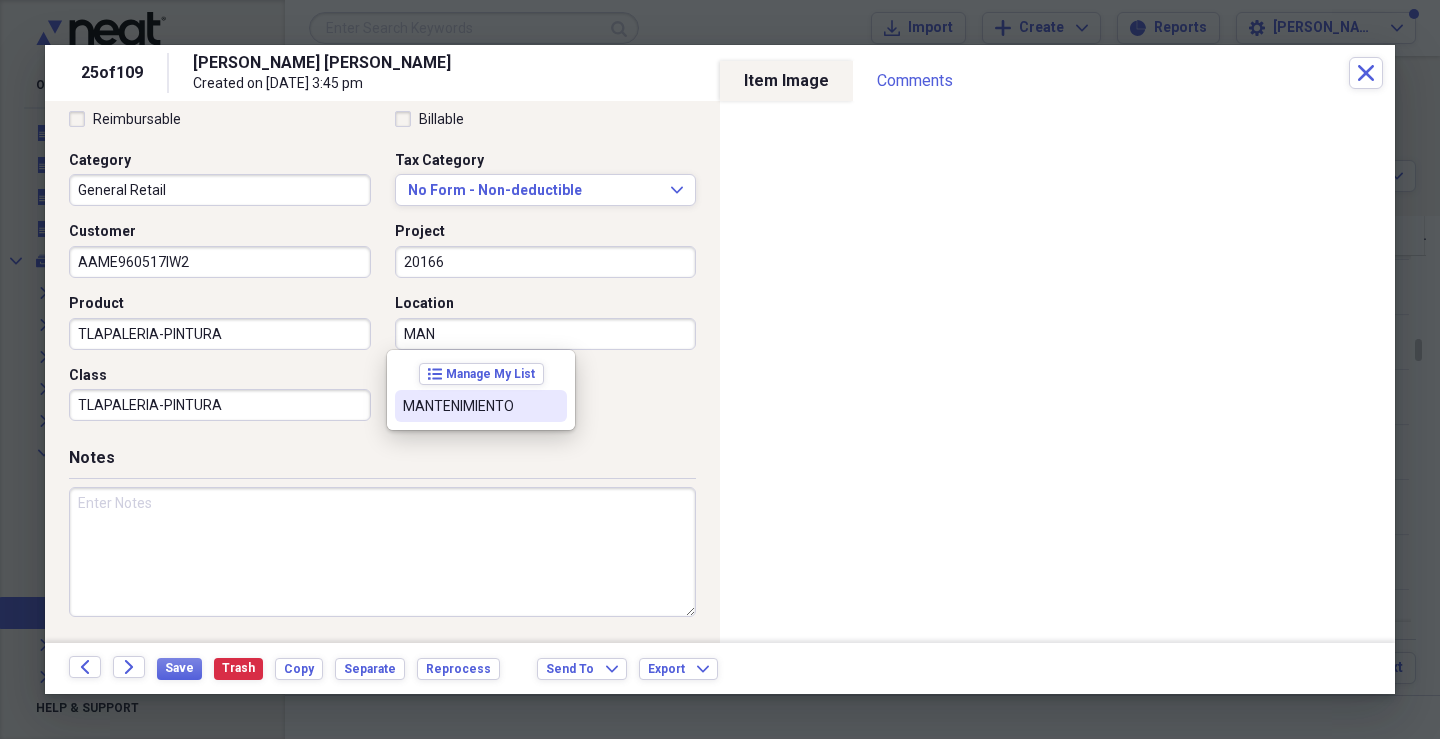 click on "MANTENIMIENTO" at bounding box center (469, 406) 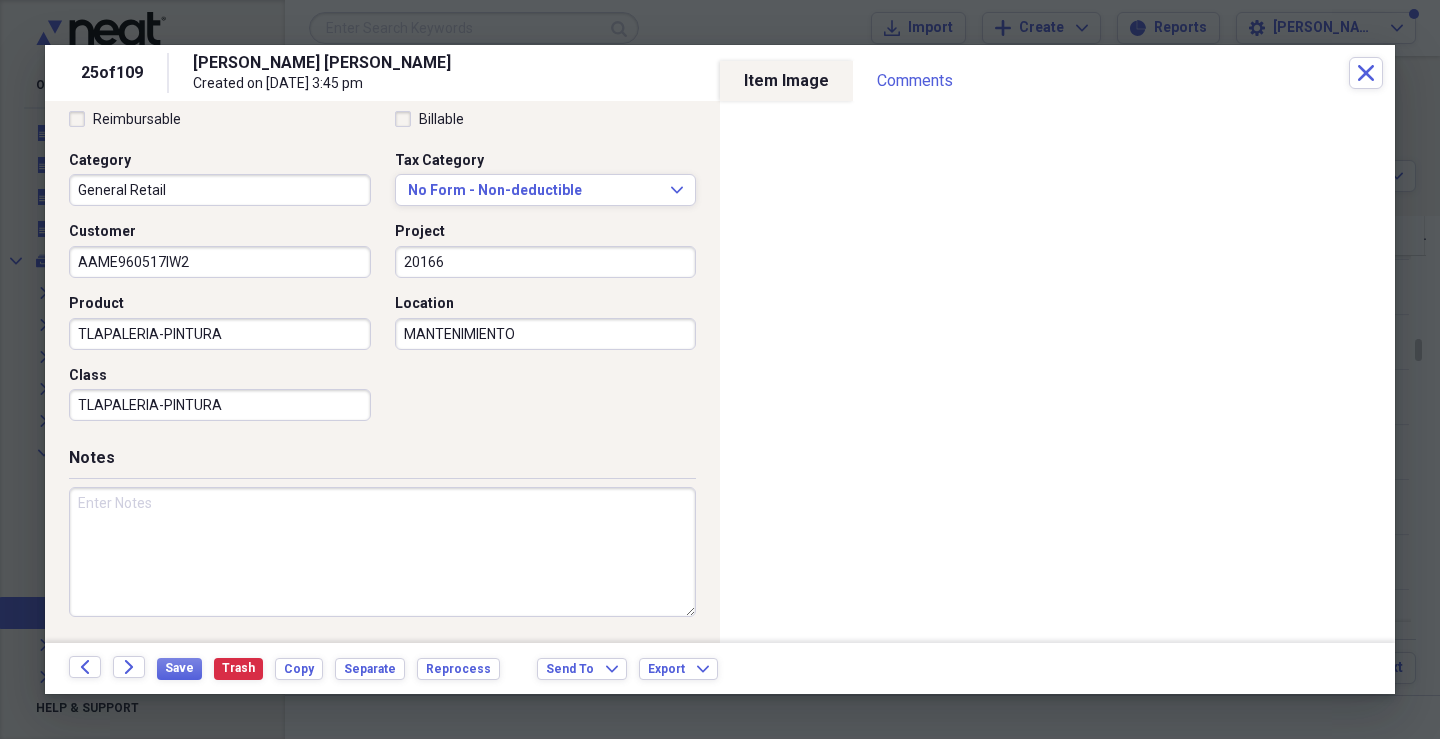 click at bounding box center [382, 552] 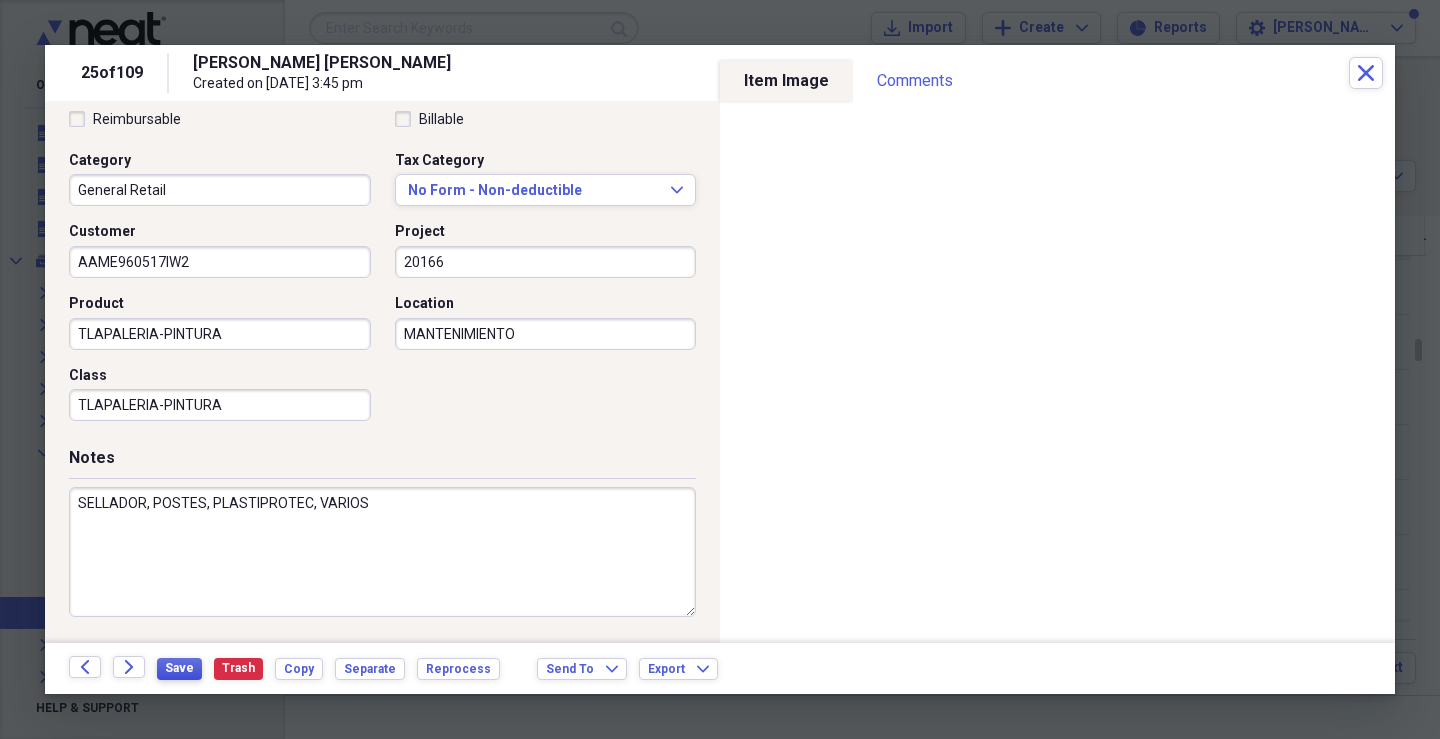 type on "SELLADOR, POSTES, PLASTIPROTEC, VARIOS" 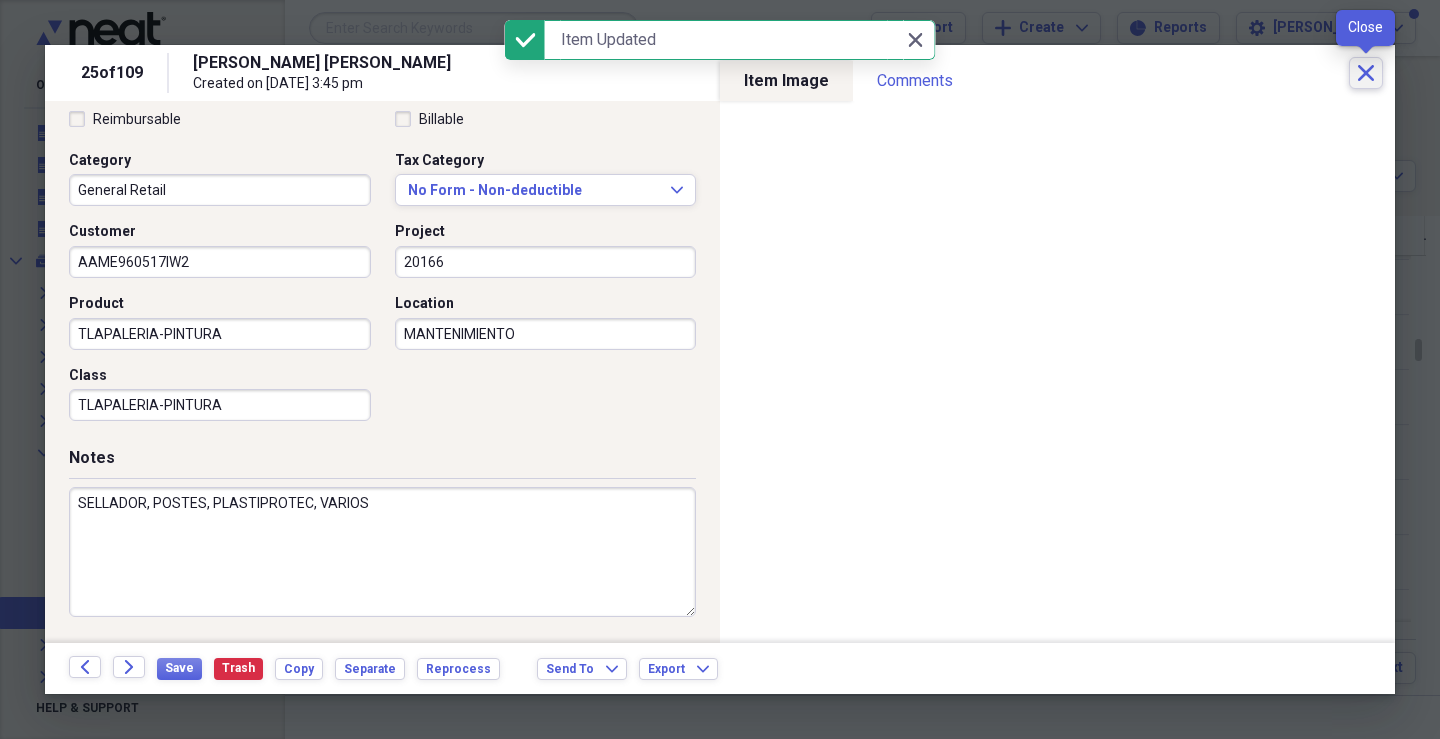 click 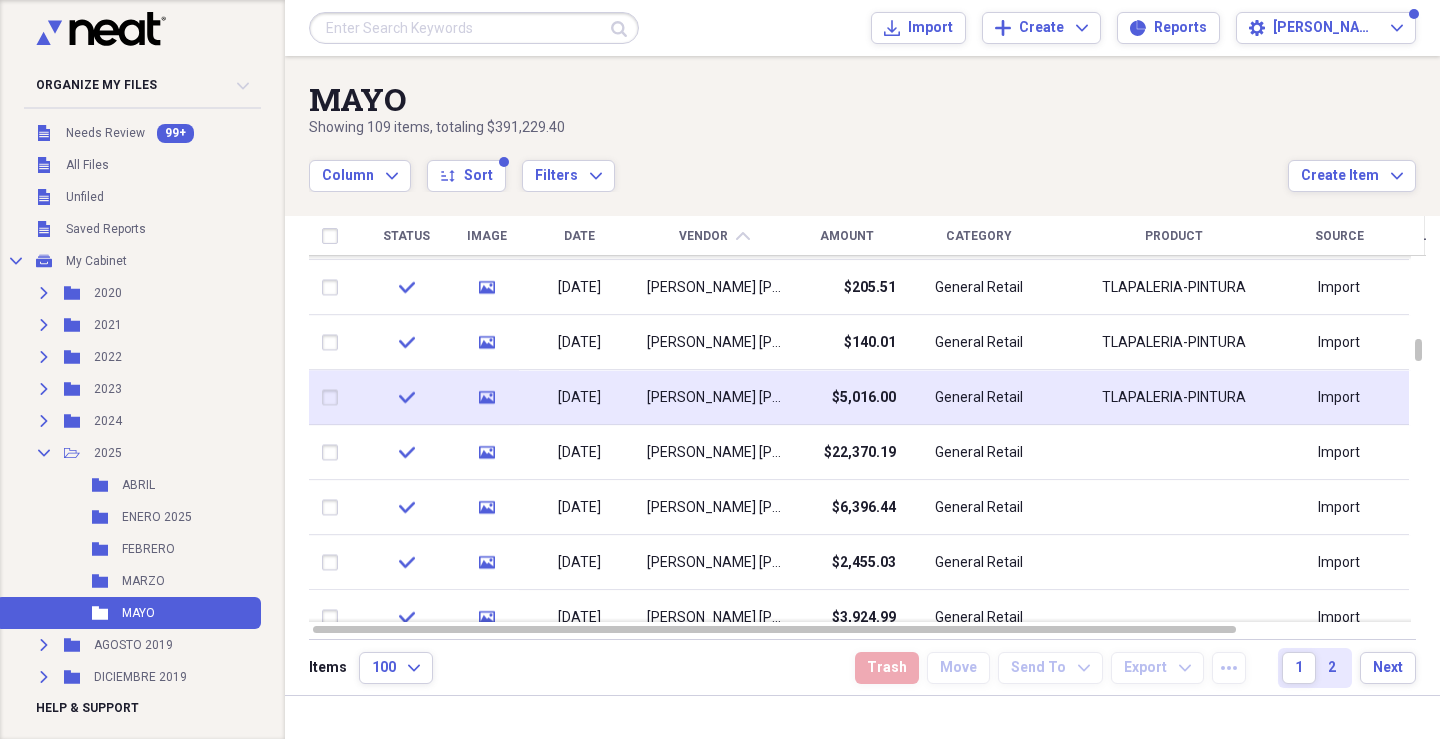 click on "[PERSON_NAME] [PERSON_NAME]" at bounding box center [714, 398] 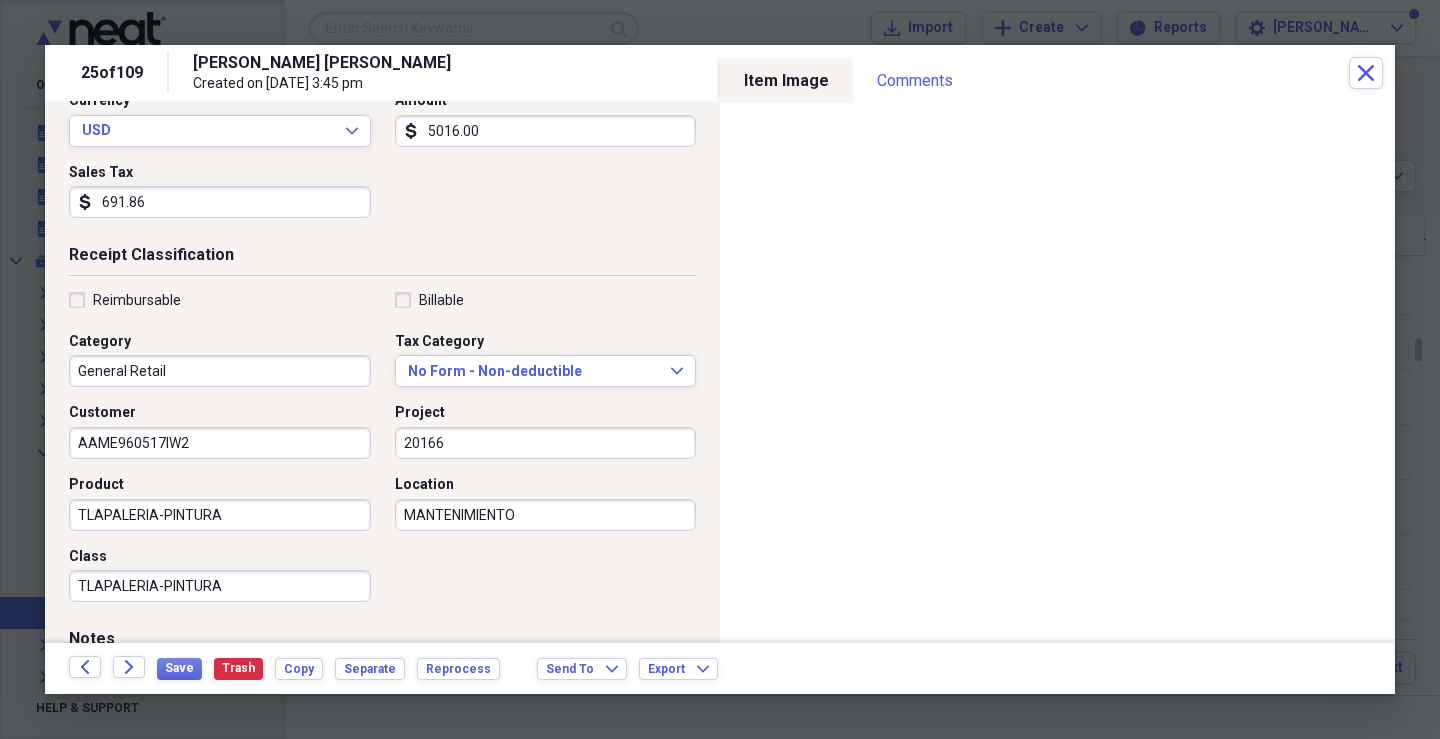 scroll, scrollTop: 300, scrollLeft: 0, axis: vertical 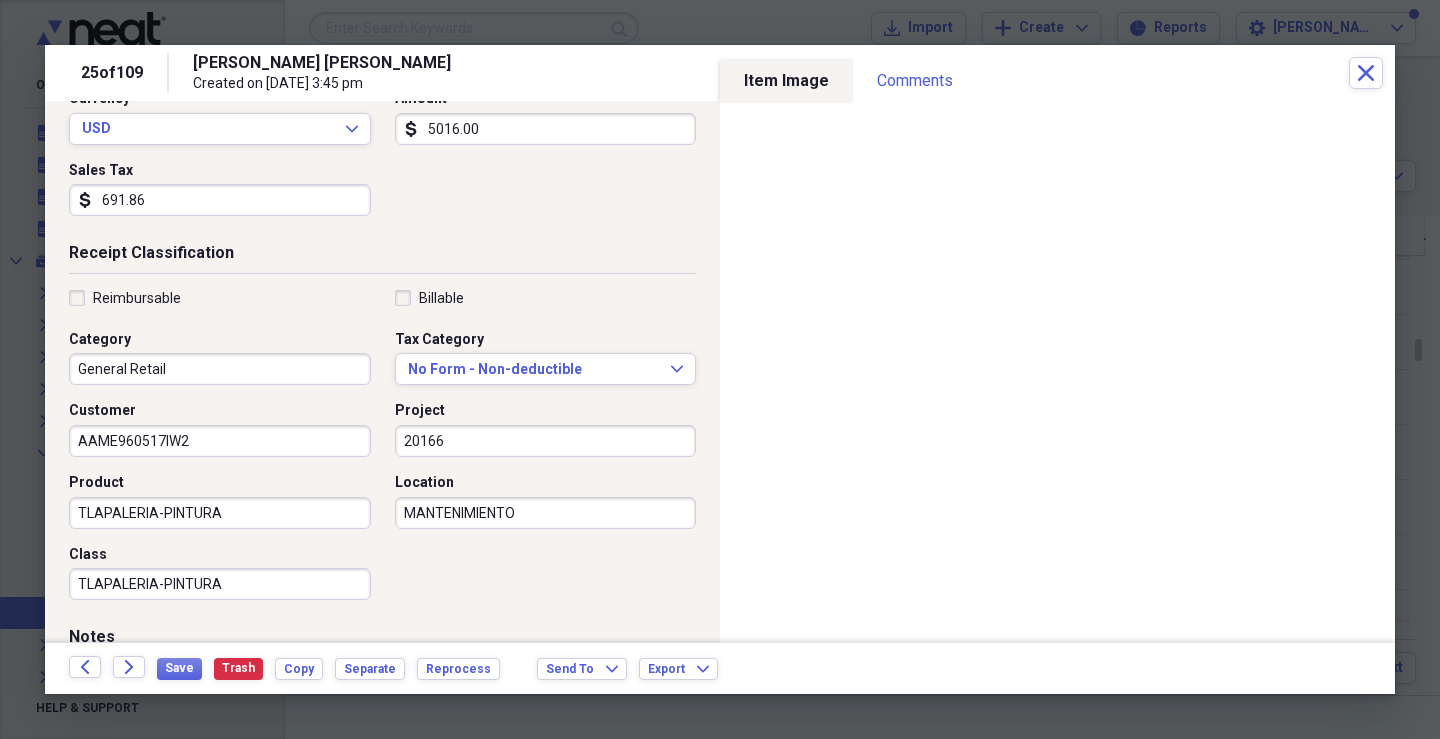 drag, startPoint x: 479, startPoint y: 439, endPoint x: 350, endPoint y: 432, distance: 129.18979 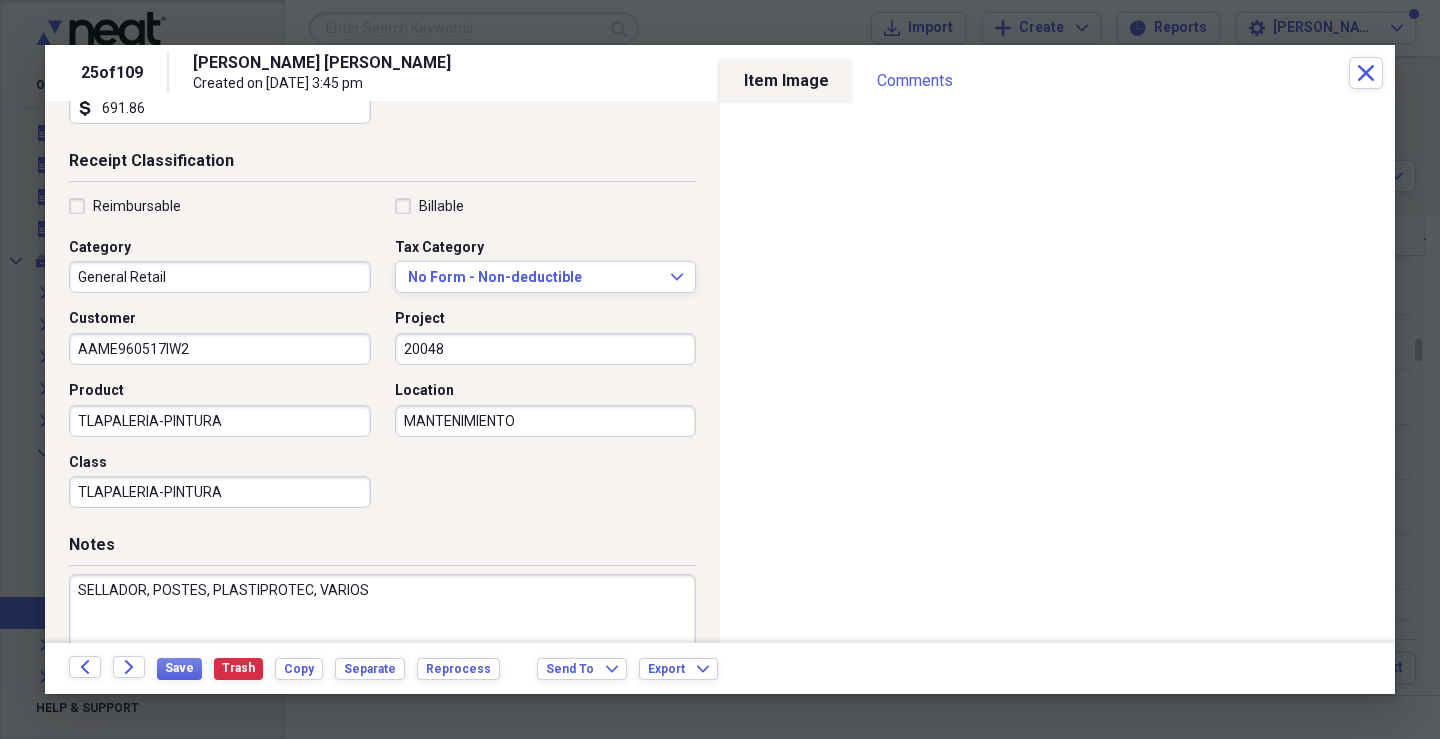 scroll, scrollTop: 479, scrollLeft: 0, axis: vertical 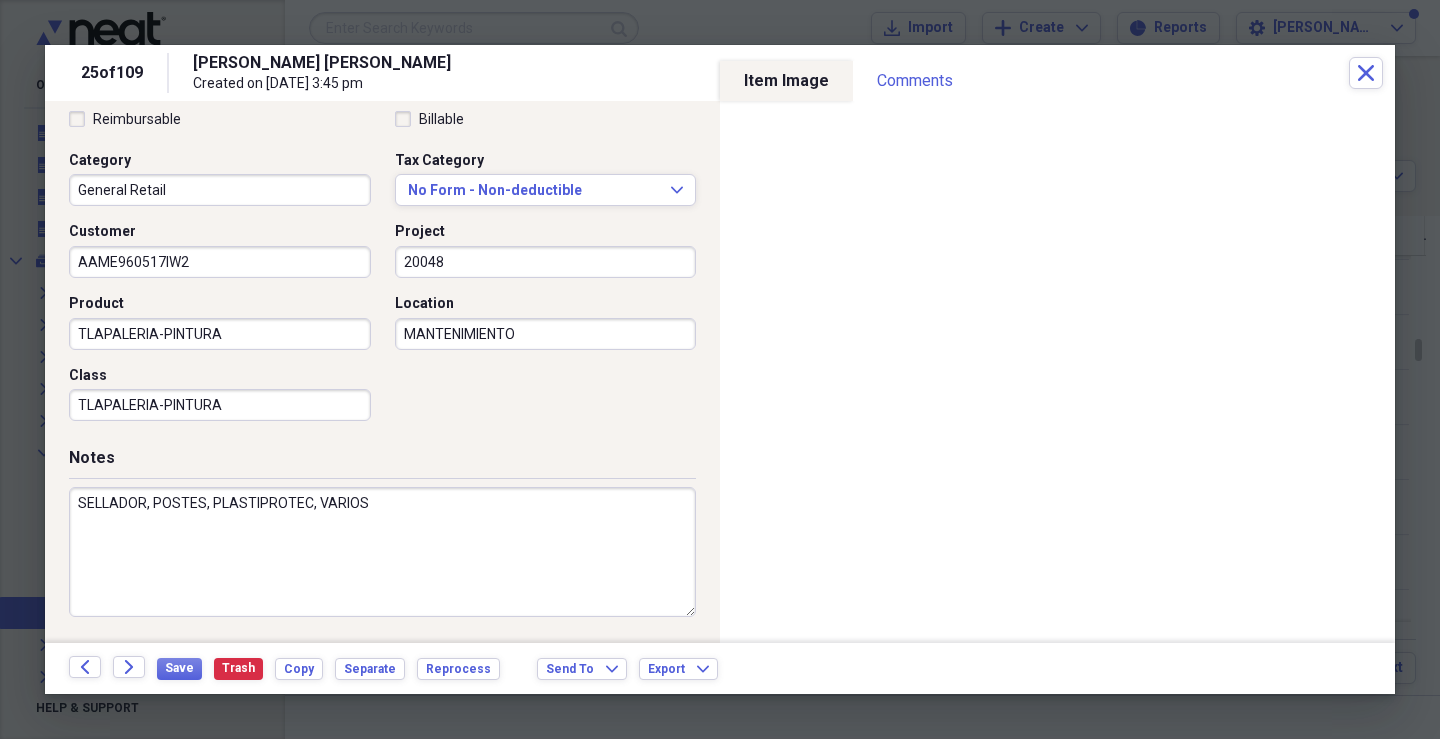 type on "20048" 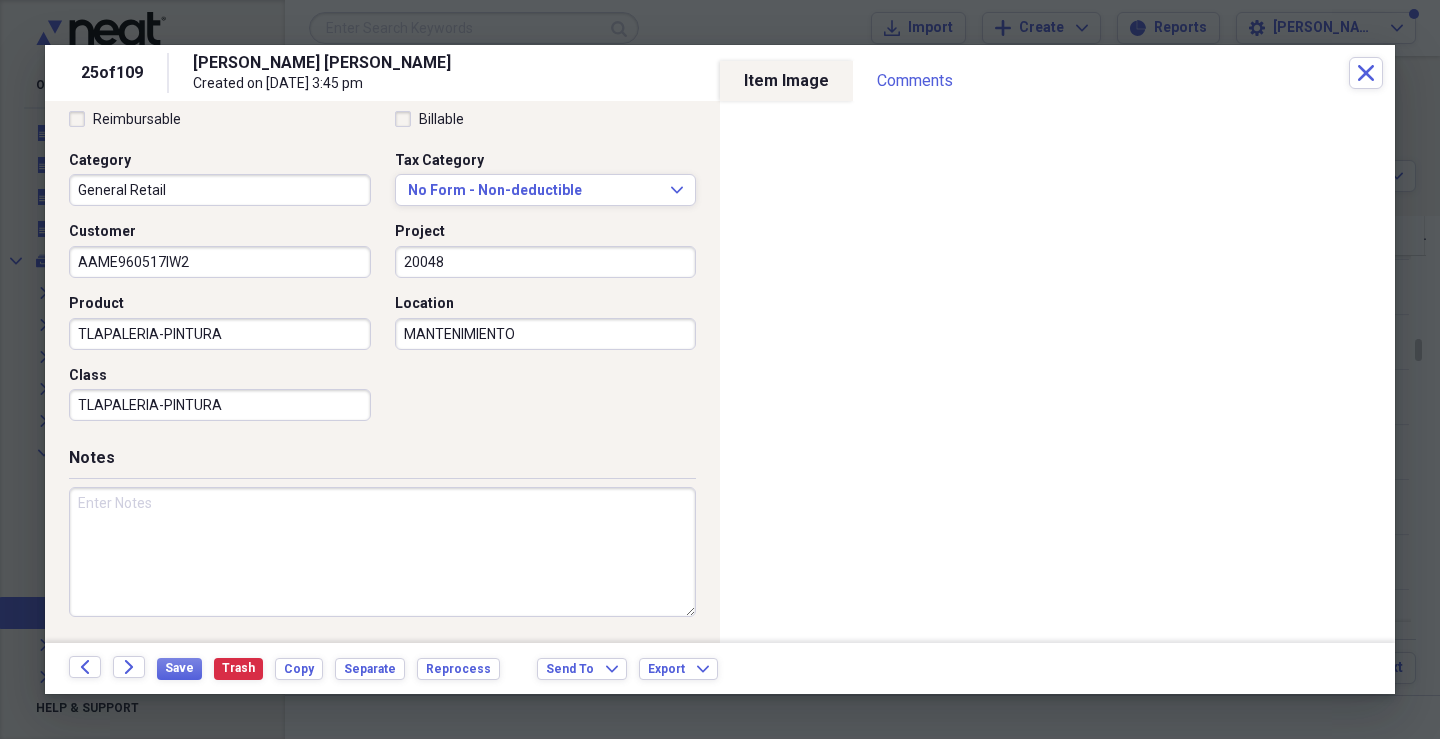 drag, startPoint x: 209, startPoint y: 533, endPoint x: 208, endPoint y: 521, distance: 12.0415945 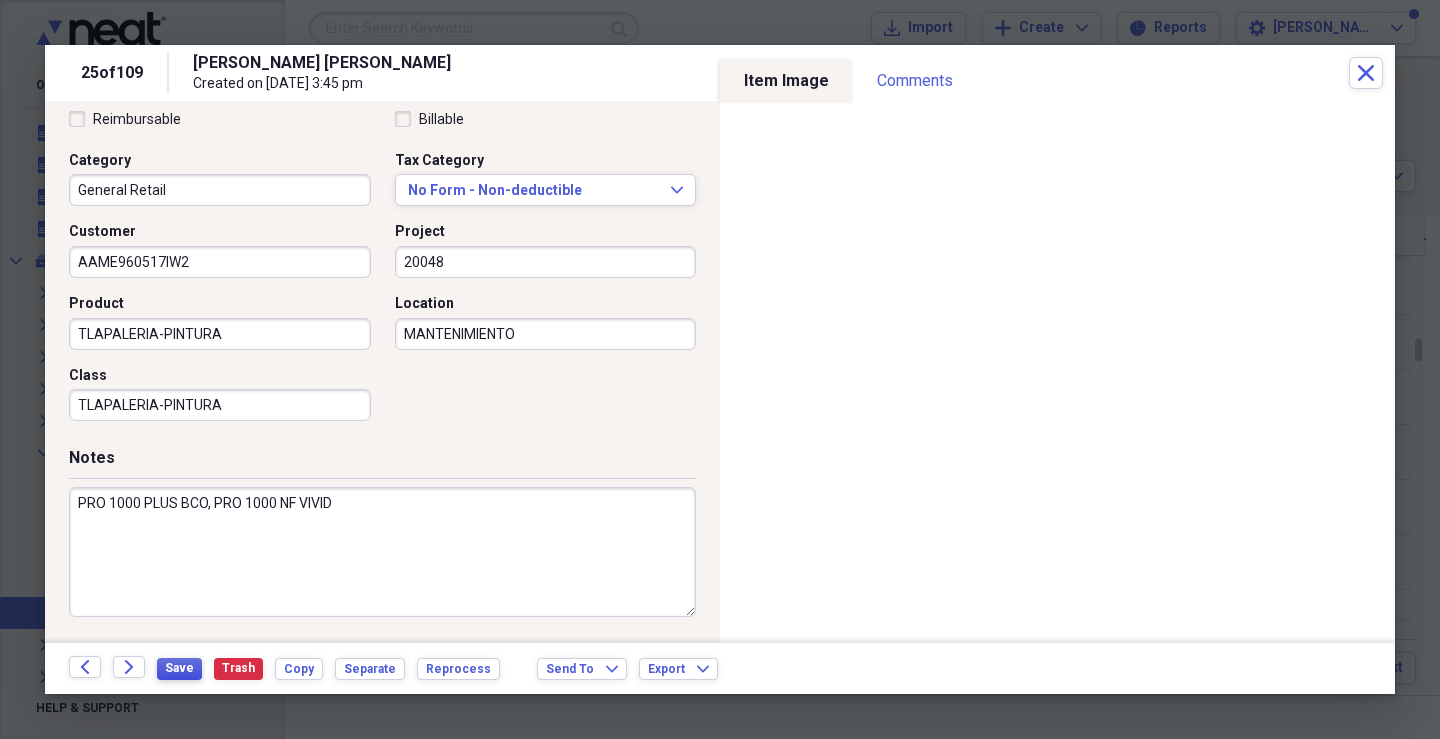 type on "PRO 1000 PLUS BCO, PRO 1000 NF VIVID" 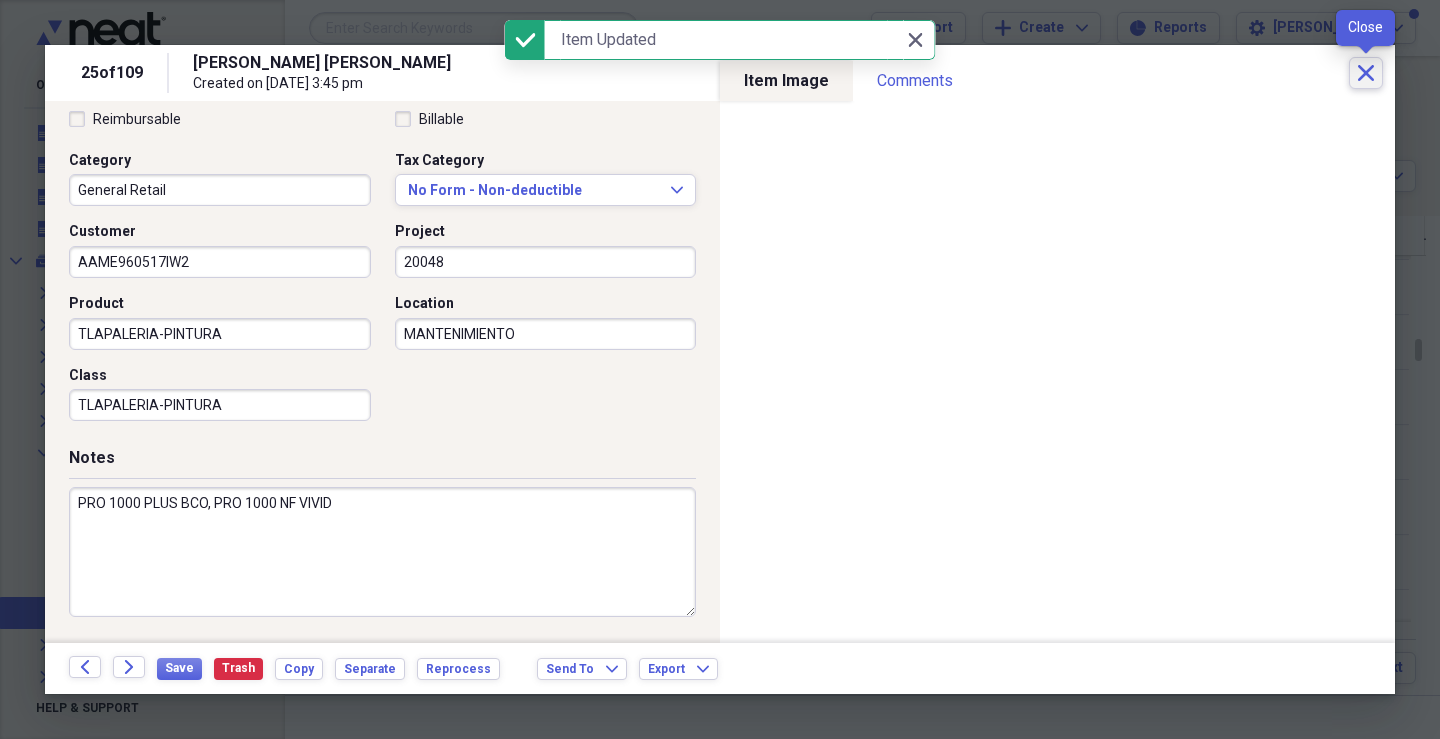 click on "Close" 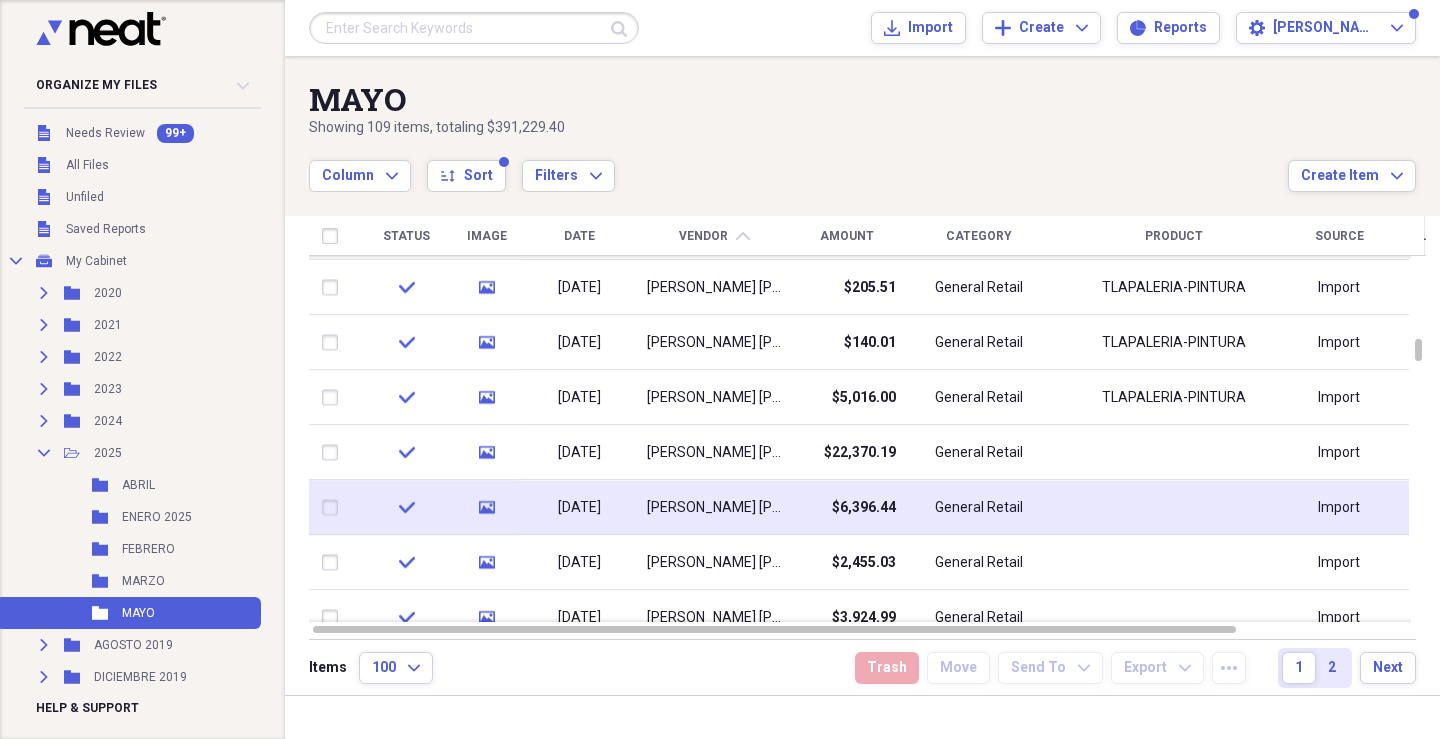 click on "$6,396.44" at bounding box center [864, 508] 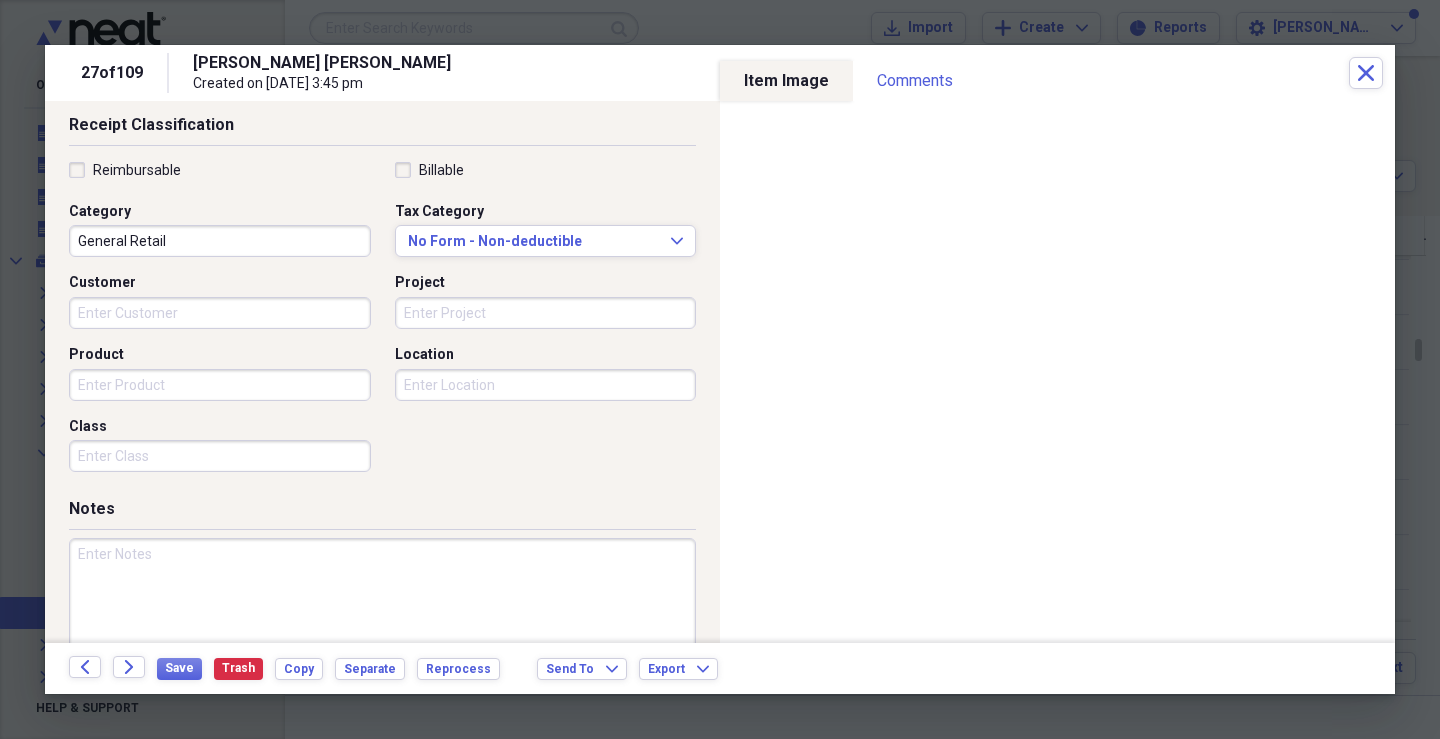 scroll, scrollTop: 443, scrollLeft: 0, axis: vertical 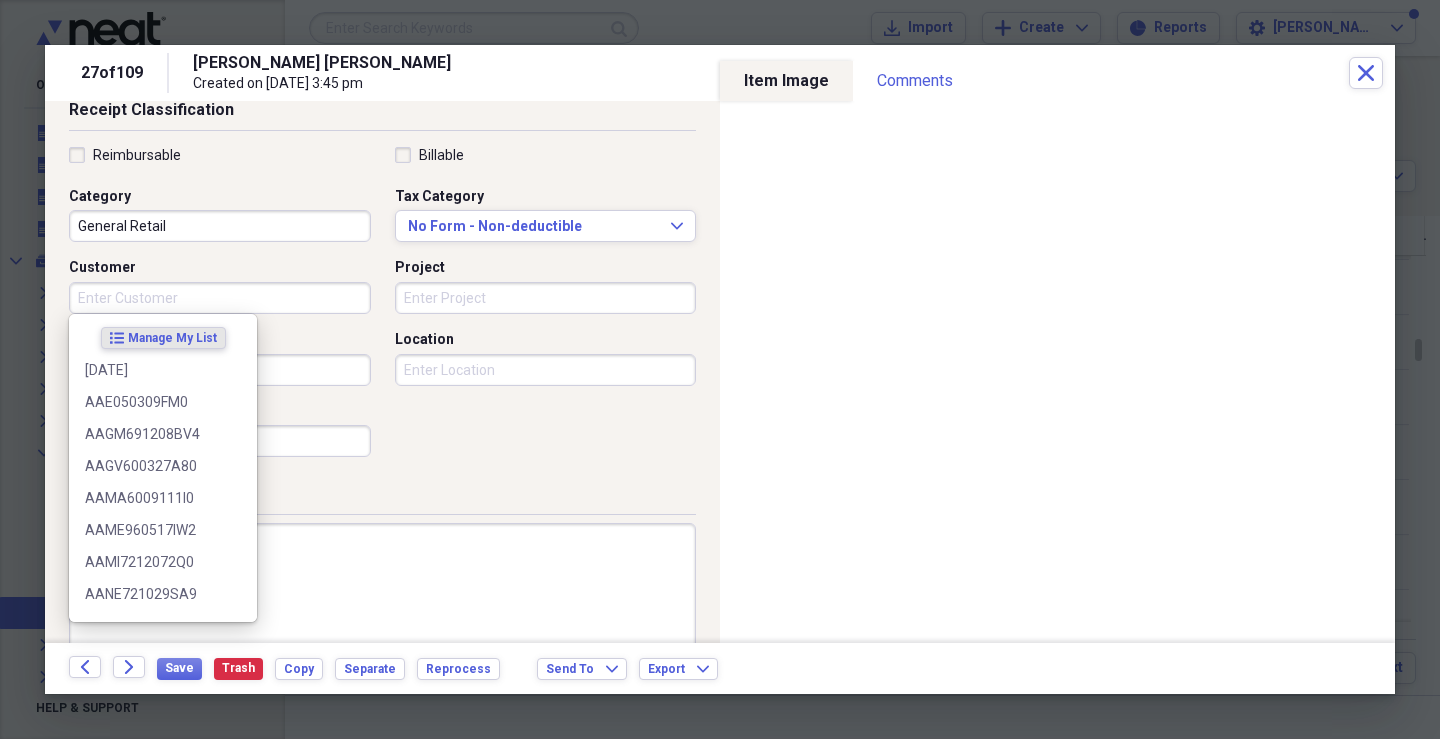 click on "Customer" at bounding box center (220, 298) 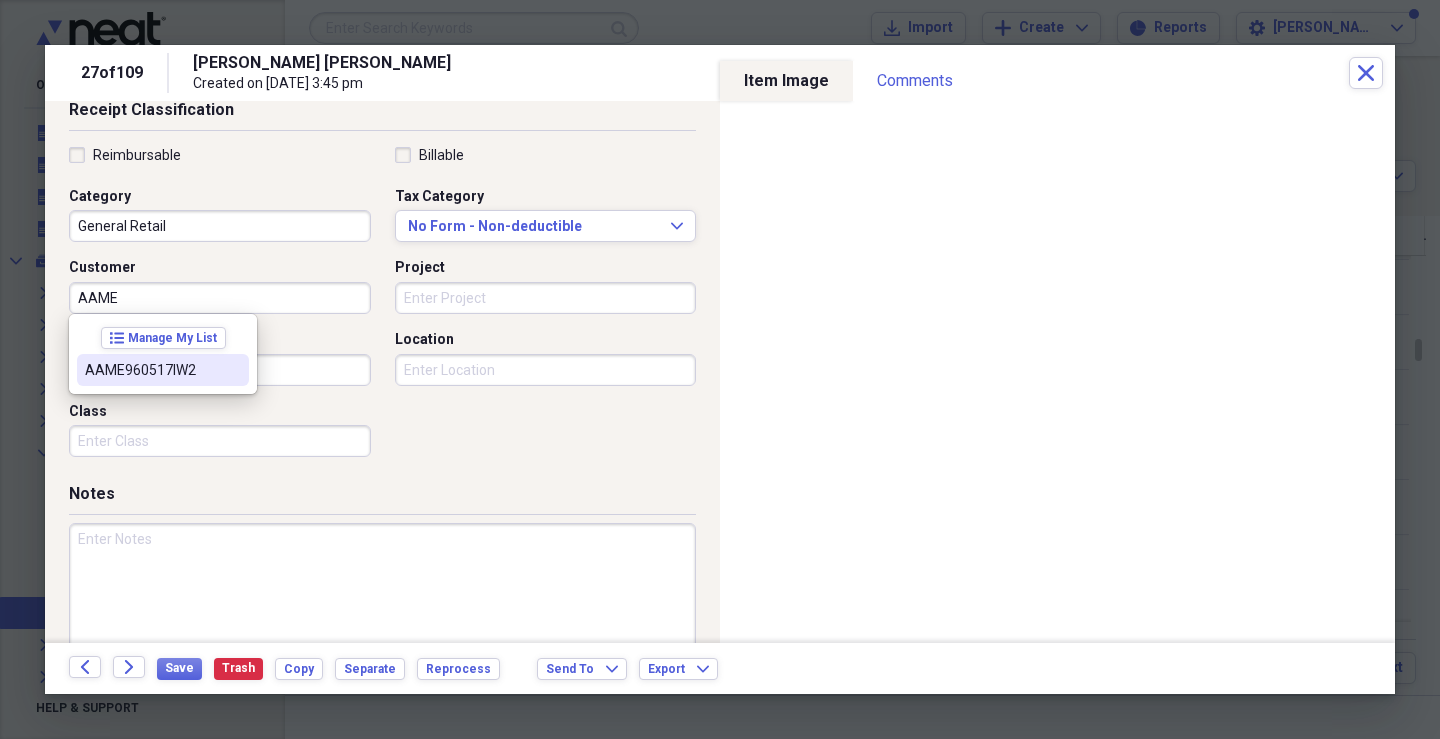 click on "AAME960517IW2" at bounding box center [163, 370] 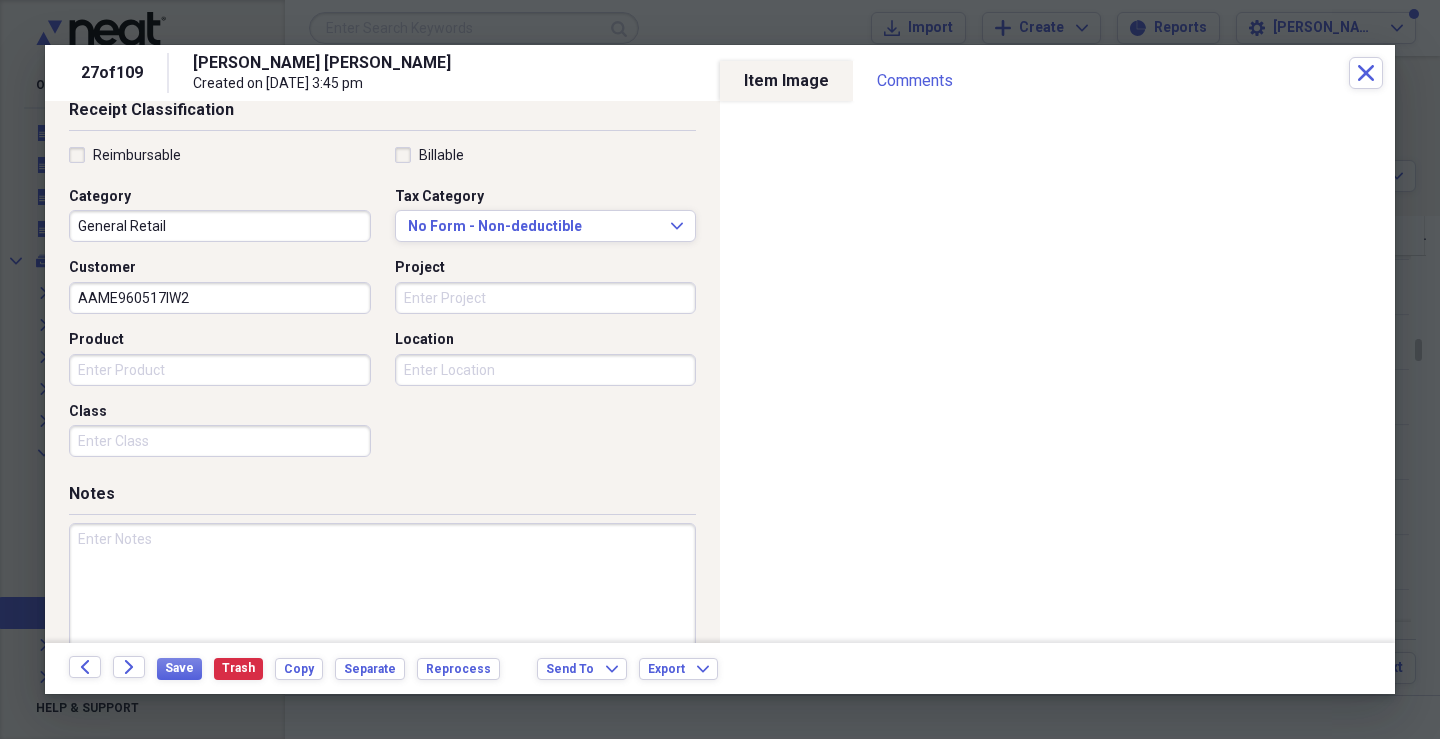 click on "Project" at bounding box center [546, 298] 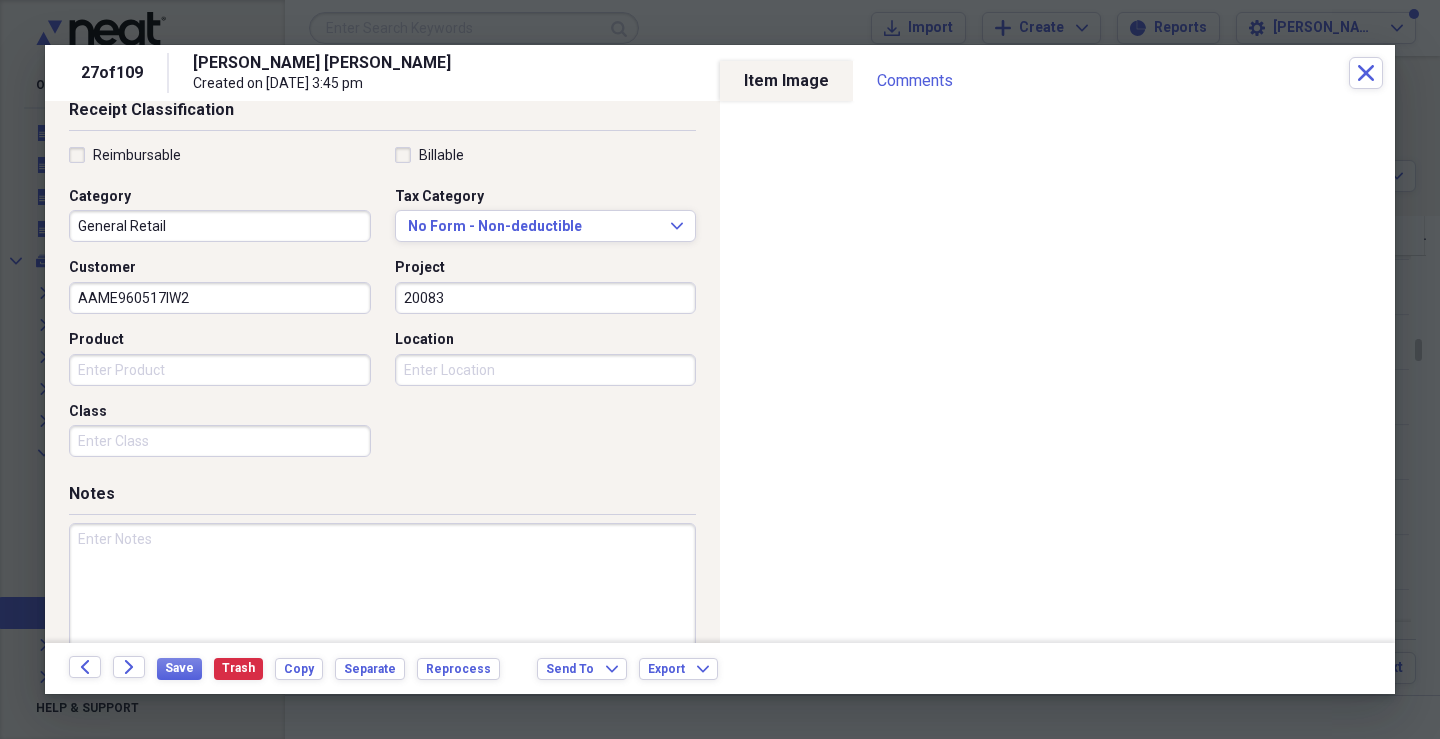 type on "20083" 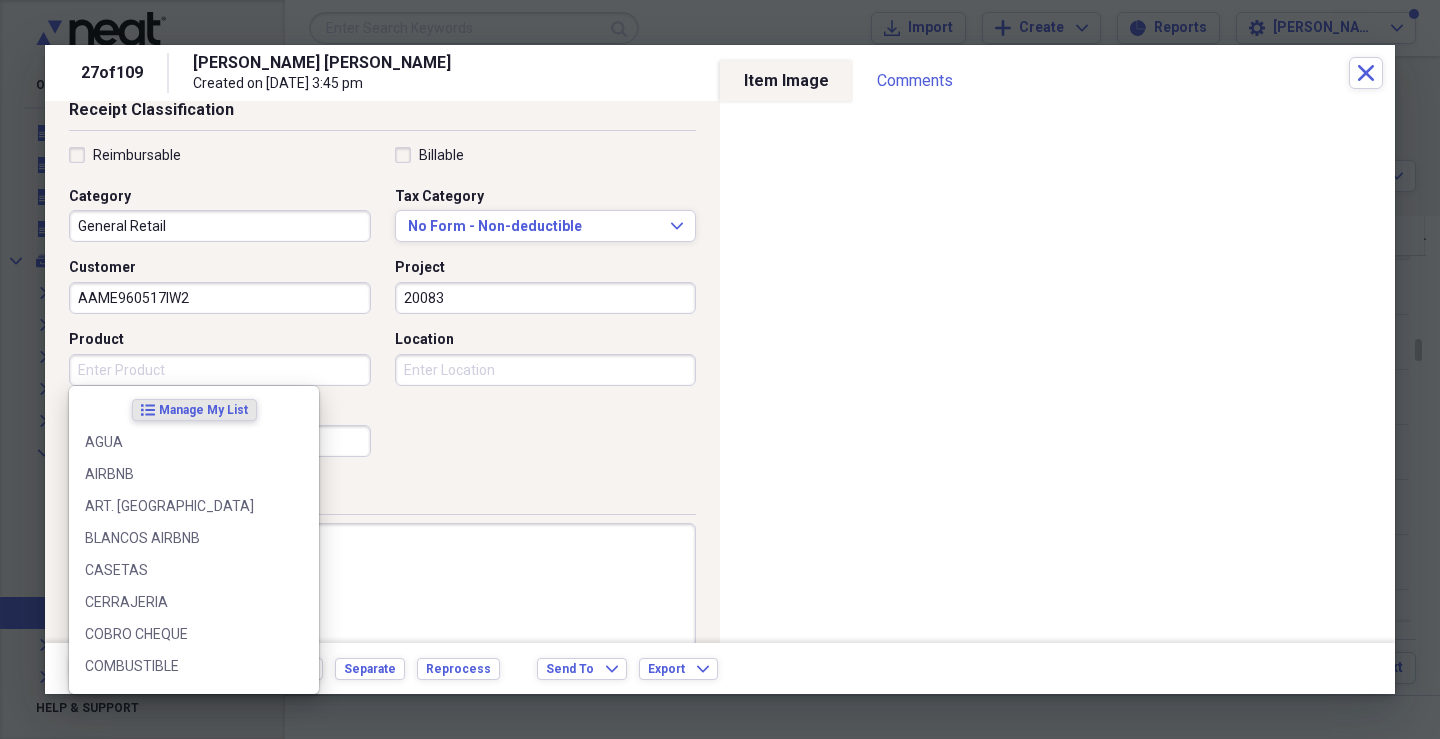 click on "Product" at bounding box center (220, 370) 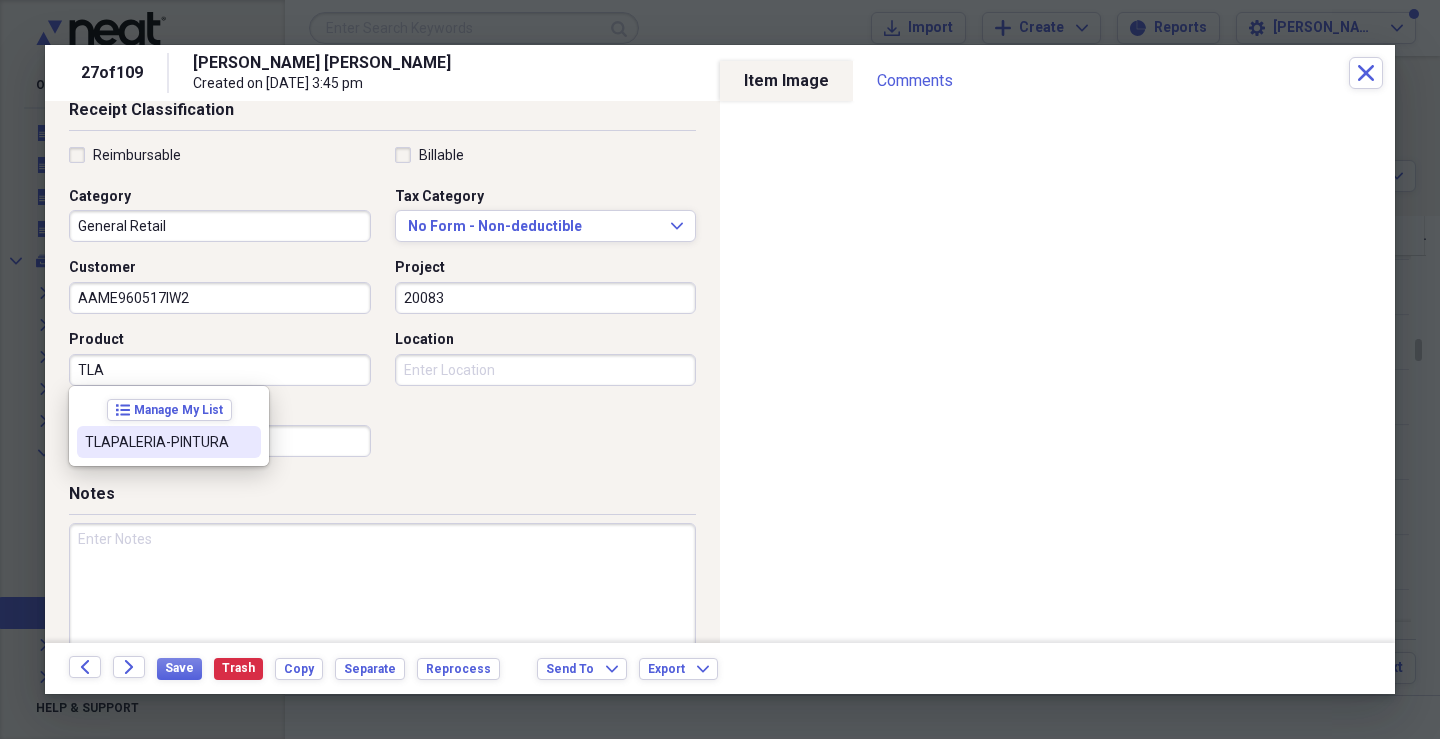 click on "TLAPALERIA-PINTURA" at bounding box center [169, 442] 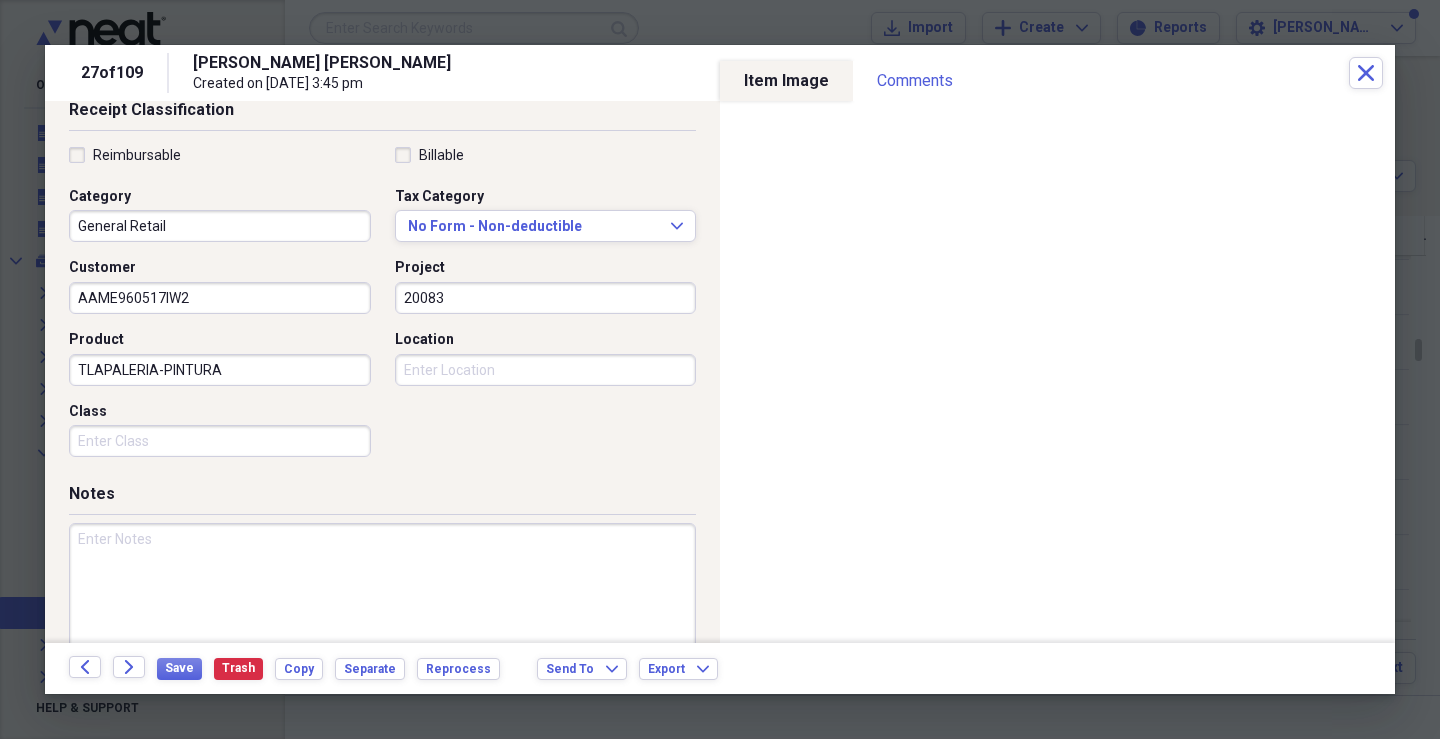 click on "Class" at bounding box center [220, 441] 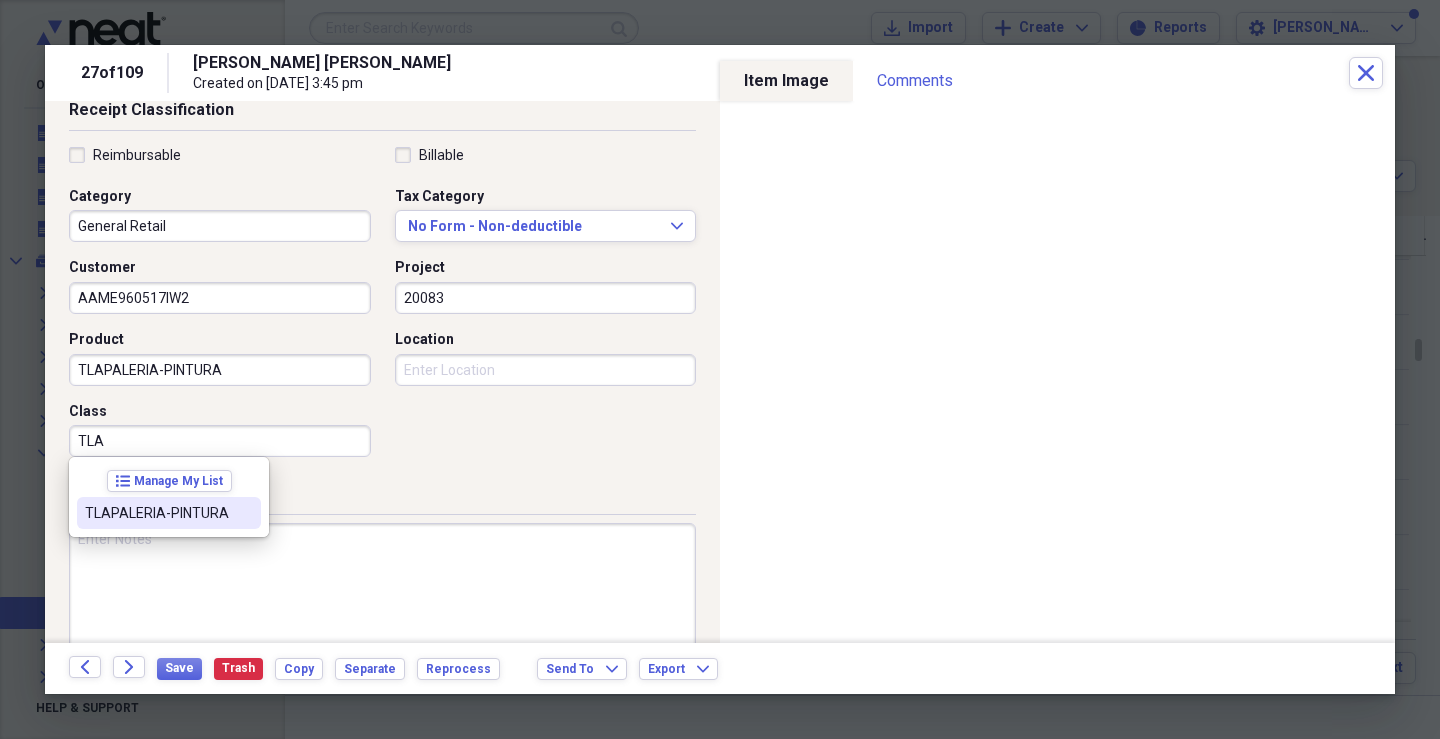 click on "TLAPALERIA-PINTURA" at bounding box center (169, 513) 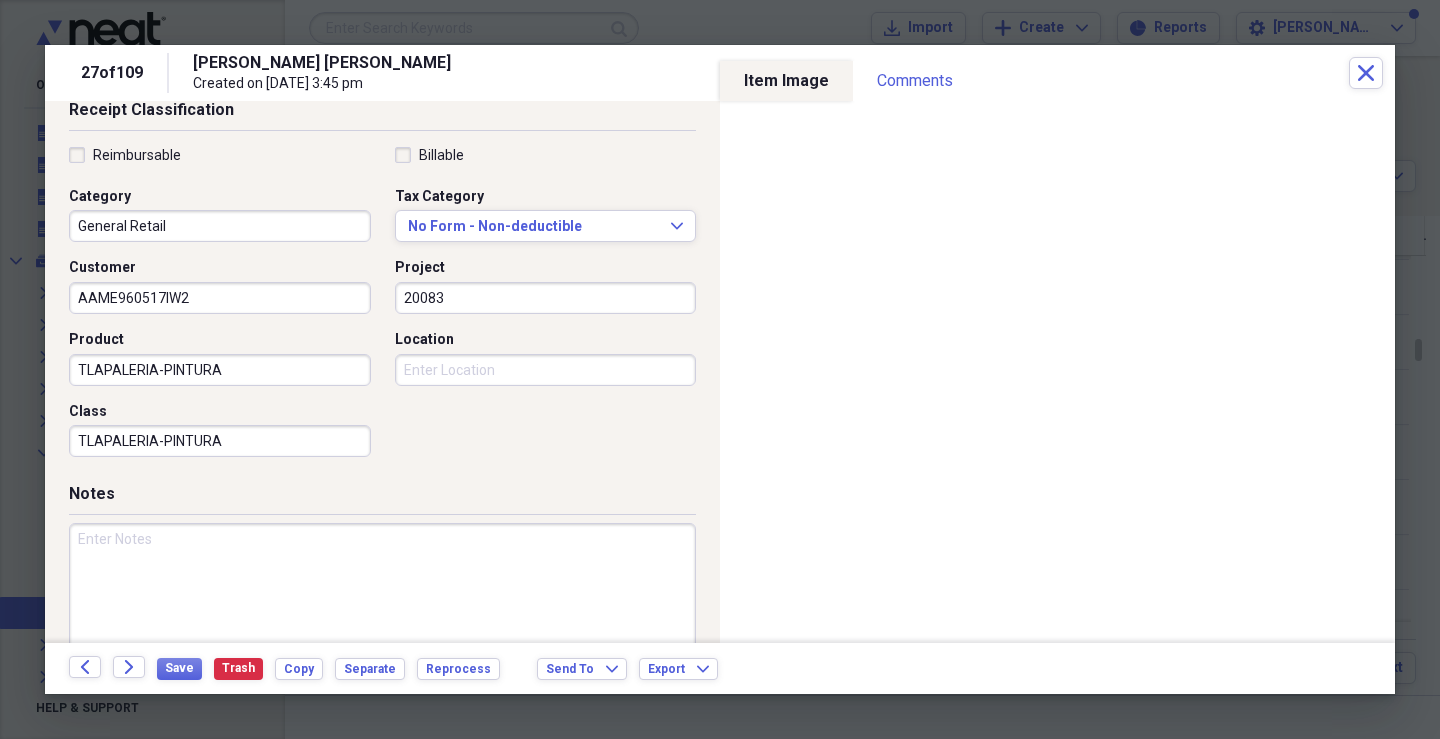 click on "Location" at bounding box center [546, 370] 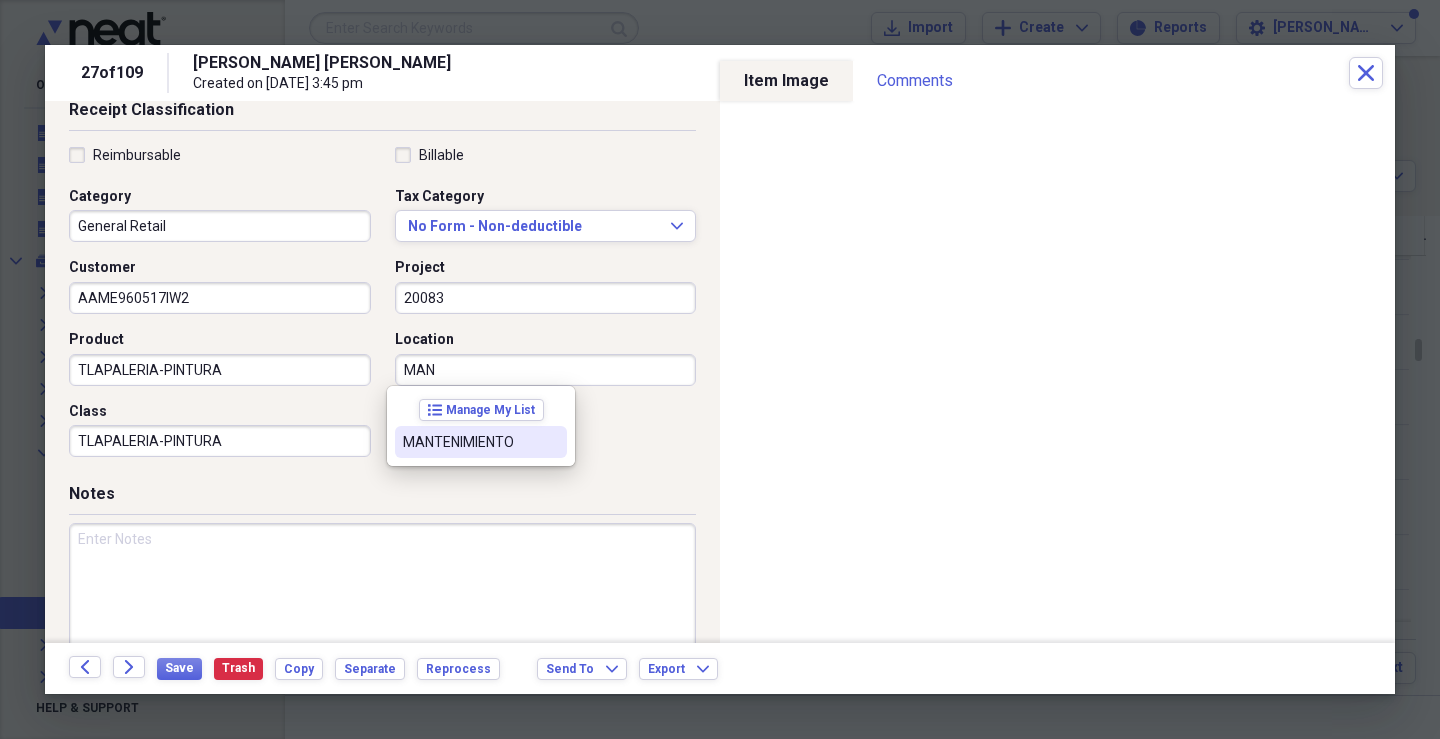 drag, startPoint x: 463, startPoint y: 457, endPoint x: 444, endPoint y: 466, distance: 21.023796 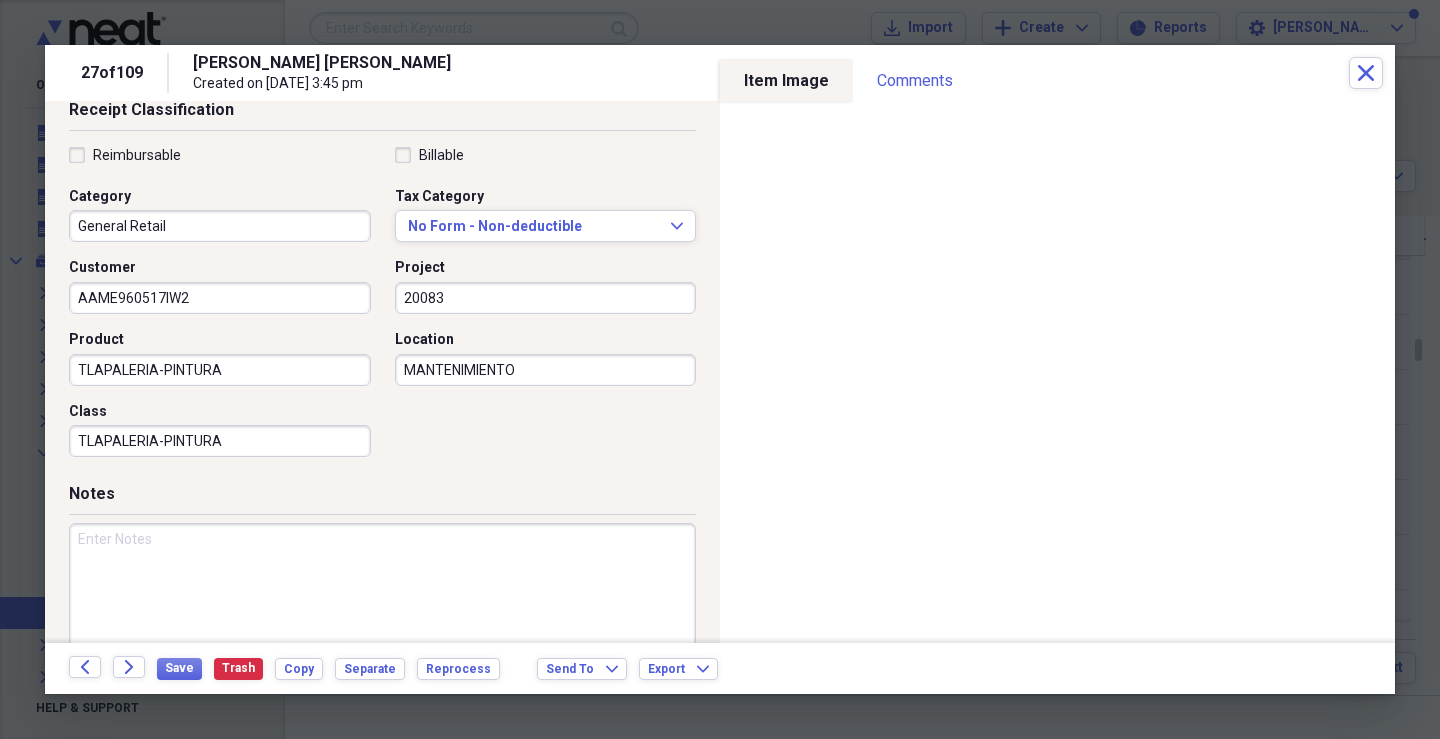 click at bounding box center [382, 588] 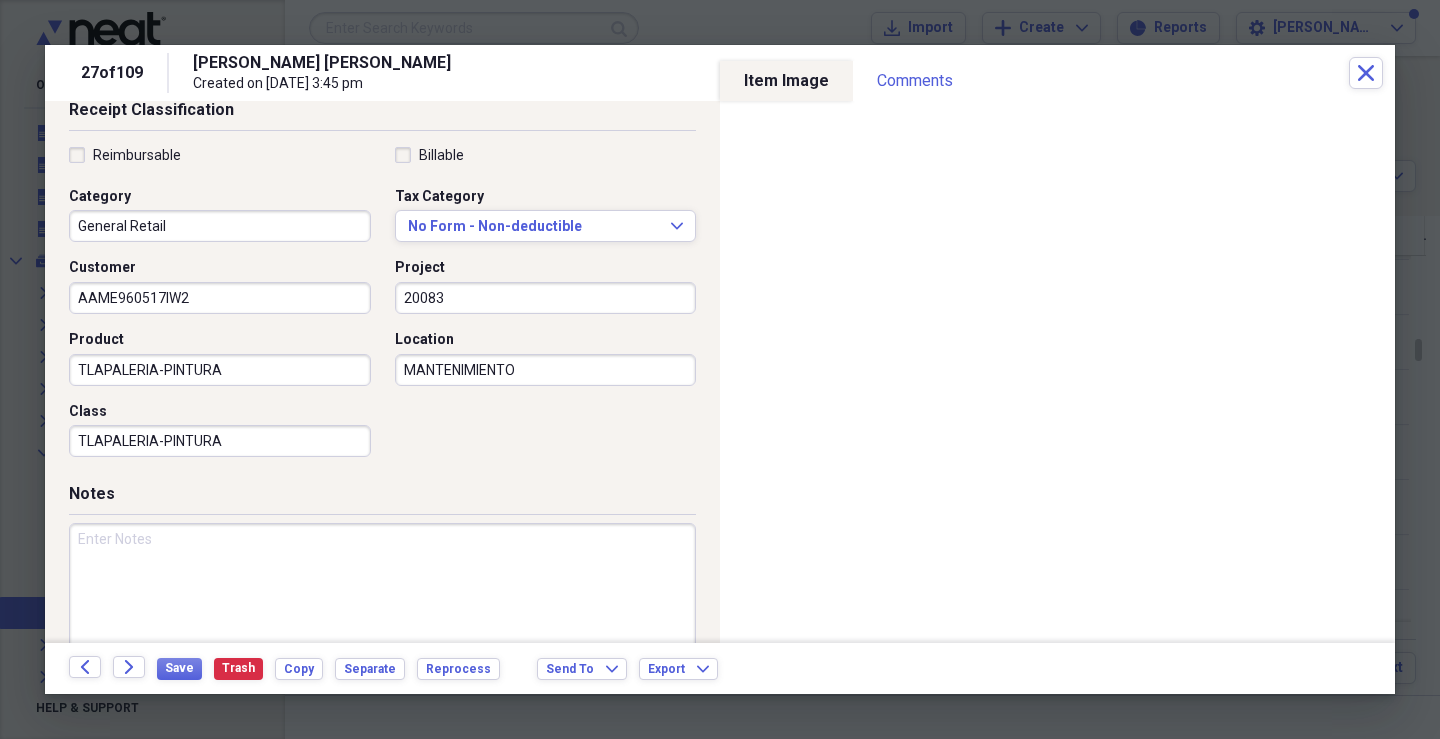 click at bounding box center [382, 588] 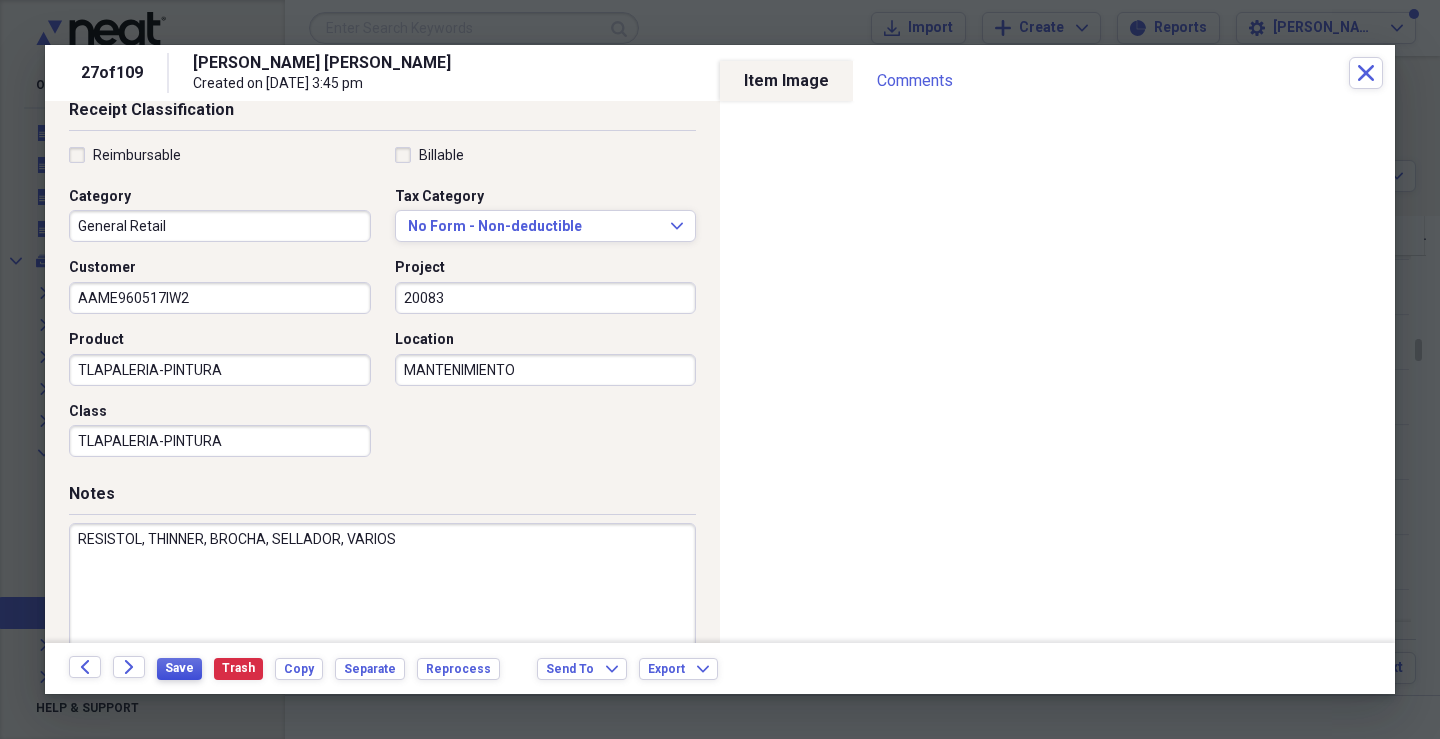 type on "RESISTOL, THINNER, BROCHA, SELLADOR, VARIOS" 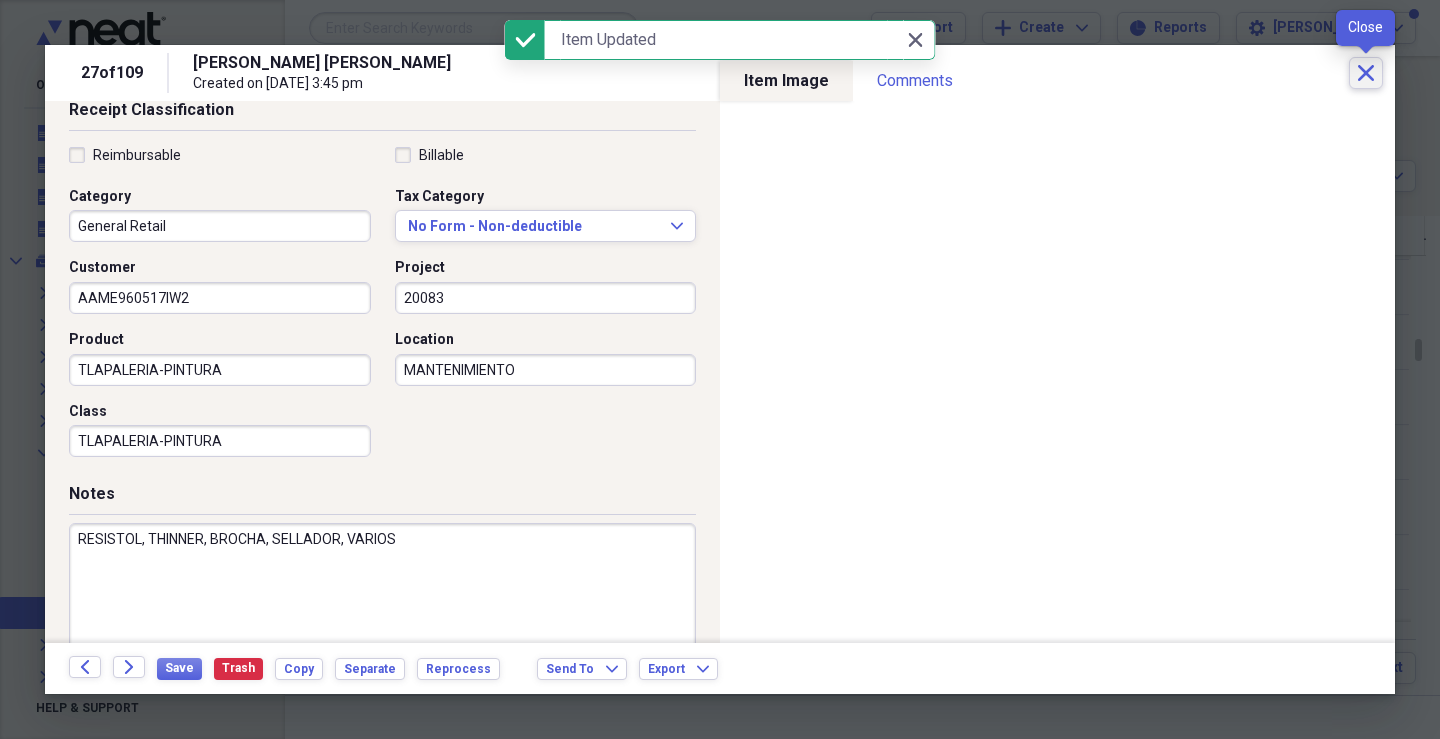 click on "Close" 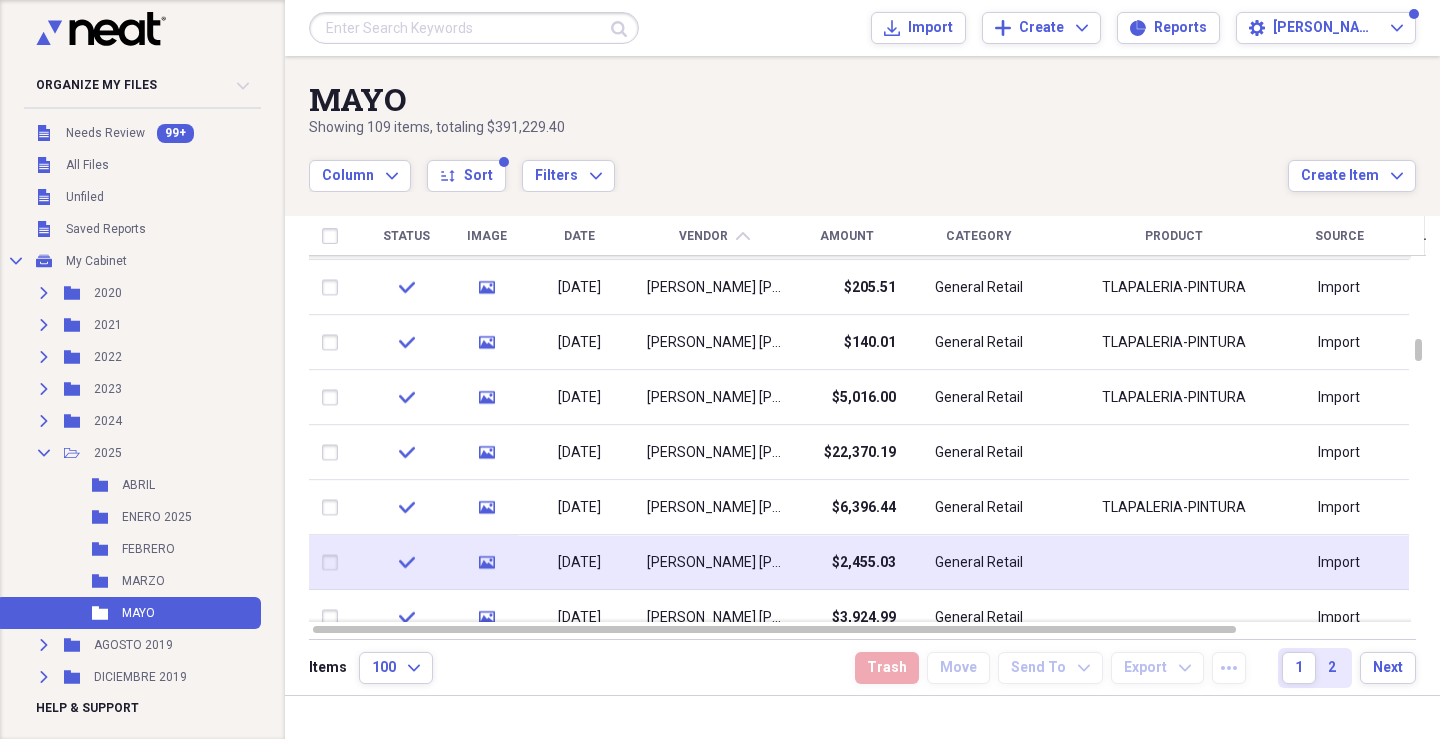 click on "General Retail" at bounding box center (979, 562) 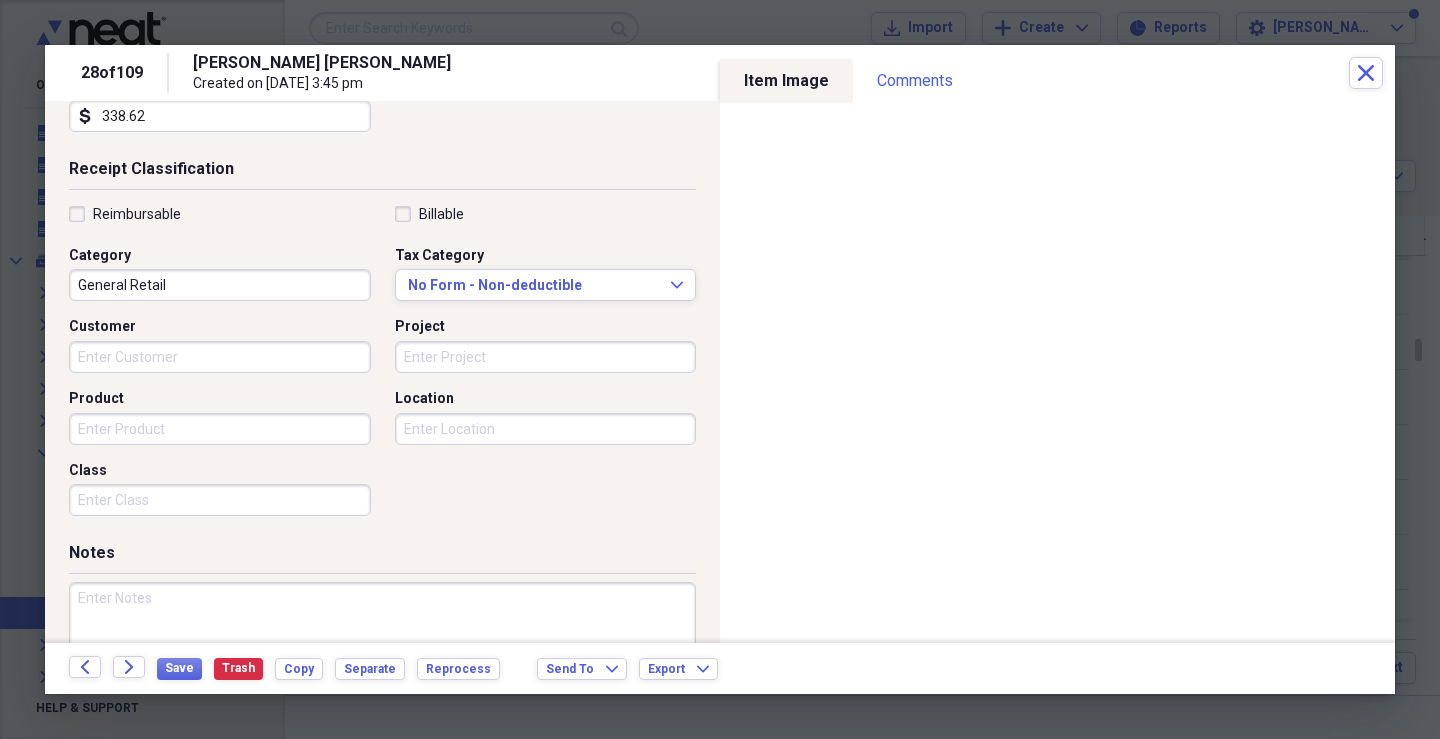 scroll, scrollTop: 437, scrollLeft: 0, axis: vertical 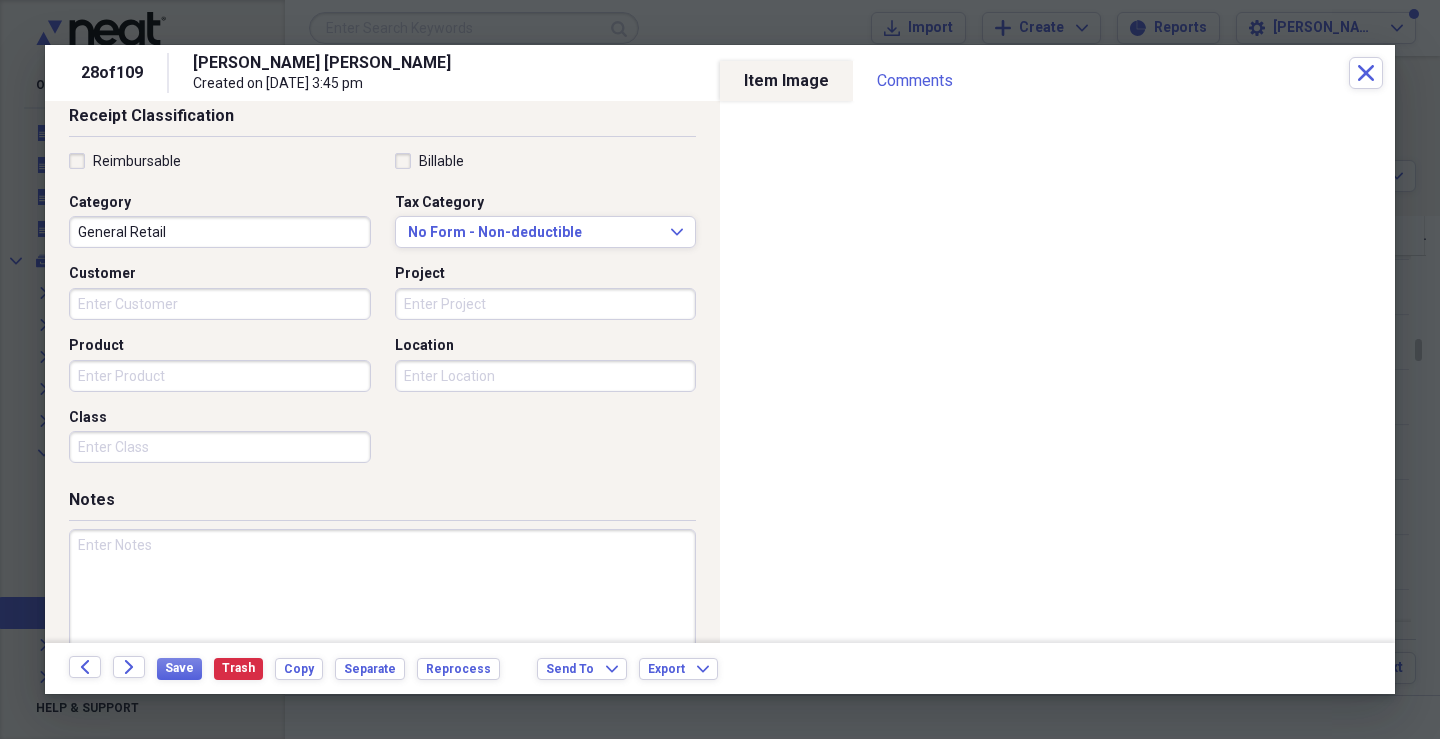 click on "Customer" at bounding box center (220, 304) 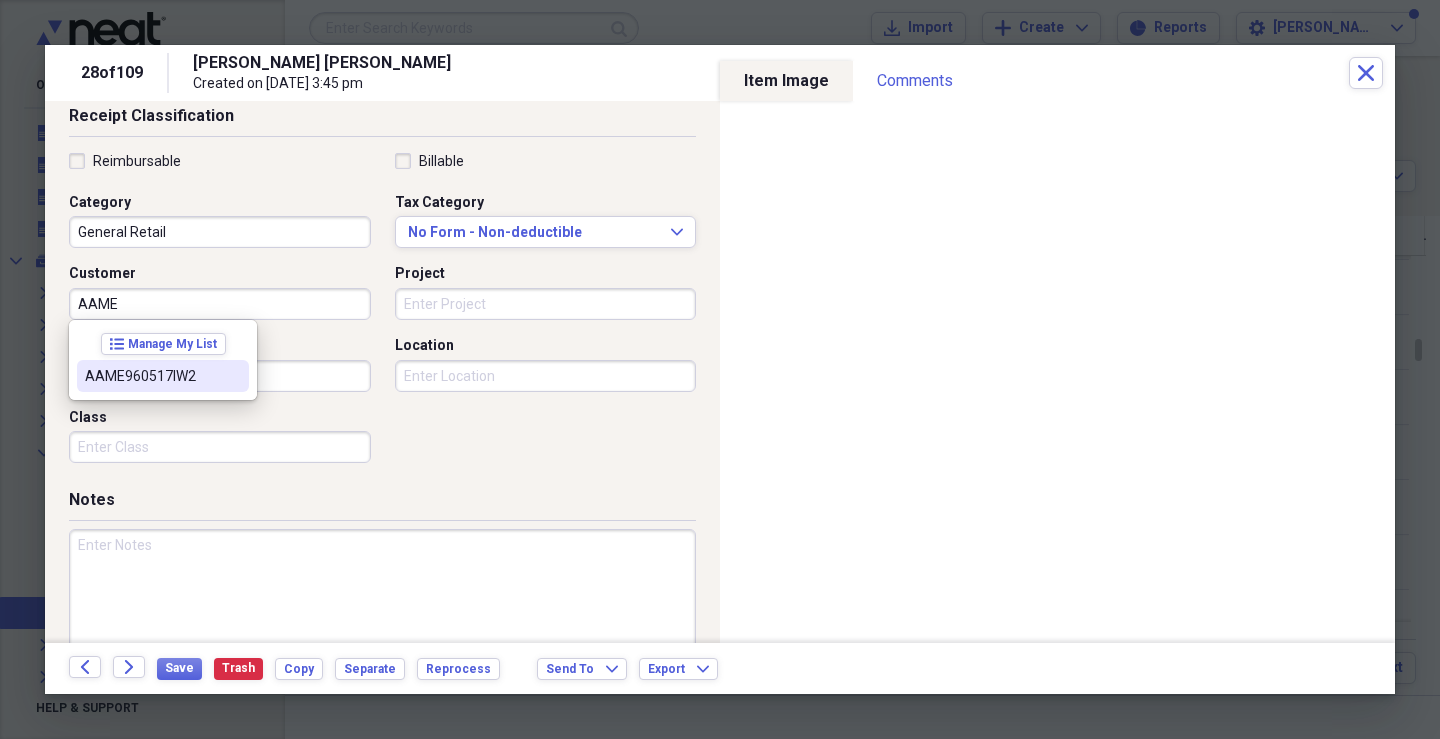click on "AAME960517IW2" at bounding box center (151, 376) 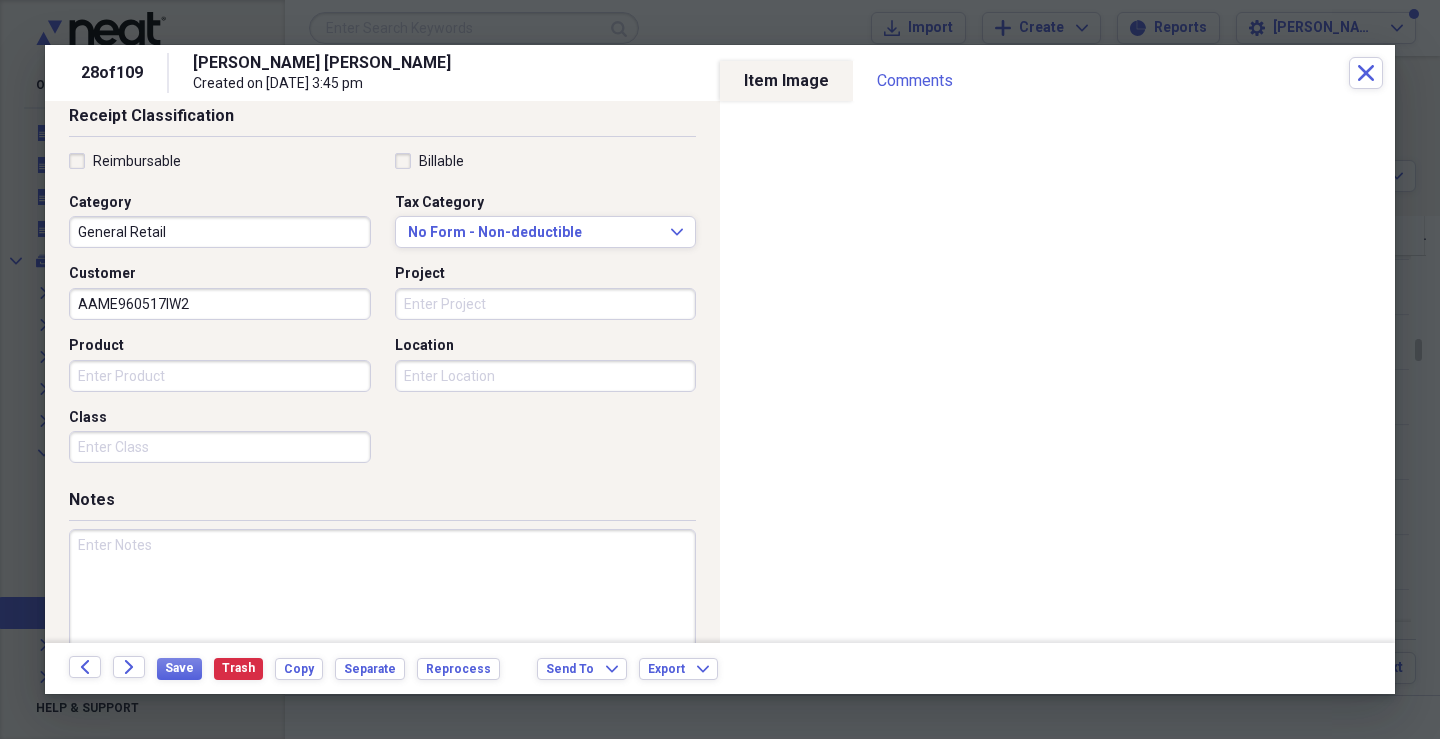 click on "Product" at bounding box center (220, 376) 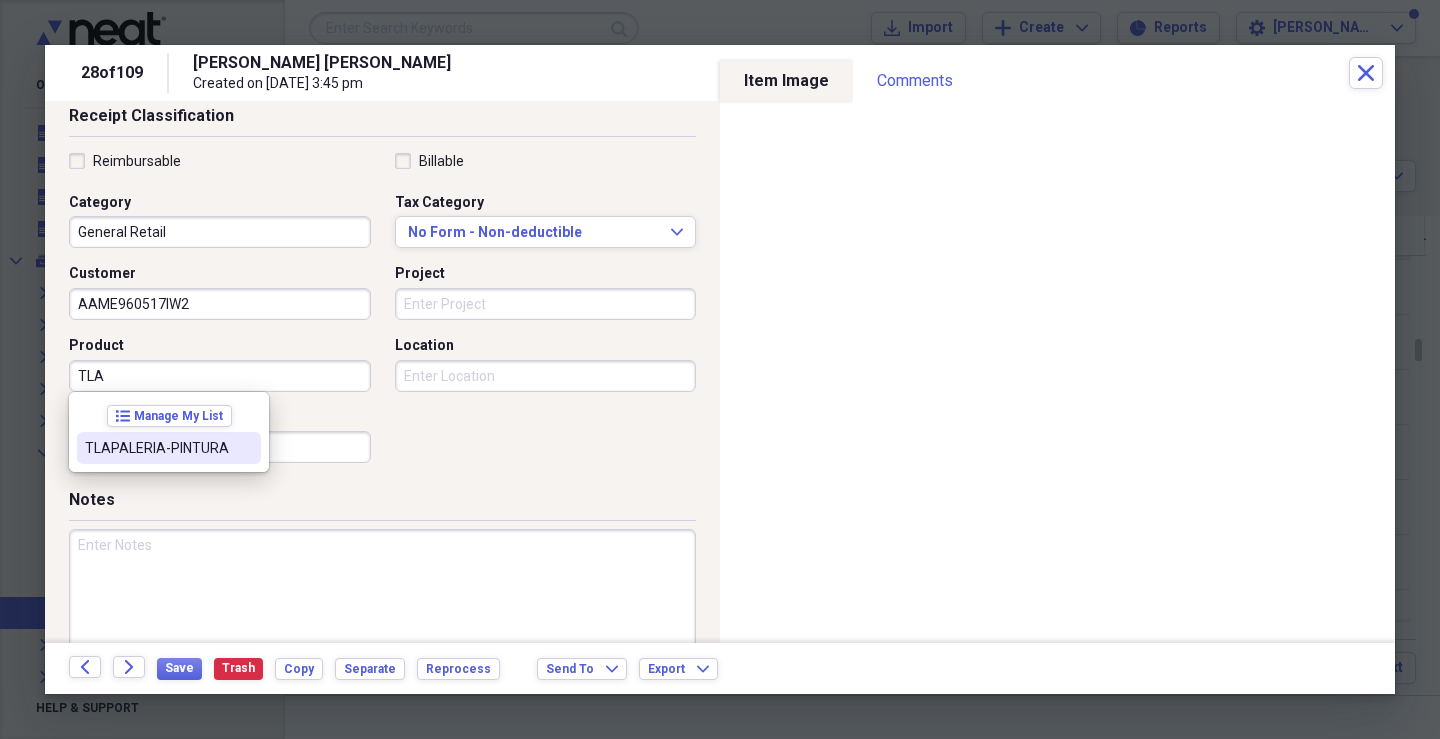 click on "TLAPALERIA-PINTURA" at bounding box center (157, 448) 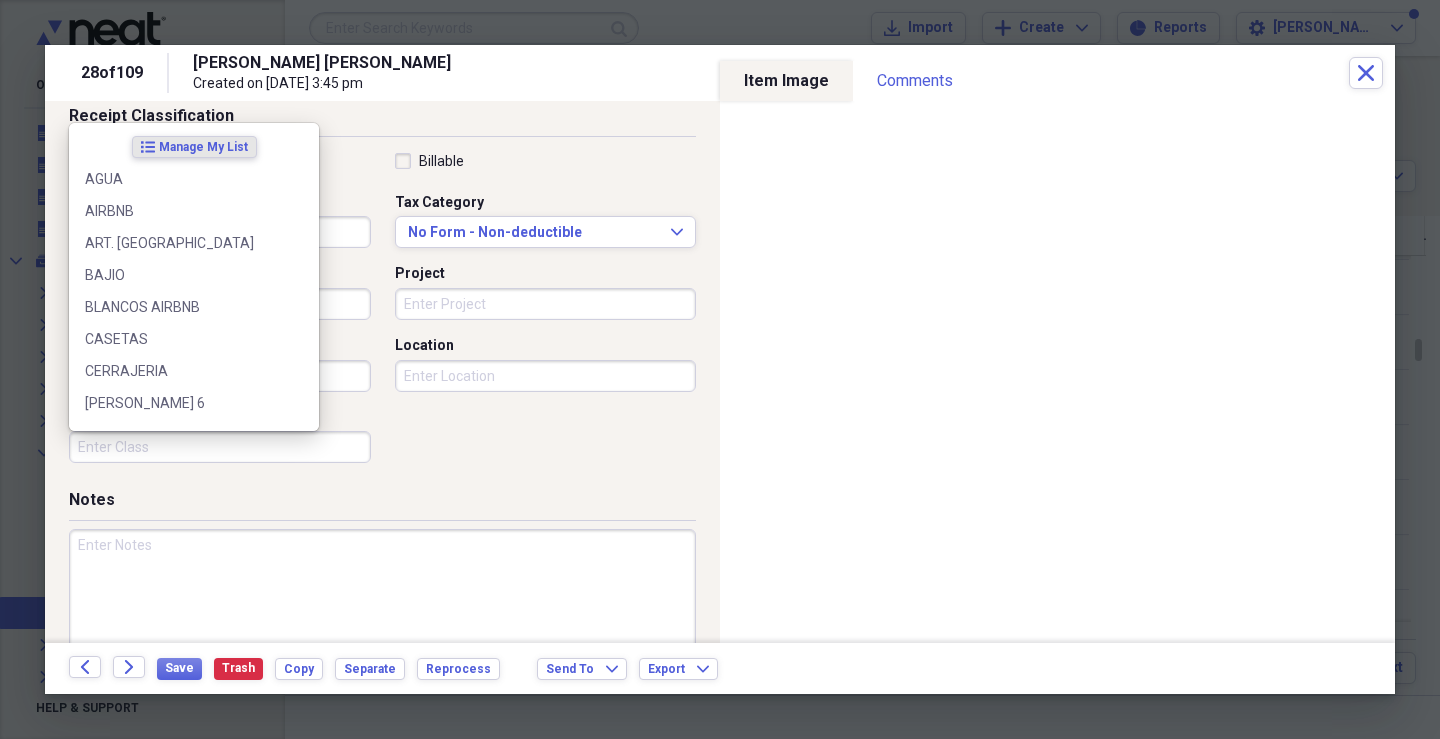 click on "Class" at bounding box center [220, 447] 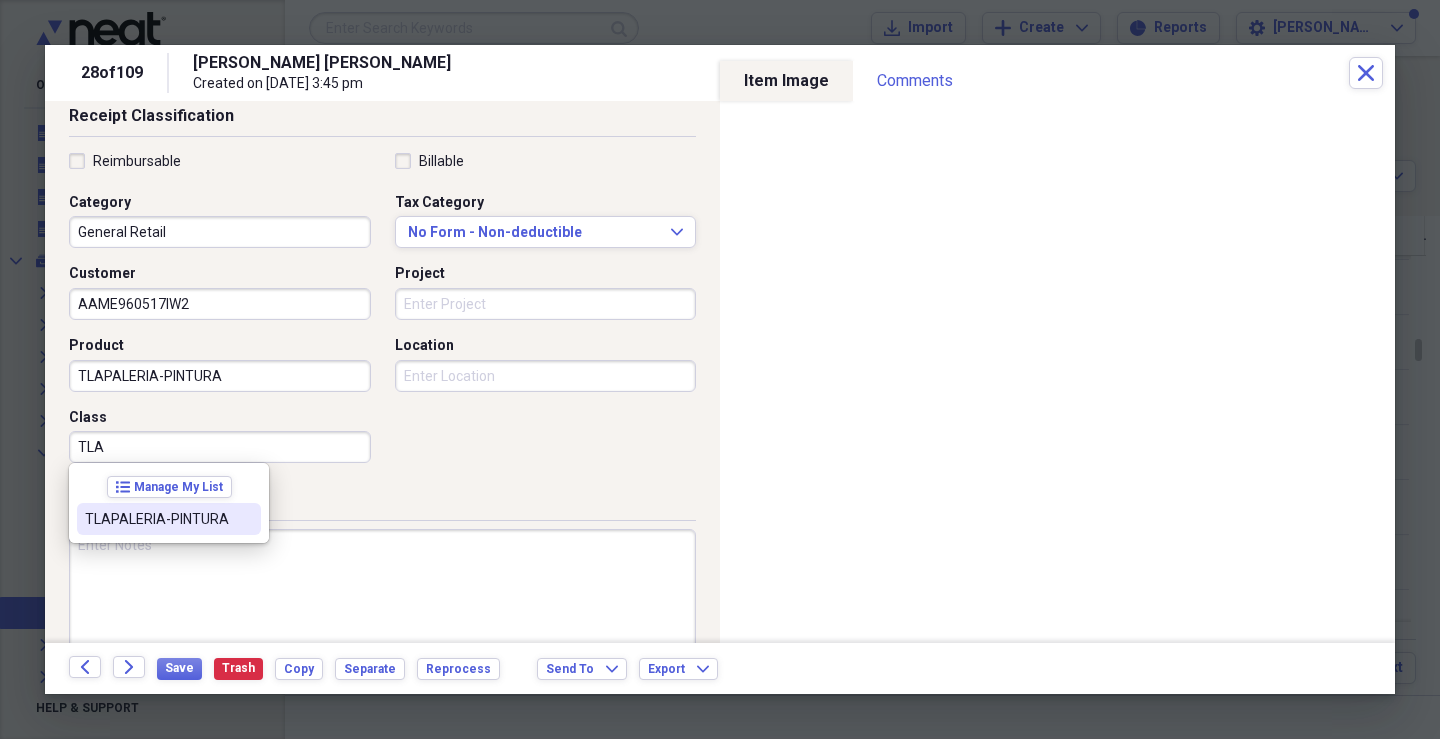 drag, startPoint x: 141, startPoint y: 516, endPoint x: 216, endPoint y: 493, distance: 78.44743 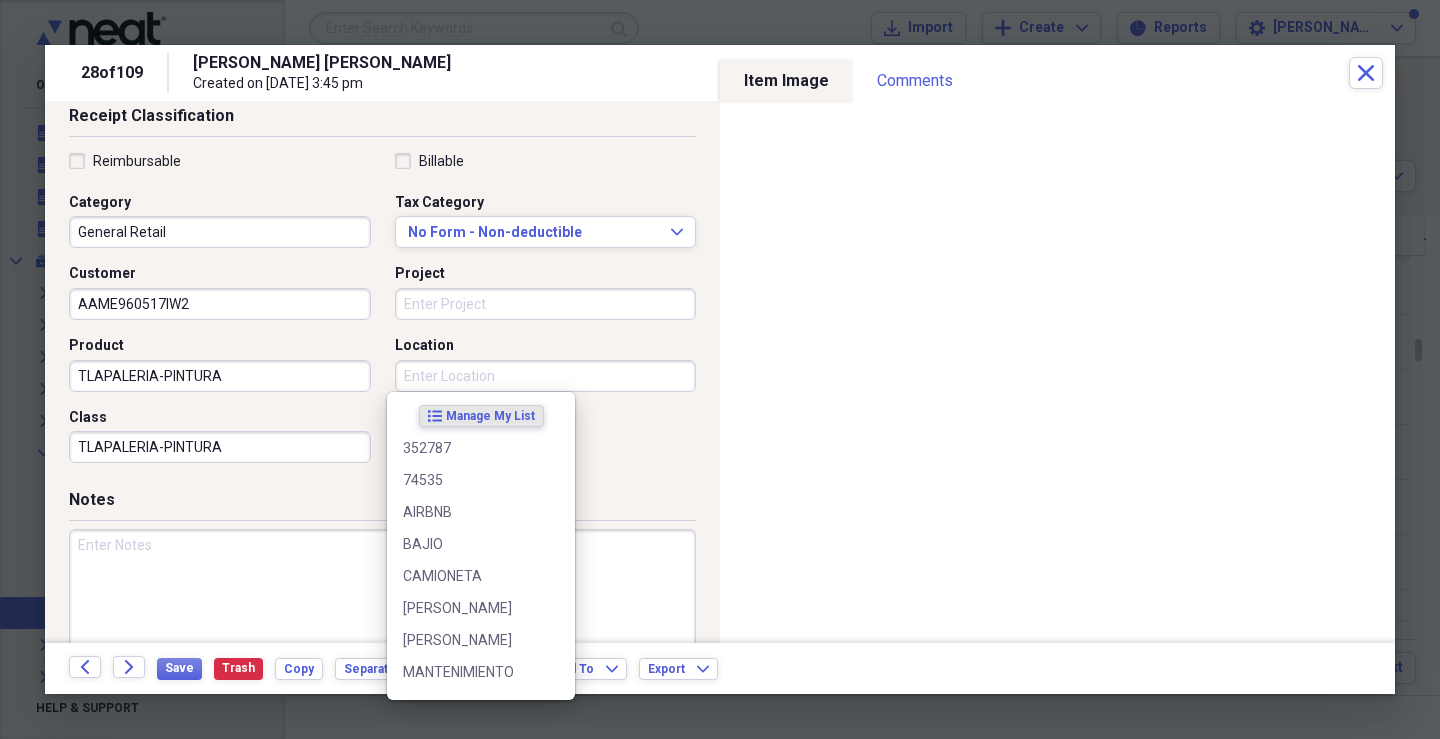 click on "Location" at bounding box center [546, 376] 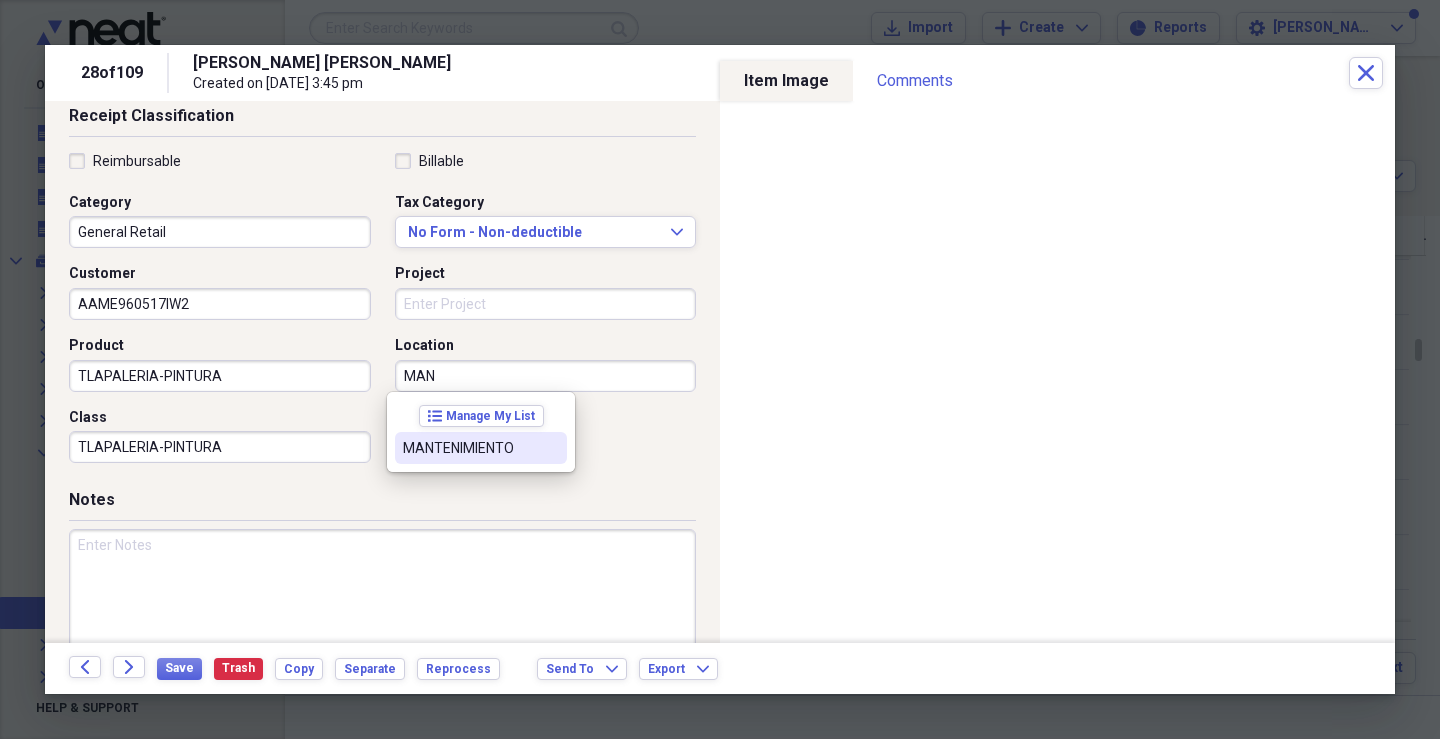 drag, startPoint x: 508, startPoint y: 459, endPoint x: 197, endPoint y: 525, distance: 317.9261 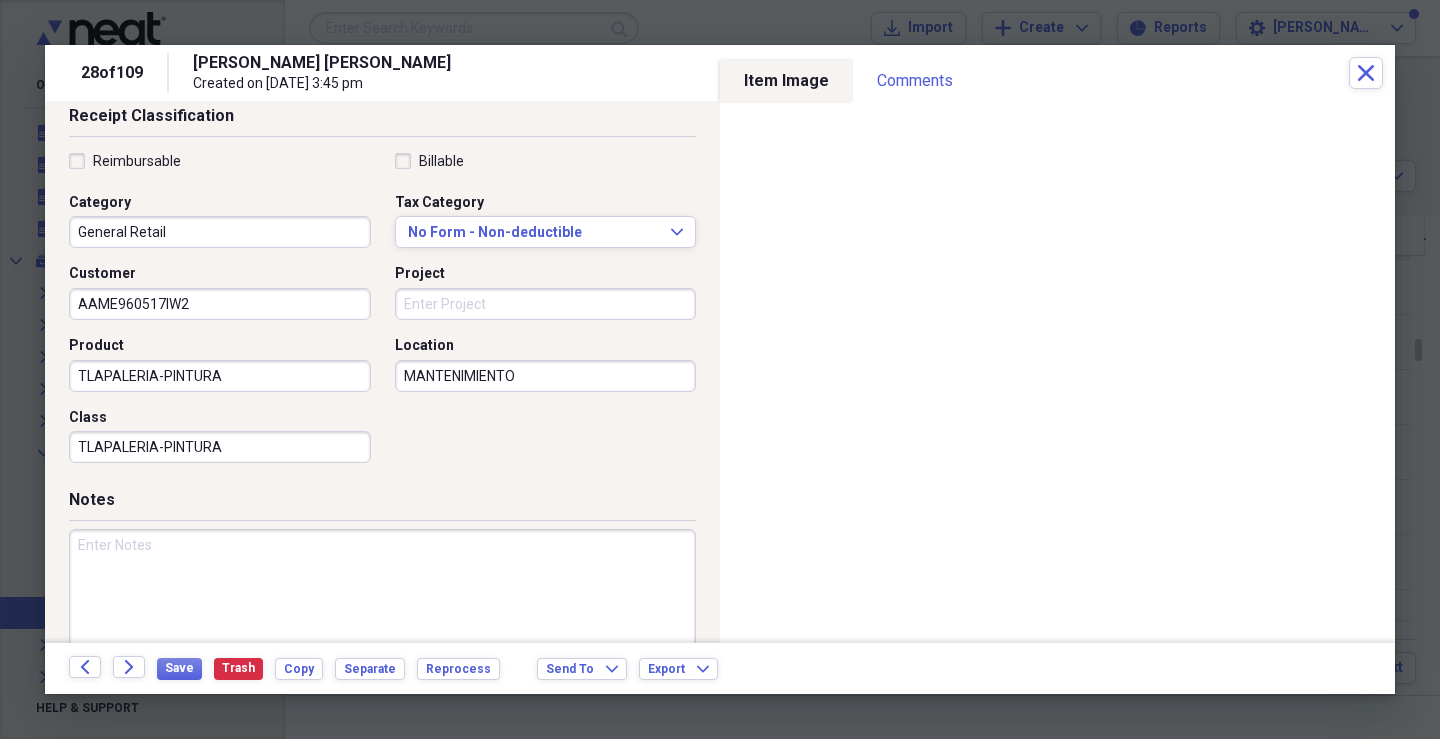 drag, startPoint x: 86, startPoint y: 582, endPoint x: 103, endPoint y: 576, distance: 18.027756 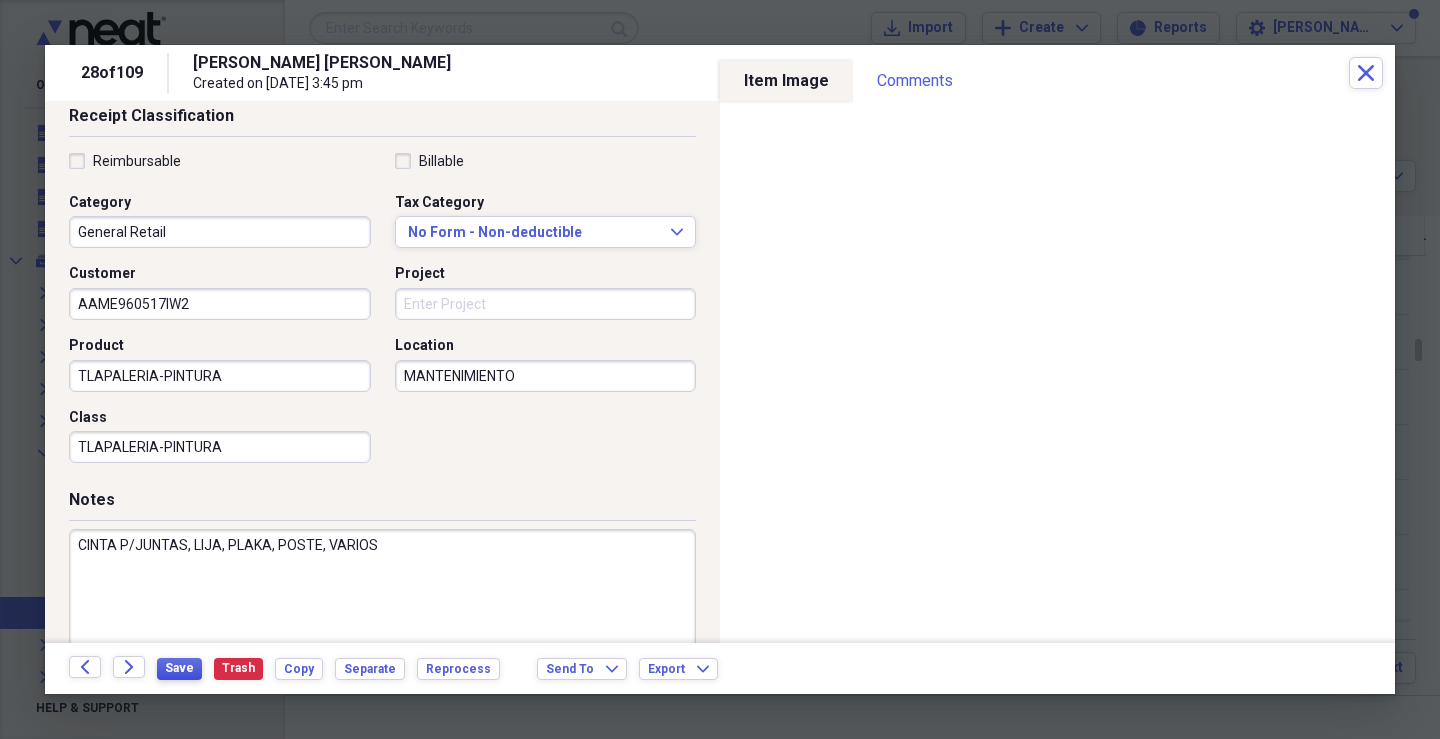 type on "CINTA P/JUNTAS, LIJA, PLAKA, POSTE, VARIOS" 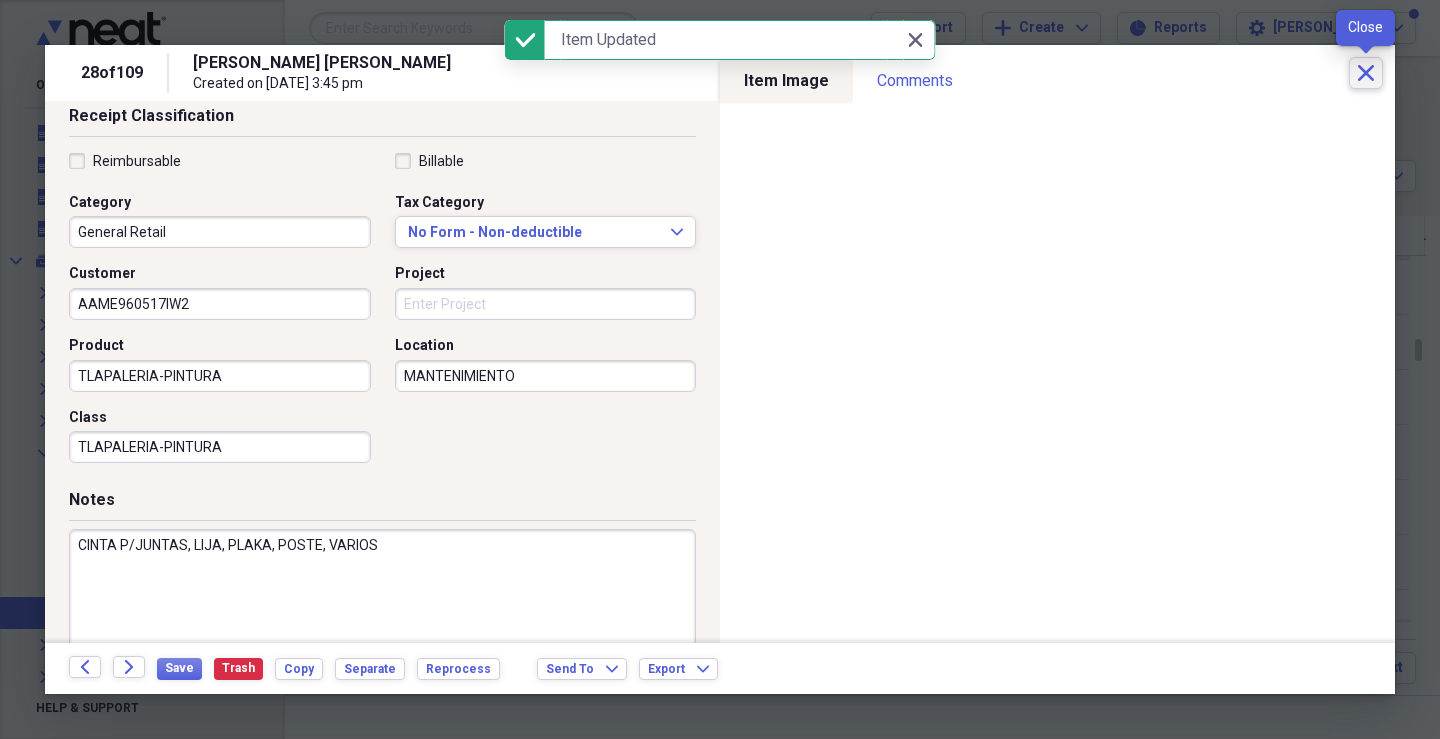 click 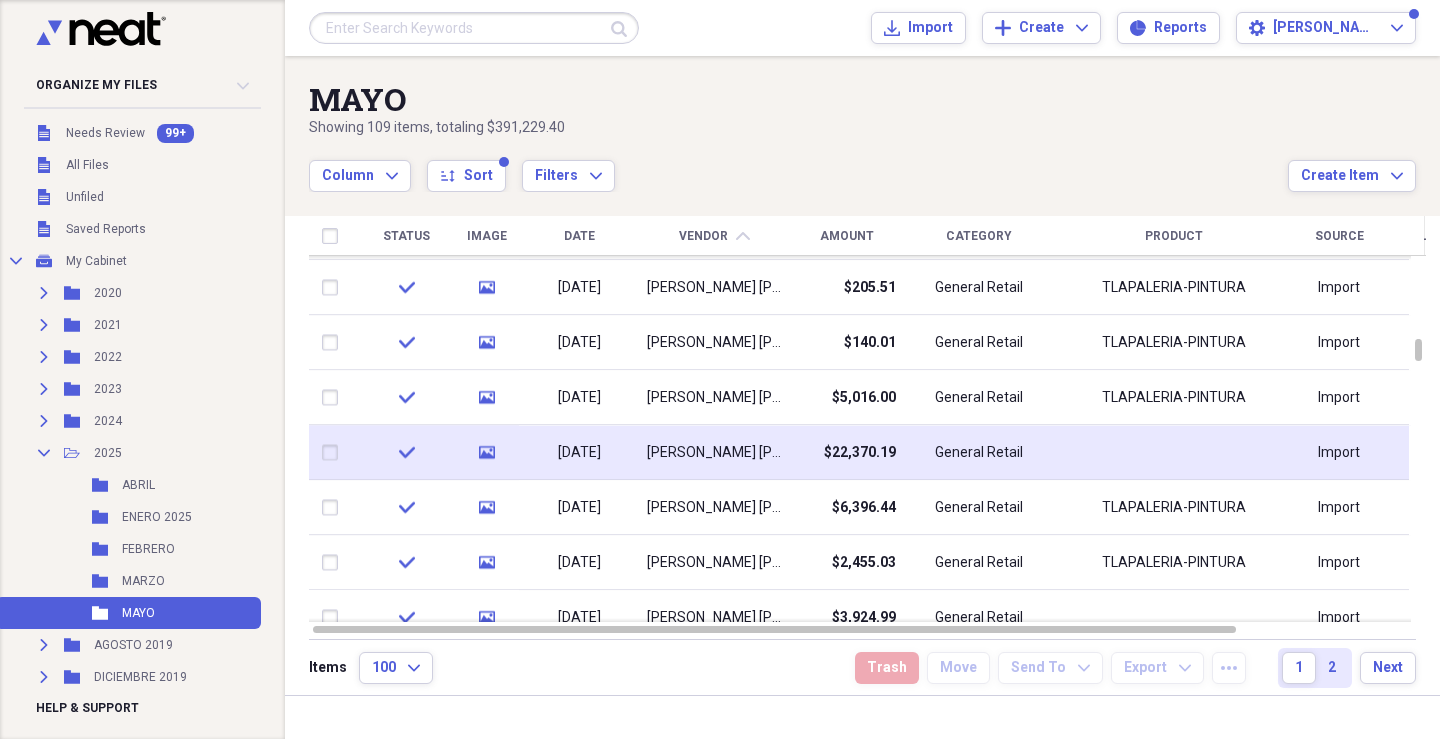 click on "$22,370.19" at bounding box center [860, 453] 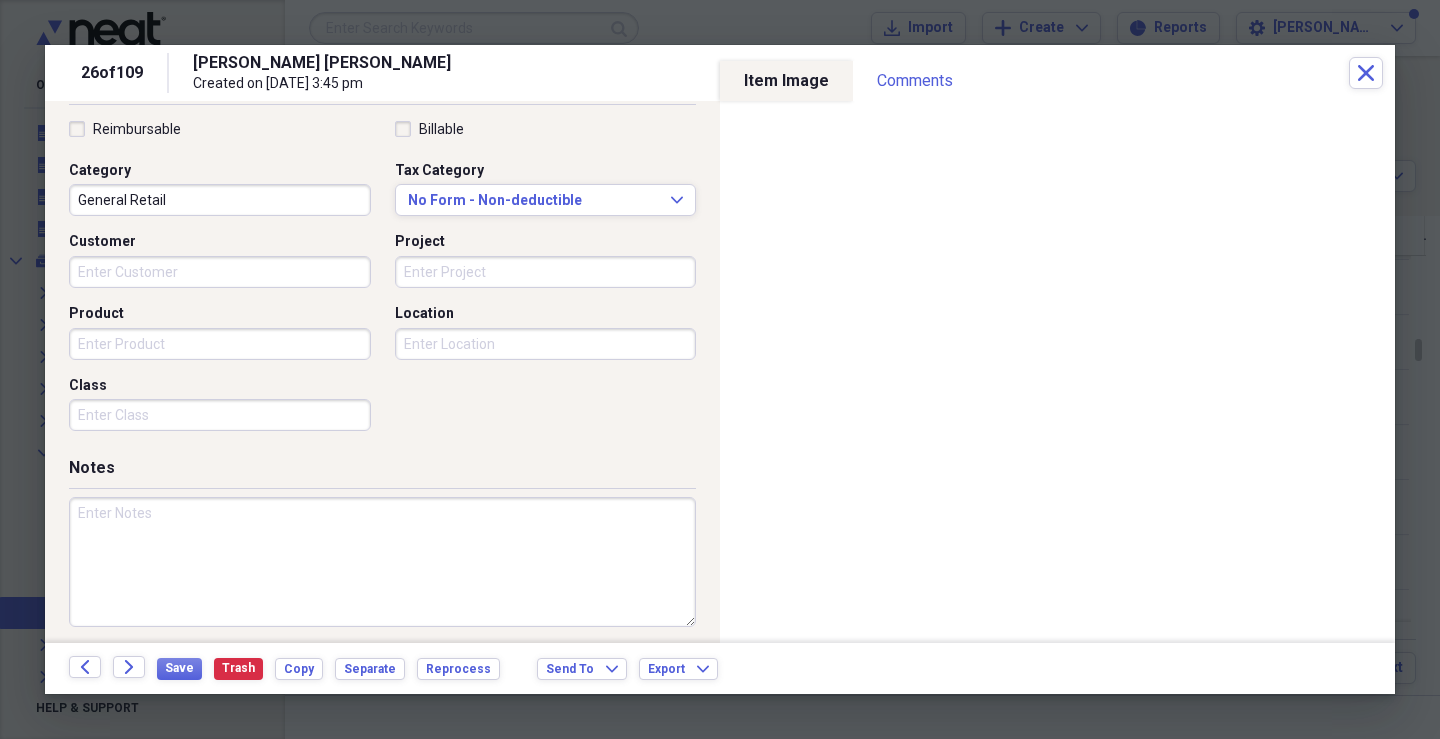 scroll, scrollTop: 479, scrollLeft: 0, axis: vertical 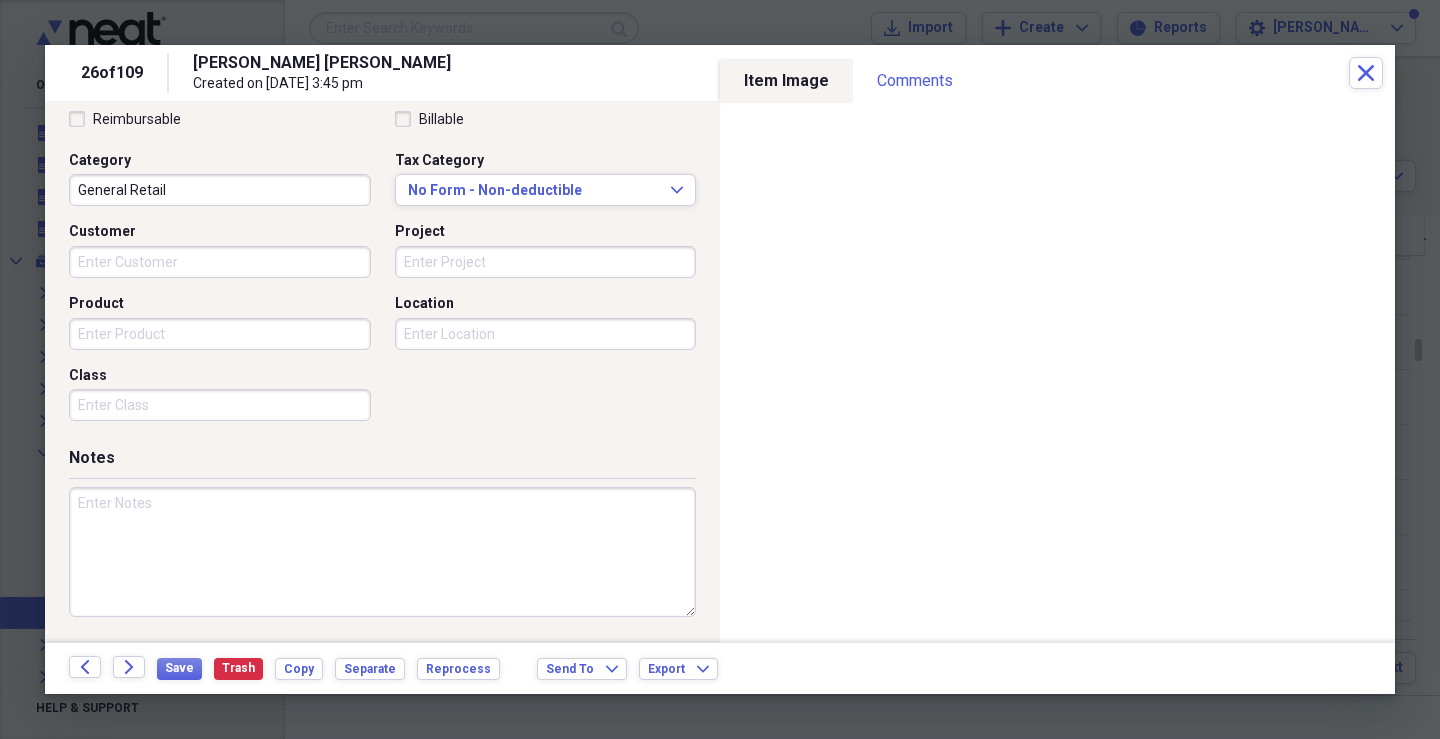 click on "Customer" at bounding box center [220, 262] 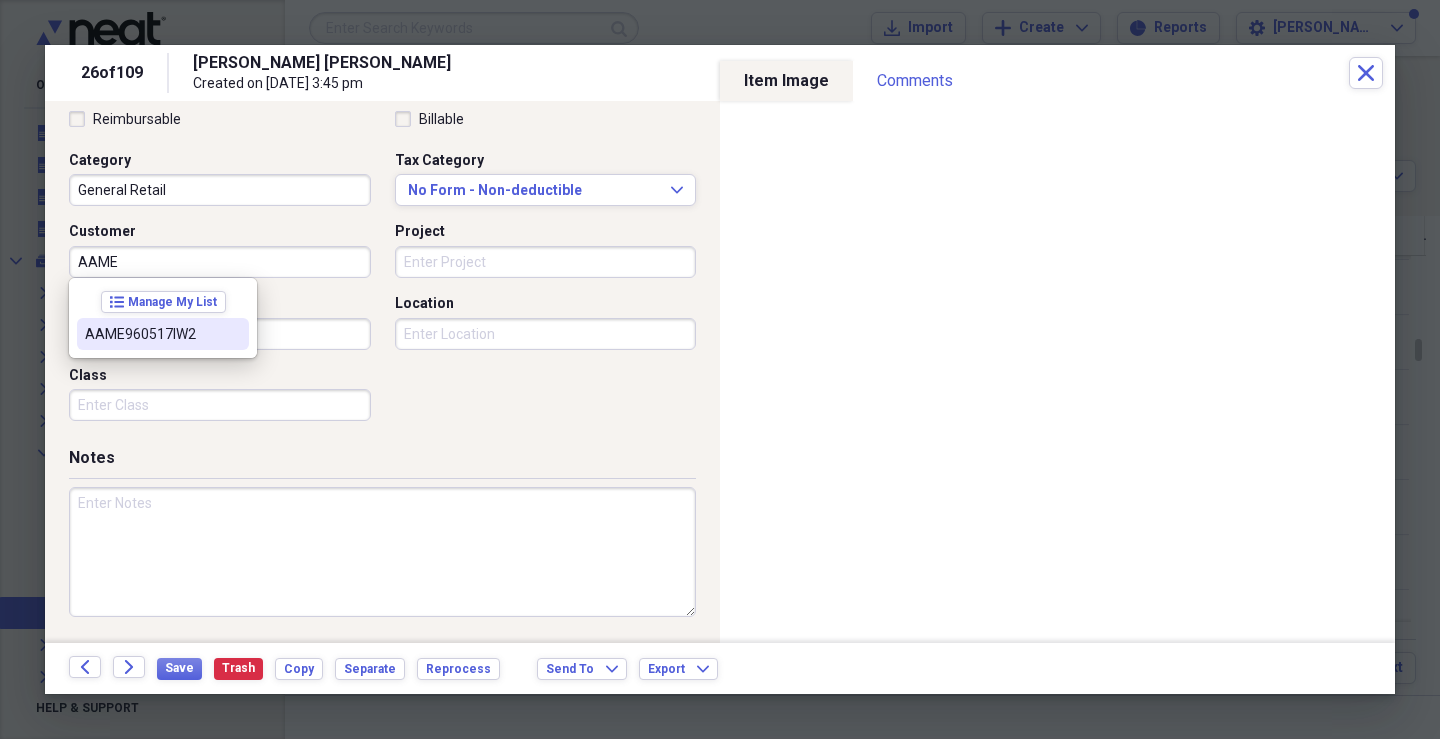 click on "AAME960517IW2" at bounding box center [151, 334] 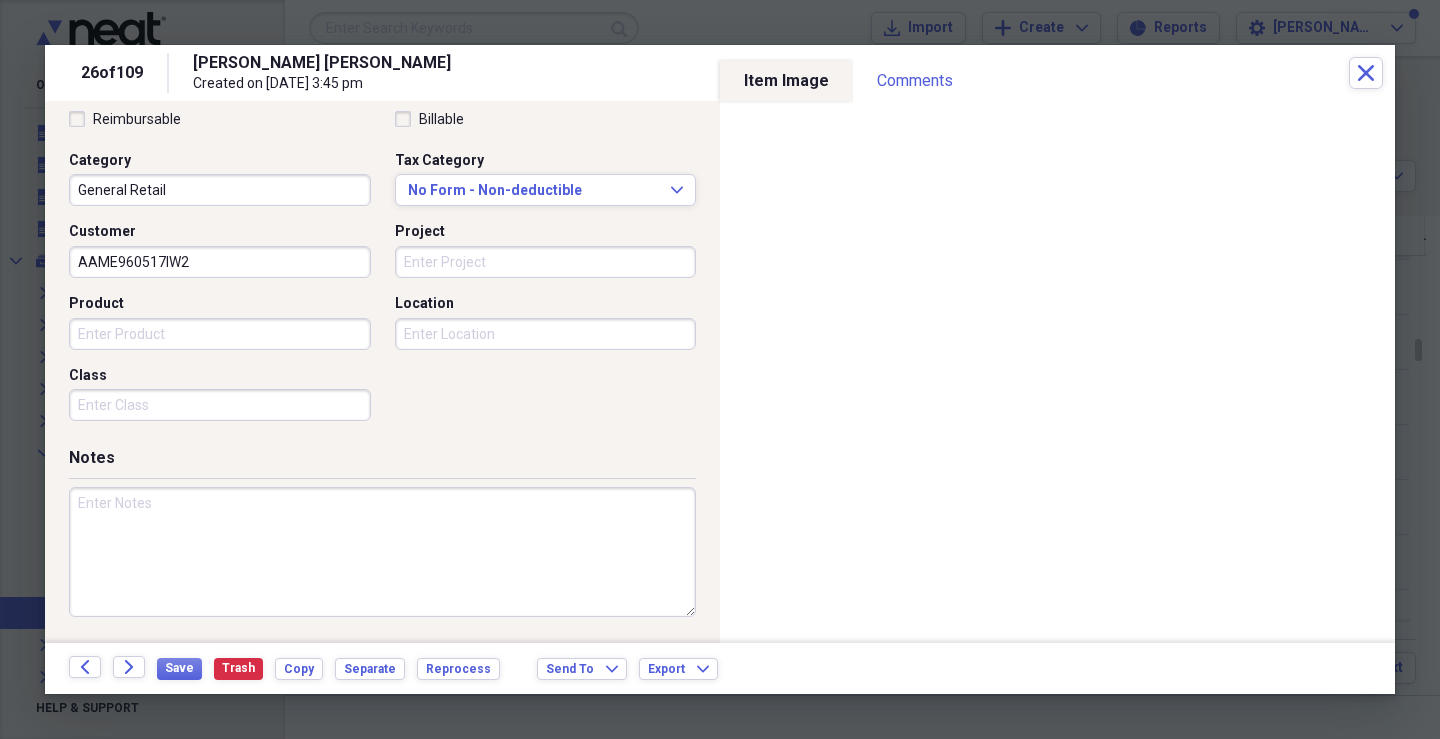 click on "Product" at bounding box center (220, 334) 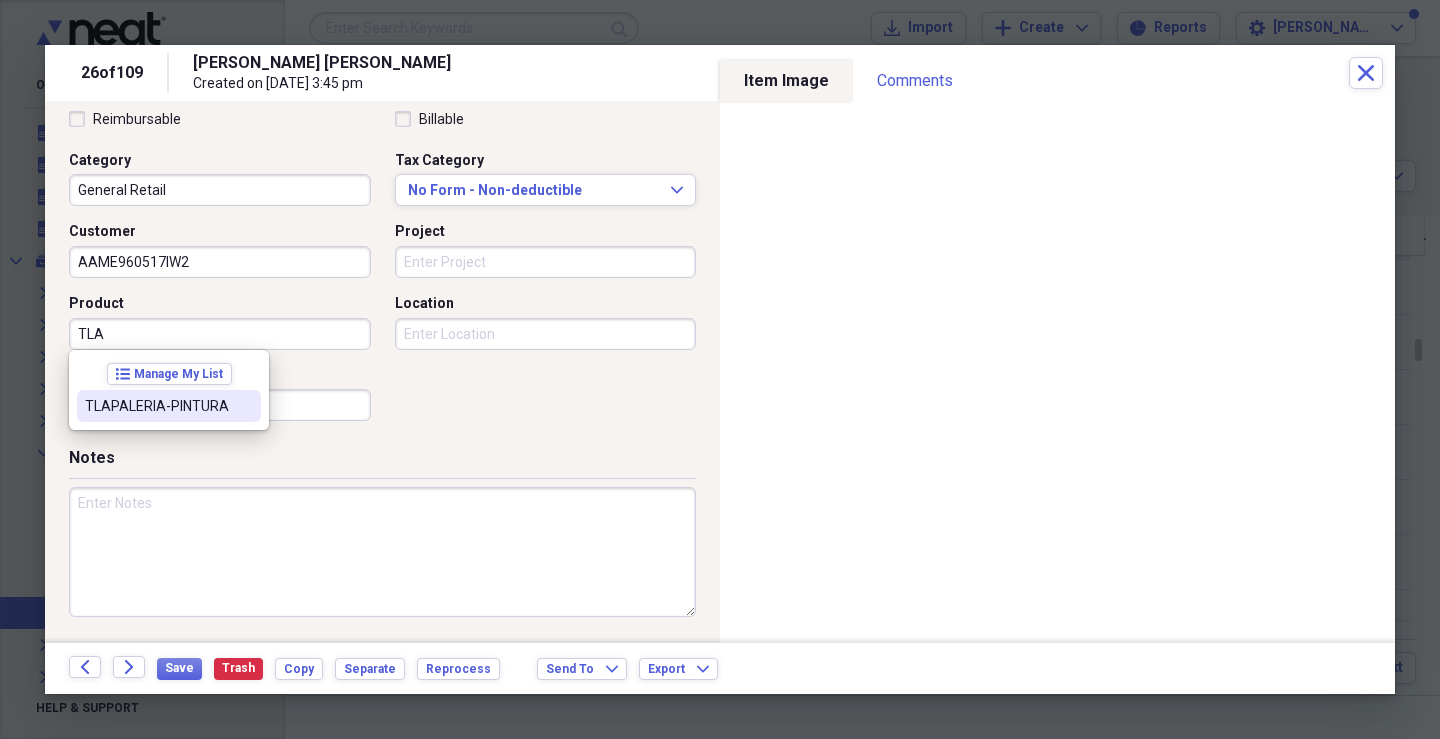 click on "TLAPALERIA-PINTURA" at bounding box center [157, 406] 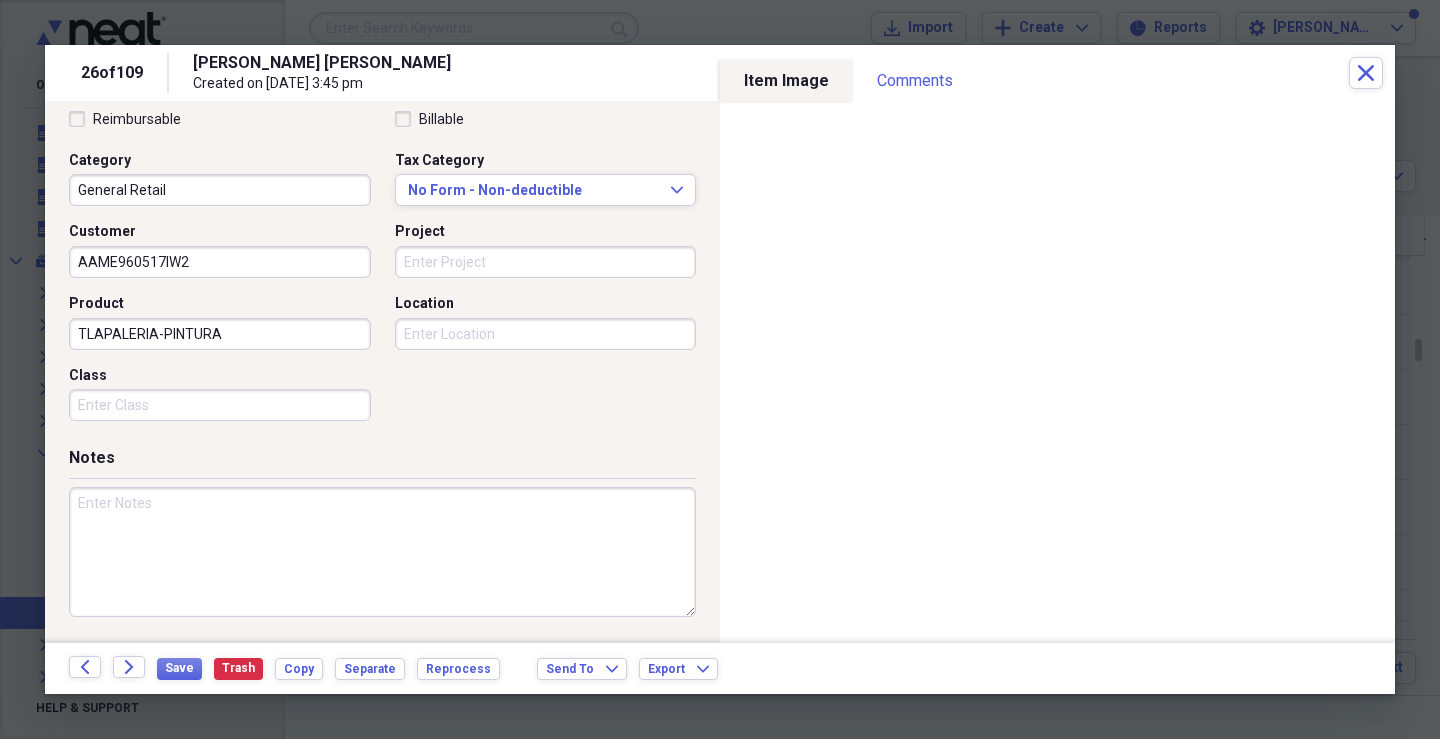 click on "Class" at bounding box center (220, 405) 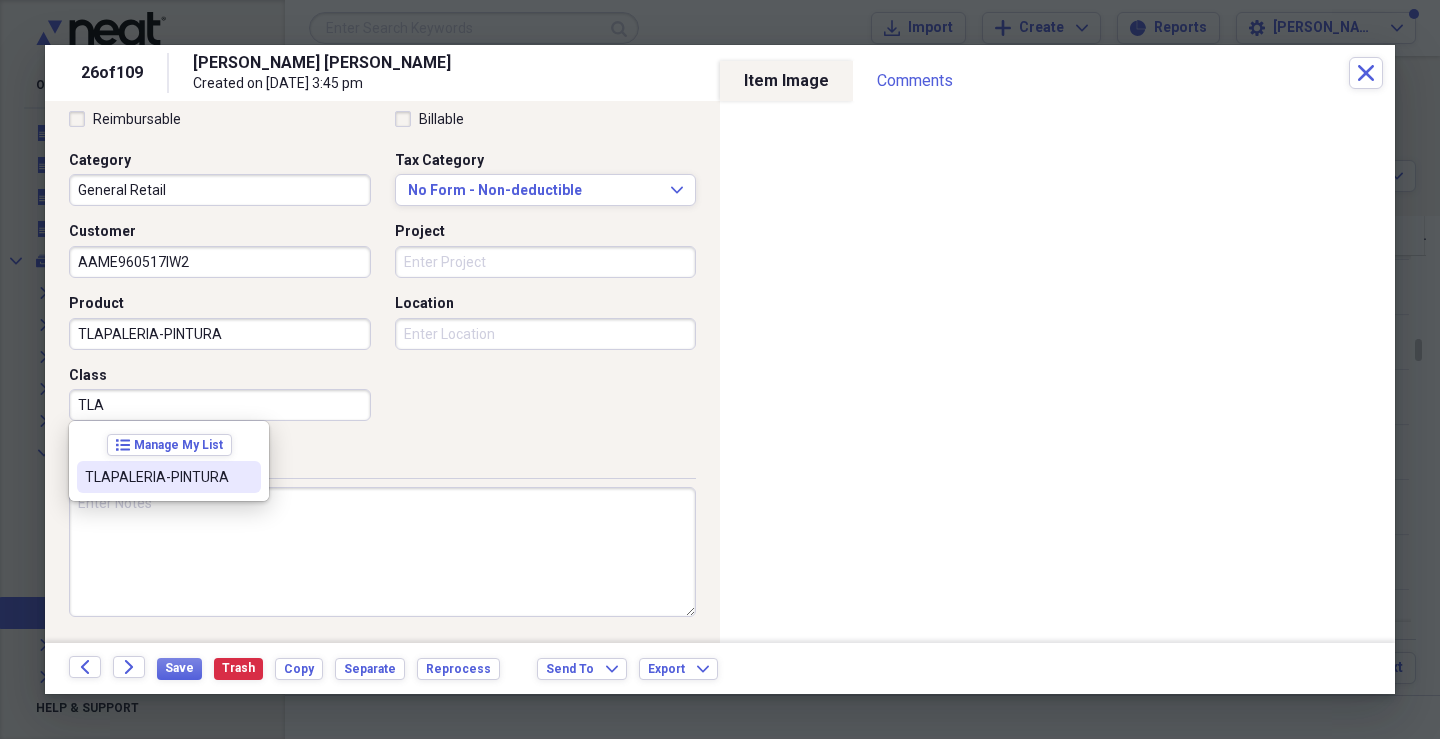 click on "TLAPALERIA-PINTURA" at bounding box center (169, 477) 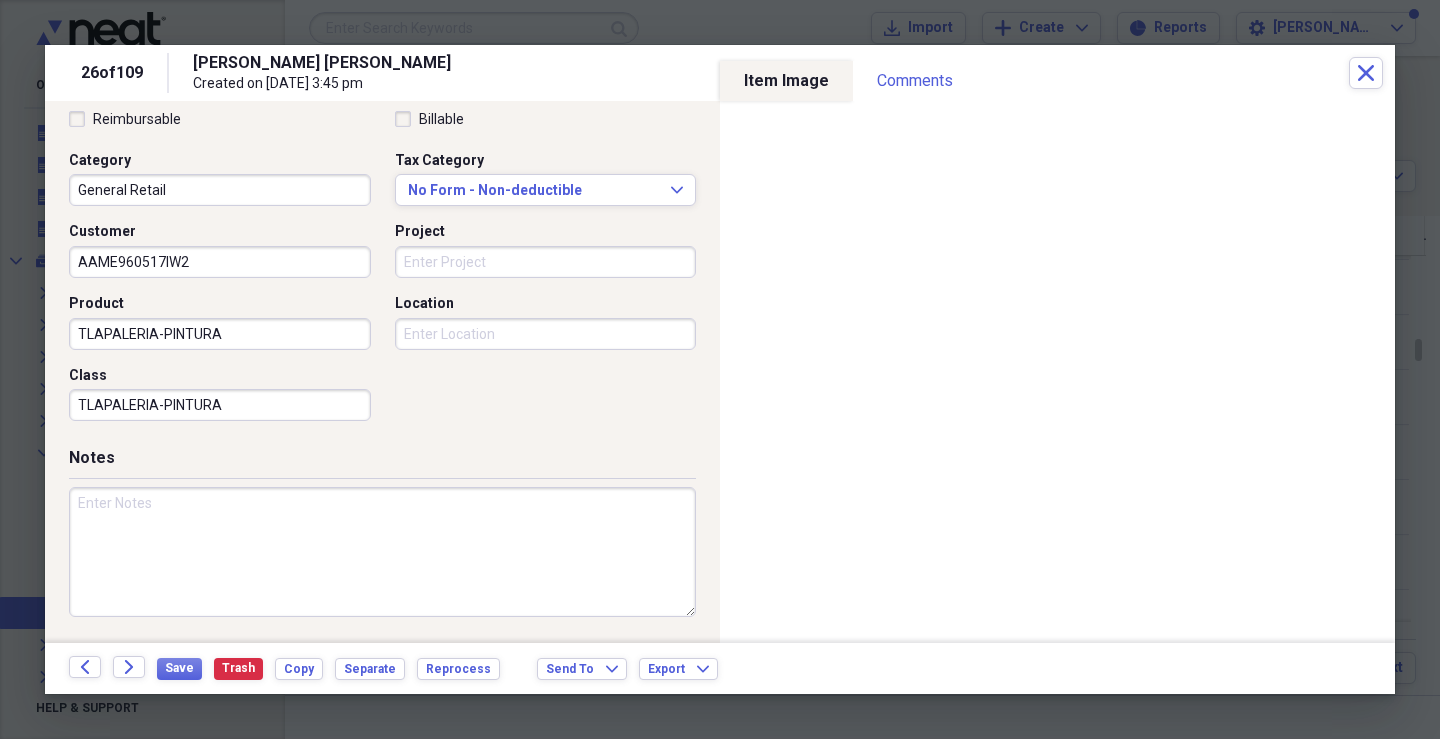 click on "Location" at bounding box center [546, 334] 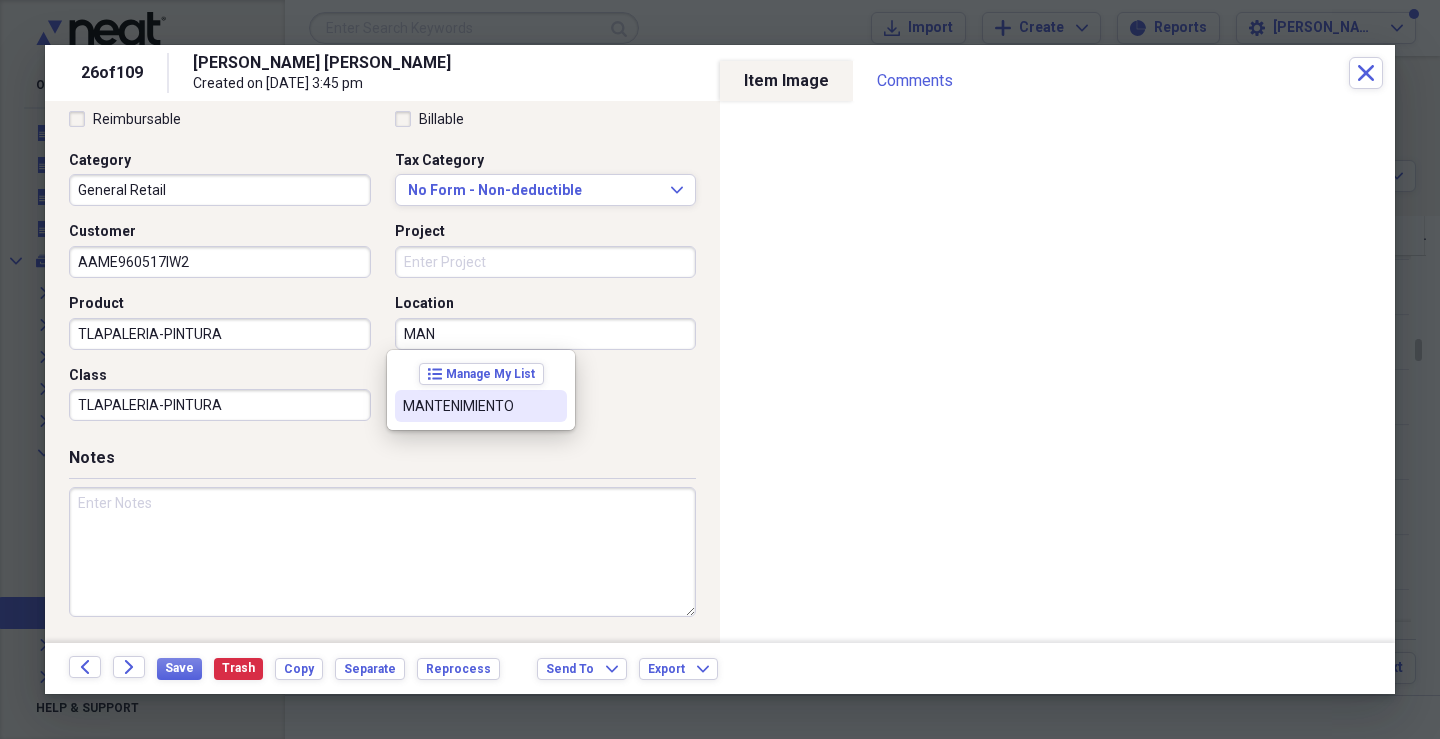 click on "MANTENIMIENTO" at bounding box center [481, 406] 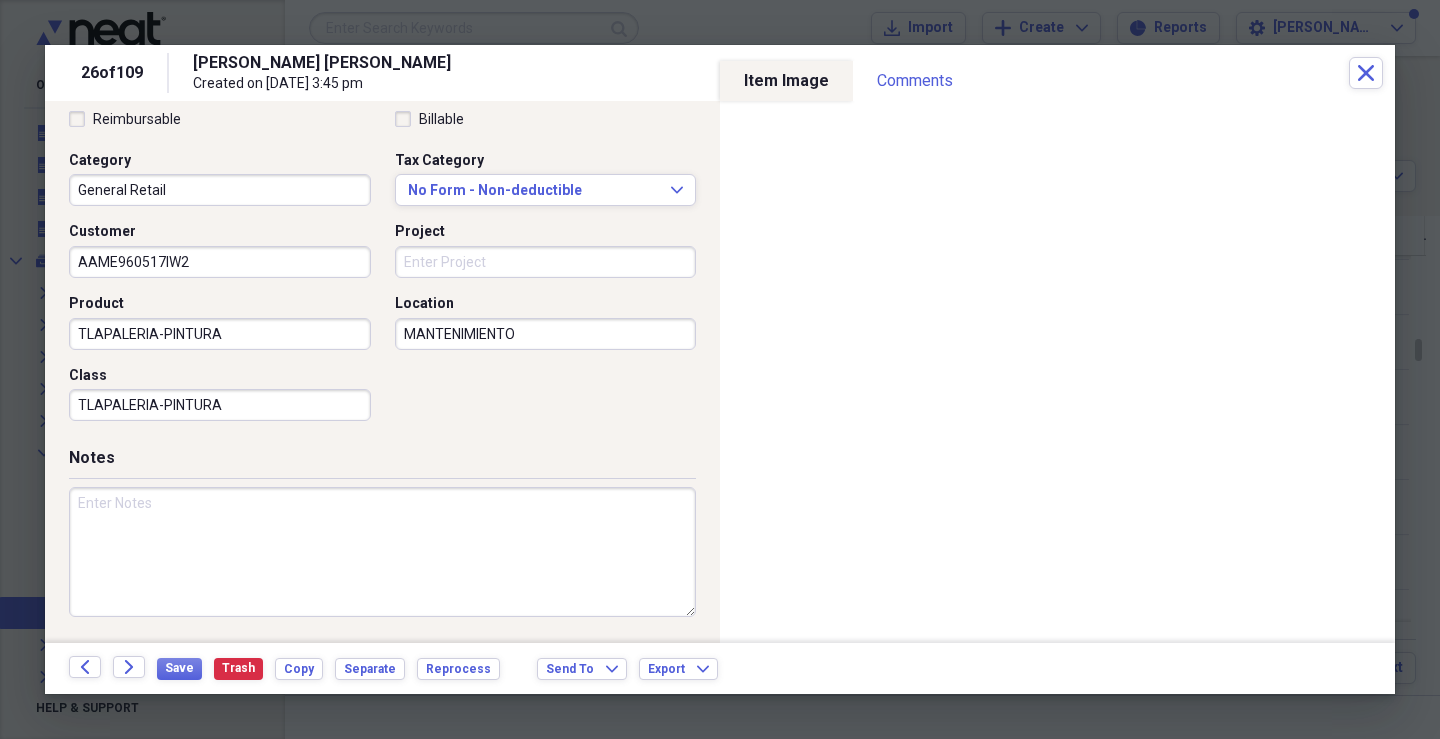 click on "Project" at bounding box center [546, 262] 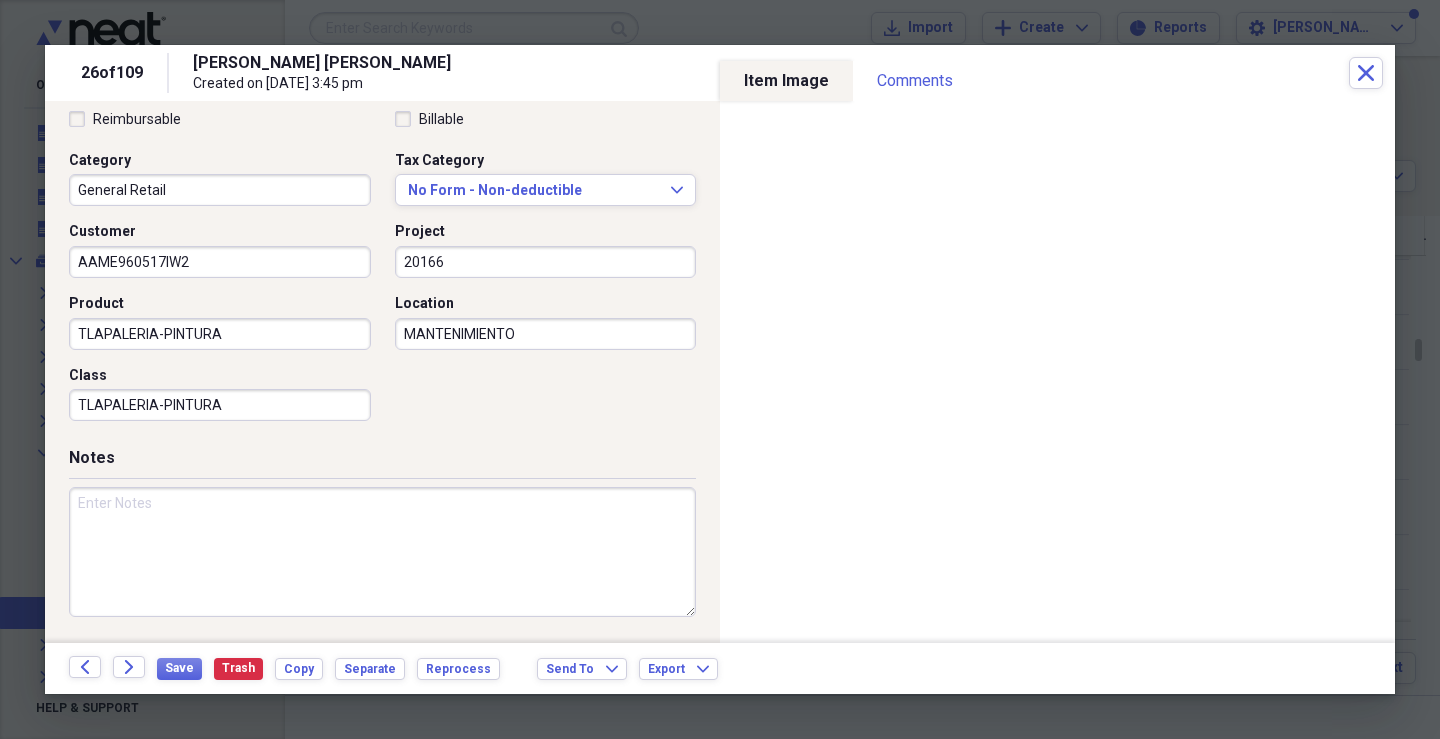 type on "20166" 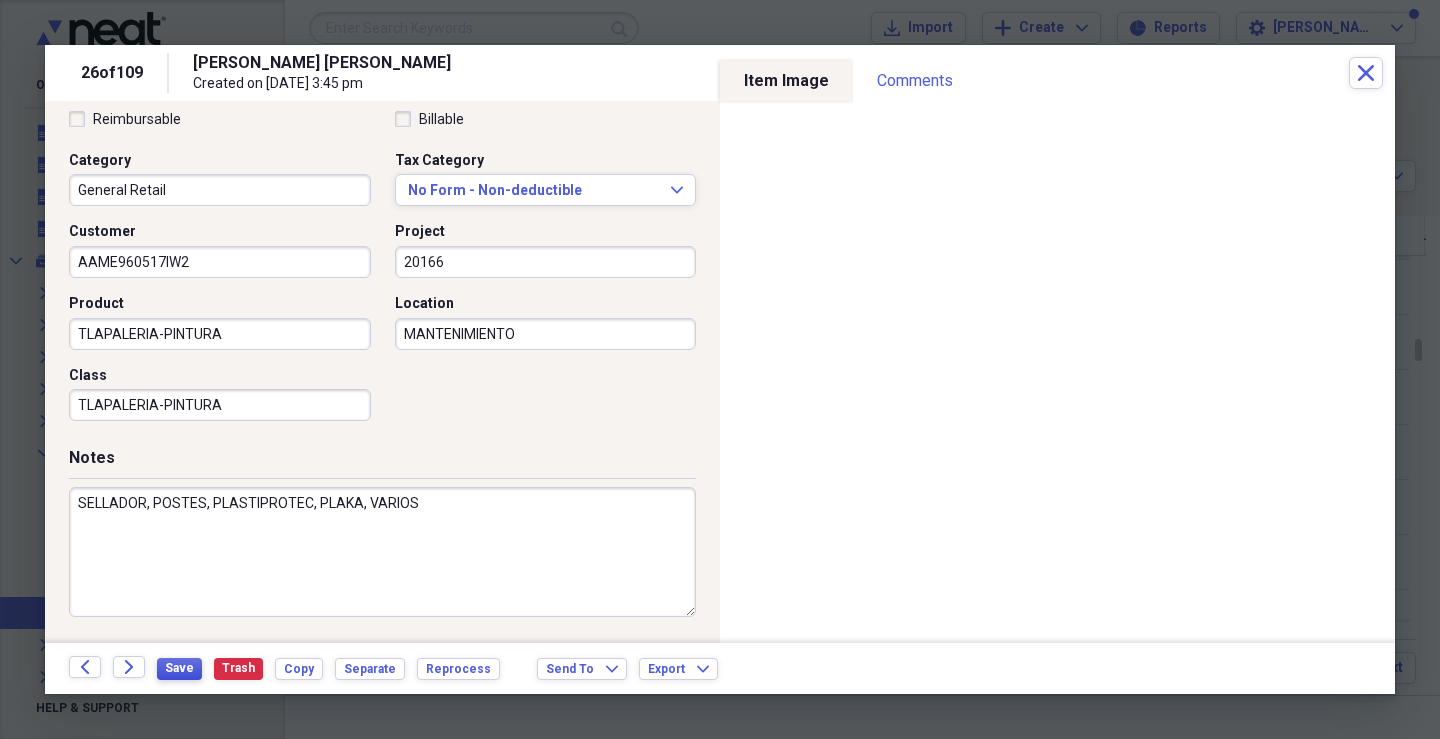 type on "SELLADOR, POSTES, PLASTIPROTEC, PLAKA, VARIOS" 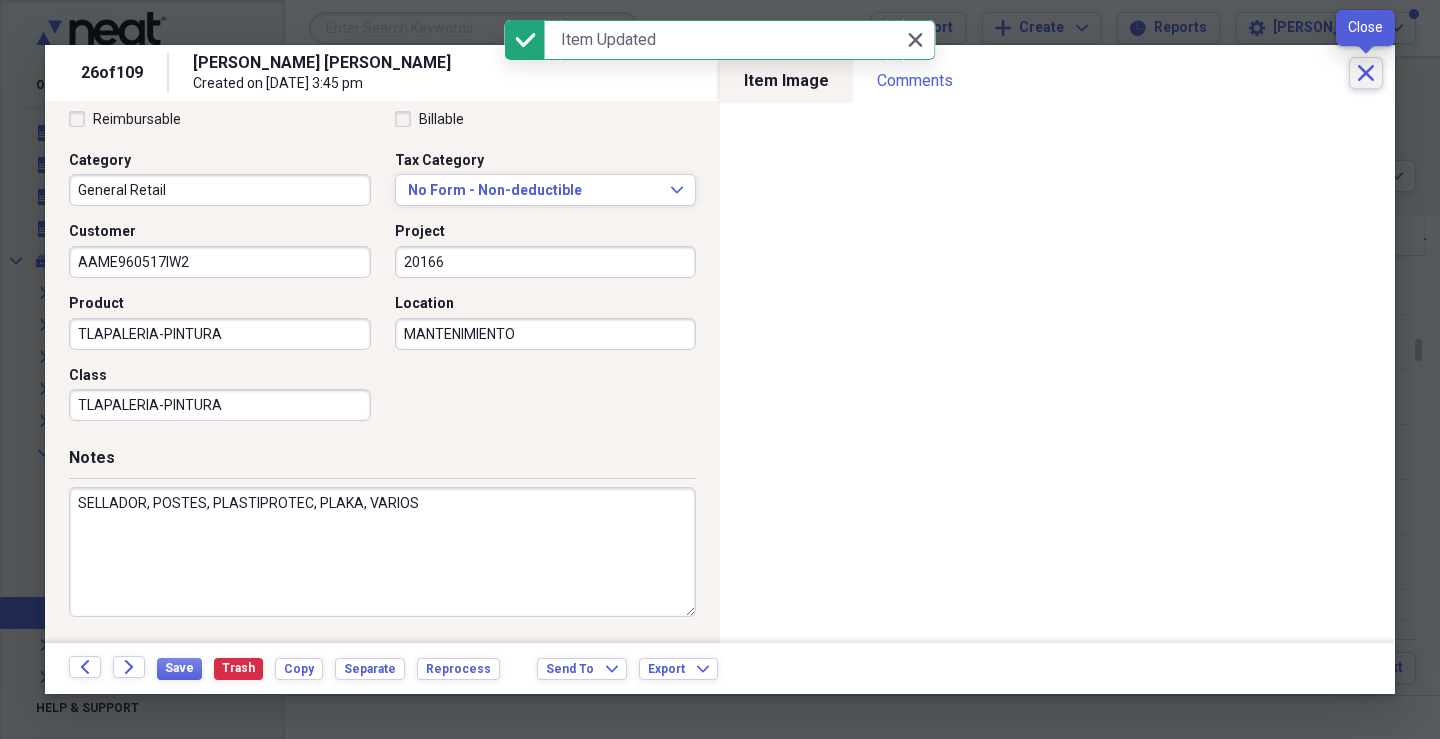 click on "Close" 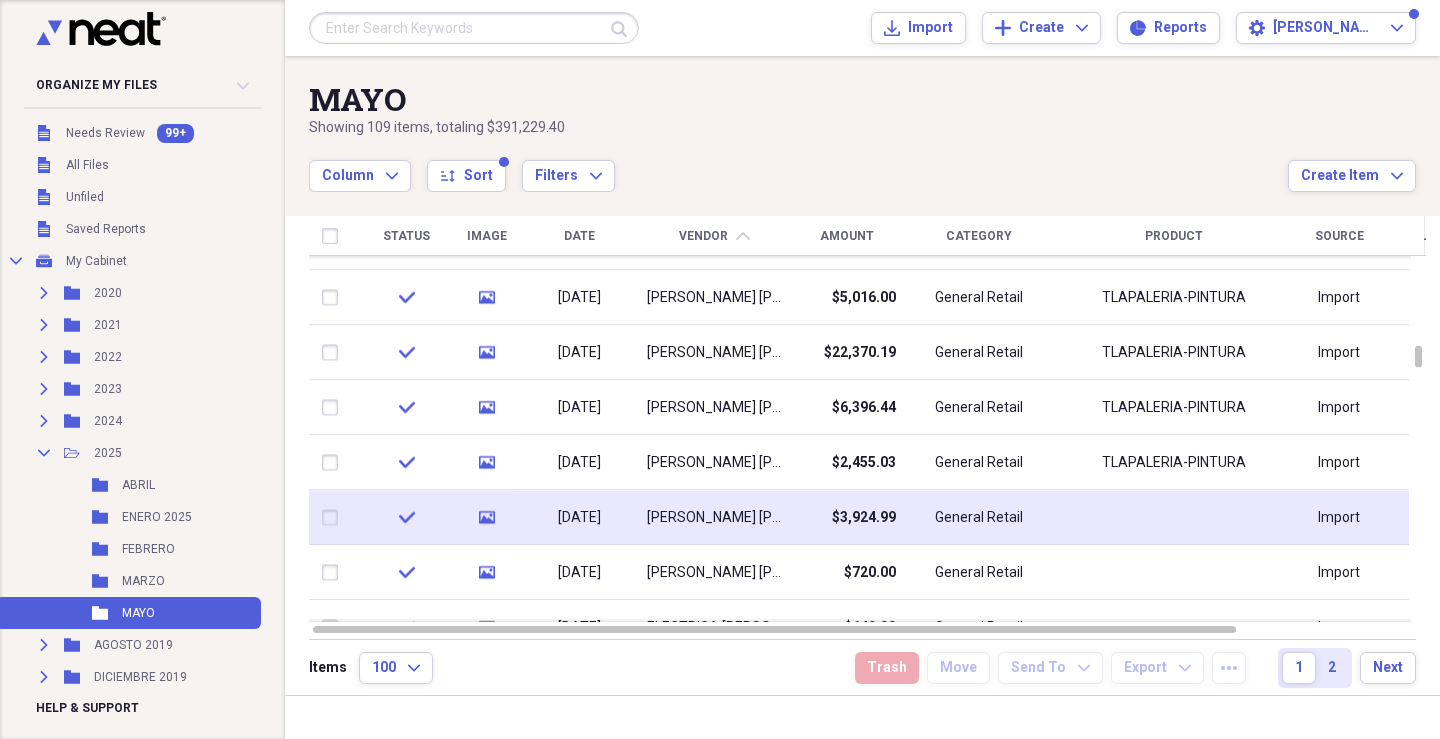 click on "$3,924.99" at bounding box center (864, 518) 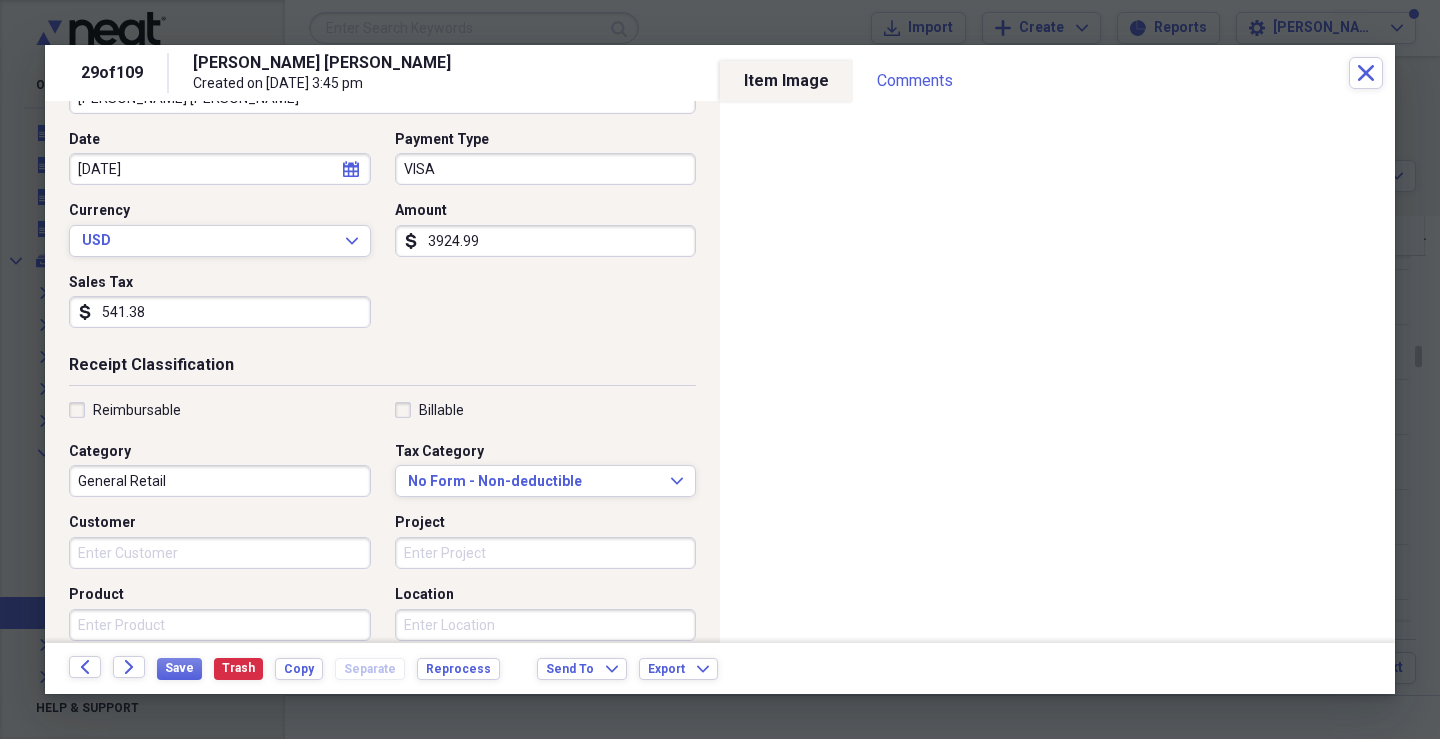 scroll, scrollTop: 479, scrollLeft: 0, axis: vertical 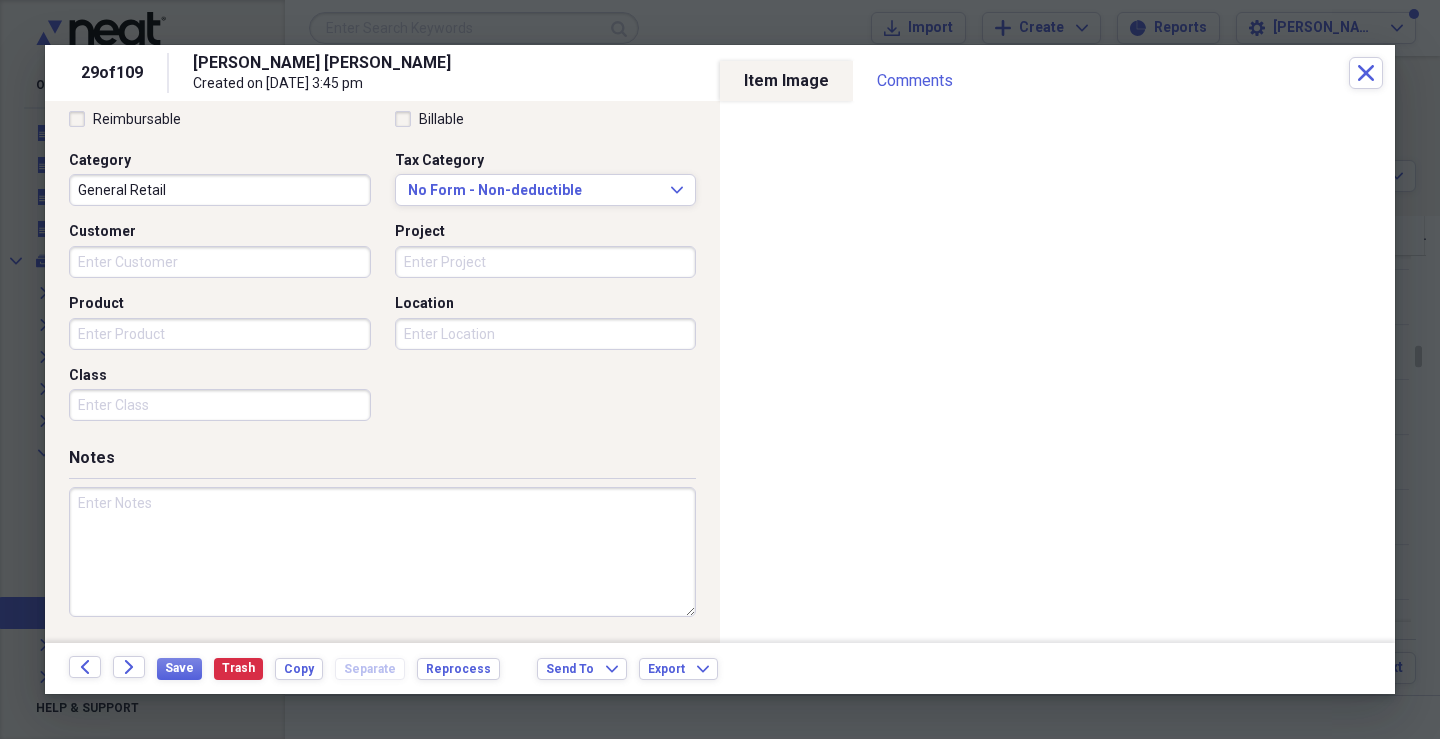 click on "Customer" at bounding box center [220, 262] 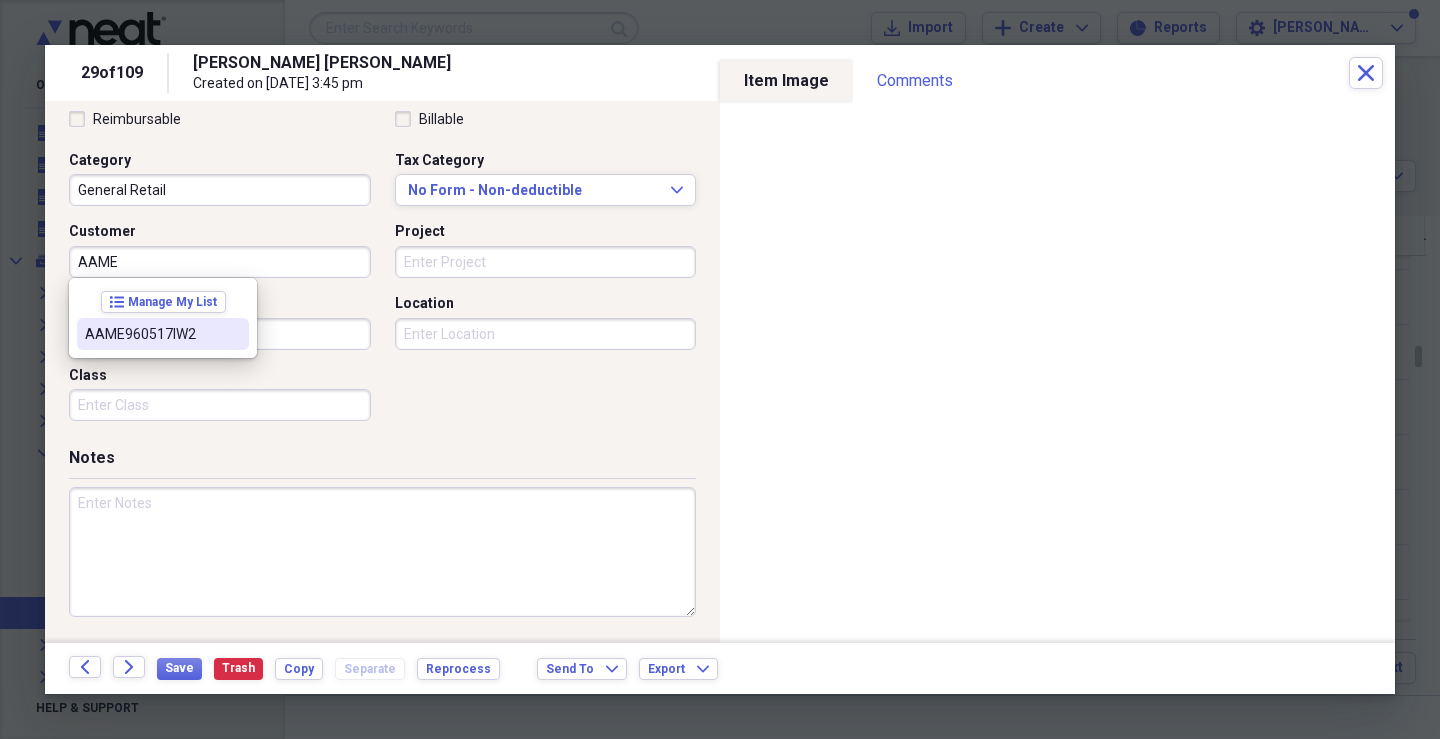 click on "AAME960517IW2" at bounding box center (151, 334) 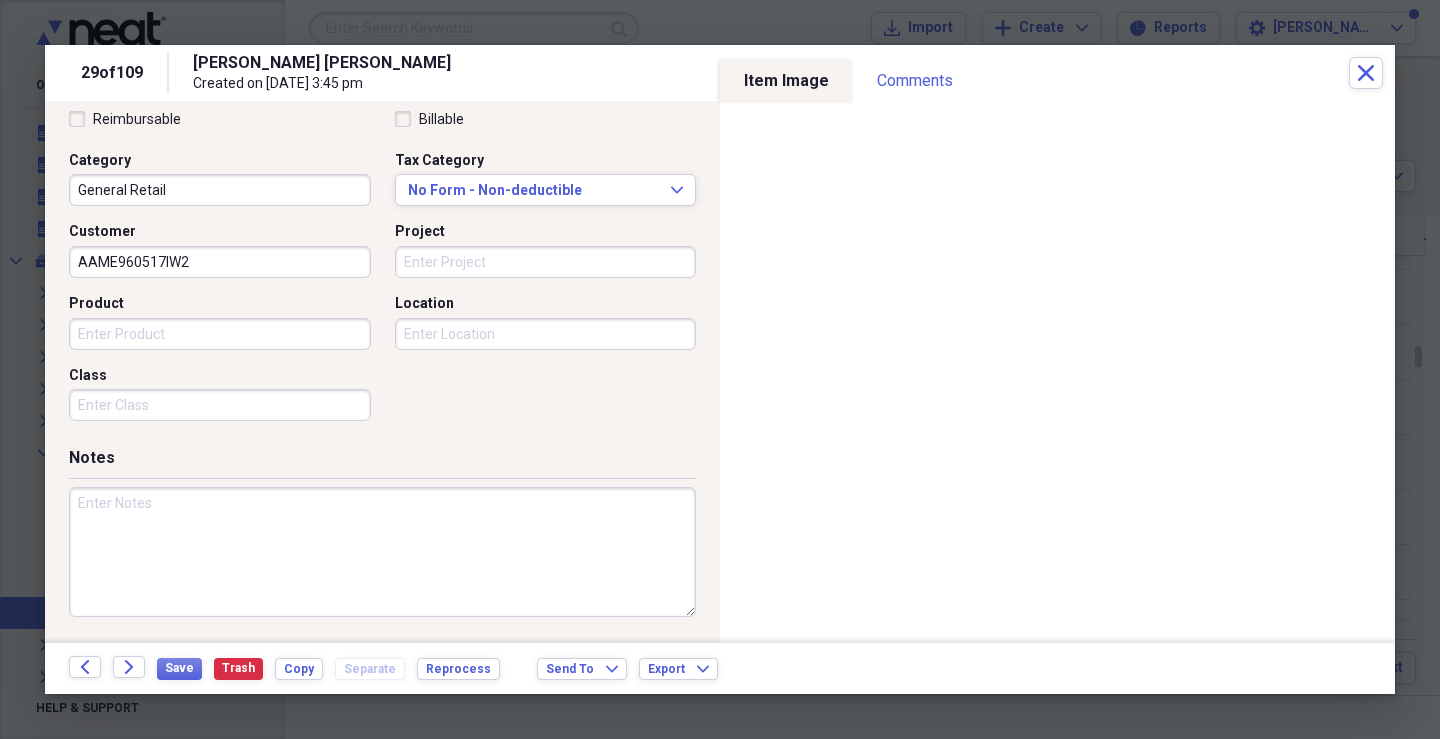 click on "Project" at bounding box center (546, 262) 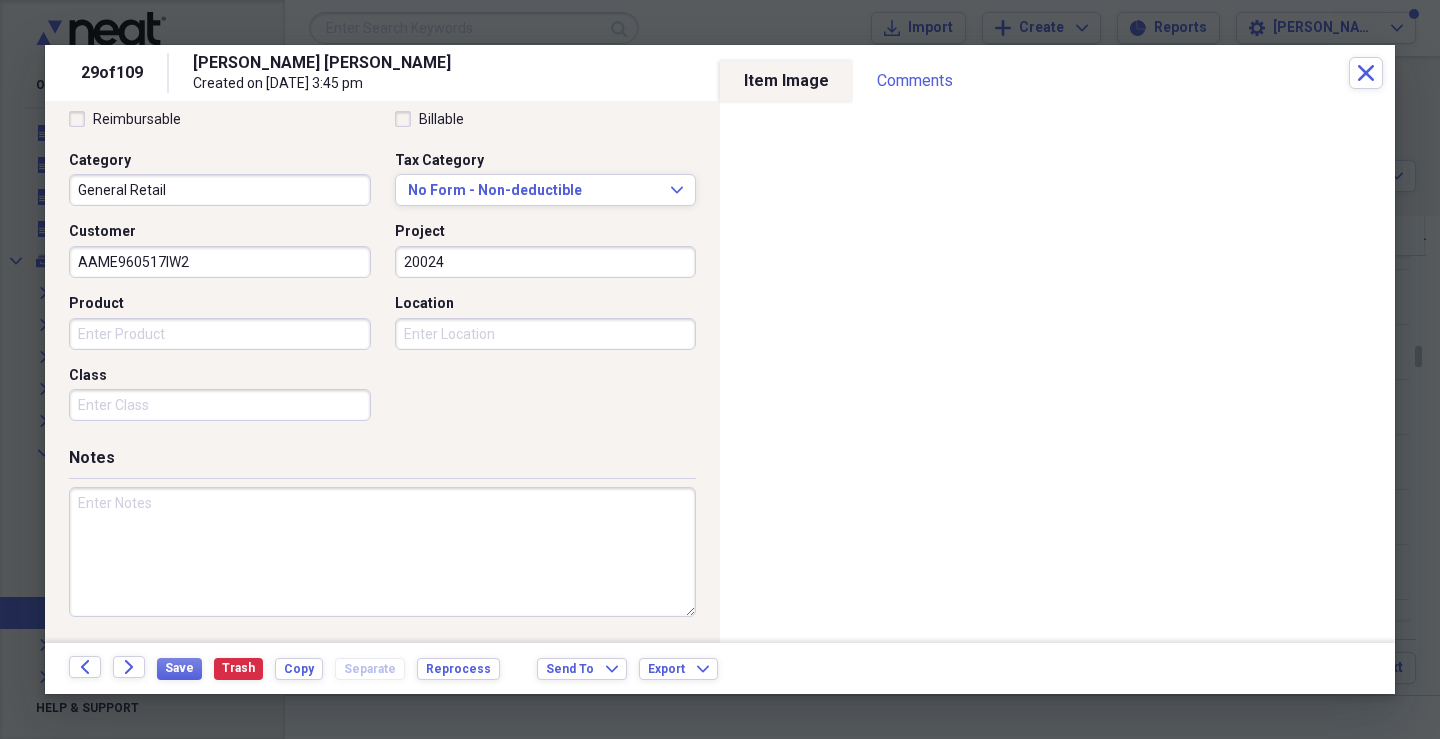 type on "20024" 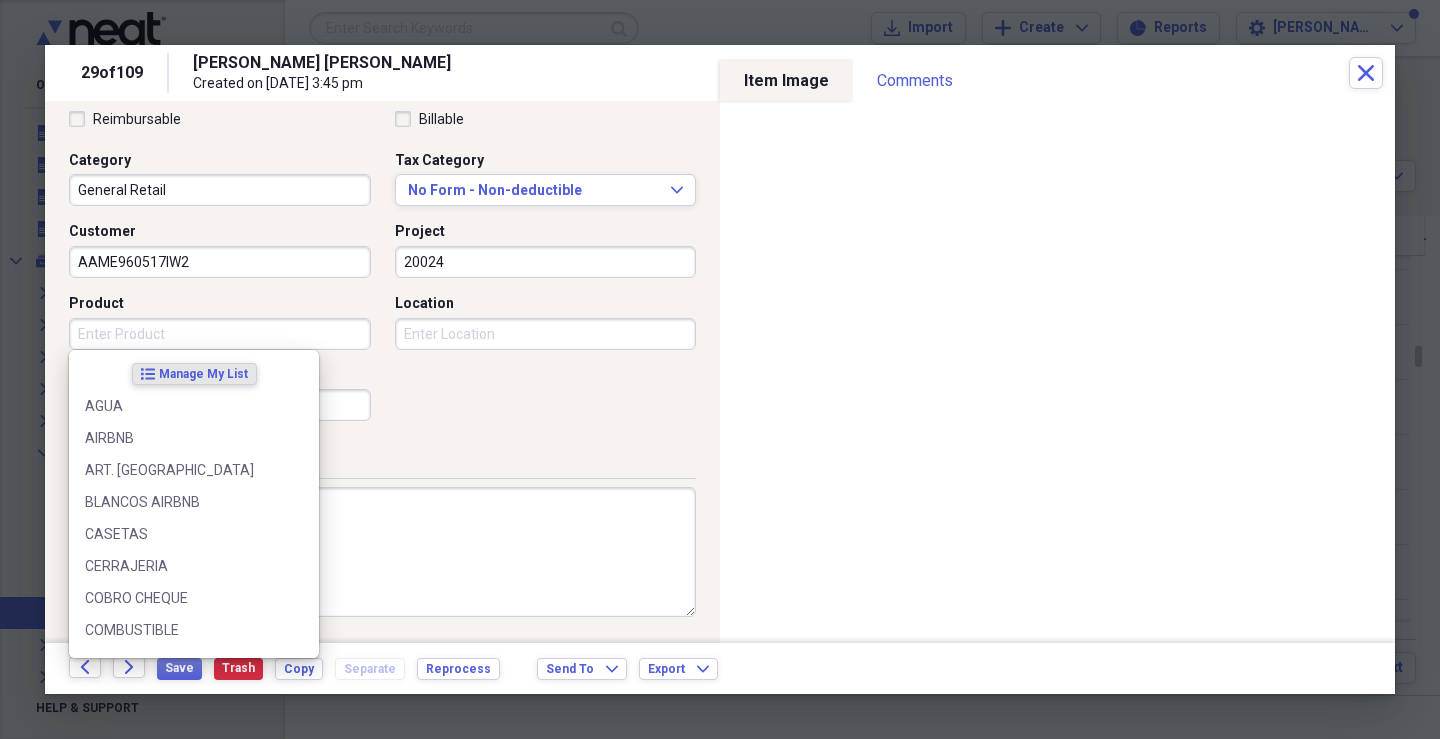 click on "Product" at bounding box center [220, 334] 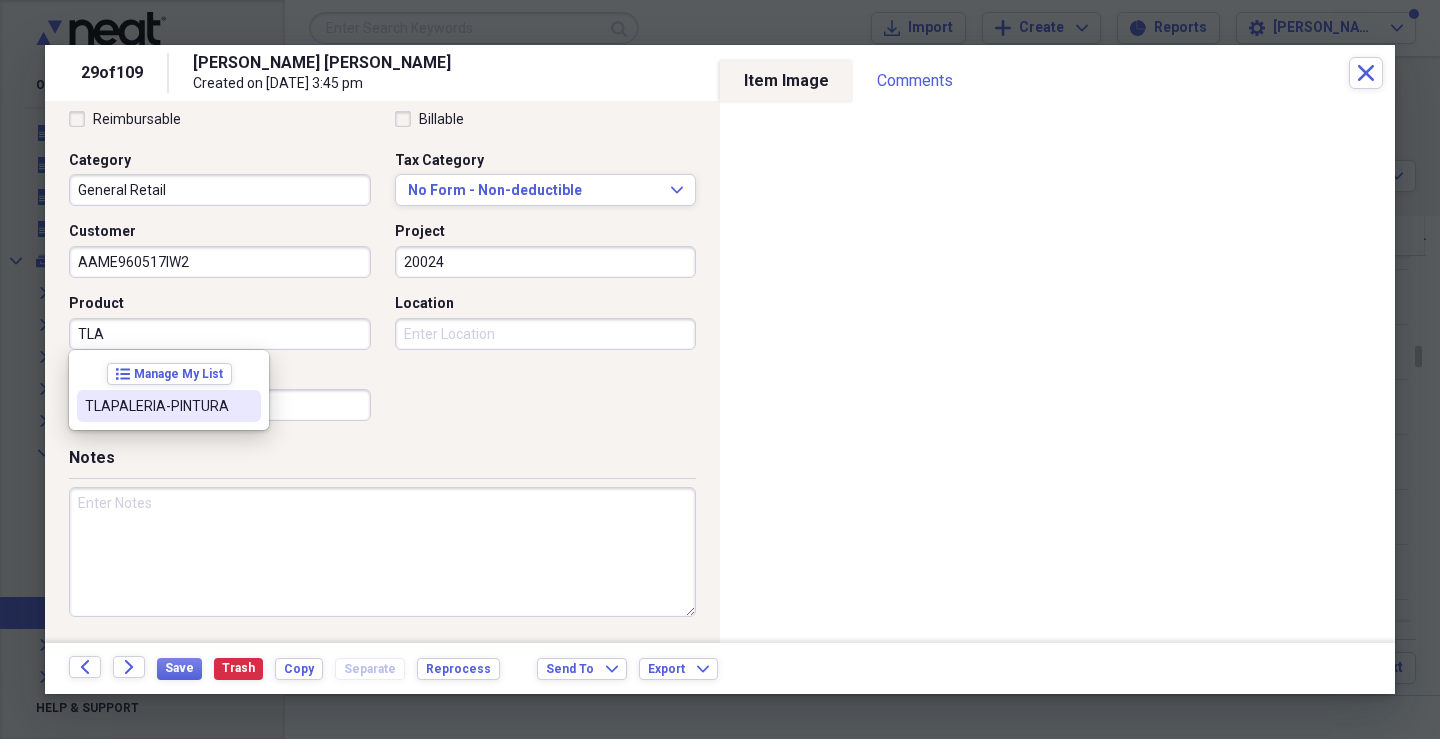 click on "TLAPALERIA-PINTURA" at bounding box center [157, 406] 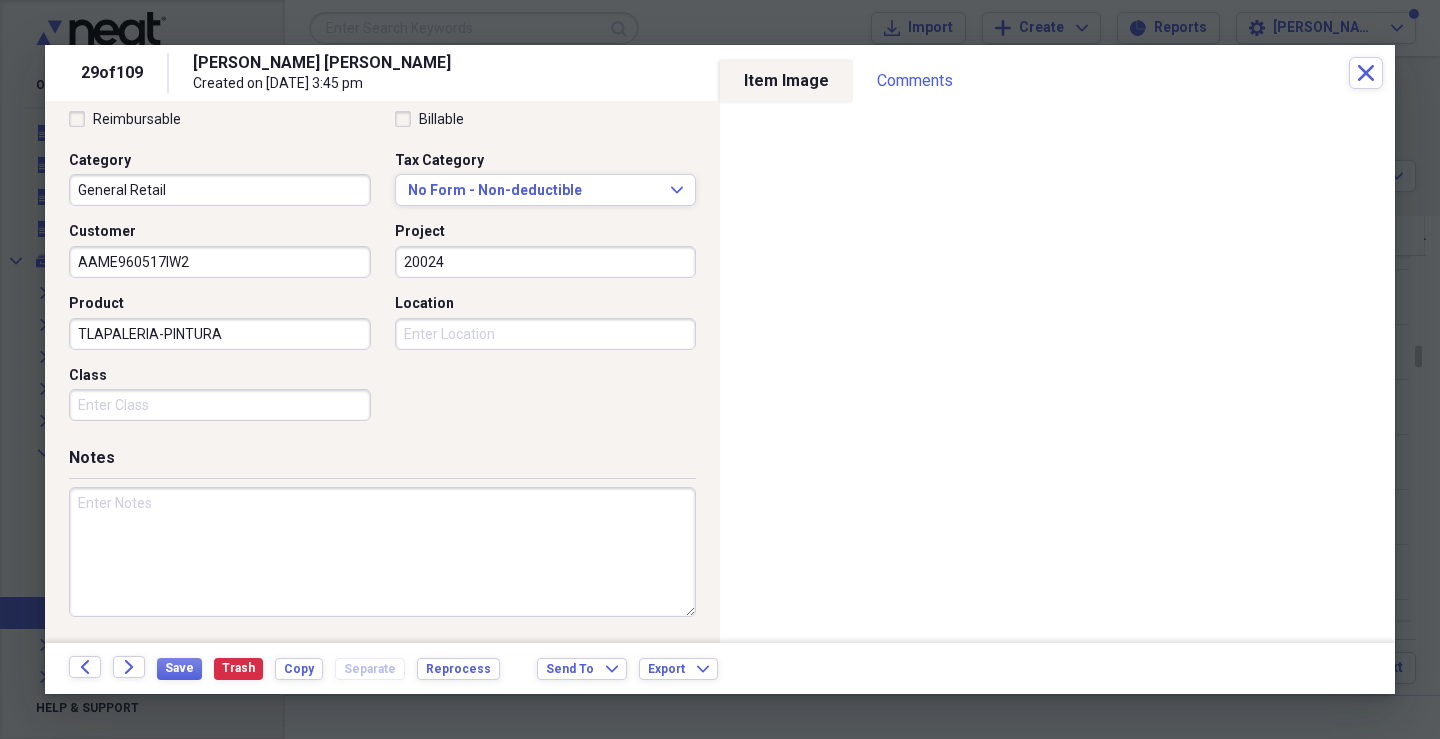 click on "Class" at bounding box center [220, 405] 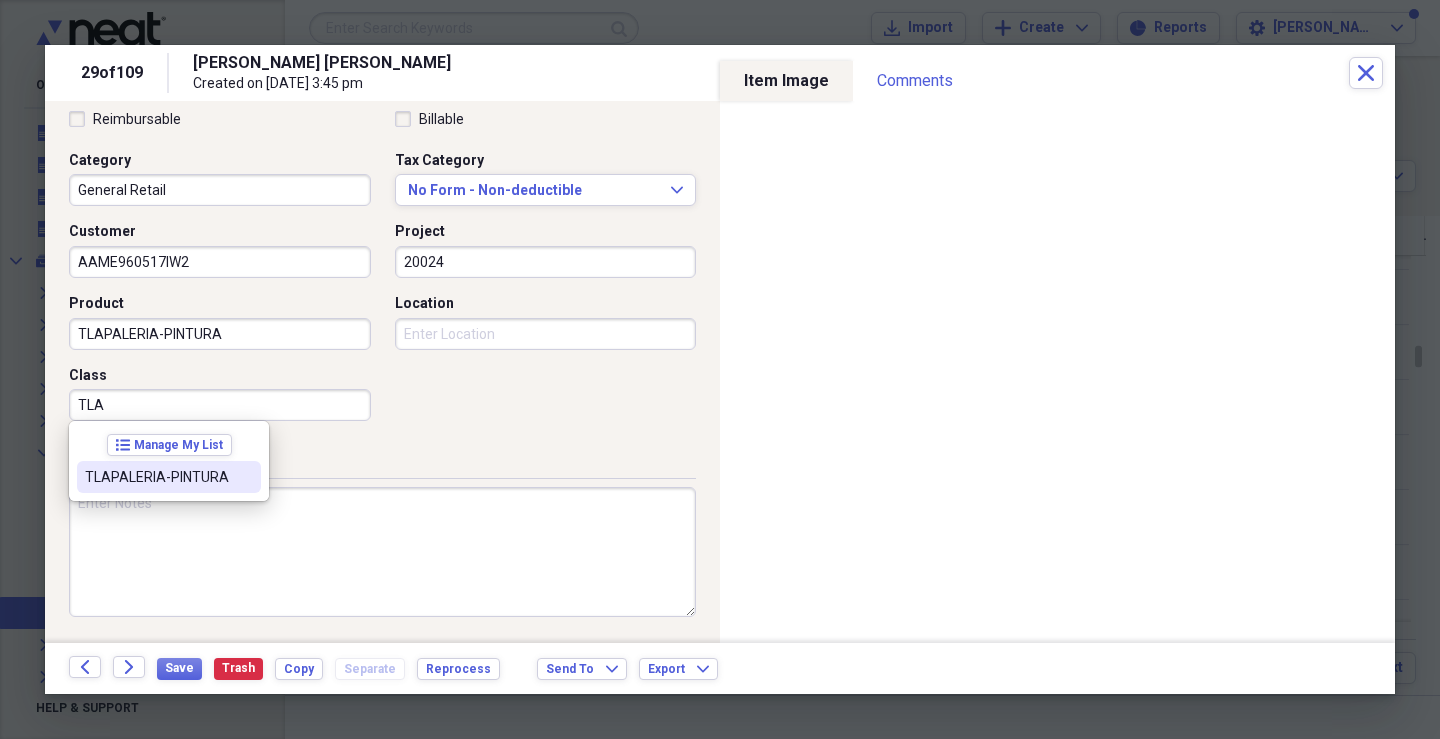 click on "TLAPALERIA-PINTURA" at bounding box center [169, 477] 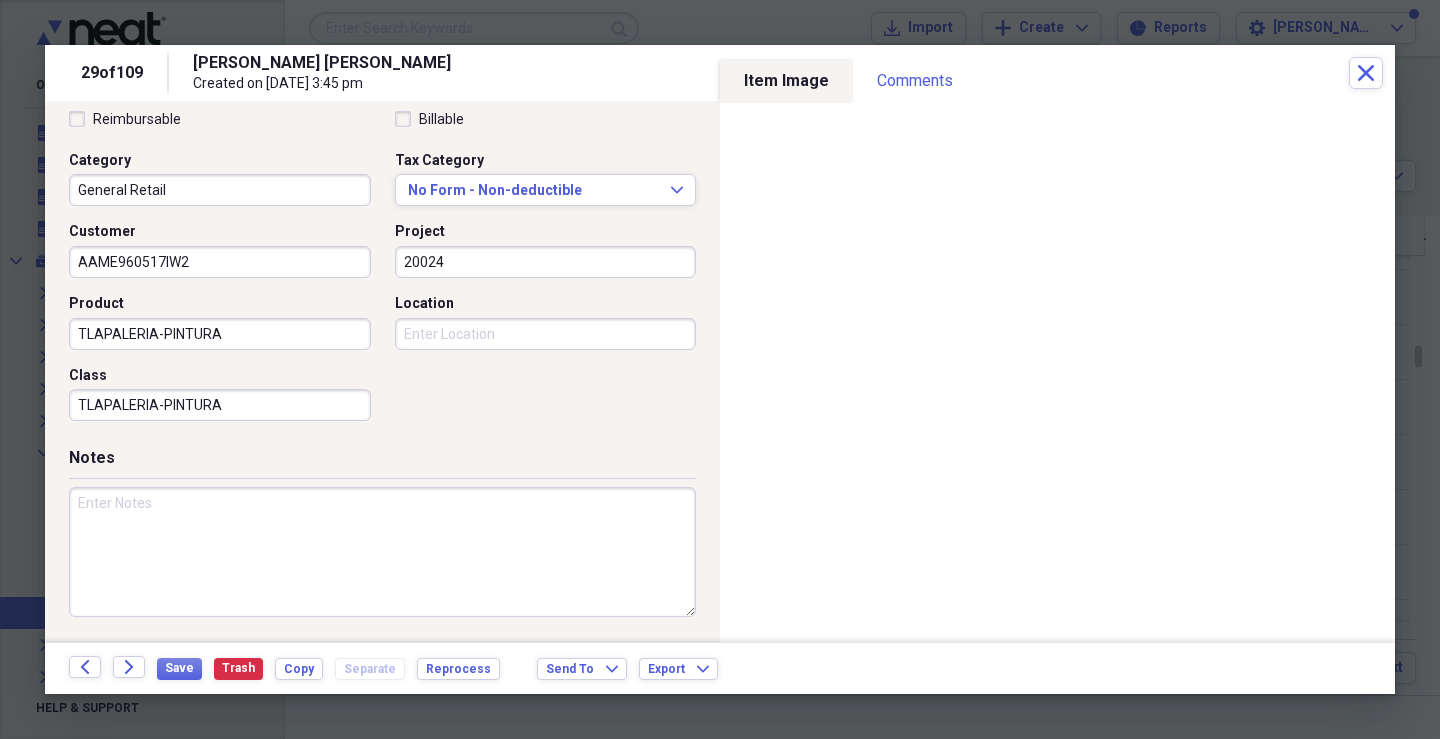 click at bounding box center (382, 552) 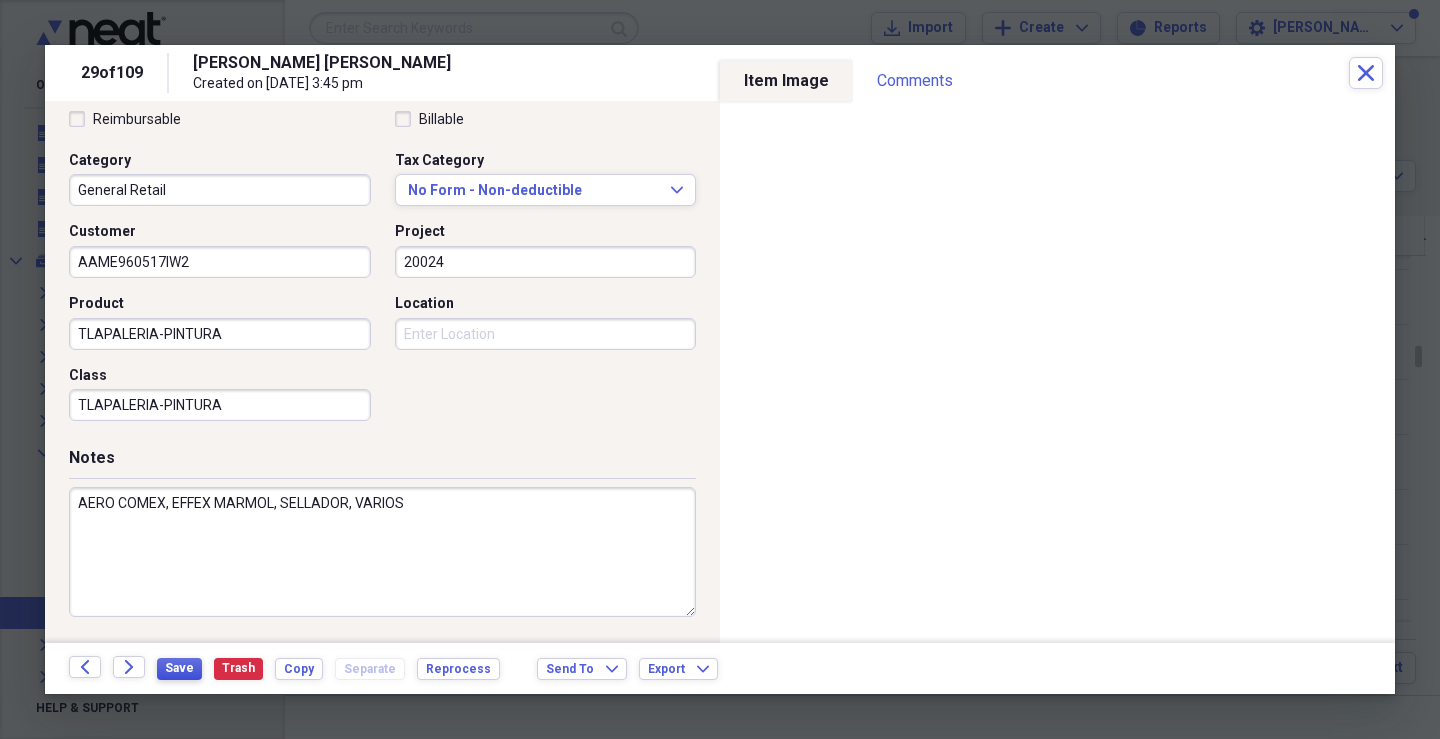 type on "AERO COMEX, EFFEX MARMOL, SELLADOR, VARIOS" 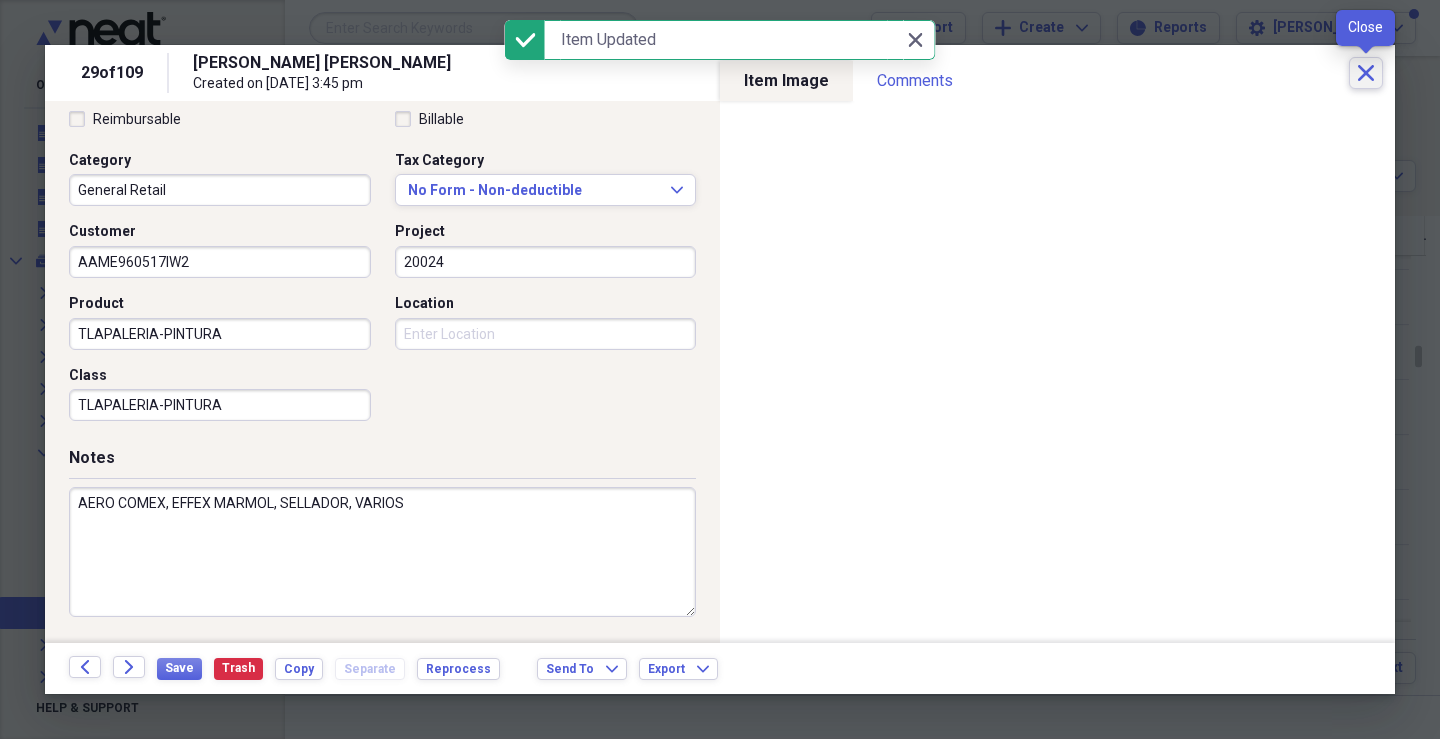 click on "Close" 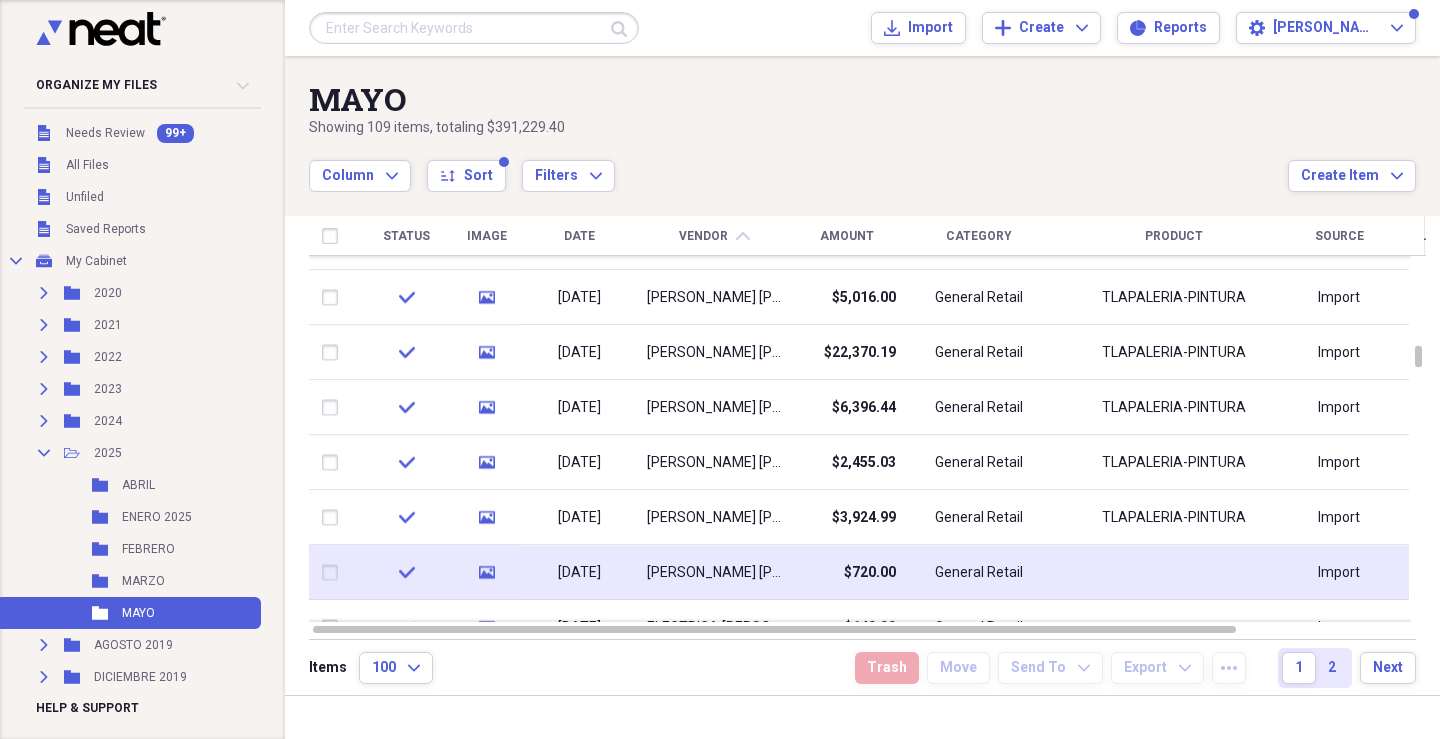 click on "[PERSON_NAME] [PERSON_NAME]" at bounding box center [714, 573] 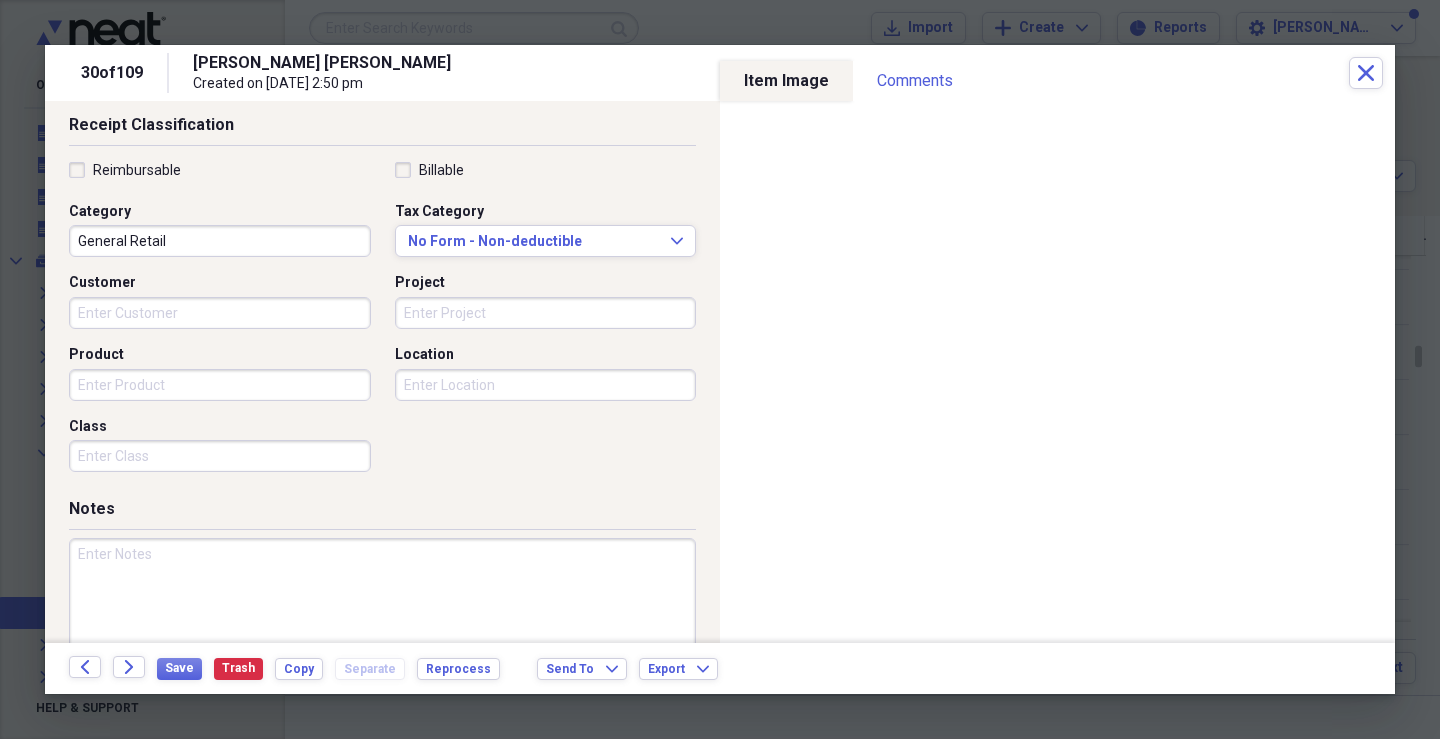 scroll, scrollTop: 430, scrollLeft: 0, axis: vertical 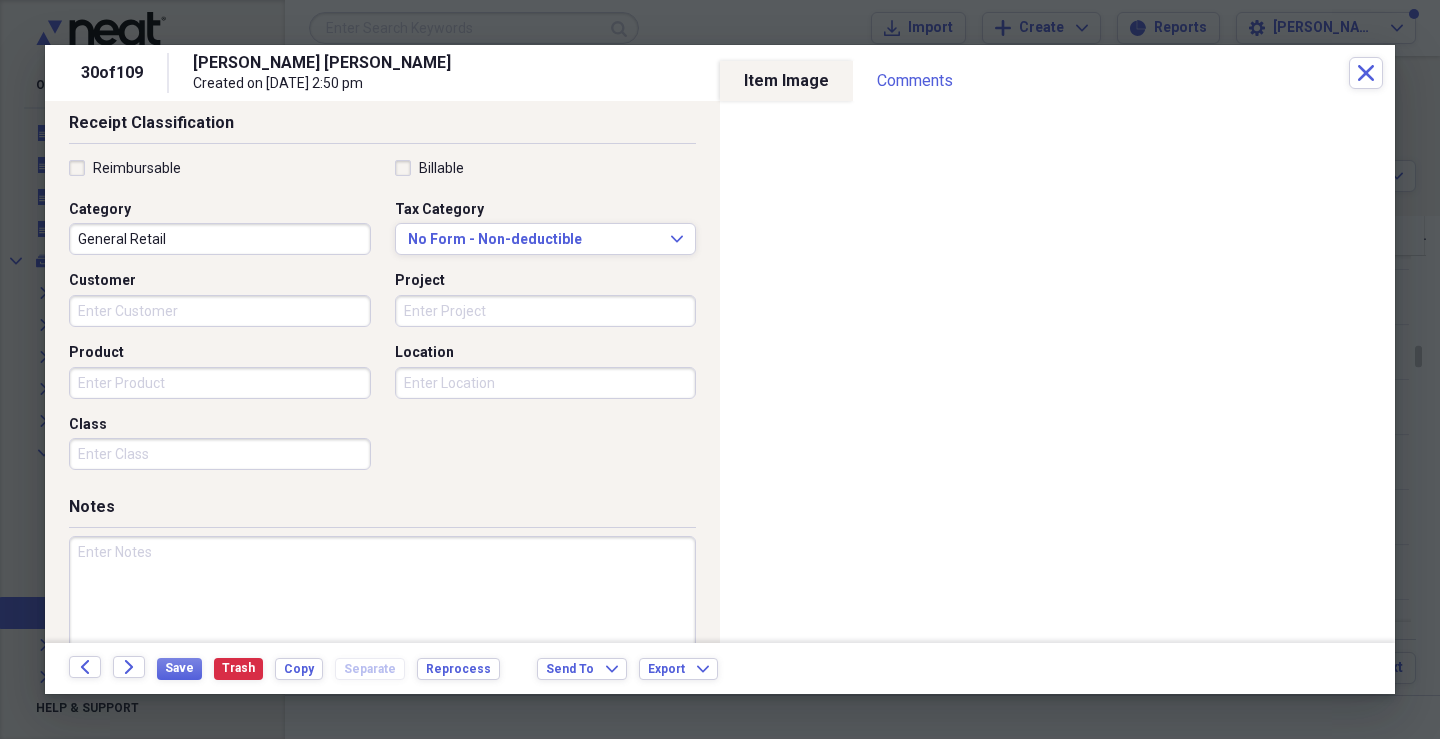 click on "Customer" at bounding box center [220, 311] 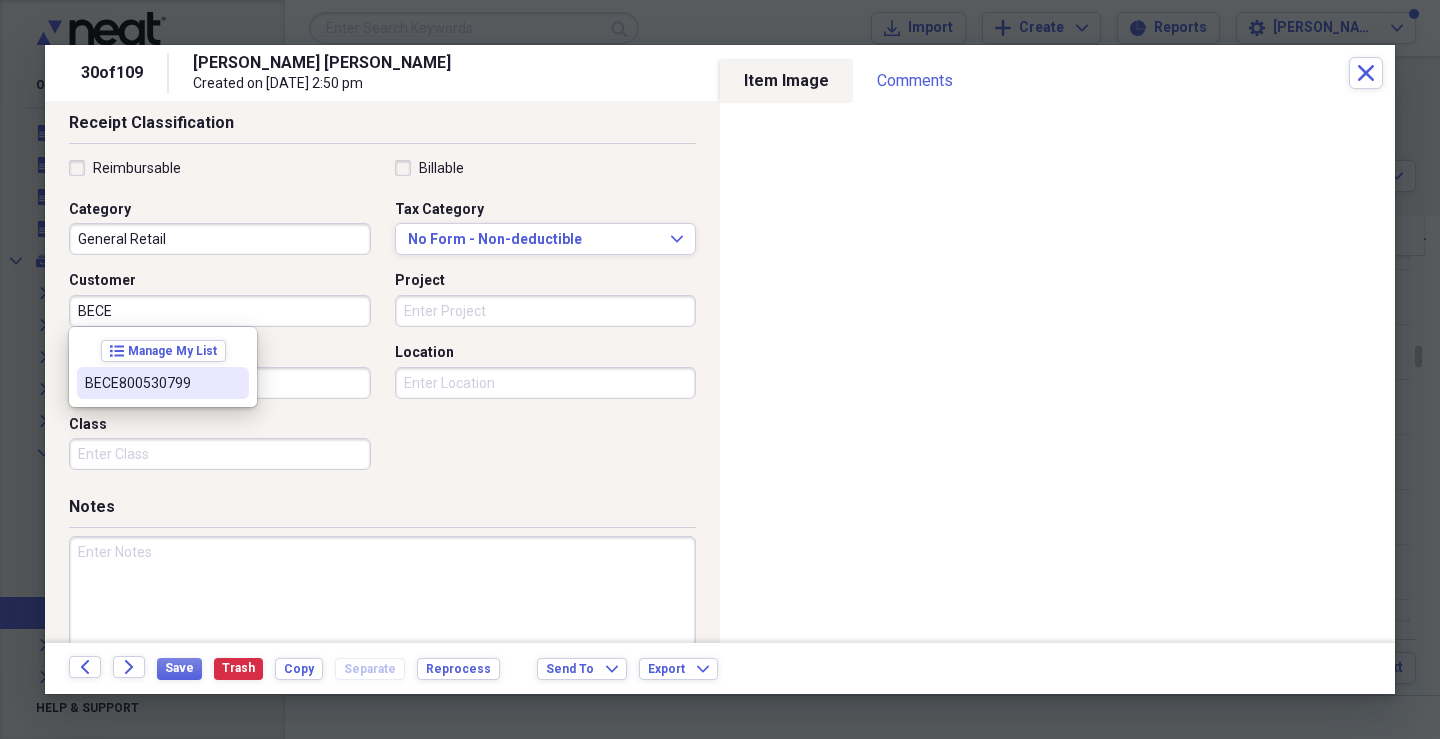 drag, startPoint x: 102, startPoint y: 380, endPoint x: 168, endPoint y: 374, distance: 66.27216 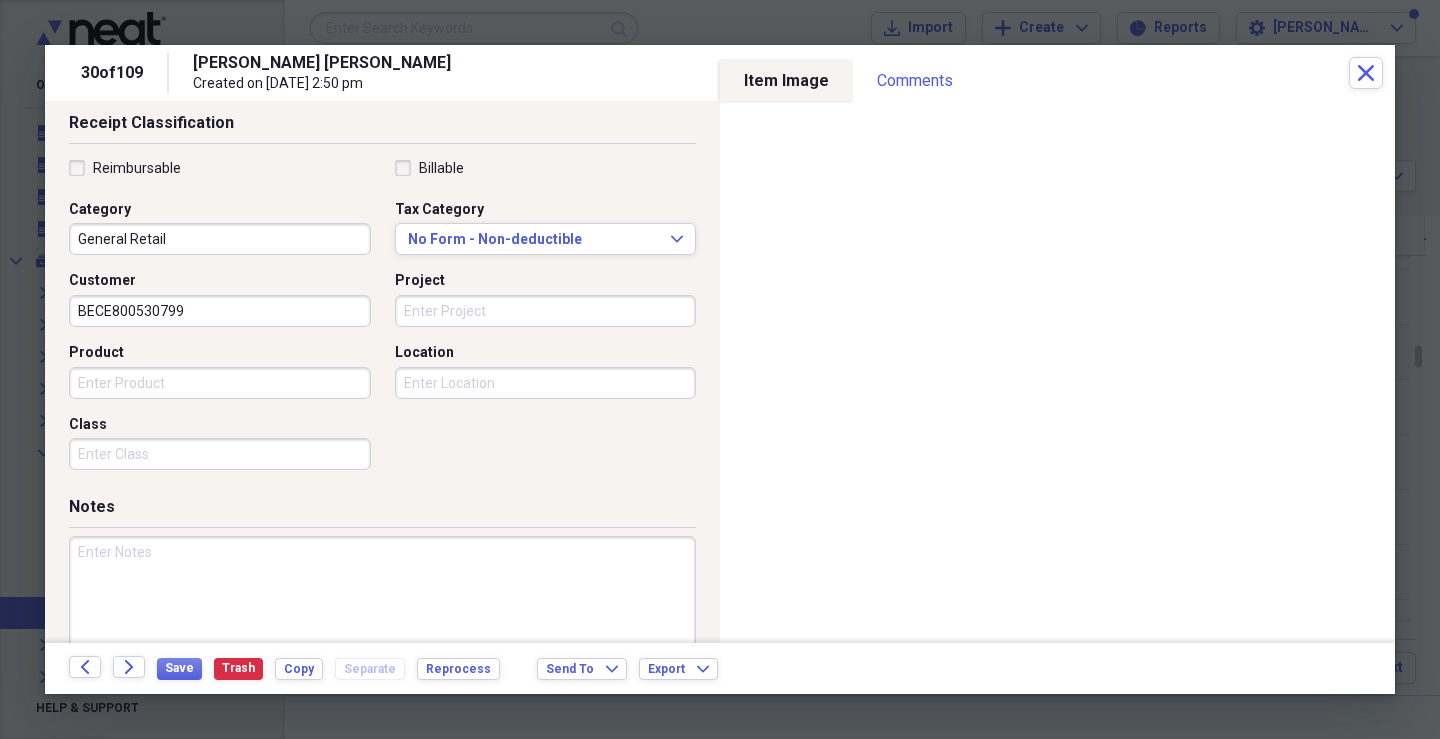 click on "Project" at bounding box center (546, 311) 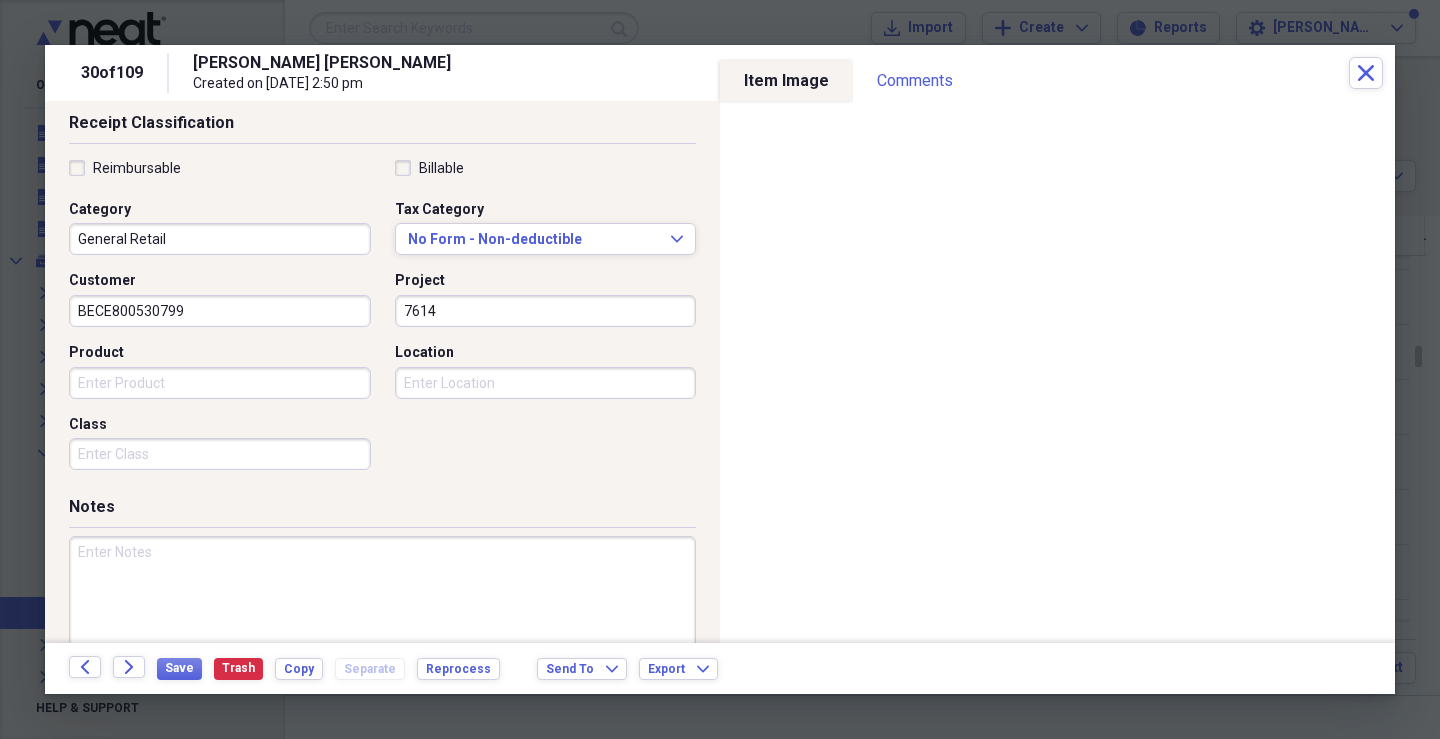 type on "7614" 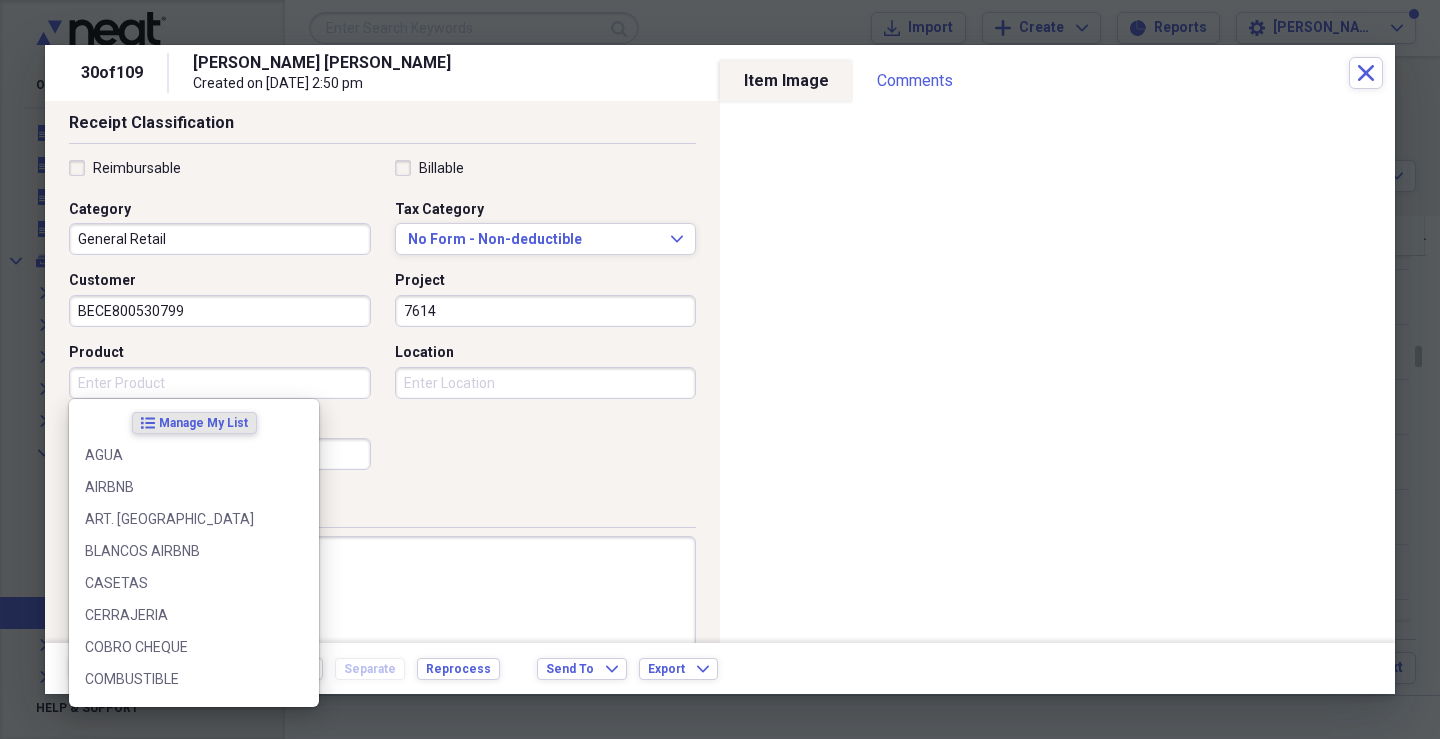 click on "Product" at bounding box center (220, 383) 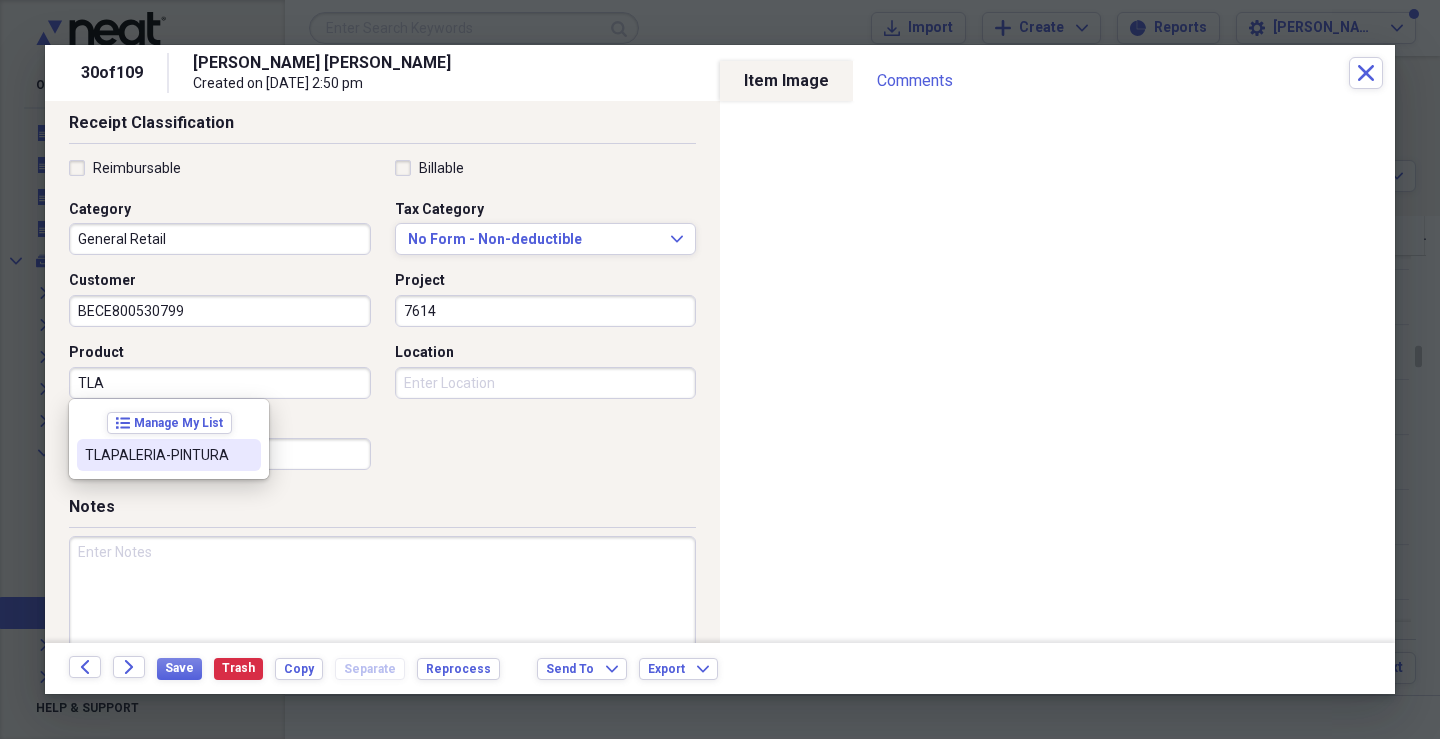 click on "TLAPALERIA-PINTURA" at bounding box center (157, 455) 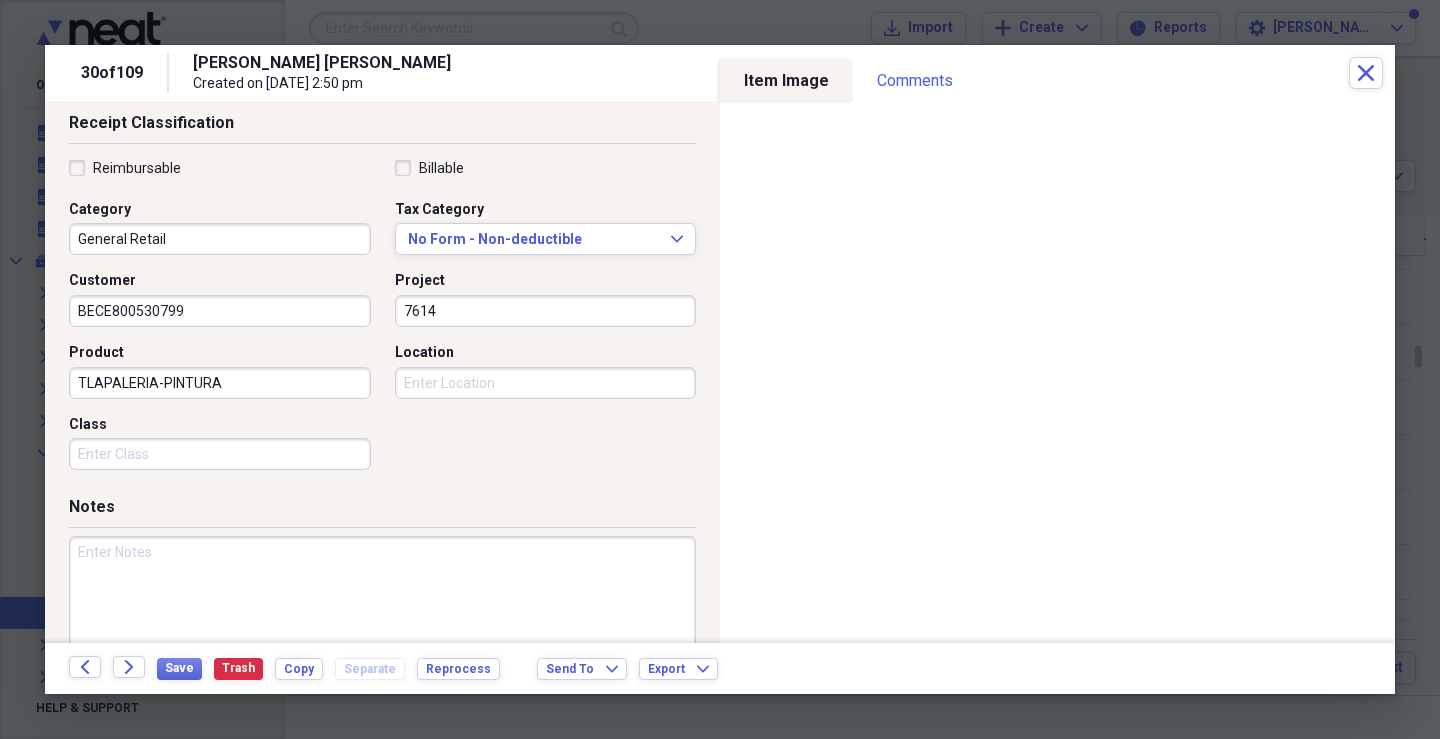 click on "Class" at bounding box center (220, 454) 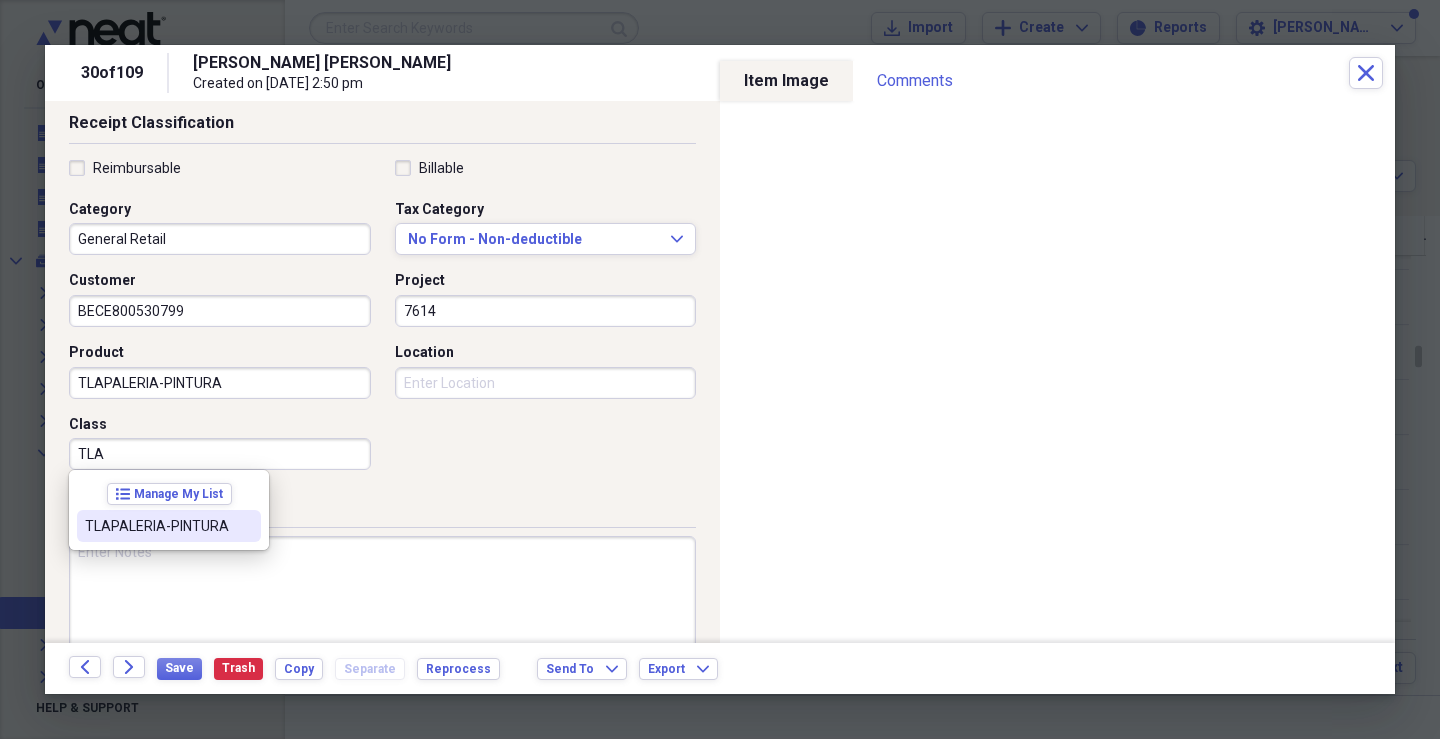 click on "TLAPALERIA-PINTURA" at bounding box center [169, 526] 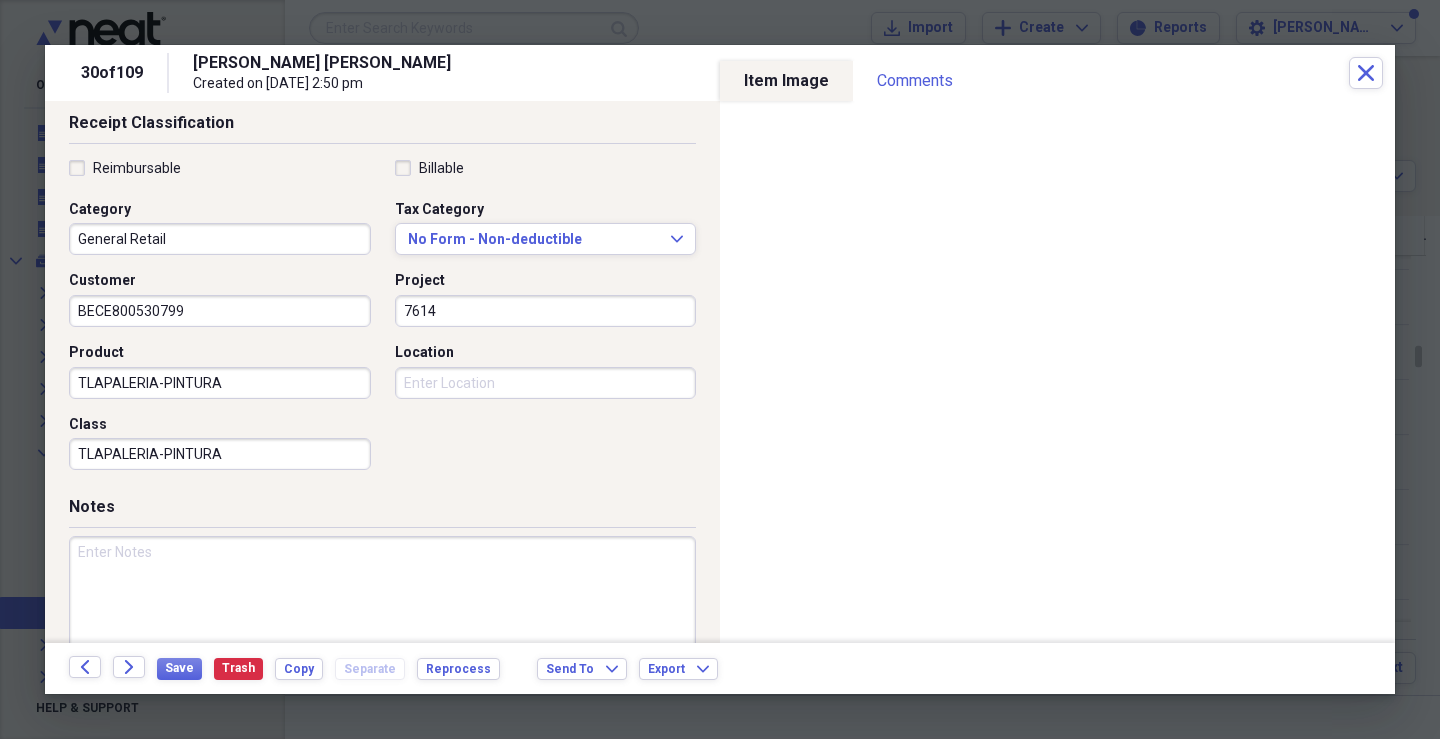 click on "Location" at bounding box center (546, 383) 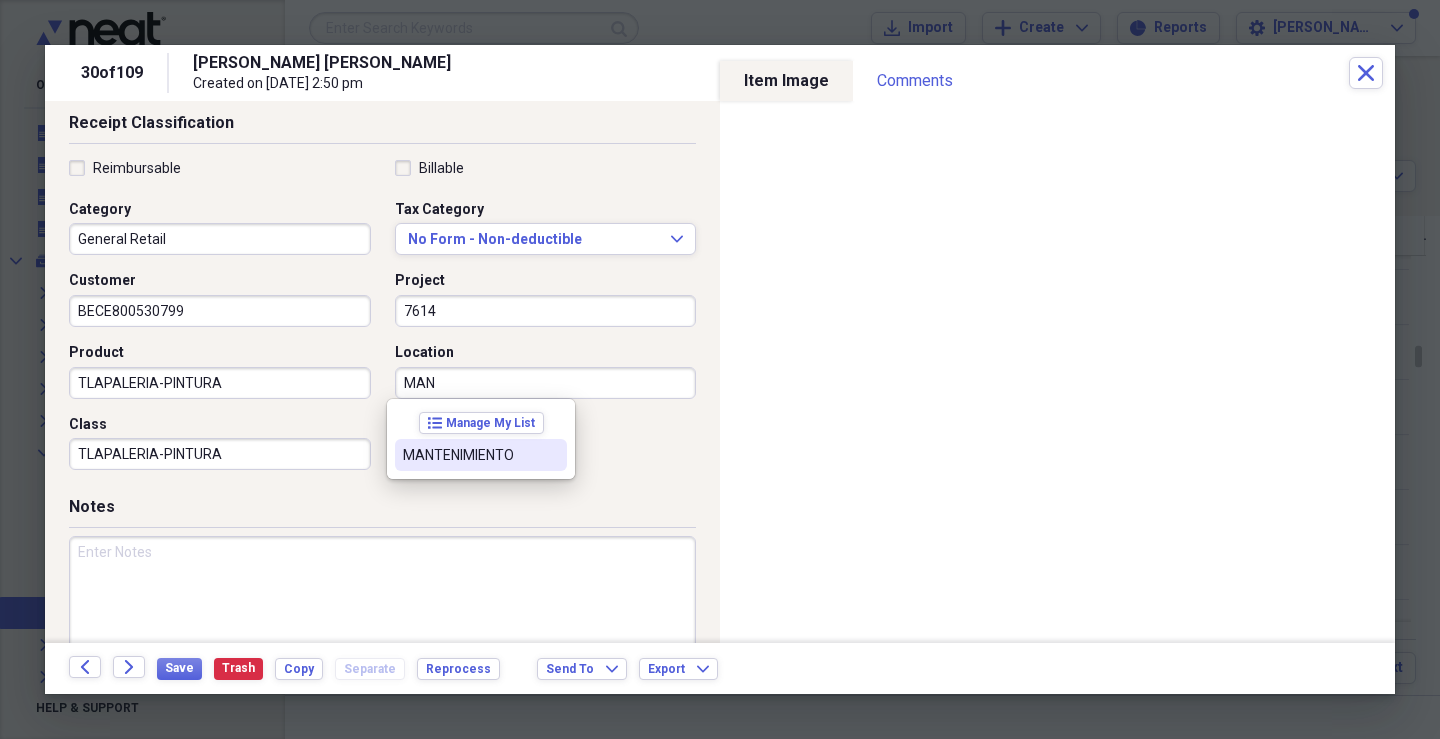 click on "MANTENIMIENTO" at bounding box center (481, 455) 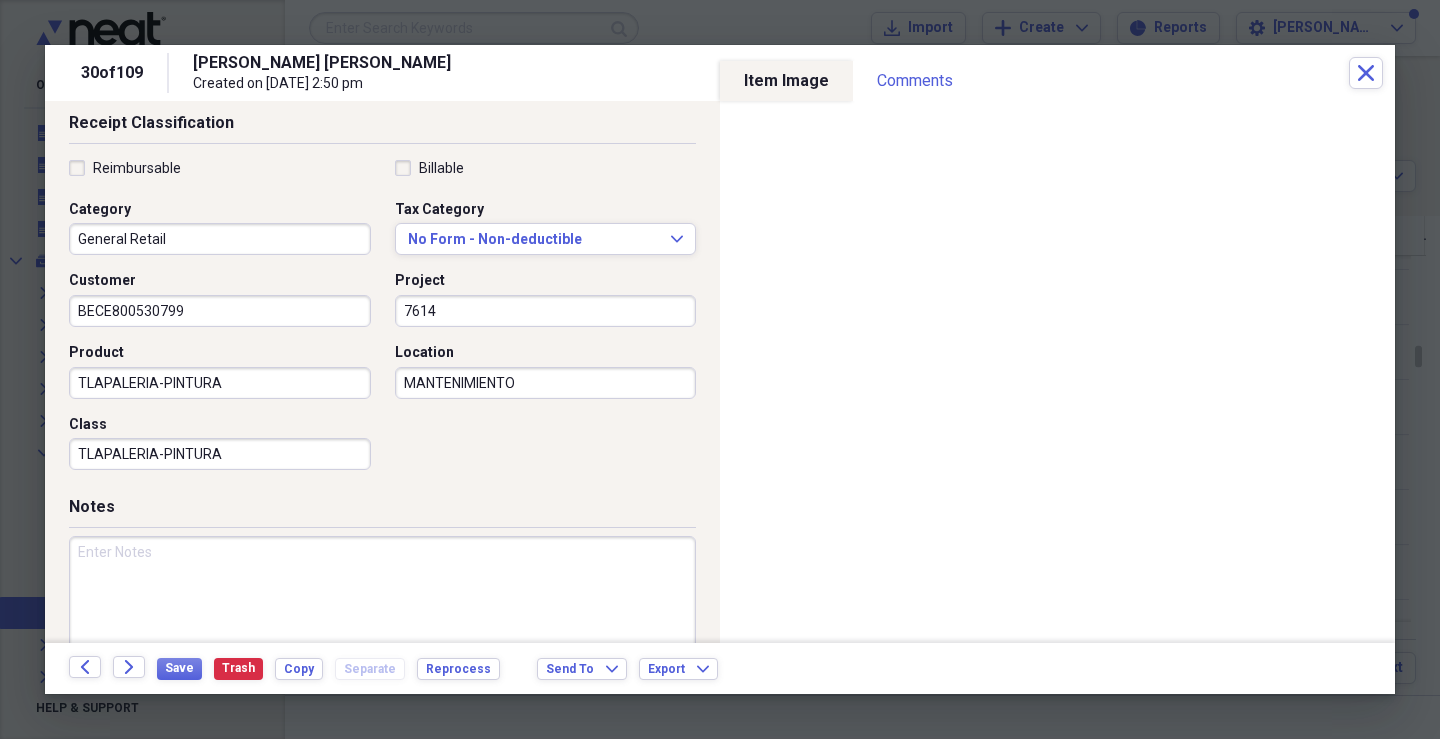 click at bounding box center (382, 601) 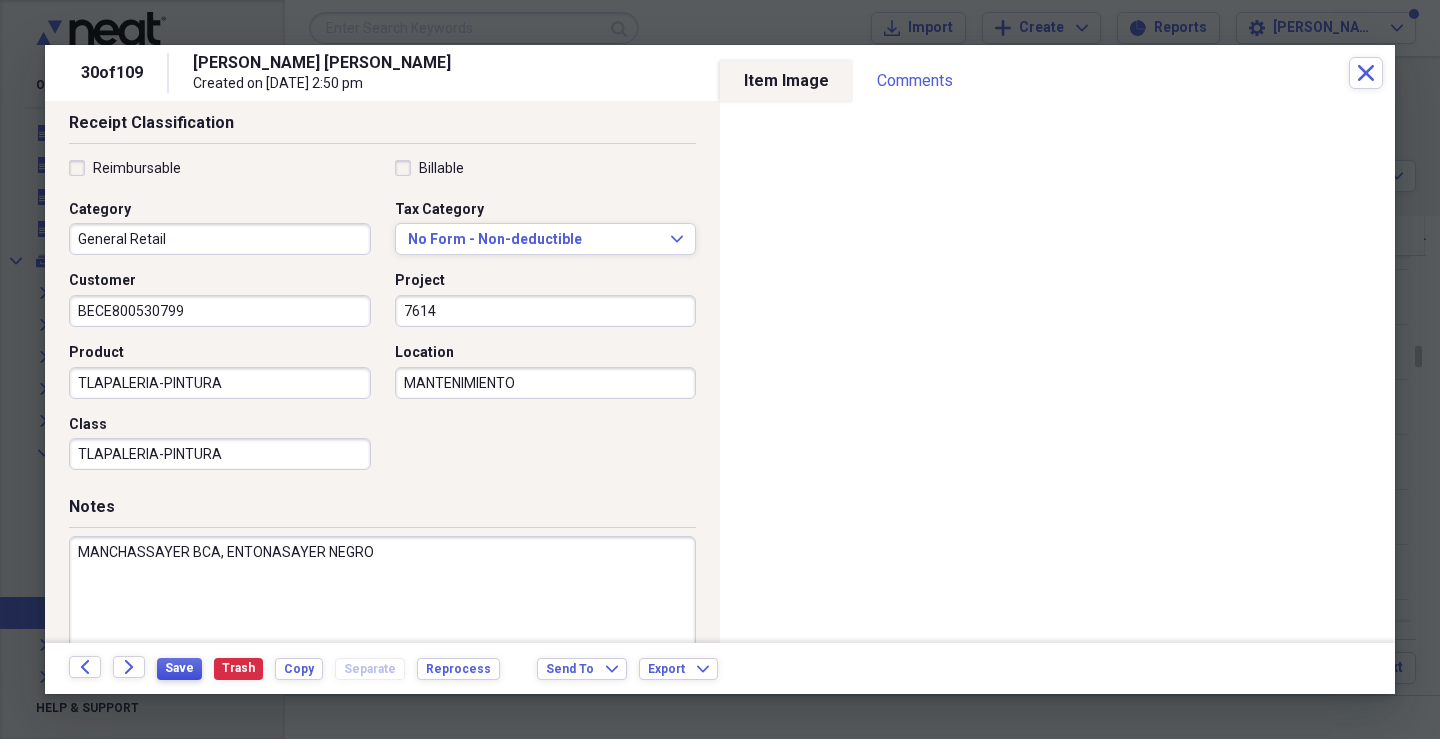 type on "MANCHASSAYER BCA, ENTONASAYER NEGRO" 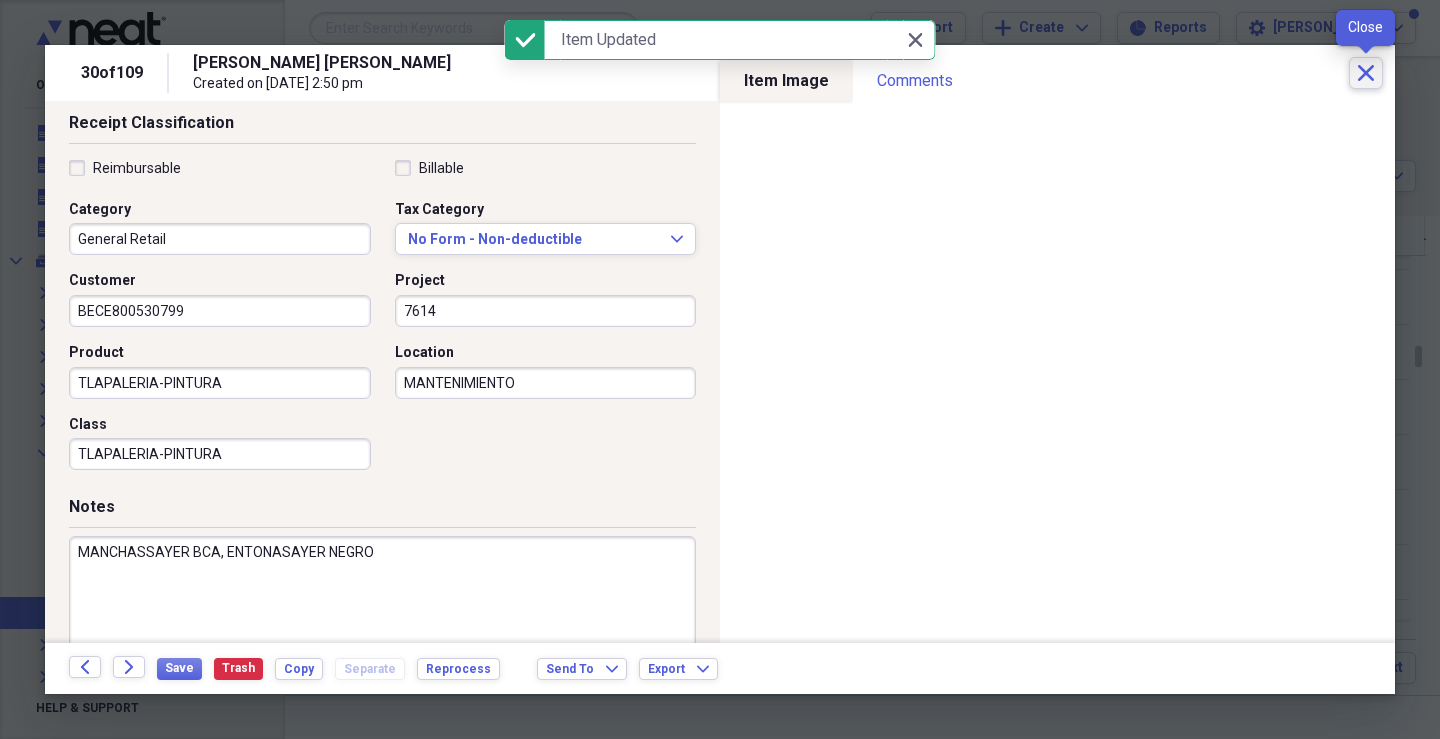 click 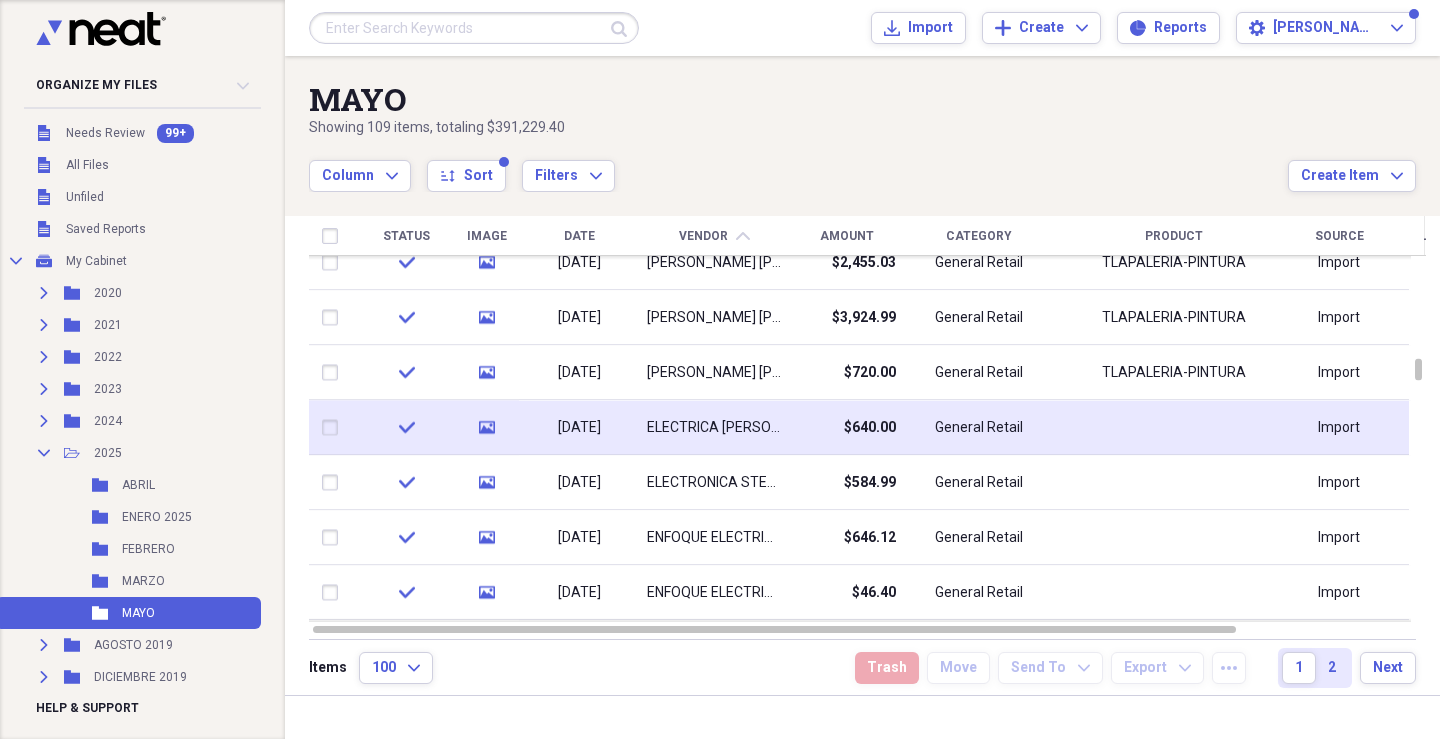 click on "ELECTRICA [PERSON_NAME] DE CV" at bounding box center (714, 427) 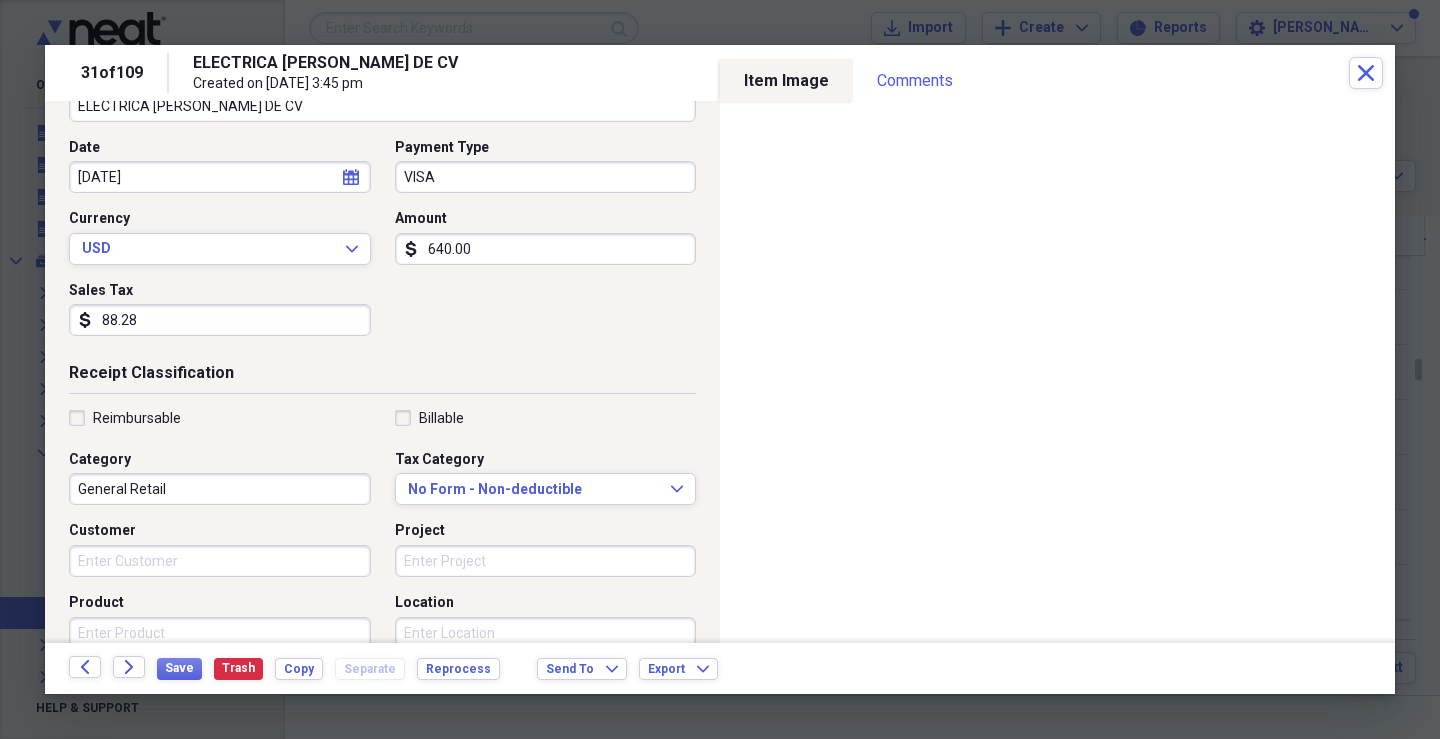 scroll, scrollTop: 479, scrollLeft: 0, axis: vertical 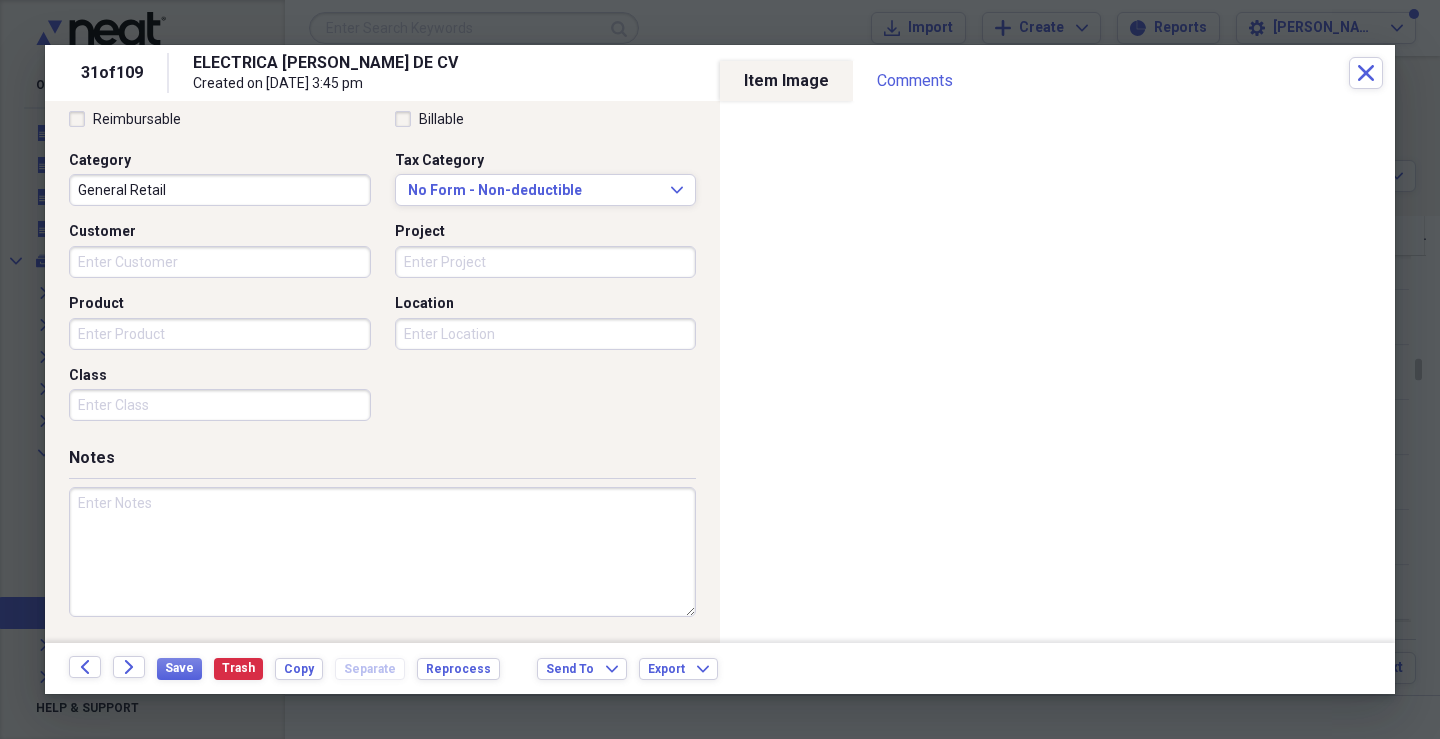 click on "Customer" at bounding box center (220, 262) 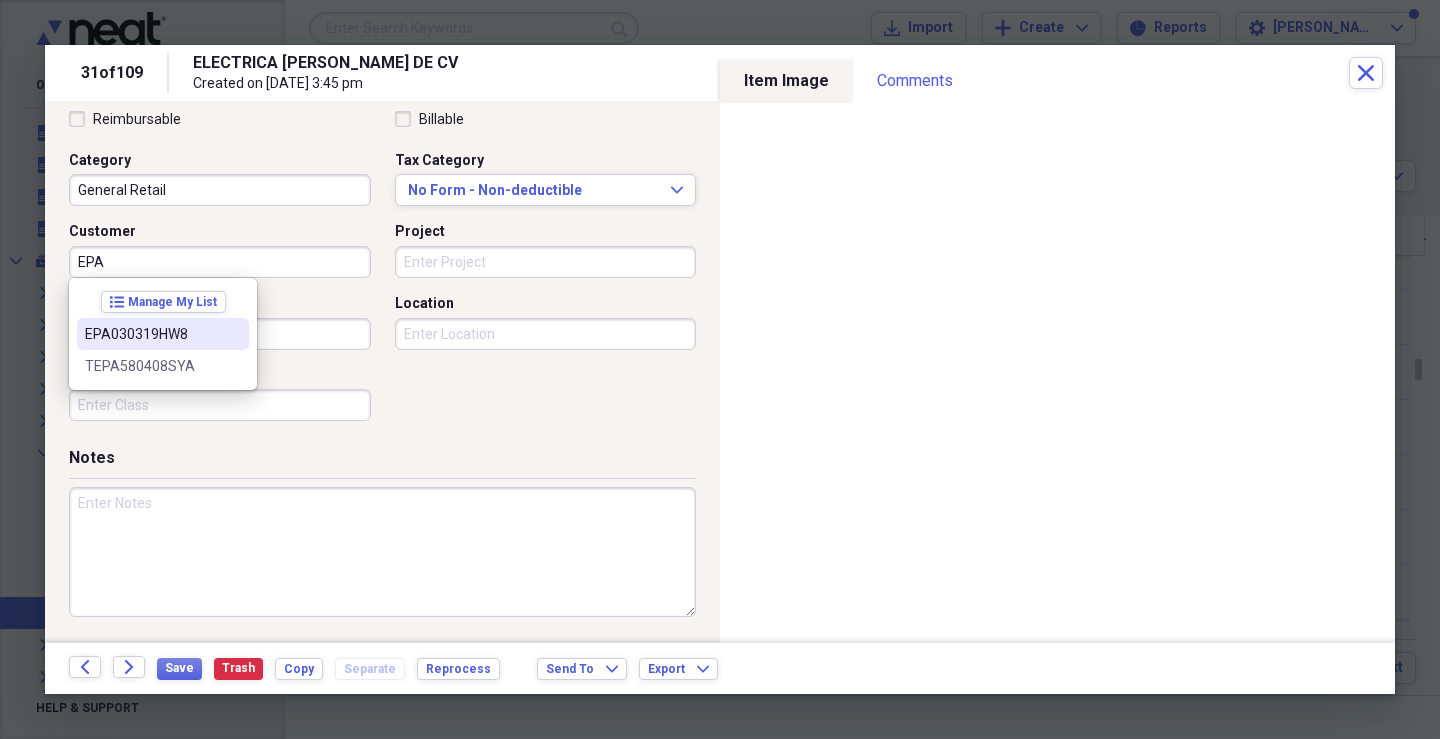 drag, startPoint x: 111, startPoint y: 337, endPoint x: 202, endPoint y: 325, distance: 91.787796 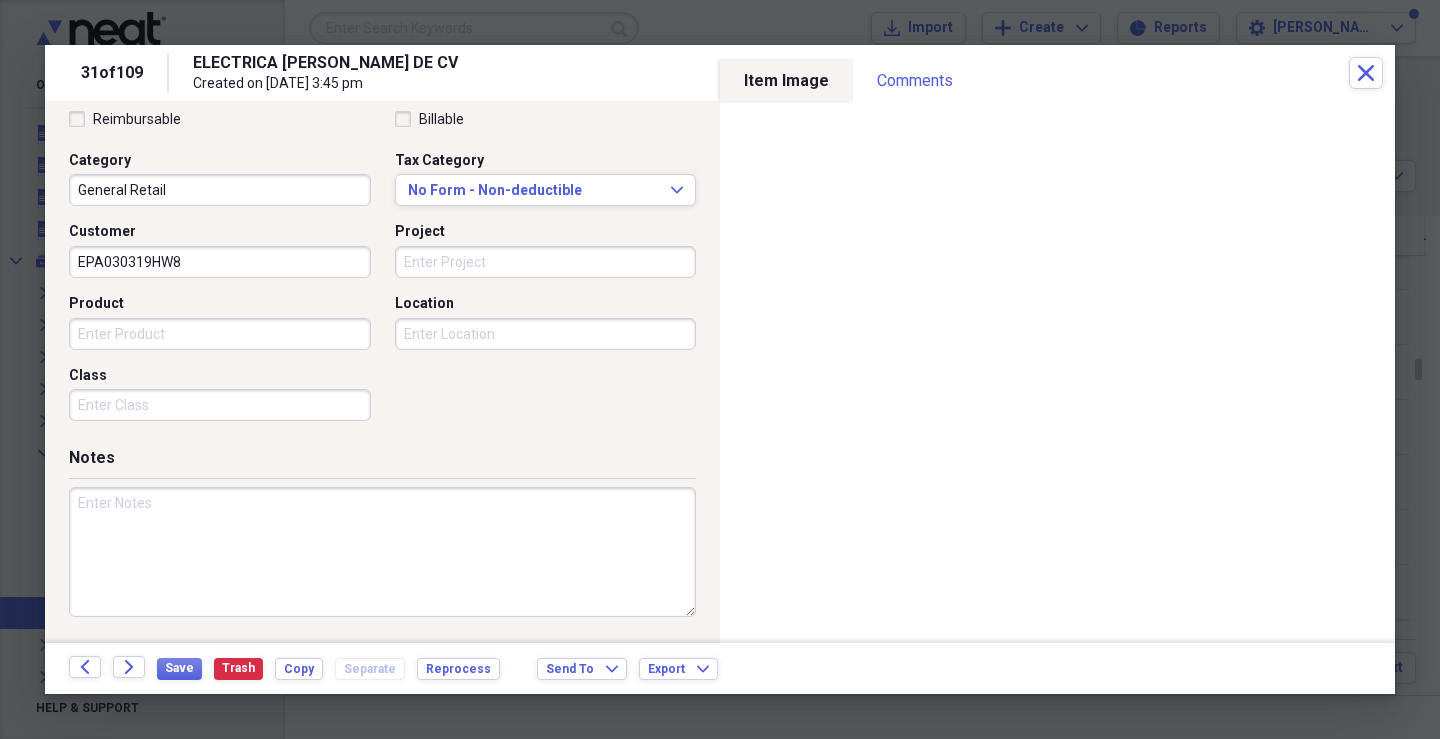 click on "Project" at bounding box center (546, 262) 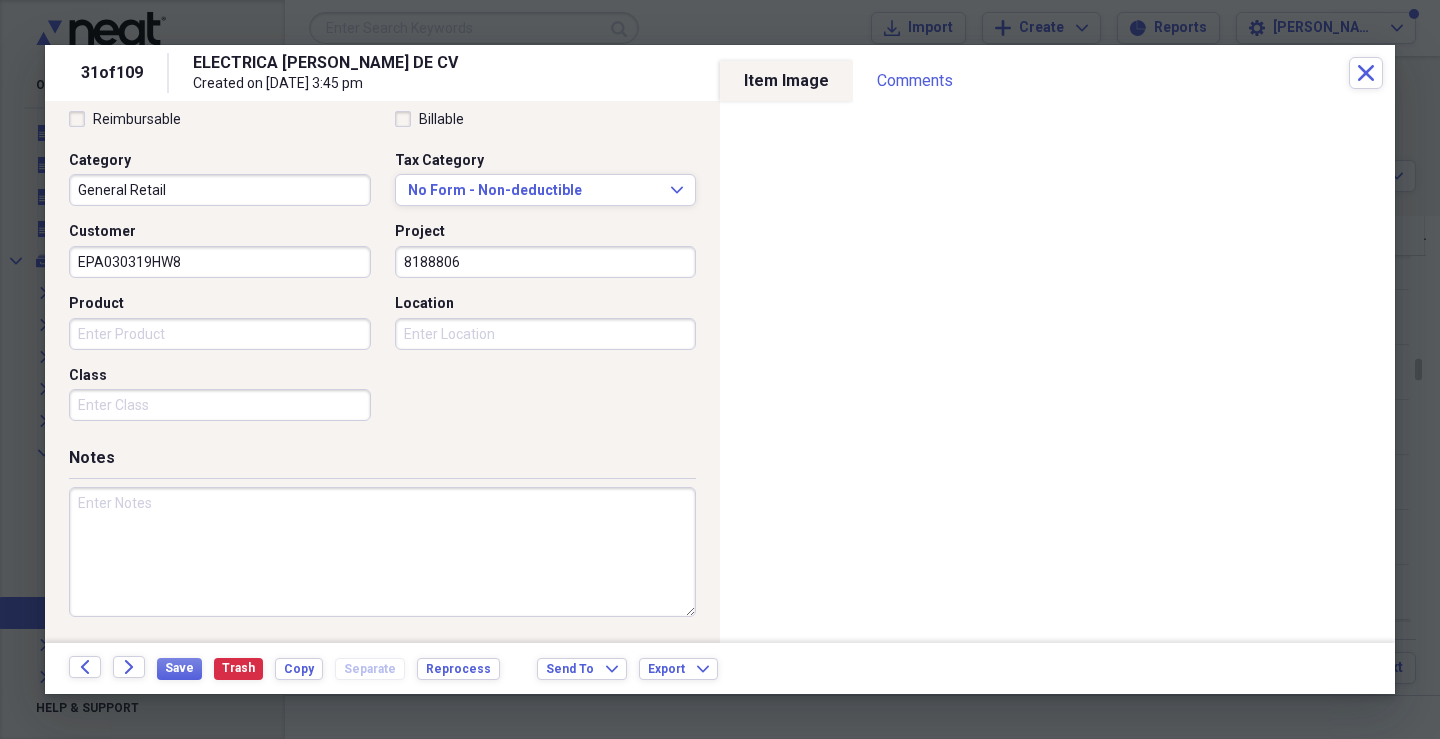 type on "8188806" 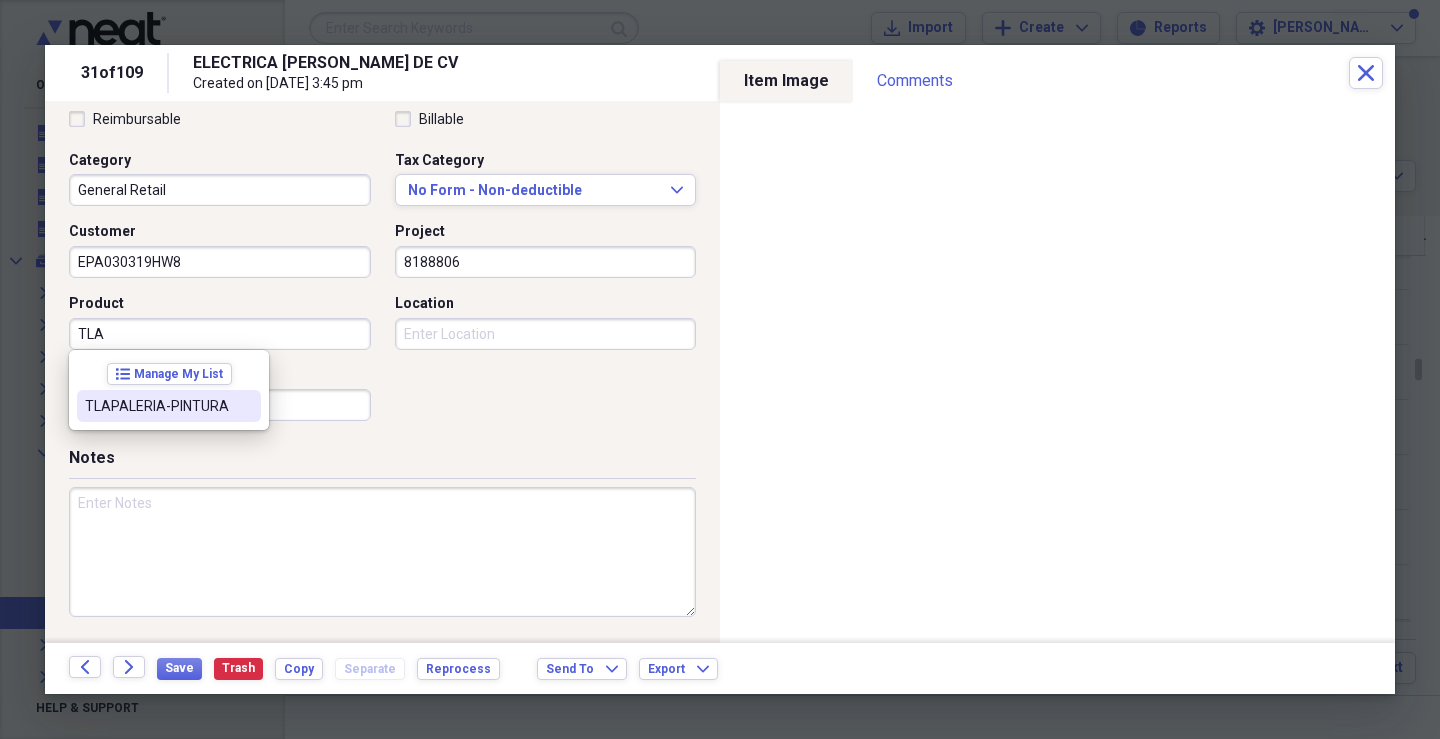 click on "TLAPALERIA-PINTURA" at bounding box center [169, 406] 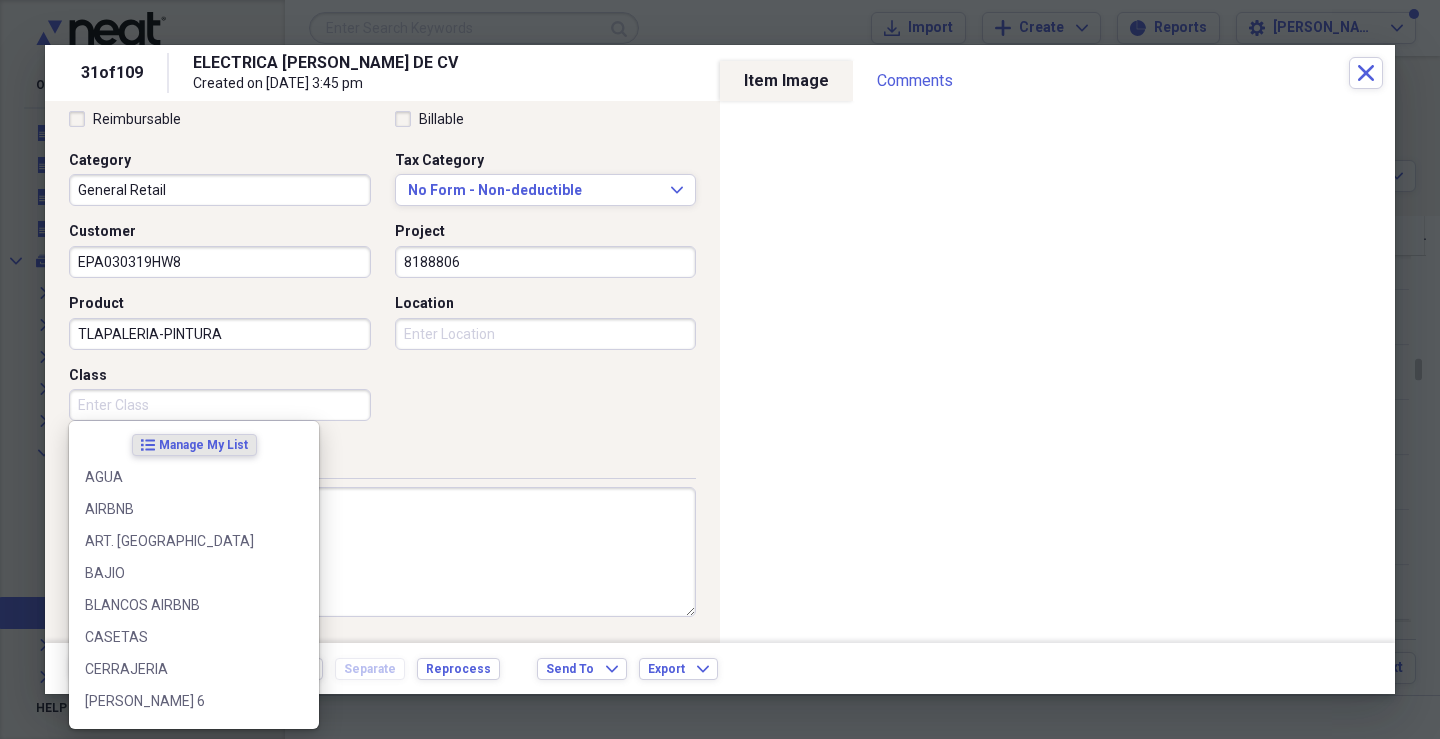click on "Class" at bounding box center (220, 405) 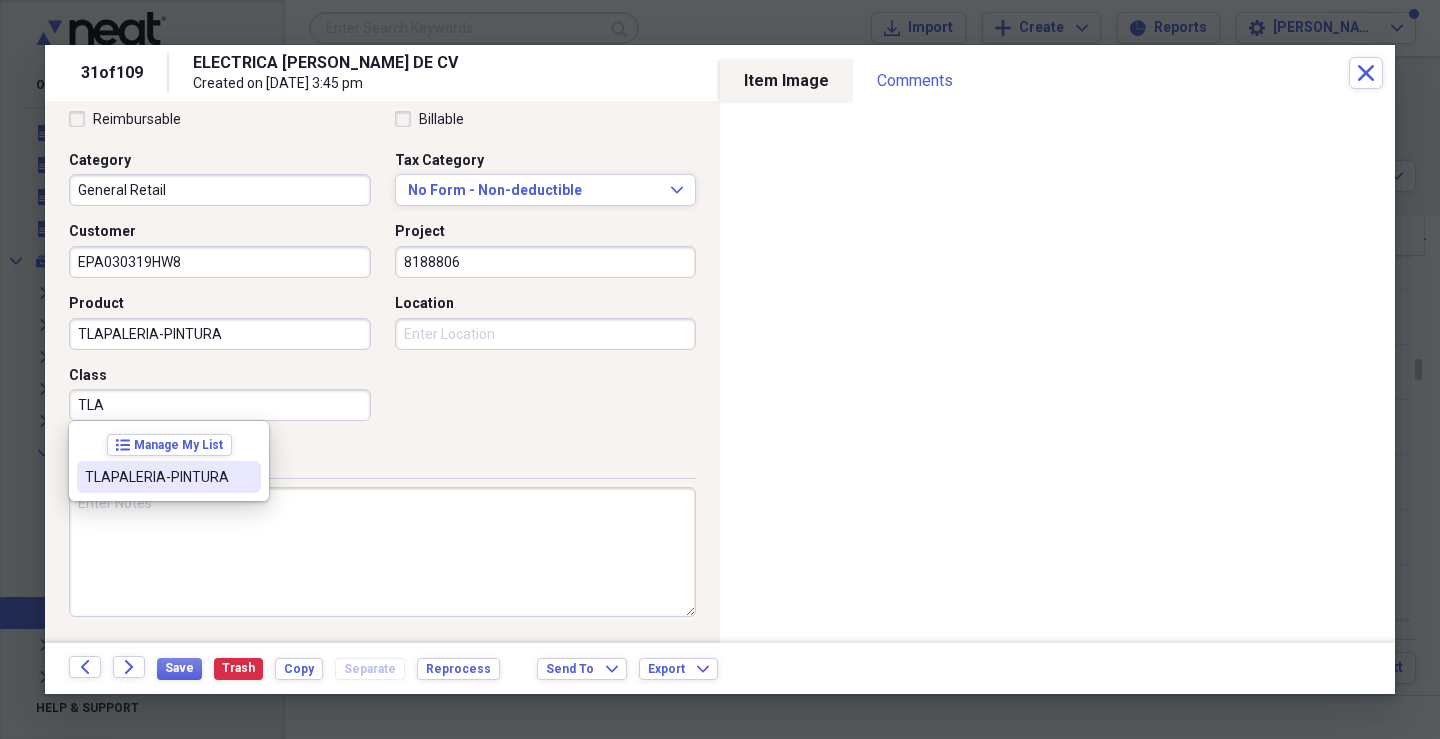 click on "TLAPALERIA-PINTURA" at bounding box center [169, 477] 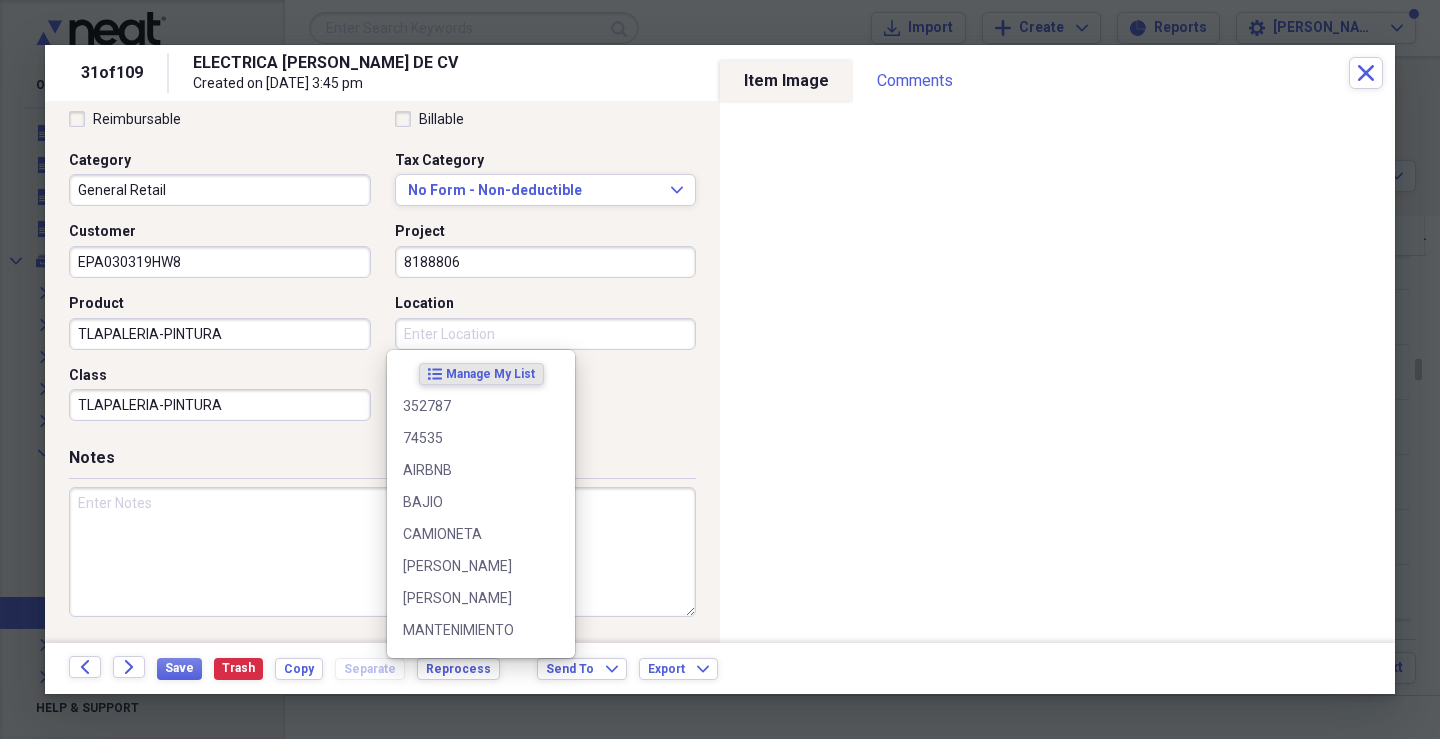 click on "Location" at bounding box center (546, 334) 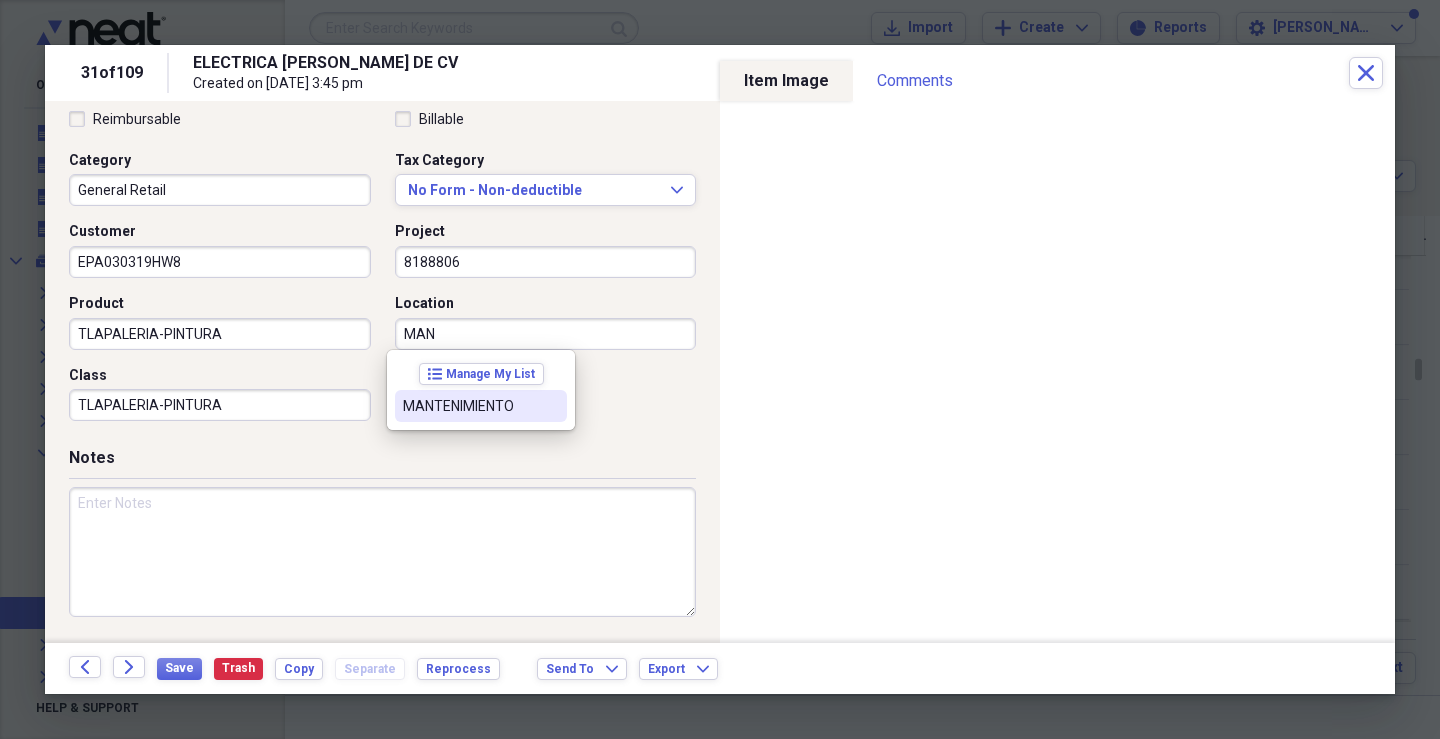 drag, startPoint x: 423, startPoint y: 415, endPoint x: 174, endPoint y: 498, distance: 262.46906 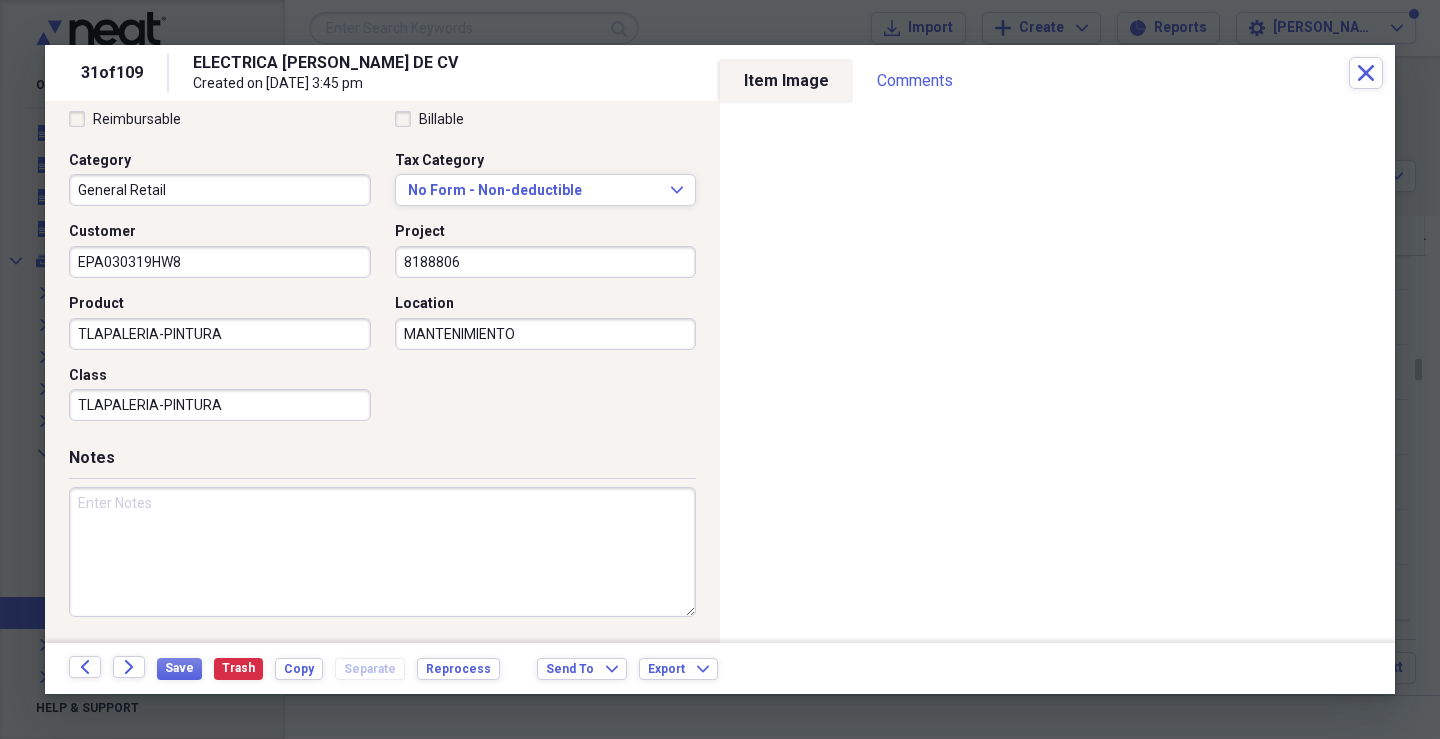 click at bounding box center [382, 552] 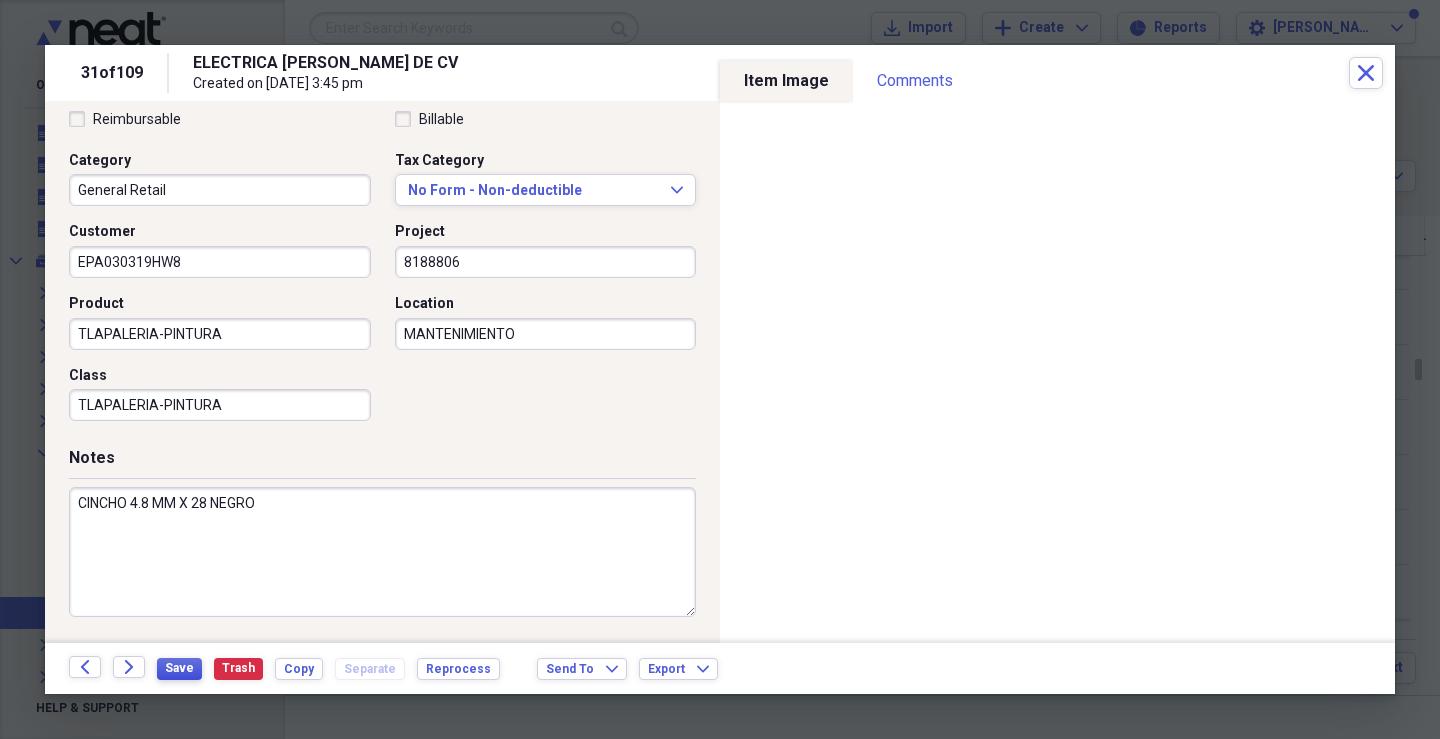 type on "CINCHO 4.8 MM X 28 NEGRO" 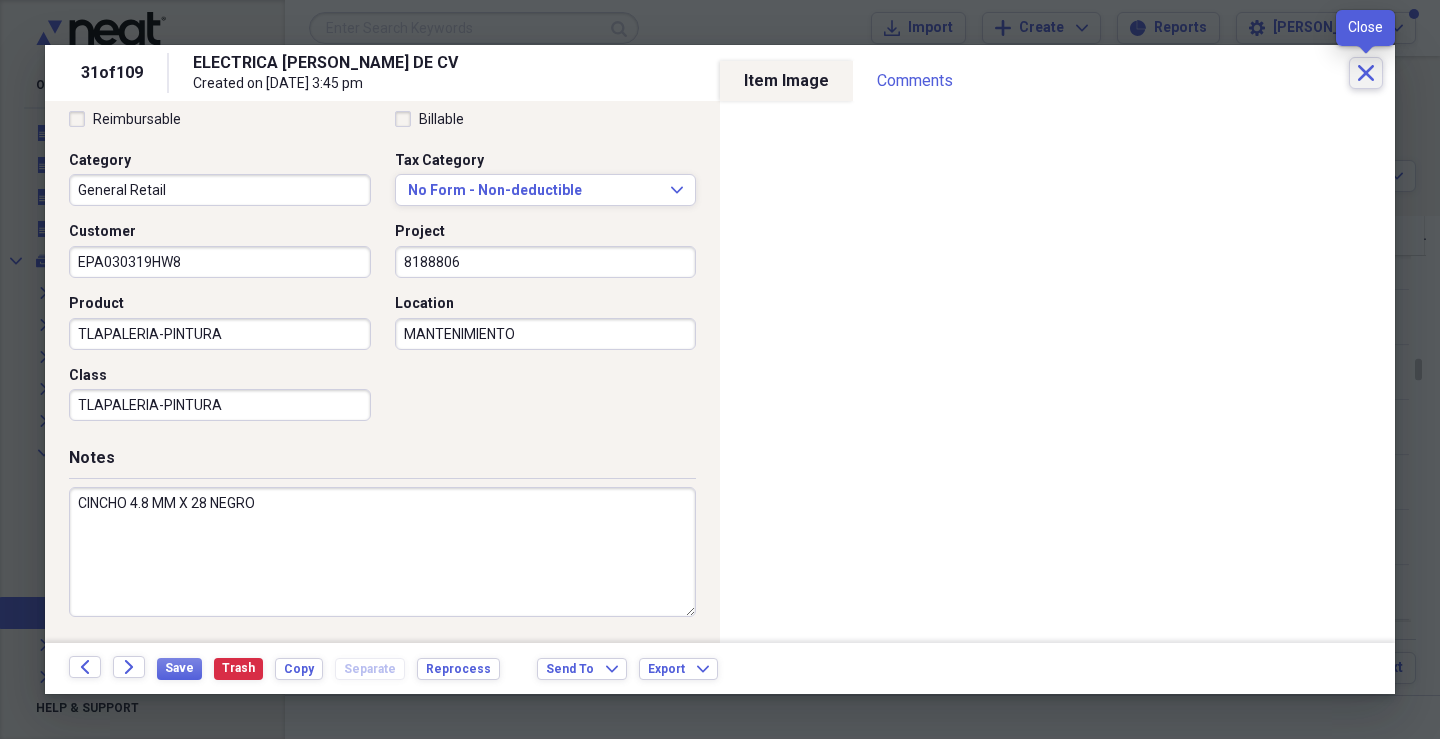 click on "Close" at bounding box center [1366, 73] 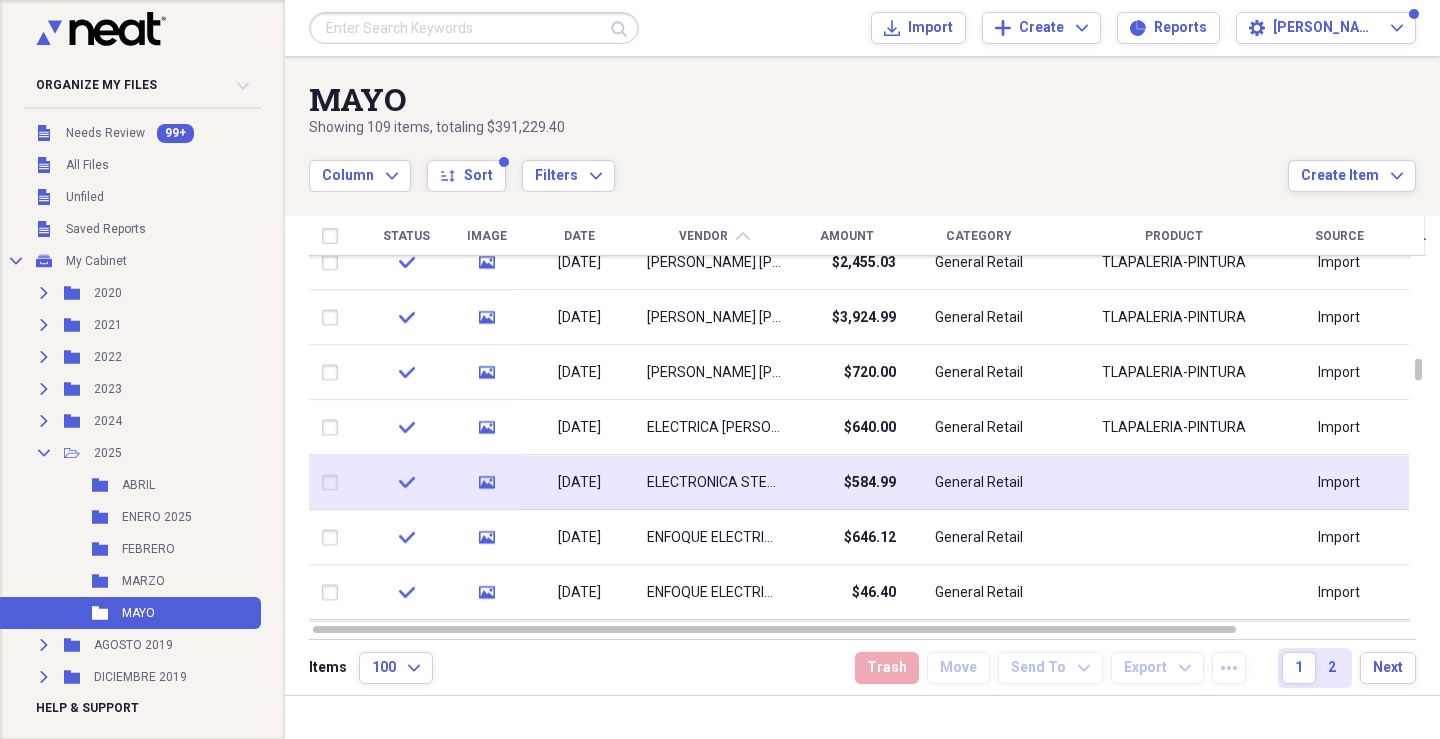 click on "ELECTRONICA STEREN SA DE CV" at bounding box center (714, 482) 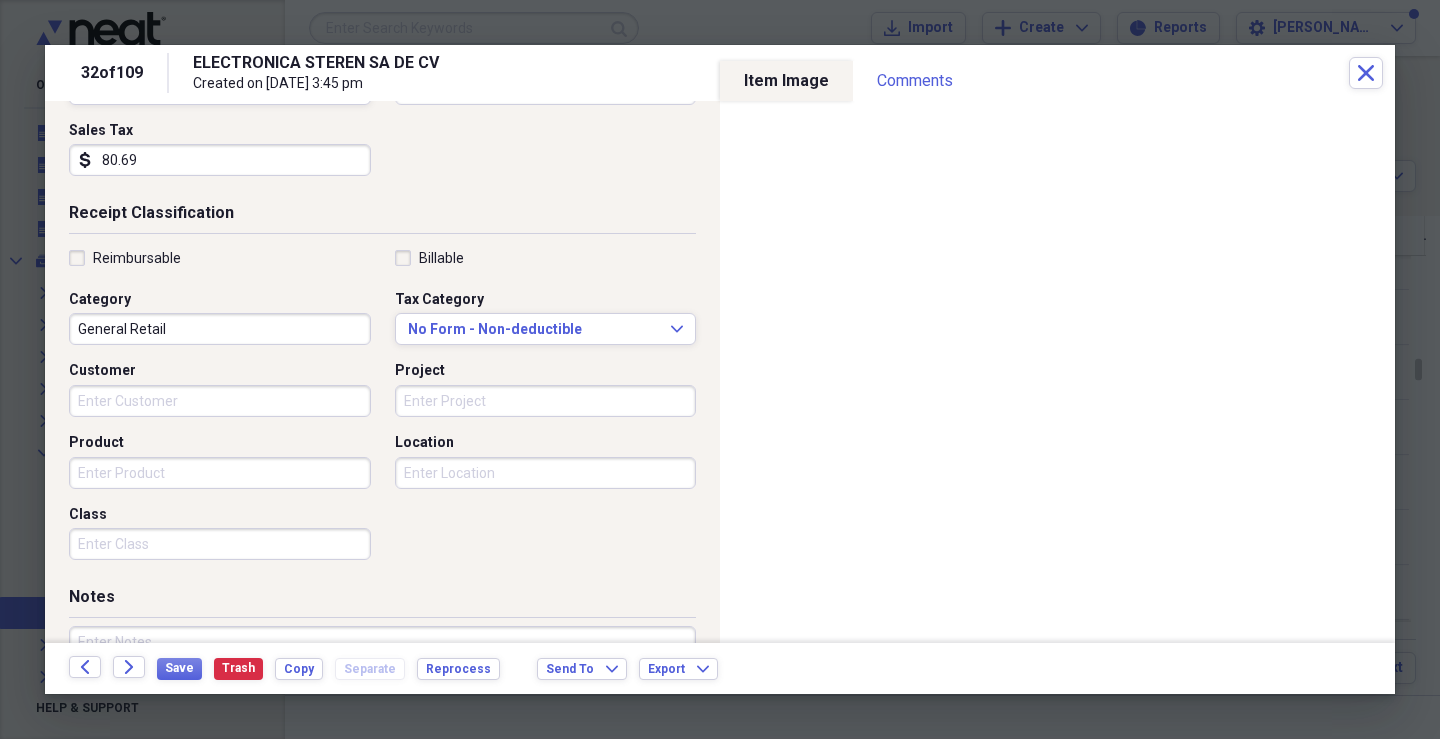 scroll, scrollTop: 346, scrollLeft: 0, axis: vertical 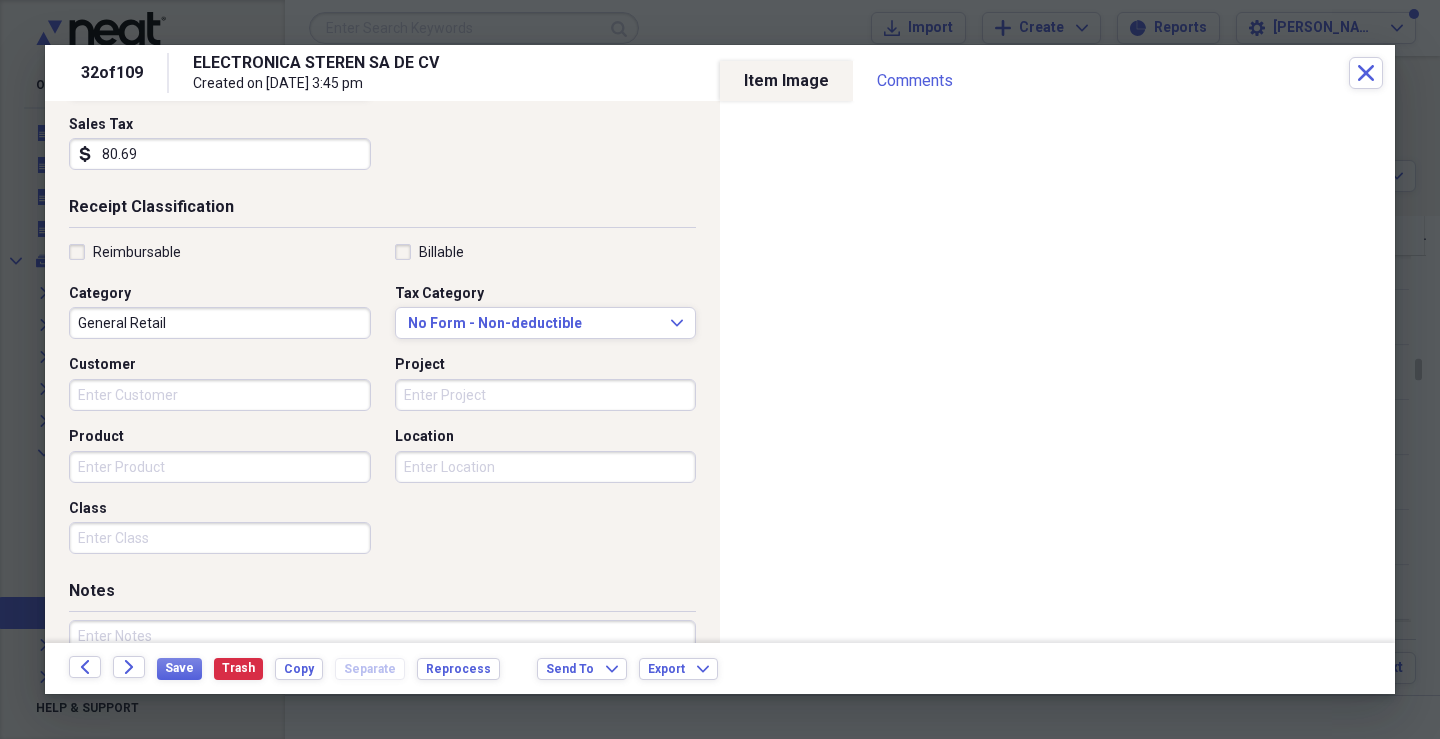 click on "Customer" at bounding box center (220, 395) 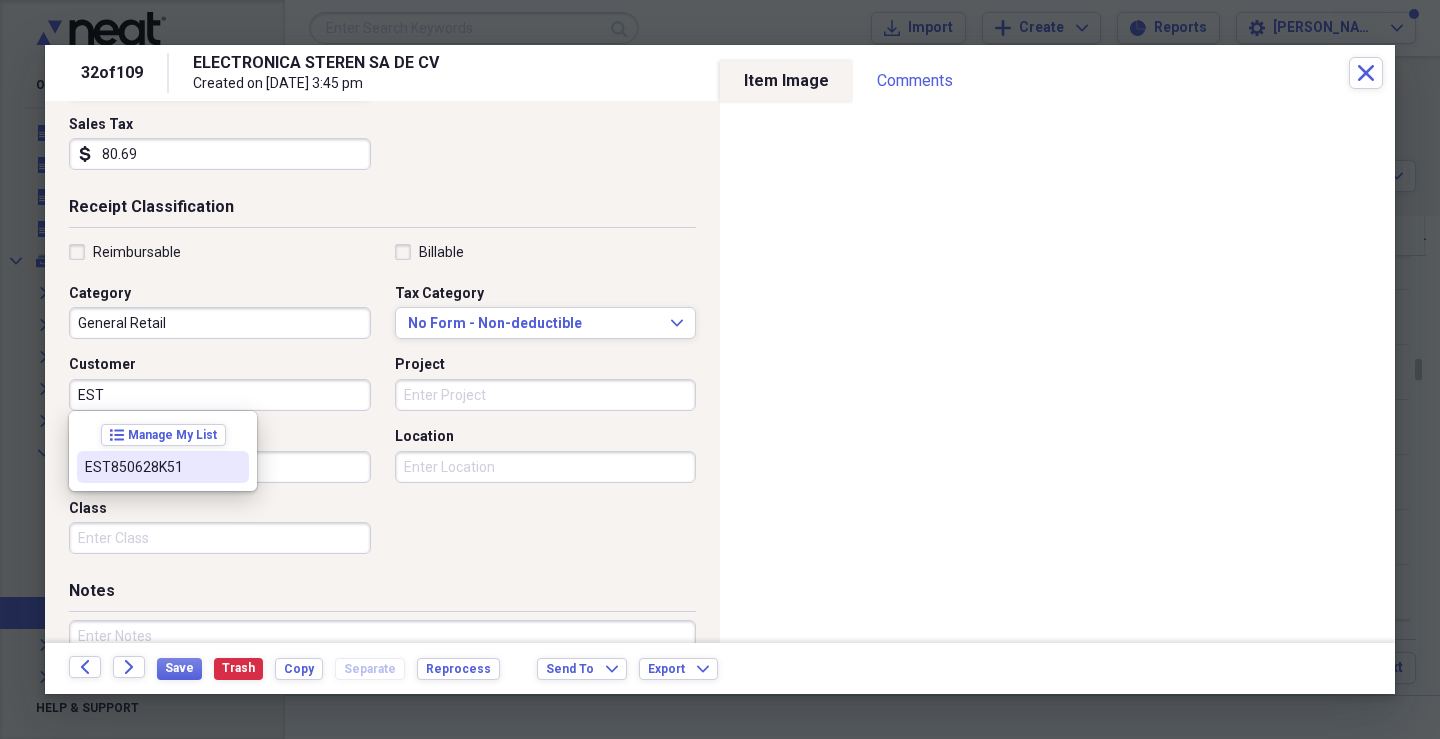 drag, startPoint x: 176, startPoint y: 475, endPoint x: 205, endPoint y: 465, distance: 30.675724 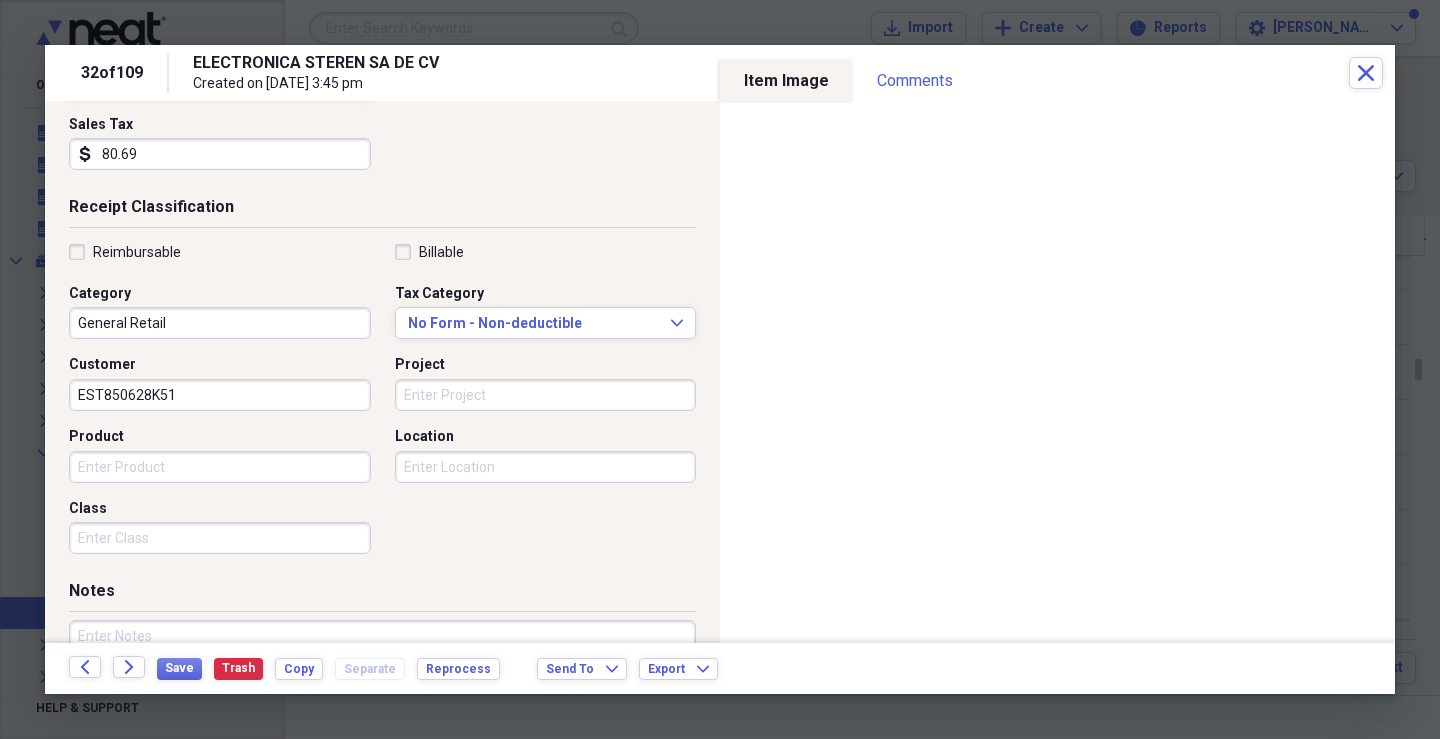 click on "Project" at bounding box center (546, 395) 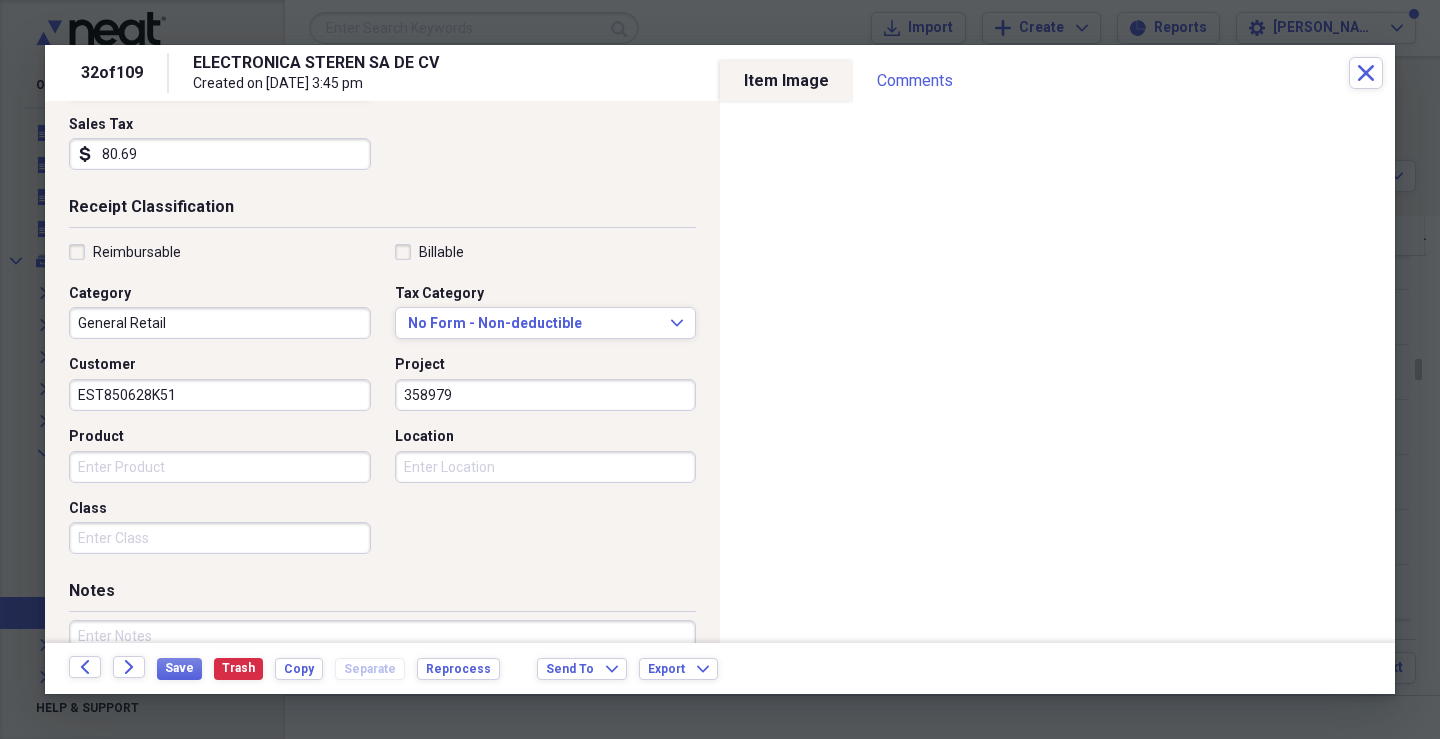 type on "358979" 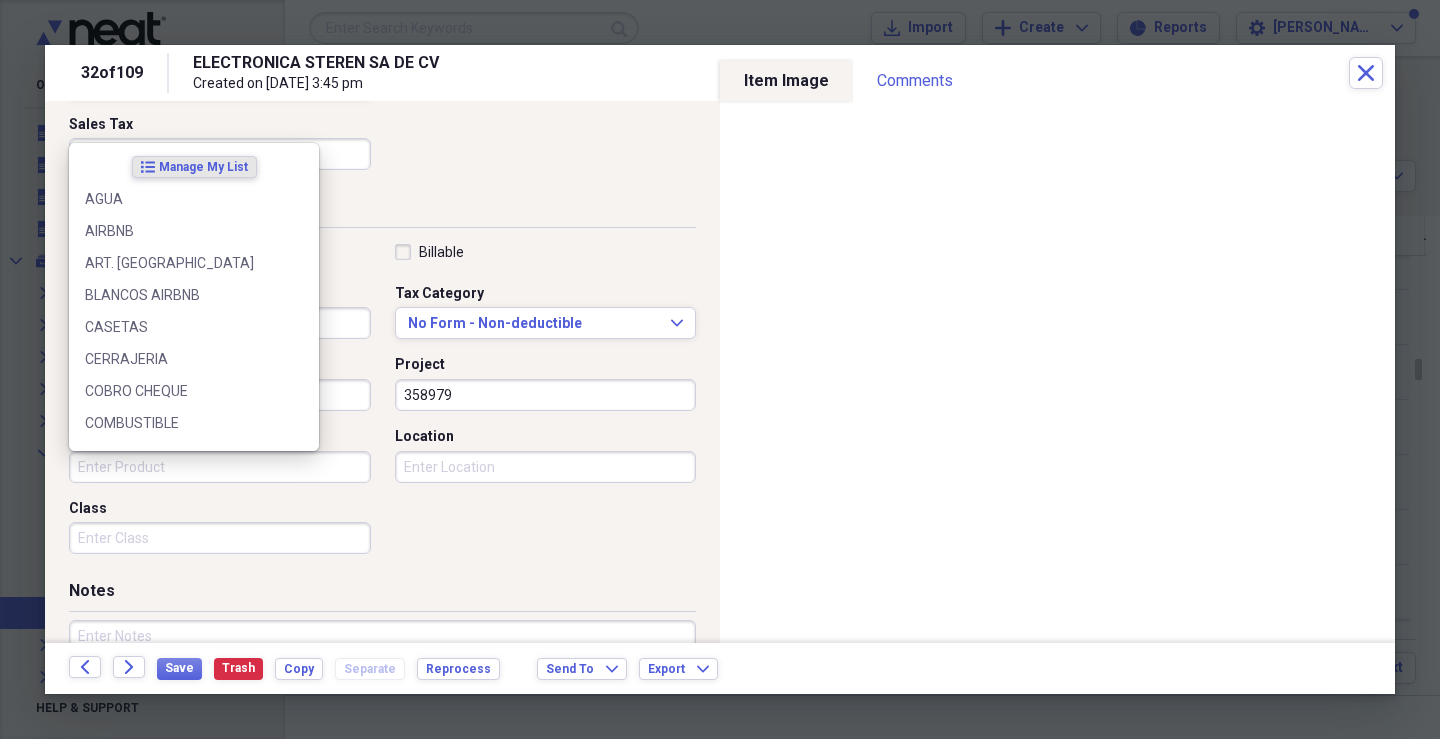 click on "Product" at bounding box center [220, 467] 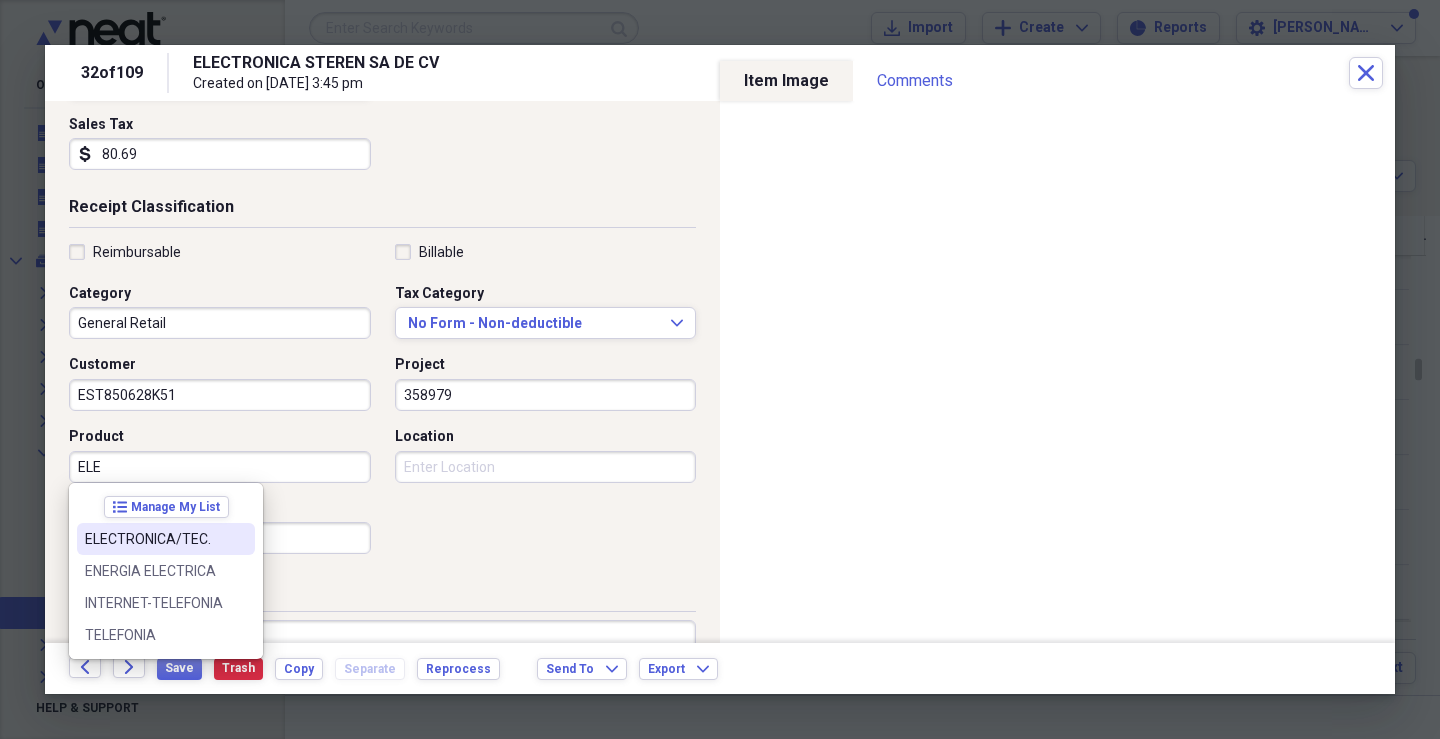 click on "ELECTRONICA/TEC." at bounding box center [166, 539] 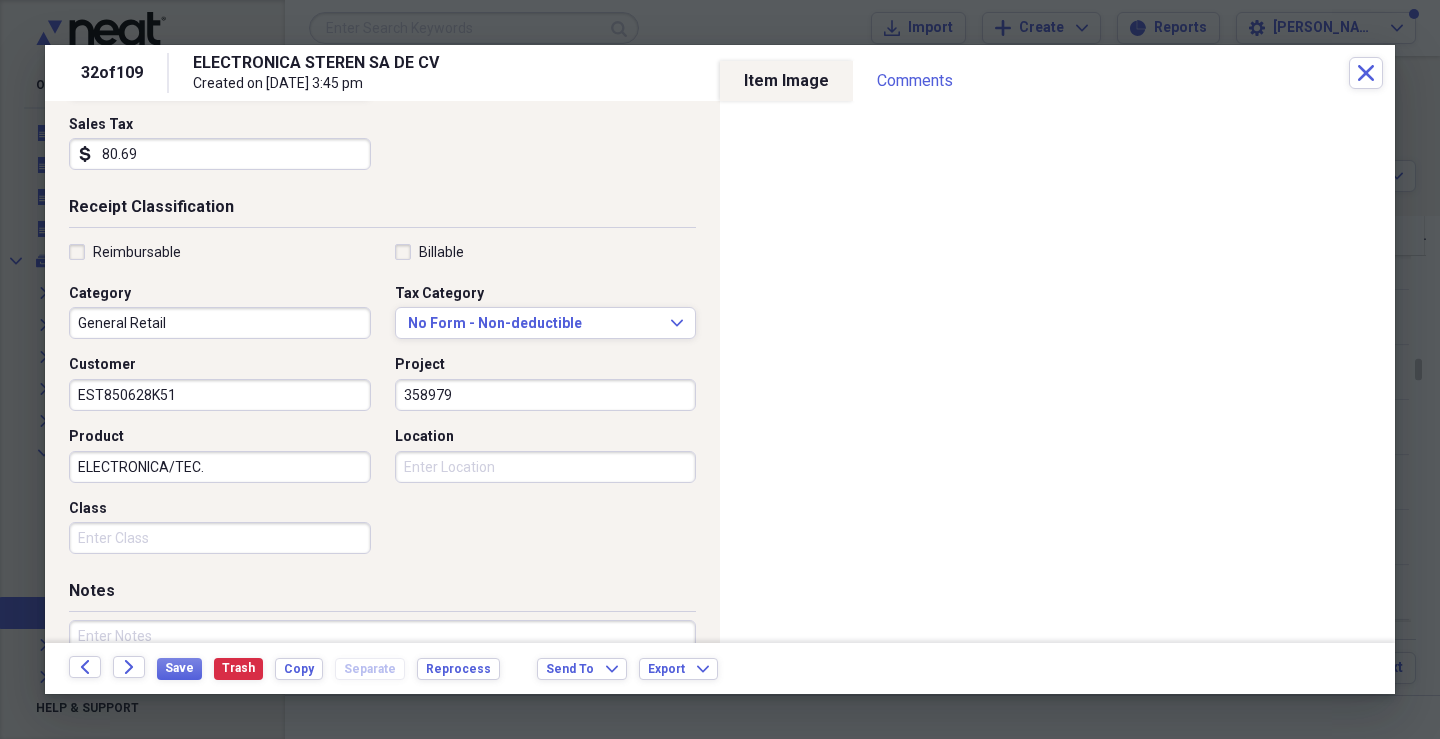 click on "Class" at bounding box center [220, 538] 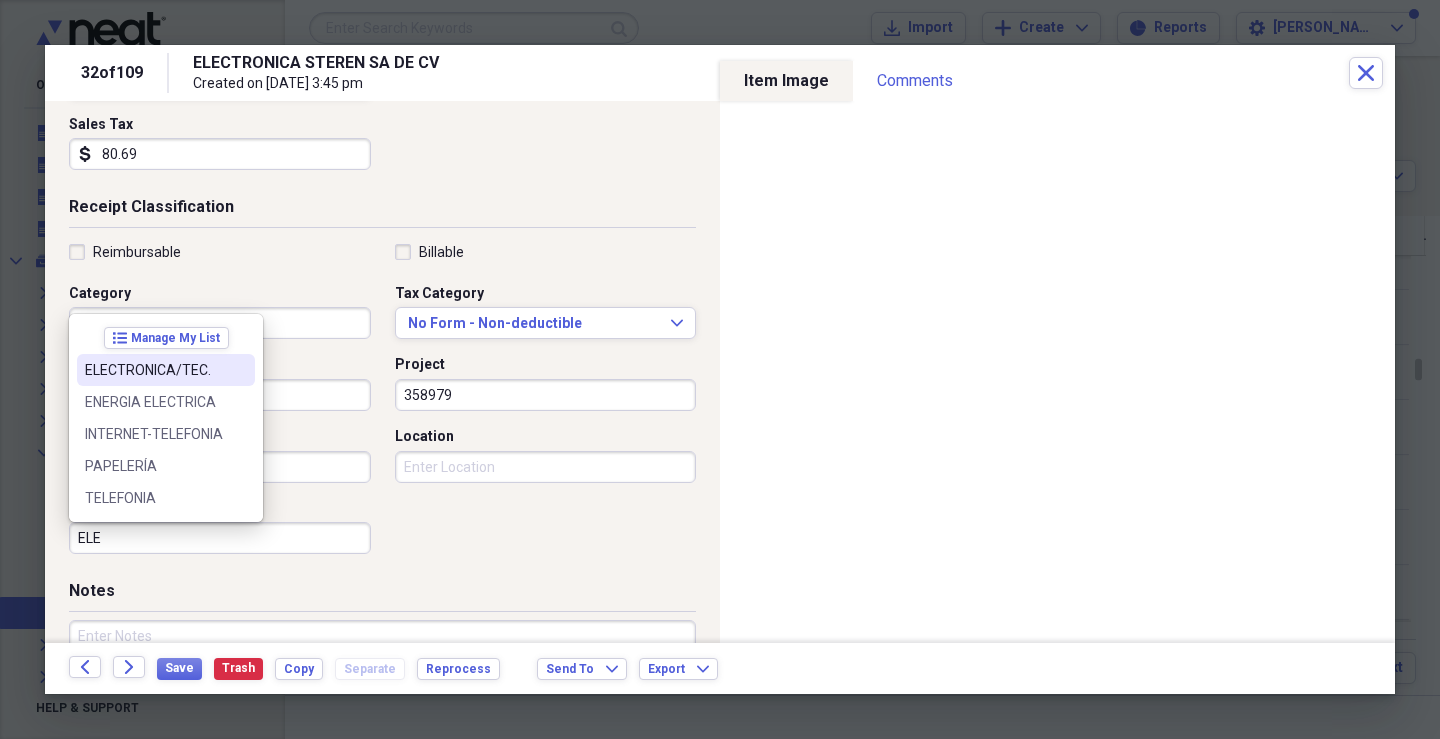 click on "ELECTRONICA/TEC." at bounding box center [166, 370] 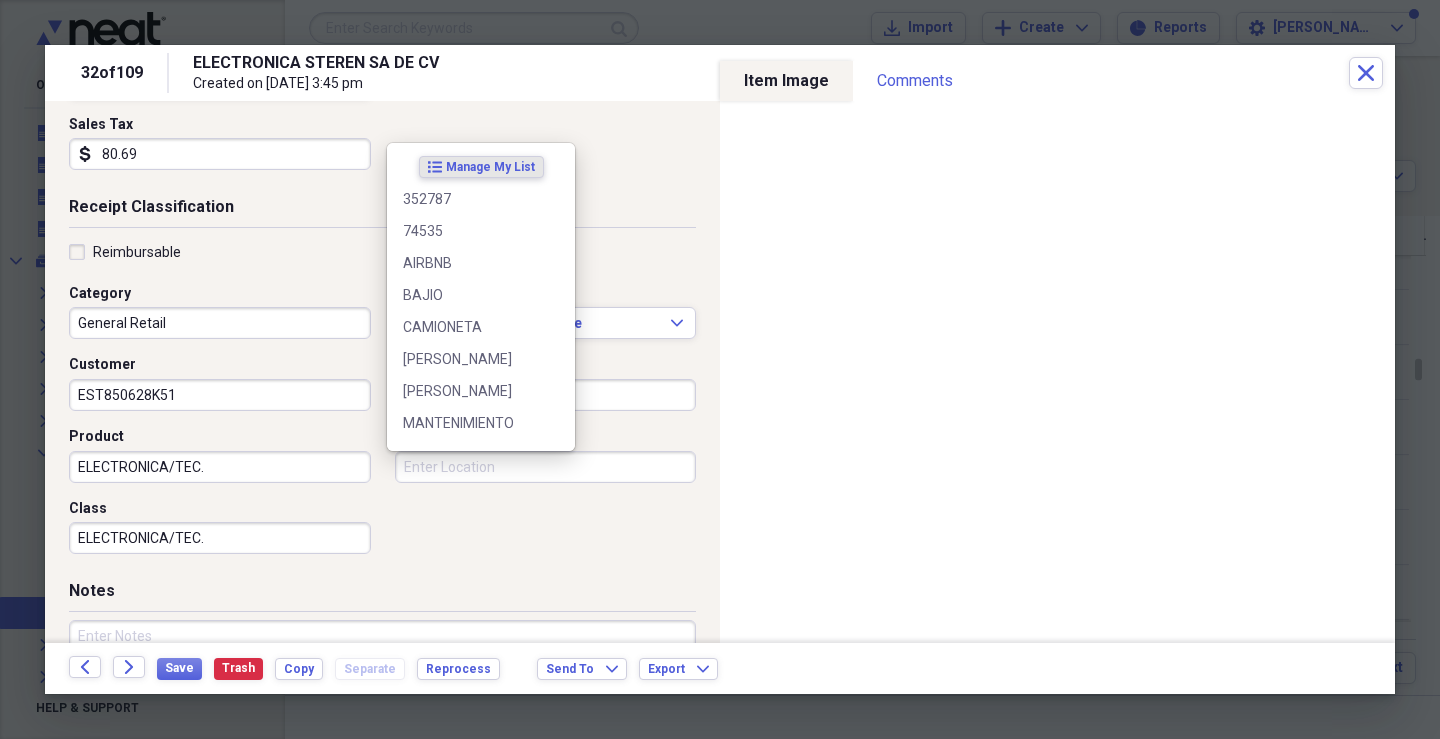 click on "Location" at bounding box center [546, 467] 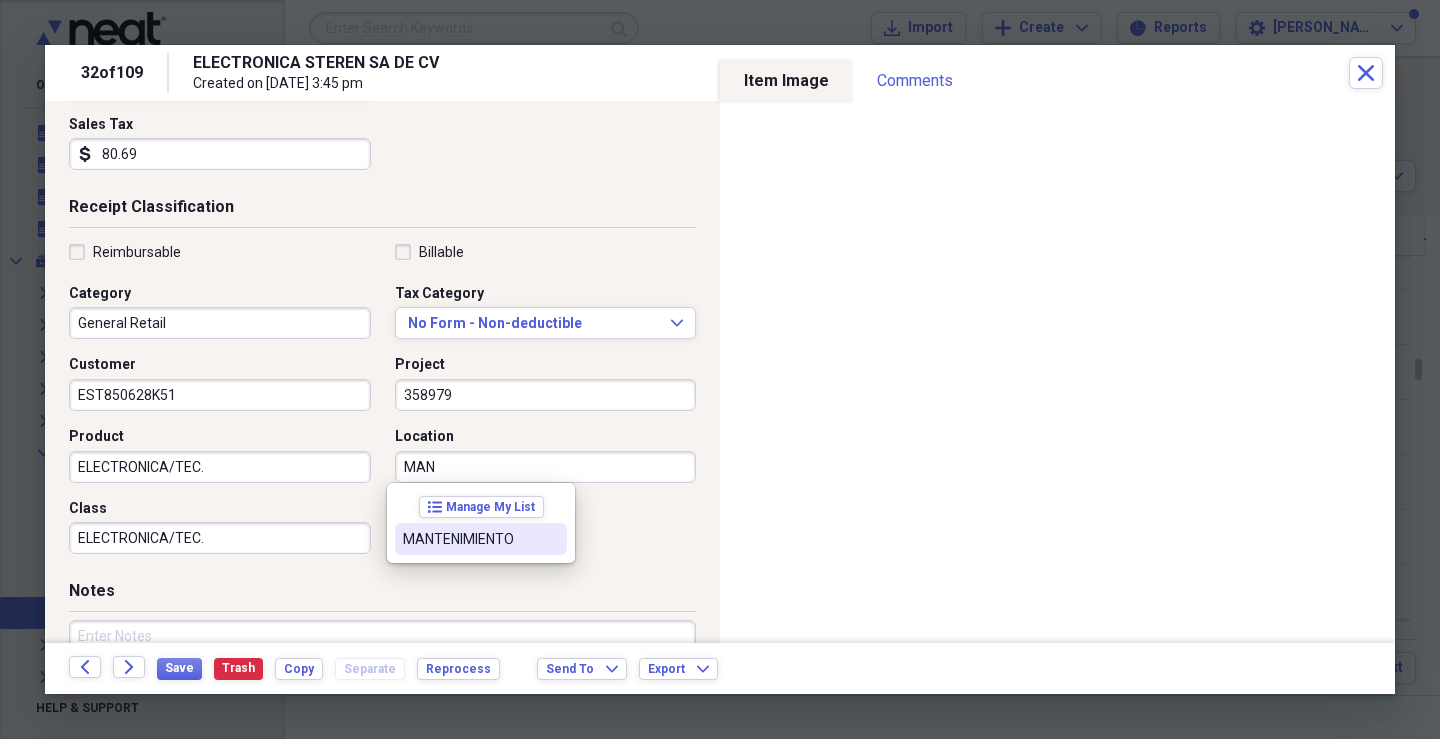click on "MANTENIMIENTO" at bounding box center [481, 539] 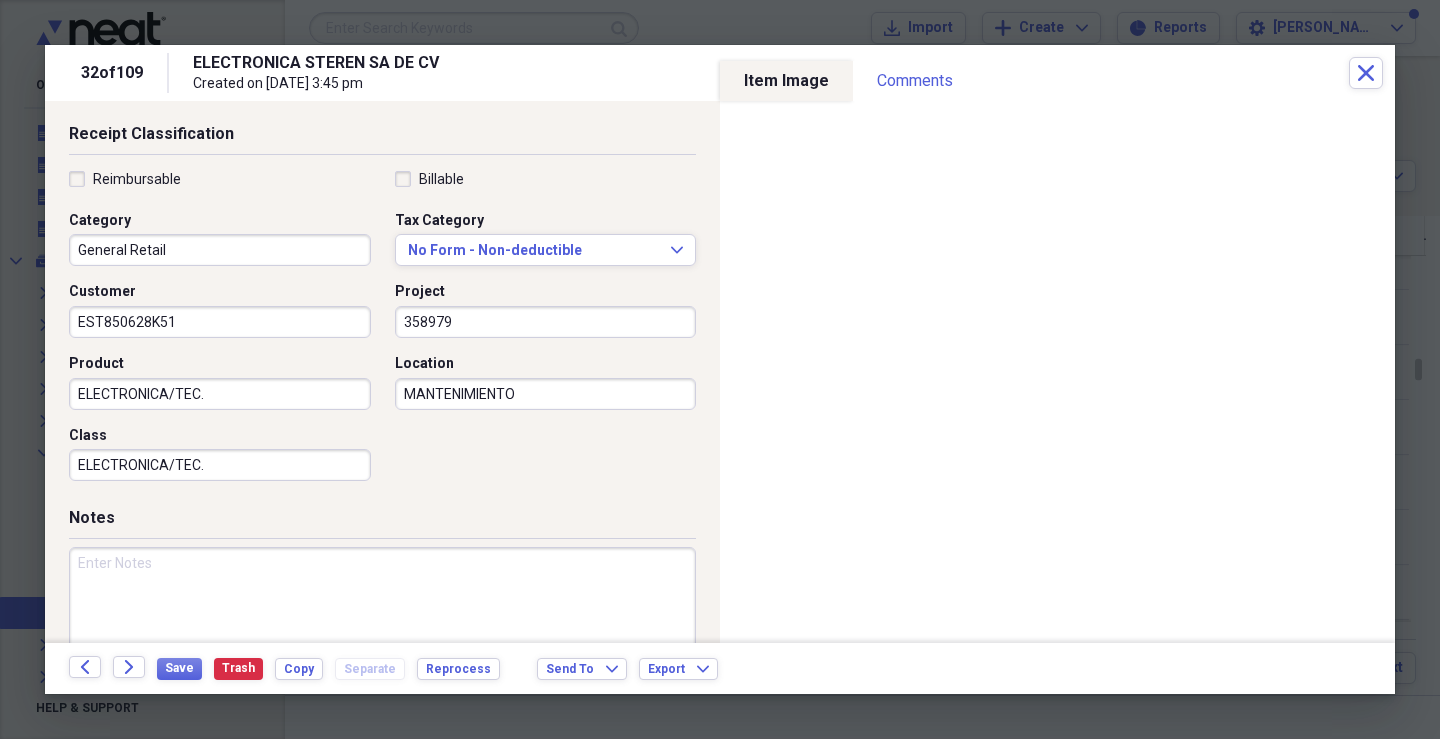 scroll, scrollTop: 479, scrollLeft: 0, axis: vertical 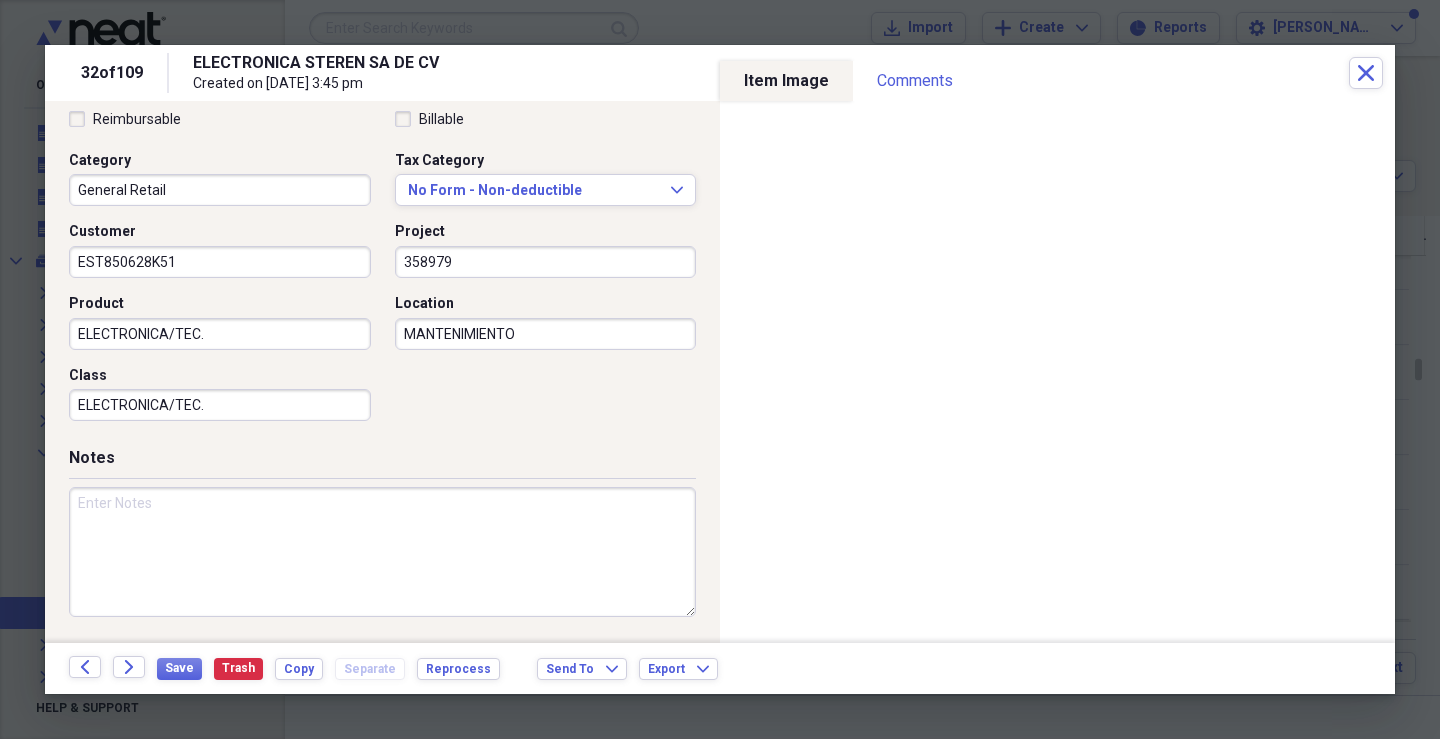 click at bounding box center (382, 552) 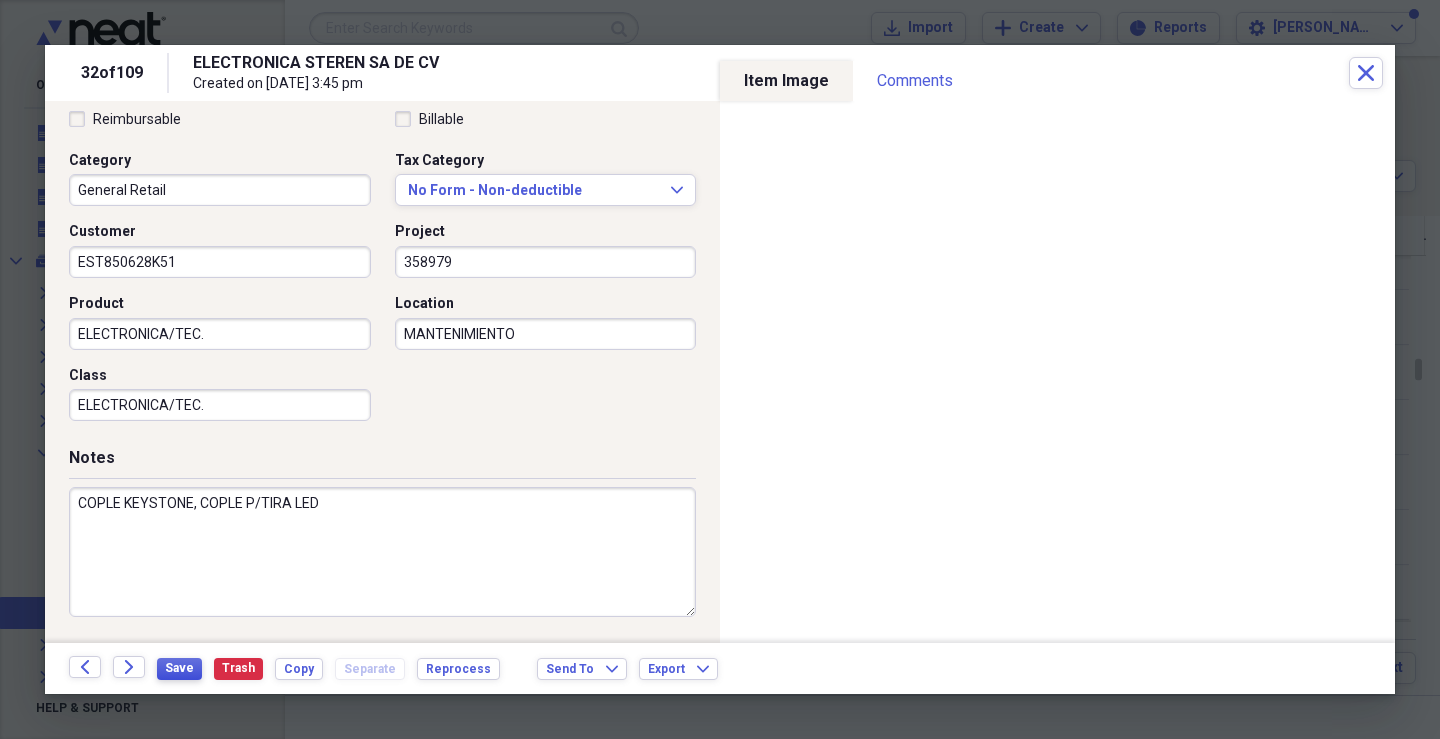 type on "COPLE KEYSTONE, COPLE P/TIRA LED" 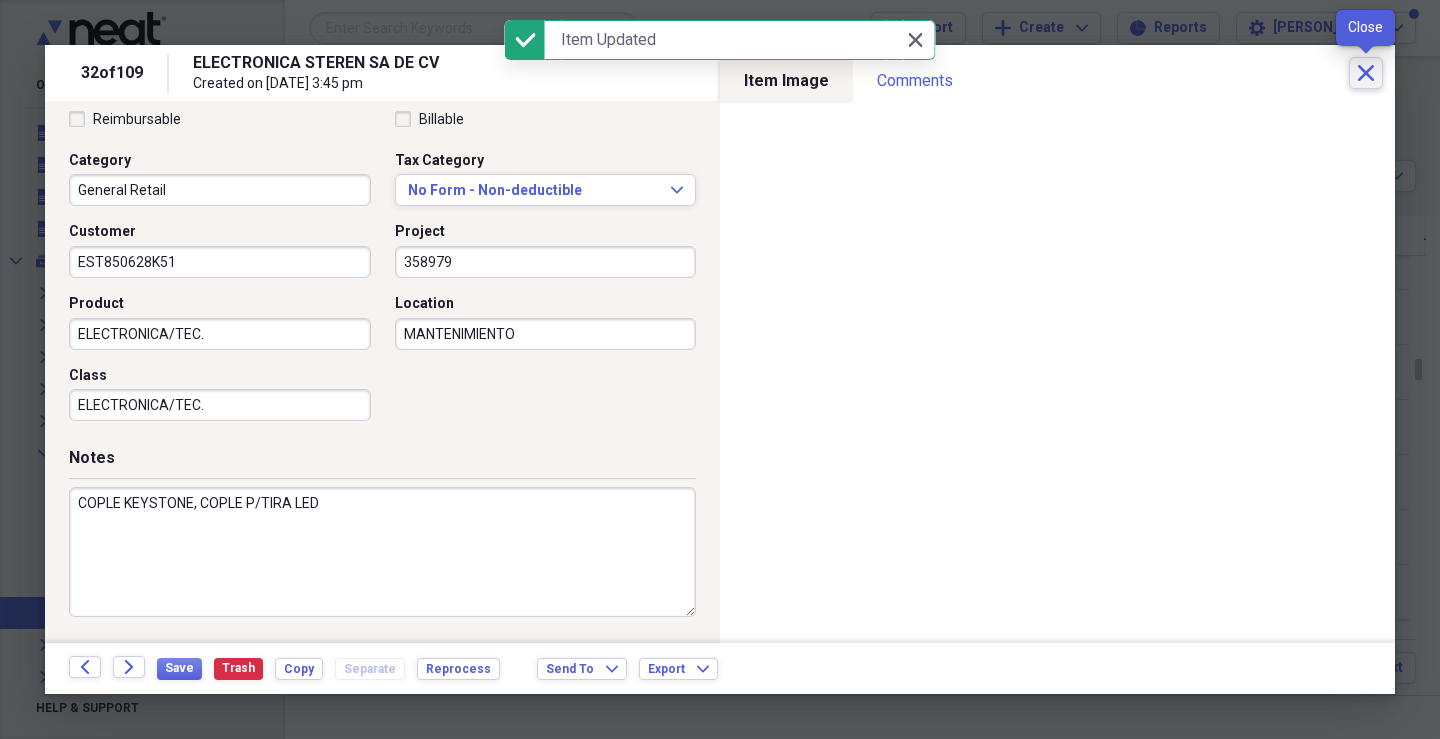 click on "Close" 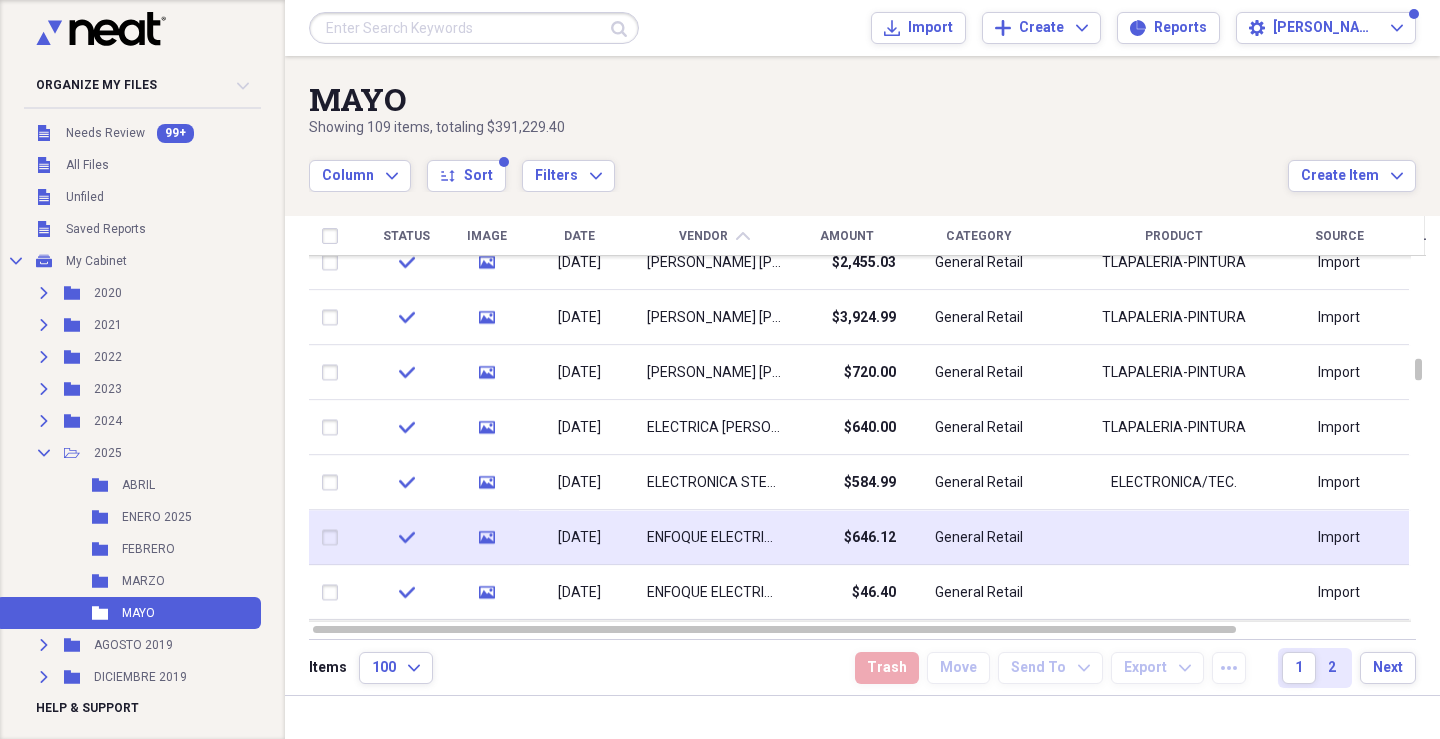 click on "$646.12" at bounding box center [846, 537] 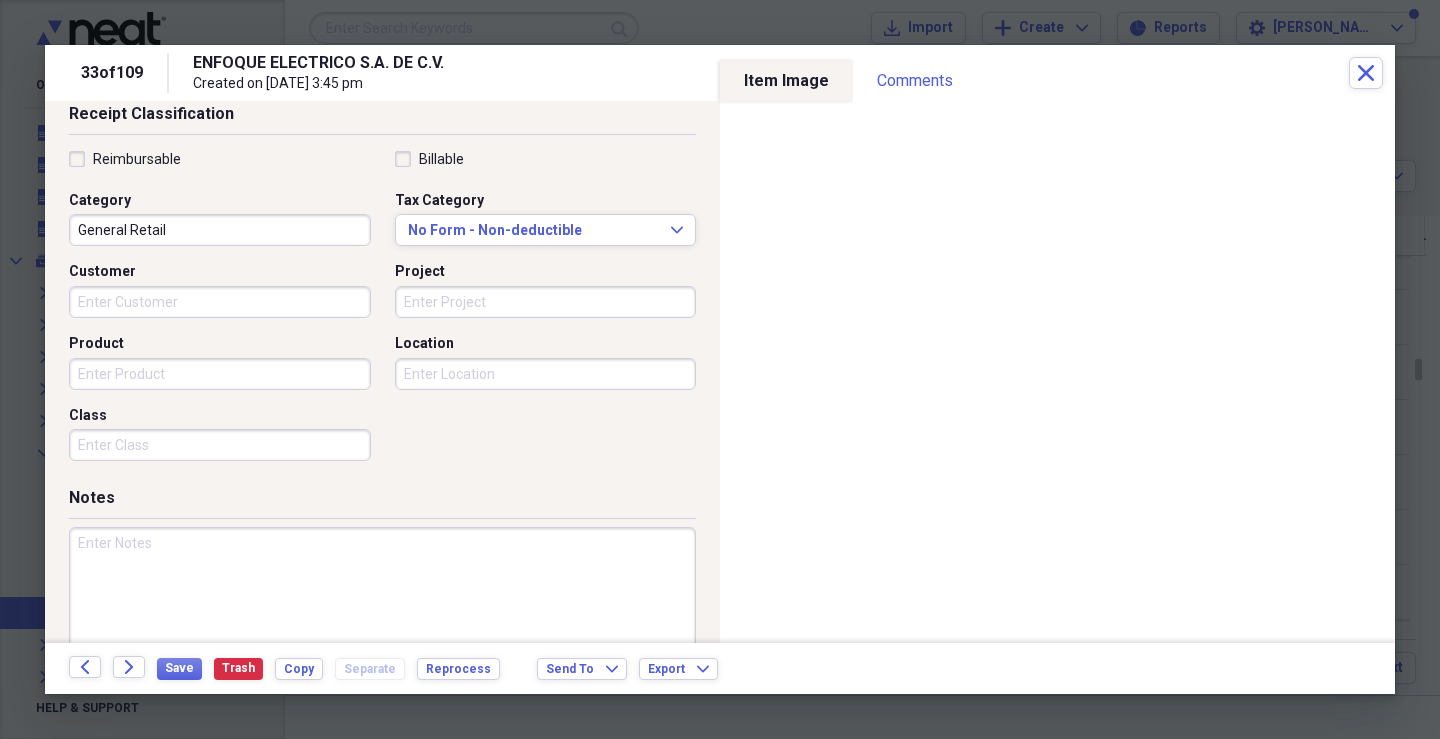 scroll, scrollTop: 479, scrollLeft: 0, axis: vertical 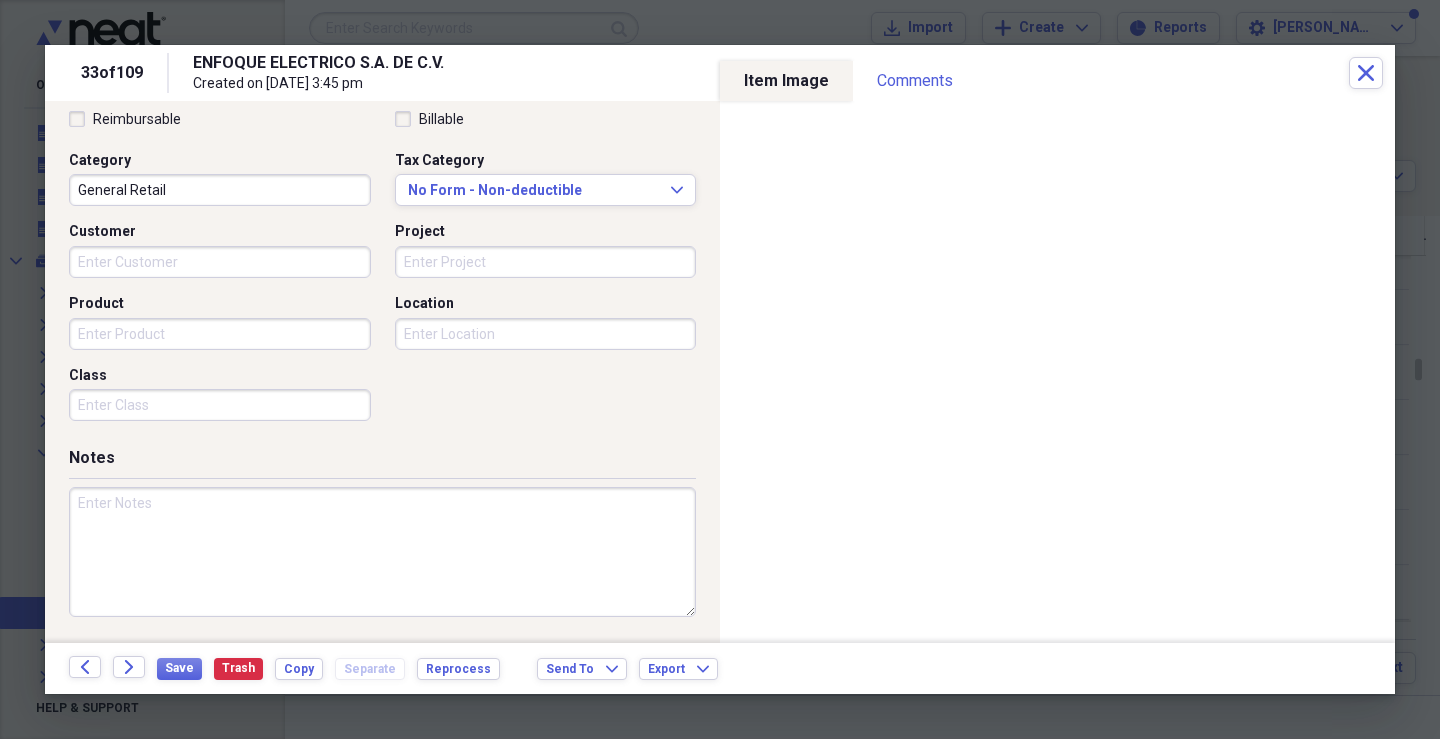 click on "Customer" at bounding box center (220, 262) 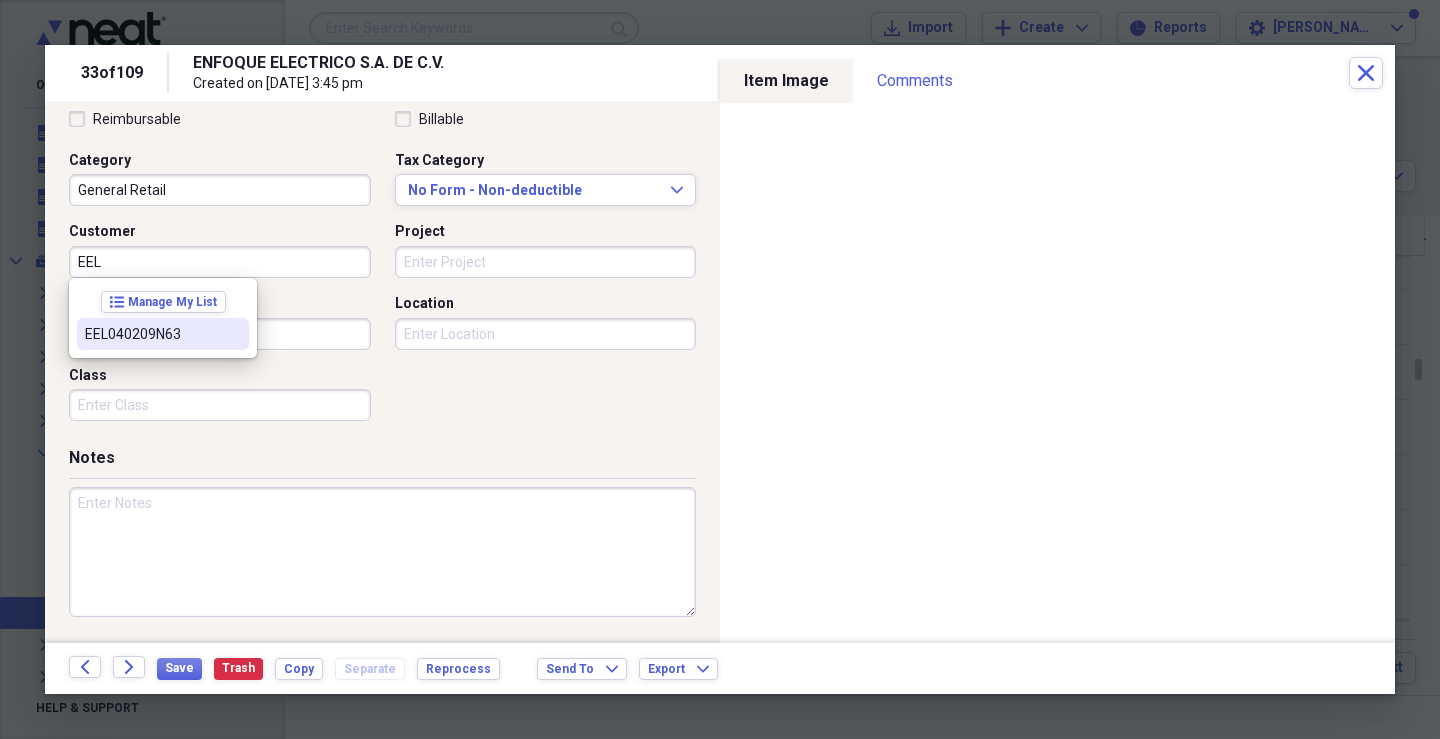 click on "EEL040209N63" at bounding box center [163, 334] 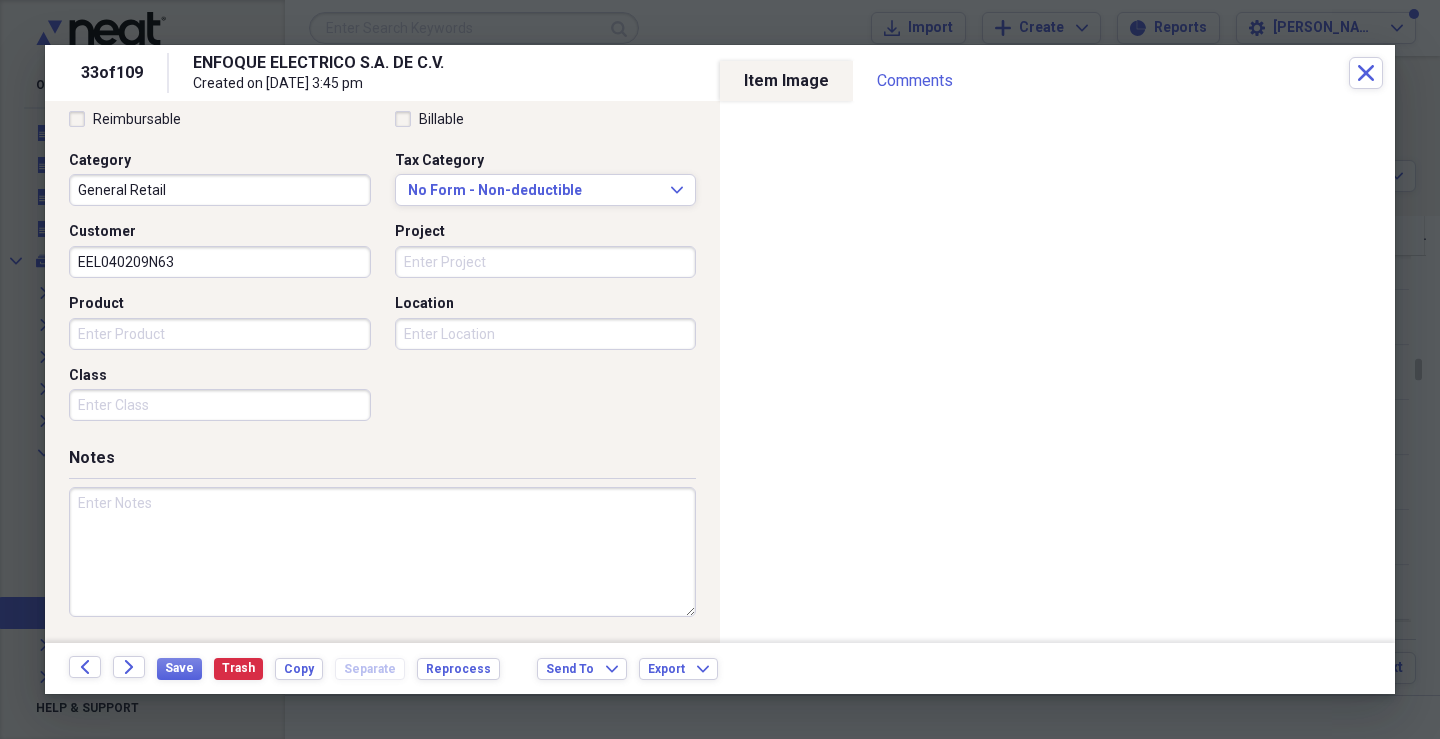 click on "Project" at bounding box center (546, 262) 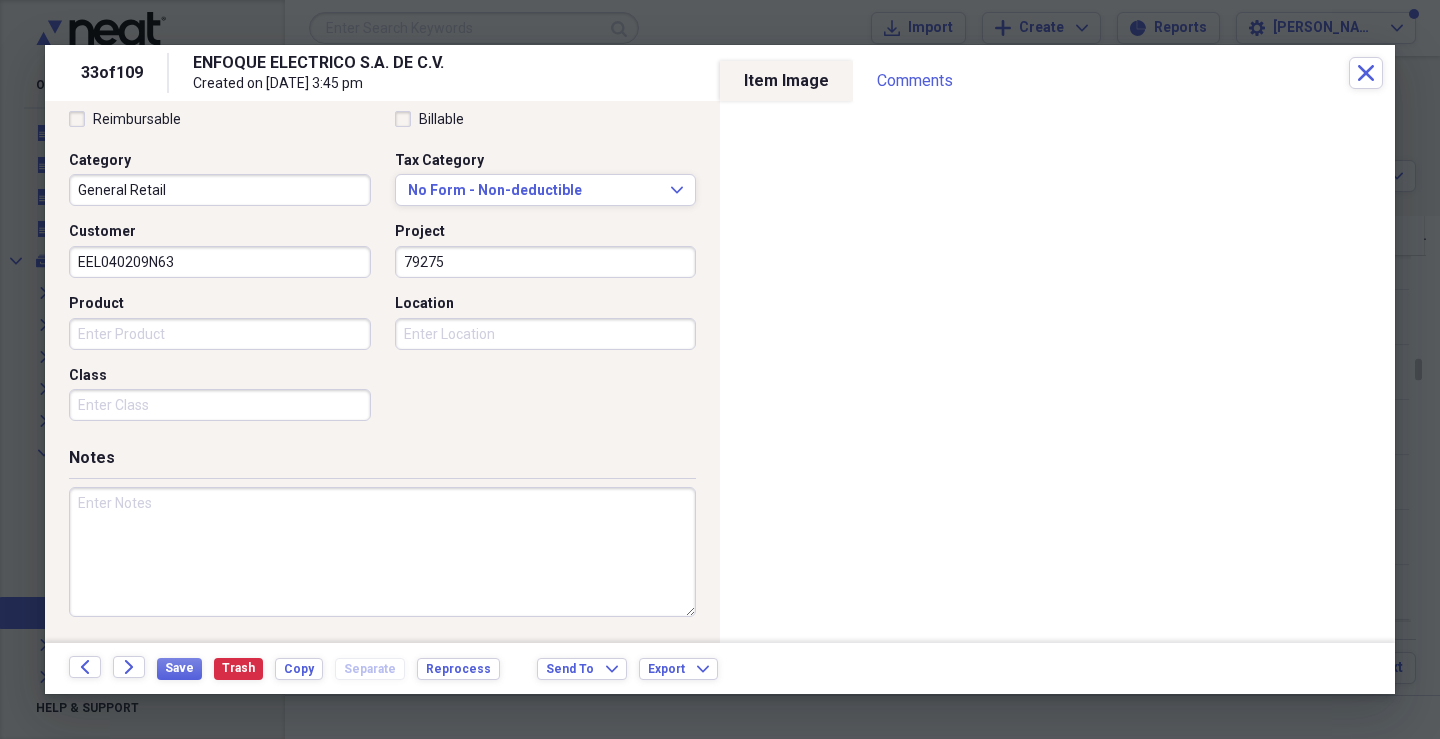 type on "79275" 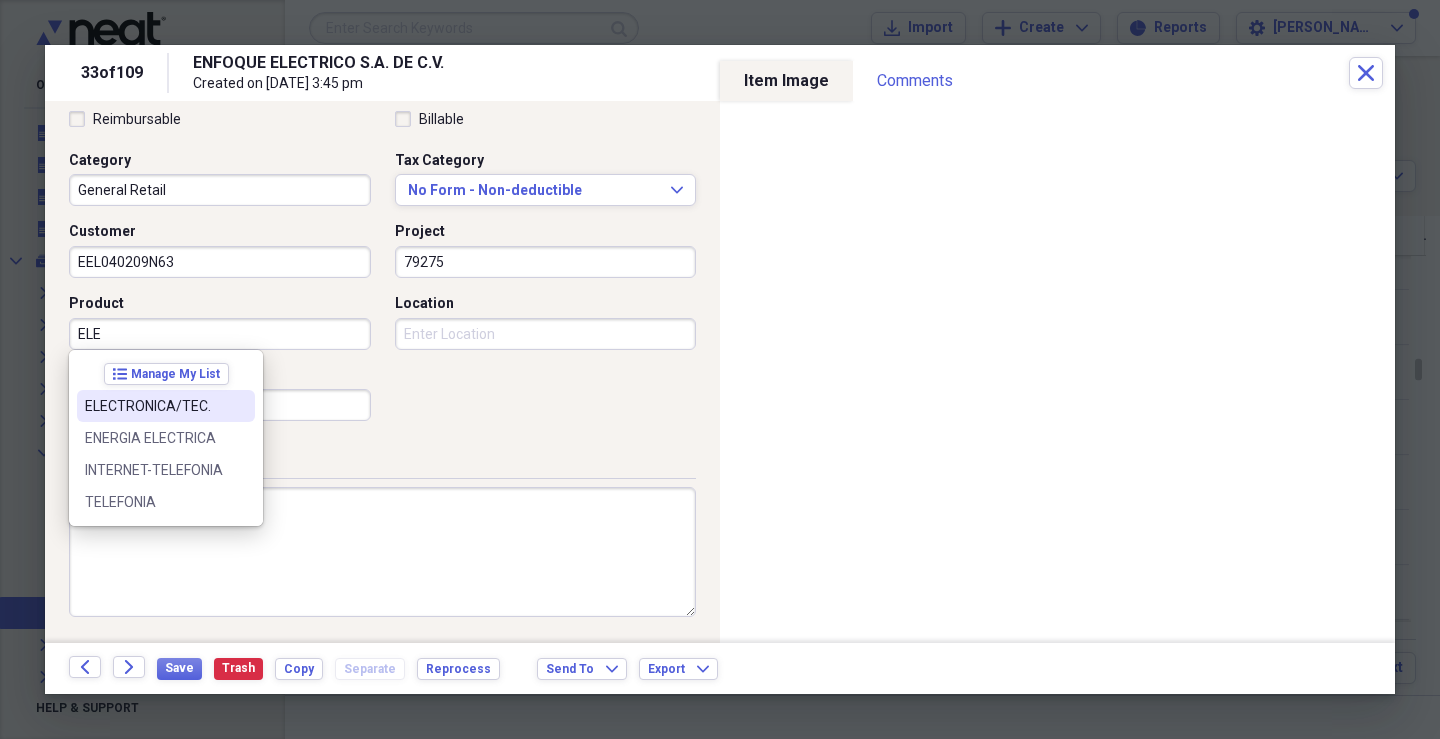 click on "ELECTRONICA/TEC." at bounding box center [154, 406] 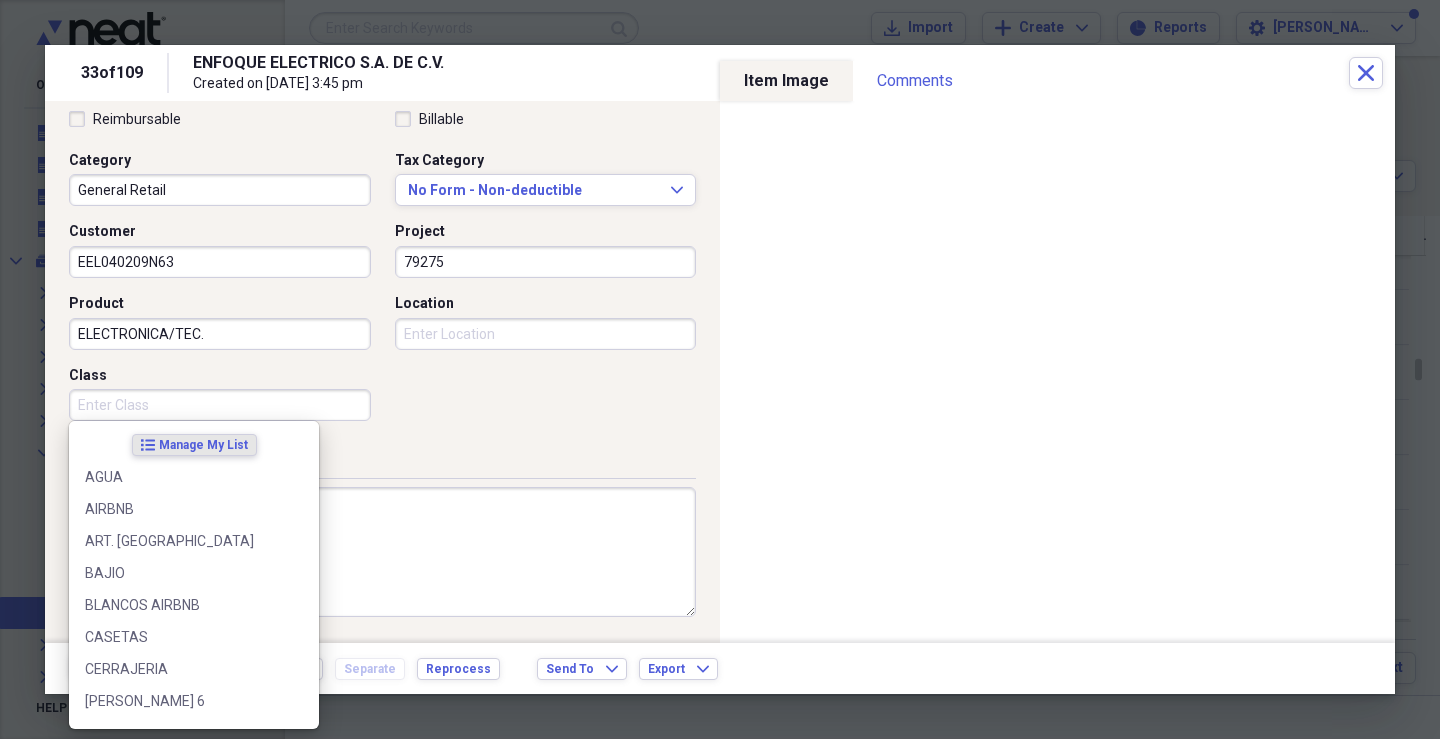 click on "Class" at bounding box center [220, 405] 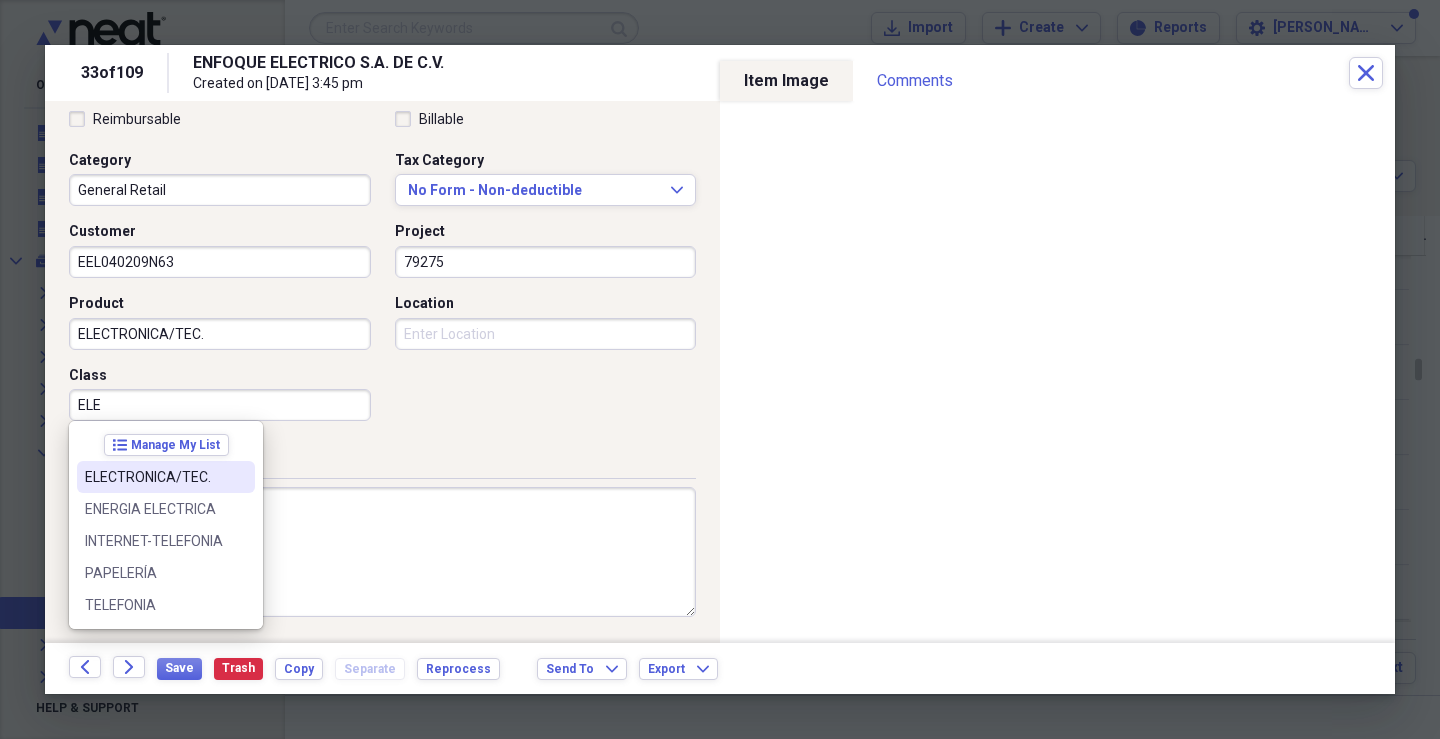 click on "ELECTRONICA/TEC." at bounding box center [154, 477] 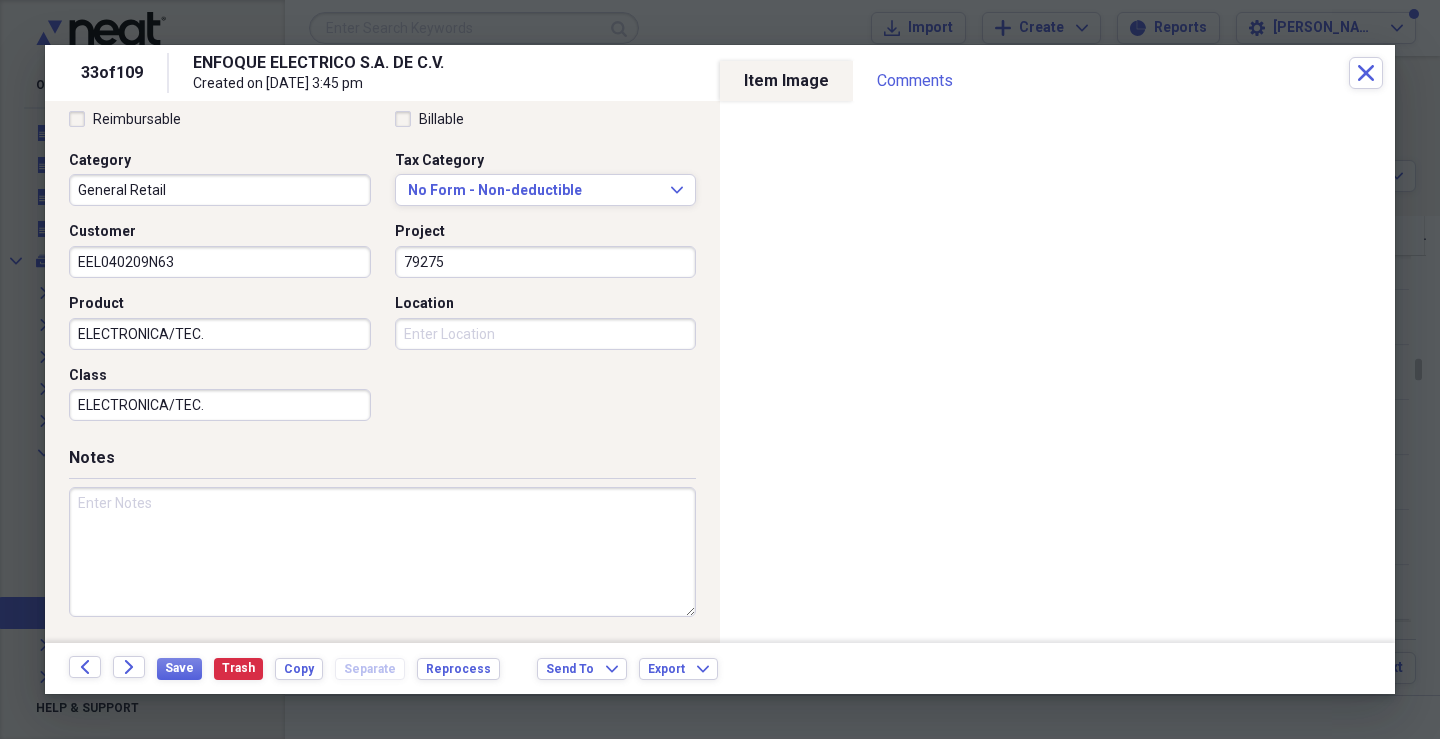 click on "Location" at bounding box center (546, 334) 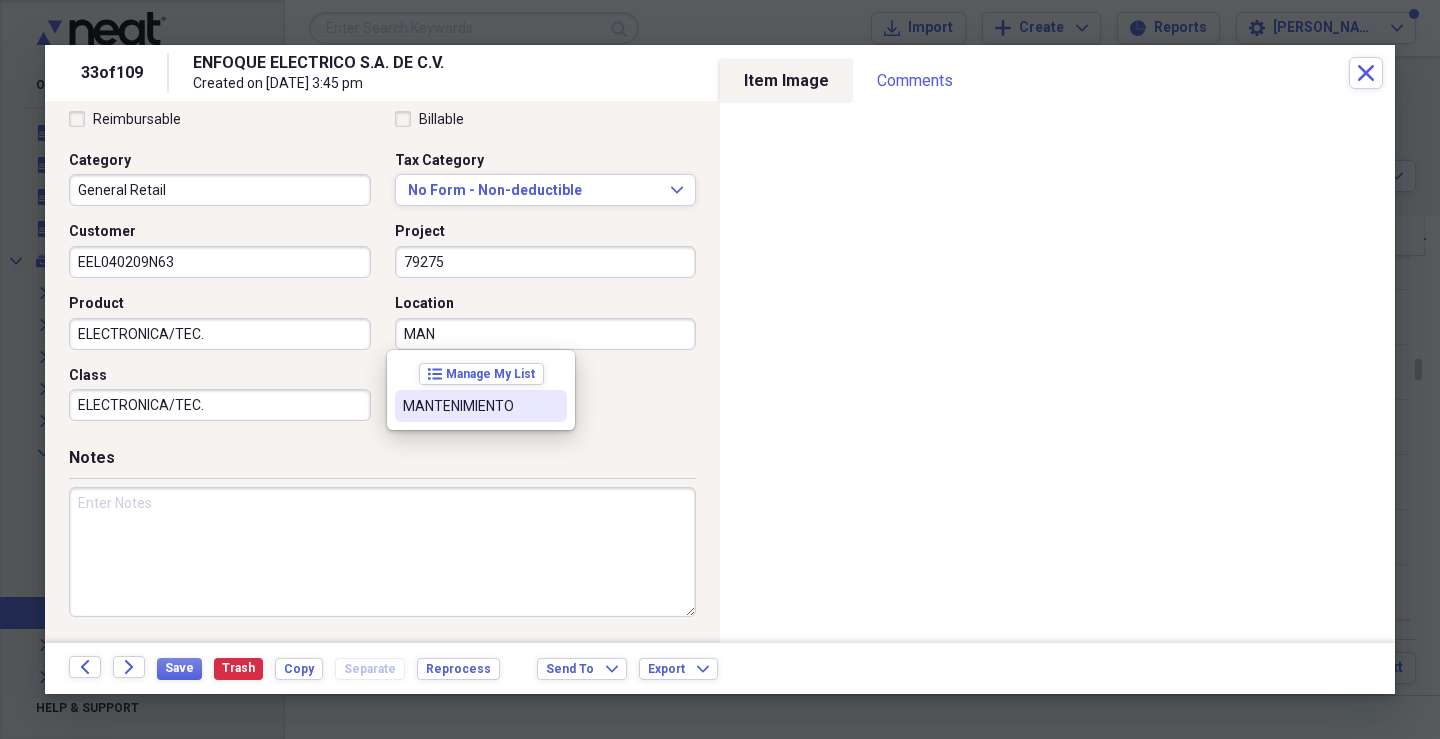 click on "MANTENIMIENTO" at bounding box center (469, 406) 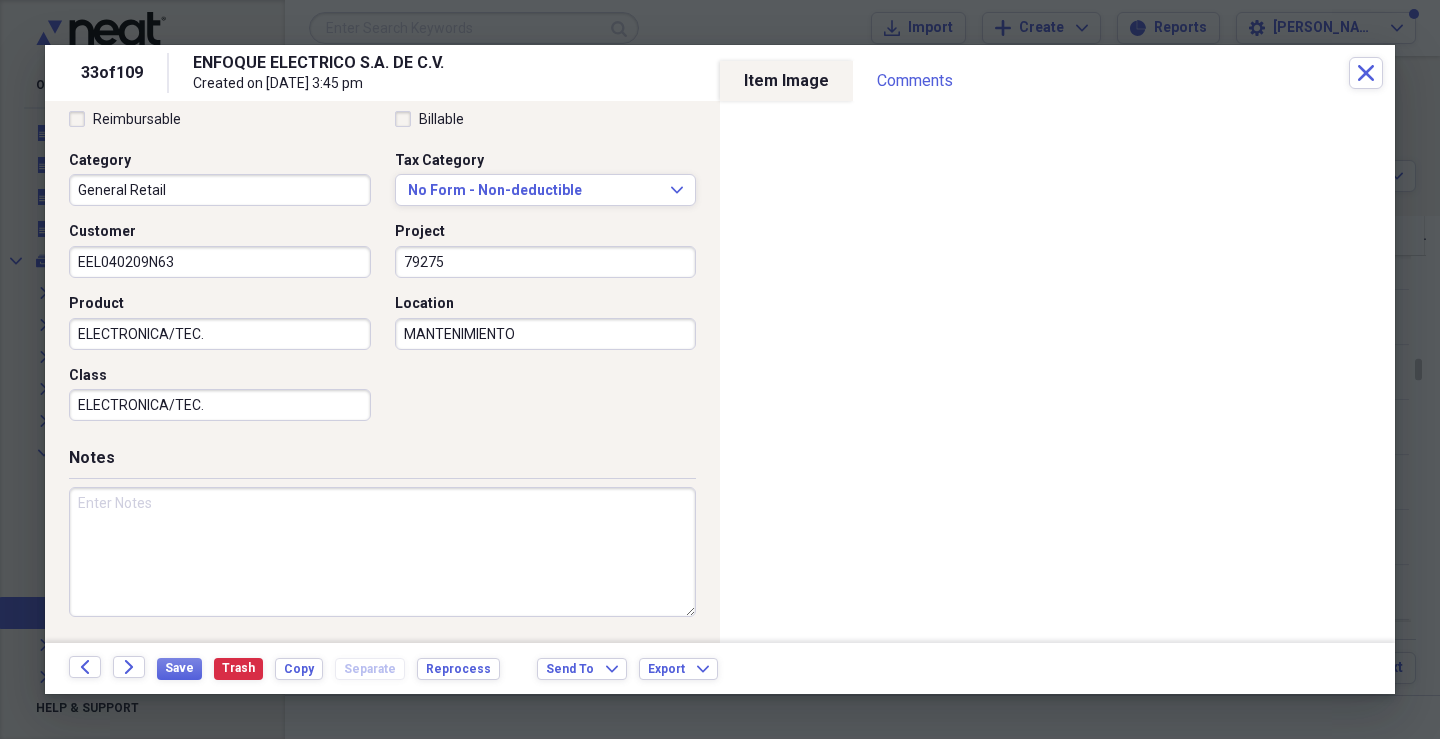 click at bounding box center [382, 552] 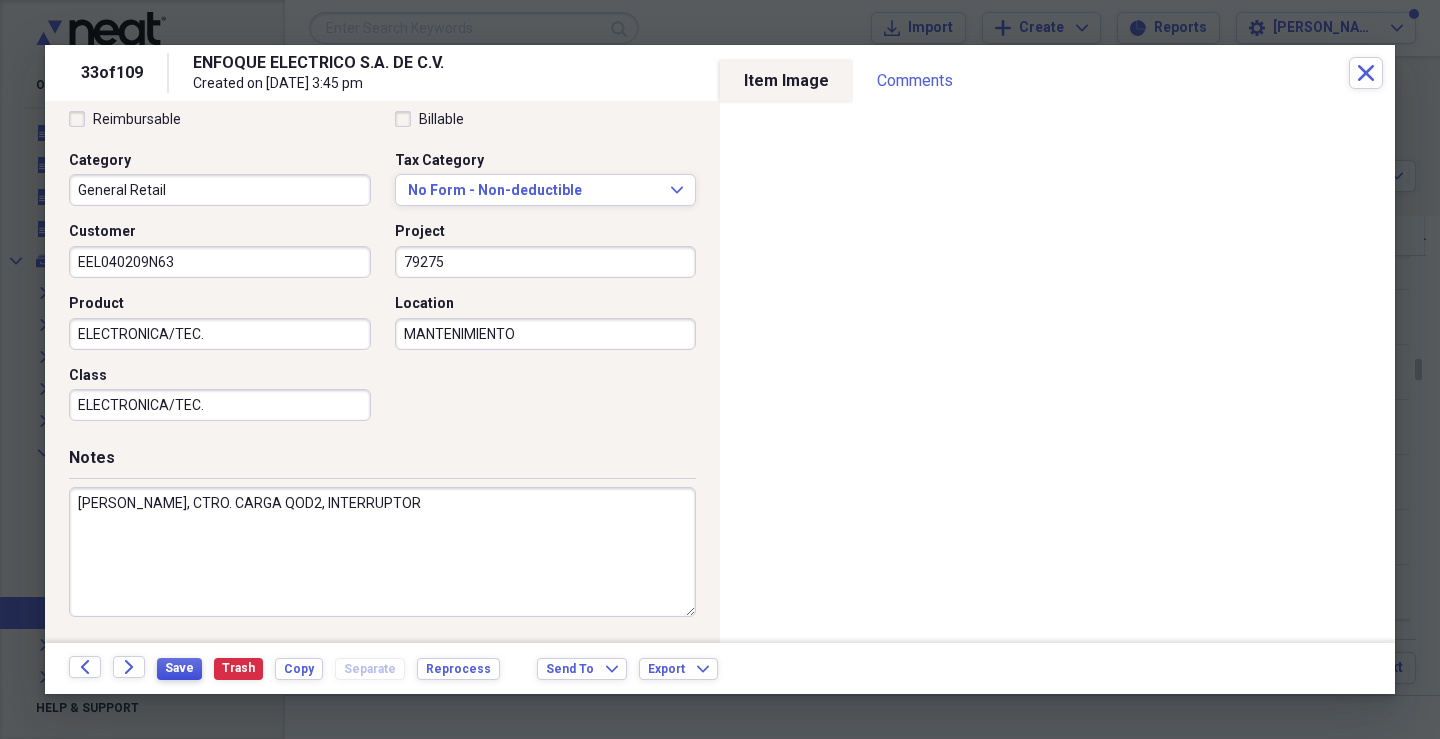 type on "[PERSON_NAME], CTRO. CARGA QOD2, INTERRUPTOR" 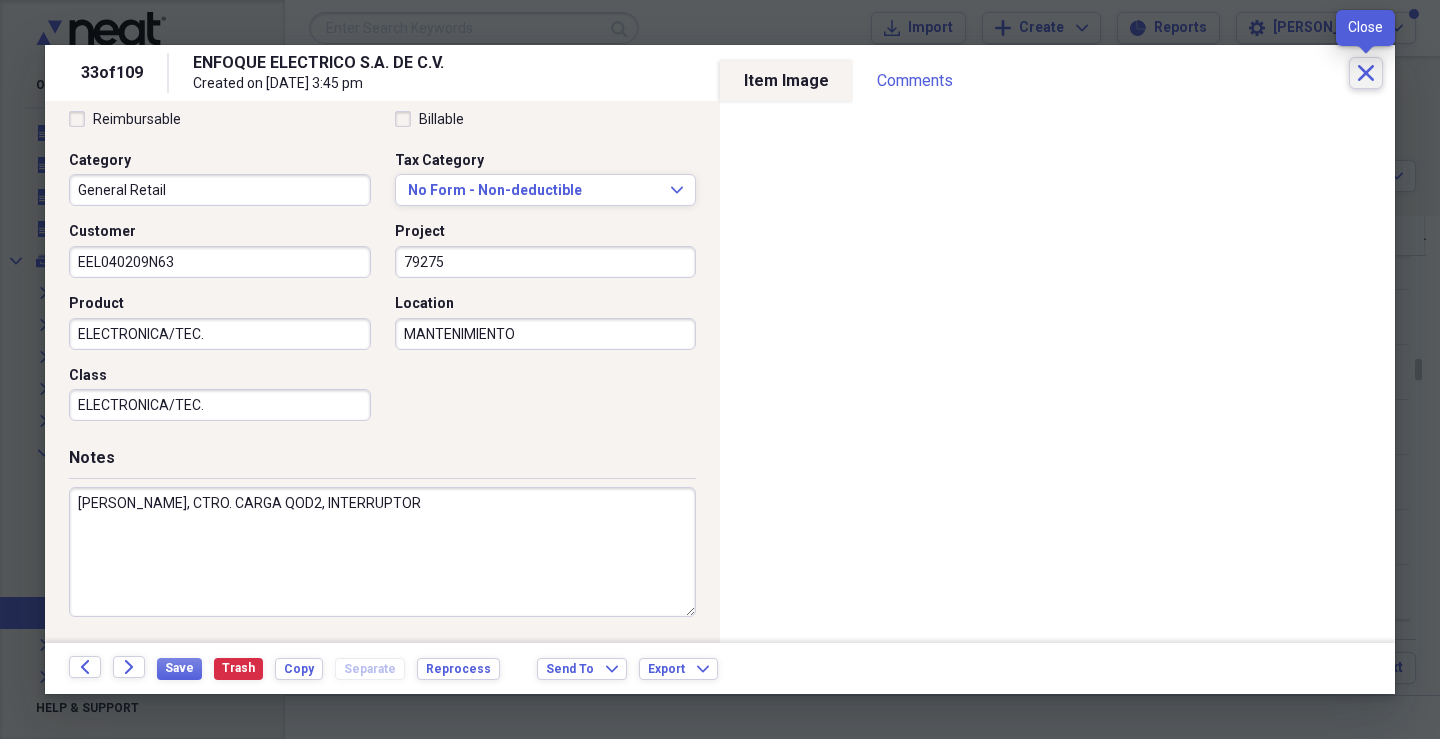 click on "Close" at bounding box center (1366, 73) 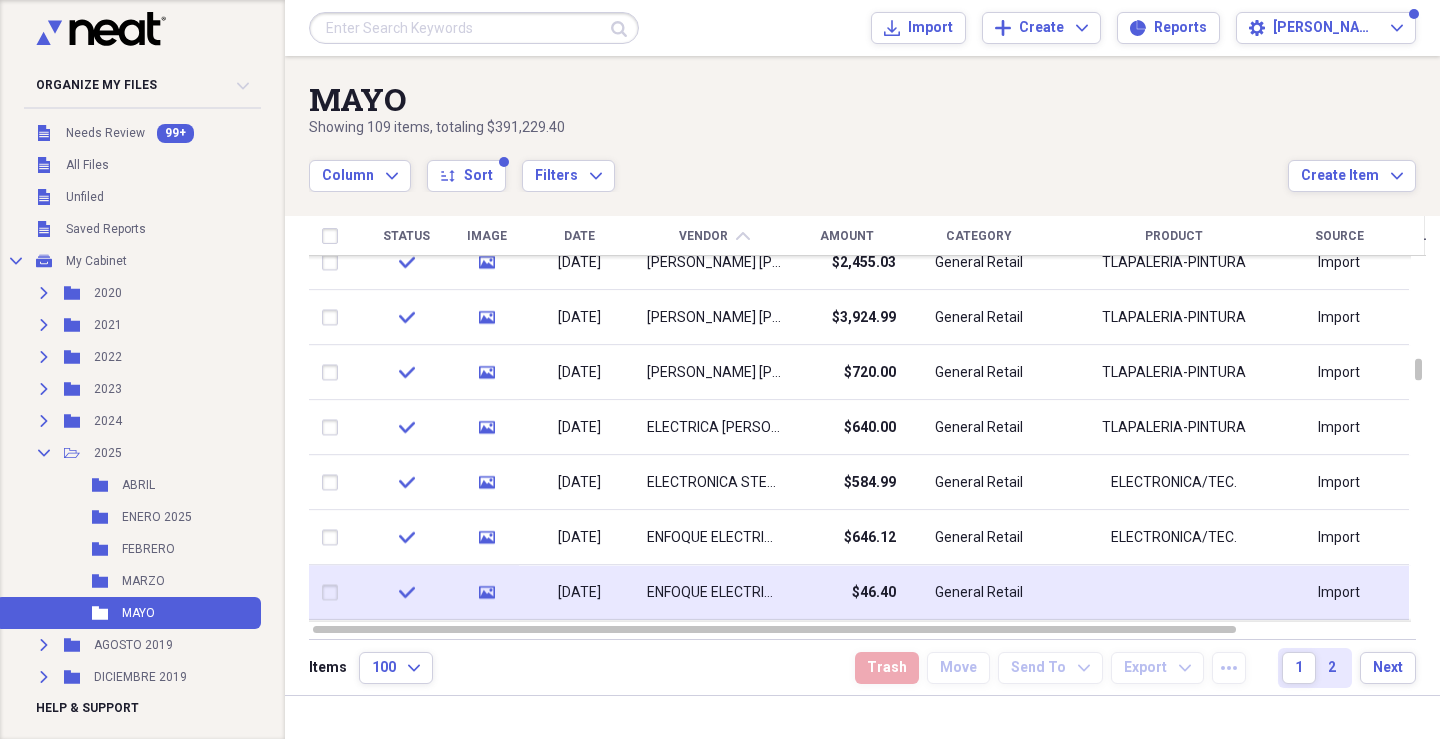 click on "$46.40" at bounding box center (846, 592) 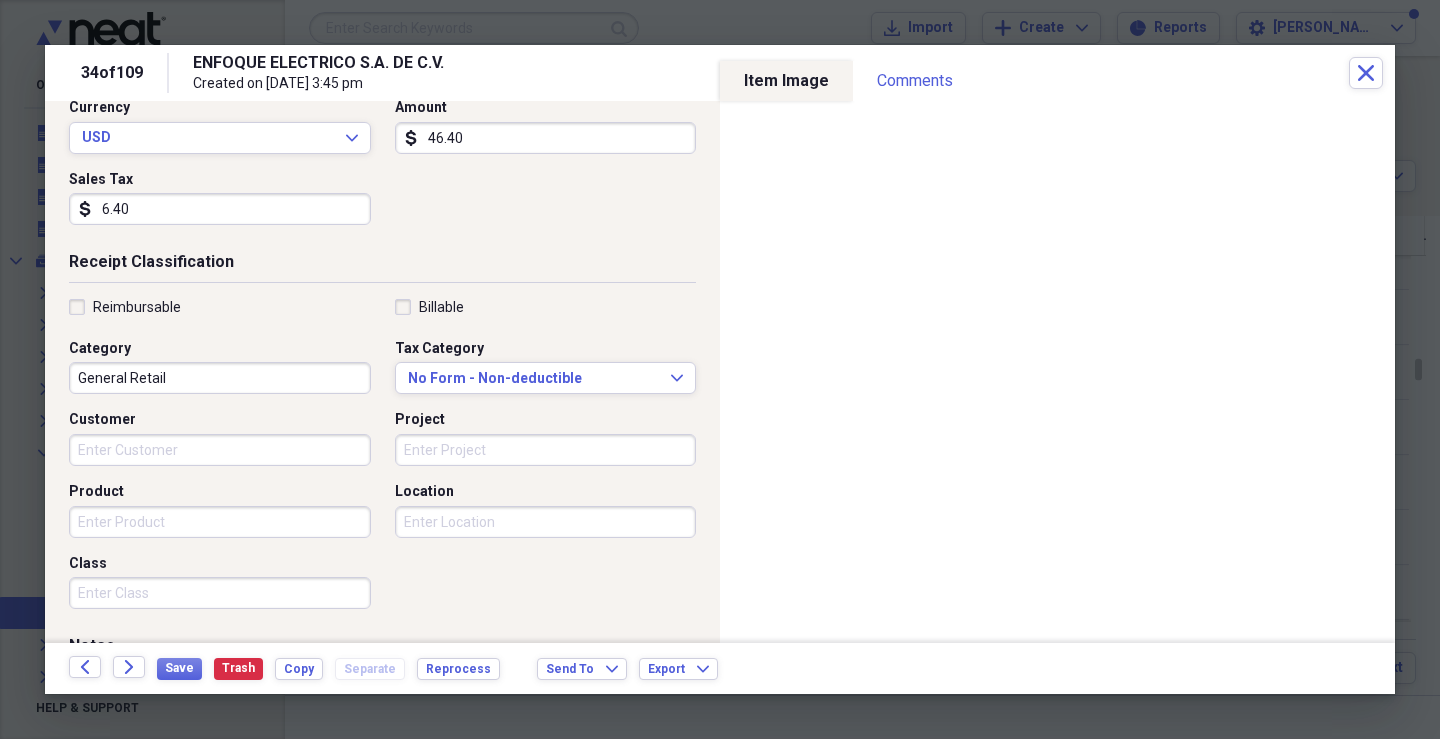 scroll, scrollTop: 479, scrollLeft: 0, axis: vertical 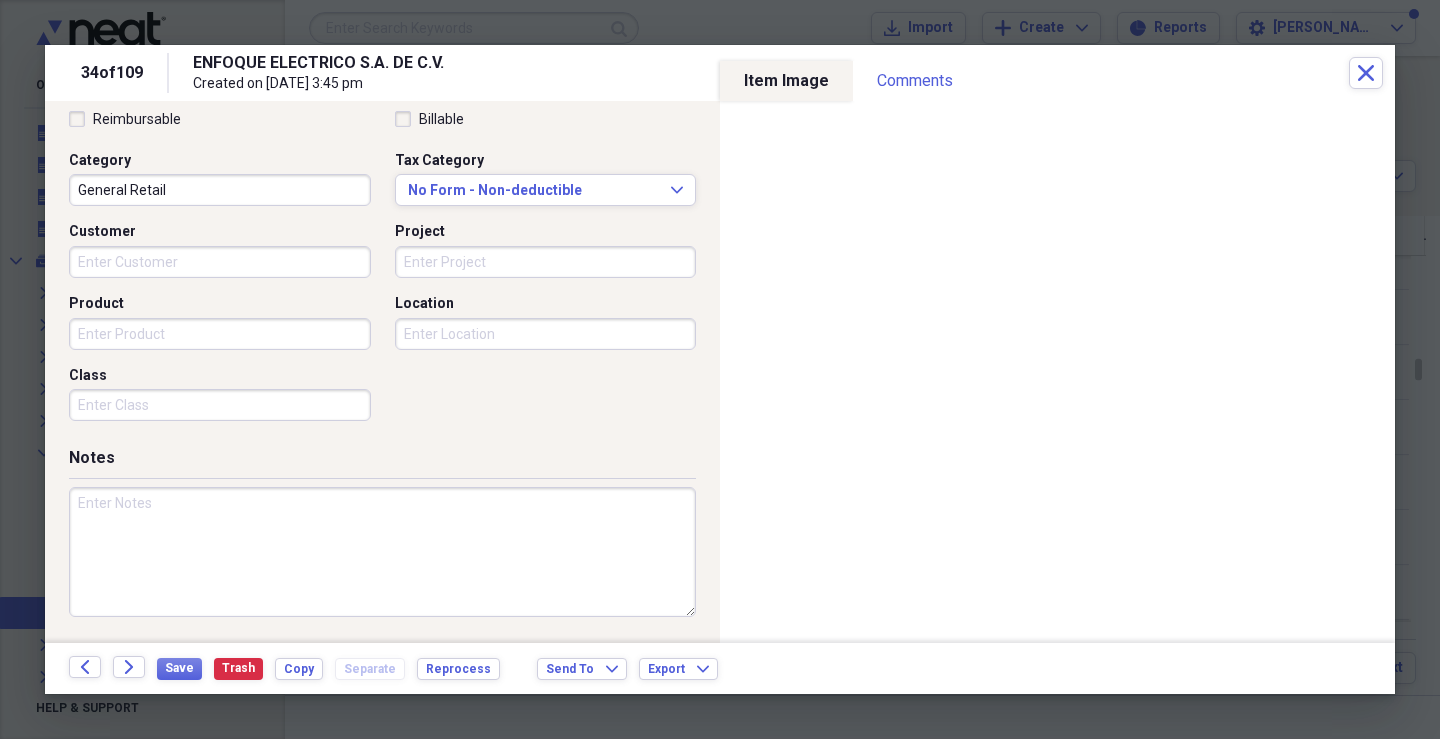 click on "Customer" at bounding box center [220, 262] 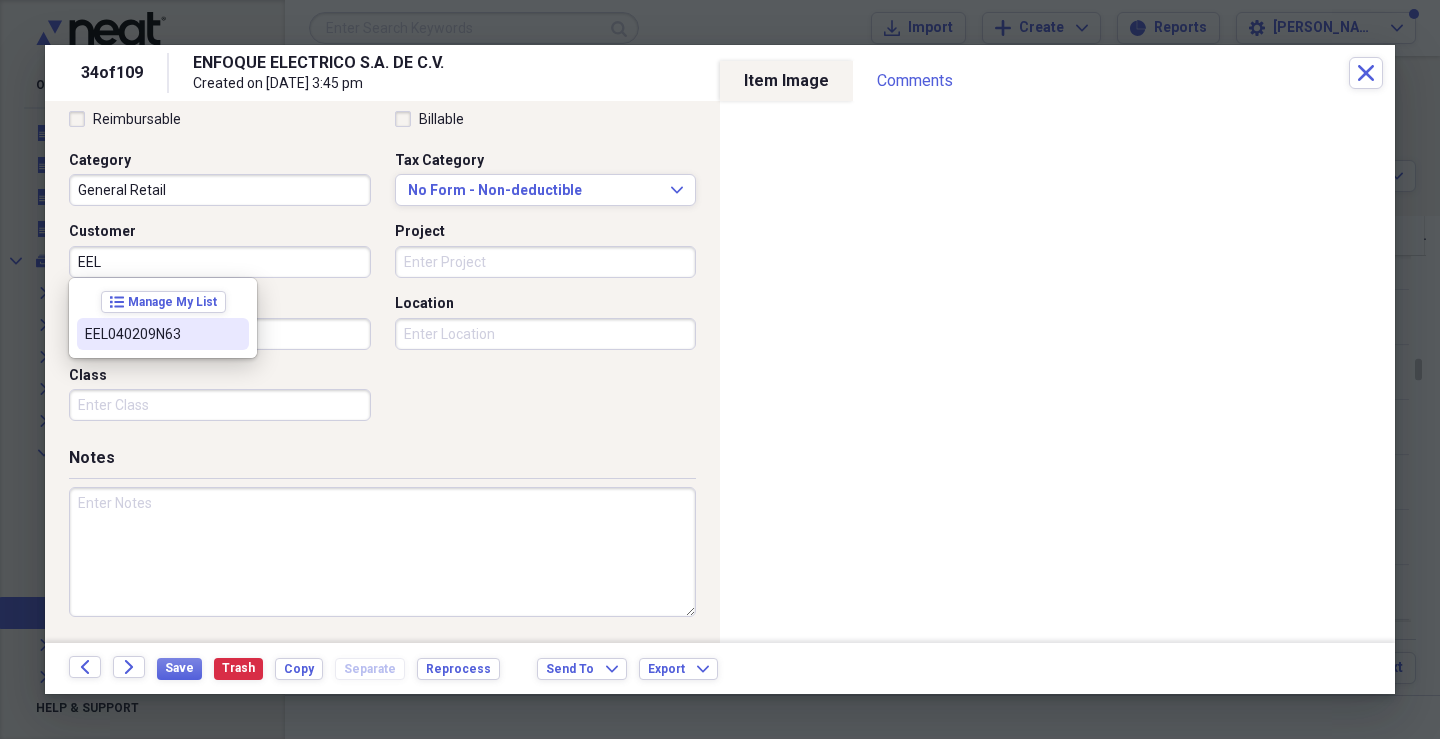 click on "EEL040209N63" at bounding box center [151, 334] 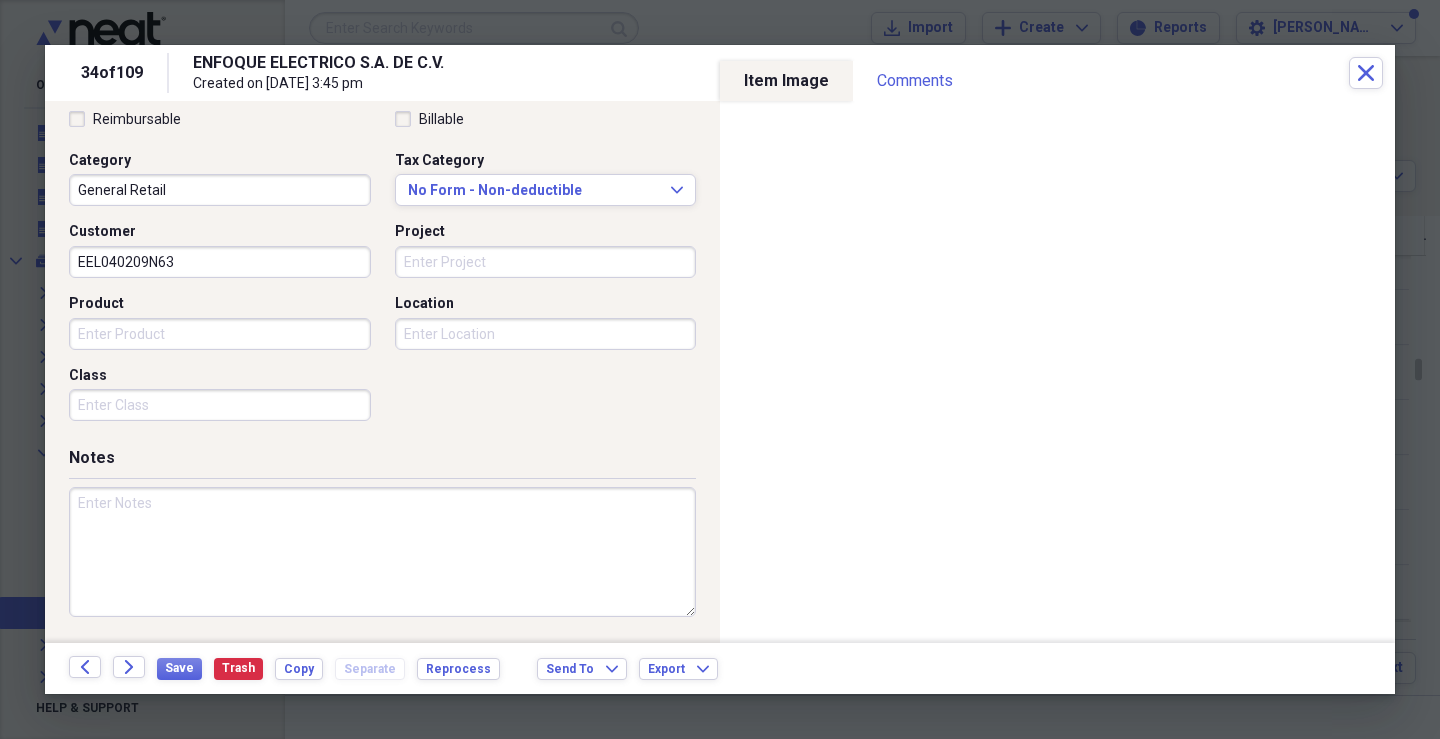 click on "Project" at bounding box center (546, 262) 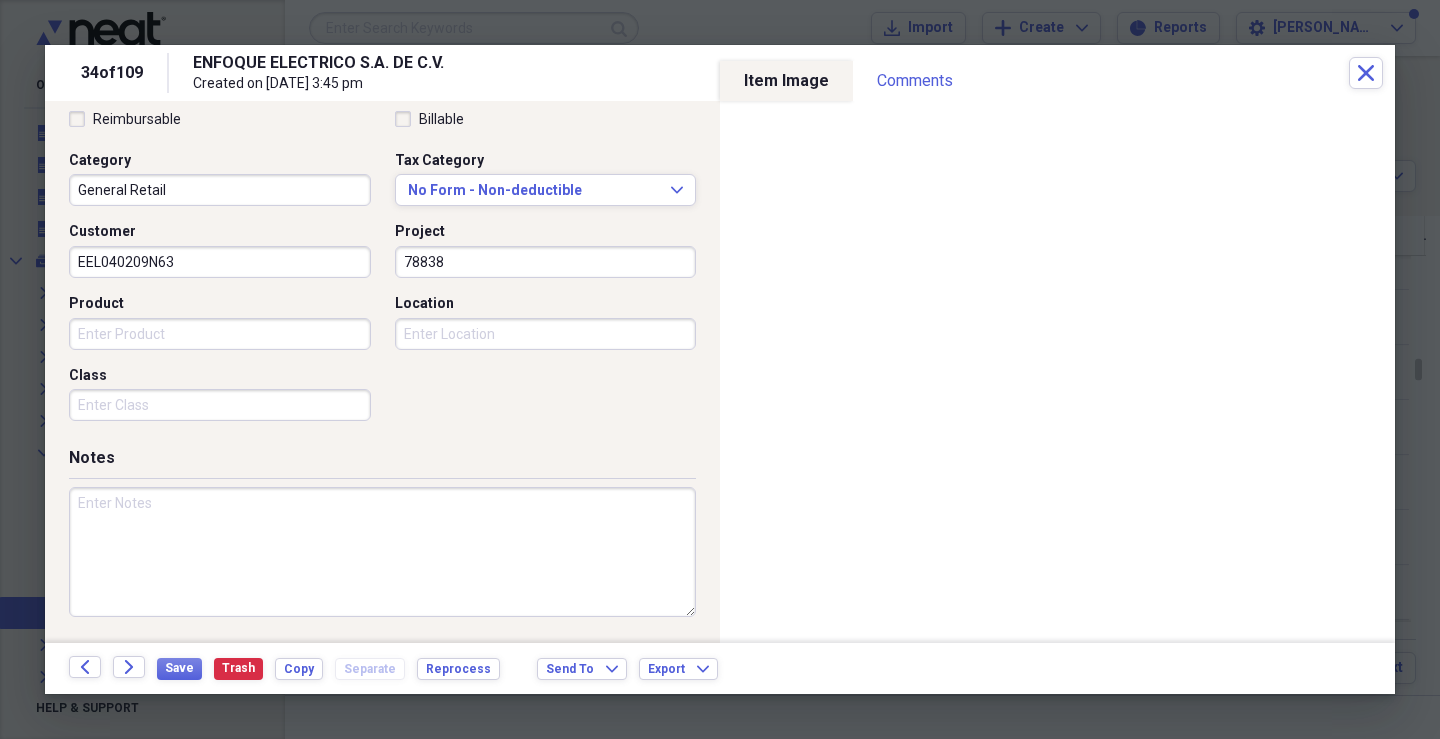 type on "78838" 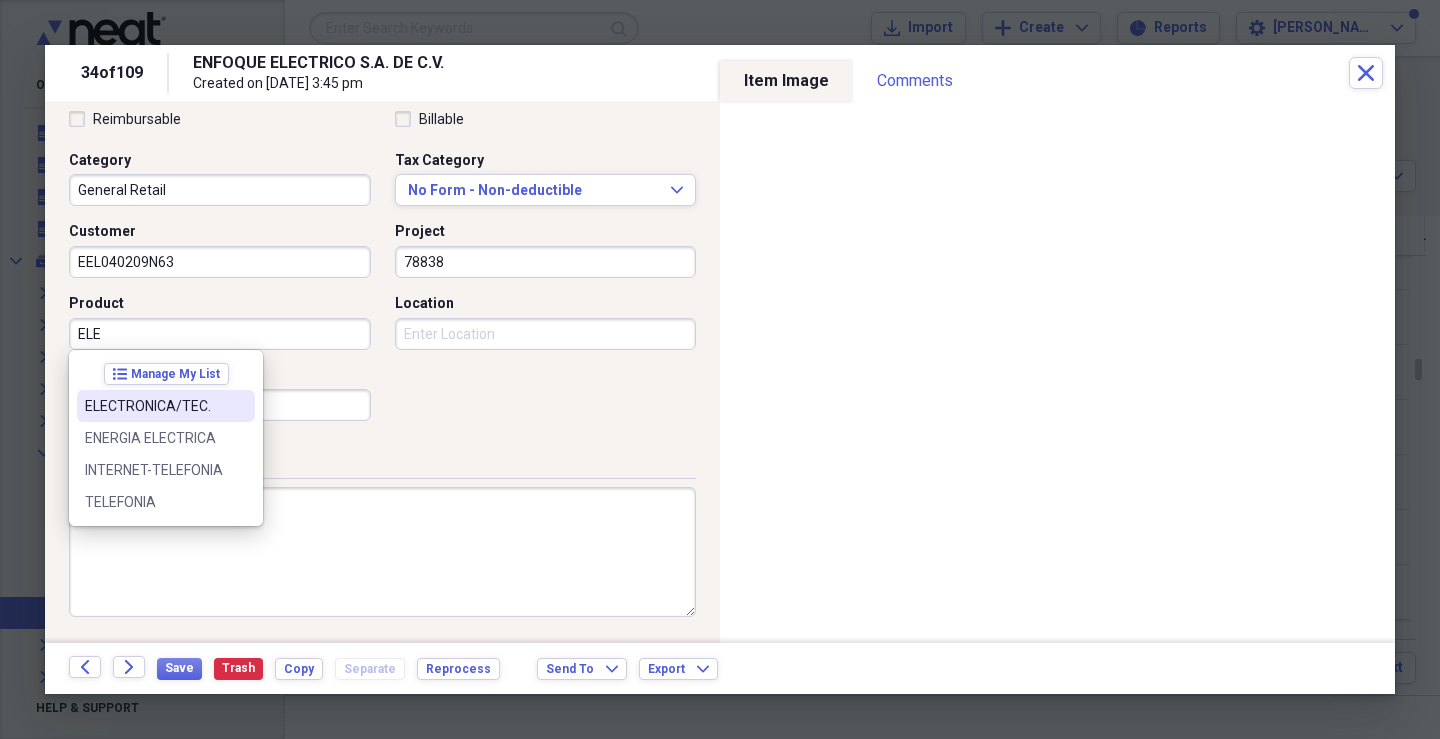 click on "ELECTRONICA/TEC." at bounding box center [166, 406] 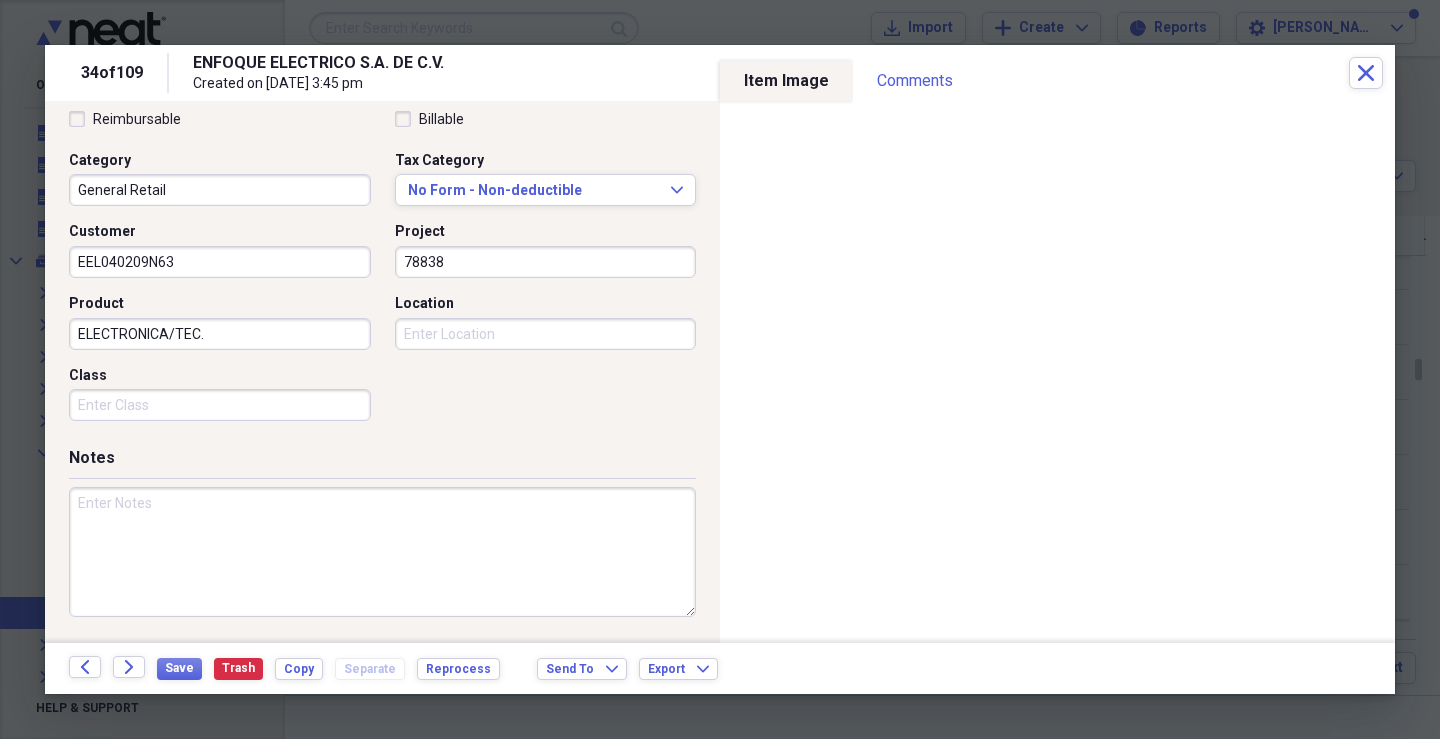 click on "Class" at bounding box center (220, 405) 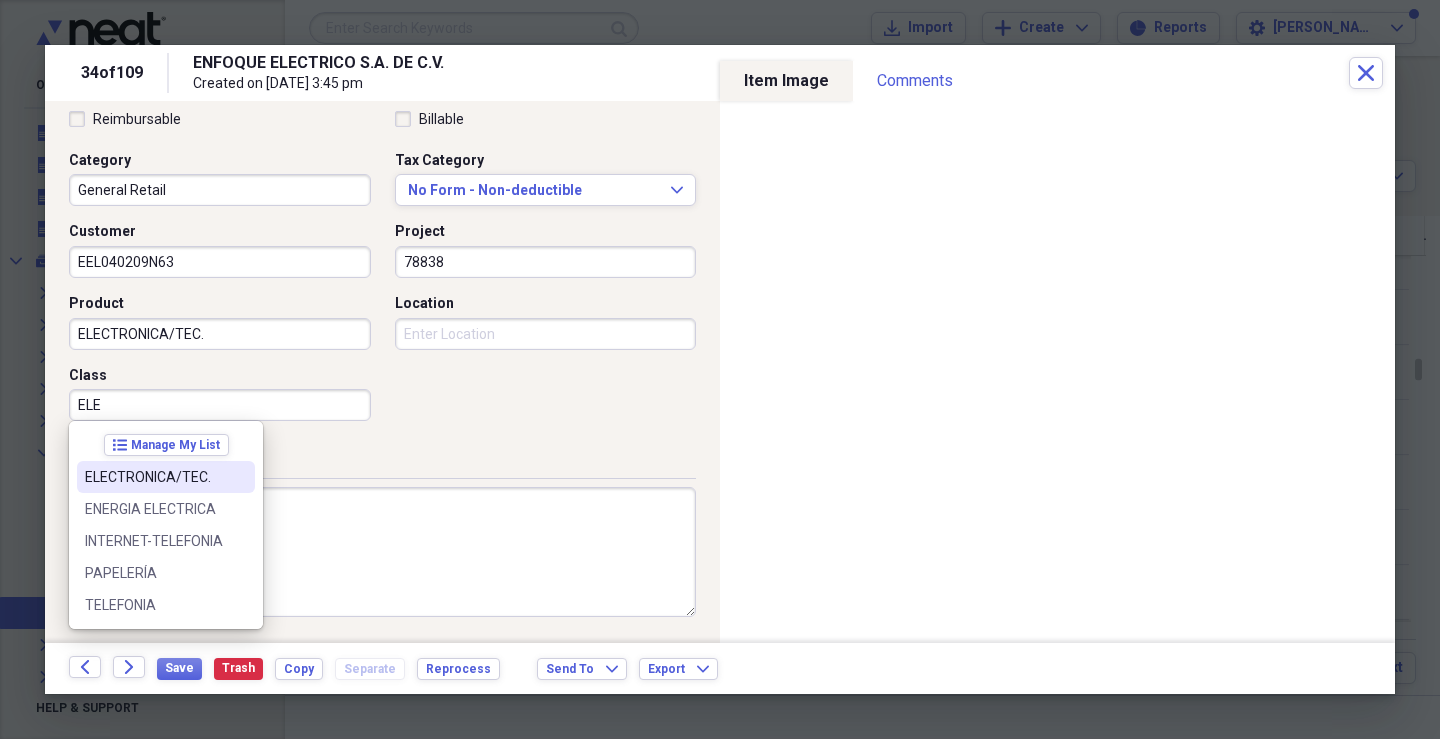 click on "ELECTRONICA/TEC." at bounding box center (154, 477) 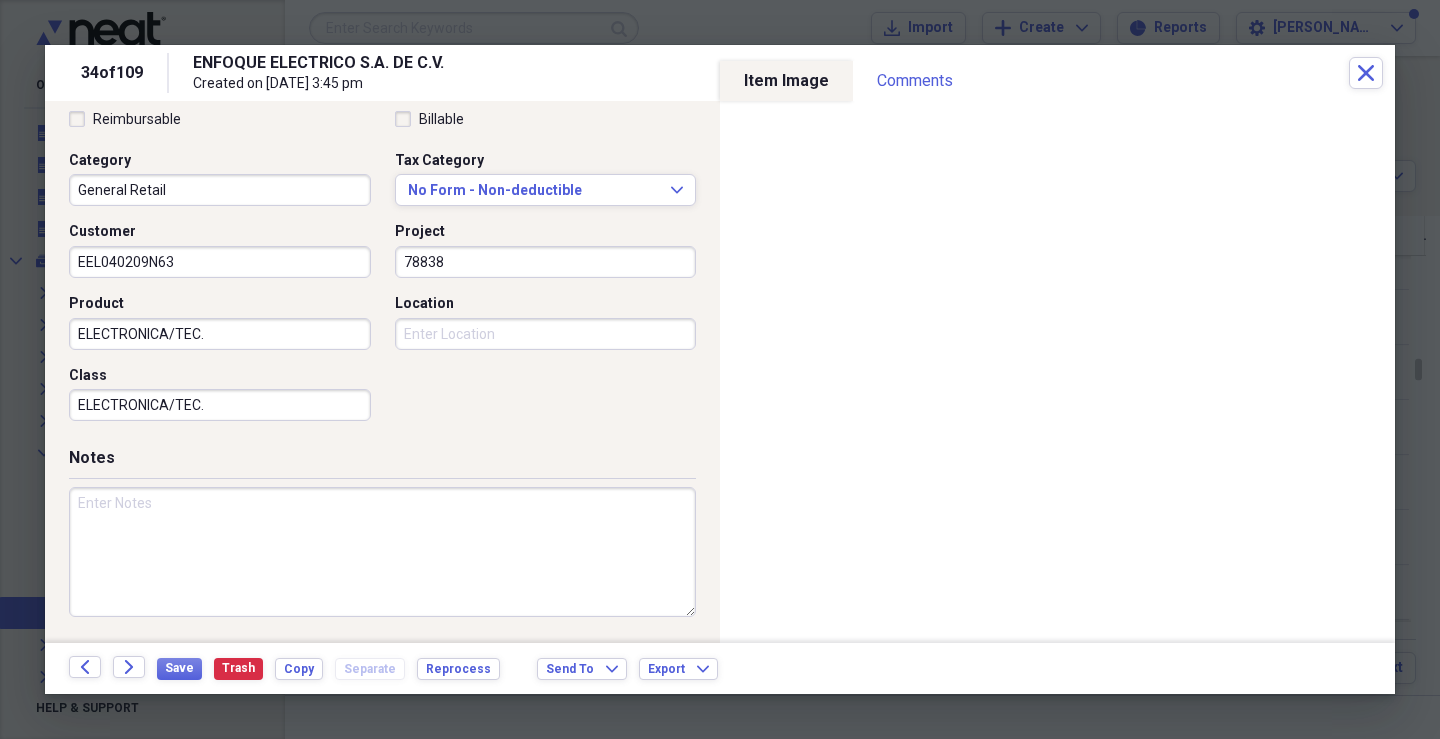 click on "Location" at bounding box center (546, 334) 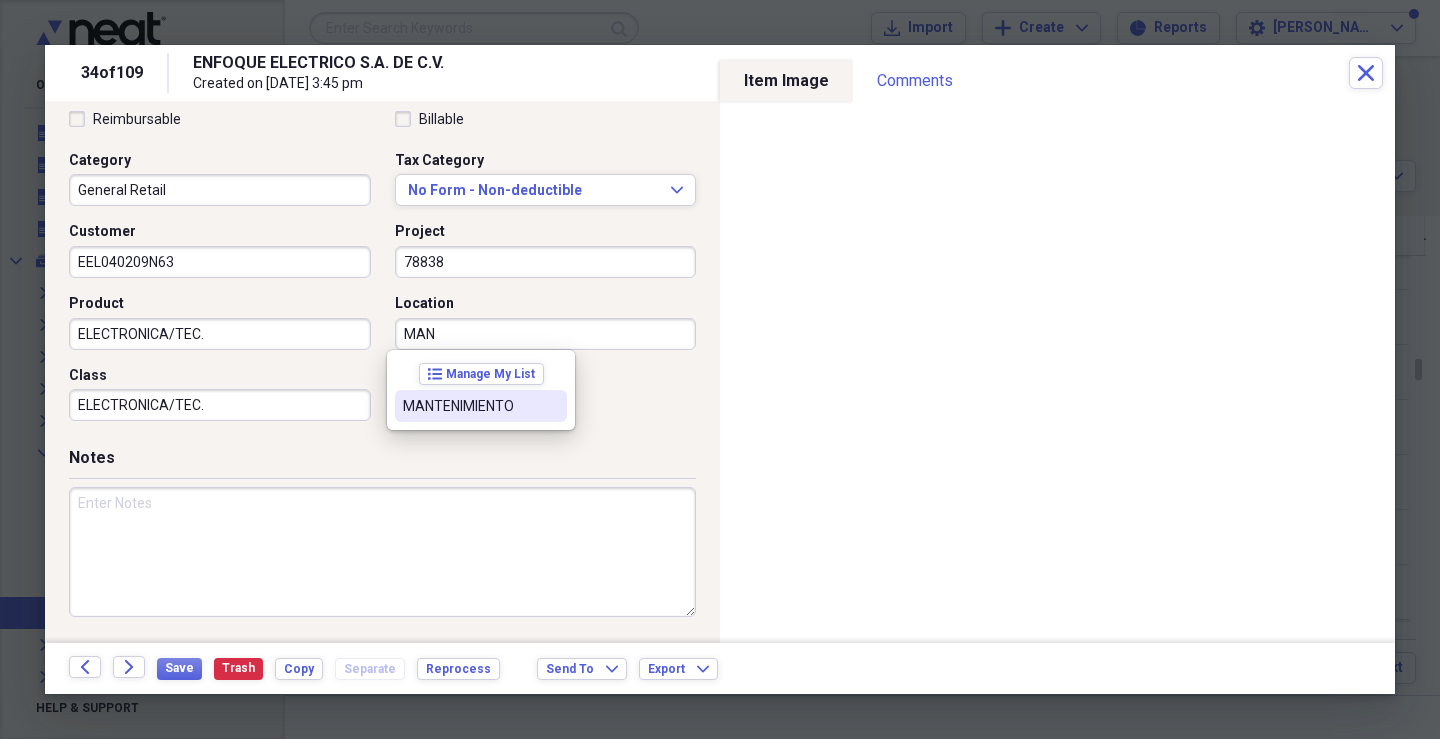click on "MANTENIMIENTO" at bounding box center (469, 406) 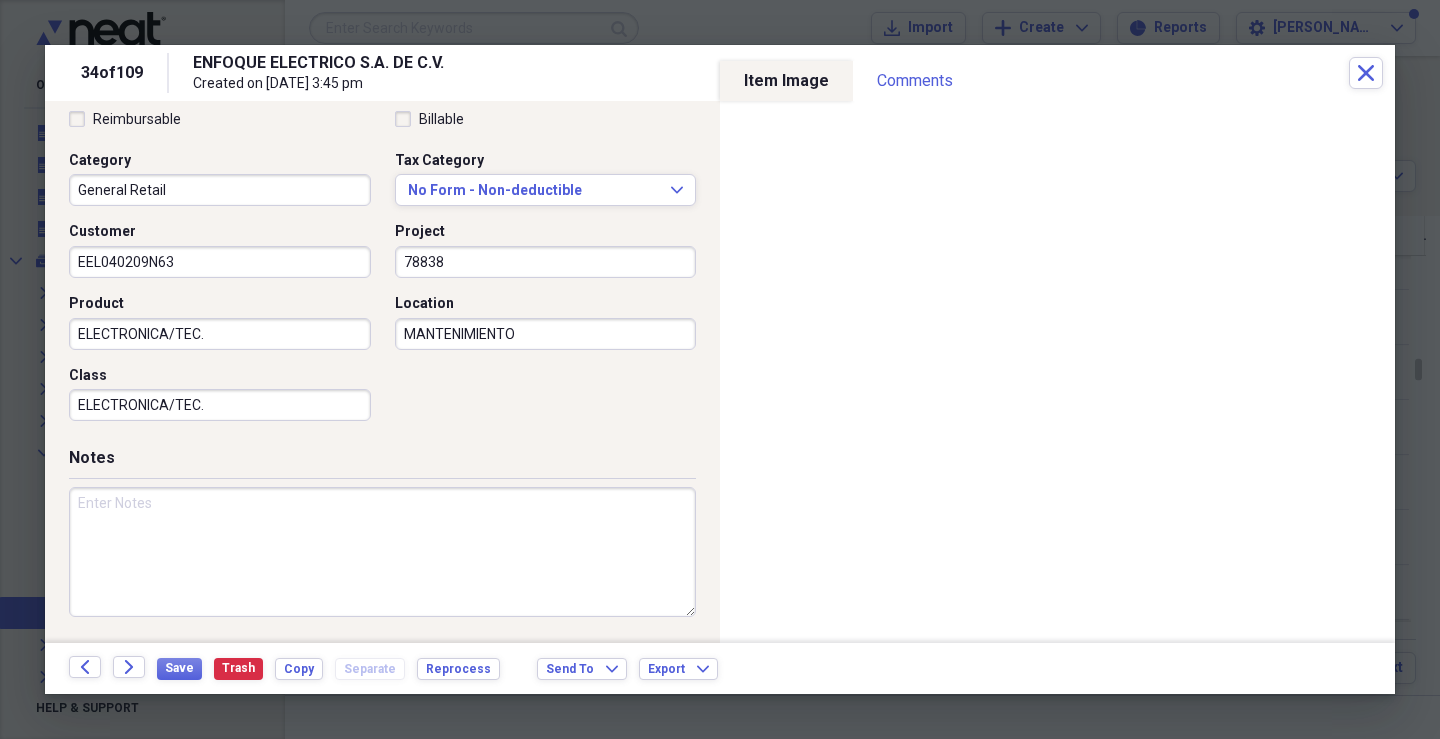 click at bounding box center (382, 552) 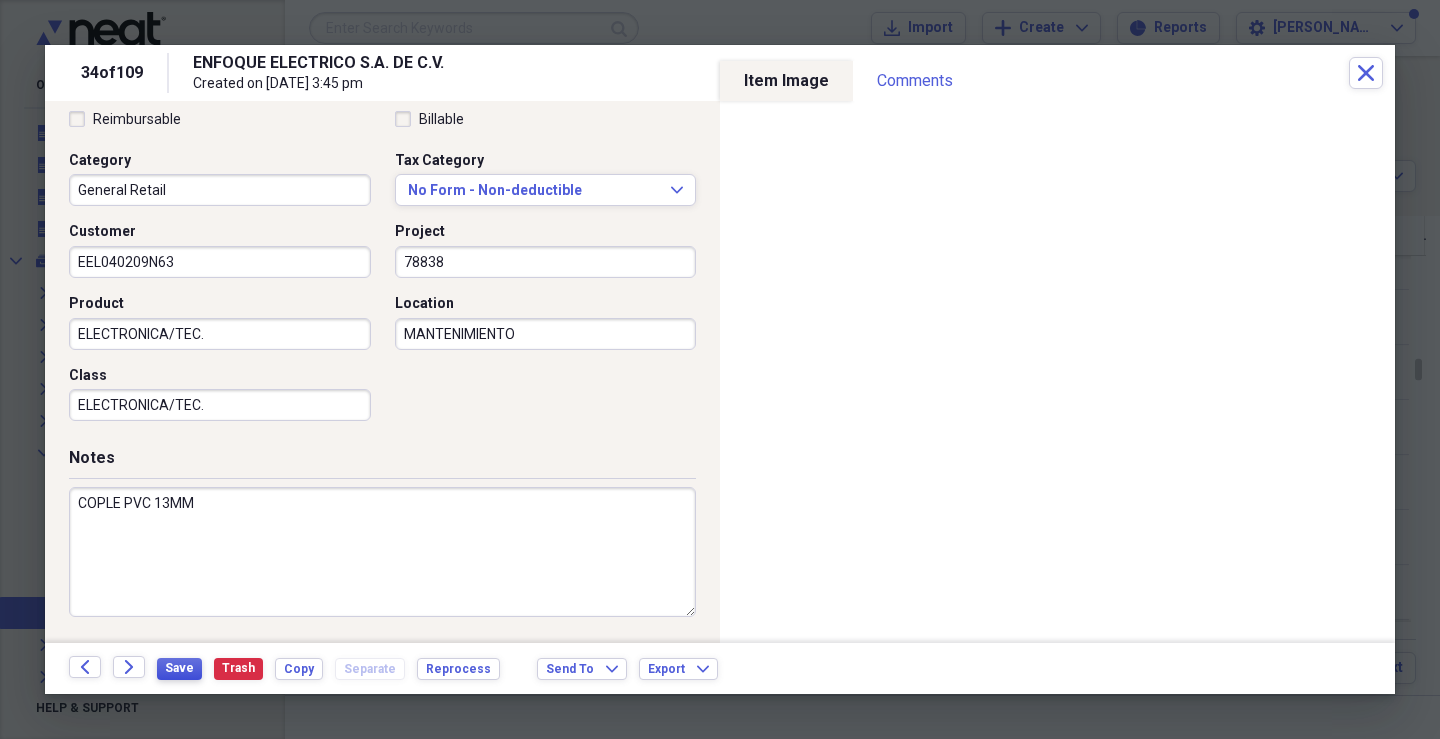 type on "COPLE PVC 13MM" 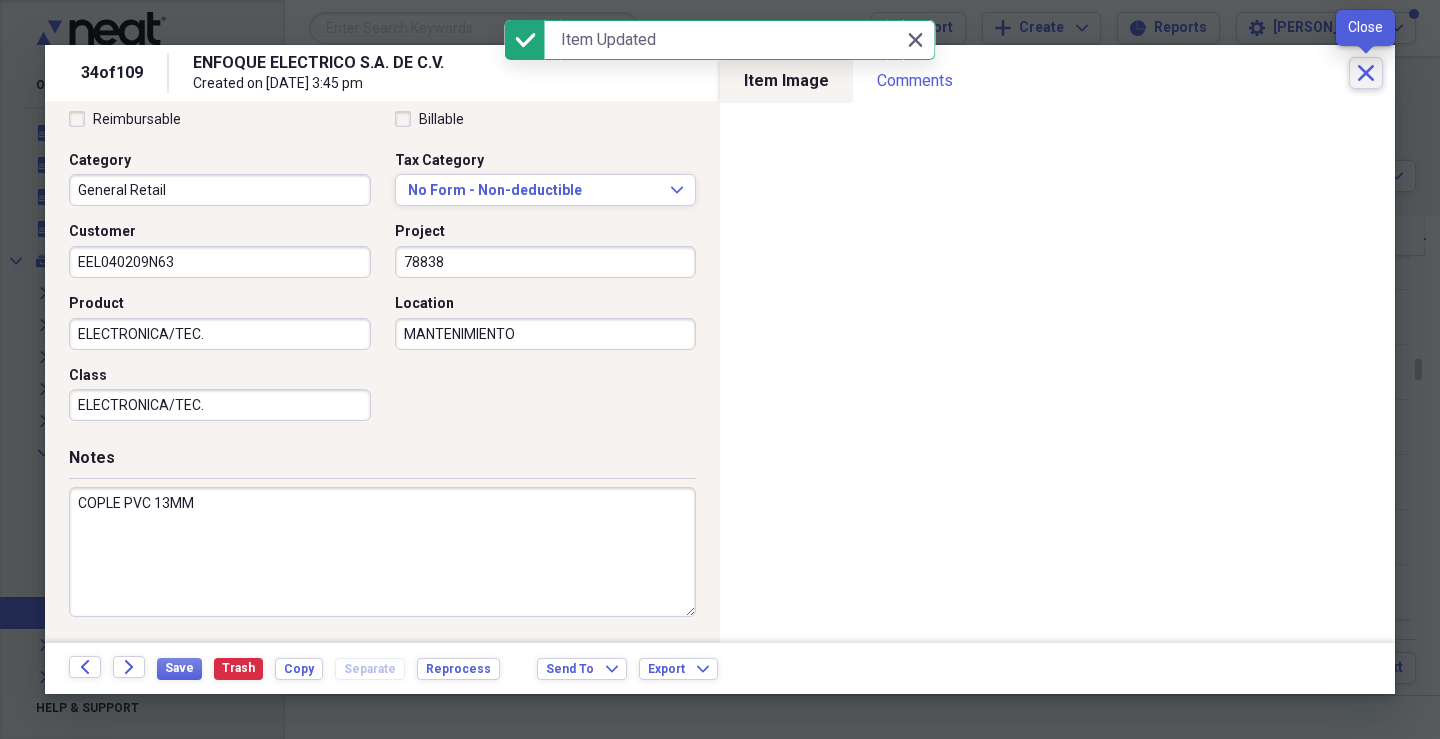 click on "Close" 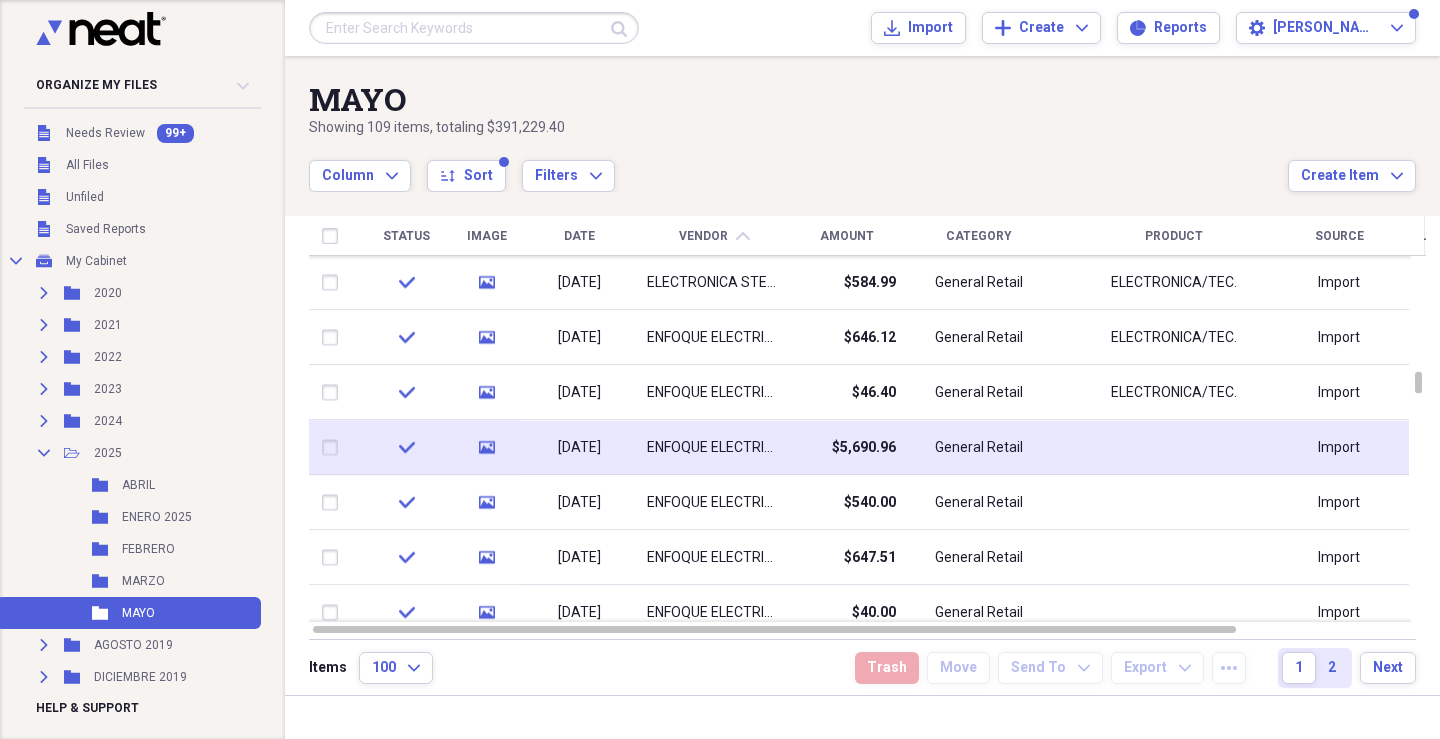 click on "$5,690.96" at bounding box center [846, 447] 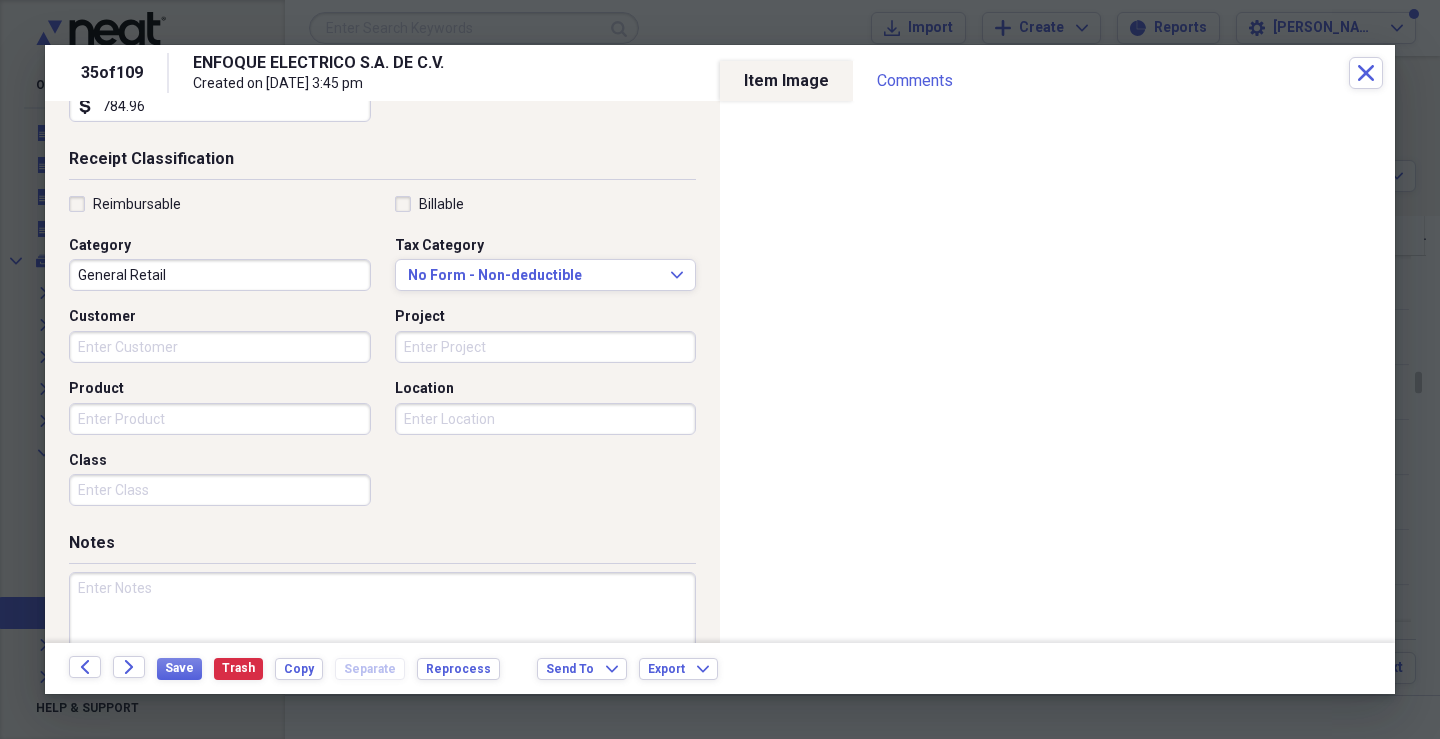 scroll, scrollTop: 396, scrollLeft: 0, axis: vertical 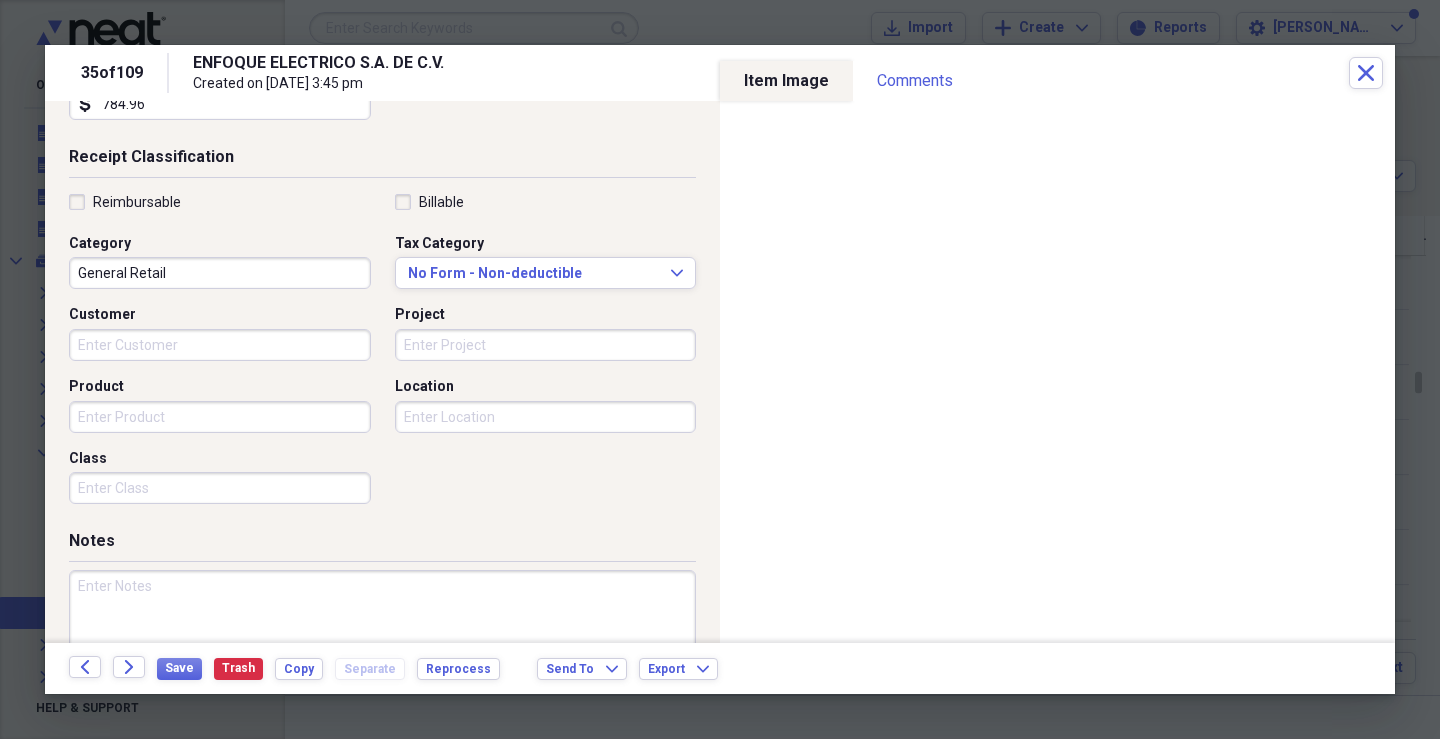click on "Customer" at bounding box center (220, 345) 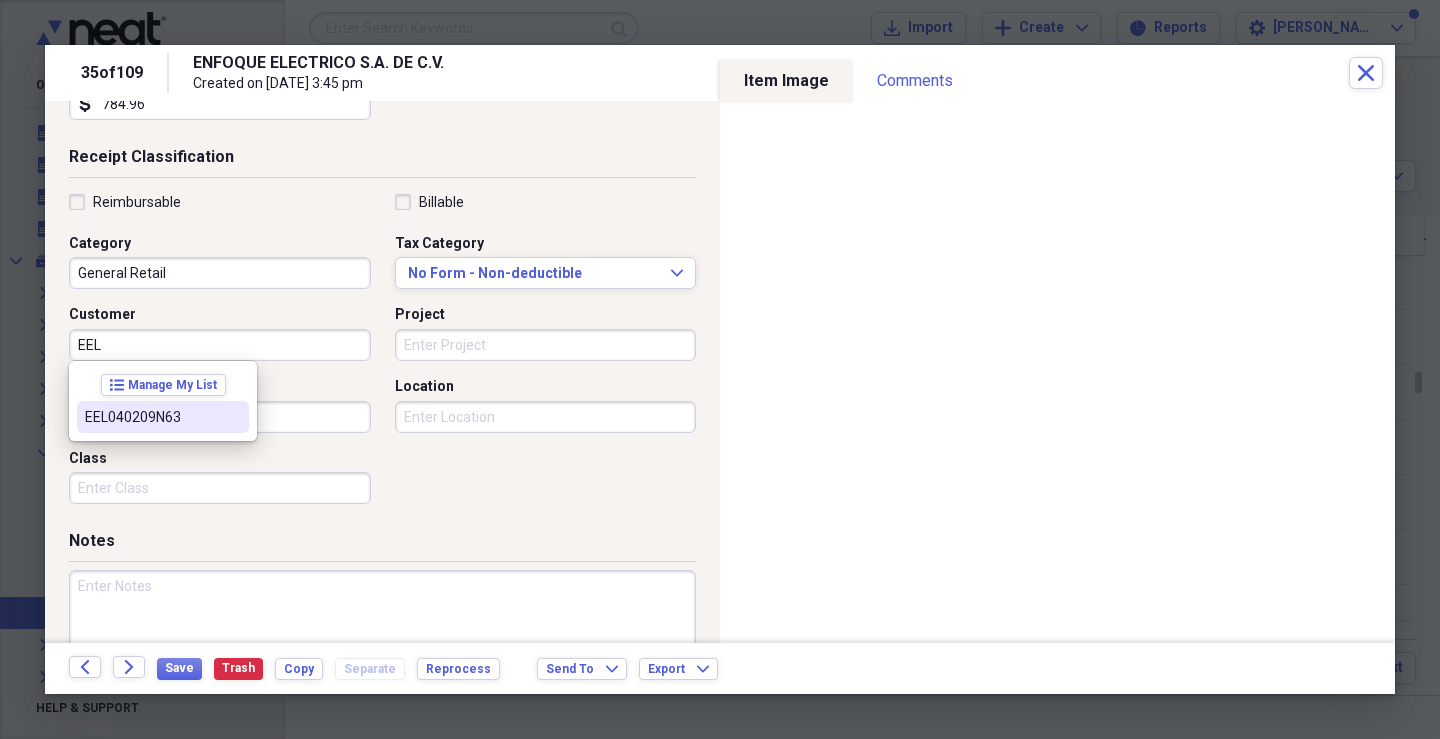 drag, startPoint x: 196, startPoint y: 414, endPoint x: 293, endPoint y: 387, distance: 100.68764 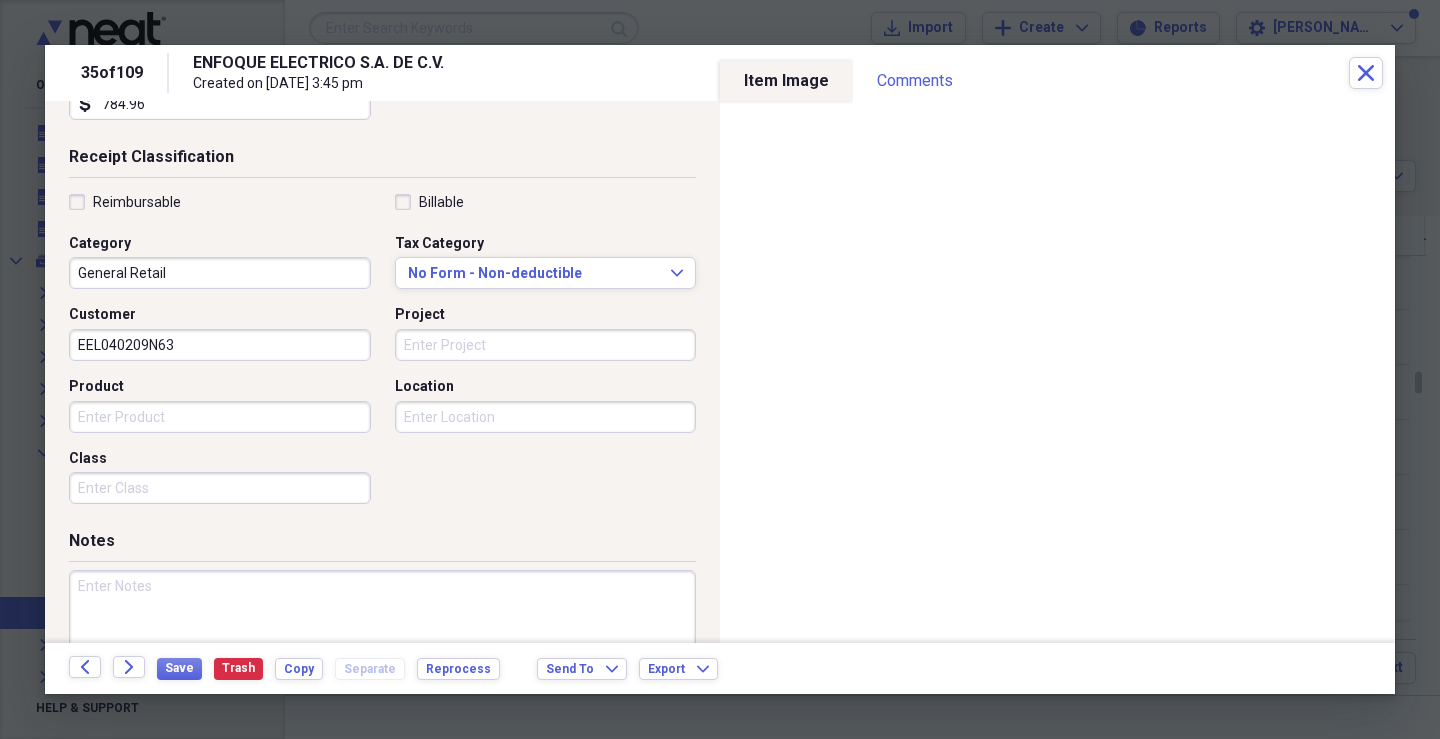 click on "Project" at bounding box center [546, 345] 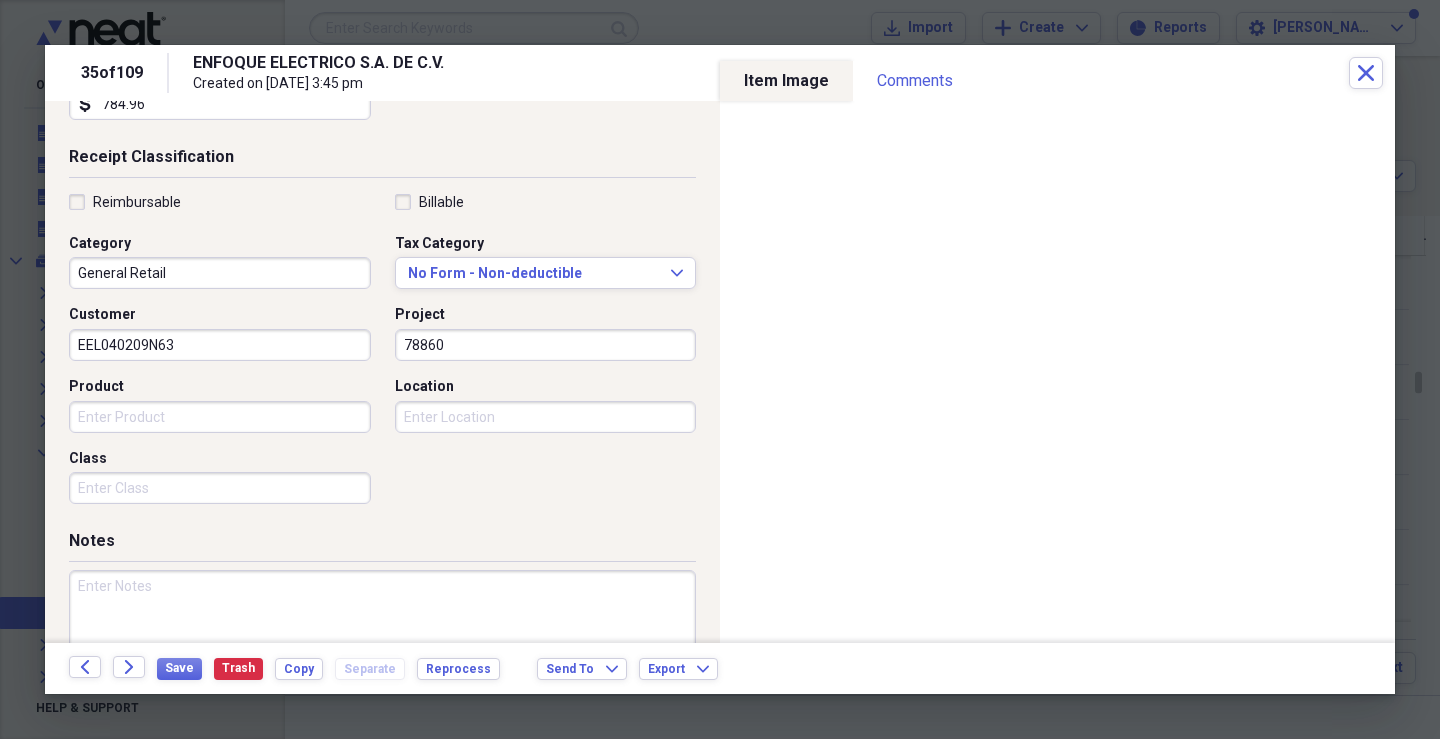 type on "78860" 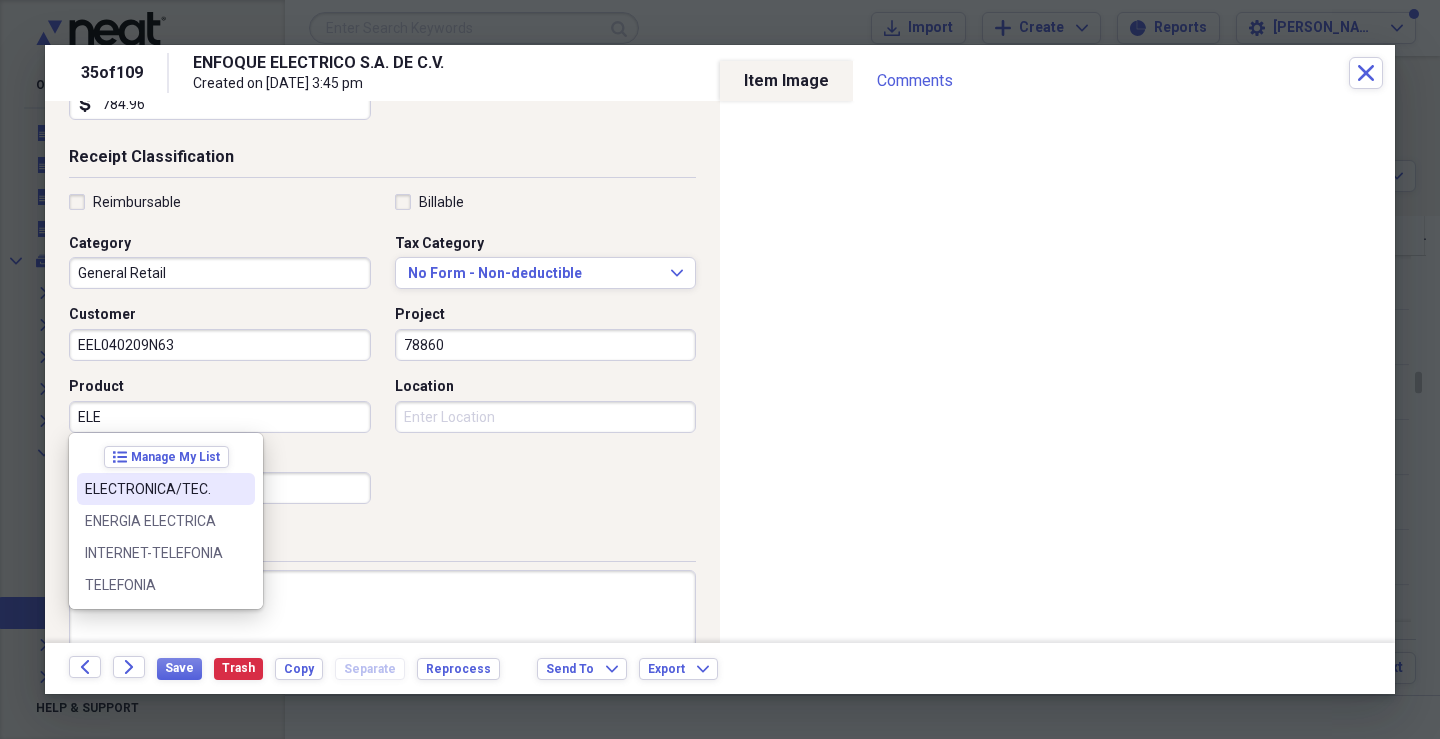 click on "ELECTRONICA/TEC." at bounding box center (154, 489) 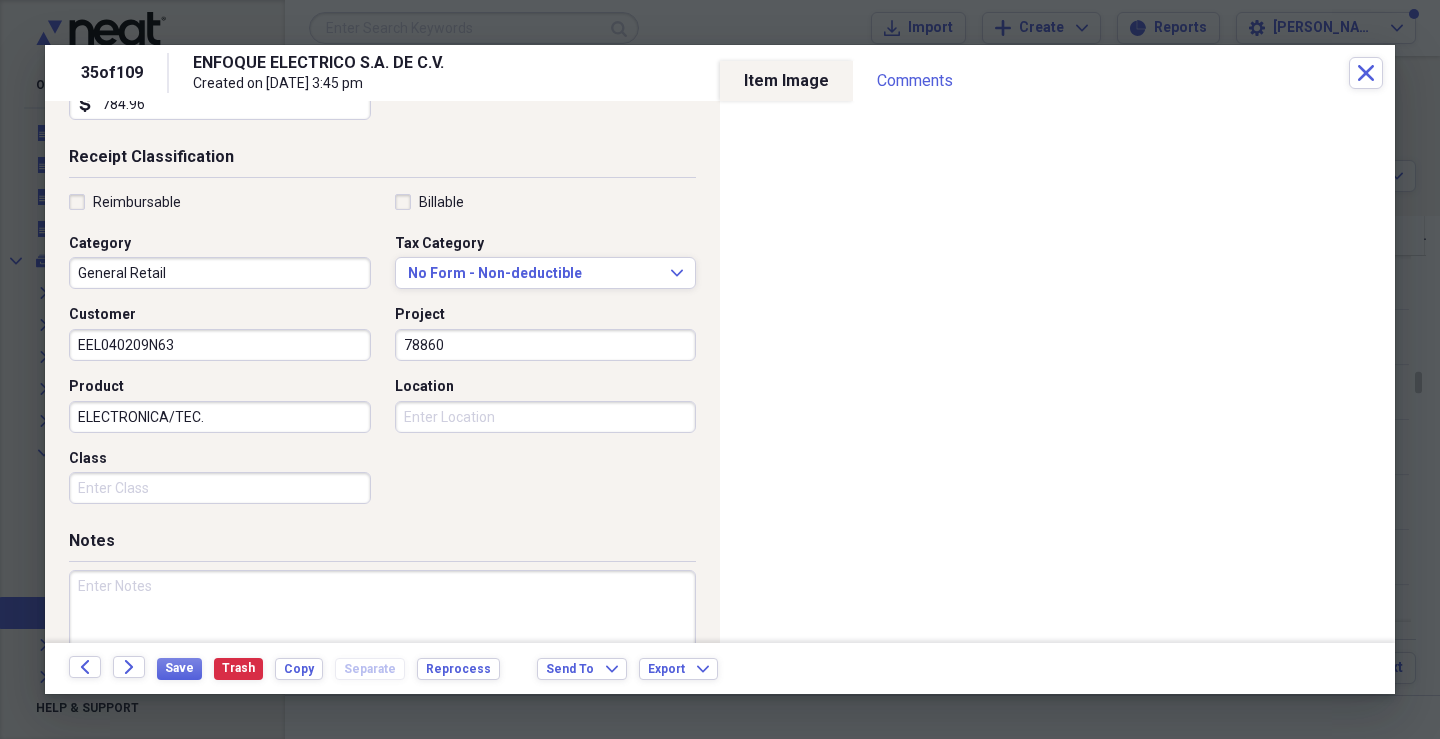 click on "Class" at bounding box center (220, 488) 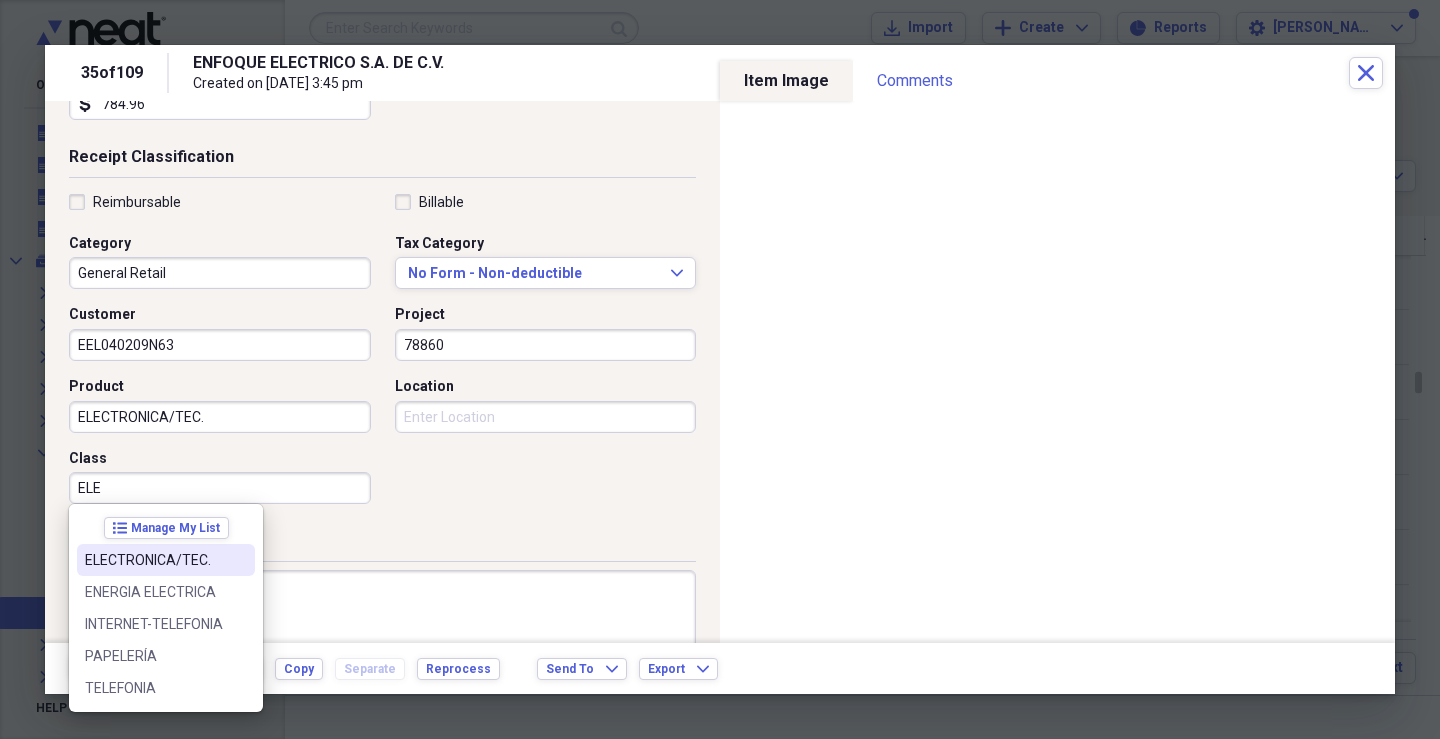 drag, startPoint x: 185, startPoint y: 555, endPoint x: 381, endPoint y: 462, distance: 216.94469 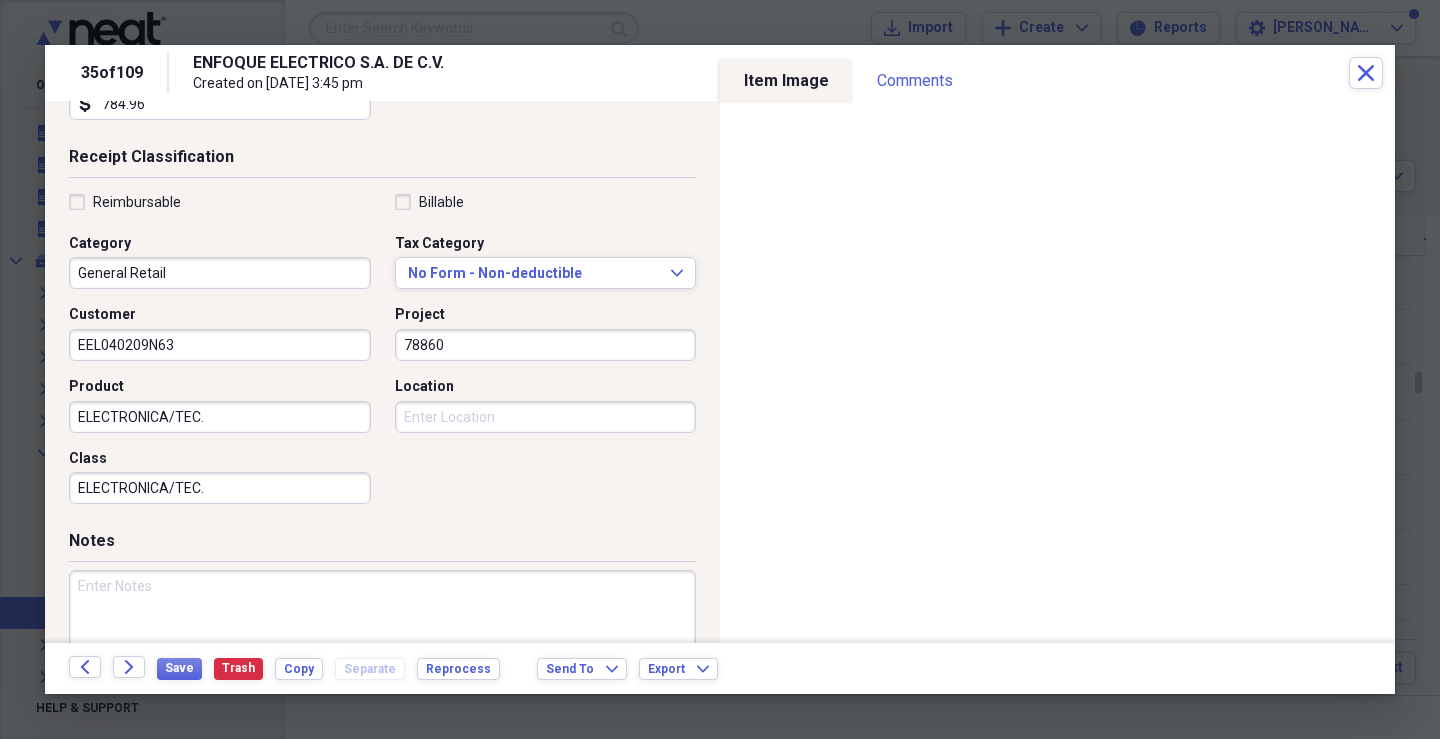 click on "Location" at bounding box center (546, 417) 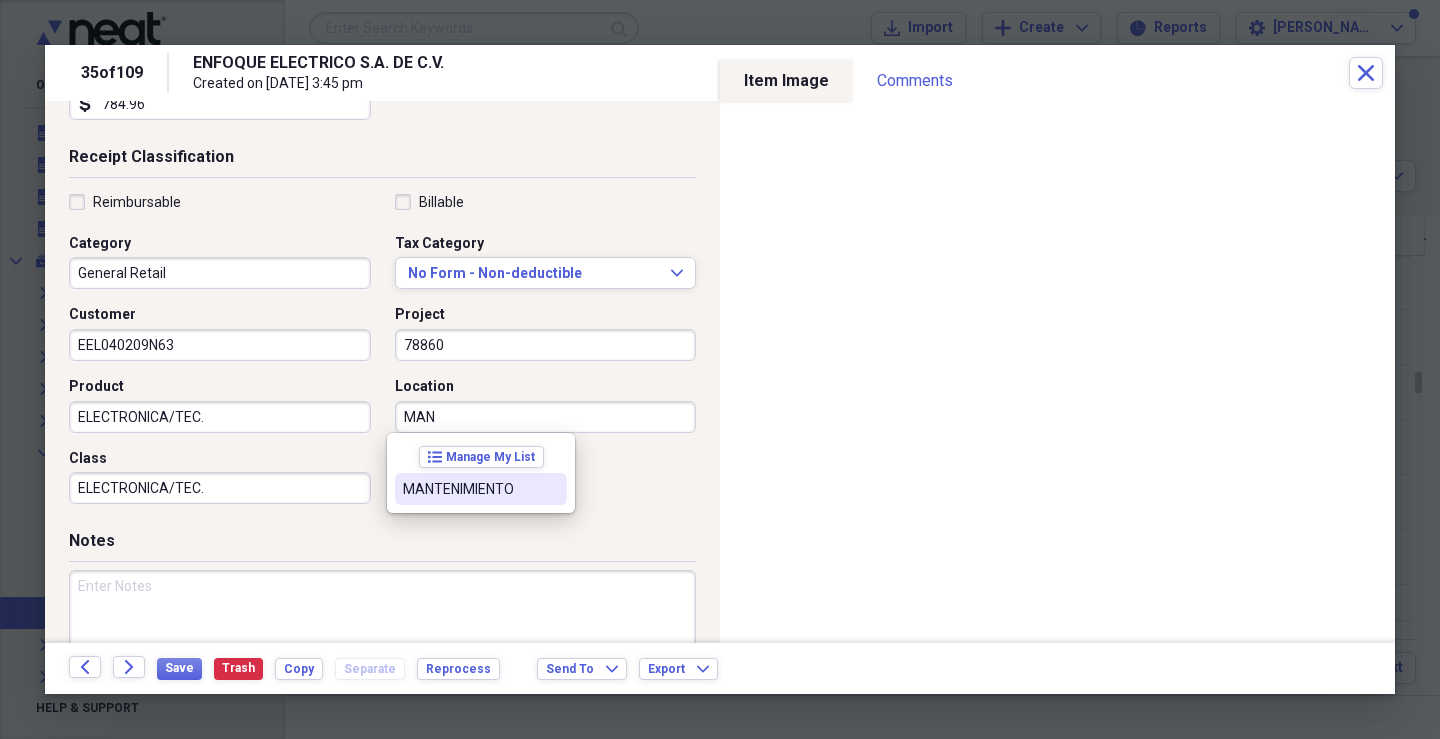 drag, startPoint x: 462, startPoint y: 499, endPoint x: 446, endPoint y: 499, distance: 16 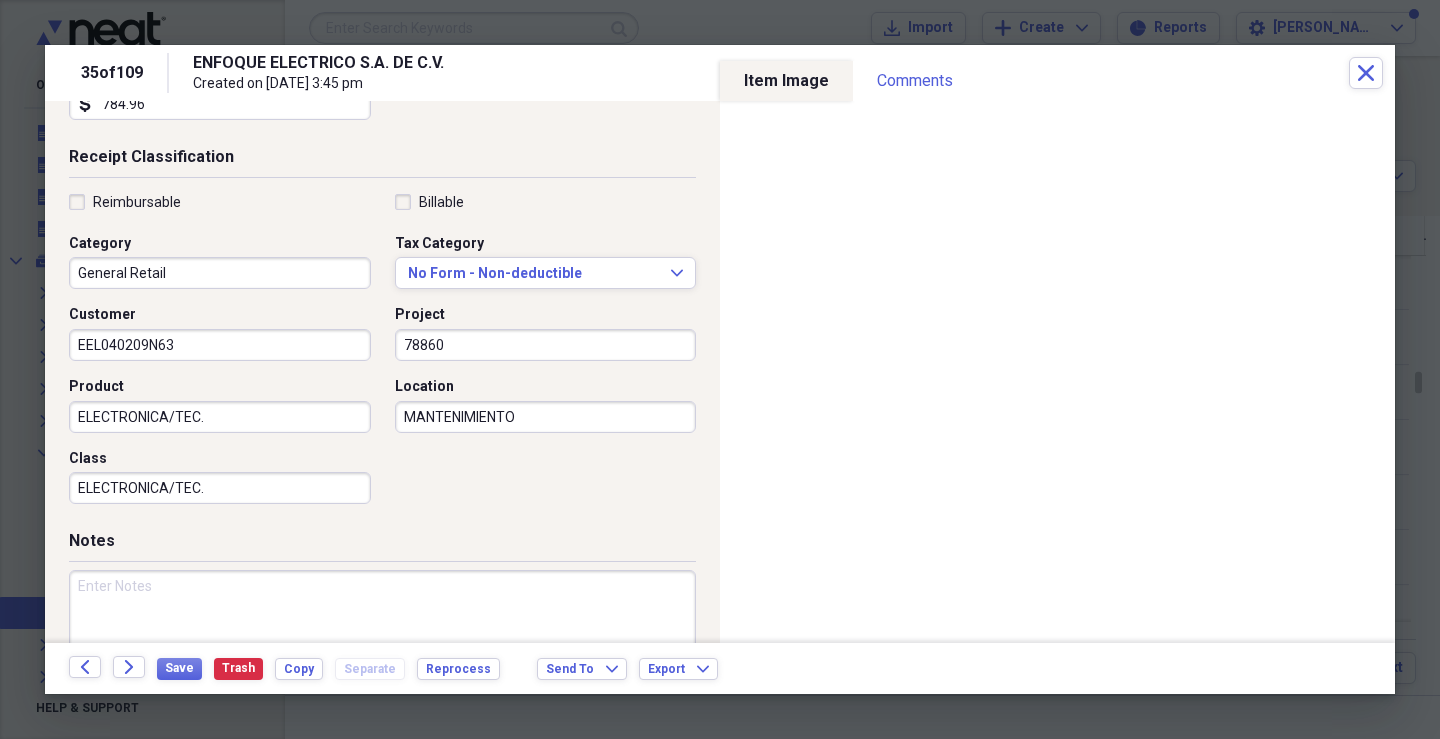 click at bounding box center [382, 635] 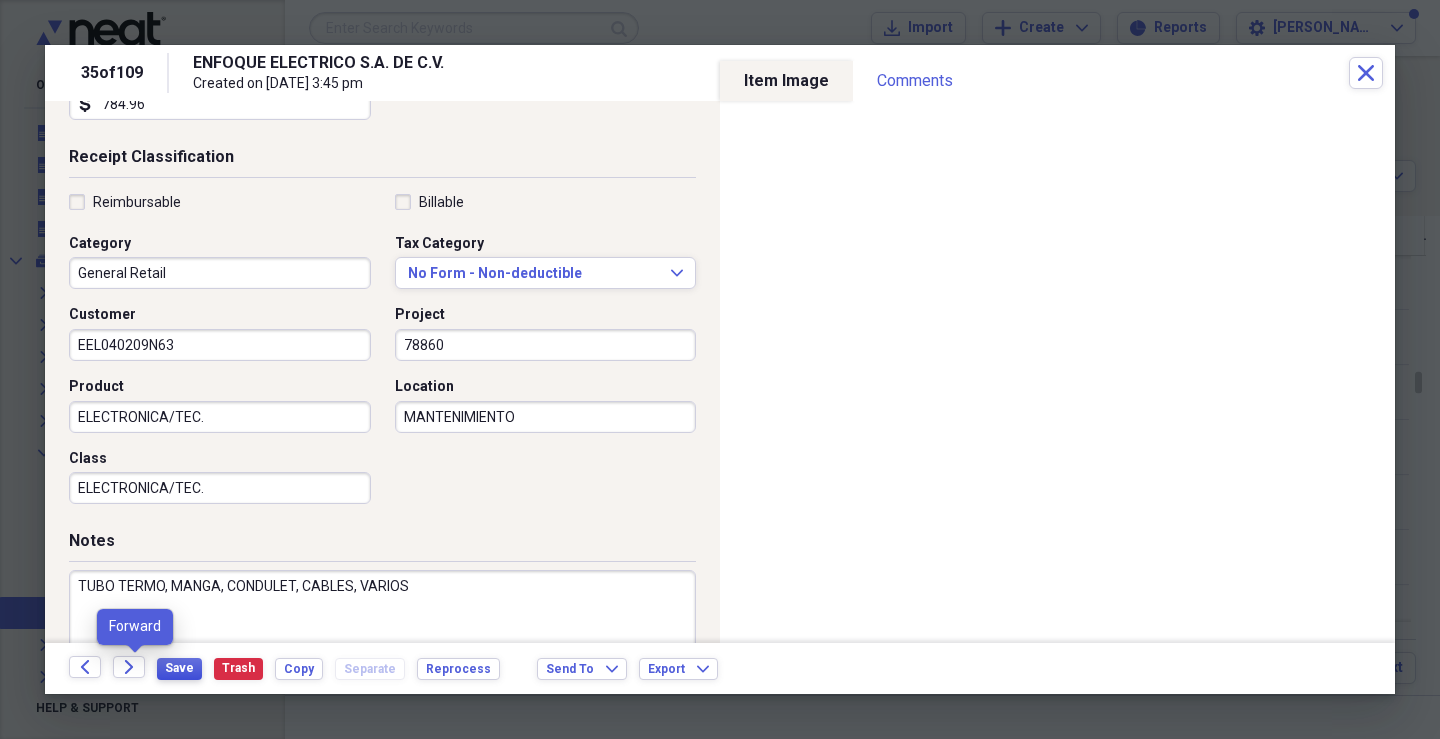 type on "TUBO TERMO, MANGA, CONDULET, CABLES, VARIOS" 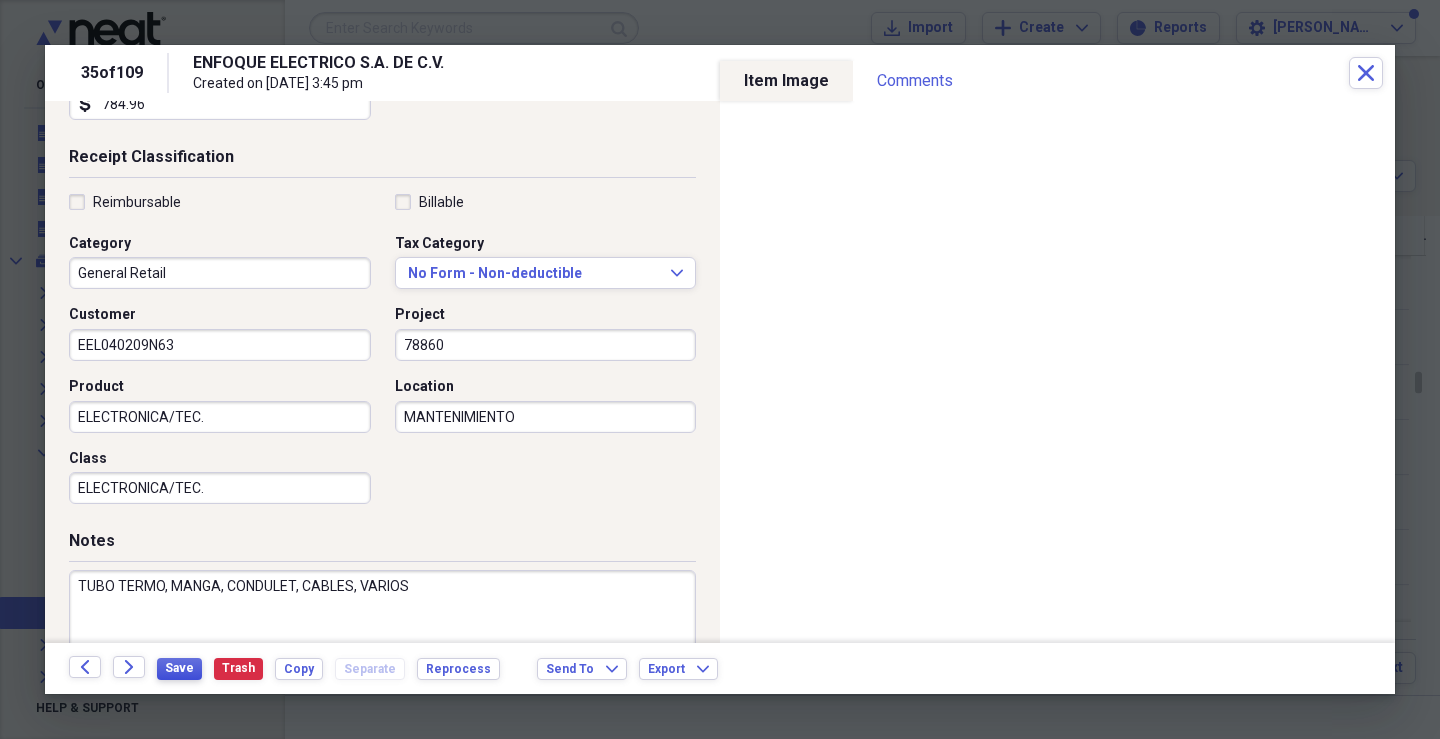 click on "Save" at bounding box center [179, 668] 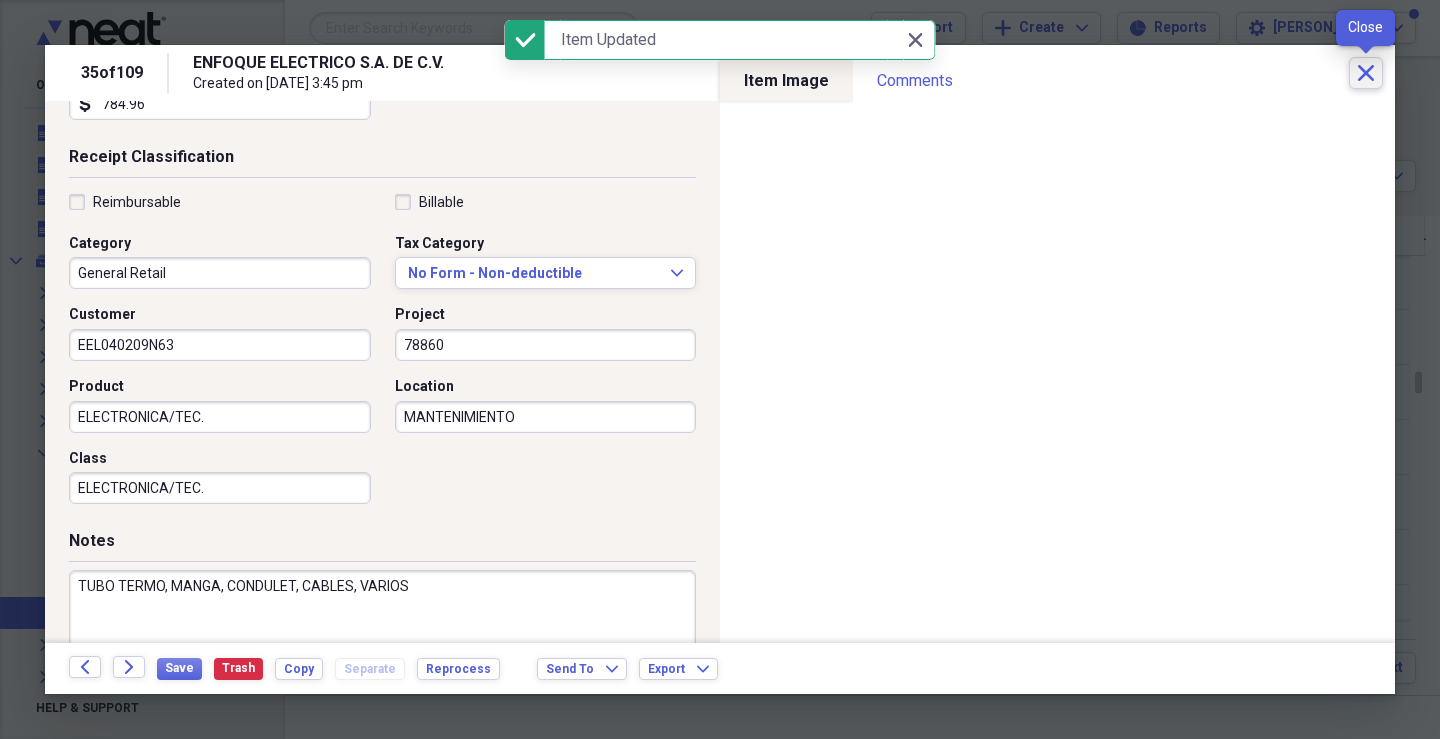 click on "Close" at bounding box center (1366, 73) 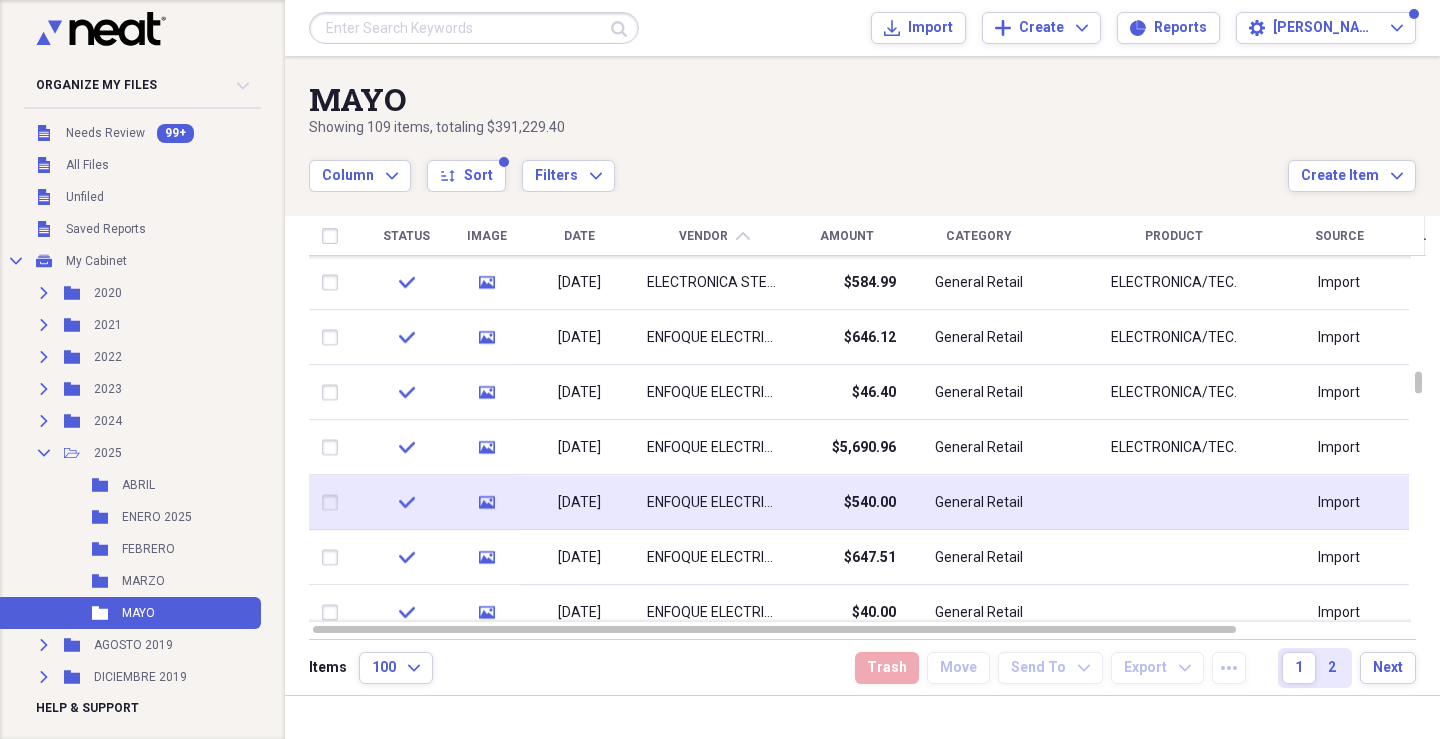 click on "ENFOQUE ELECTRICO S.A. DE C.V." at bounding box center (714, 503) 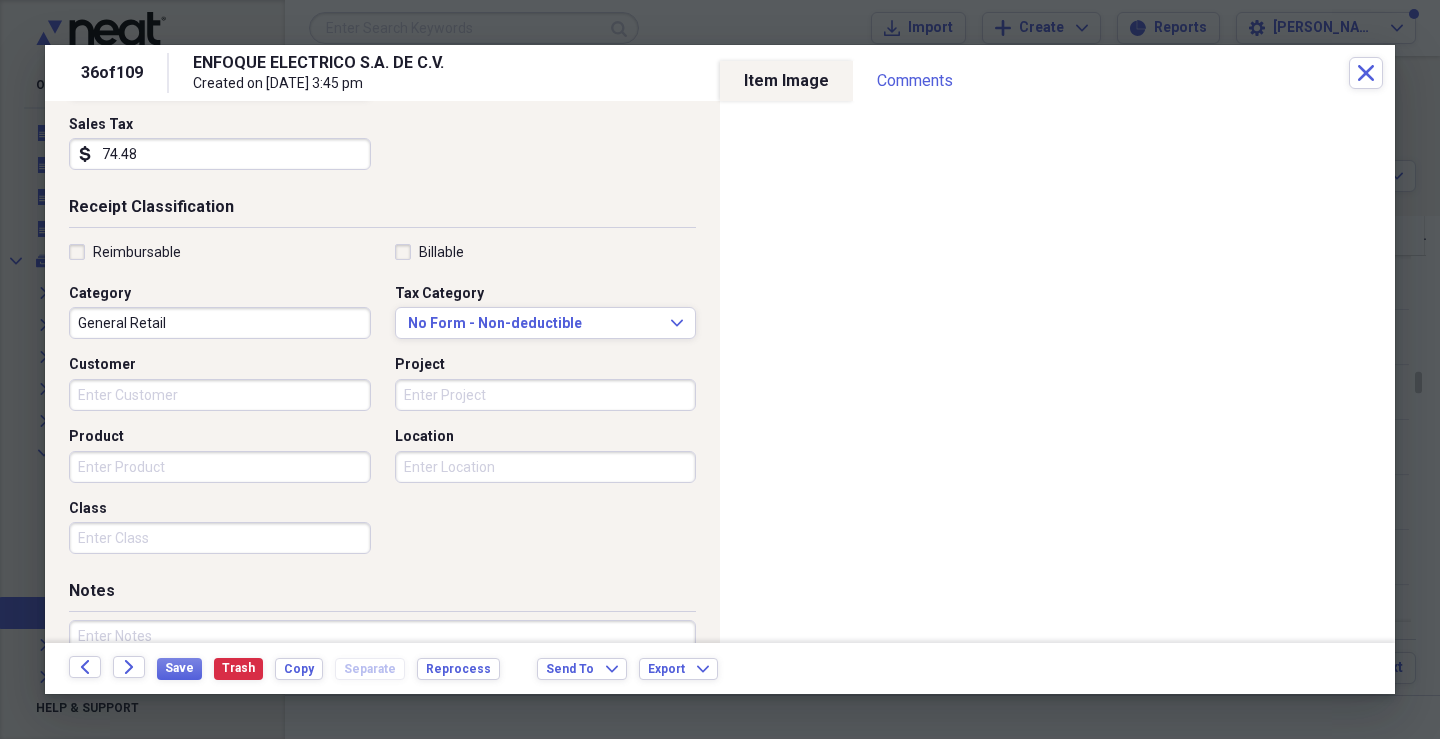 scroll, scrollTop: 420, scrollLeft: 0, axis: vertical 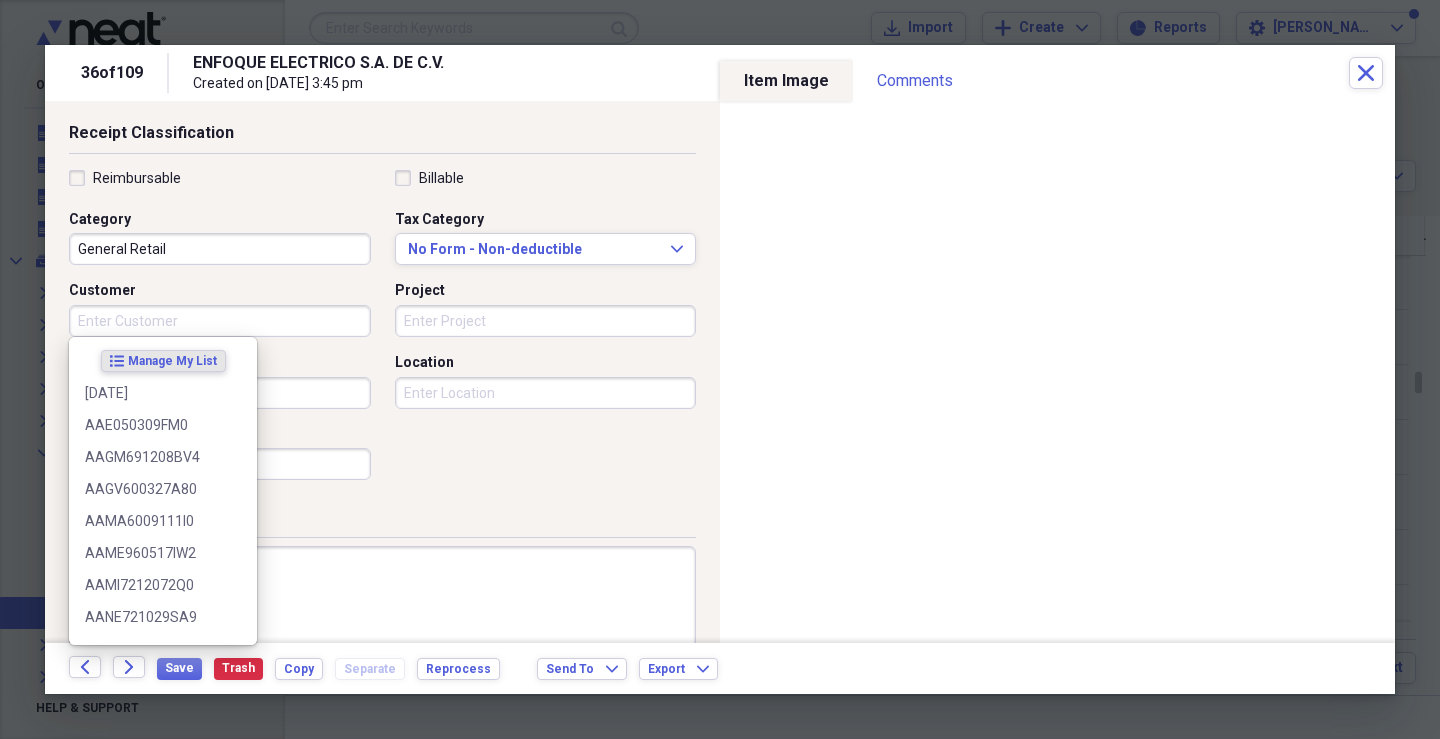 drag, startPoint x: 184, startPoint y: 332, endPoint x: 184, endPoint y: 301, distance: 31 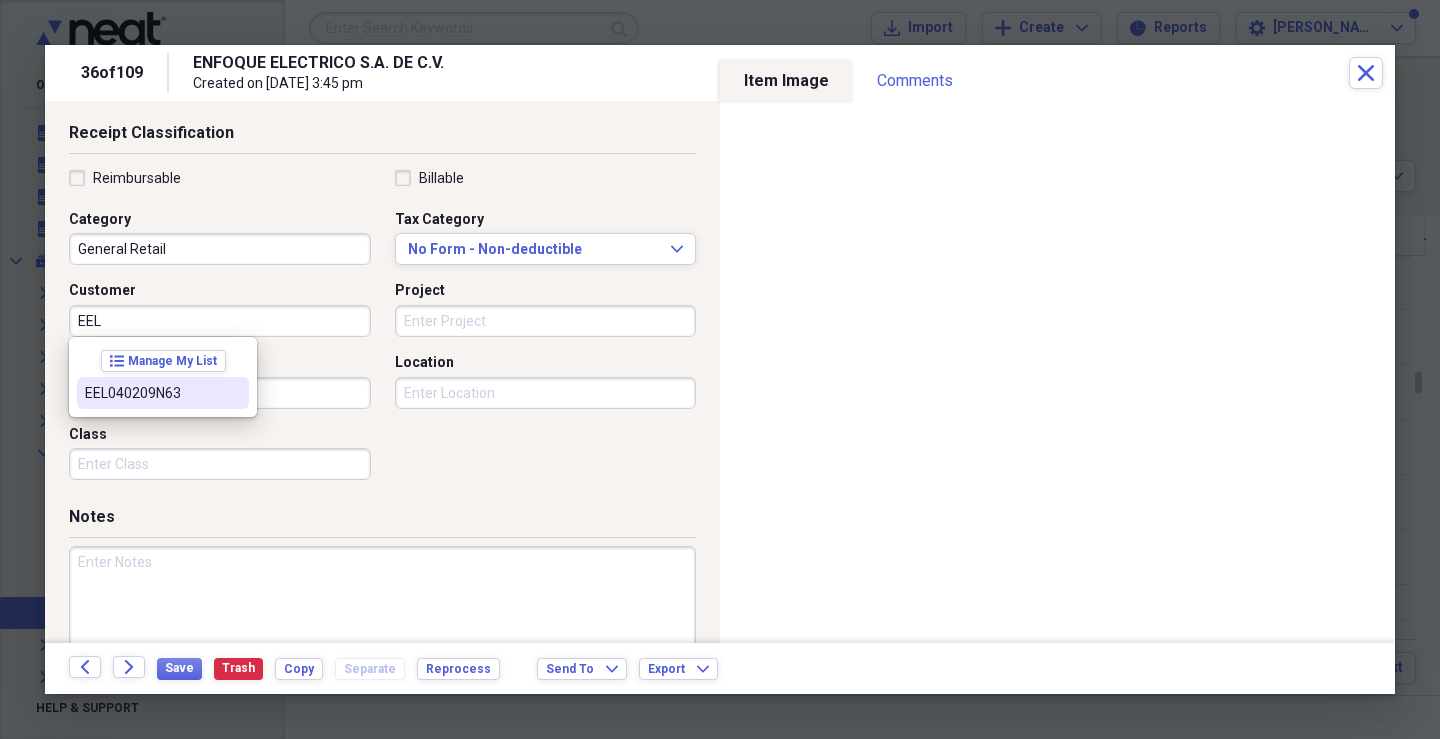 click on "EEL040209N63" at bounding box center (163, 393) 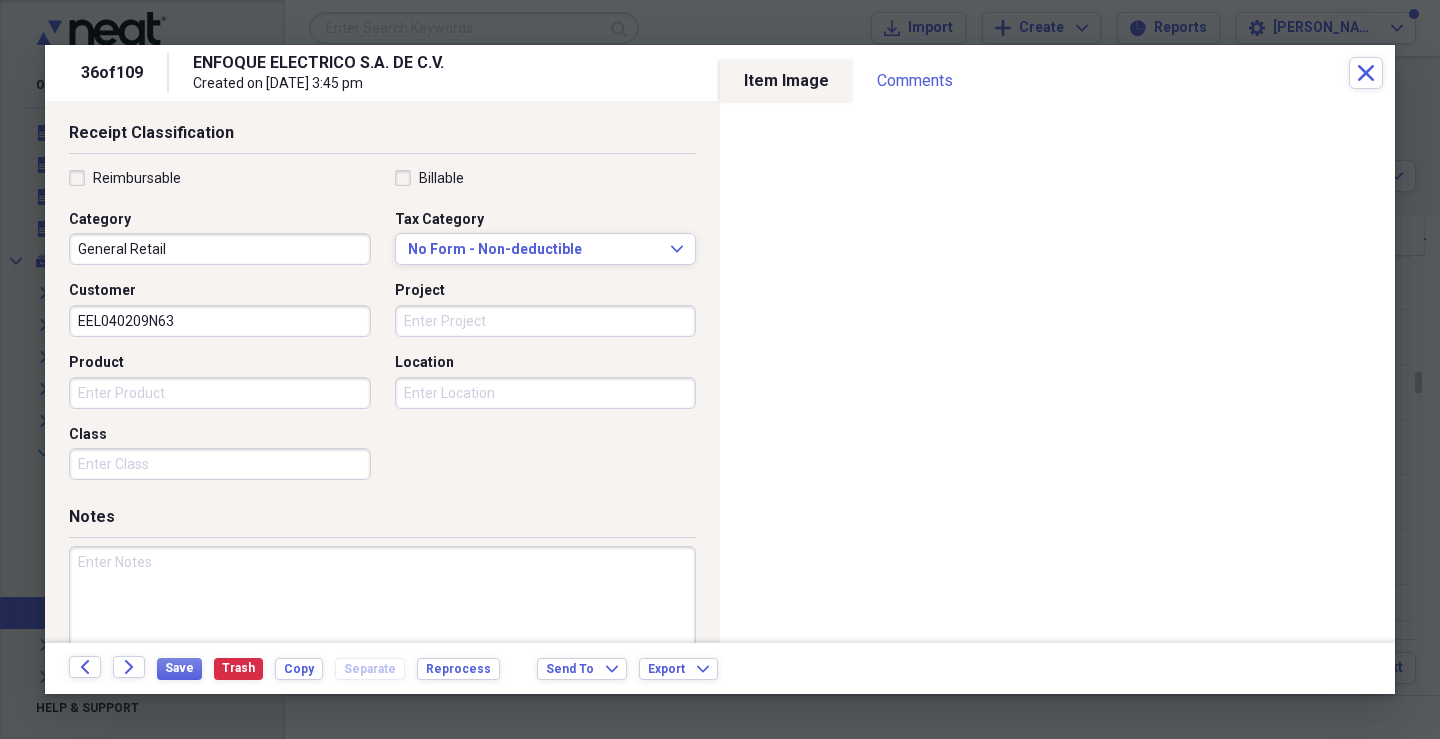 click on "Project" at bounding box center [546, 321] 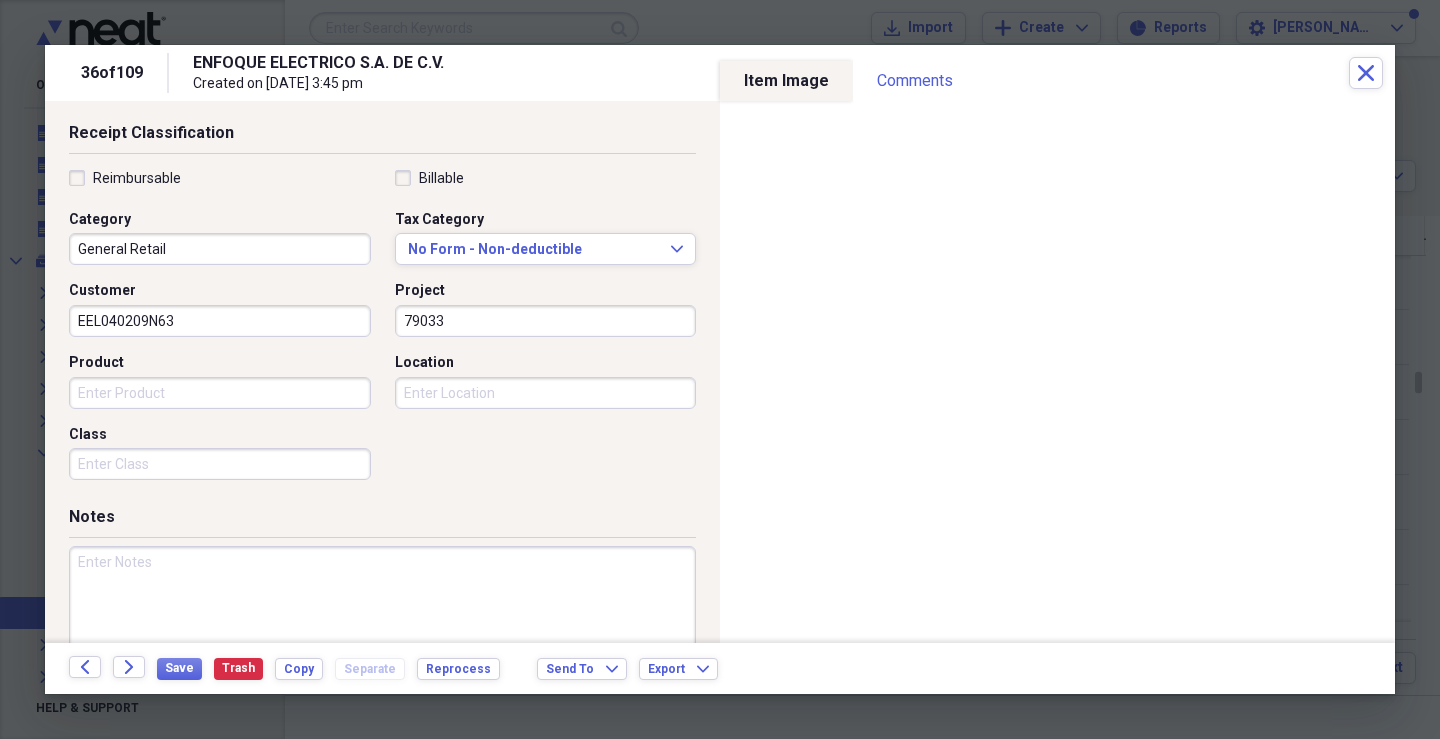 type on "79033" 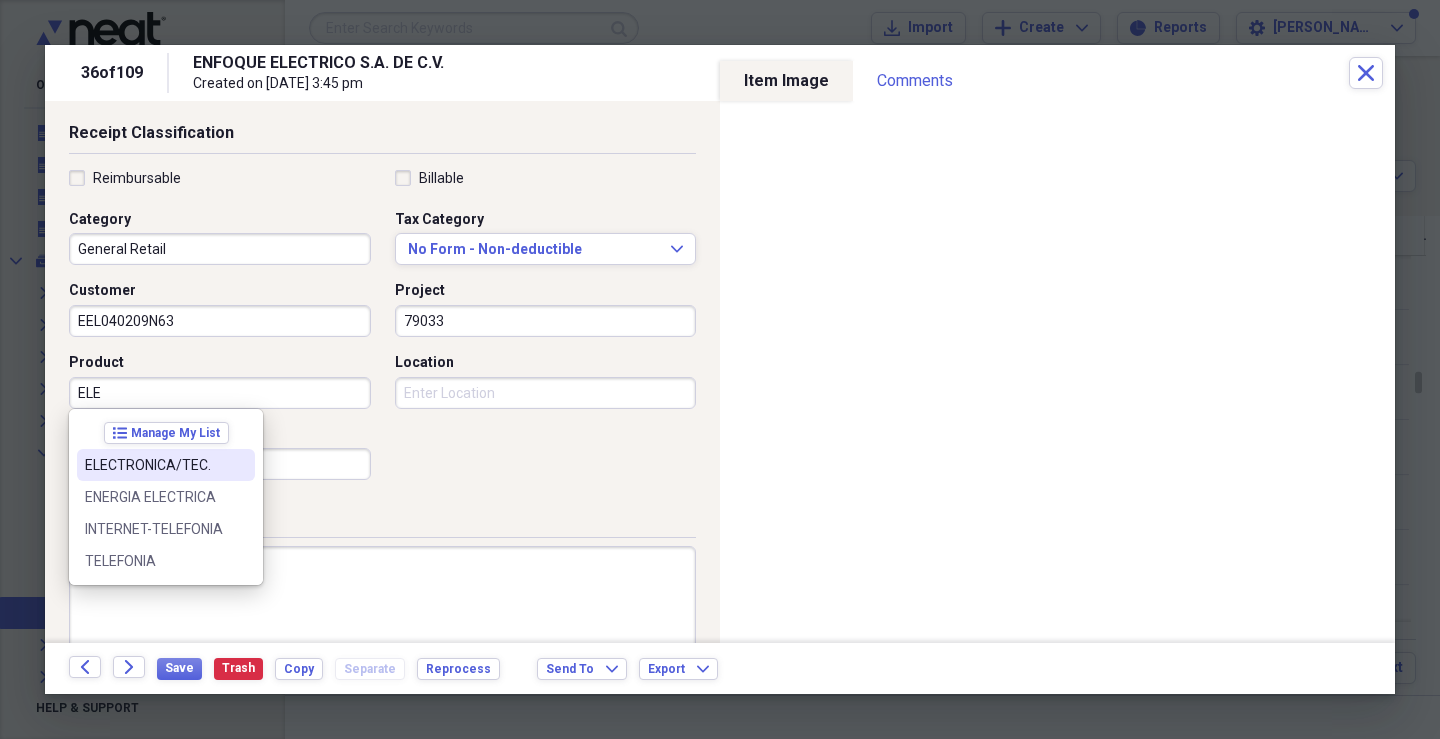 click on "ELECTRONICA/TEC." at bounding box center (154, 465) 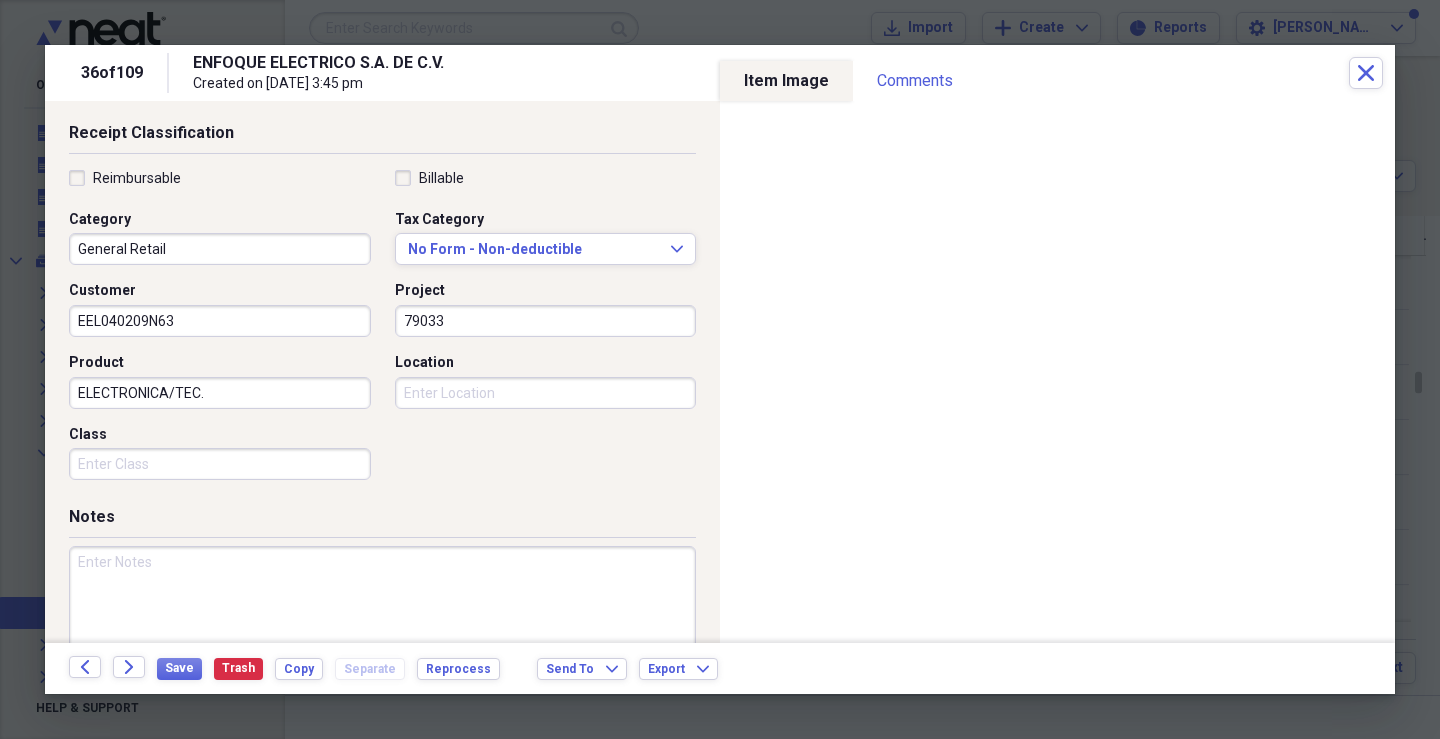 click on "Class" at bounding box center (220, 464) 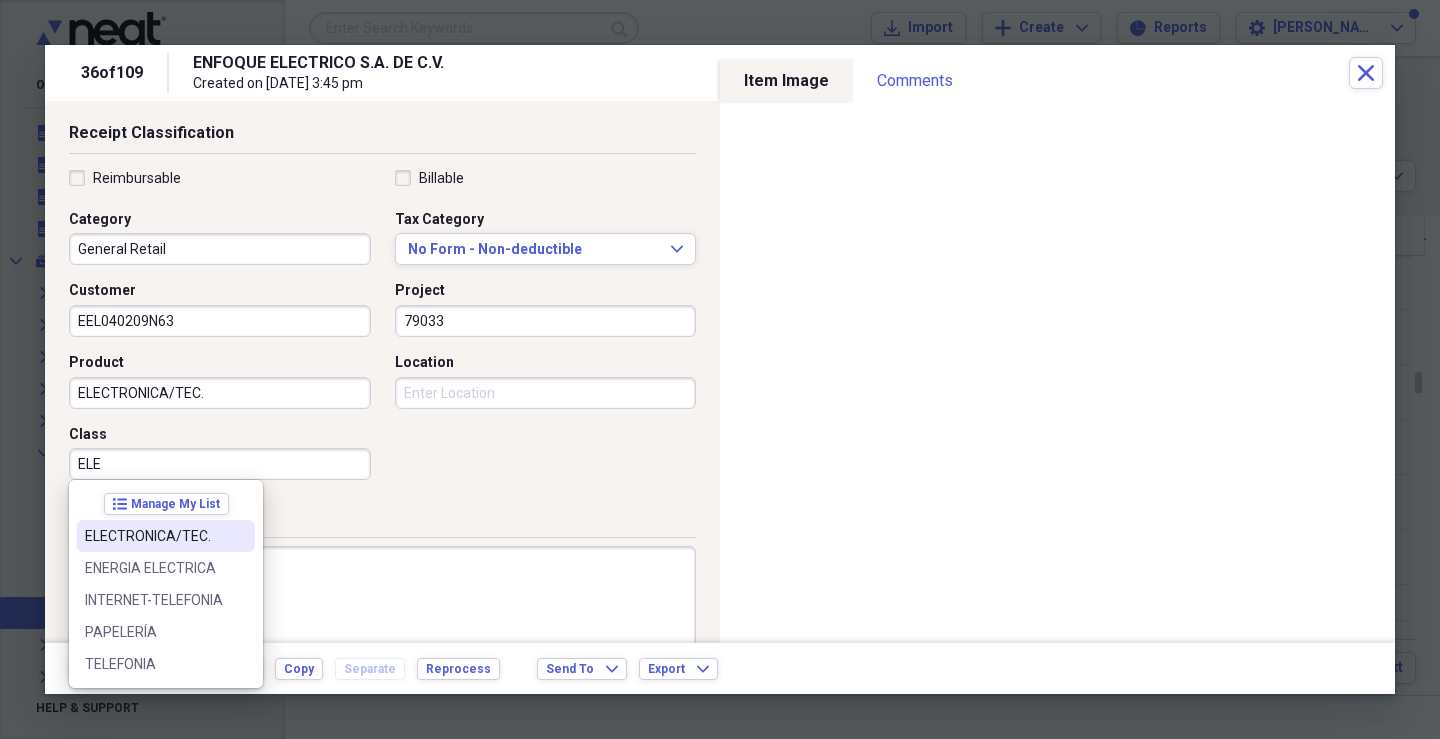 click on "ELECTRONICA/TEC." at bounding box center (166, 536) 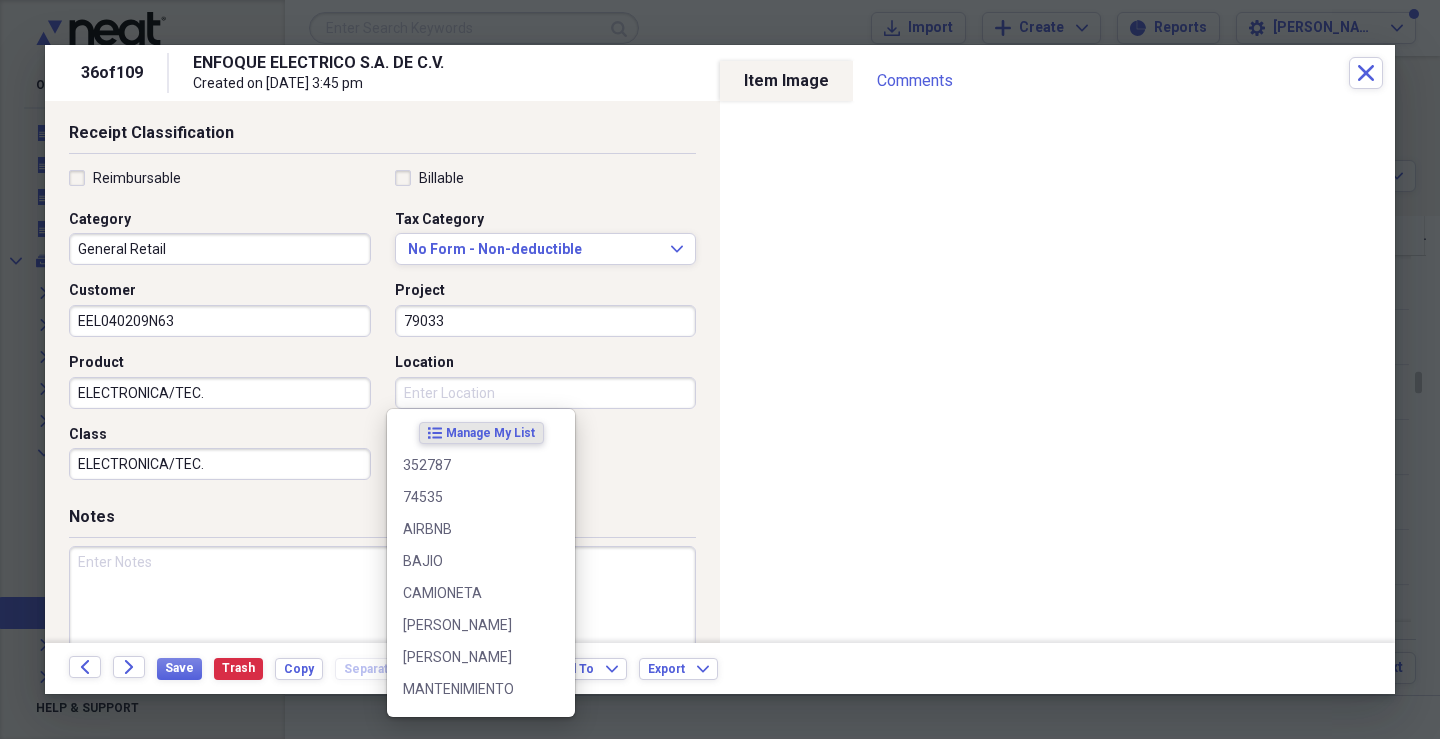 click on "Location" at bounding box center [546, 393] 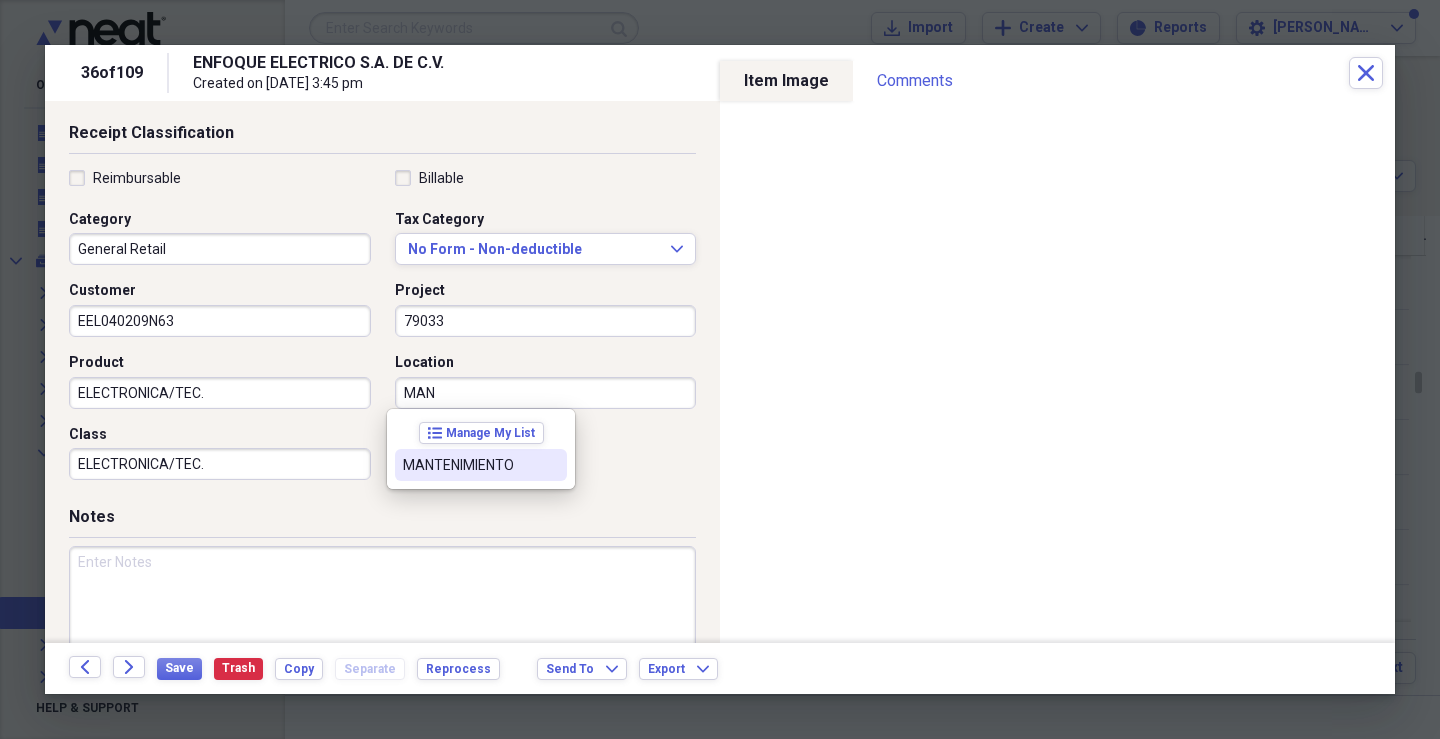 click on "MANTENIMIENTO" at bounding box center [481, 465] 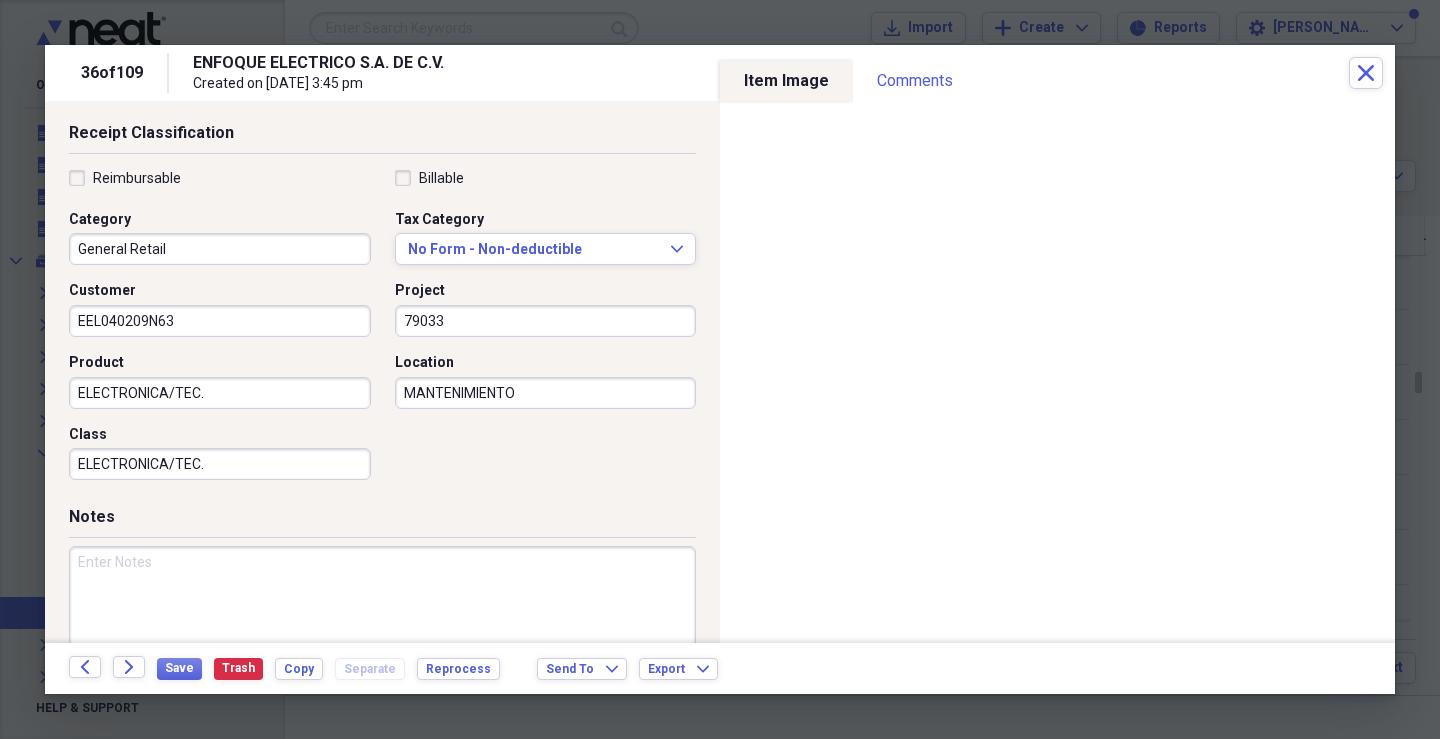 click at bounding box center [382, 611] 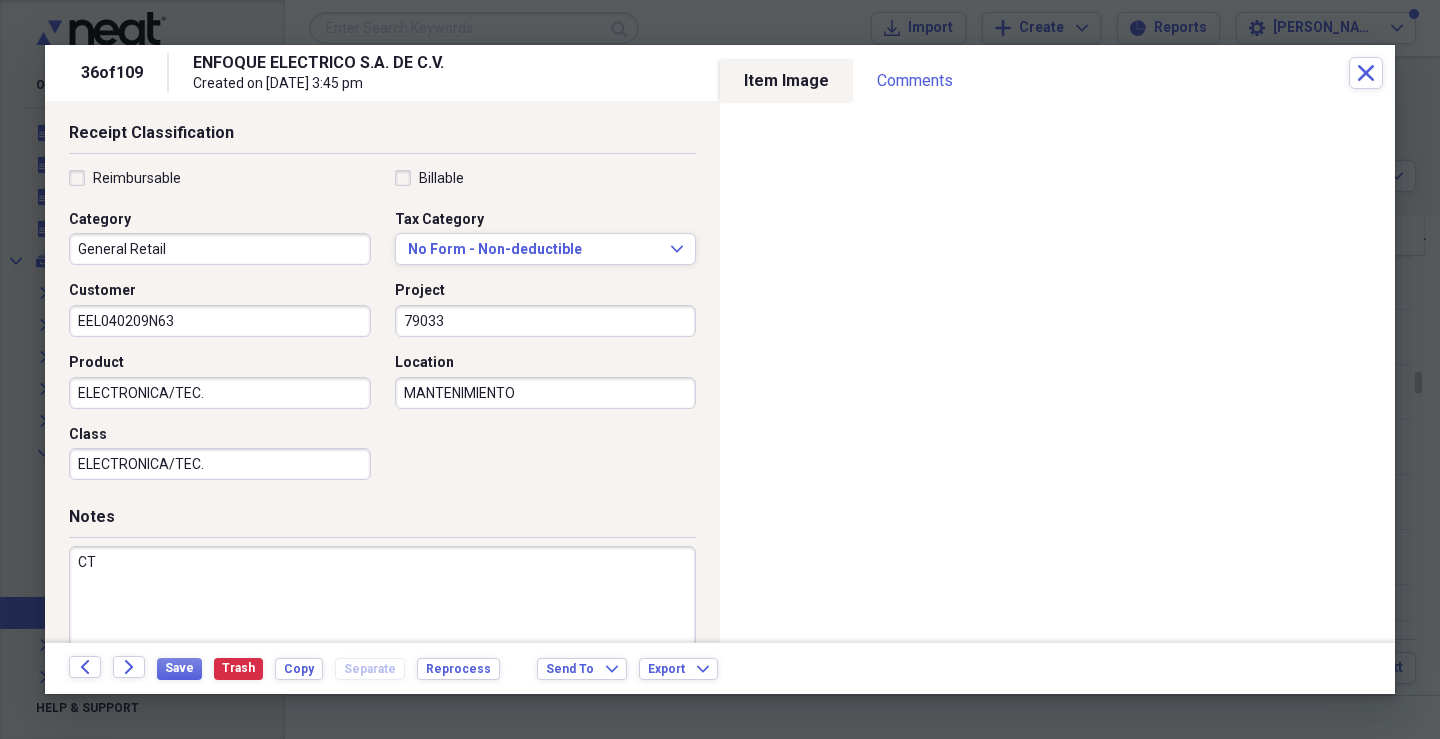 type on "C" 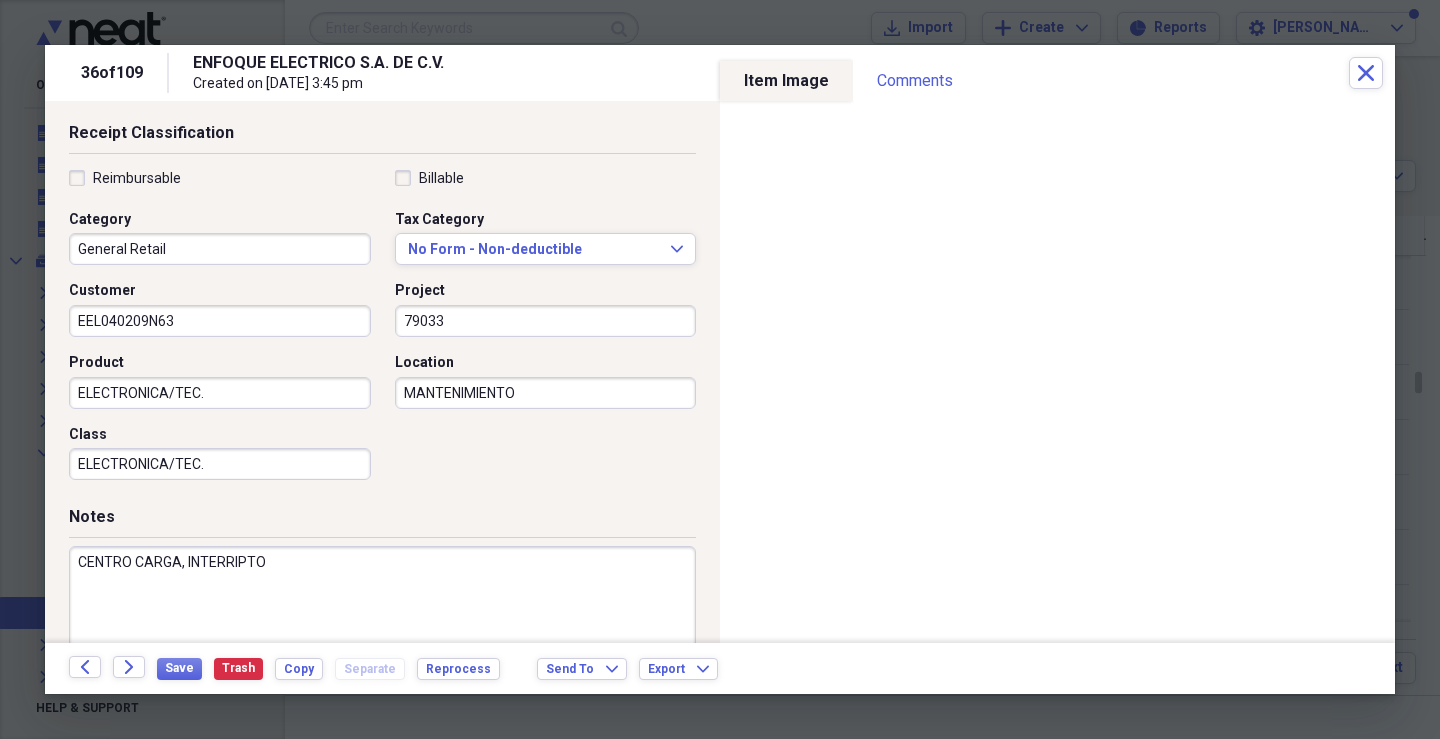 click on "Notes CENTRO CARGA, INTERRIPTO" at bounding box center (382, 603) 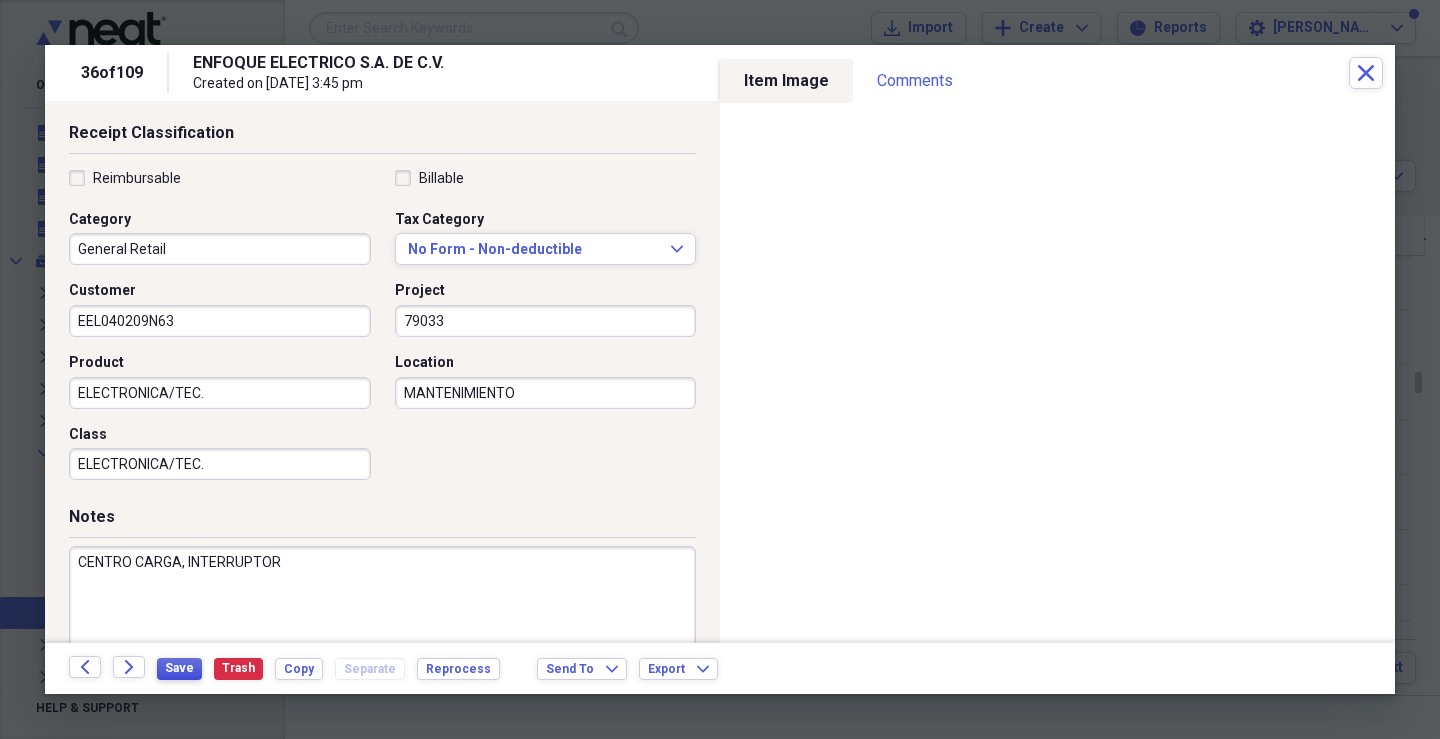 type on "CENTRO CARGA, INTERRUPTOR" 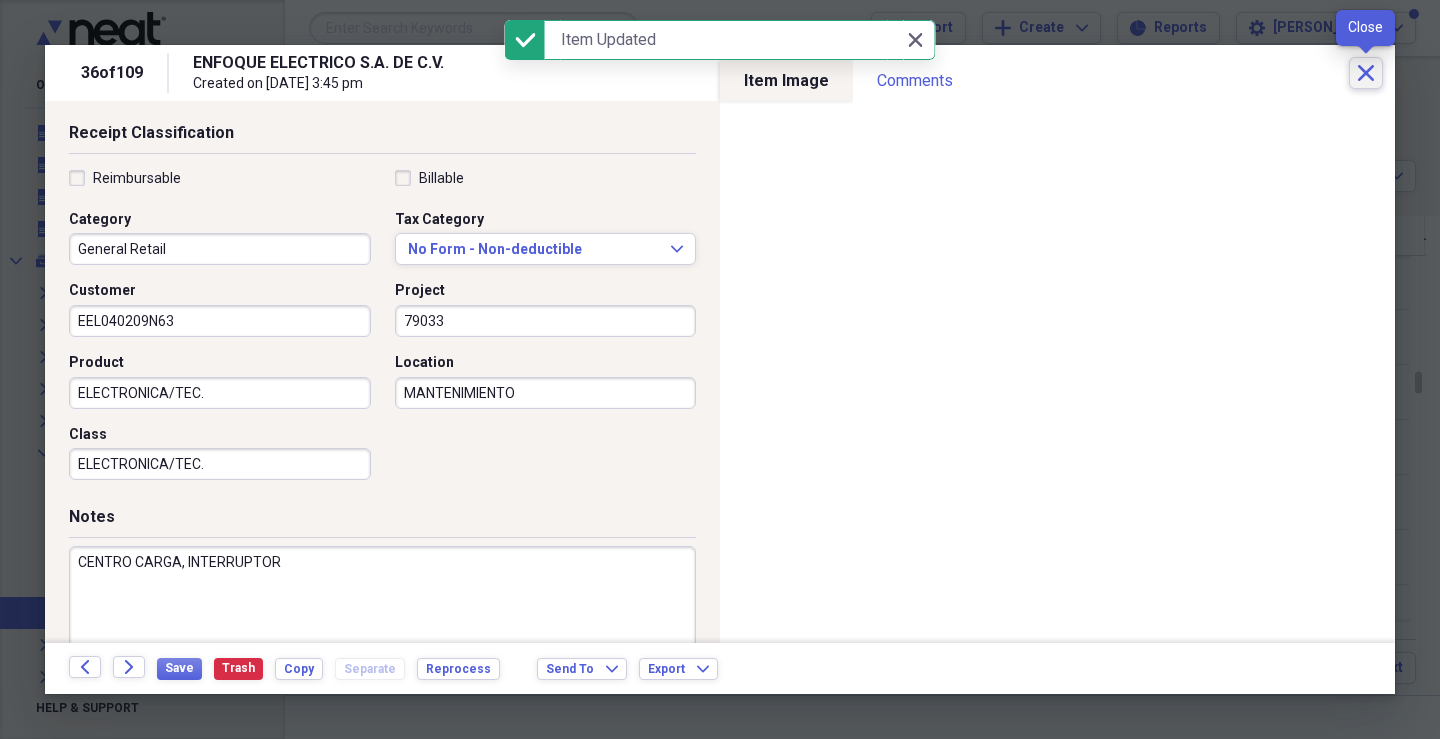 click on "Close" 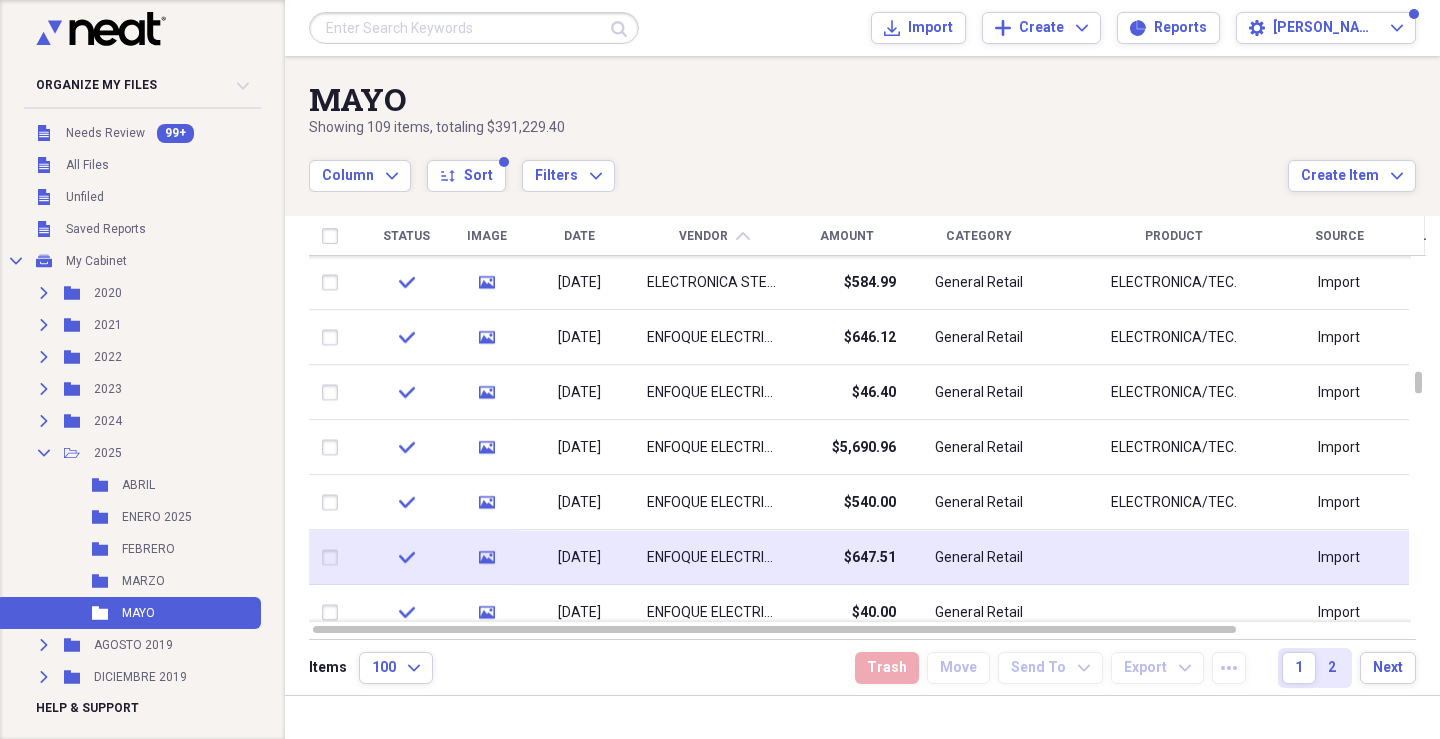 click on "ENFOQUE ELECTRICO S.A. DE C.V." at bounding box center [714, 557] 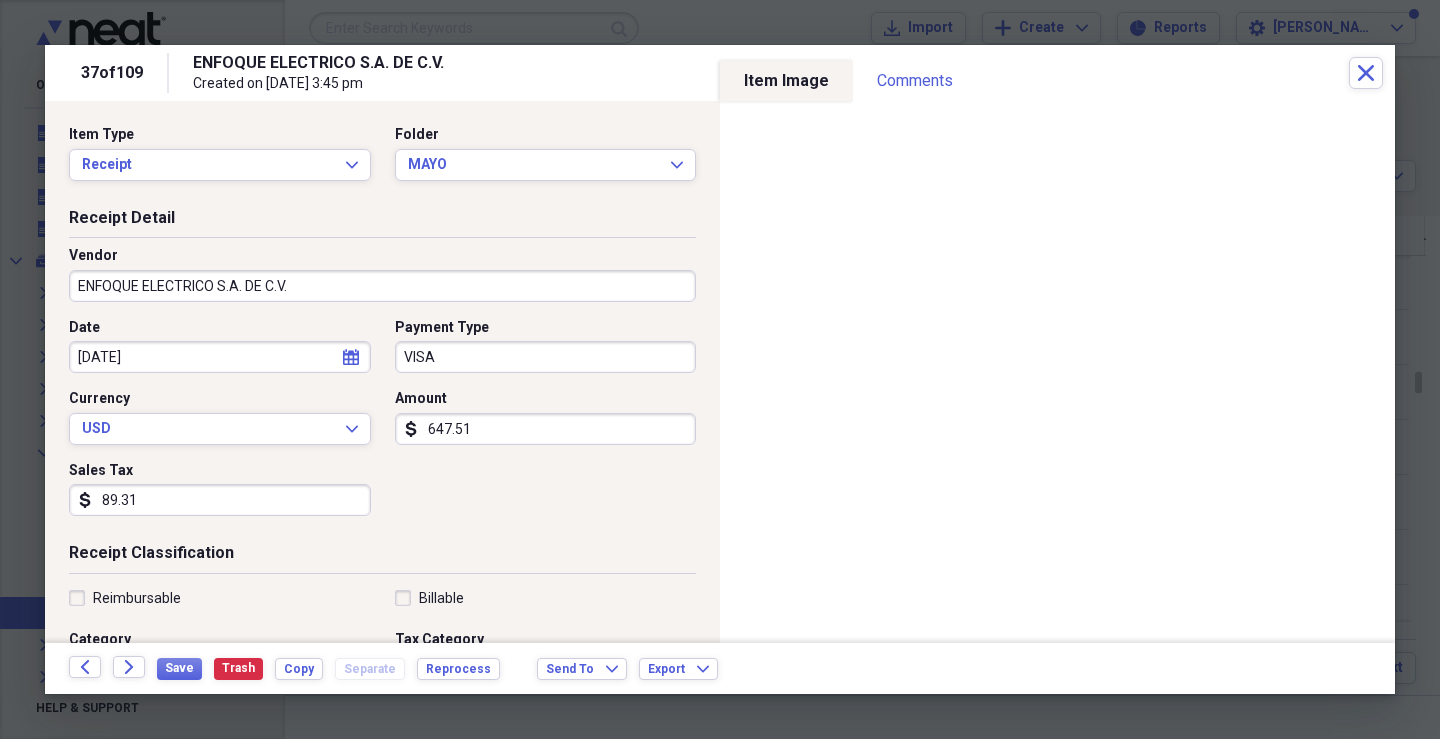 click on "Item Type Receipt Expand Folder MAYO Expand Receipt Detail Vendor ENFOQUE ELECTRICO S.A. DE C.V. Date [DATE] calendar Calendar Payment Type VISA Currency USD Expand Amount dollar-sign 647.51 Sales Tax dollar-sign 89.31 Receipt Classification Reimbursable Billable Category General Retail Tax Category No Form - Non-deductible Expand Customer Project Product Location Class Notes" at bounding box center [382, 372] 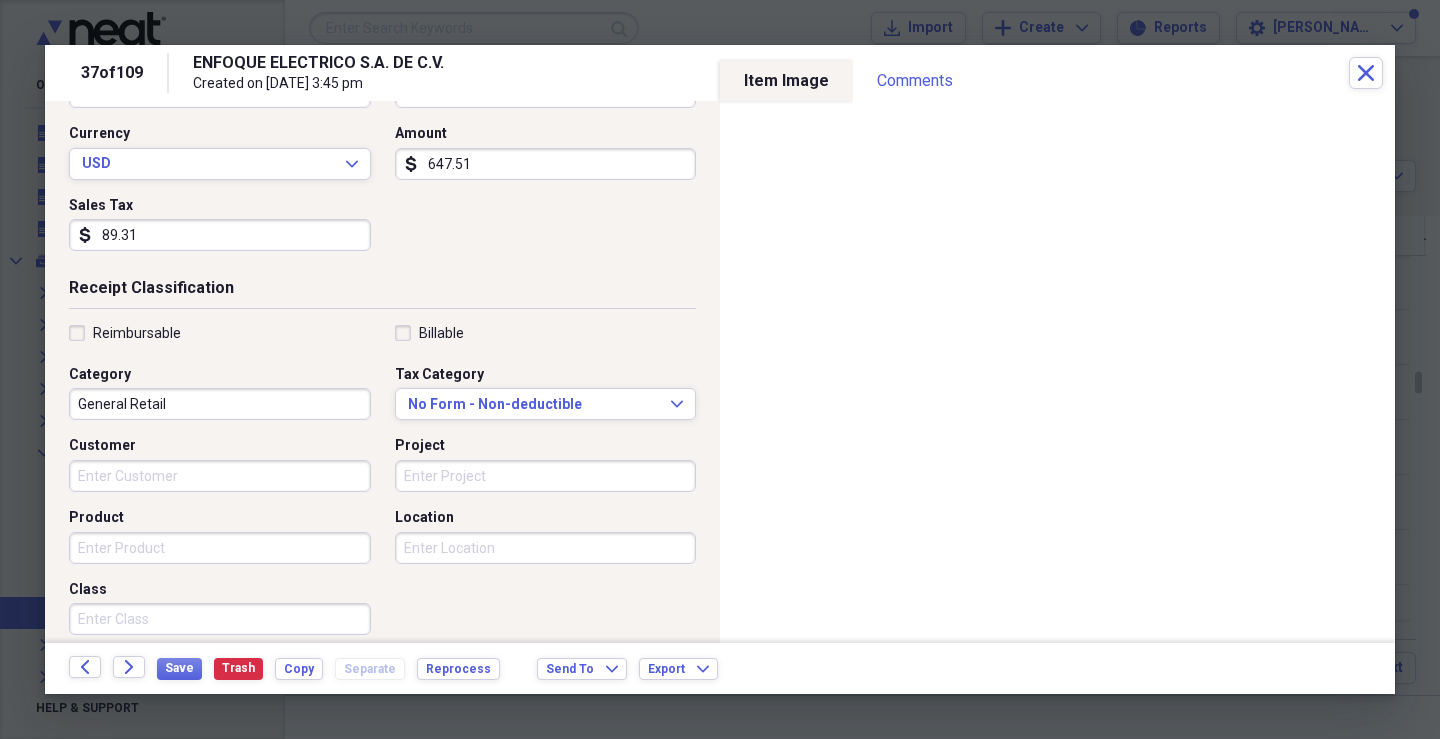 scroll, scrollTop: 439, scrollLeft: 0, axis: vertical 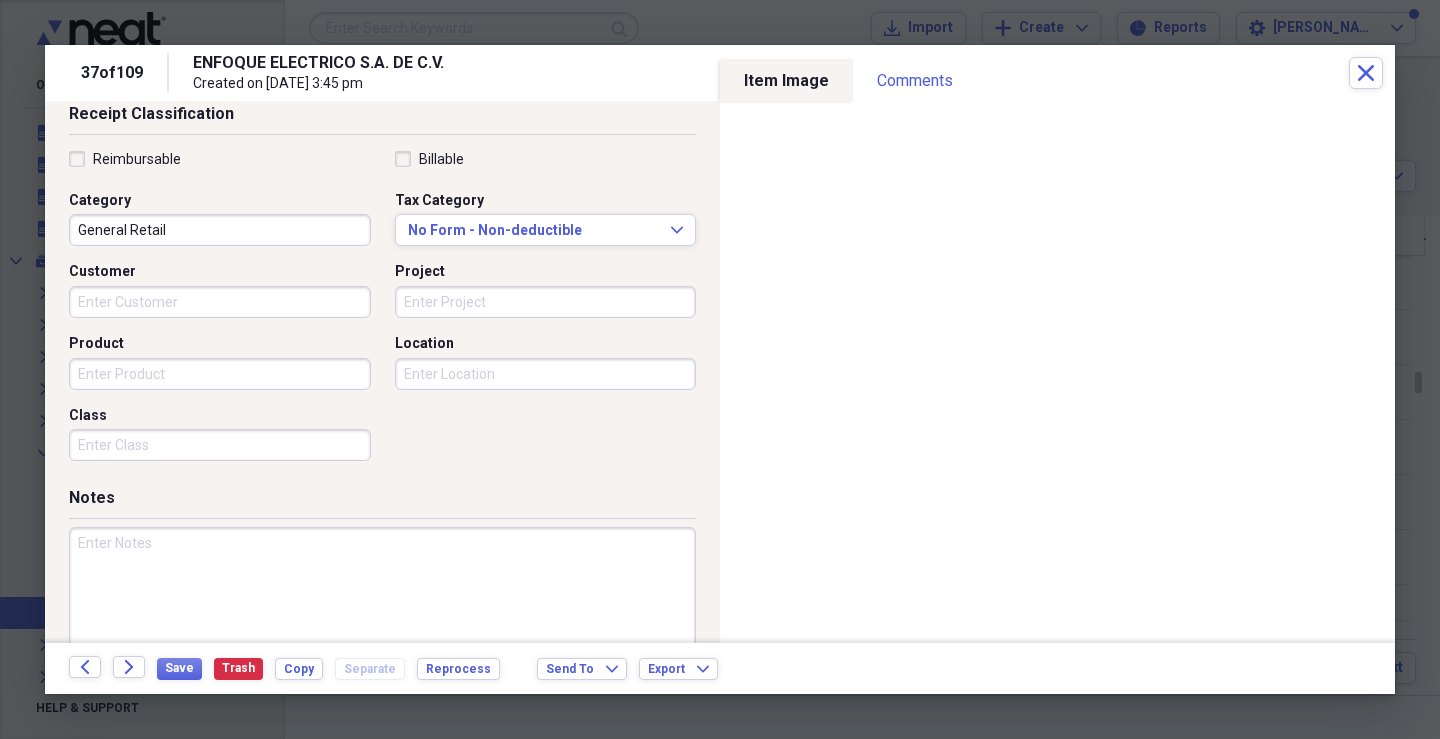 click on "Customer" at bounding box center (220, 302) 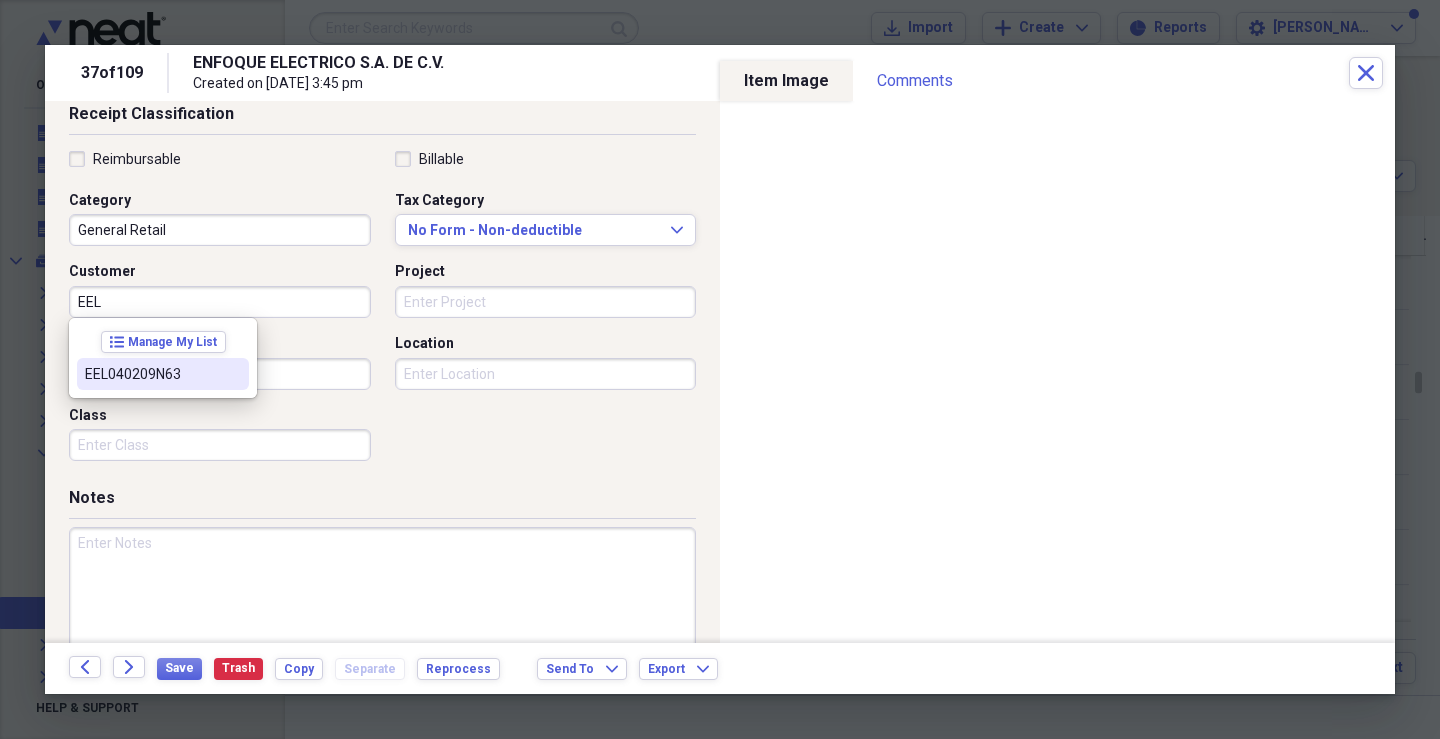 click on "EEL040209N63" at bounding box center (151, 374) 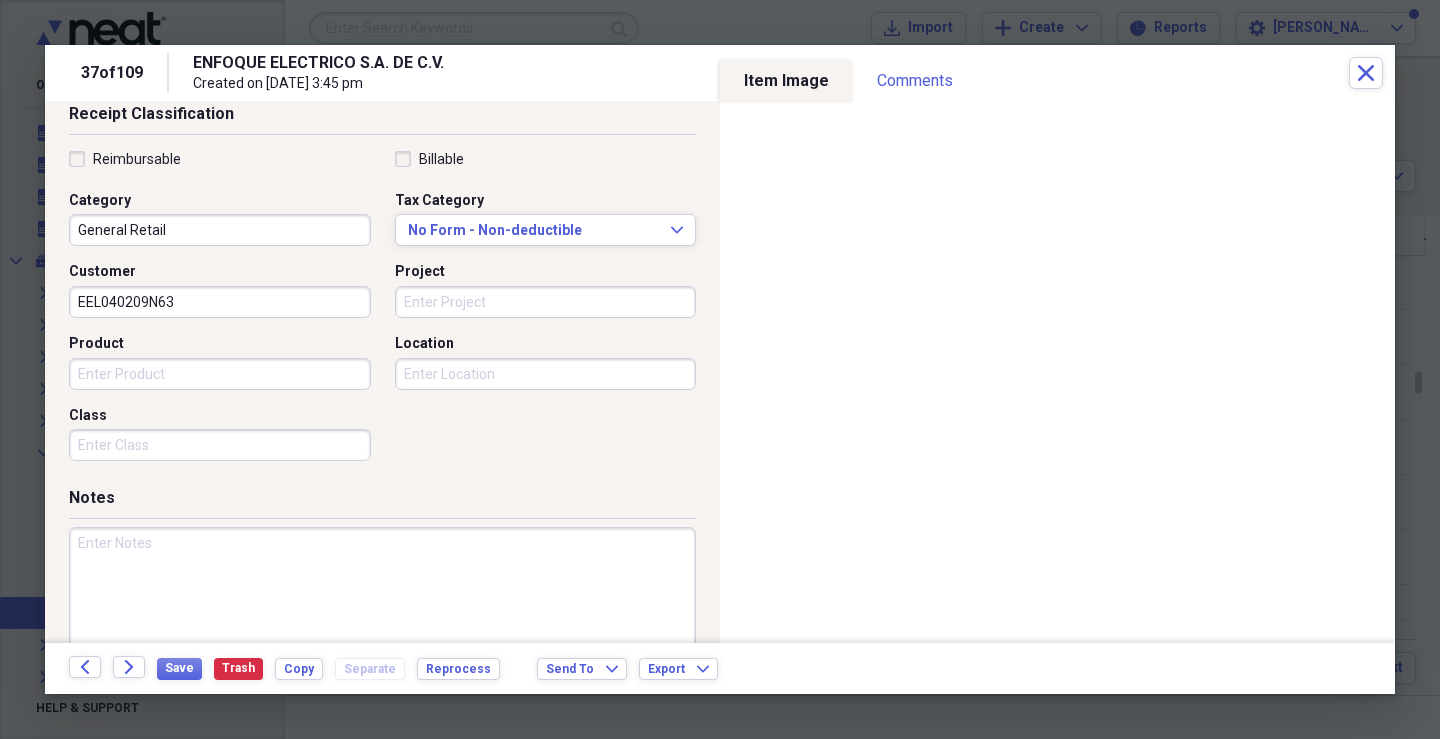 click on "Project" at bounding box center (546, 302) 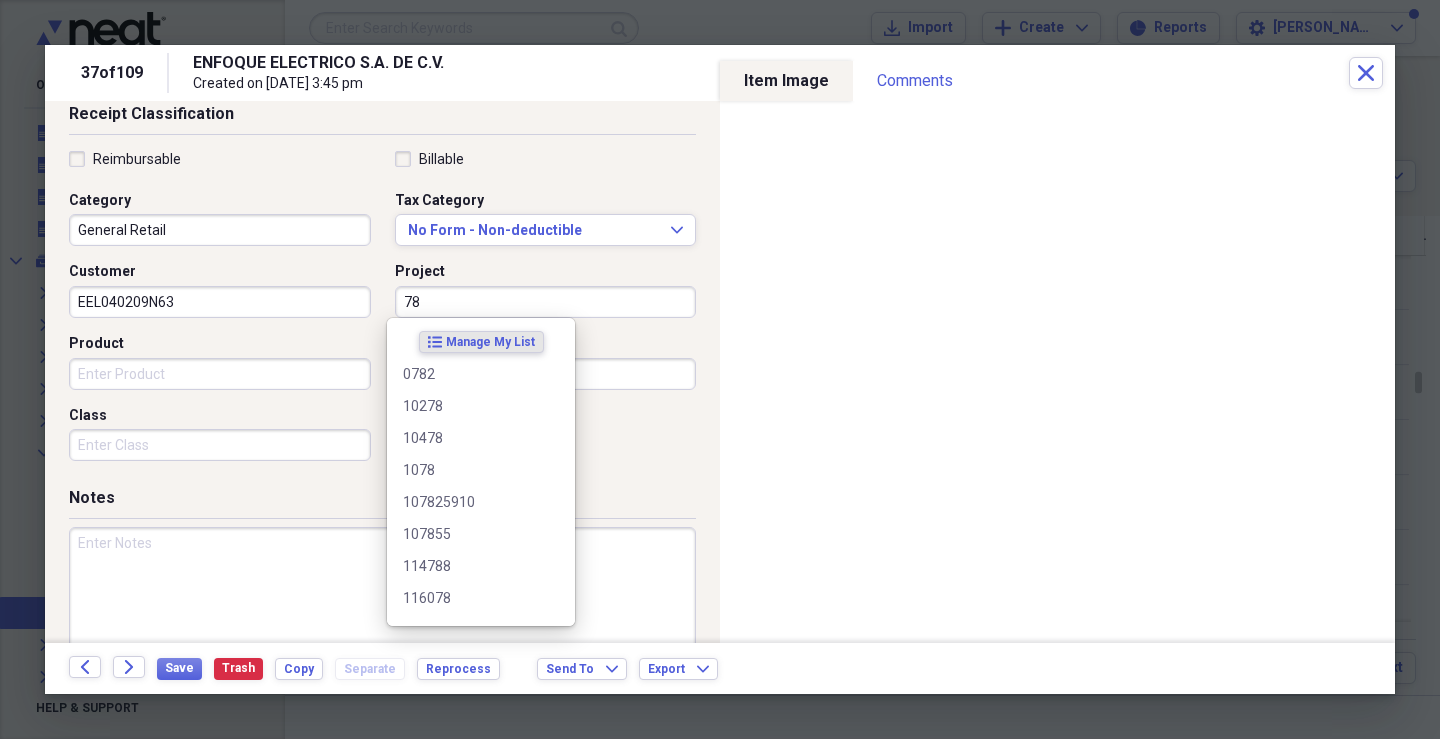 type on "7" 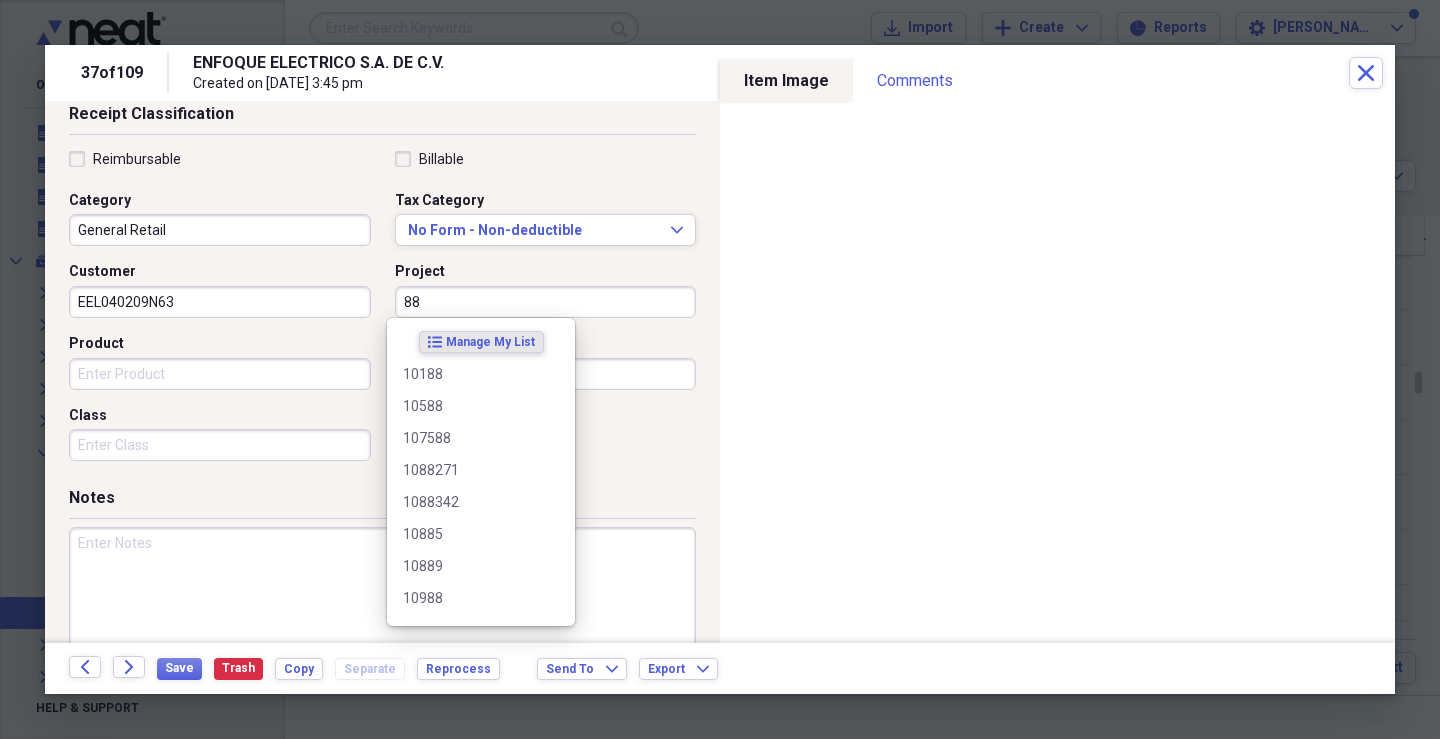 type on "8" 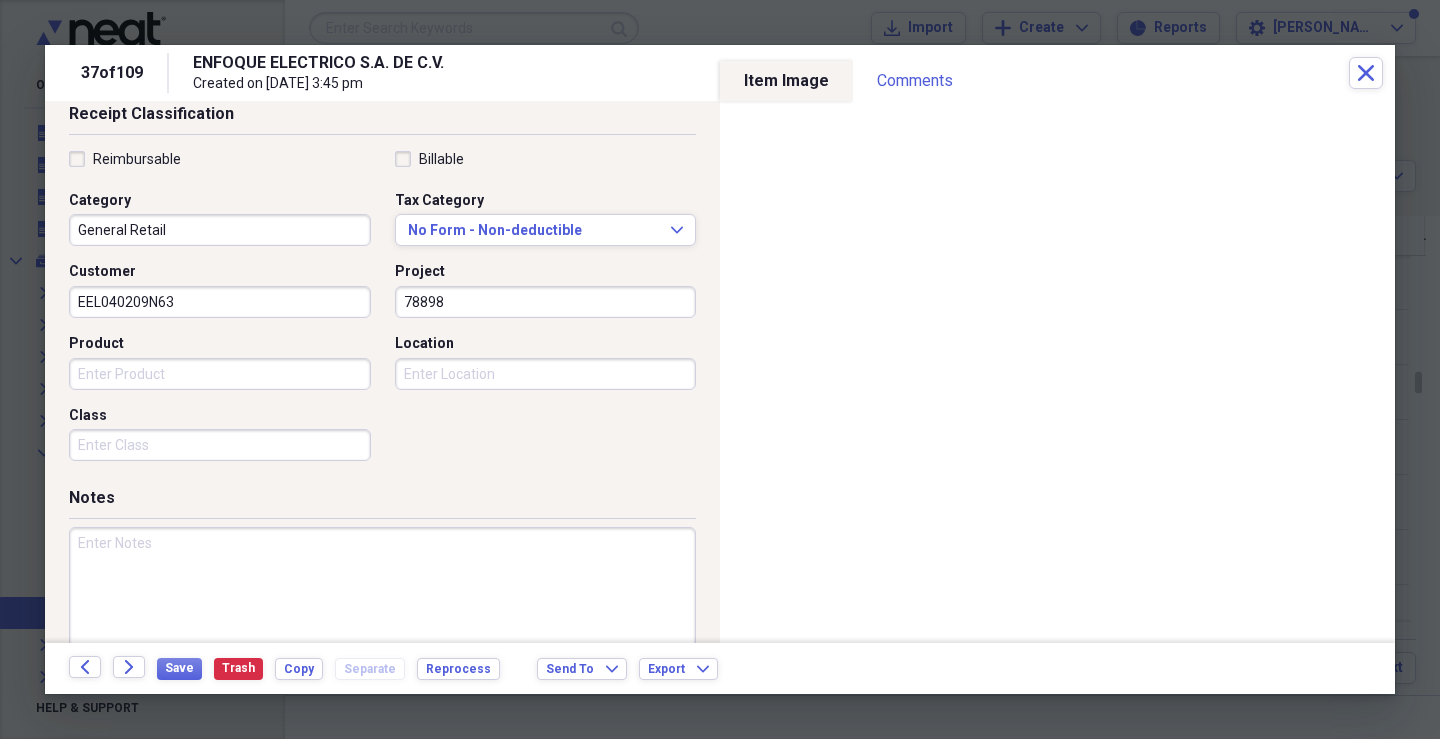 type on "78898" 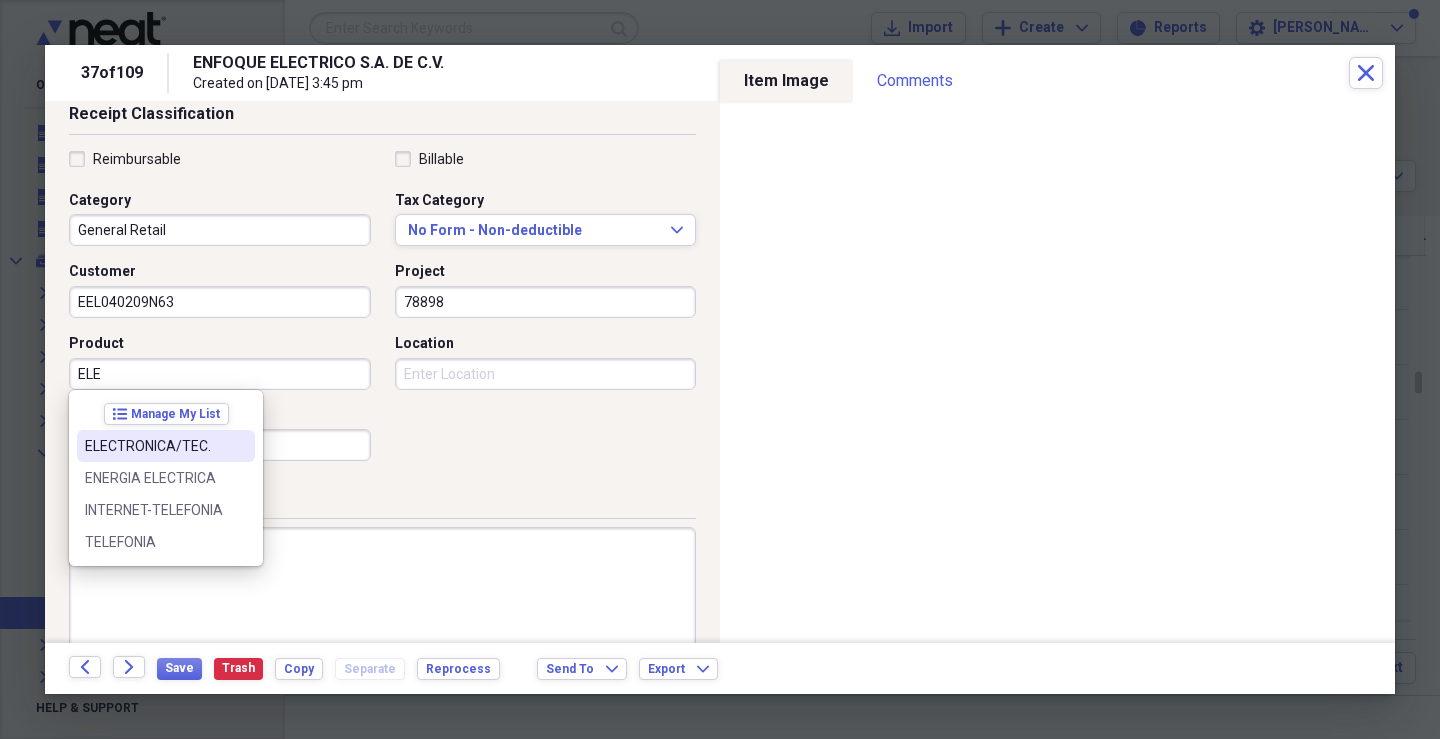 click on "ELECTRONICA/TEC." at bounding box center (154, 446) 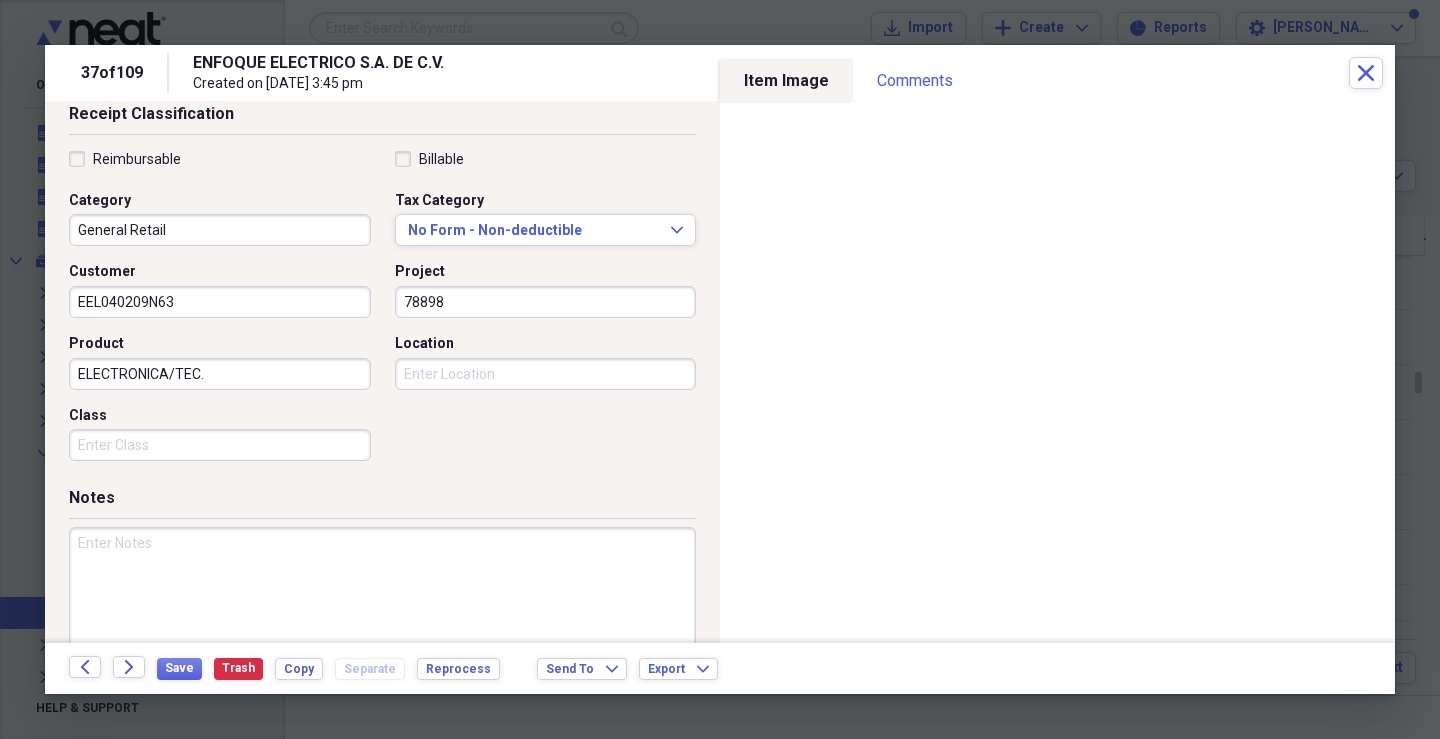 click on "Class" at bounding box center (220, 445) 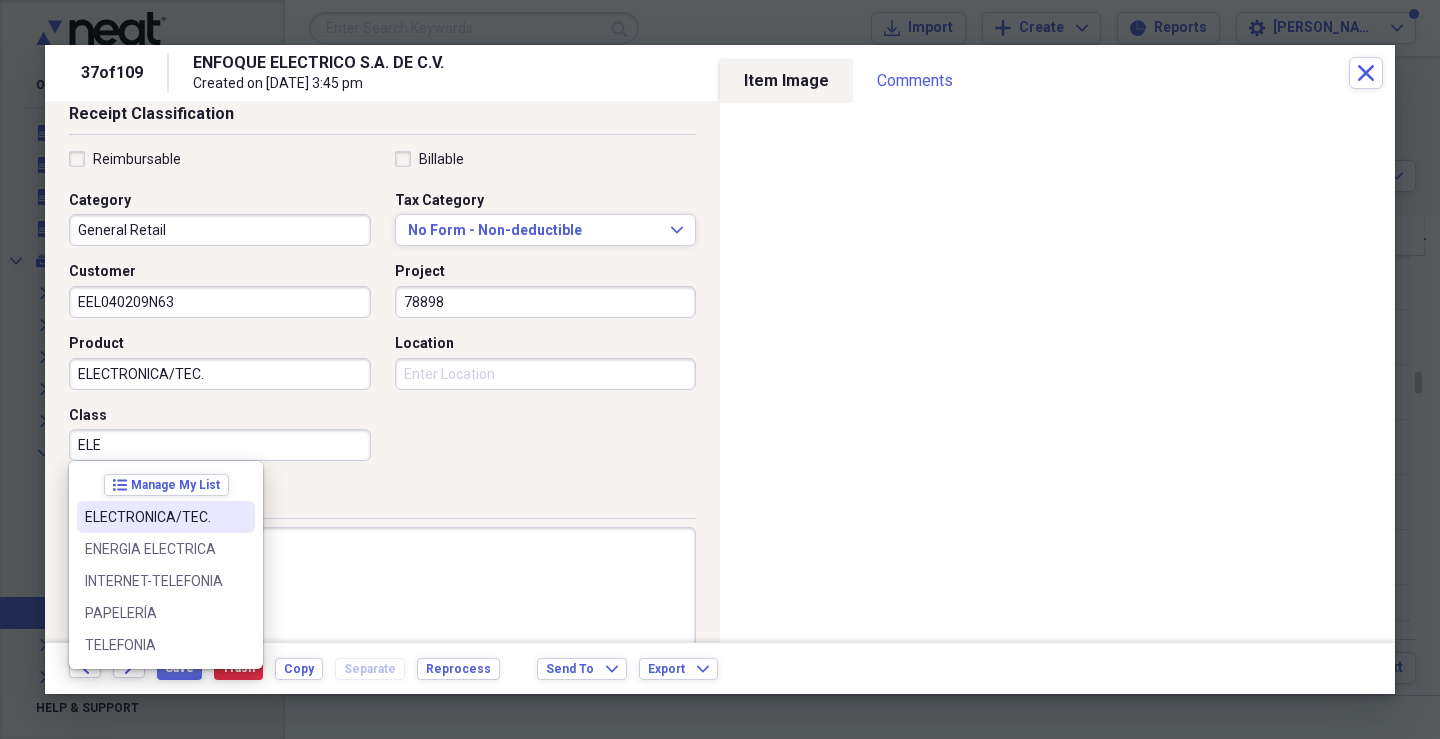 click on "ELECTRONICA/TEC." at bounding box center (154, 517) 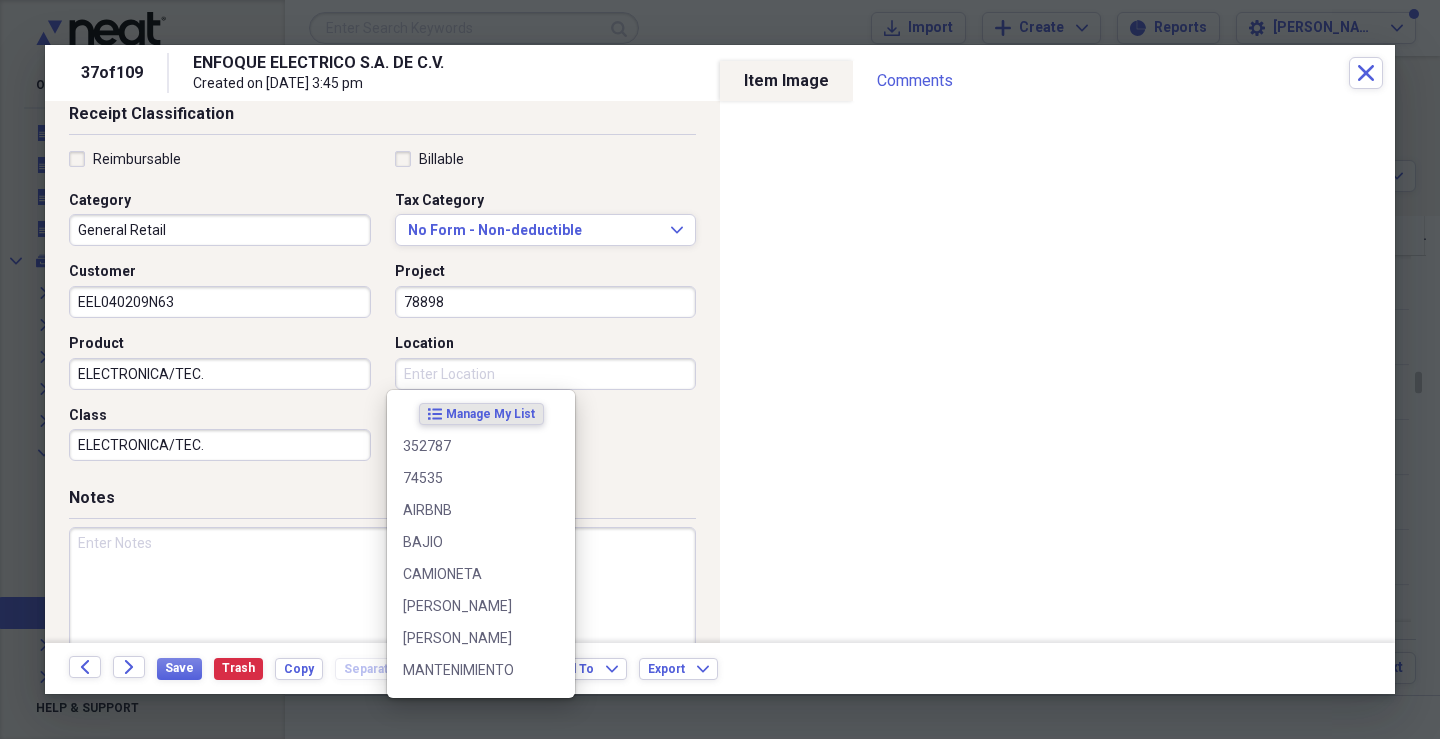 click on "Location" at bounding box center (546, 374) 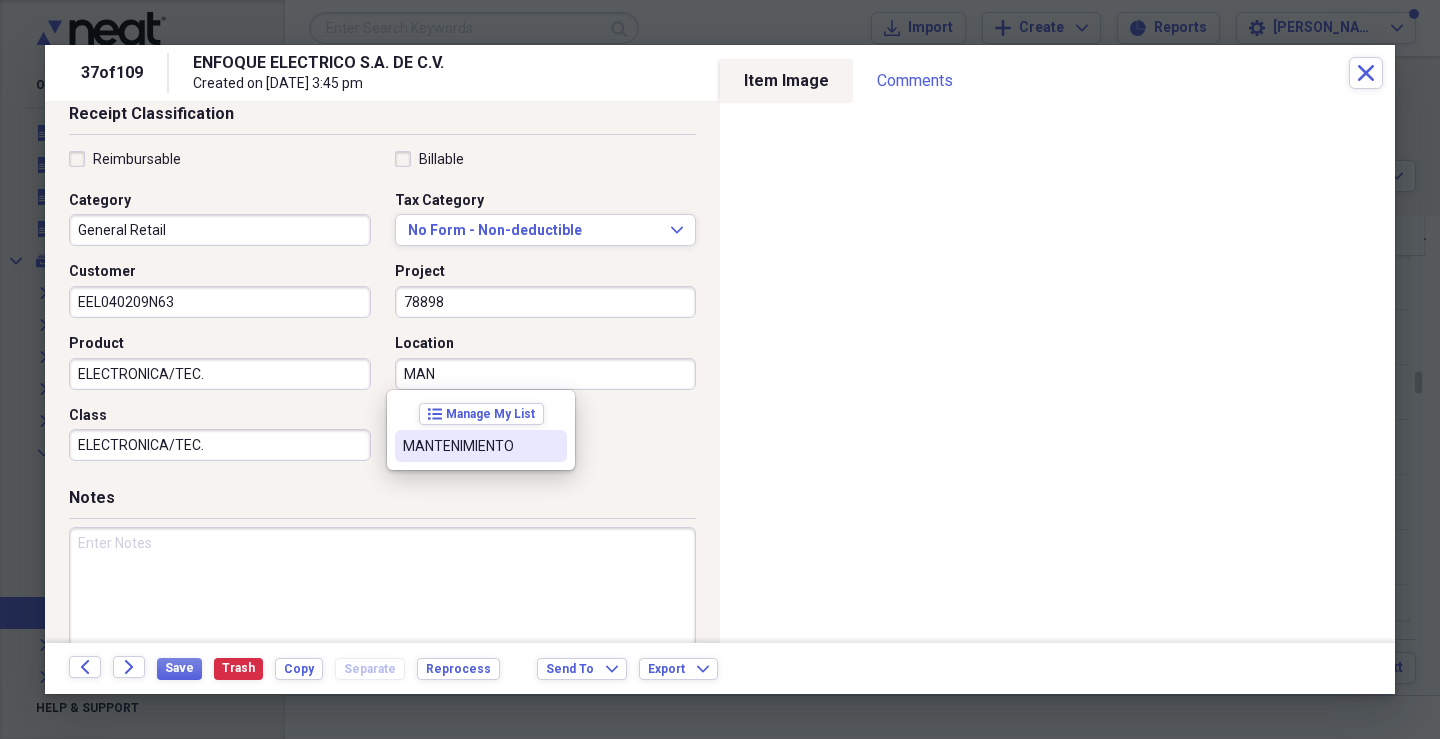 click on "MANTENIMIENTO" at bounding box center [469, 446] 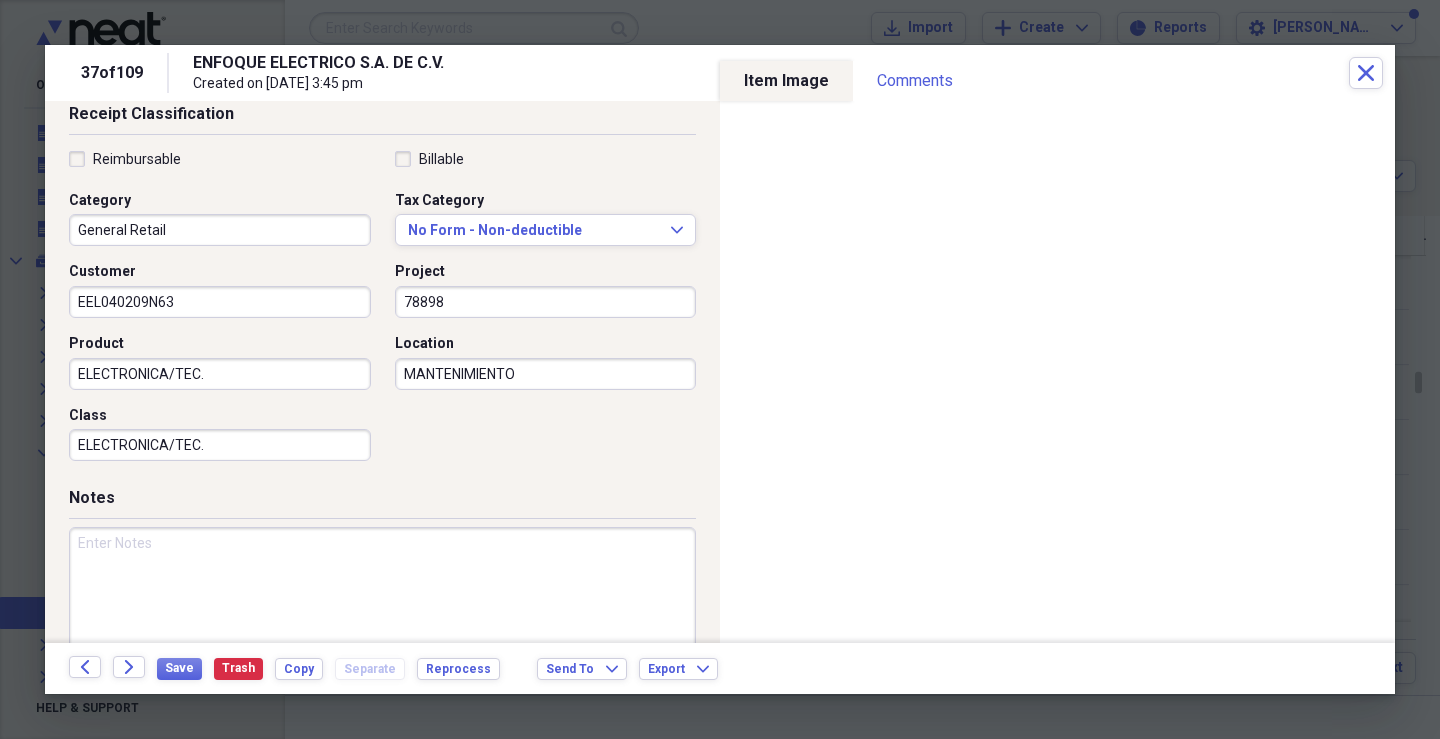 click at bounding box center [382, 592] 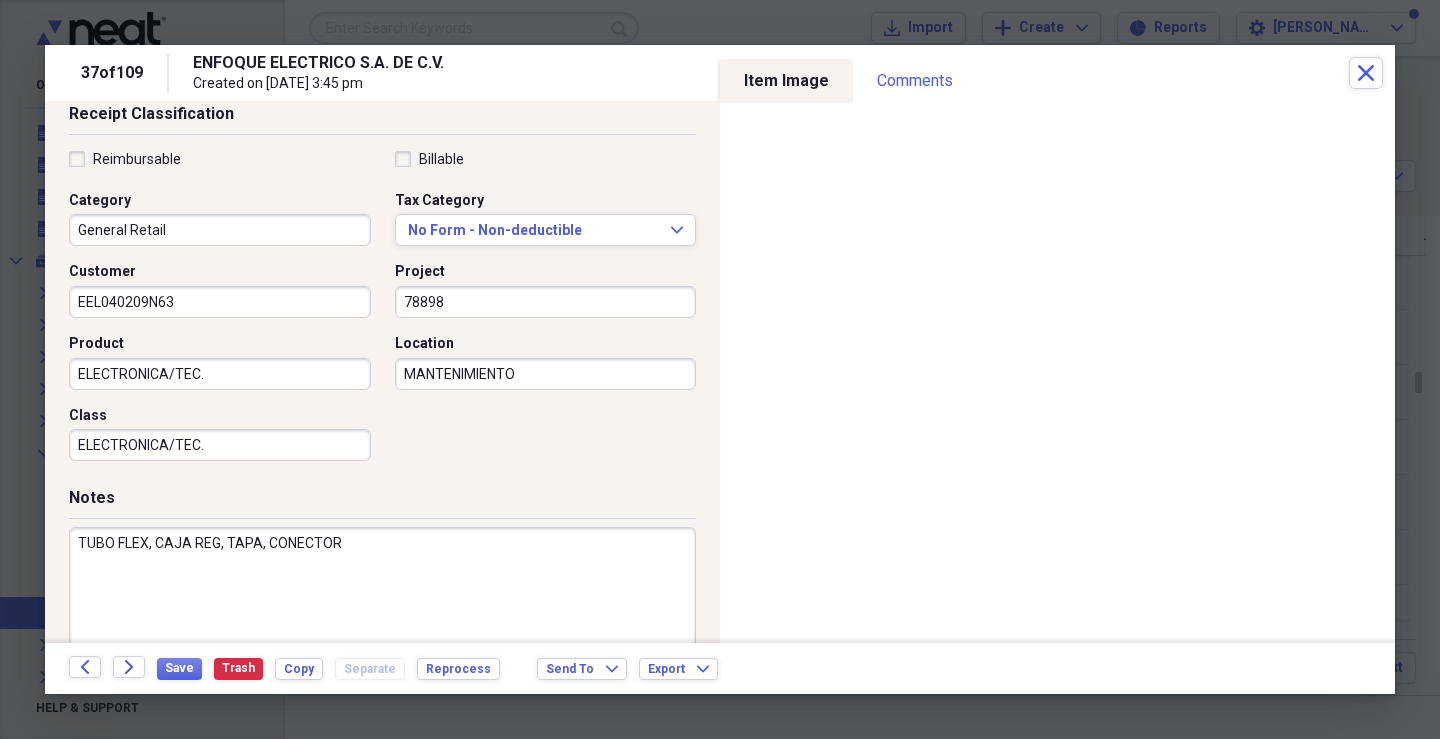 type on "TUBO FLEX, CAJA REG, TAPA, CONECTOR" 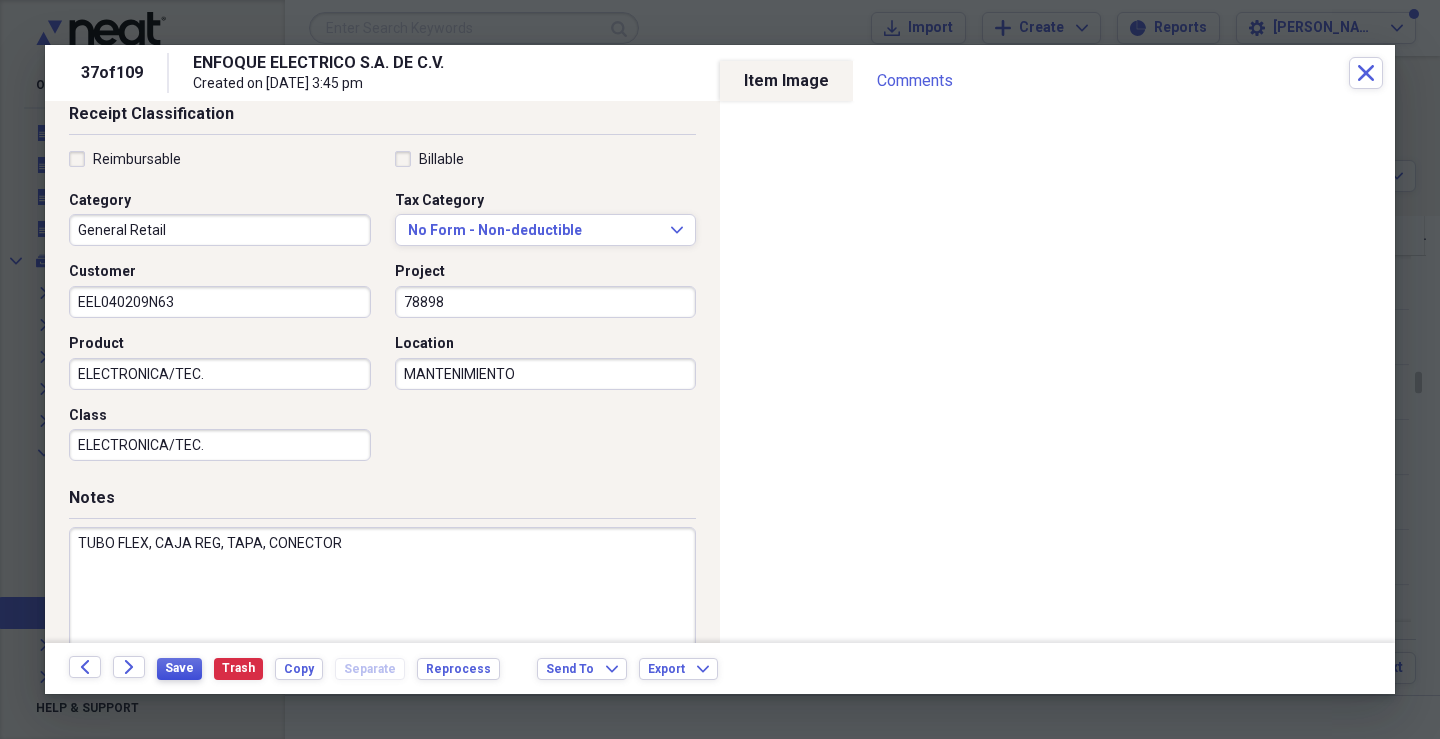 click on "Save" at bounding box center (179, 668) 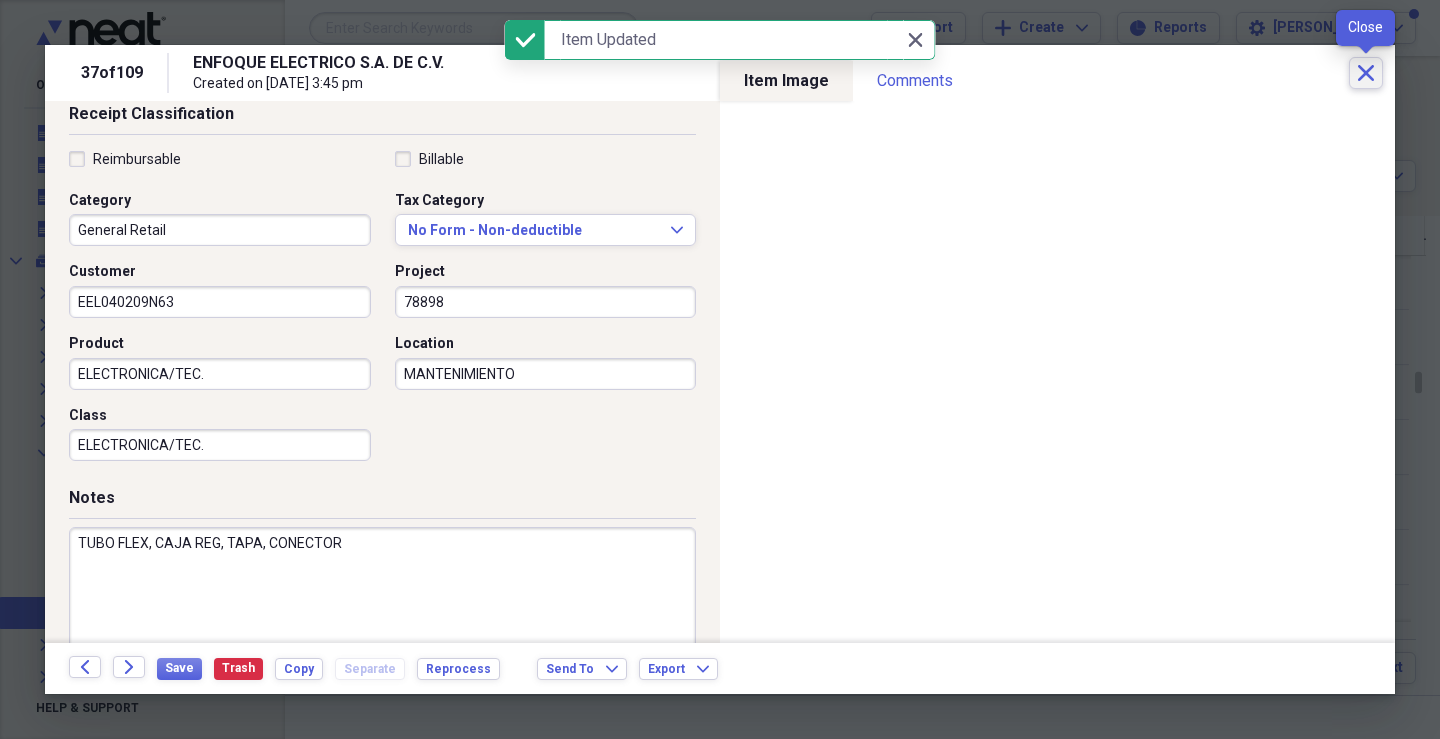 click on "Close" 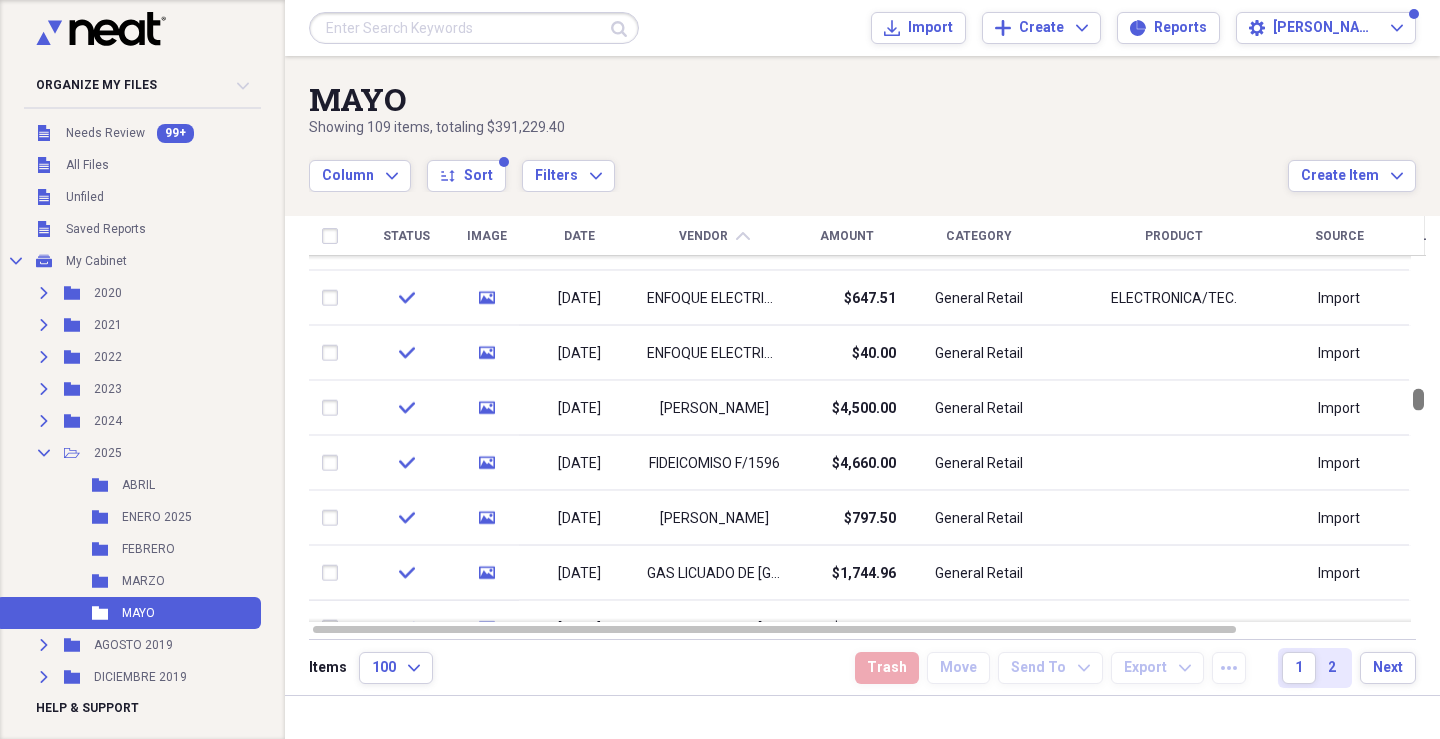 drag, startPoint x: 1432, startPoint y: 379, endPoint x: 1431, endPoint y: 396, distance: 17.029387 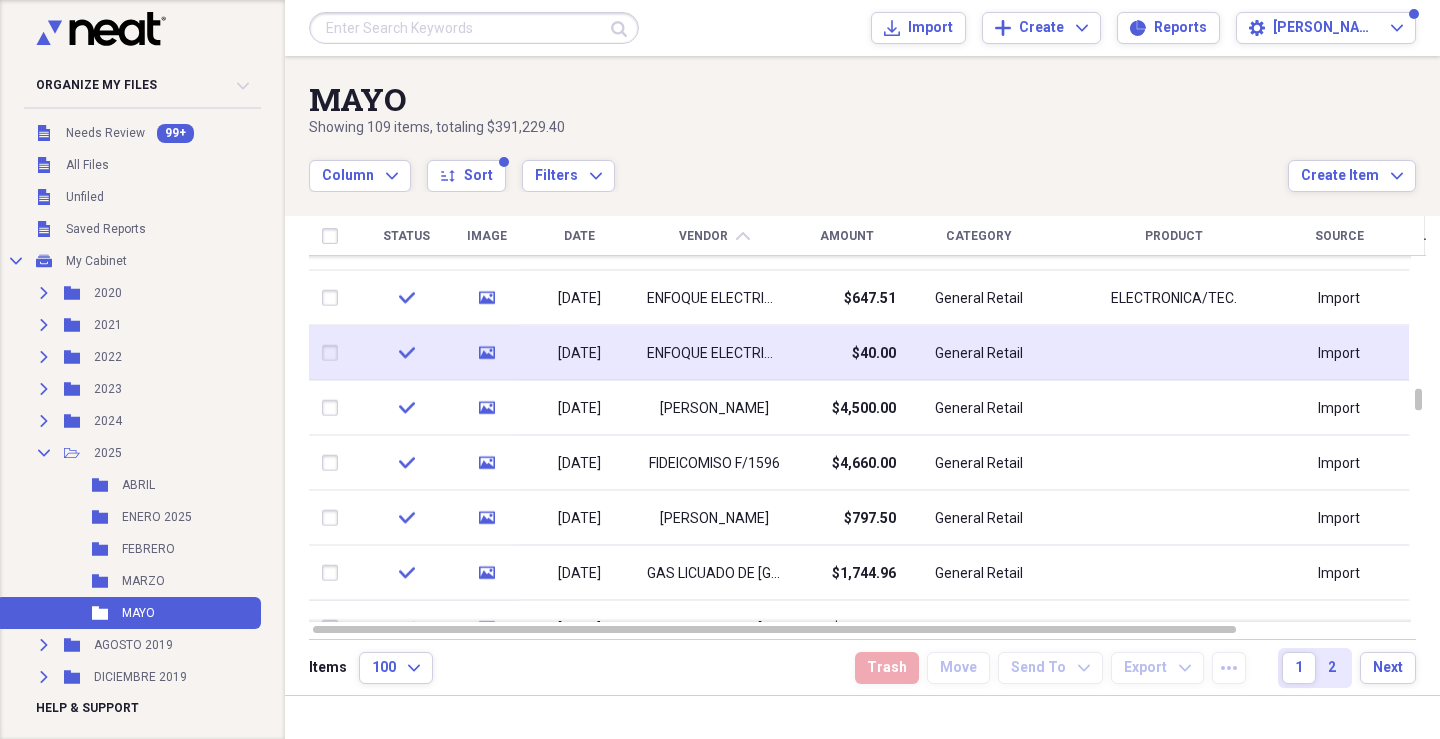 click on "$40.00" at bounding box center [846, 353] 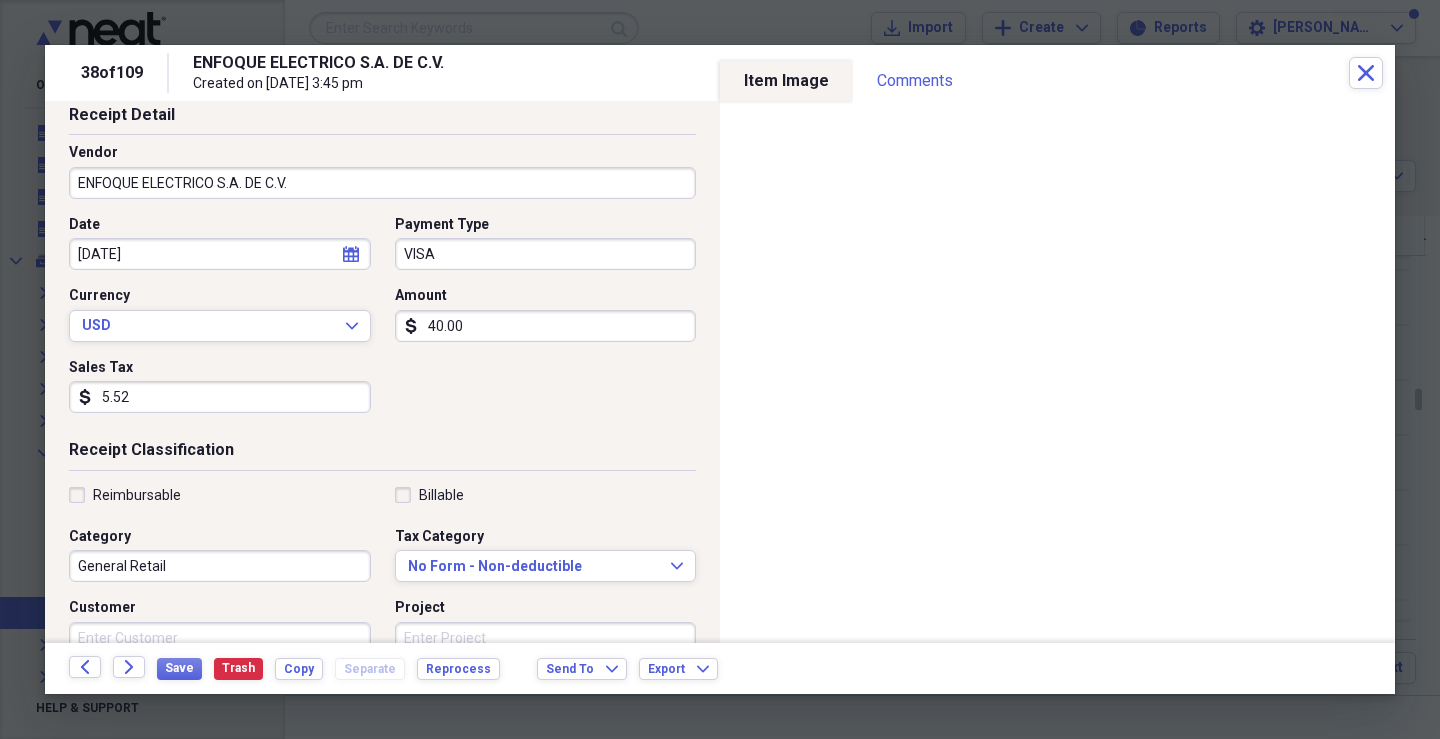 scroll, scrollTop: 479, scrollLeft: 0, axis: vertical 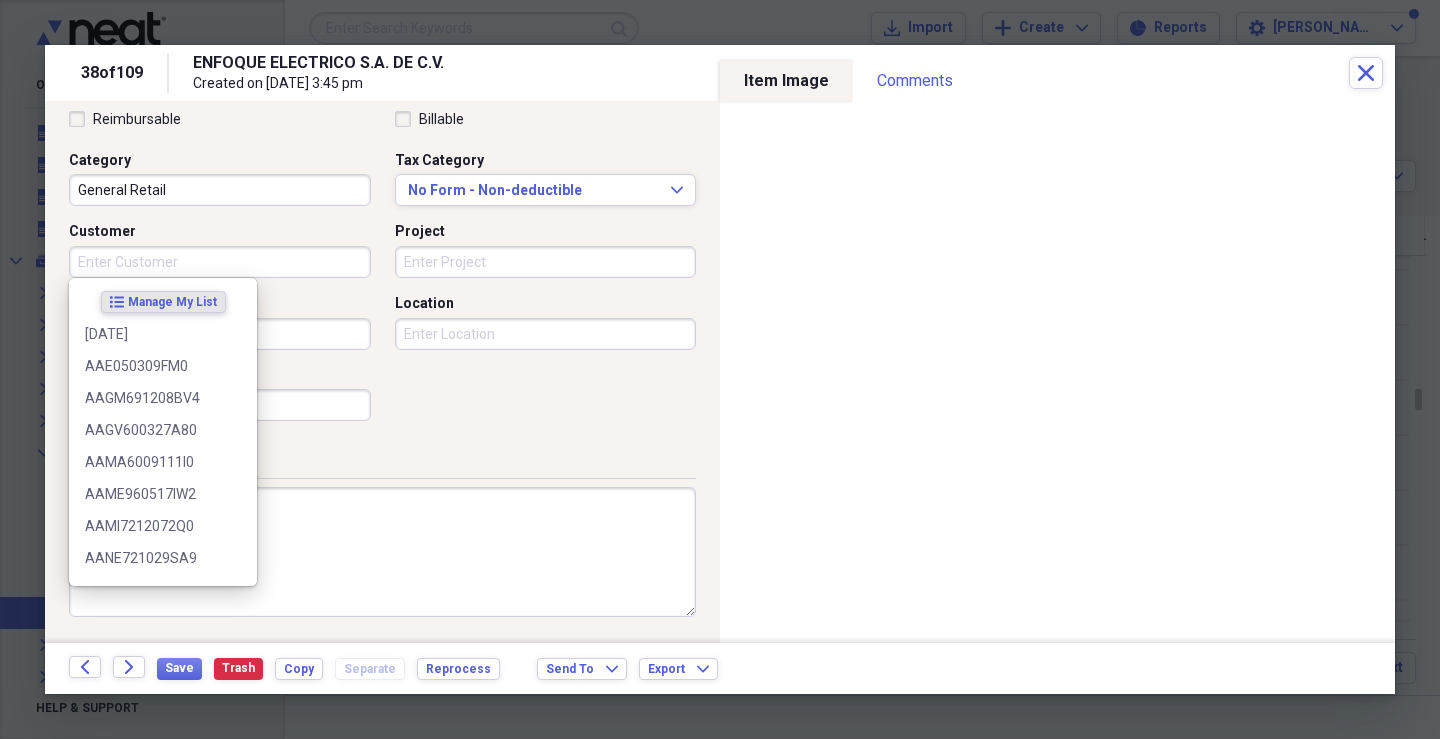 click on "Customer" at bounding box center (220, 262) 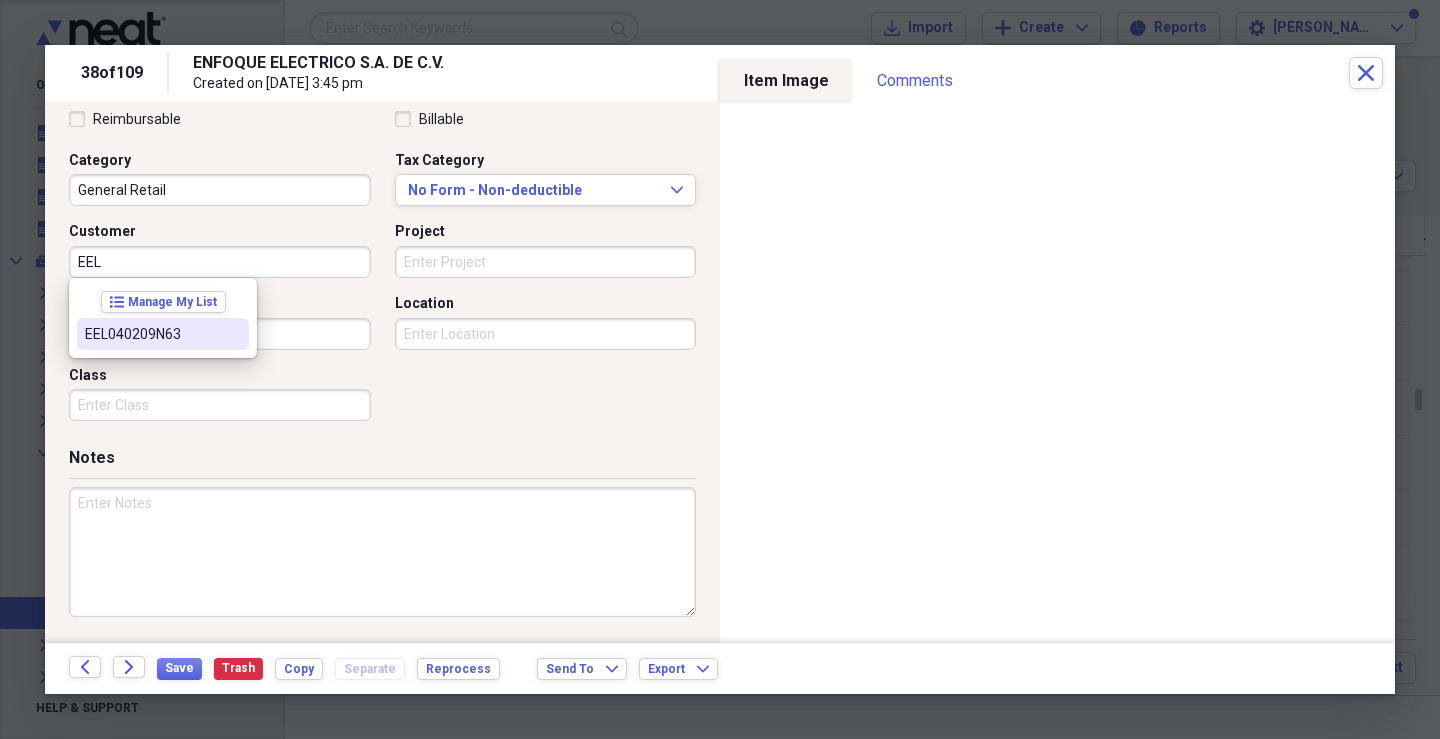 click on "EEL040209N63" at bounding box center [151, 334] 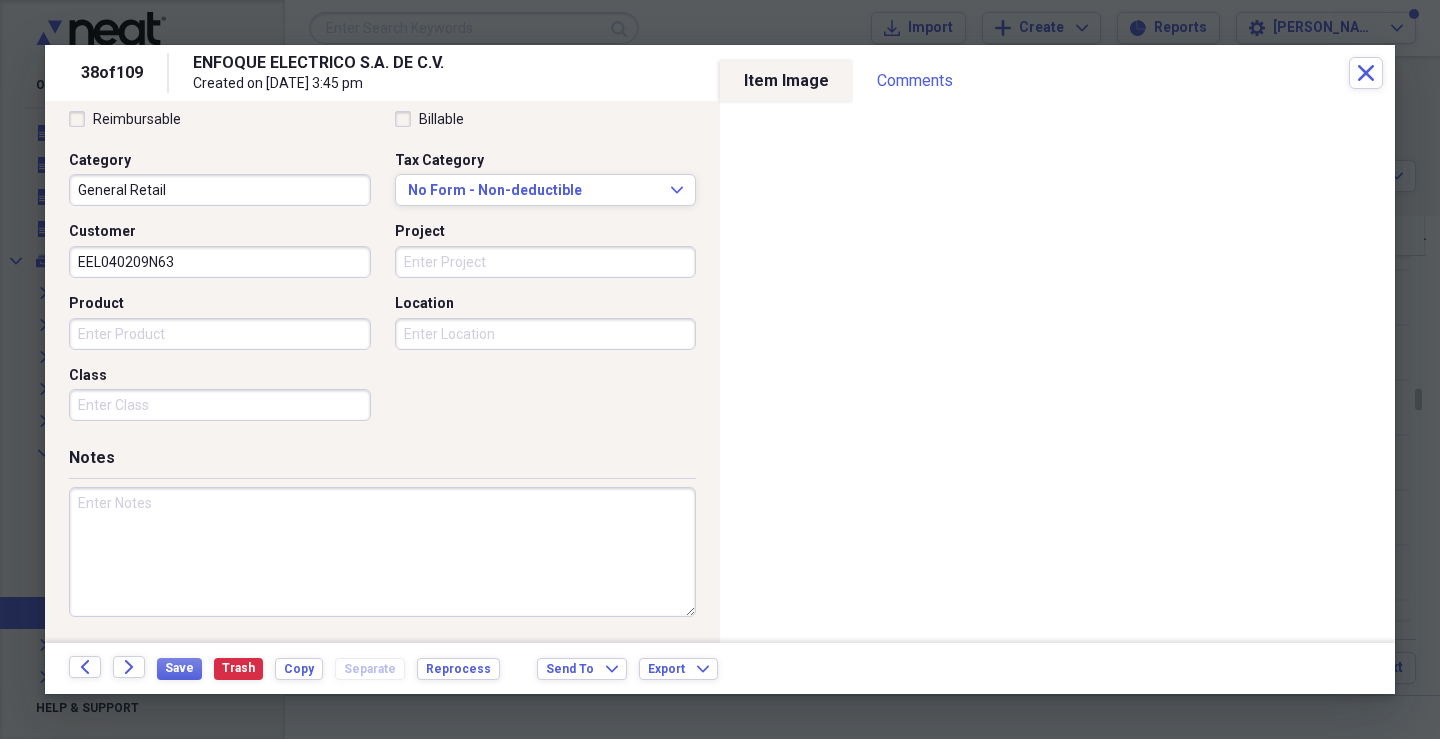 click on "Project" at bounding box center [546, 262] 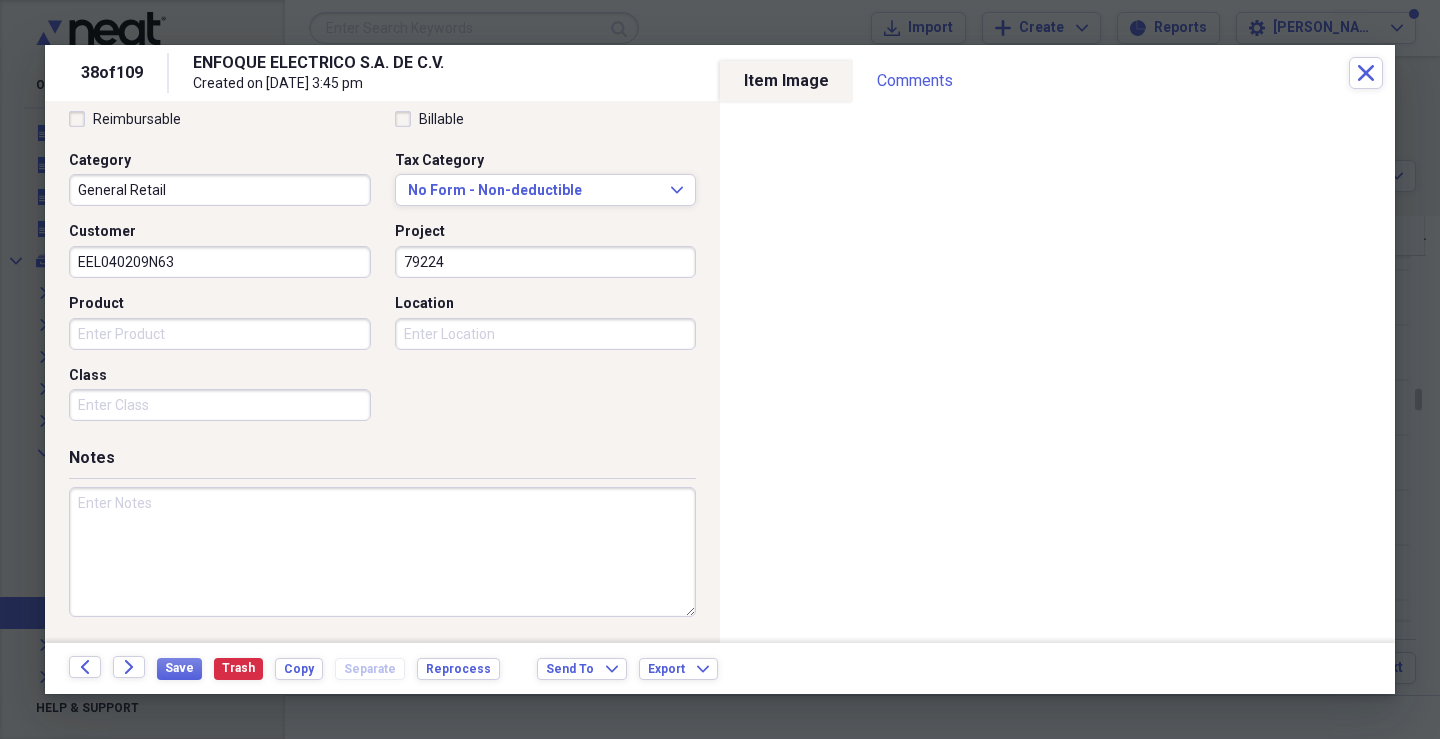 type on "79224" 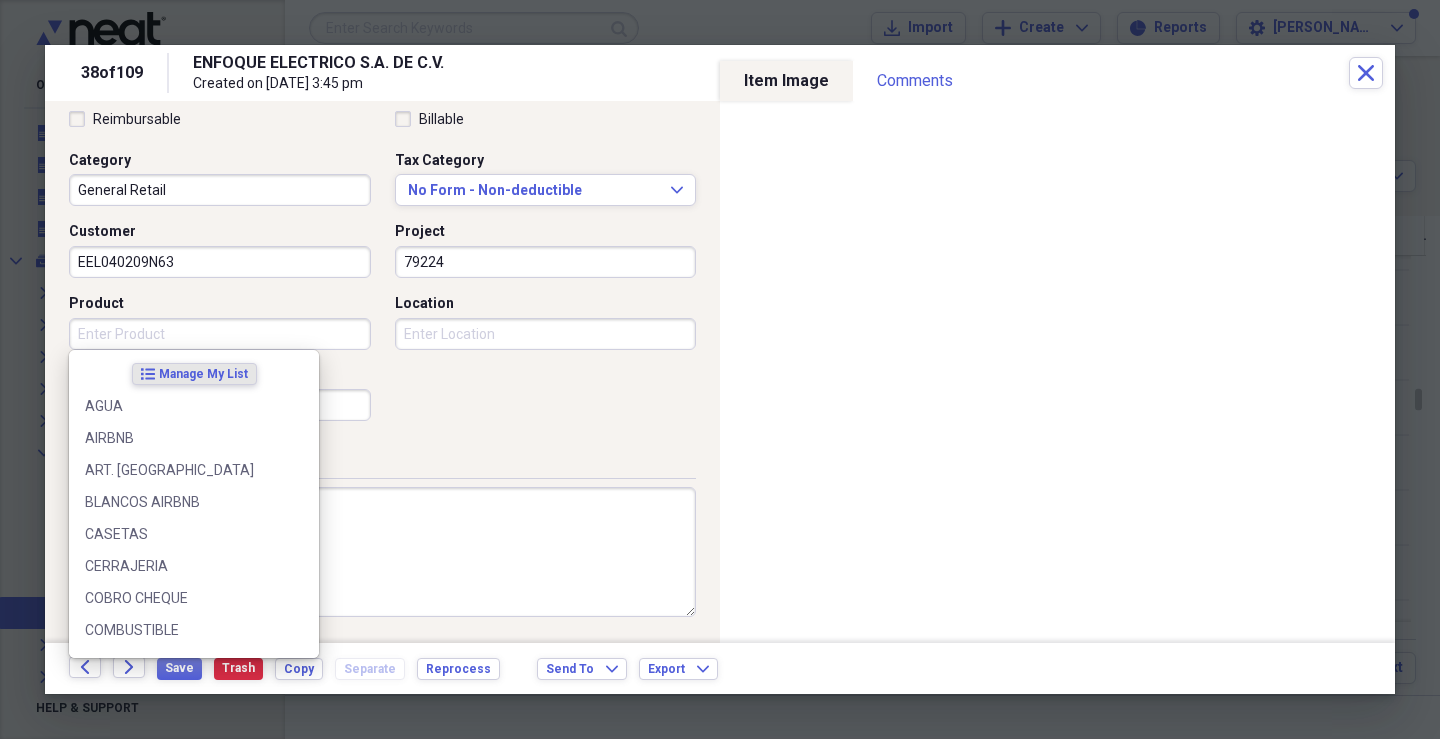 click on "Product" at bounding box center [220, 334] 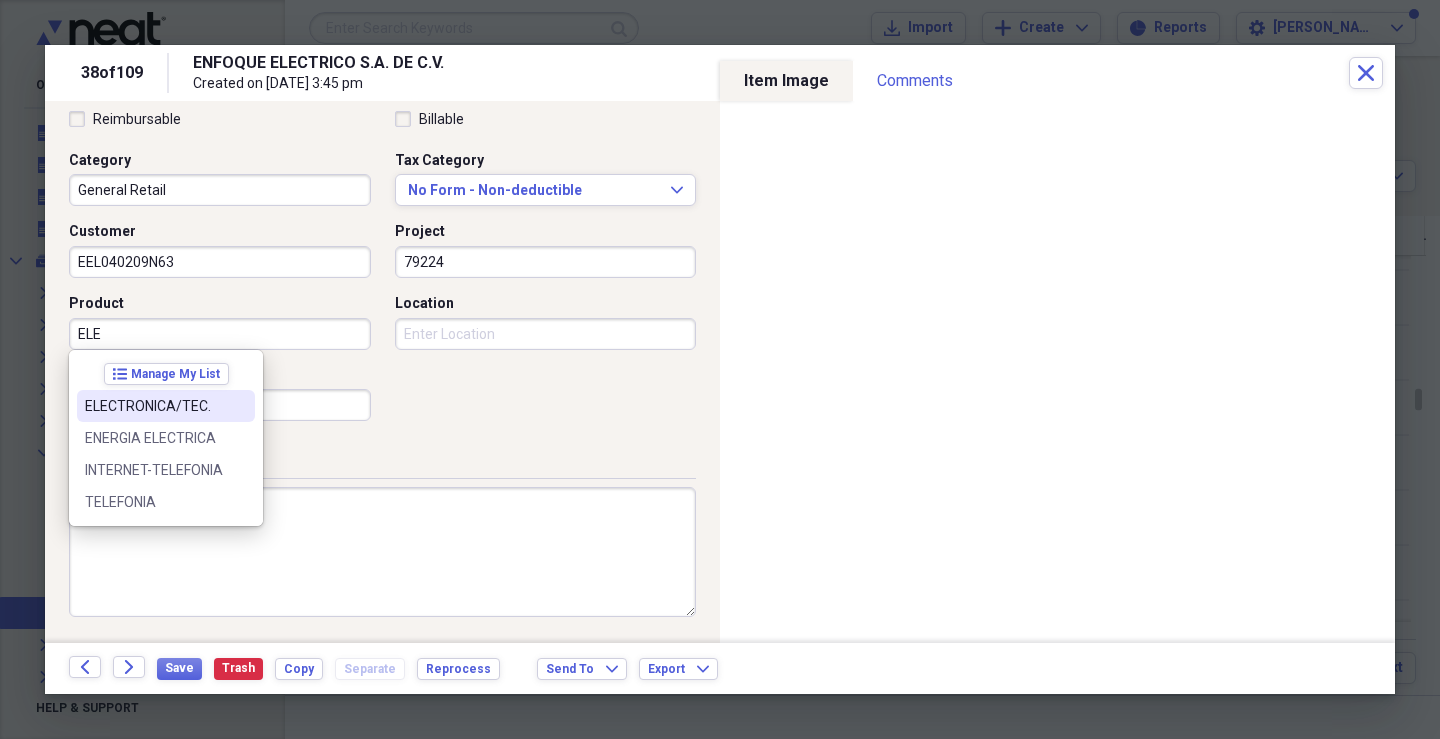 click on "ELECTRONICA/TEC." at bounding box center [154, 406] 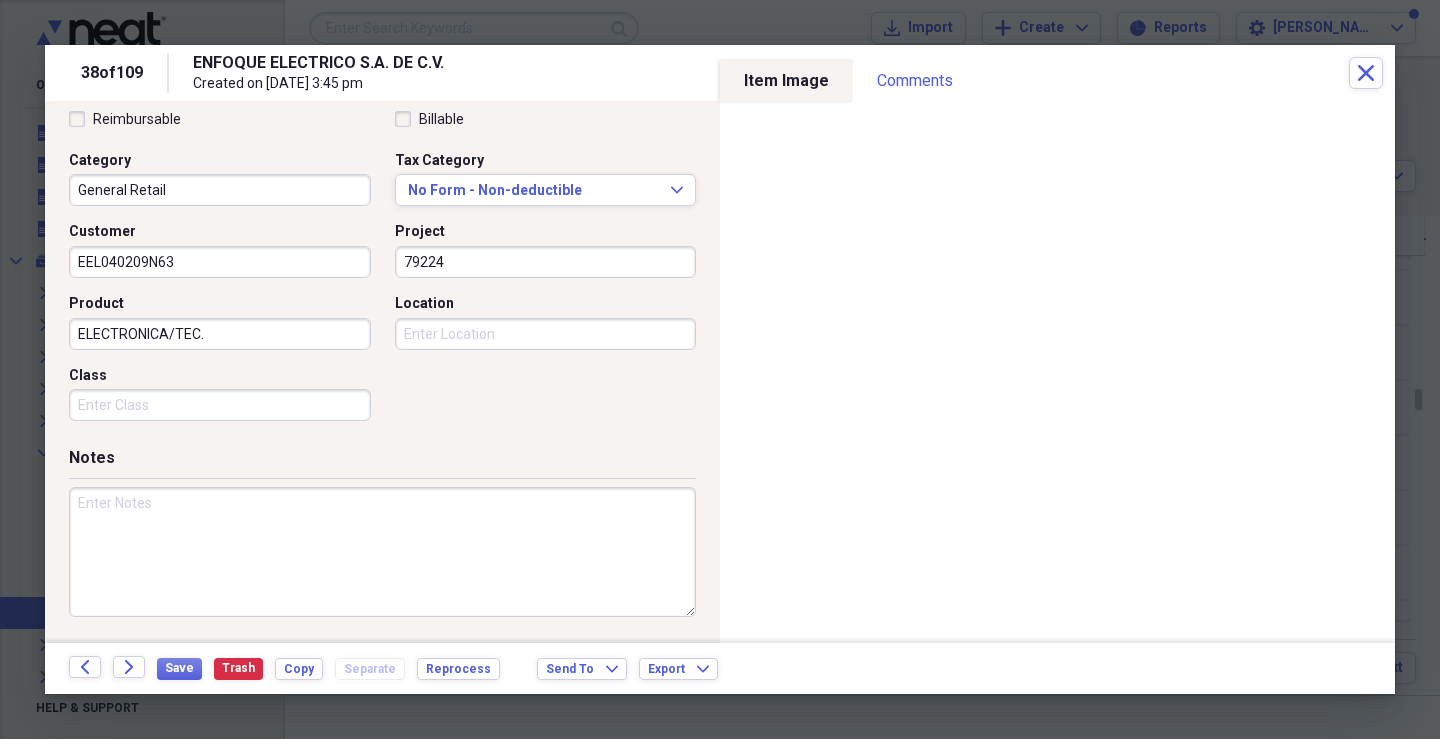 click on "Class" at bounding box center [220, 405] 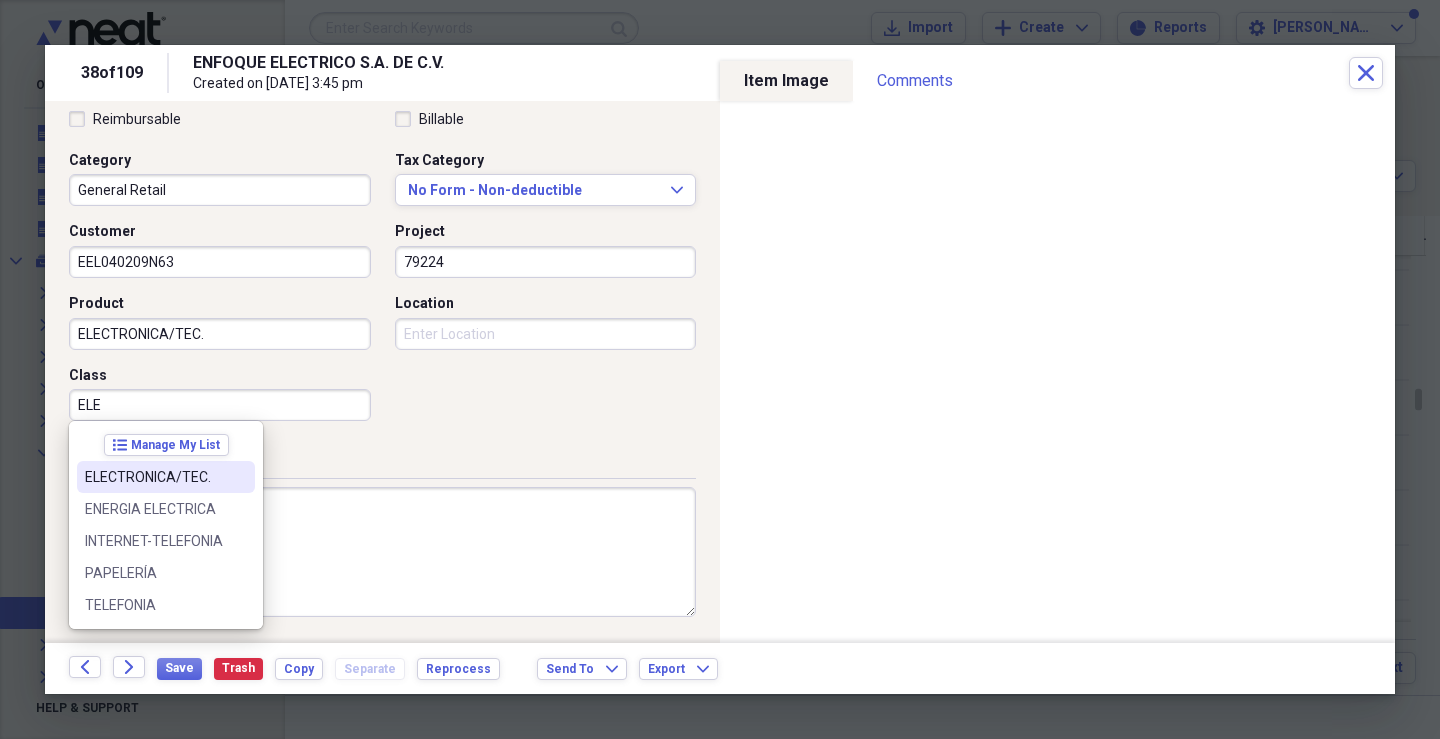 click on "ELECTRONICA/TEC." at bounding box center (154, 477) 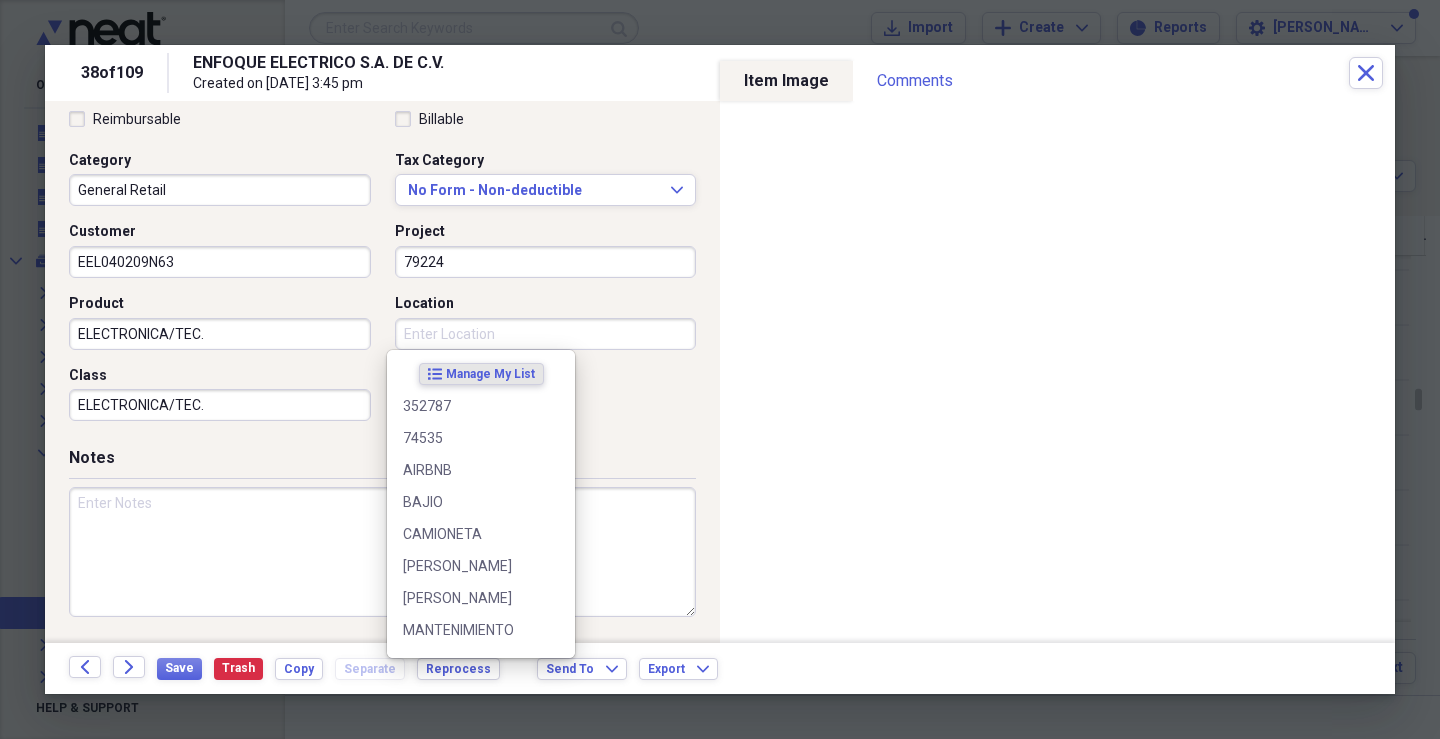 click on "Location" at bounding box center (546, 334) 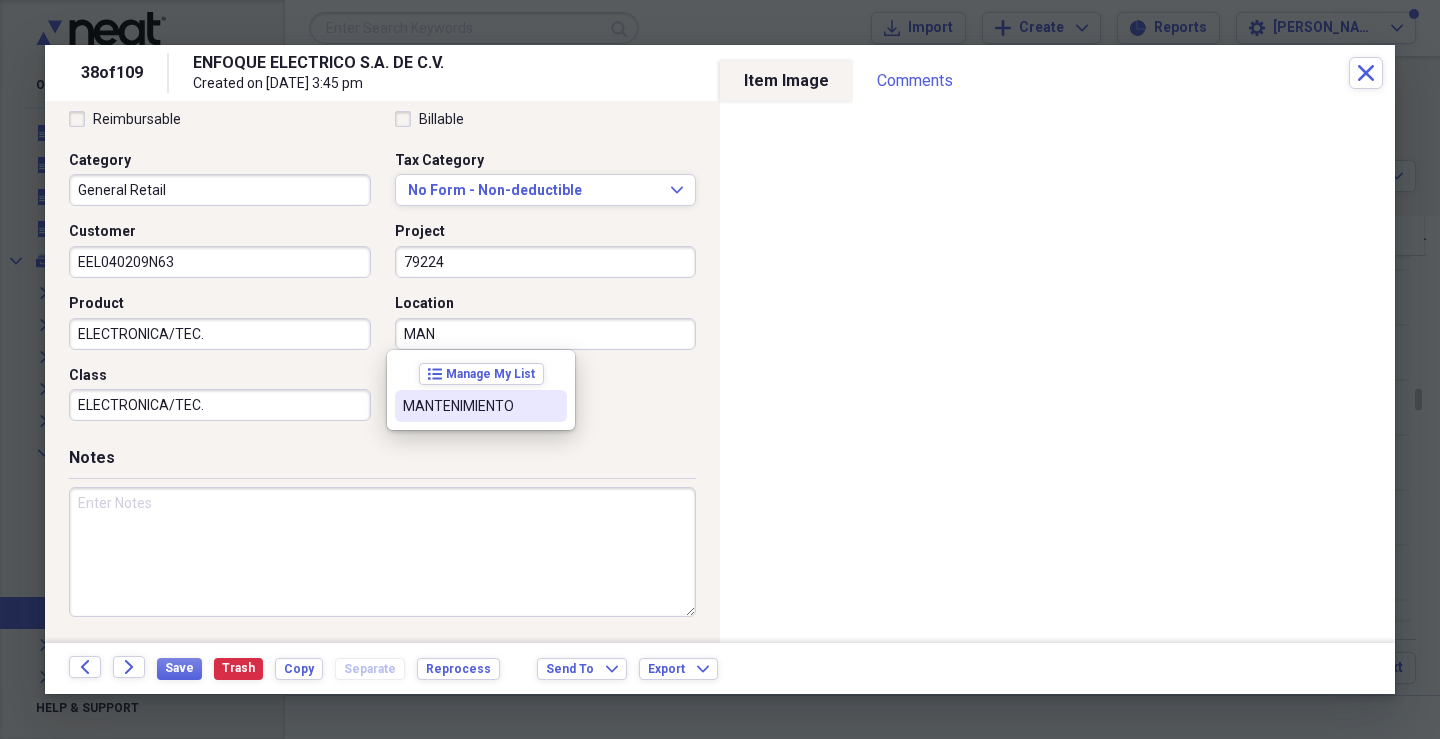 drag, startPoint x: 530, startPoint y: 416, endPoint x: 359, endPoint y: 508, distance: 194.17775 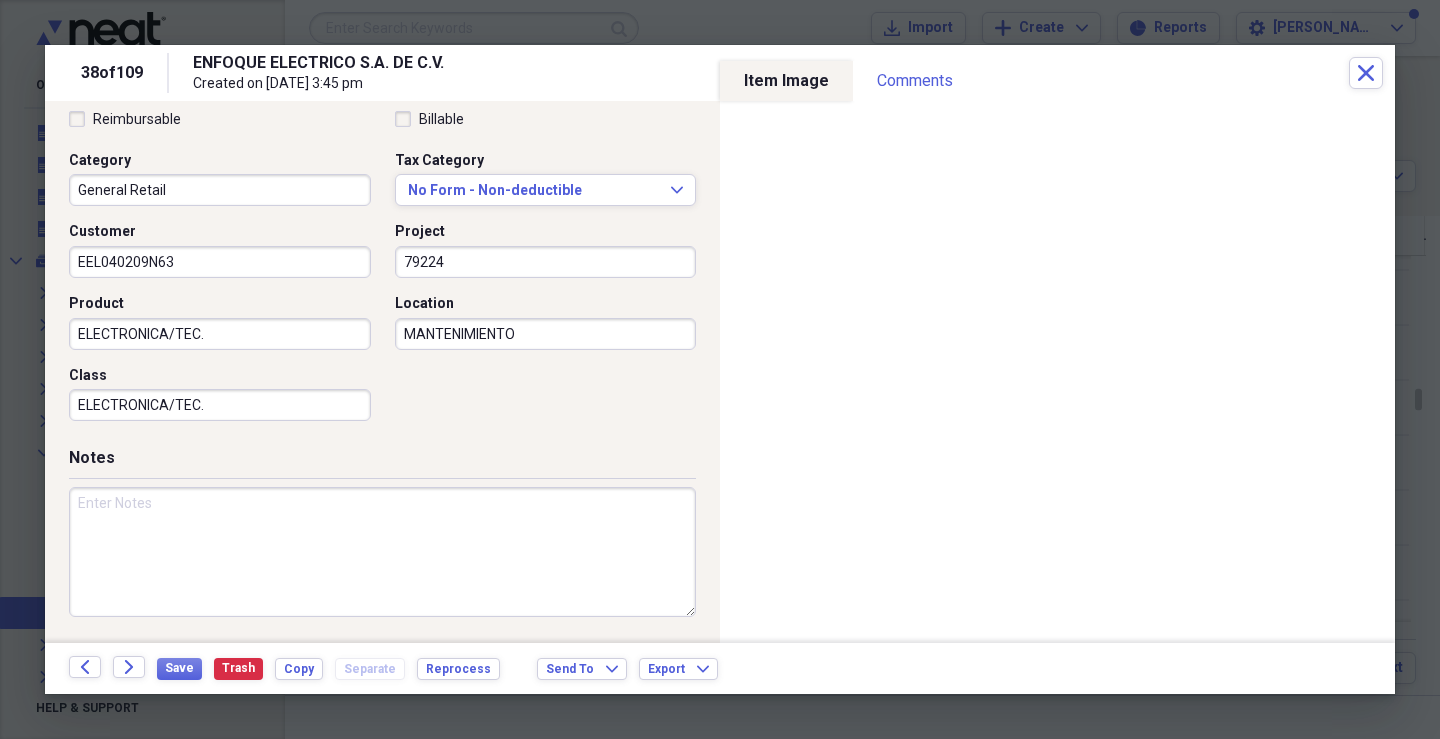click at bounding box center (382, 552) 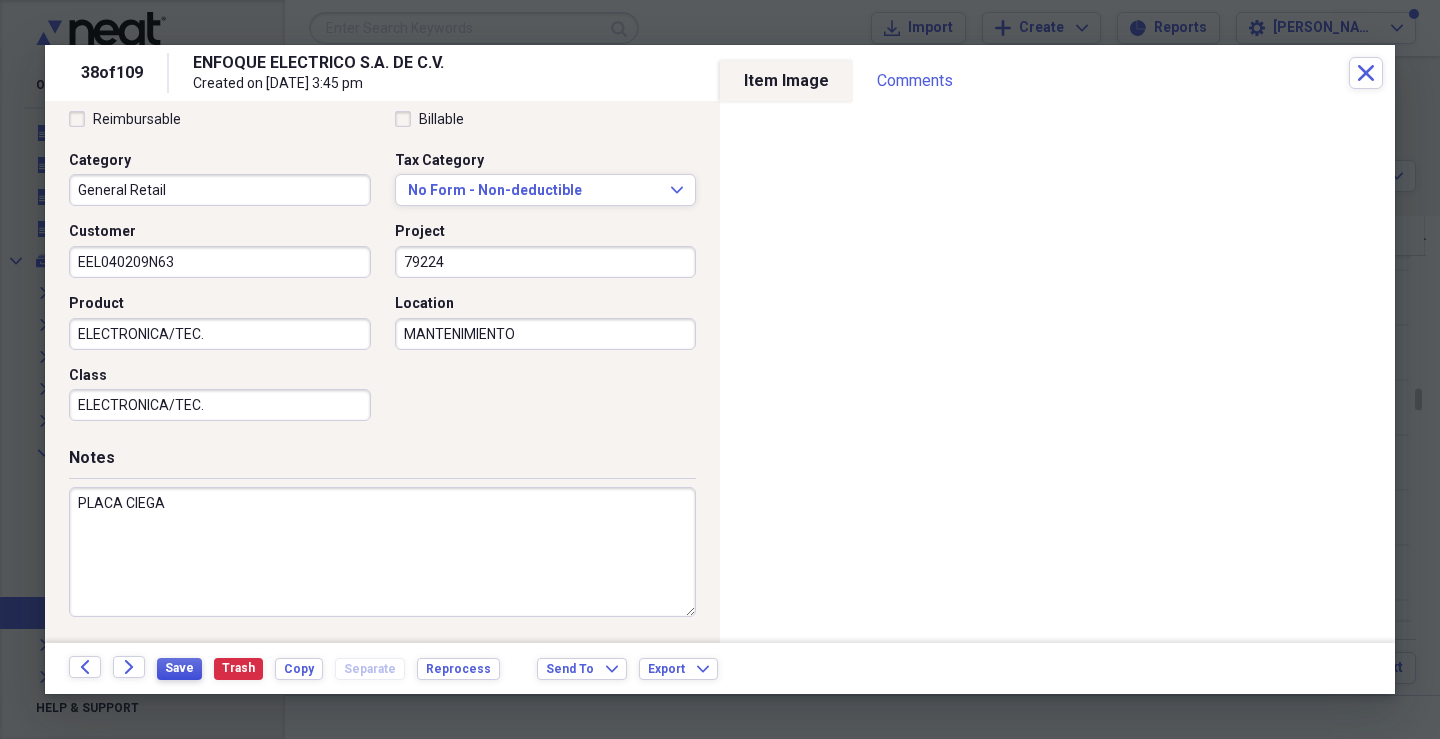 type on "PLACA CIEGA" 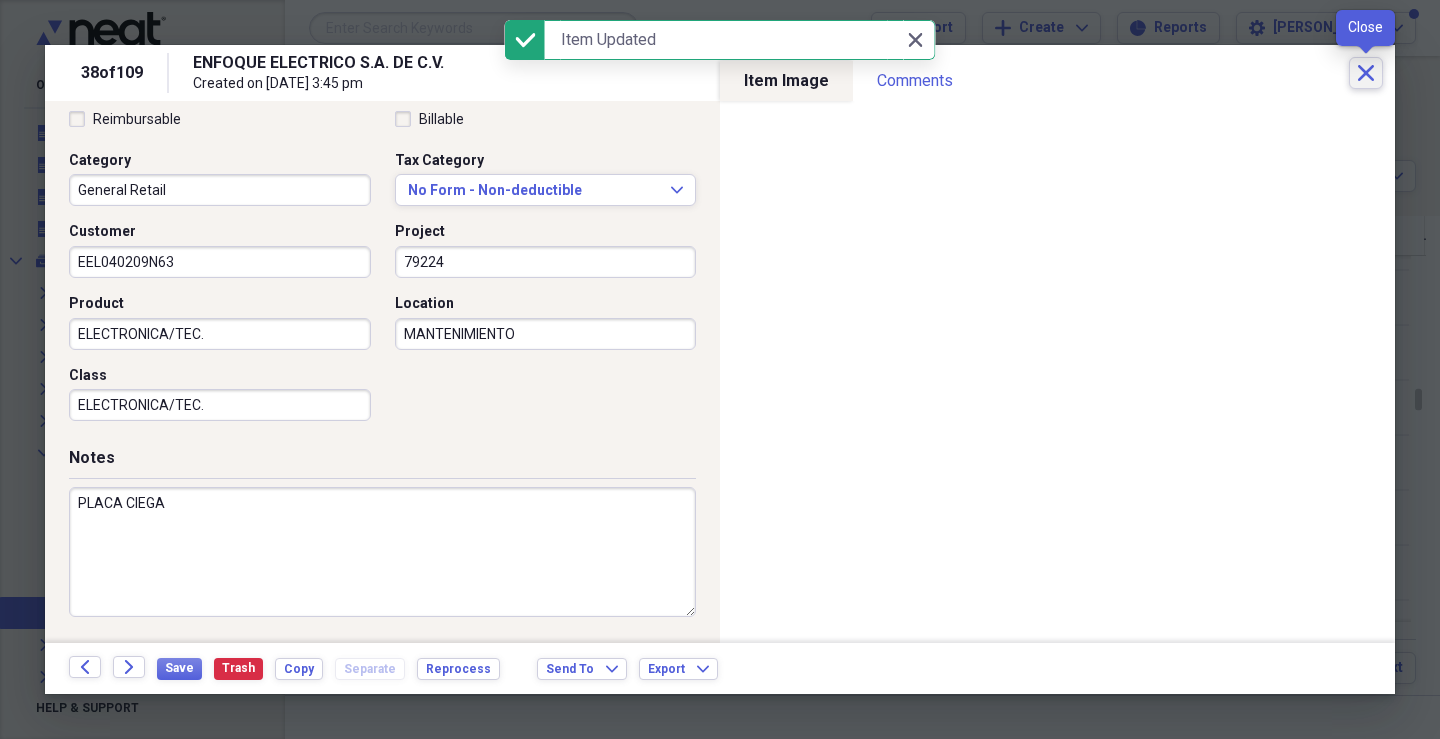 click on "Close" at bounding box center (1366, 73) 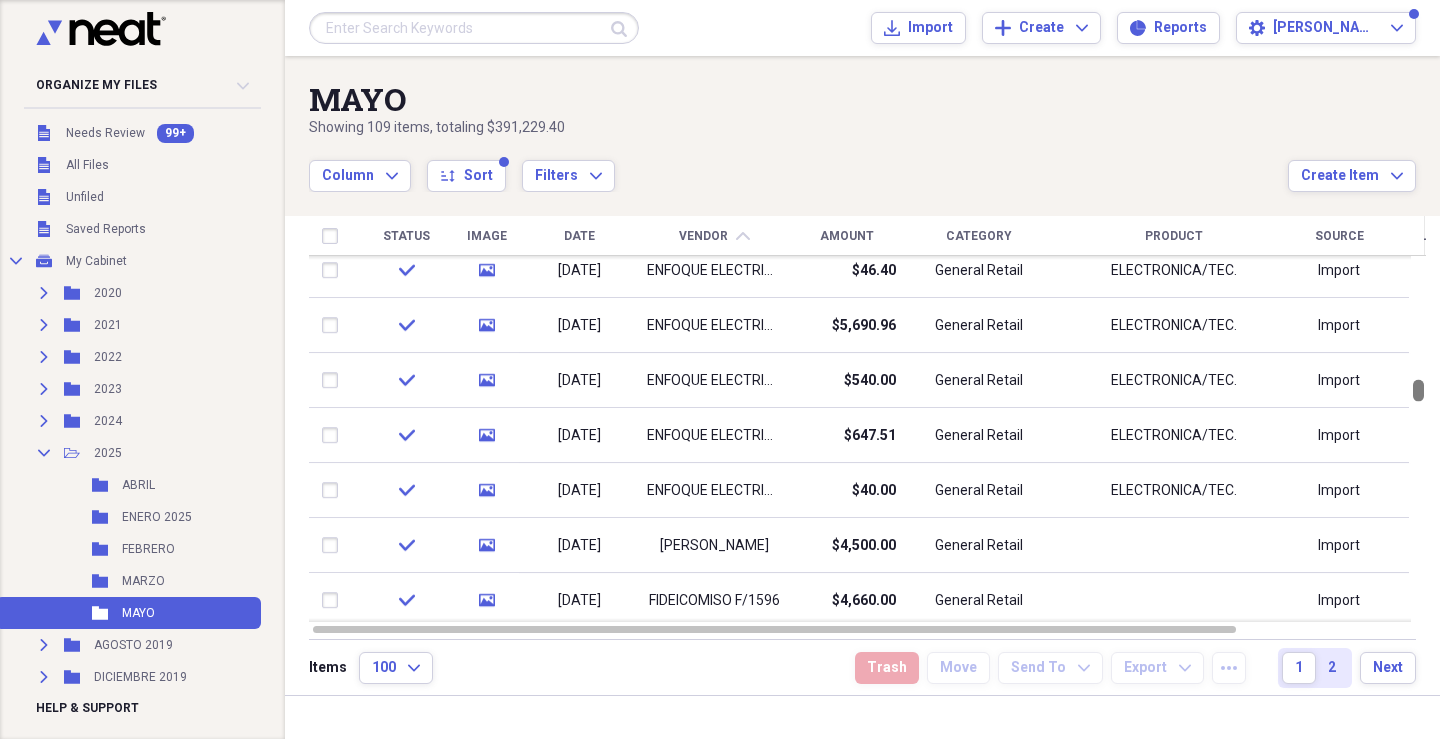 click at bounding box center [1418, 391] 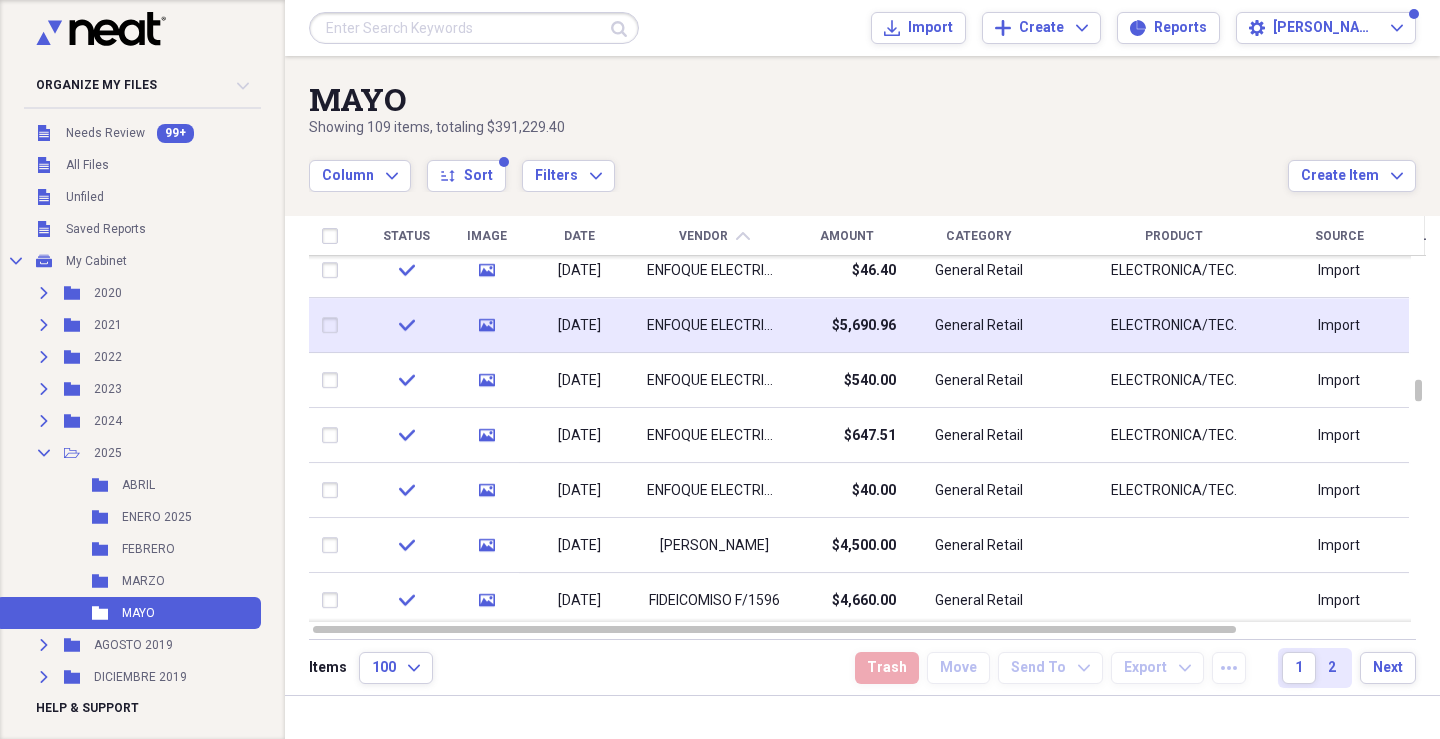 click on "ENFOQUE ELECTRICO S.A. DE C.V." at bounding box center (714, 326) 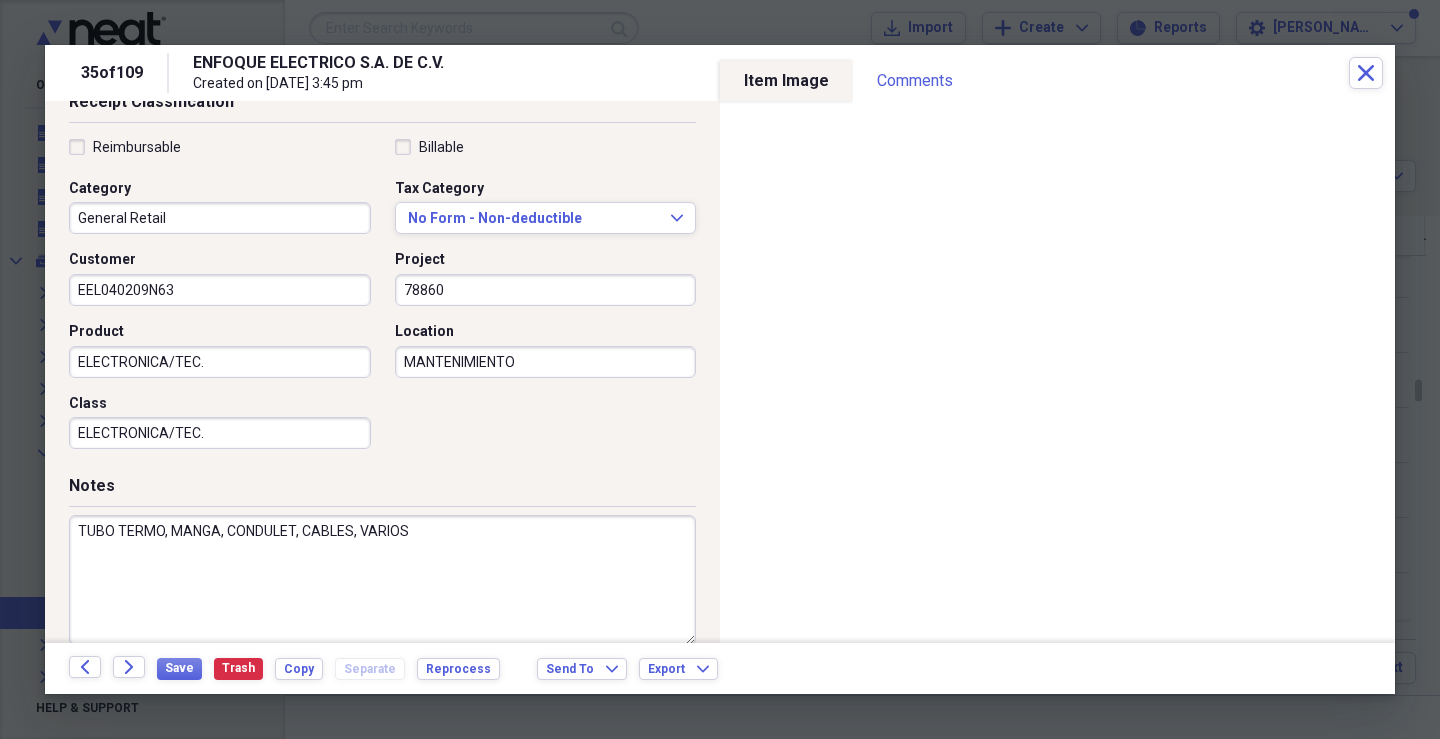 scroll, scrollTop: 461, scrollLeft: 0, axis: vertical 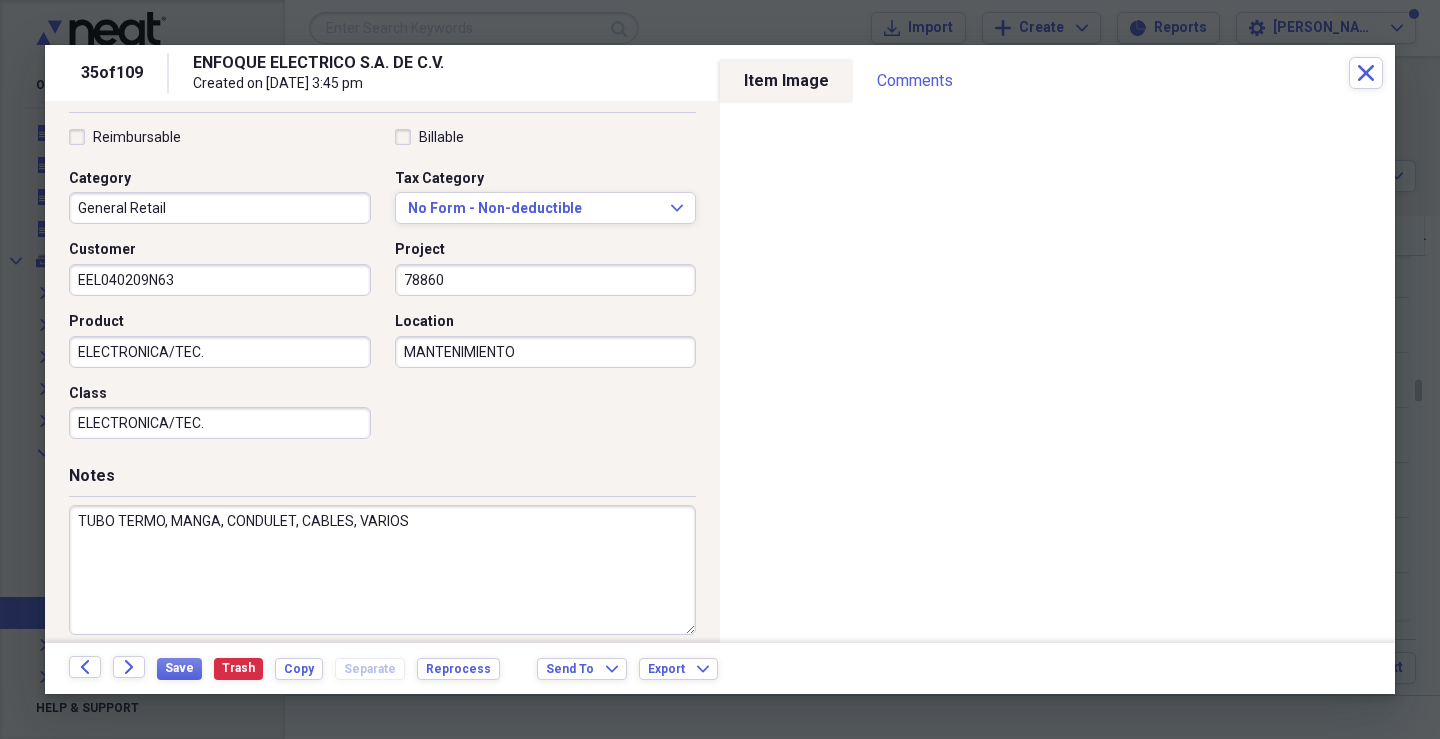 click on "TUBO TERMO, MANGA, CONDULET, CABLES, VARIOS" at bounding box center (382, 570) 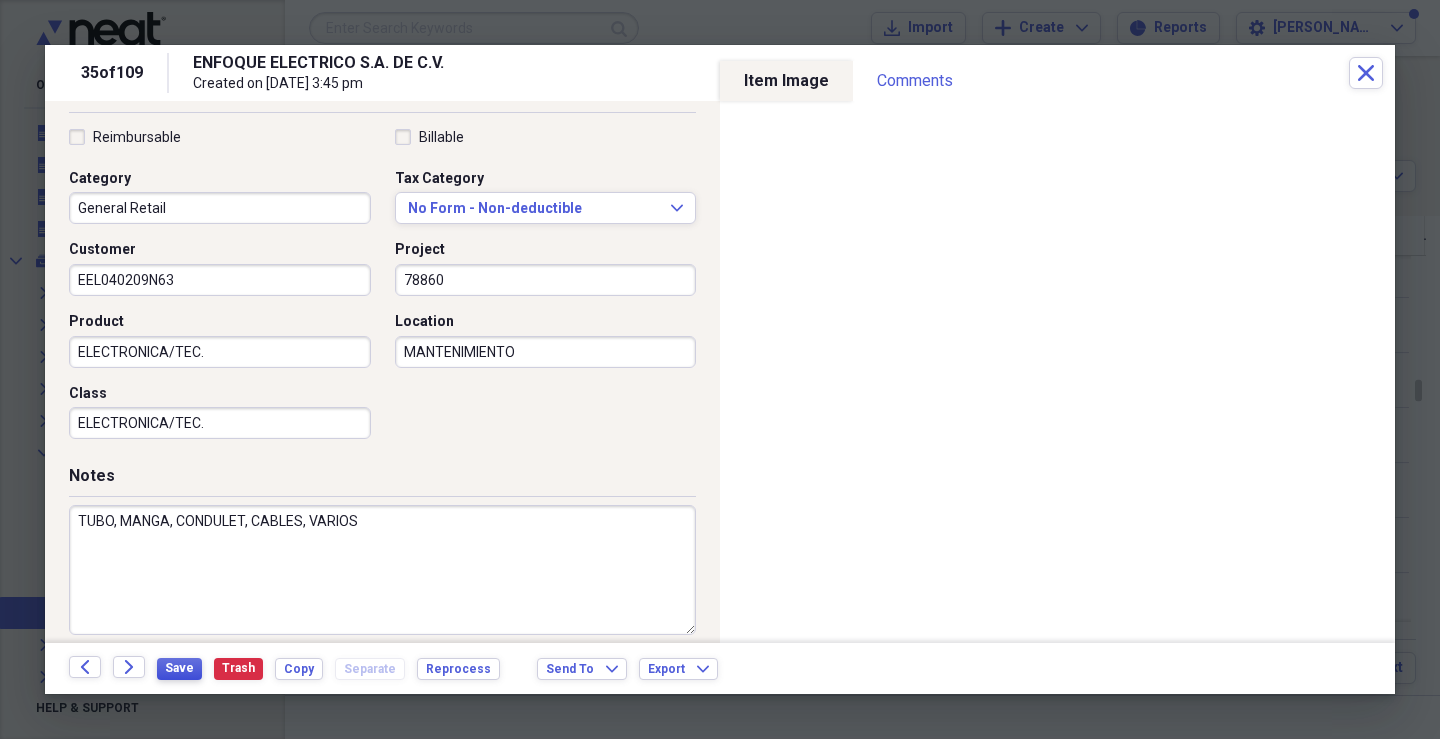 type on "TUBO, MANGA, CONDULET, CABLES, VARIOS" 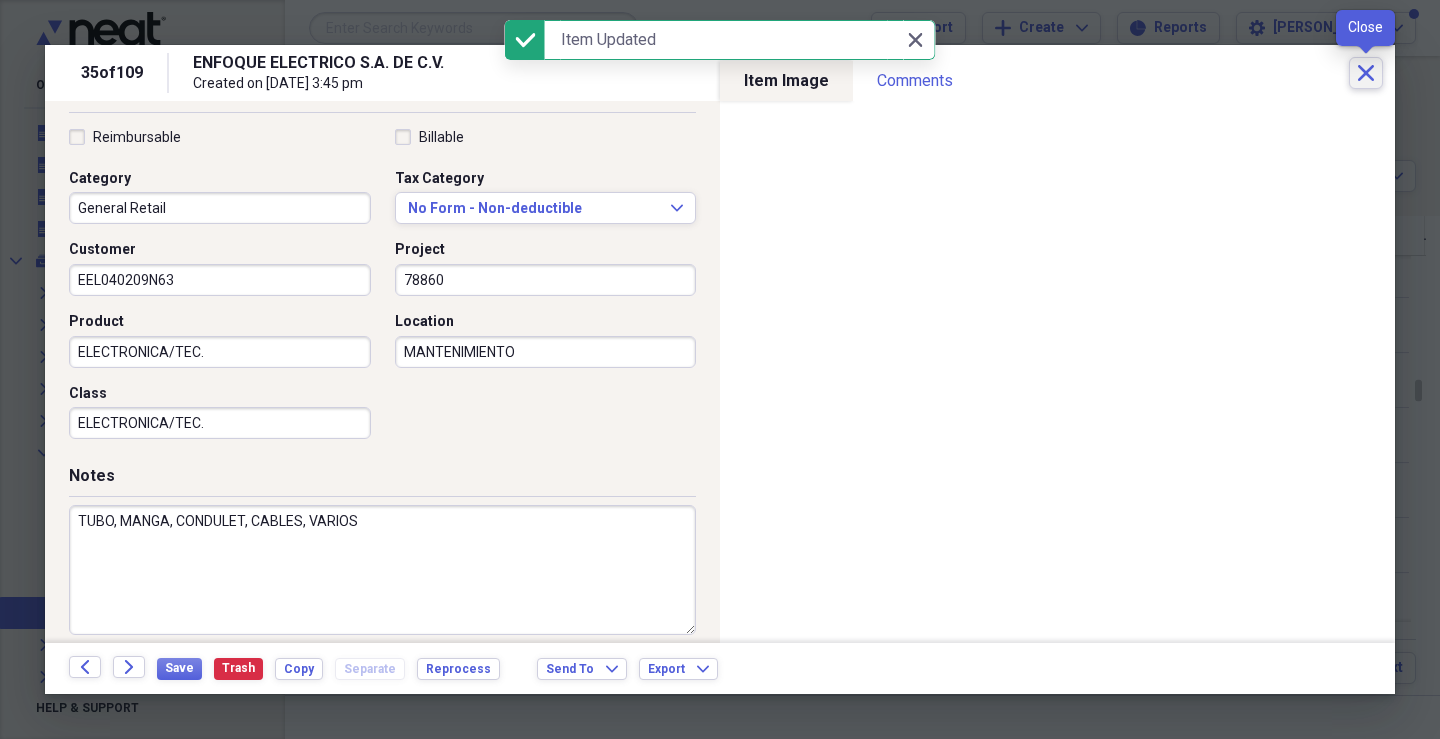 click 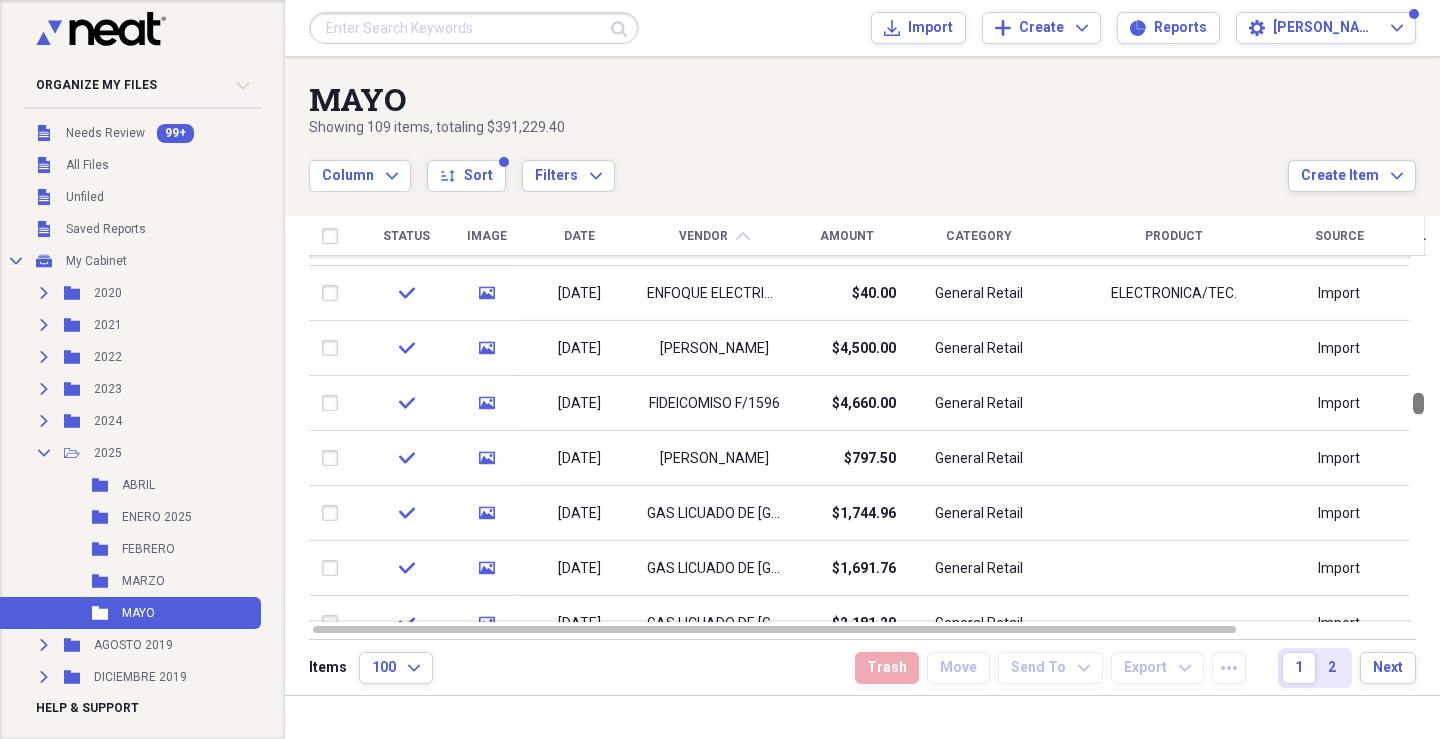 drag, startPoint x: 1433, startPoint y: 379, endPoint x: 1433, endPoint y: 405, distance: 26 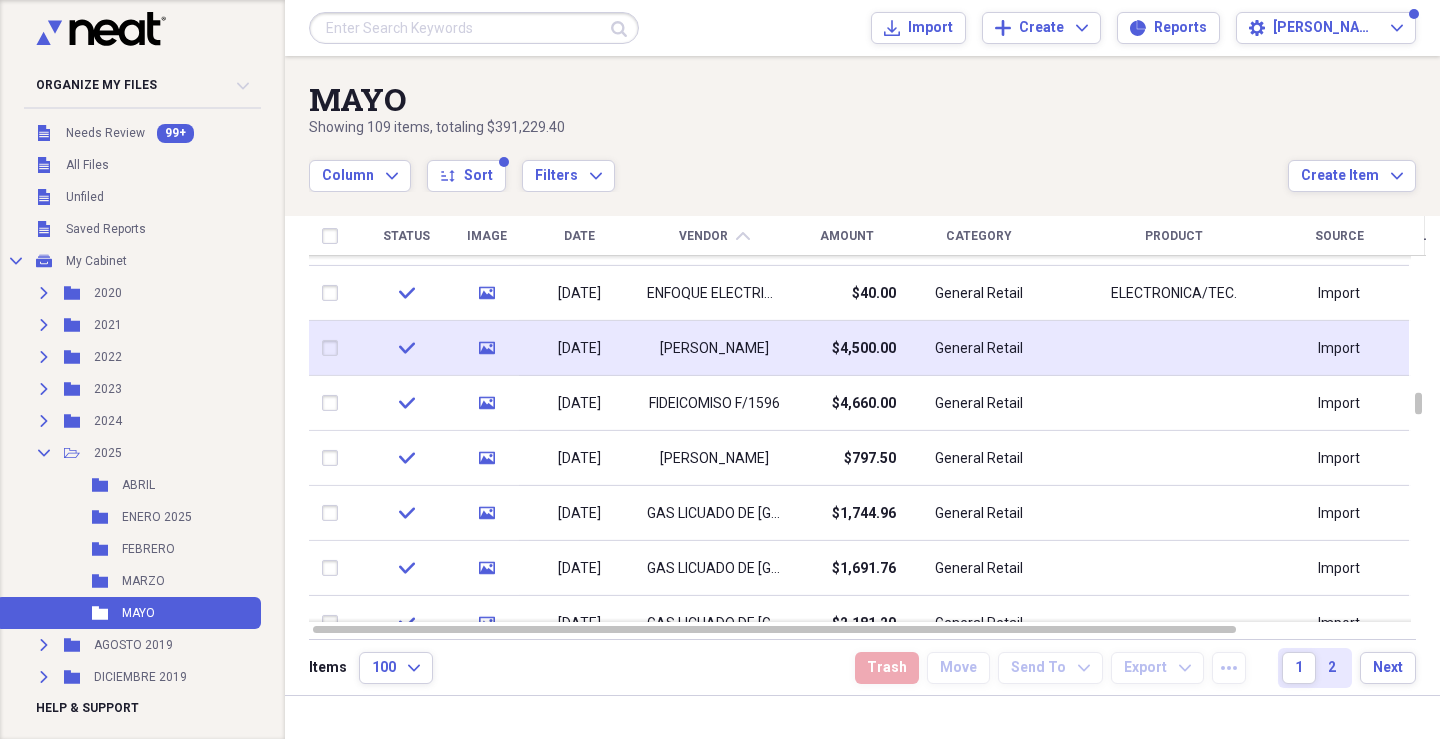 click on "[PERSON_NAME]" at bounding box center (714, 349) 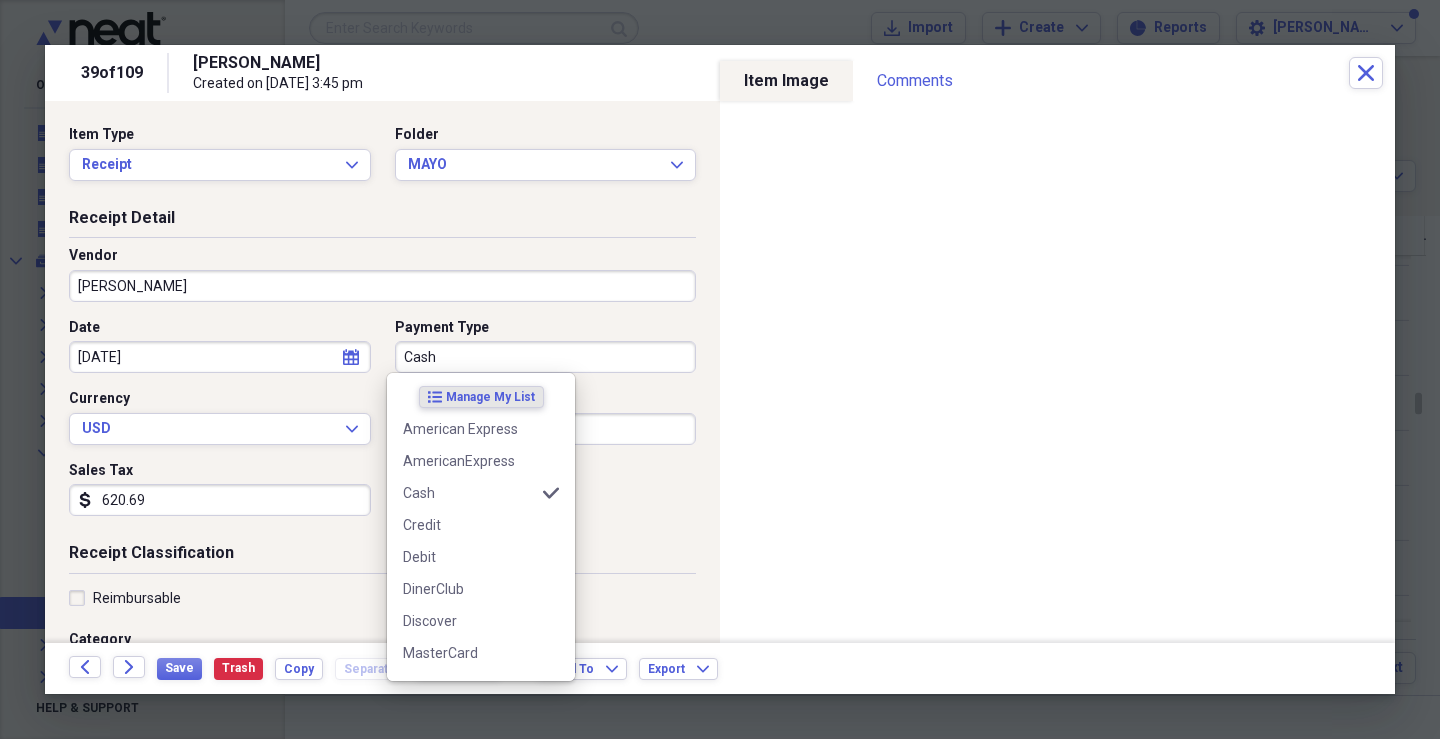 click on "Cash" at bounding box center (546, 357) 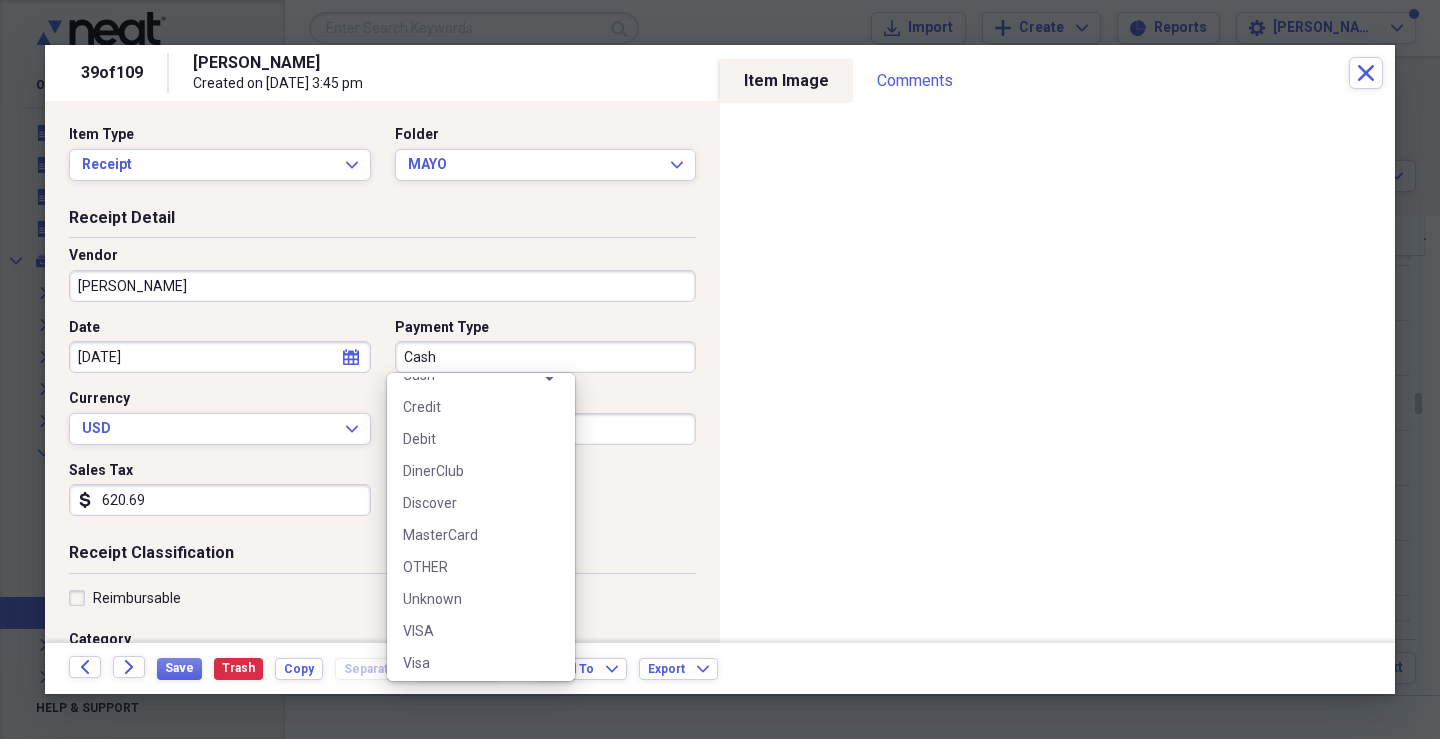 scroll, scrollTop: 124, scrollLeft: 0, axis: vertical 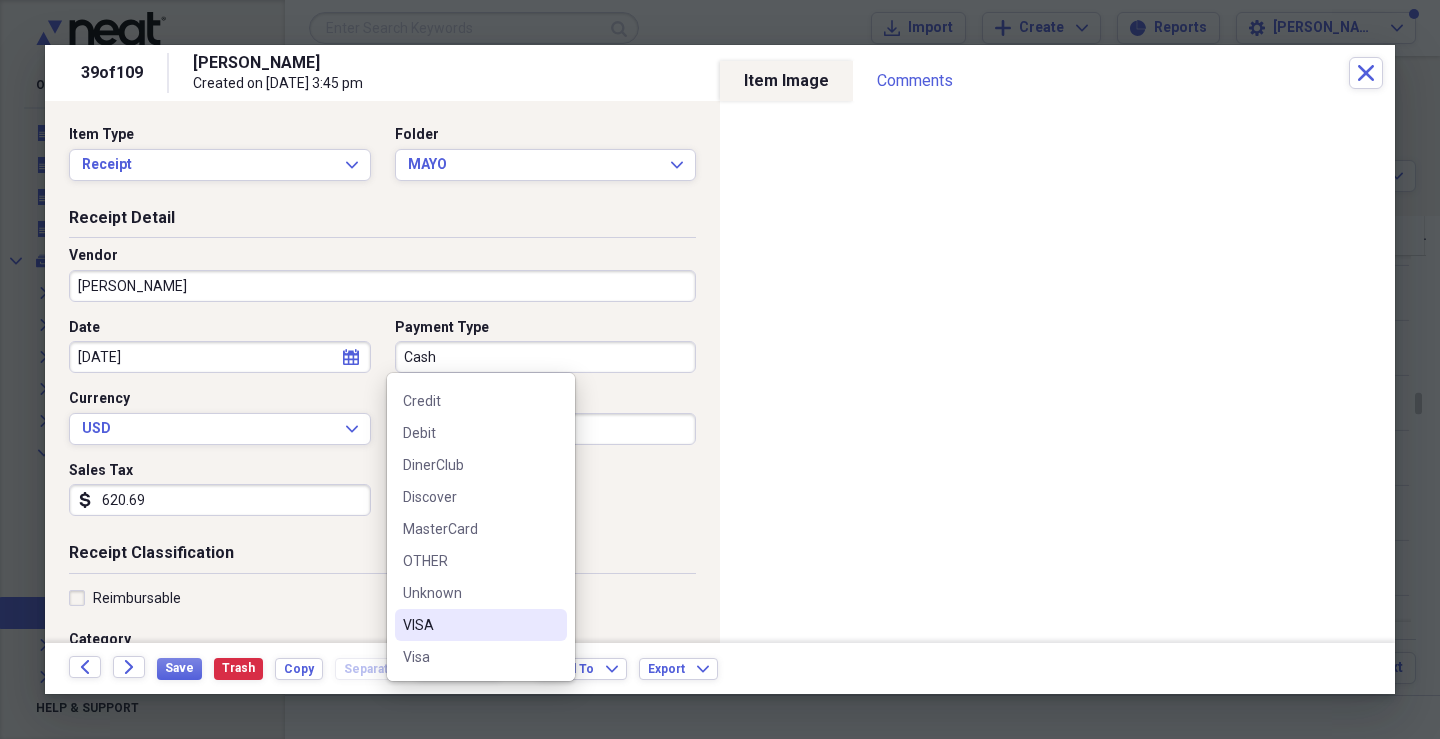 click on "VISA" at bounding box center [469, 625] 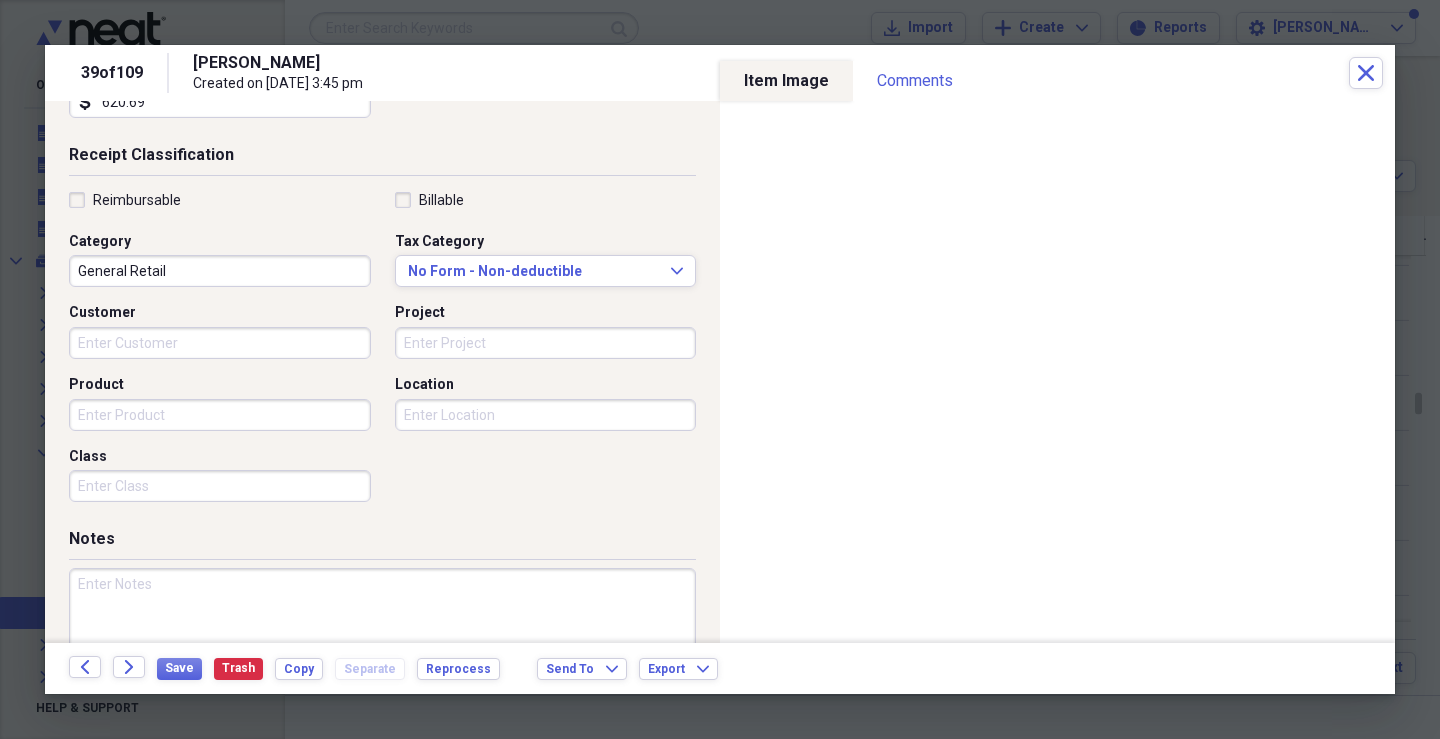 scroll, scrollTop: 400, scrollLeft: 0, axis: vertical 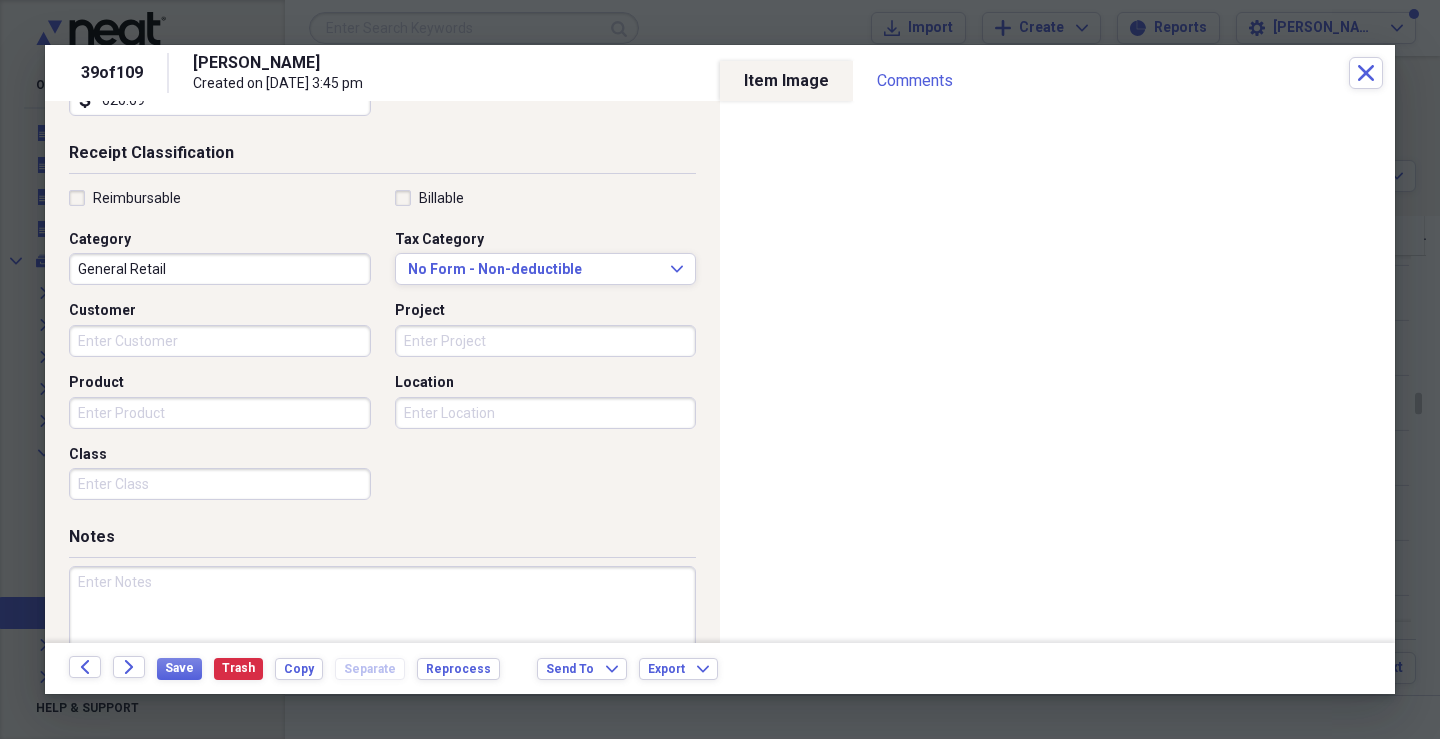 click on "Customer" at bounding box center [220, 341] 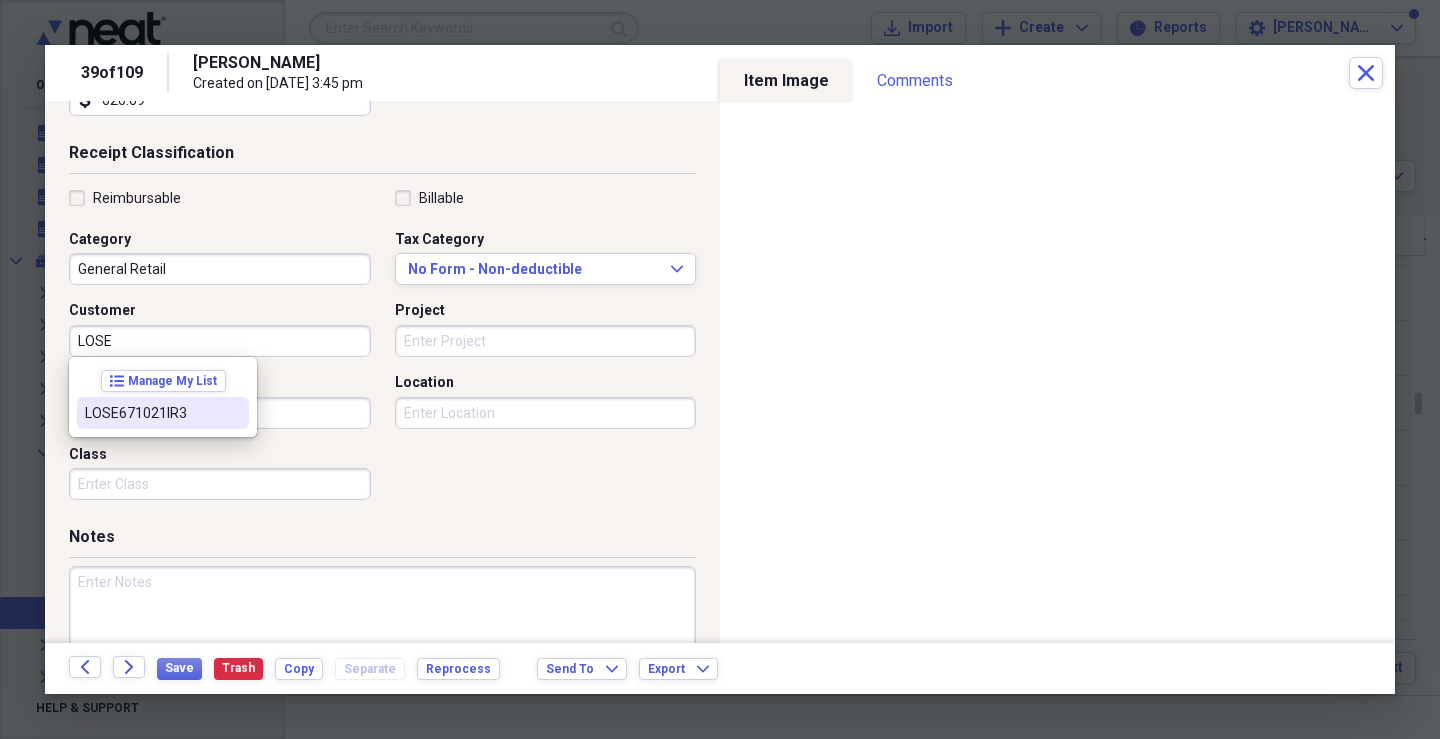click on "LOSE671021IR3" at bounding box center [151, 413] 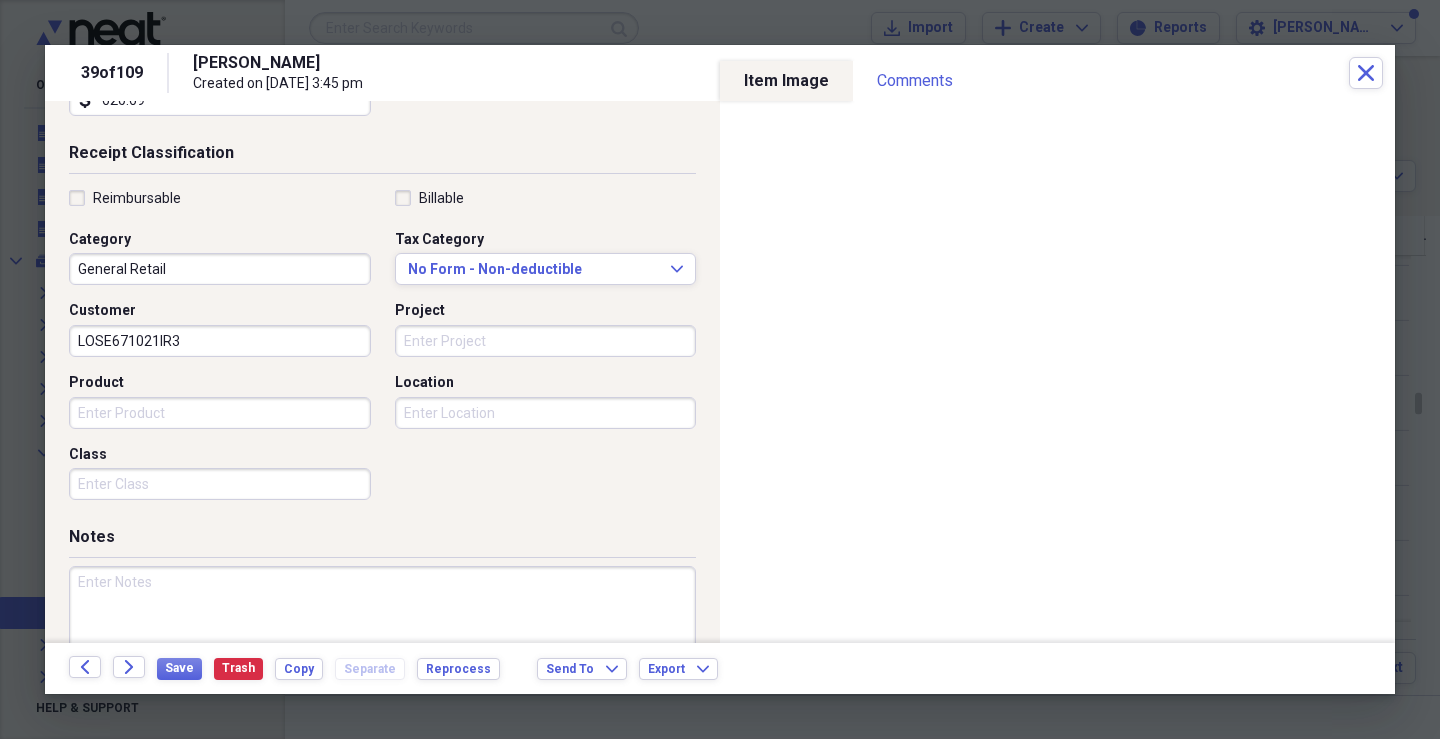 click on "Project" at bounding box center (546, 341) 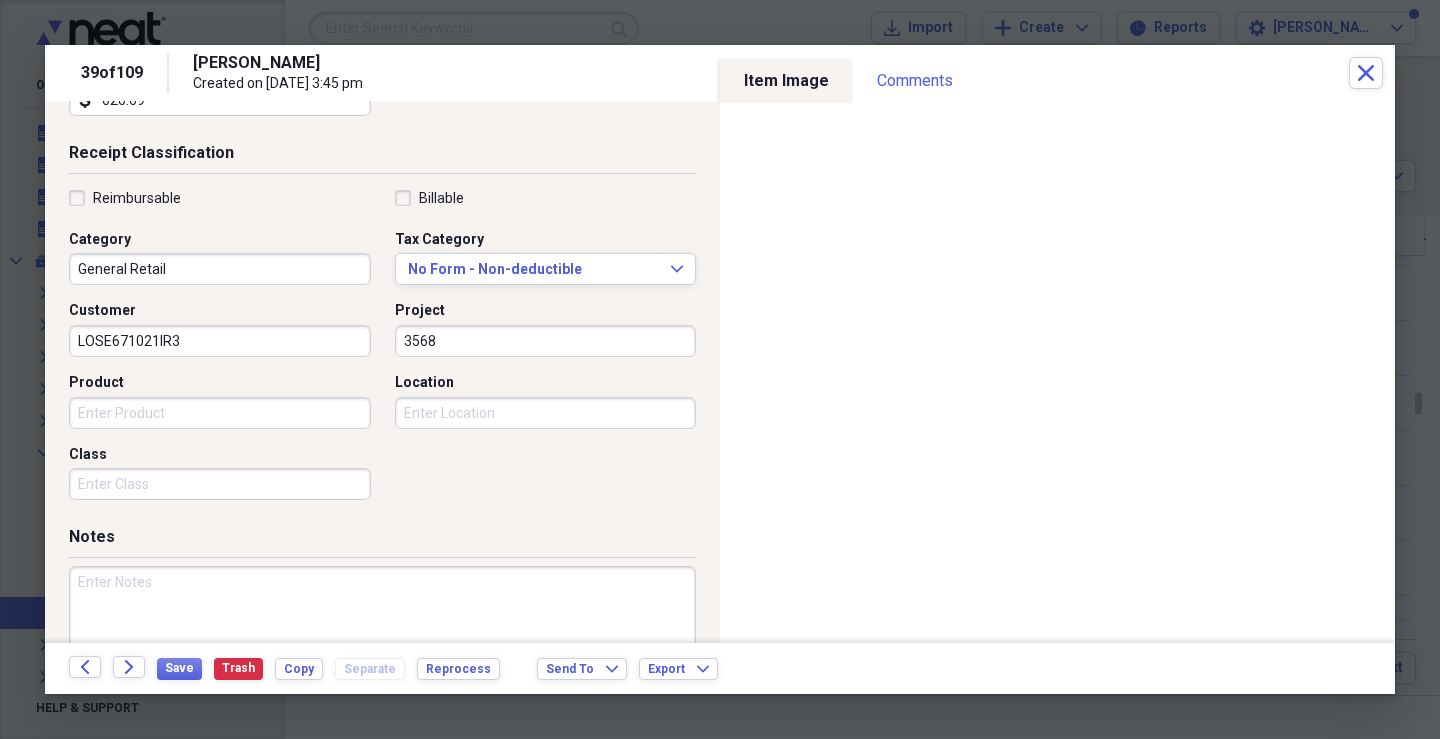 type on "3568" 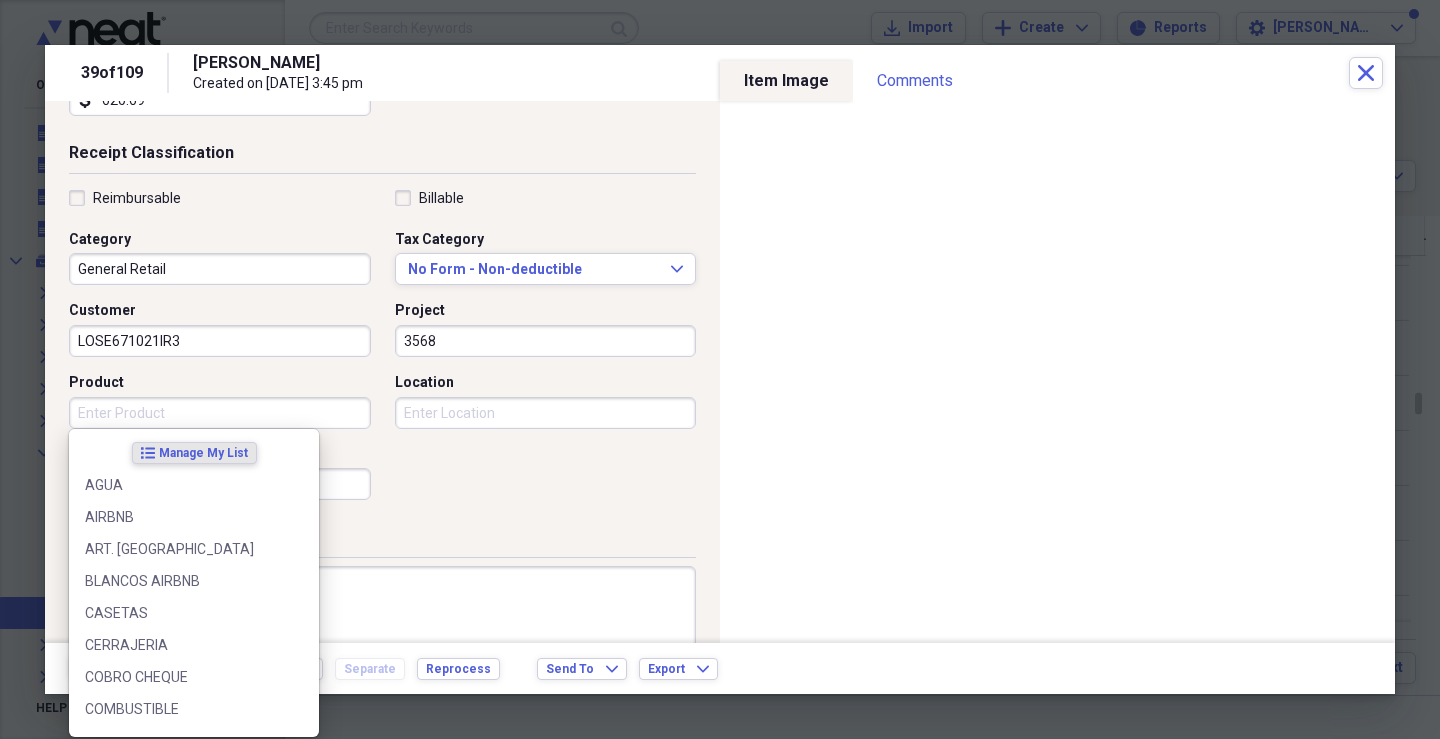 click on "Product" at bounding box center (220, 413) 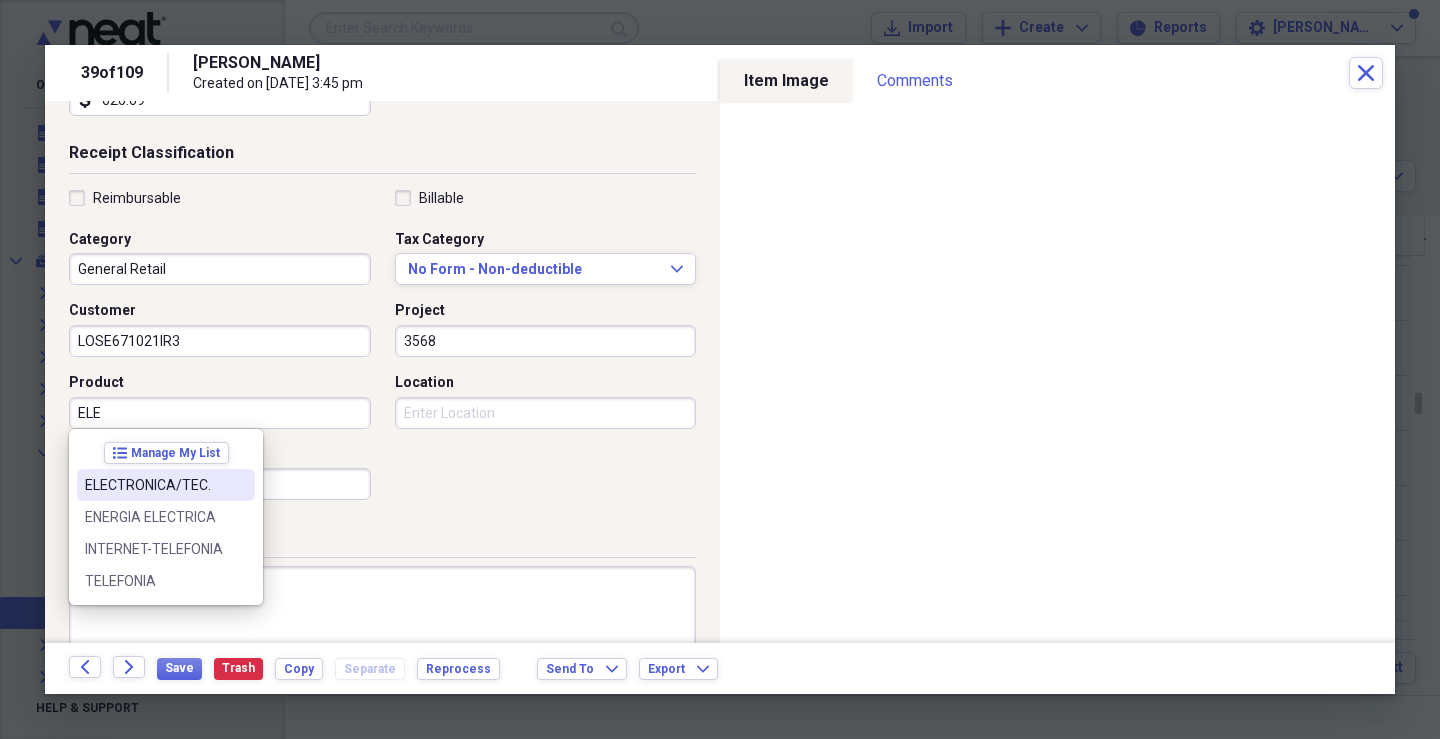 click on "ELECTRONICA/TEC." at bounding box center (154, 485) 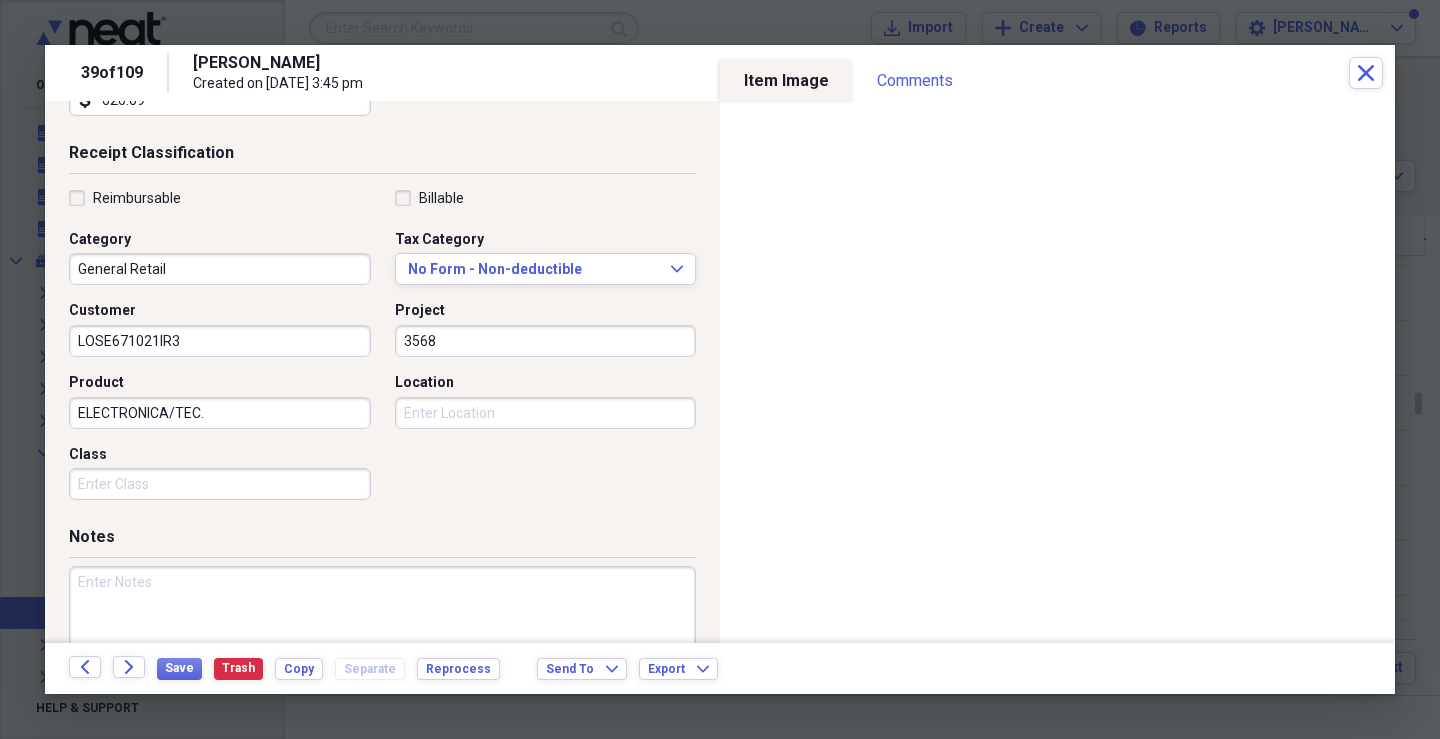 click on "Class" at bounding box center [220, 484] 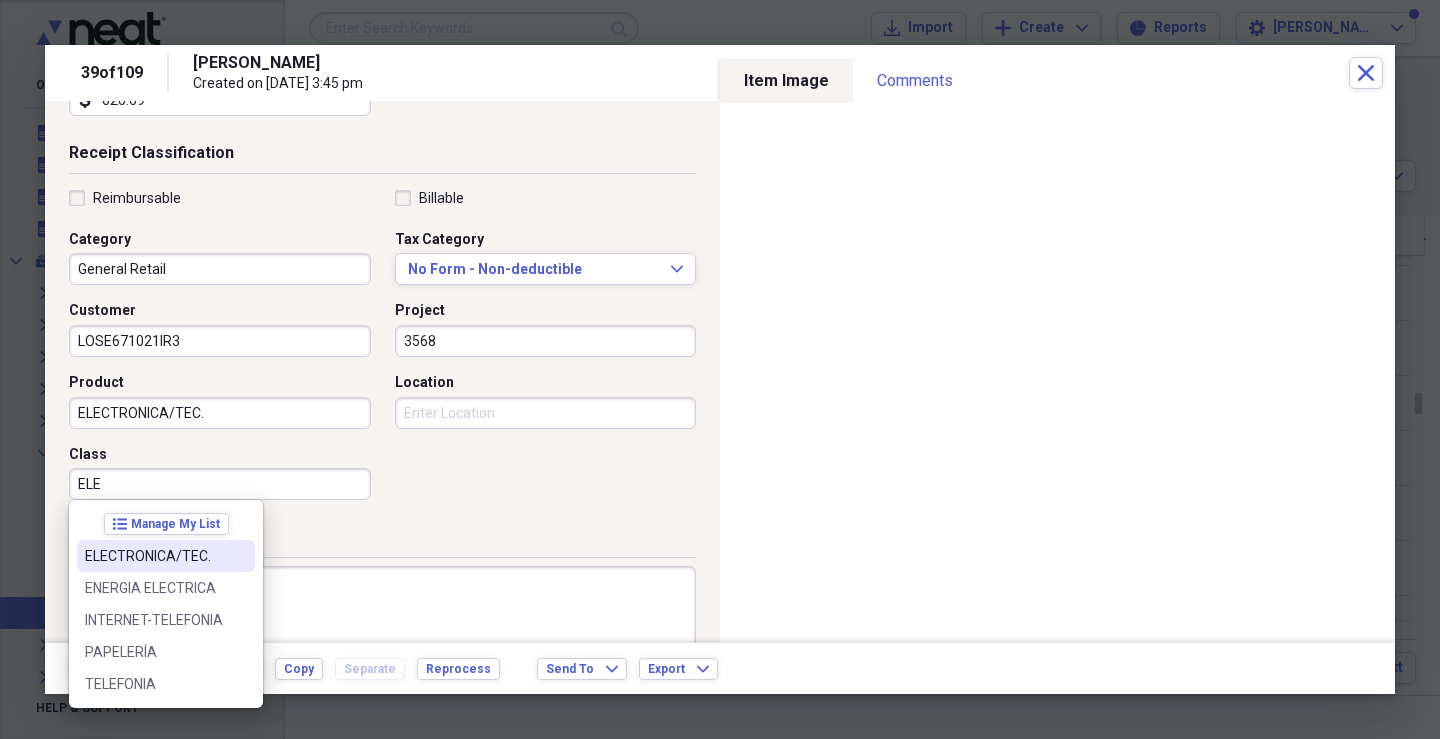 click on "ELECTRONICA/TEC." at bounding box center (154, 556) 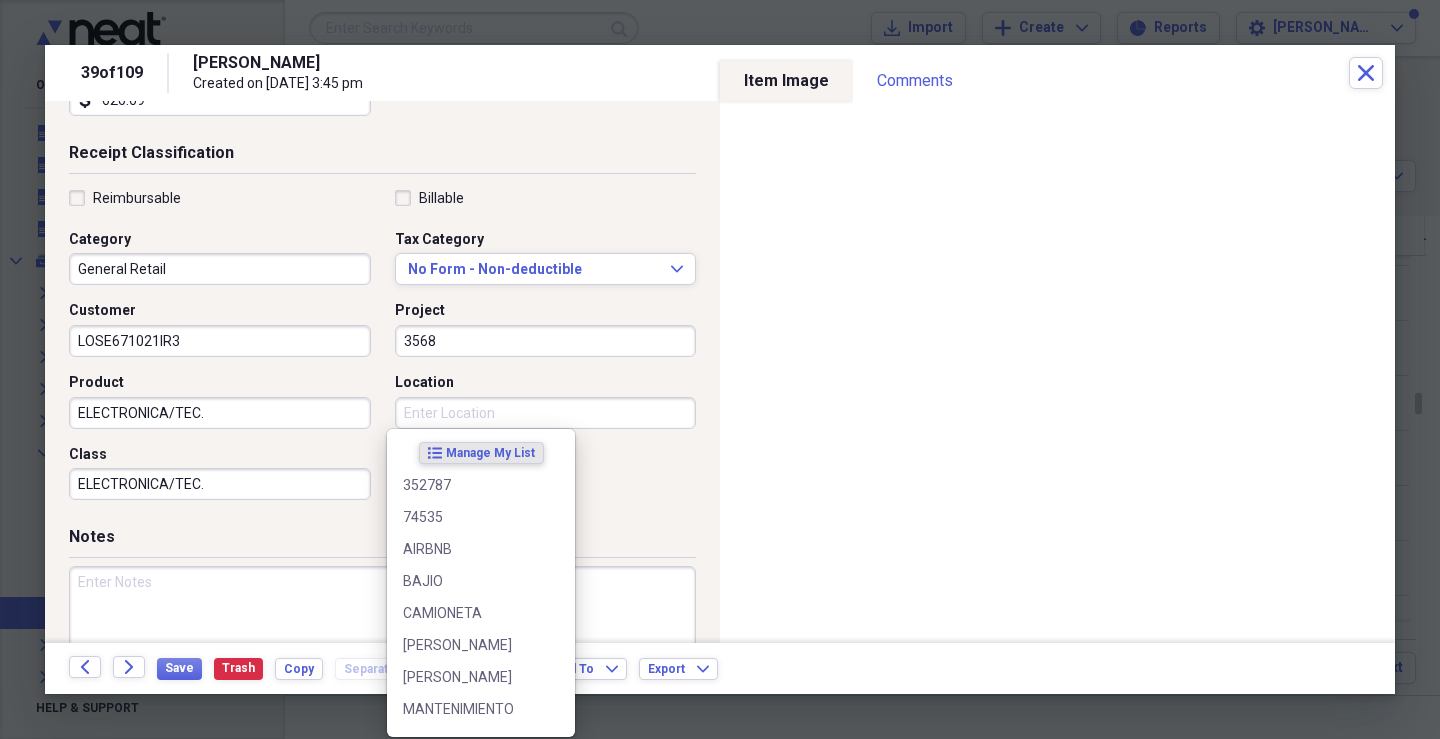 click on "Location" at bounding box center [546, 413] 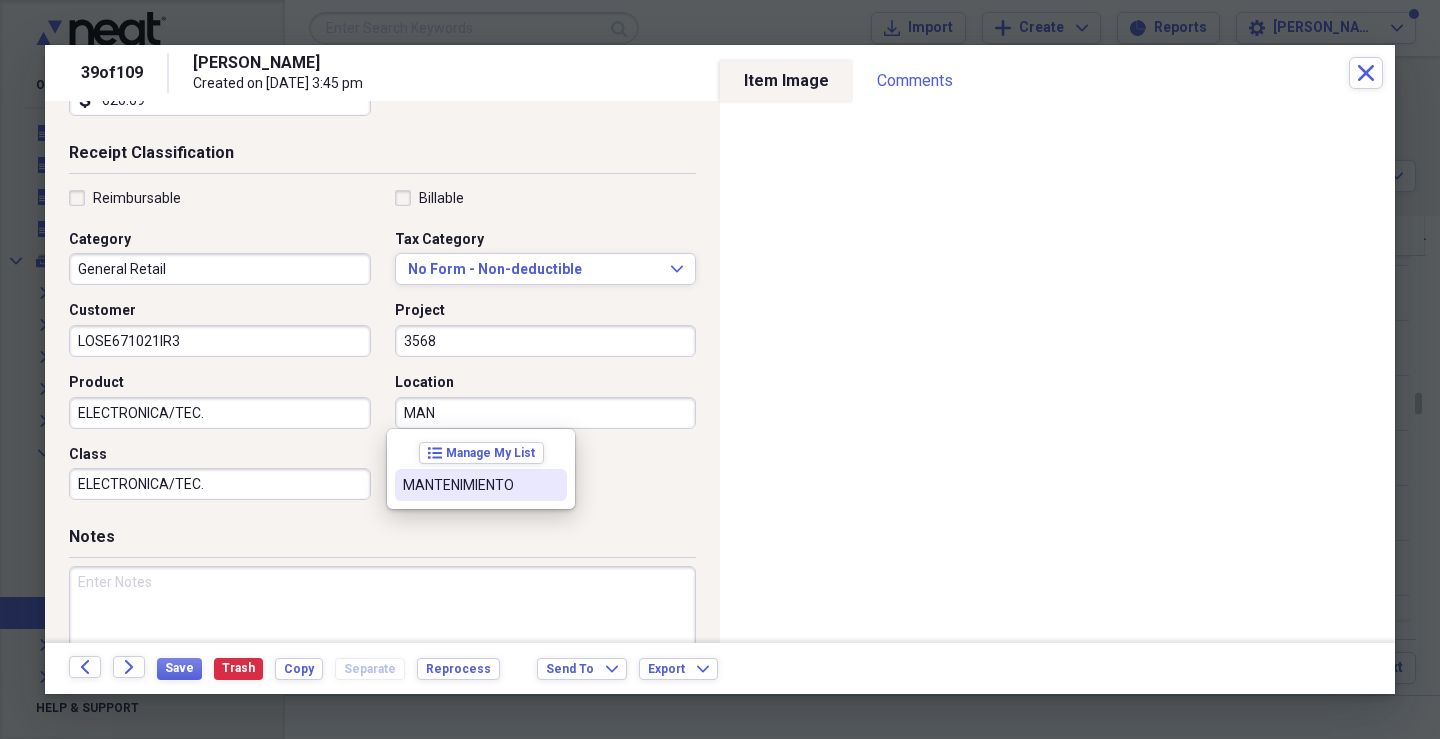 click on "MANTENIMIENTO" at bounding box center (469, 485) 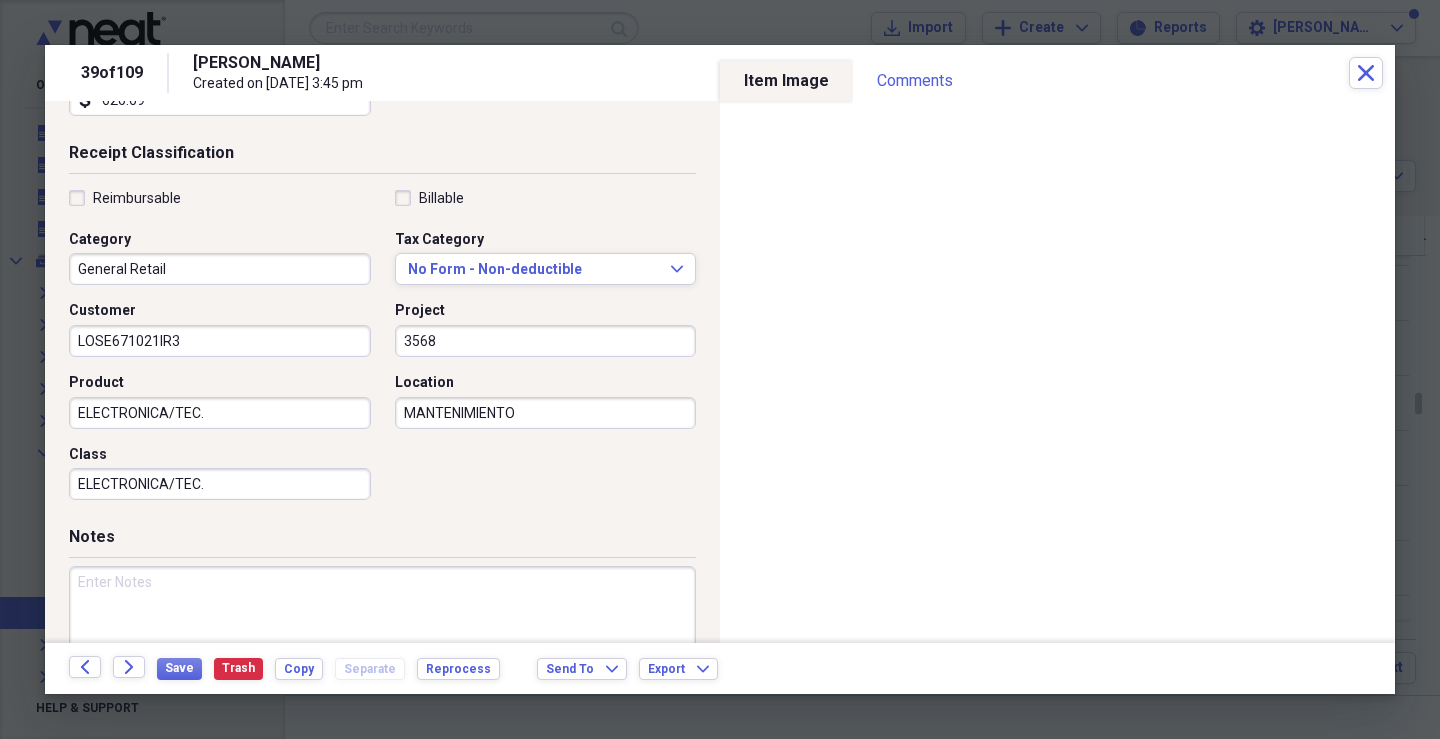 click at bounding box center (382, 631) 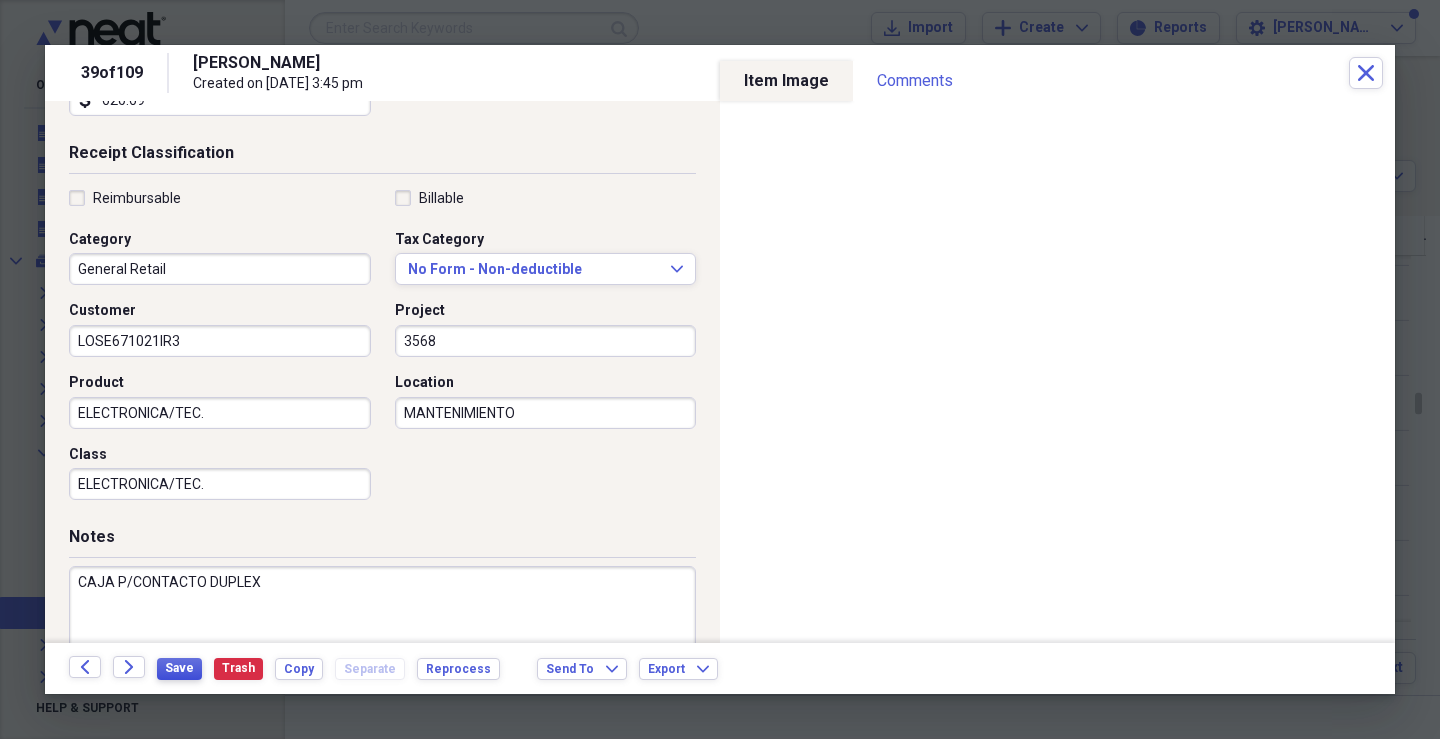 type on "CAJA P/CONTACTO DUPLEX" 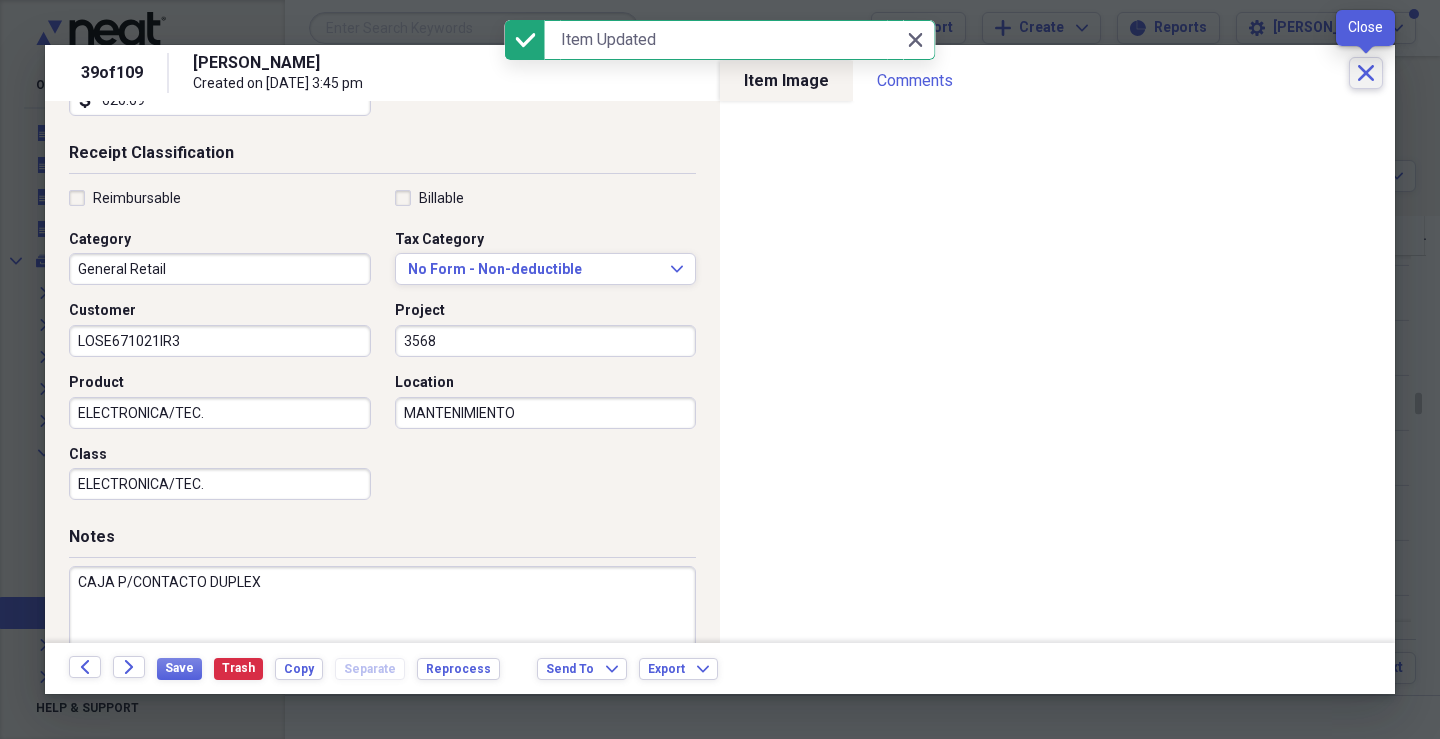 click on "Close" at bounding box center (1366, 73) 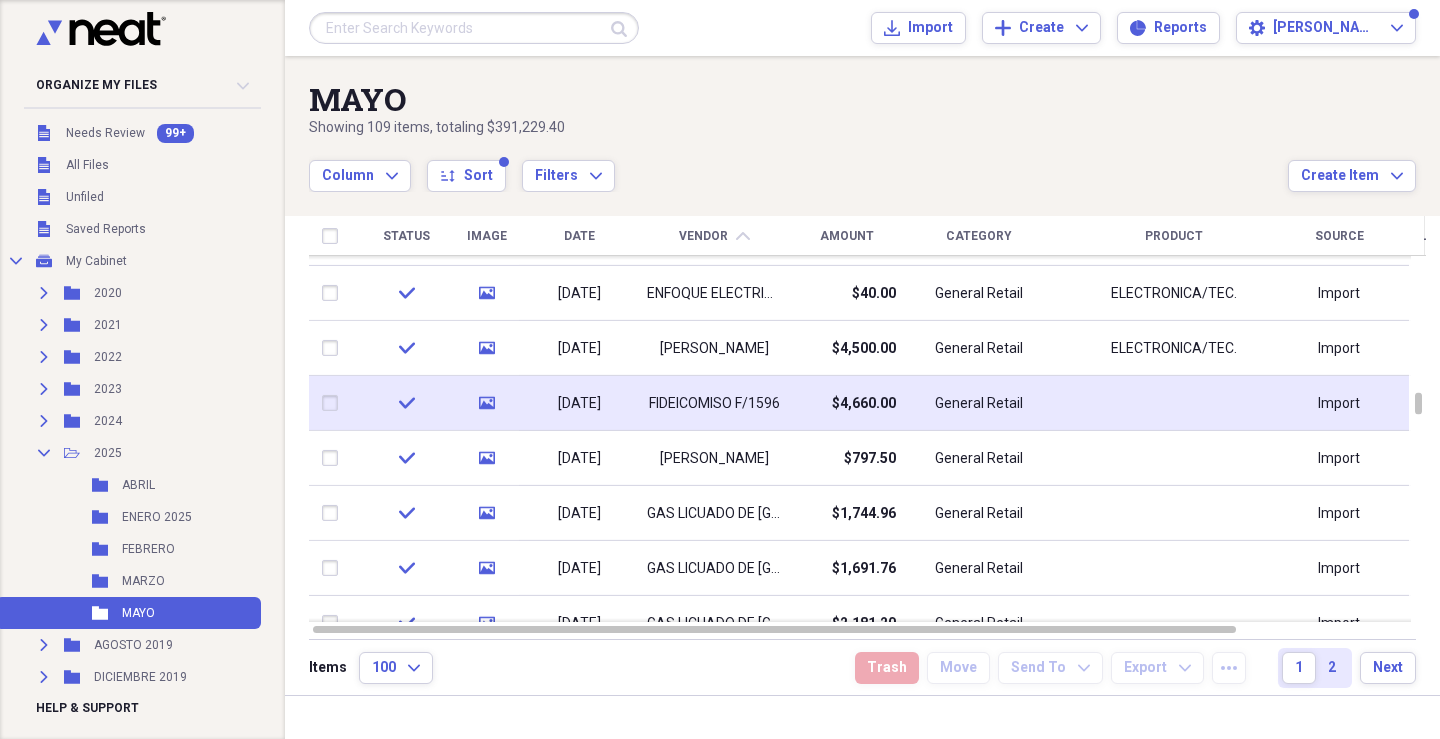 click on "FIDEICOMISO F/1596" at bounding box center [714, 403] 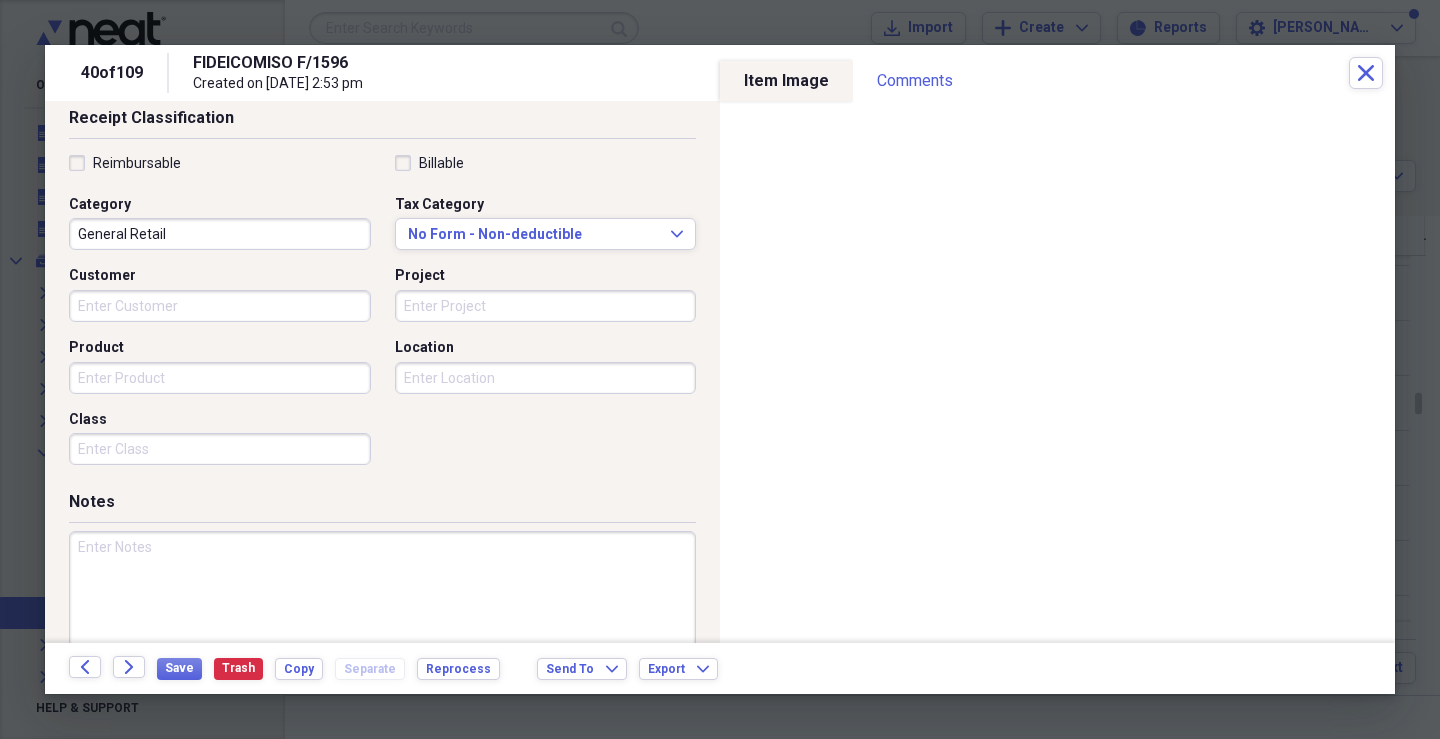 scroll, scrollTop: 443, scrollLeft: 0, axis: vertical 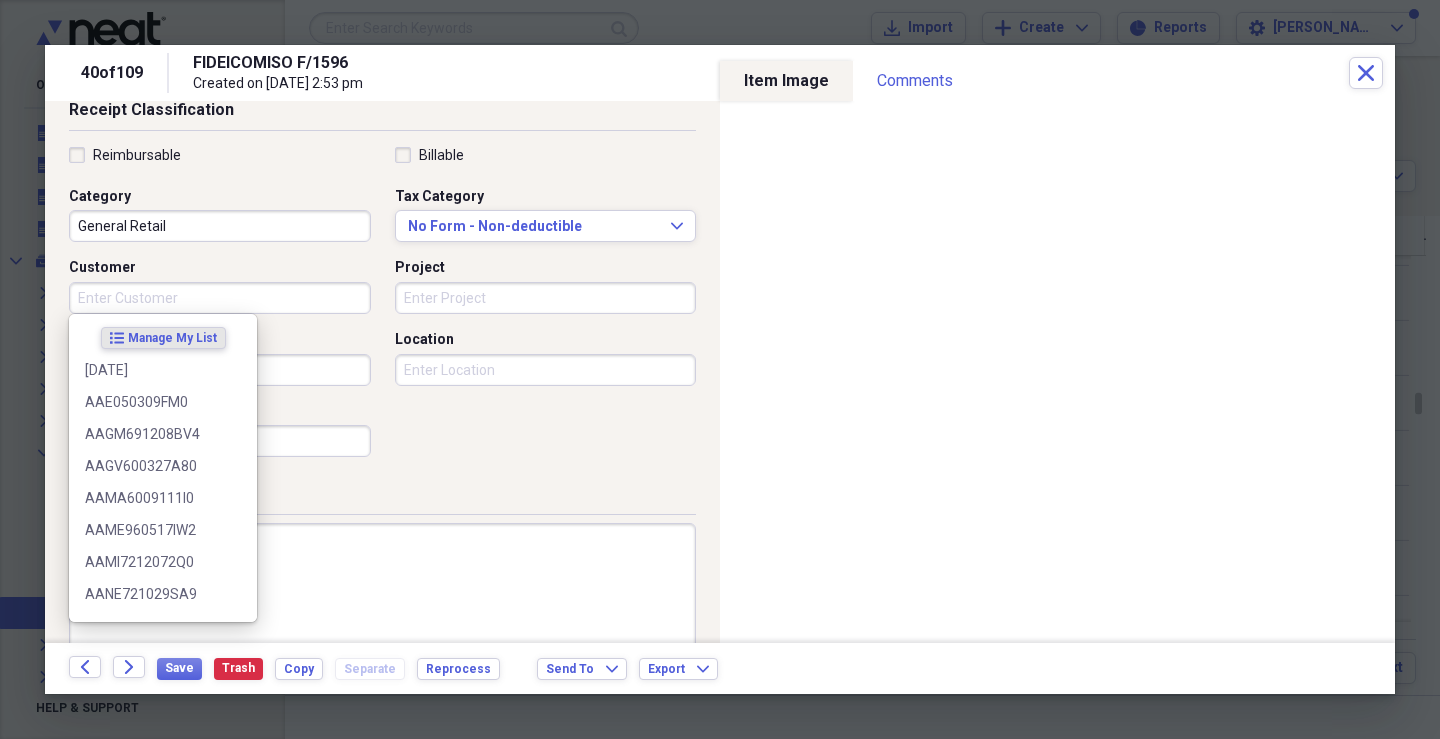 click on "Customer" at bounding box center [220, 298] 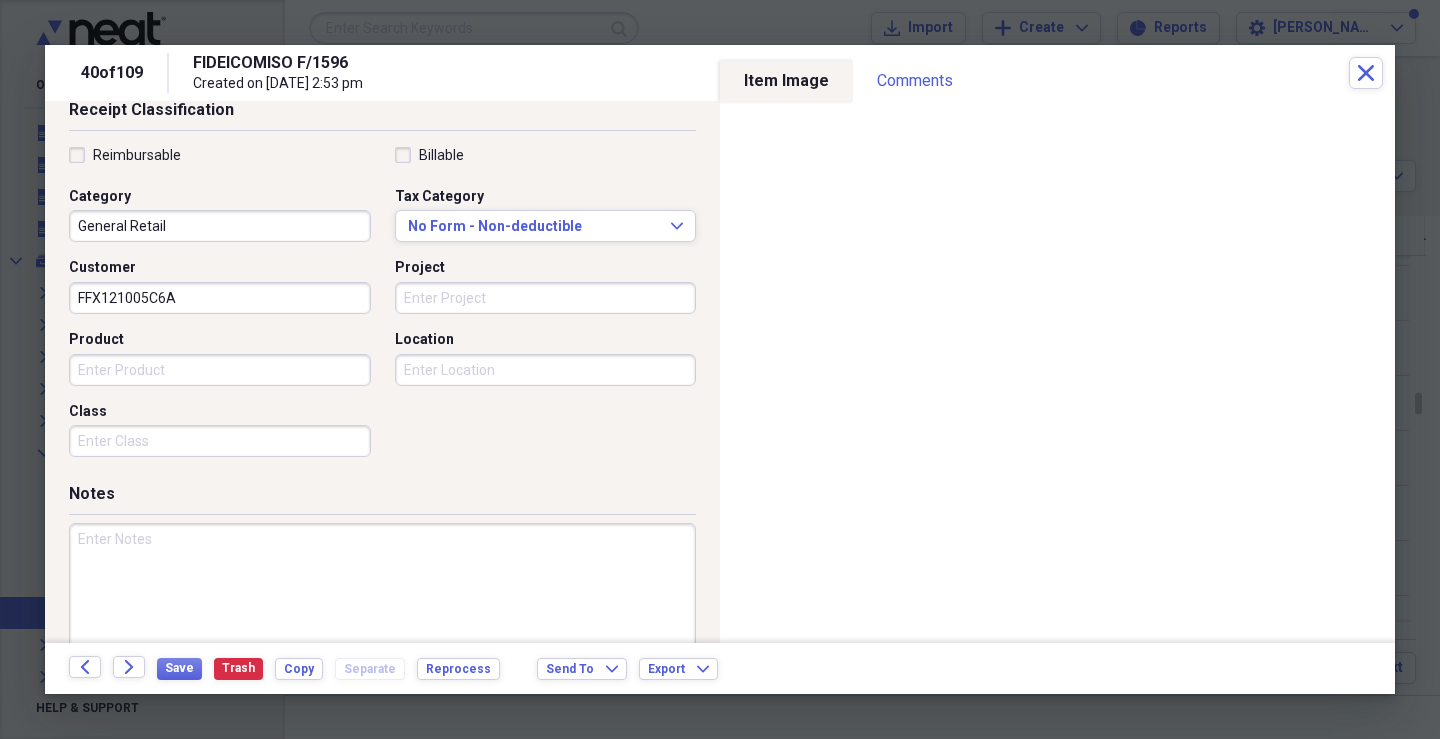 type on "FFX121005C6A" 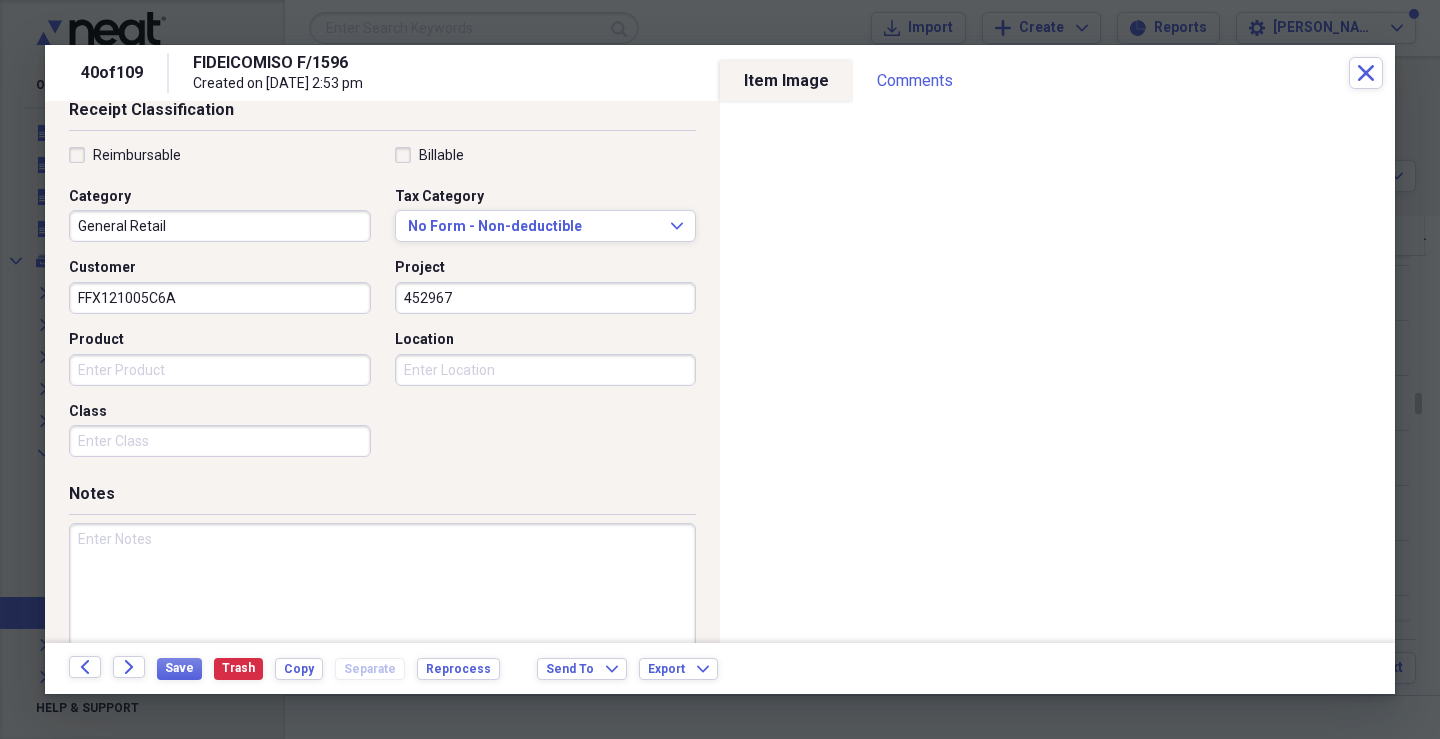 type on "452967" 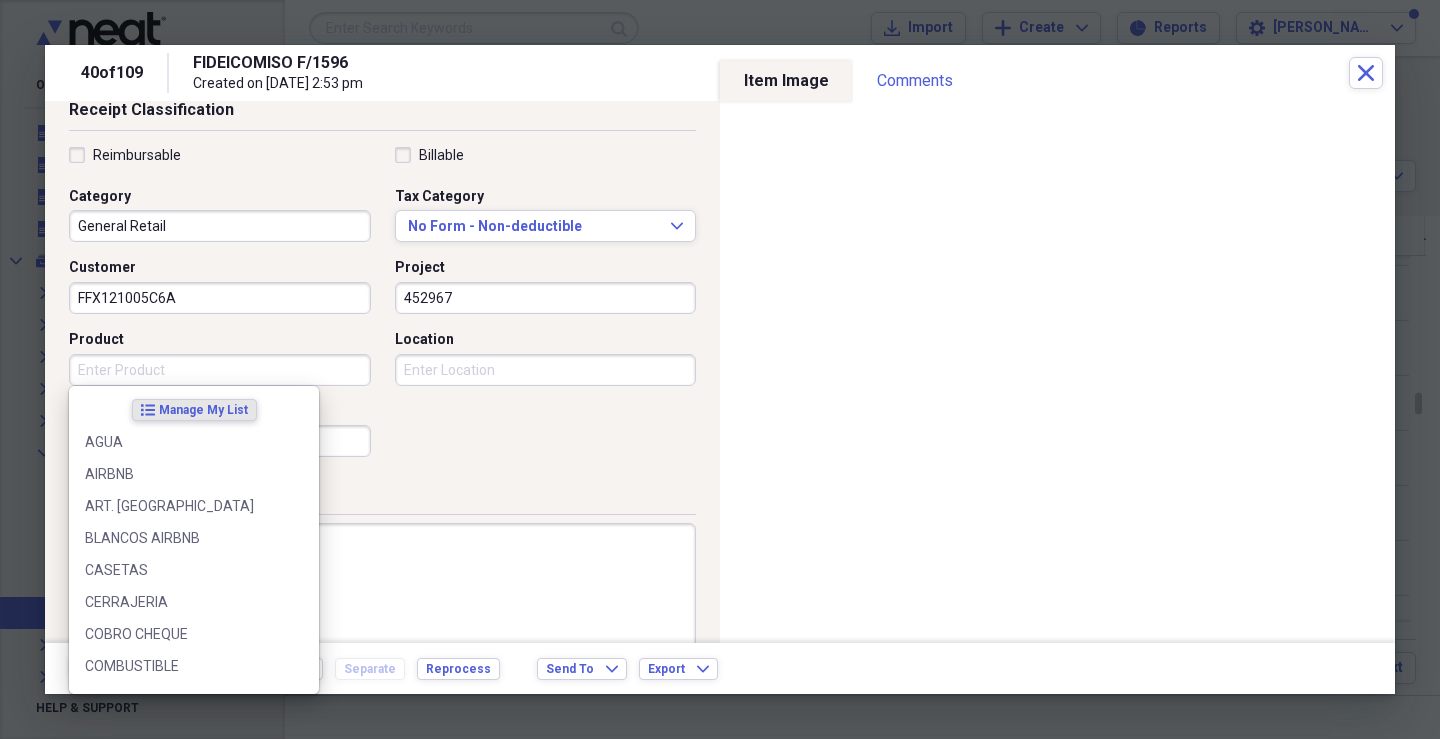 click on "Product" at bounding box center [220, 370] 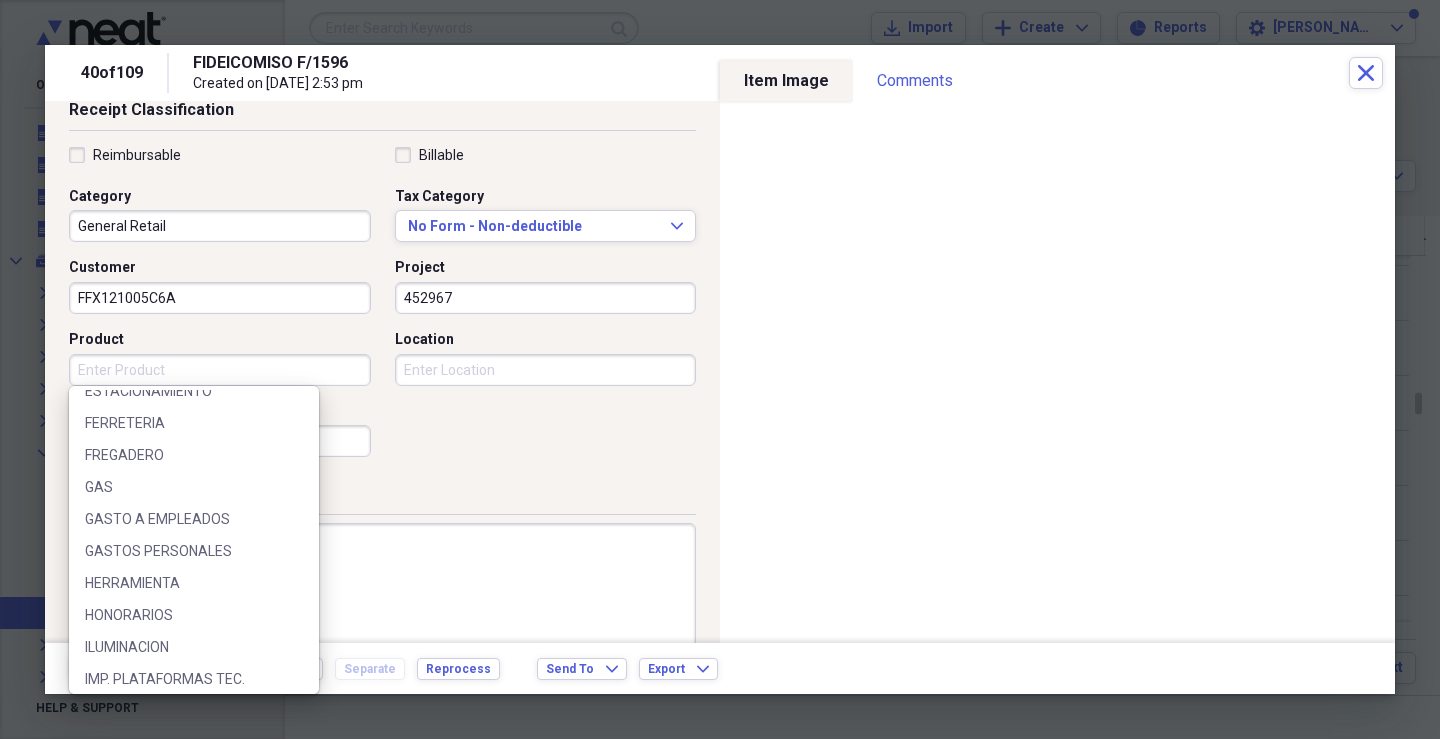 scroll, scrollTop: 585, scrollLeft: 0, axis: vertical 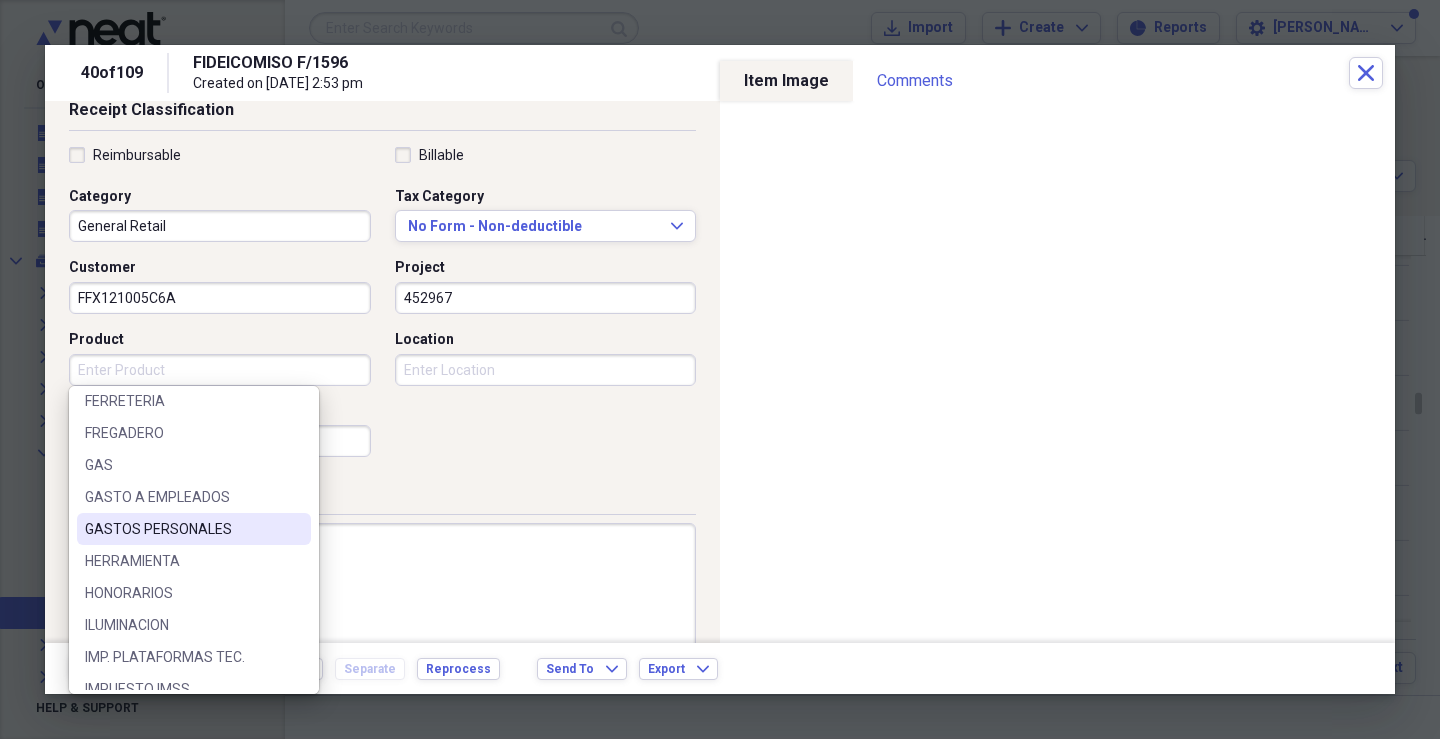 click on "GASTOS PERSONALES" at bounding box center [182, 529] 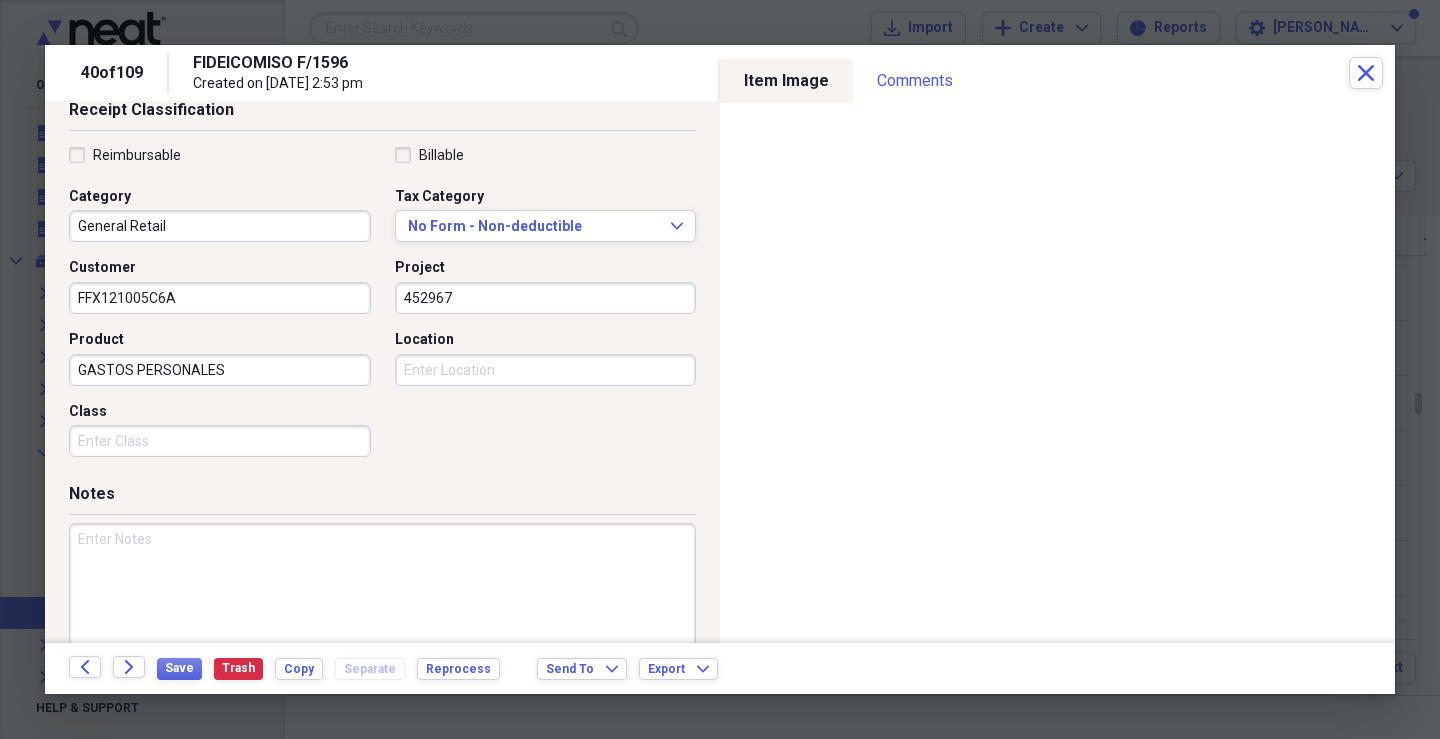 click on "Class" at bounding box center [220, 441] 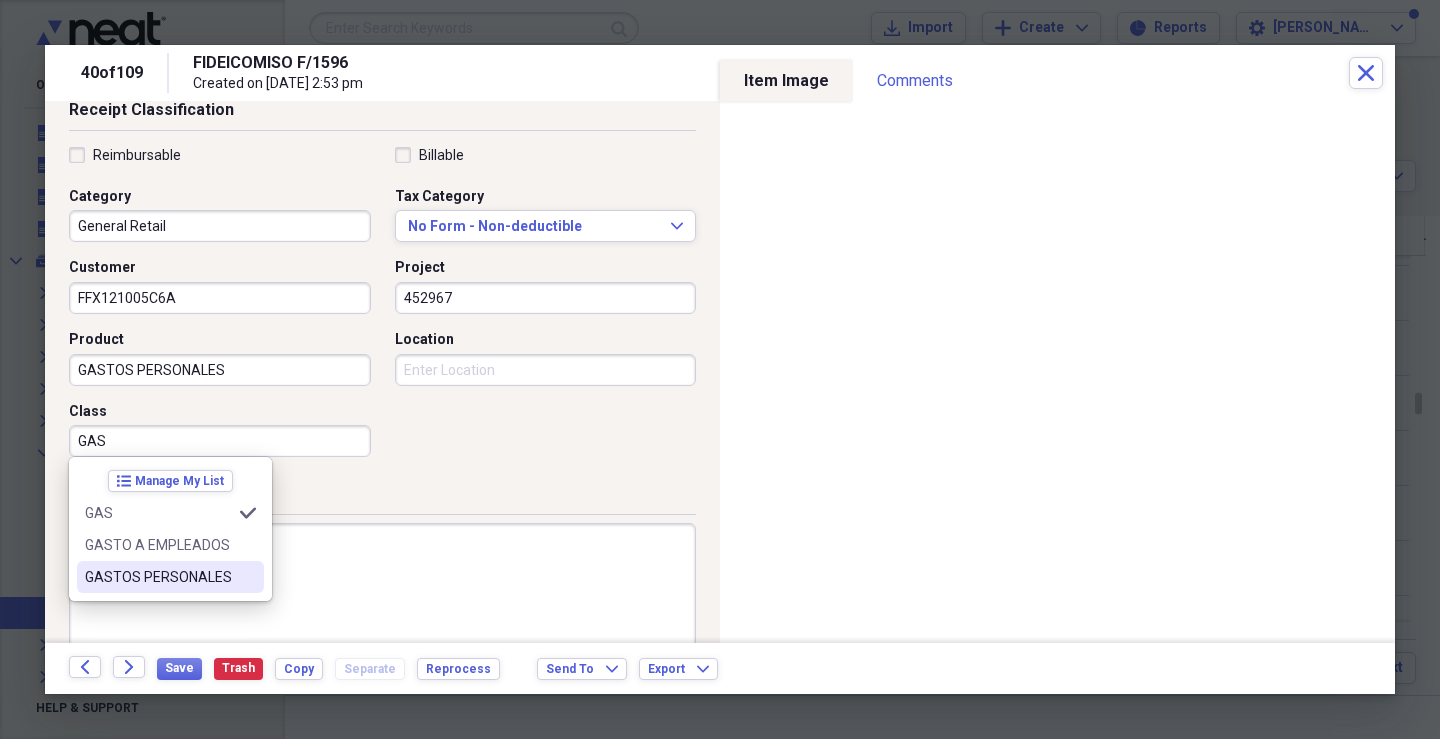 click on "GASTOS PERSONALES" at bounding box center (158, 577) 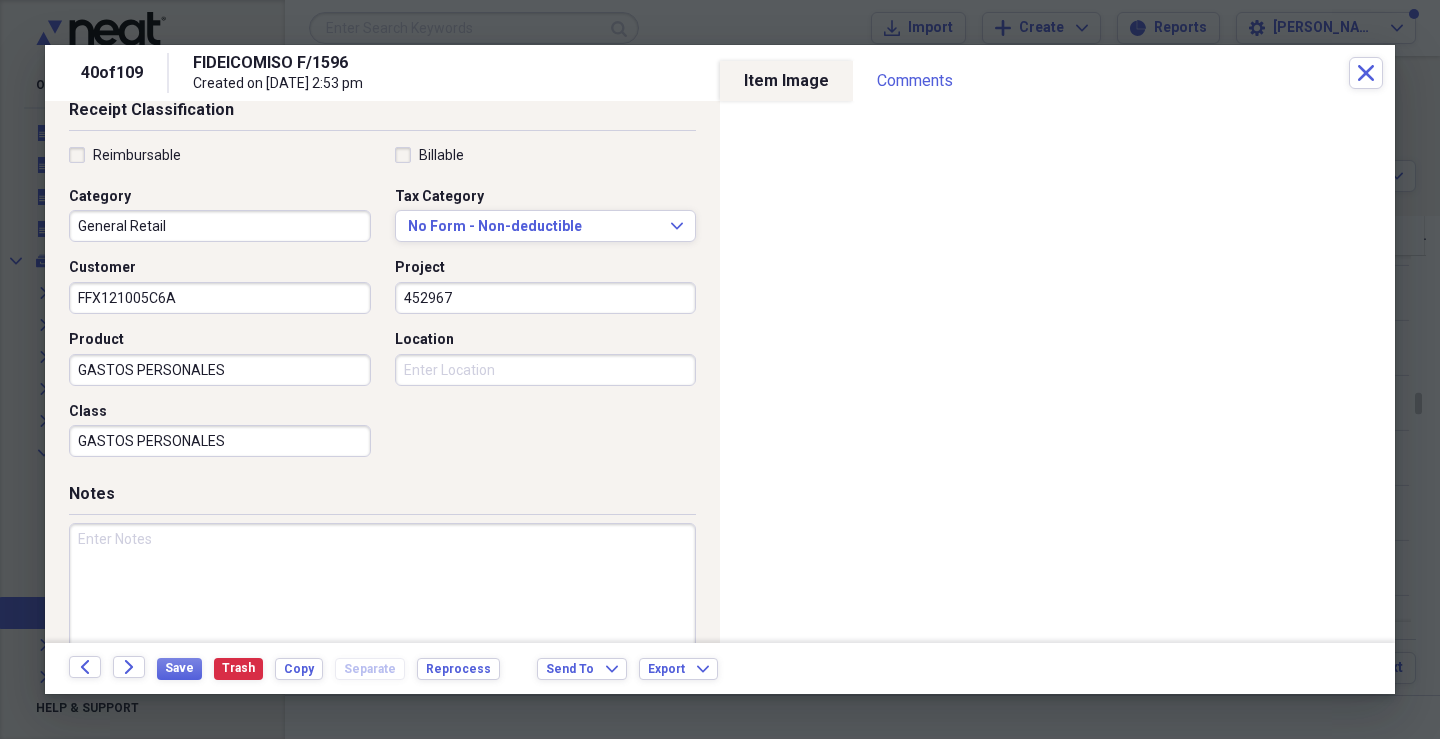 click on "Location" at bounding box center (546, 370) 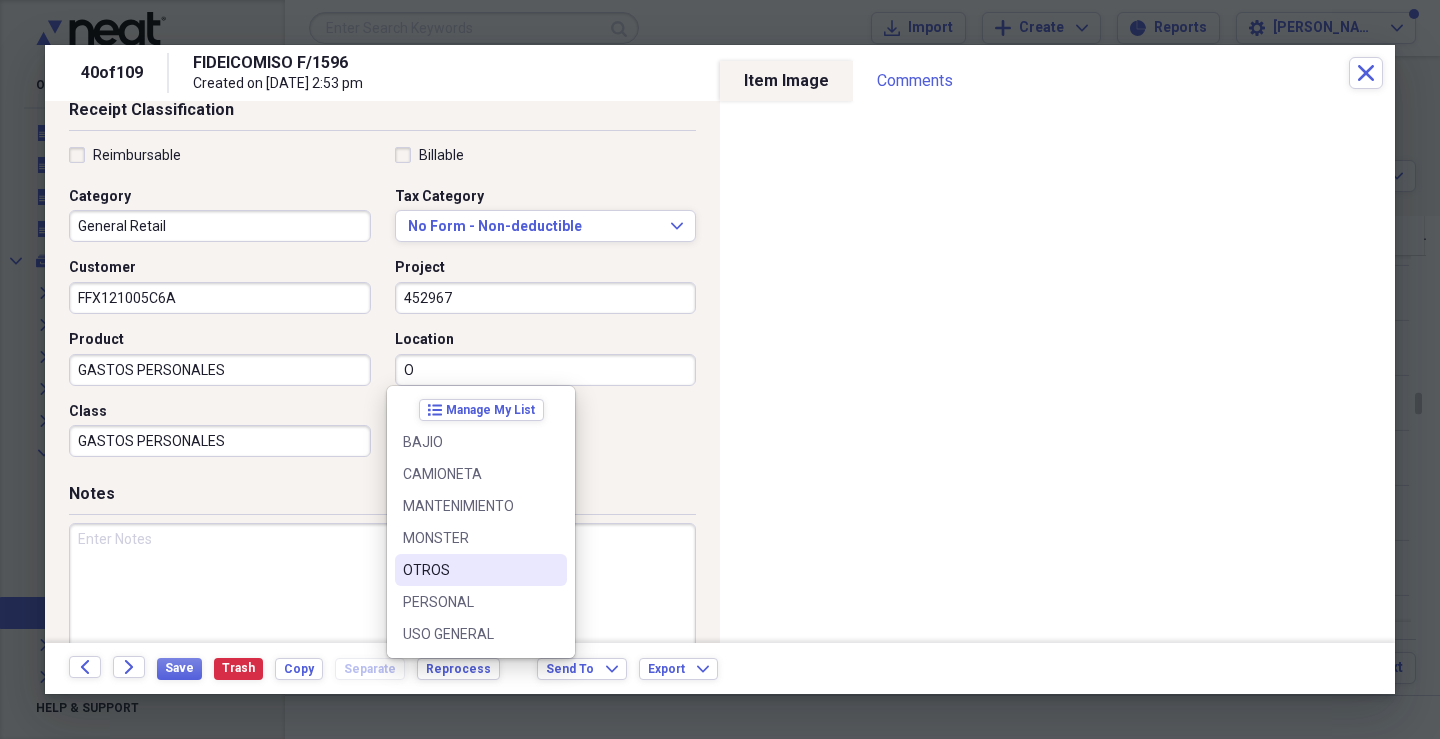 click on "OTROS" at bounding box center [469, 570] 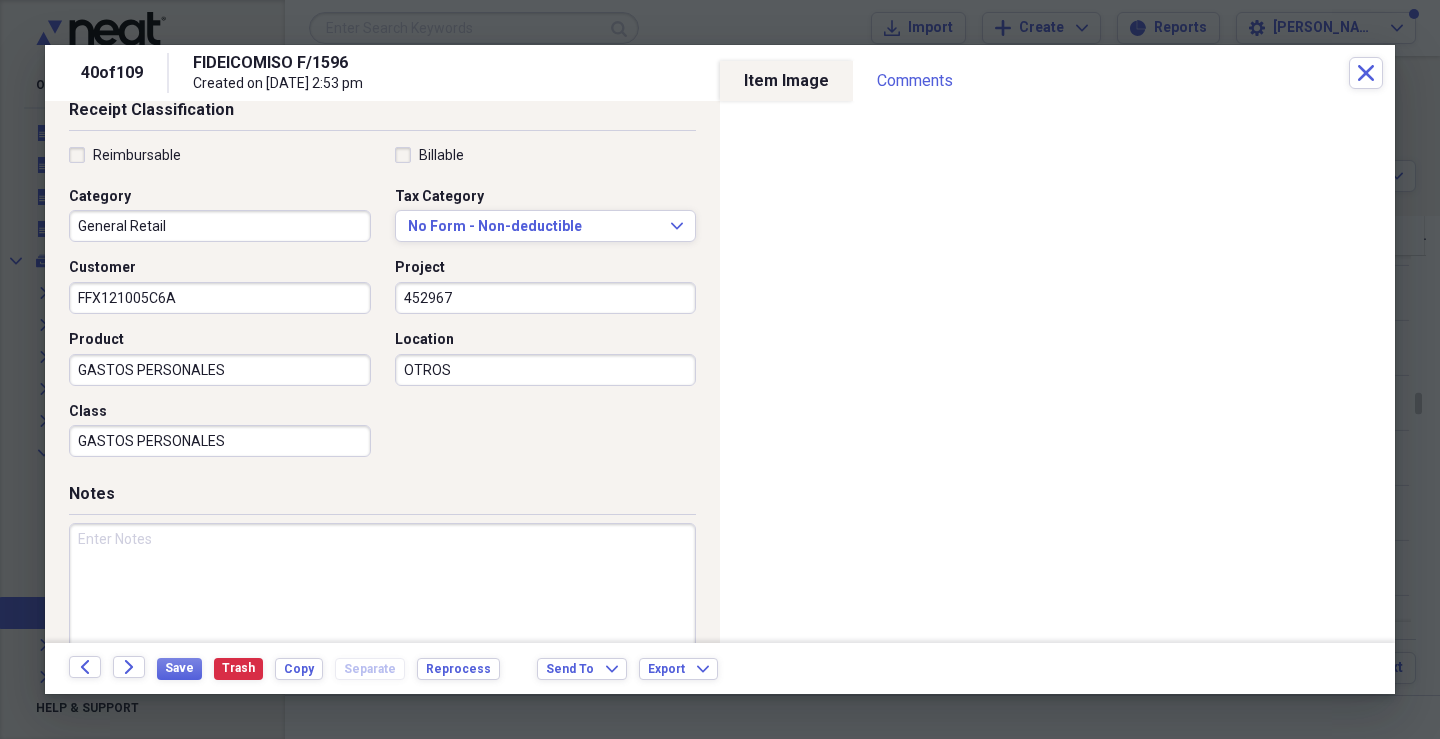 click at bounding box center (382, 588) 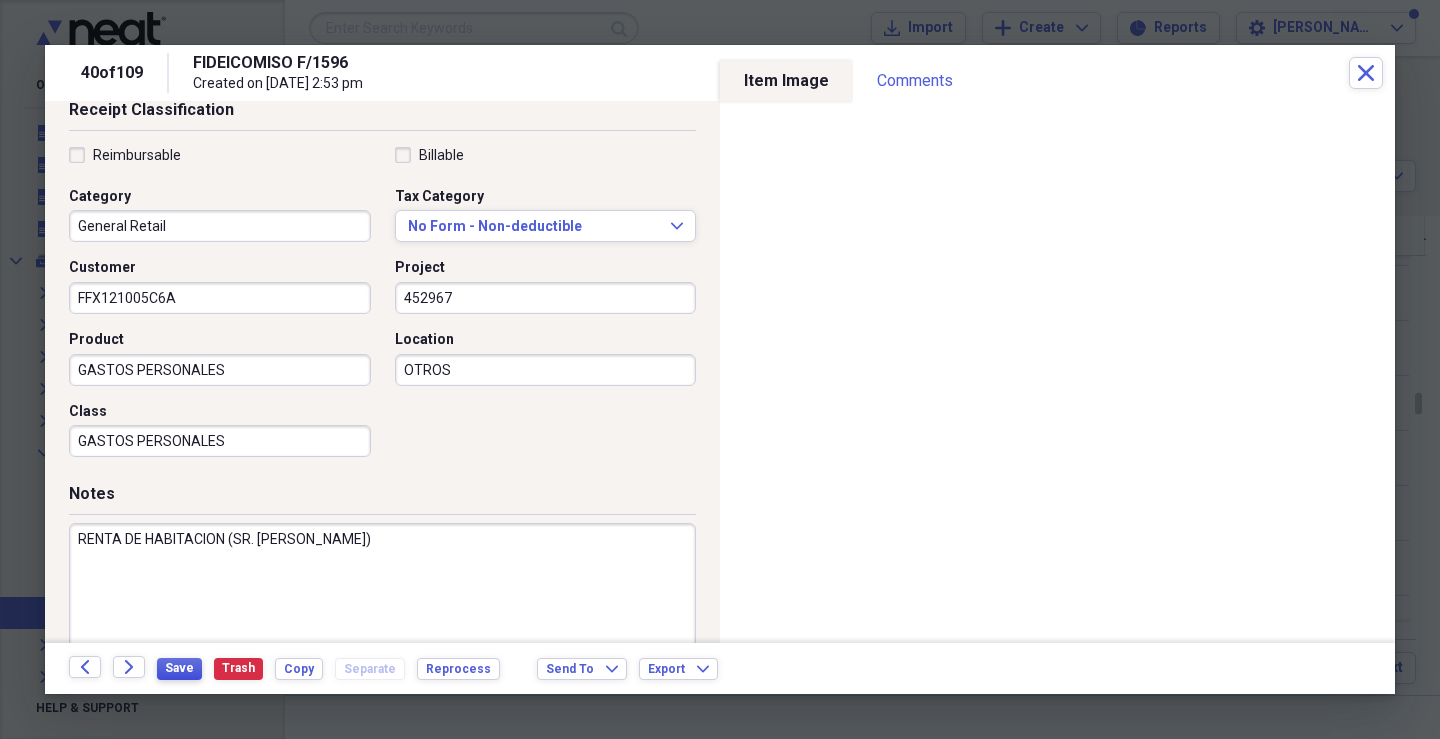 type on "RENTA DE HABITACION (SR. [PERSON_NAME])" 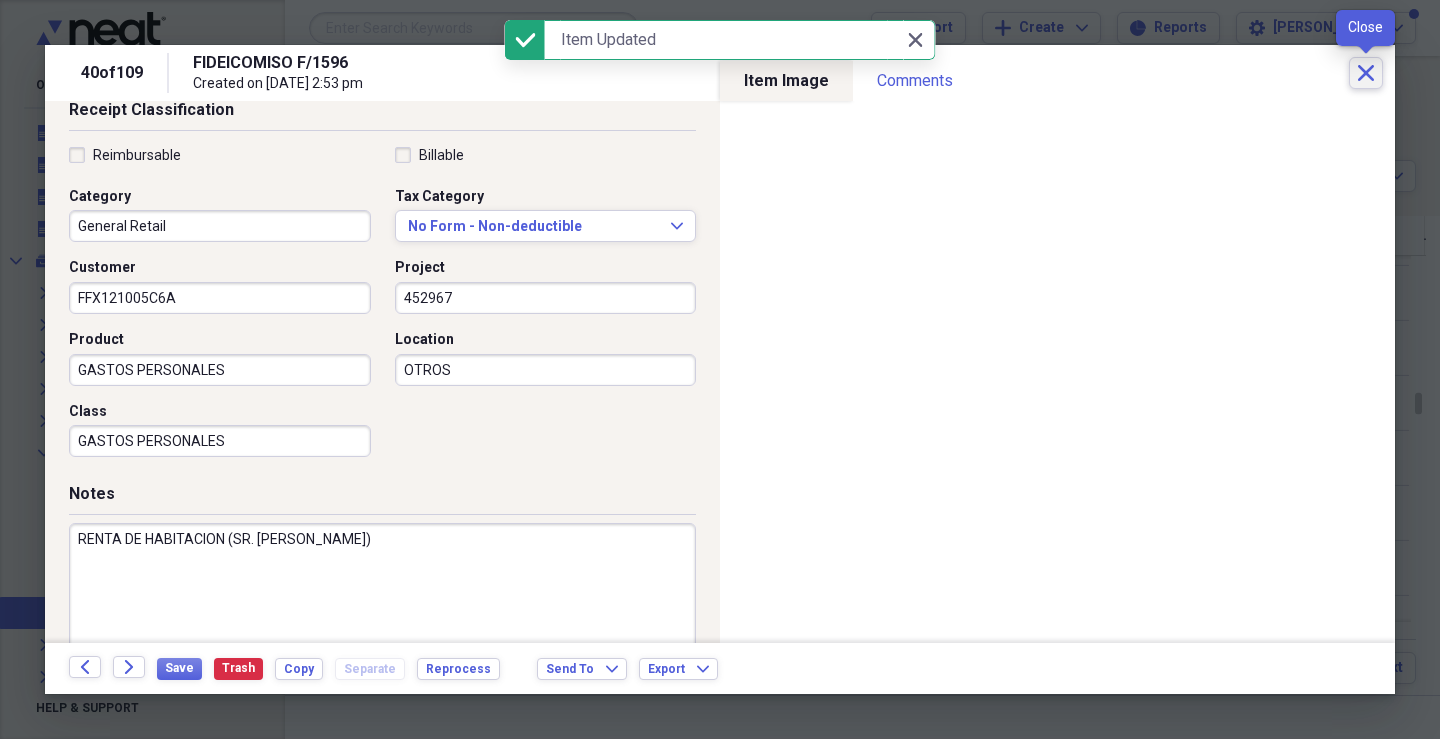 click on "Close" 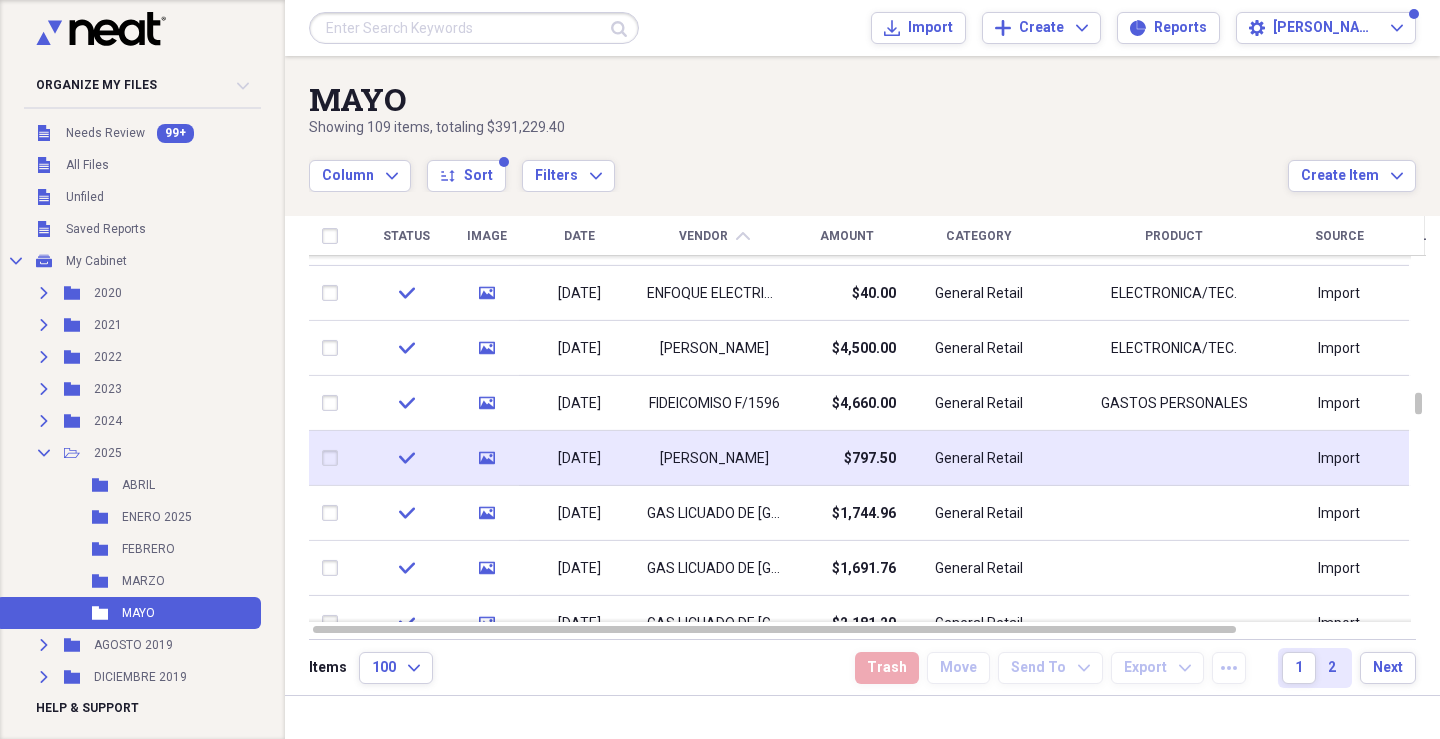 click on "$797.50" at bounding box center [846, 458] 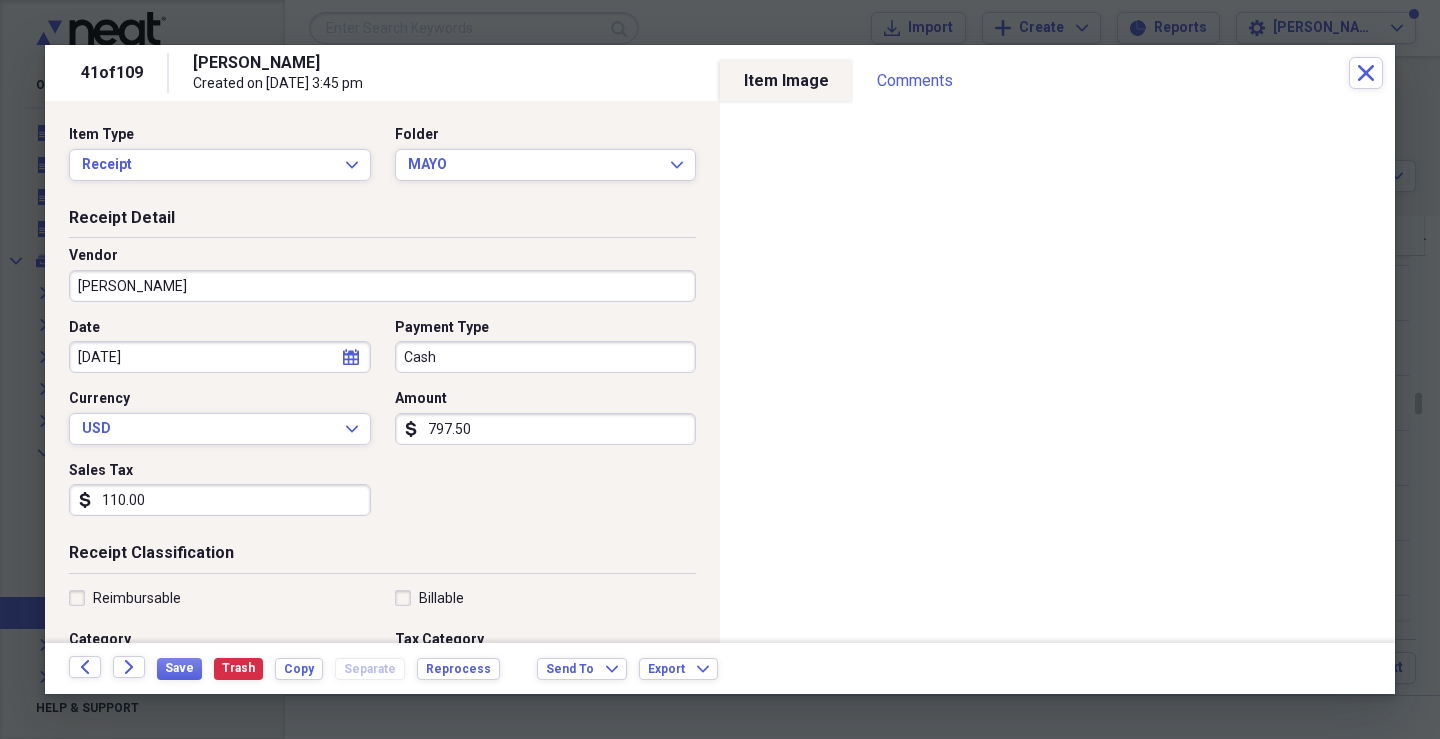click on "Cash" at bounding box center (546, 357) 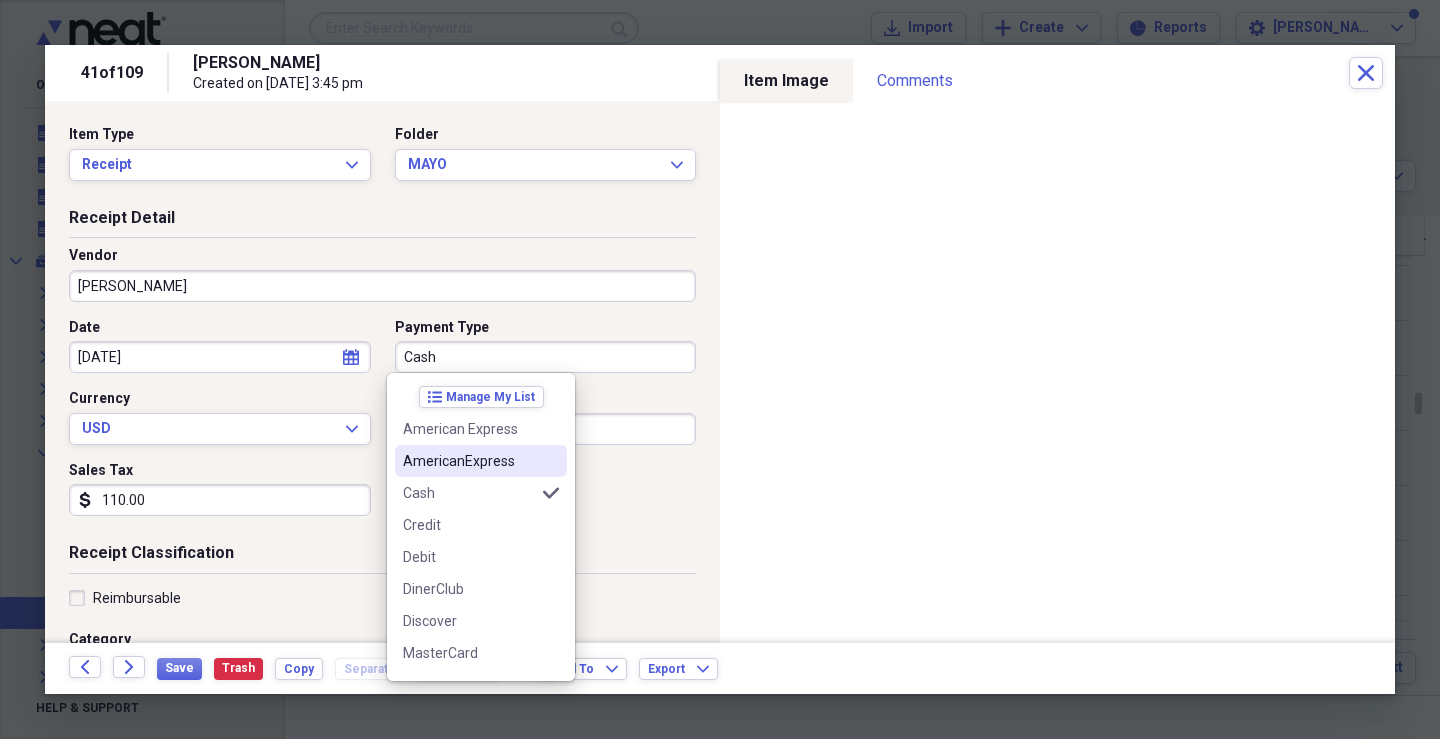 scroll, scrollTop: 124, scrollLeft: 0, axis: vertical 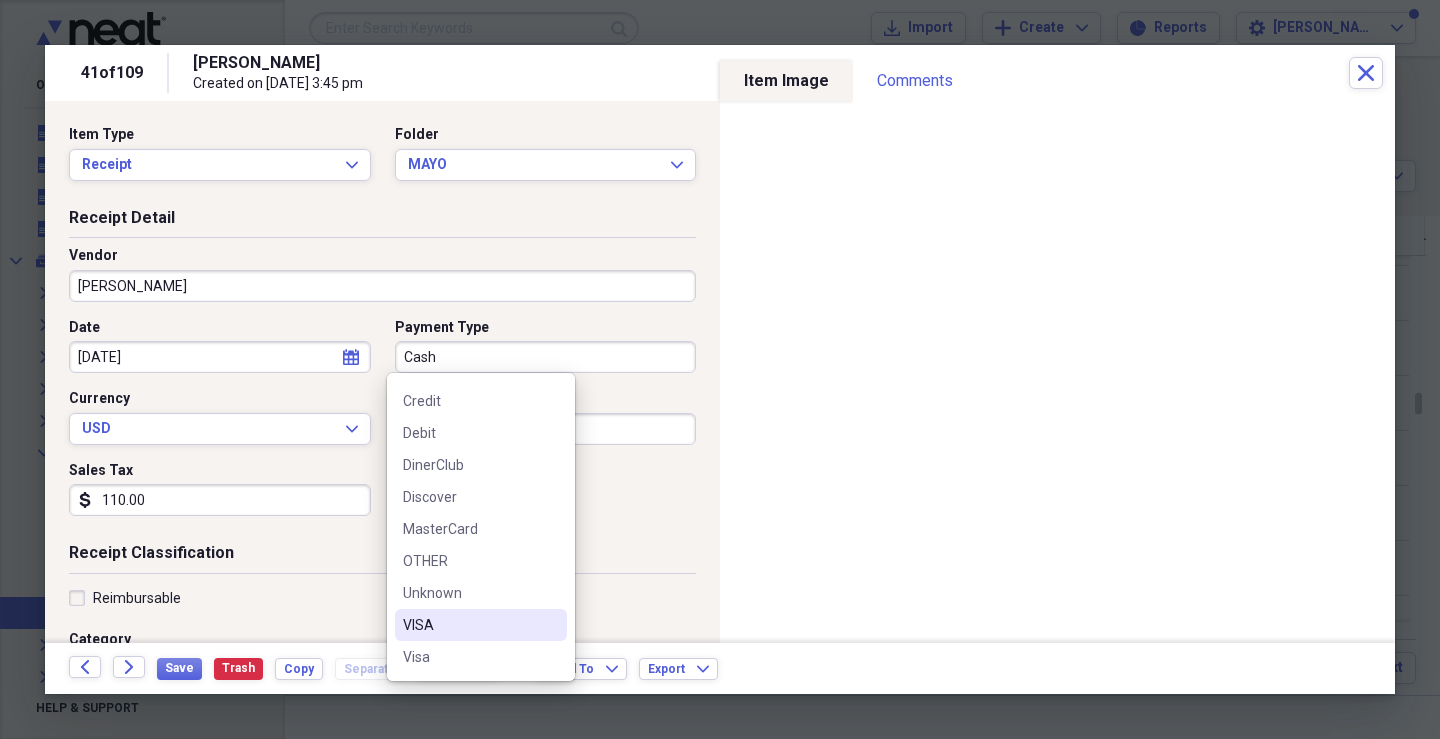 click on "VISA" at bounding box center [481, 625] 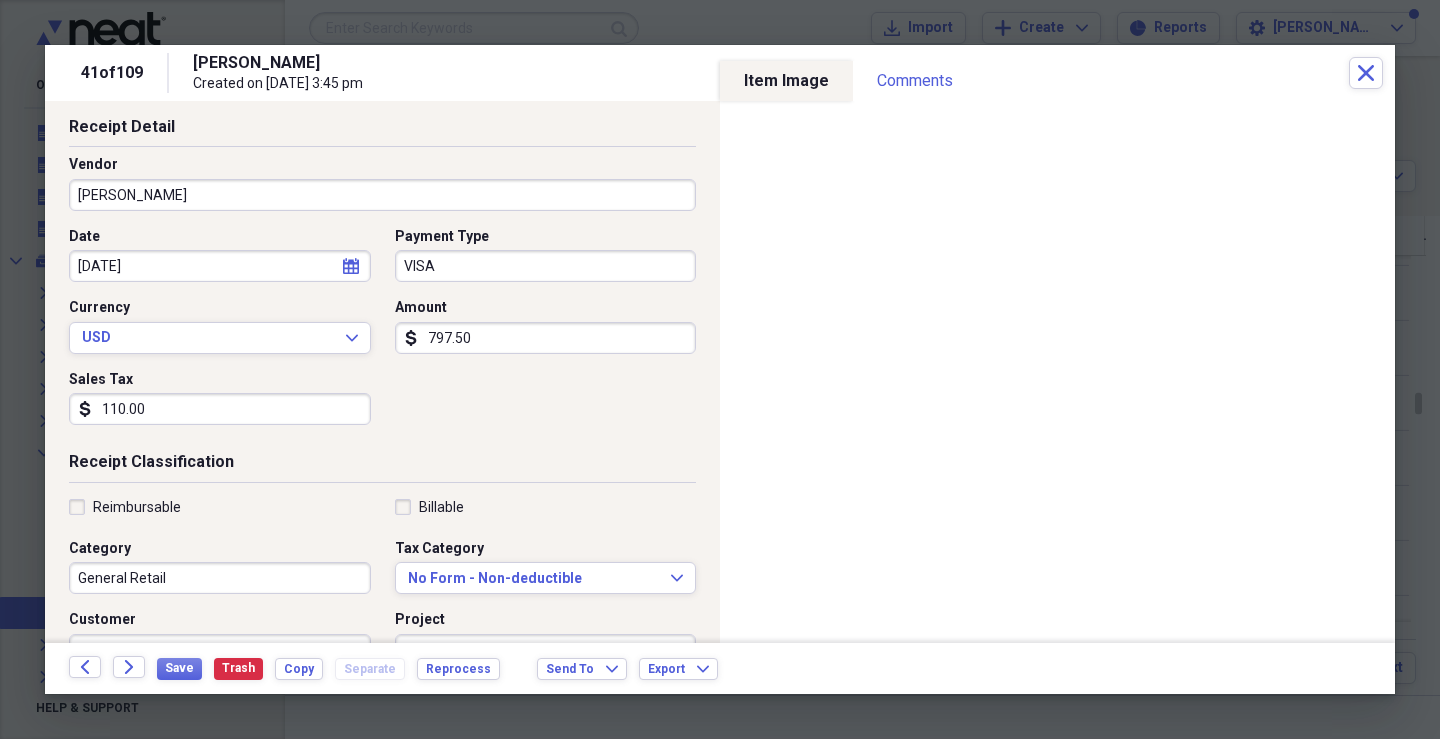 scroll, scrollTop: 119, scrollLeft: 0, axis: vertical 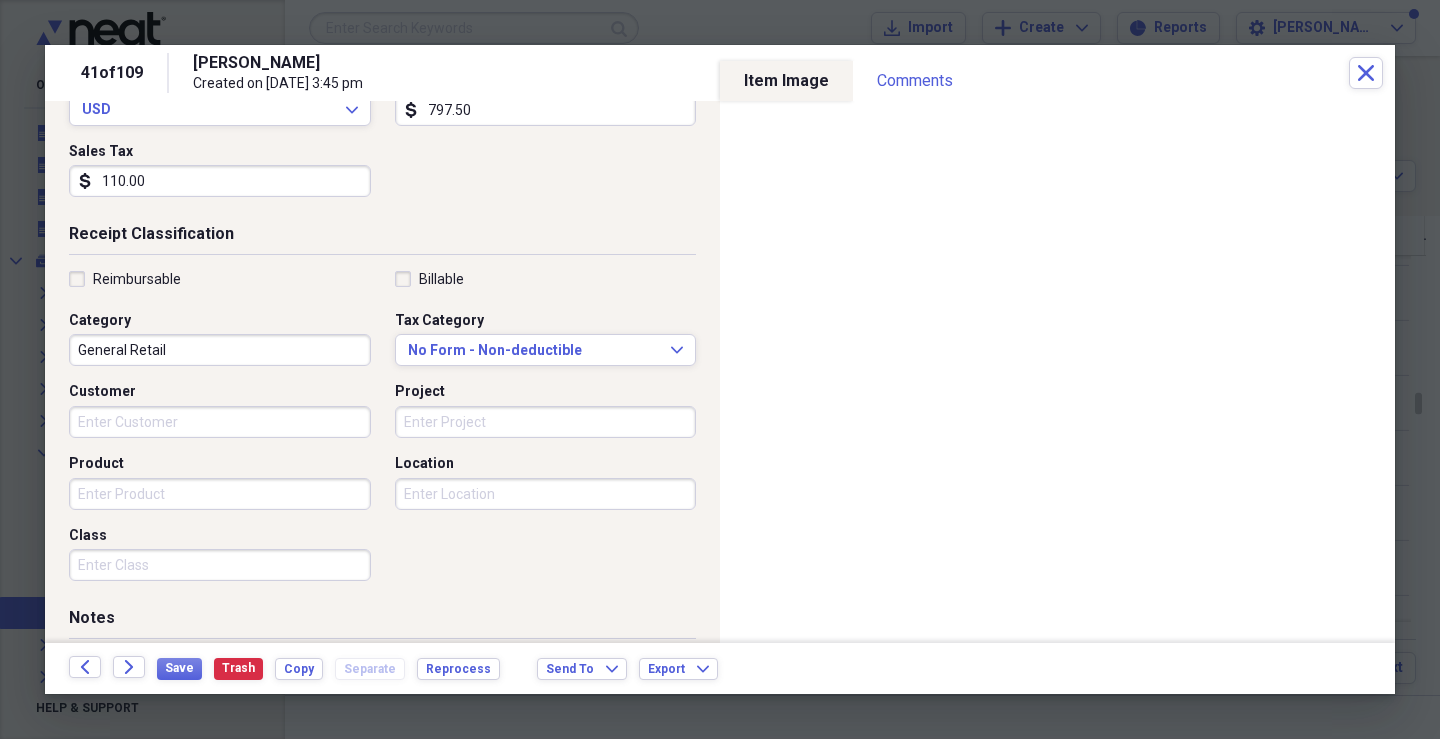 click on "Customer" at bounding box center (220, 422) 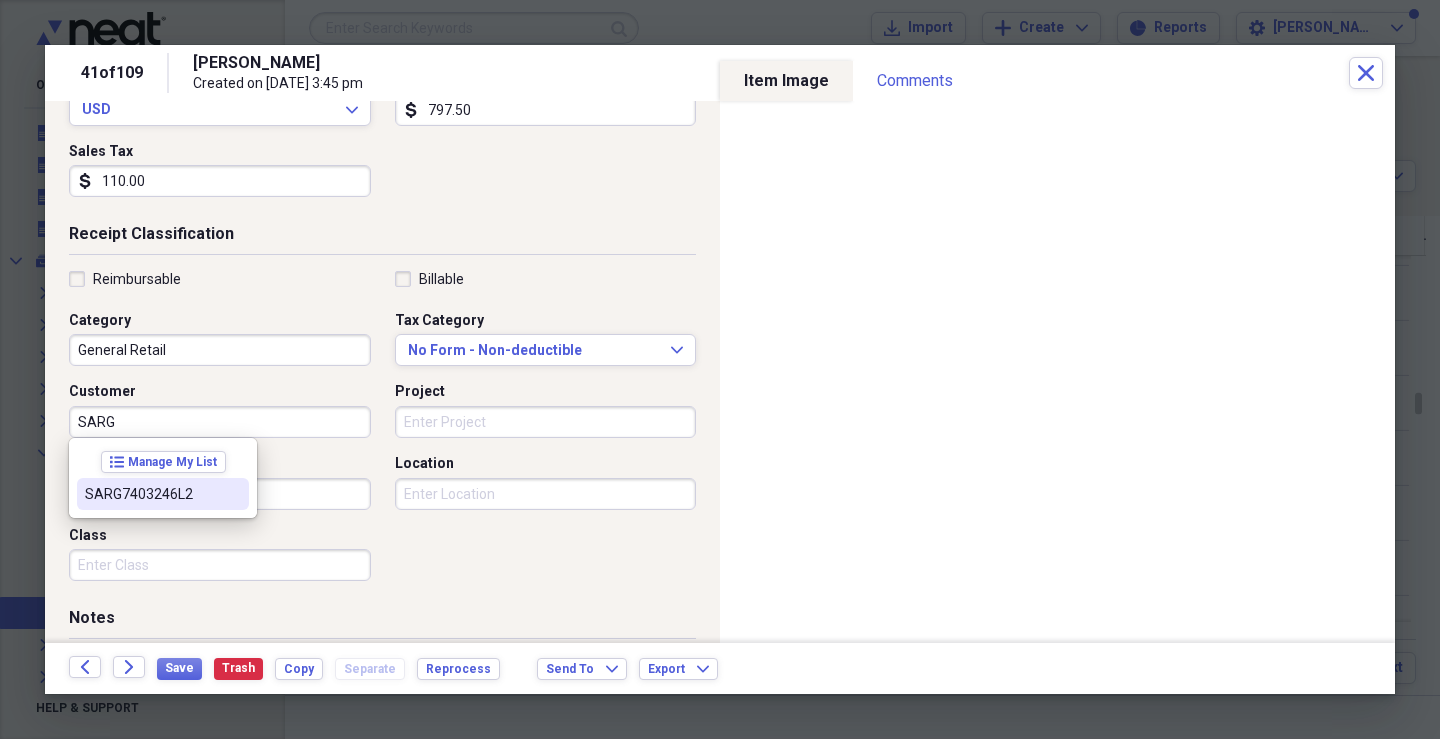 click on "SARG7403246L2" at bounding box center (163, 494) 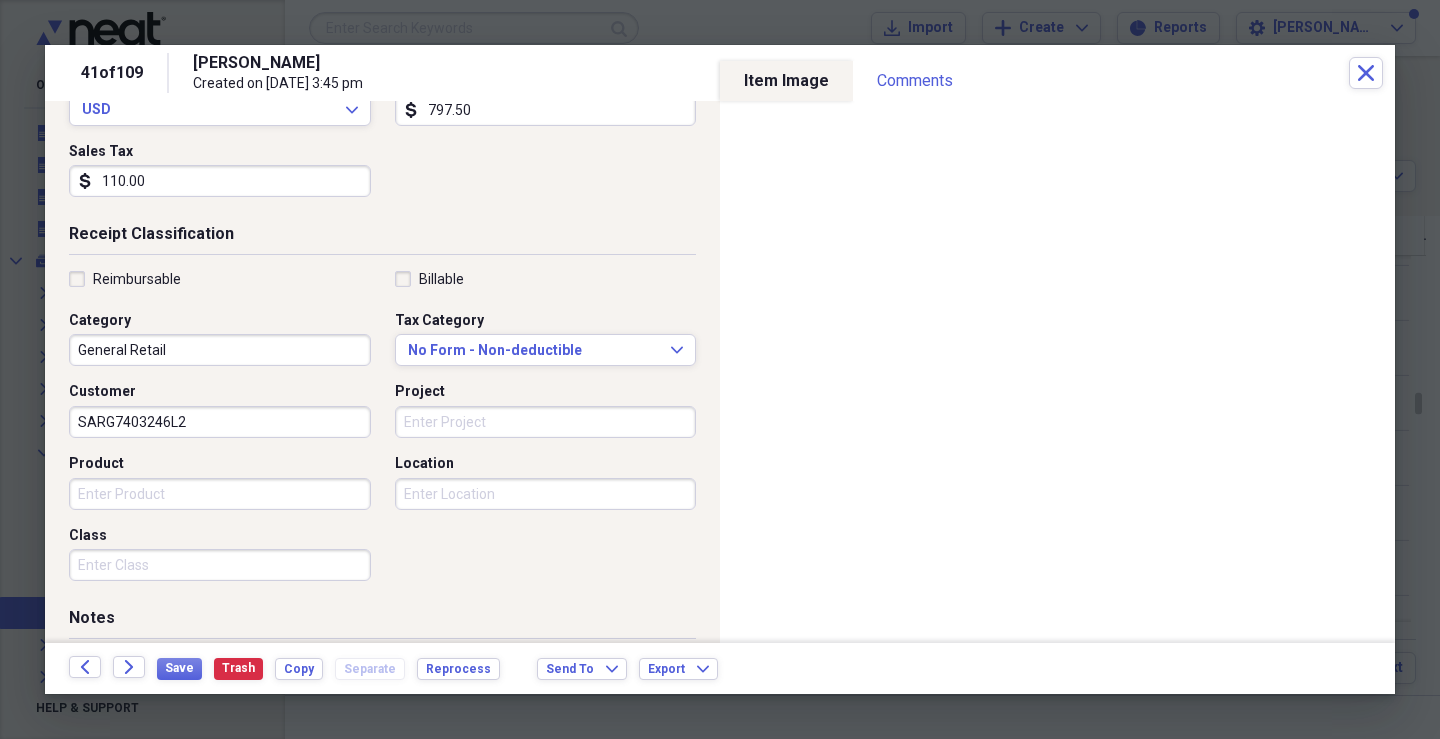 click on "Project" at bounding box center (546, 422) 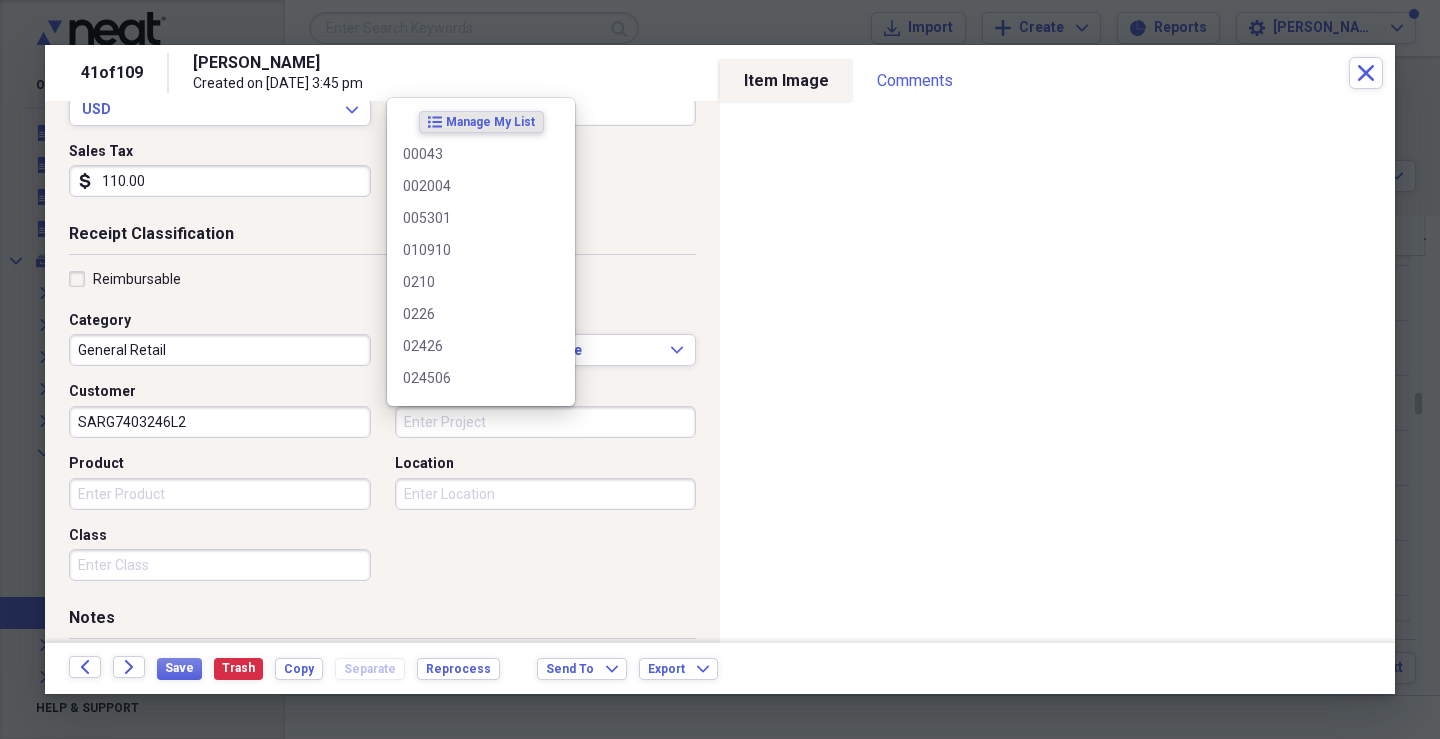 click on "Project" at bounding box center (546, 422) 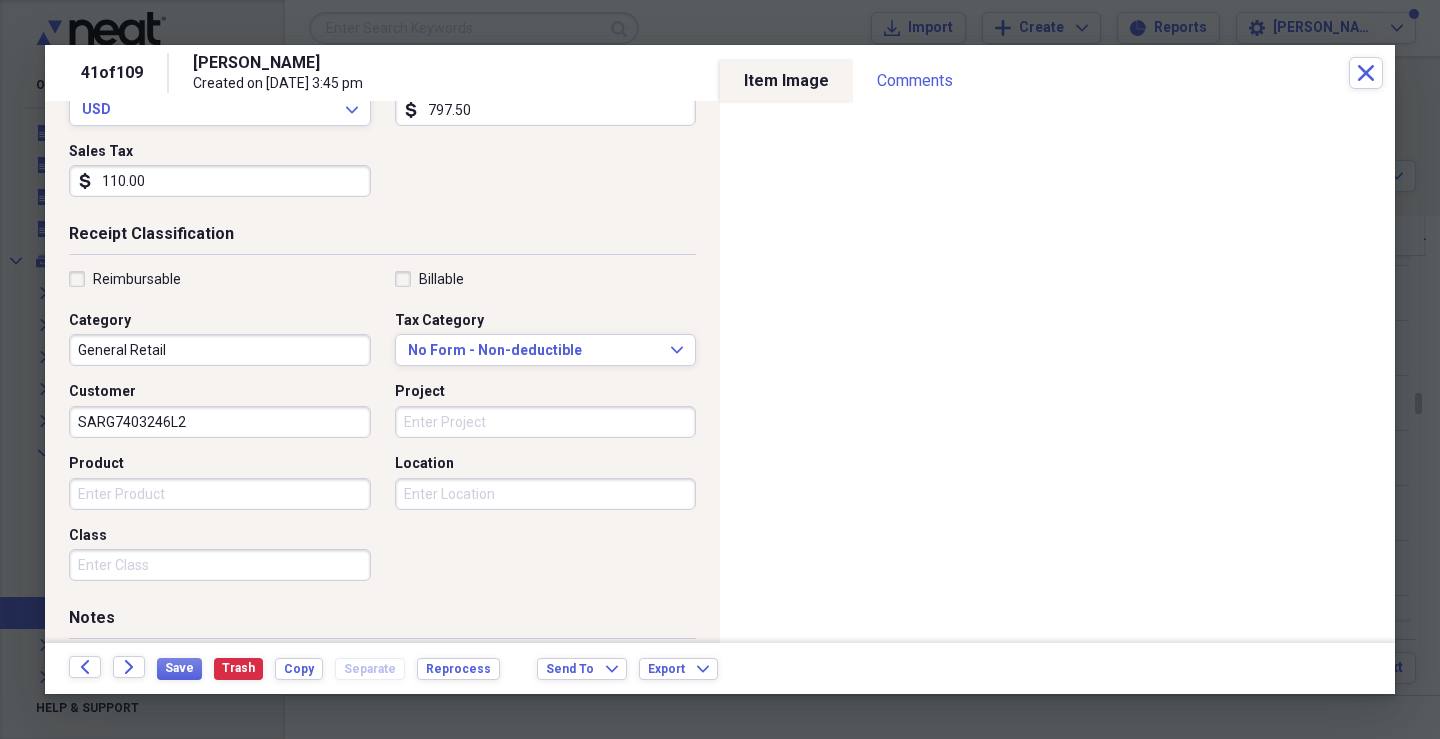 click on "Project" at bounding box center (546, 422) 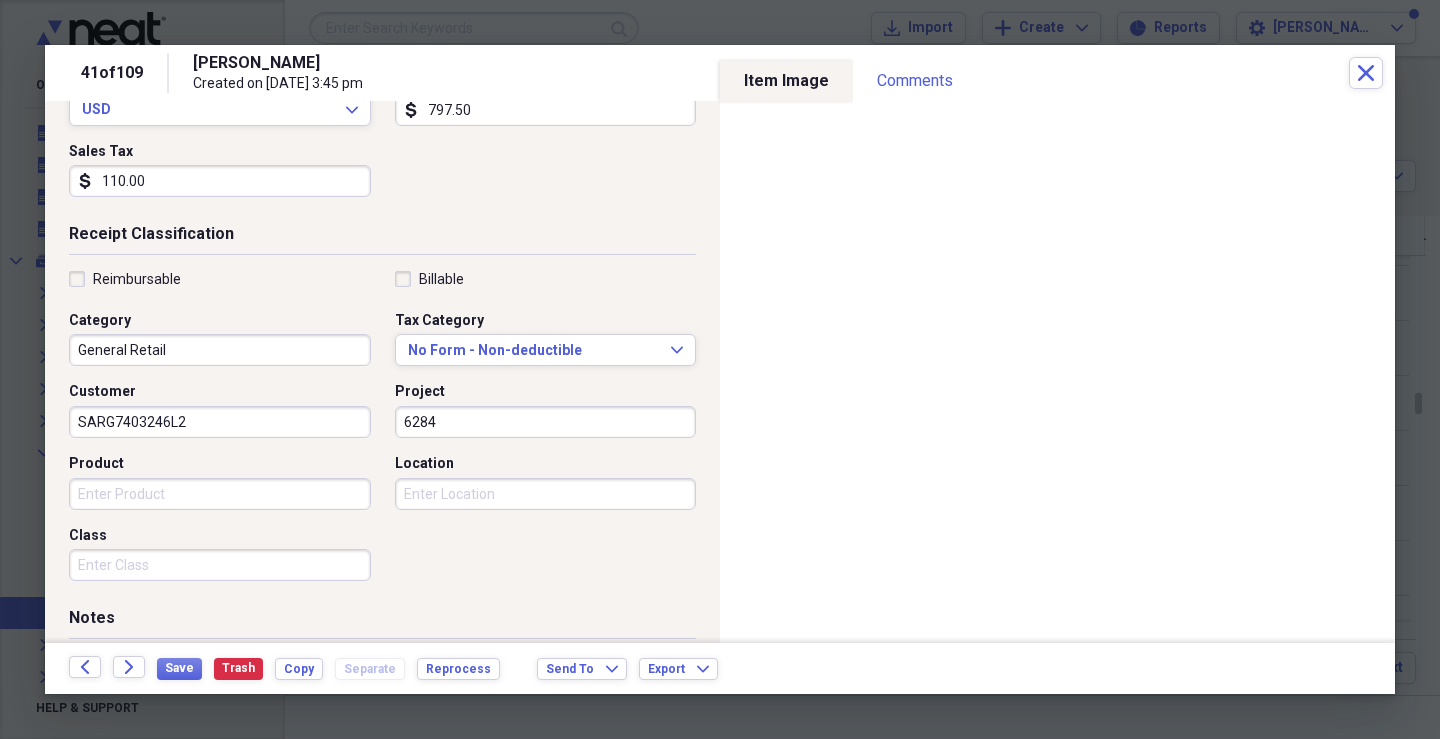 type on "6284" 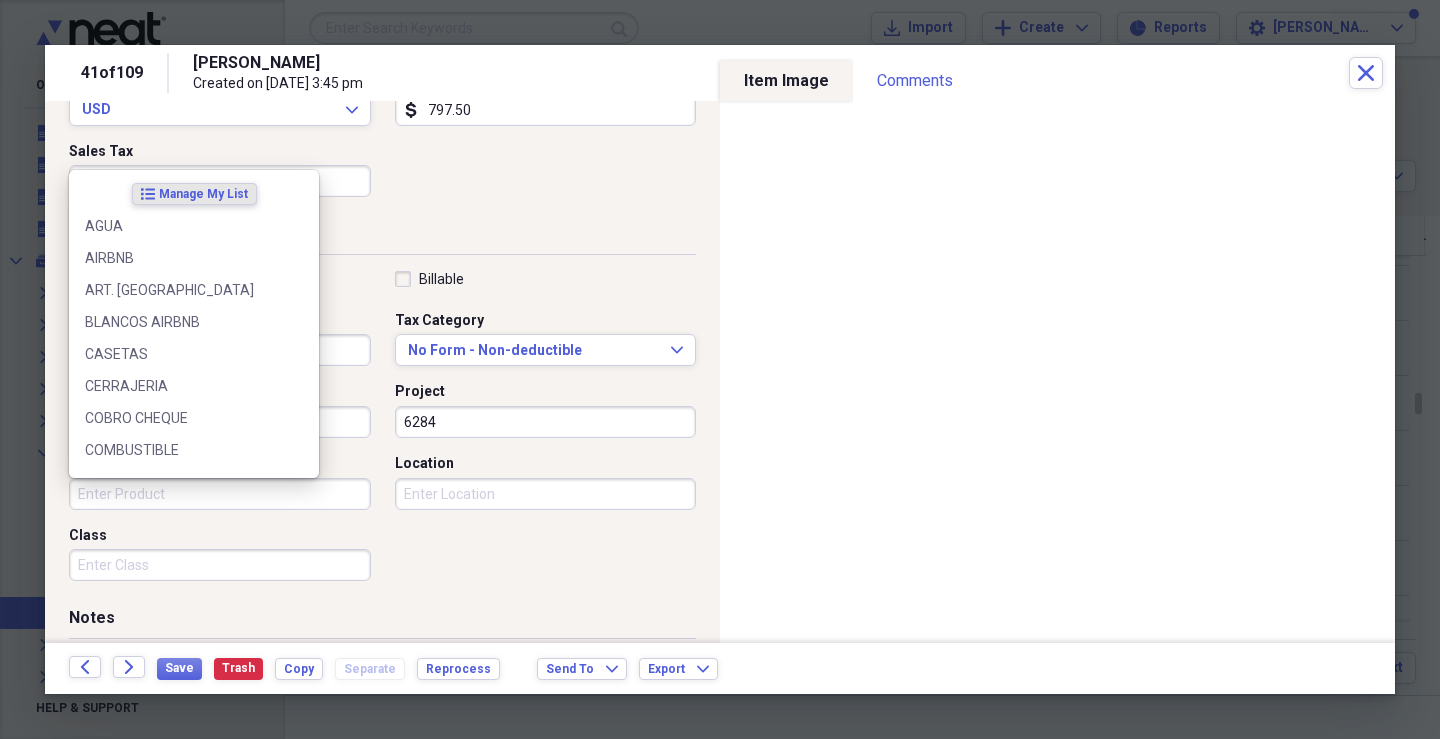 click on "Product" at bounding box center [220, 494] 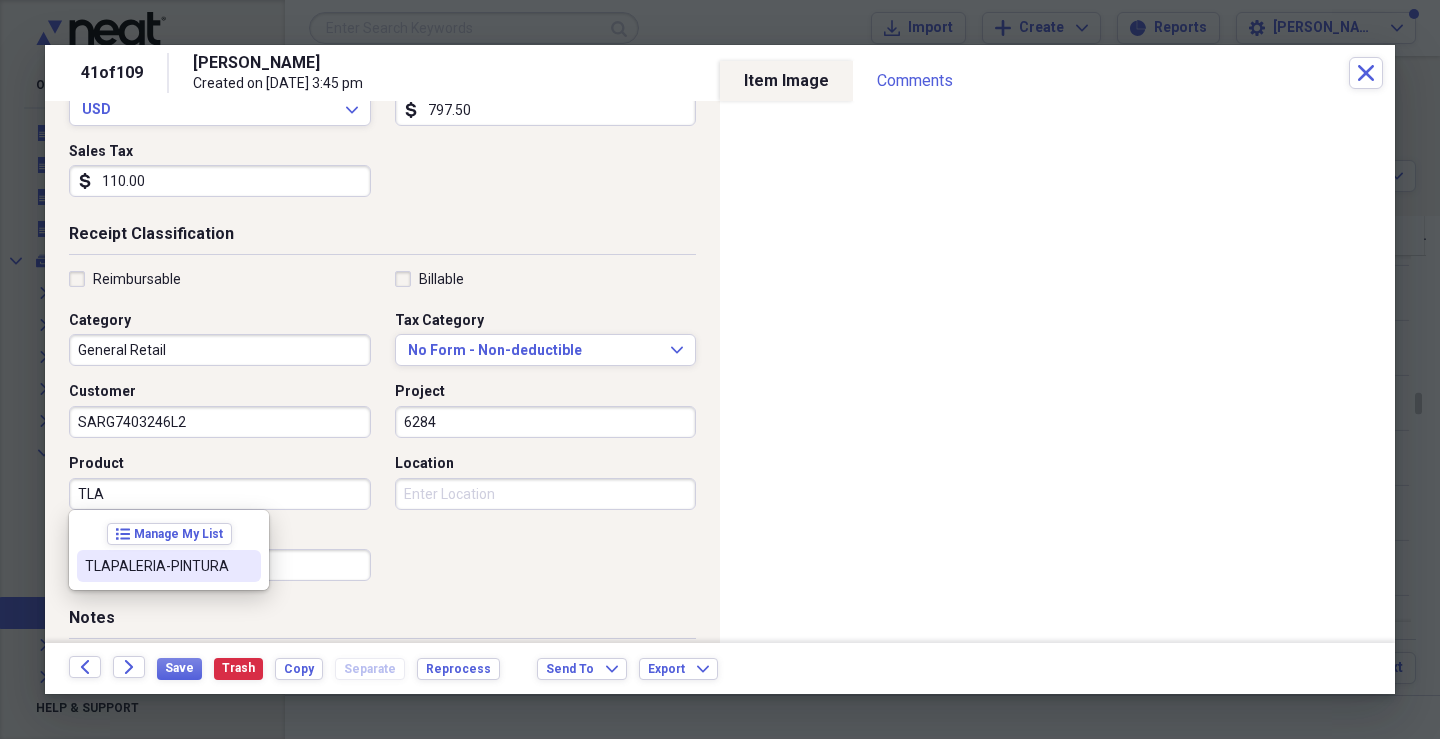 click on "TLAPALERIA-PINTURA" at bounding box center (169, 566) 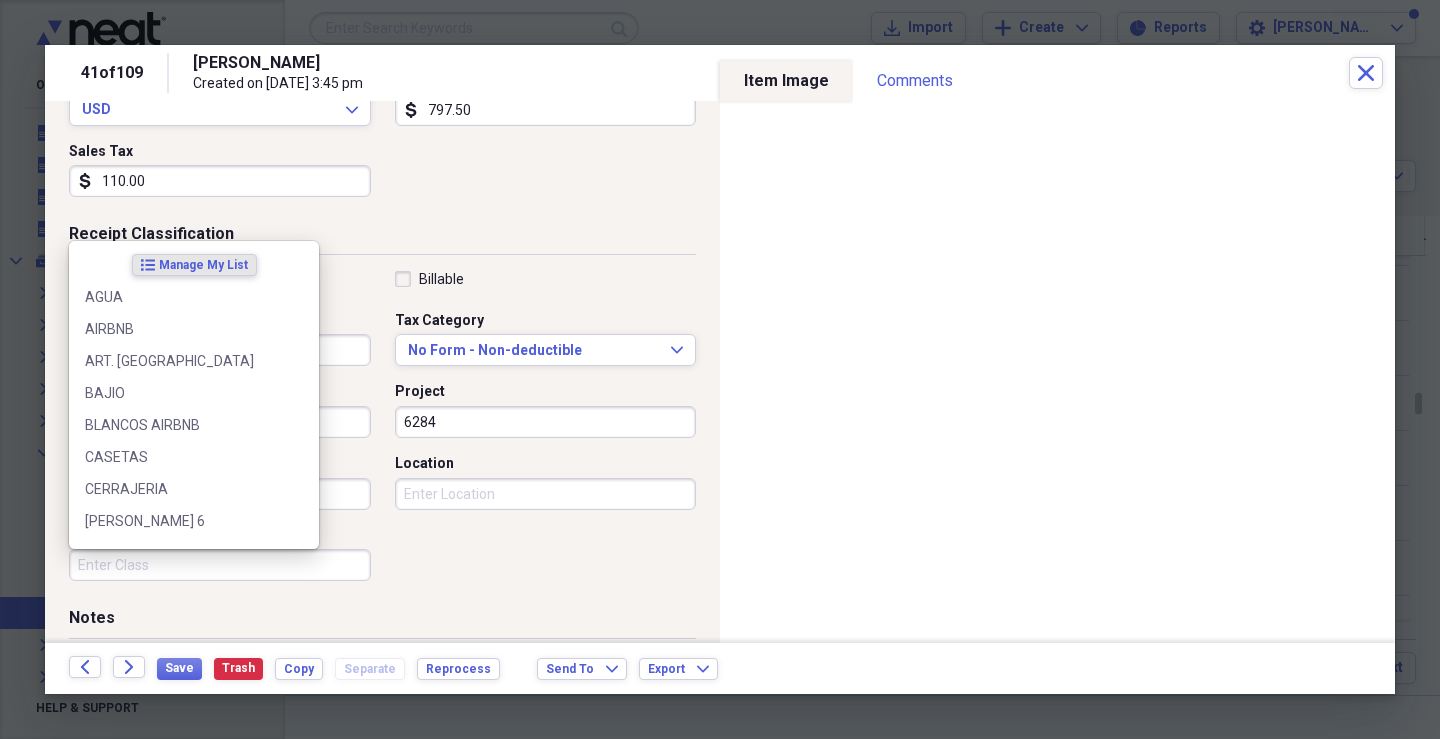 click on "Class" at bounding box center [220, 565] 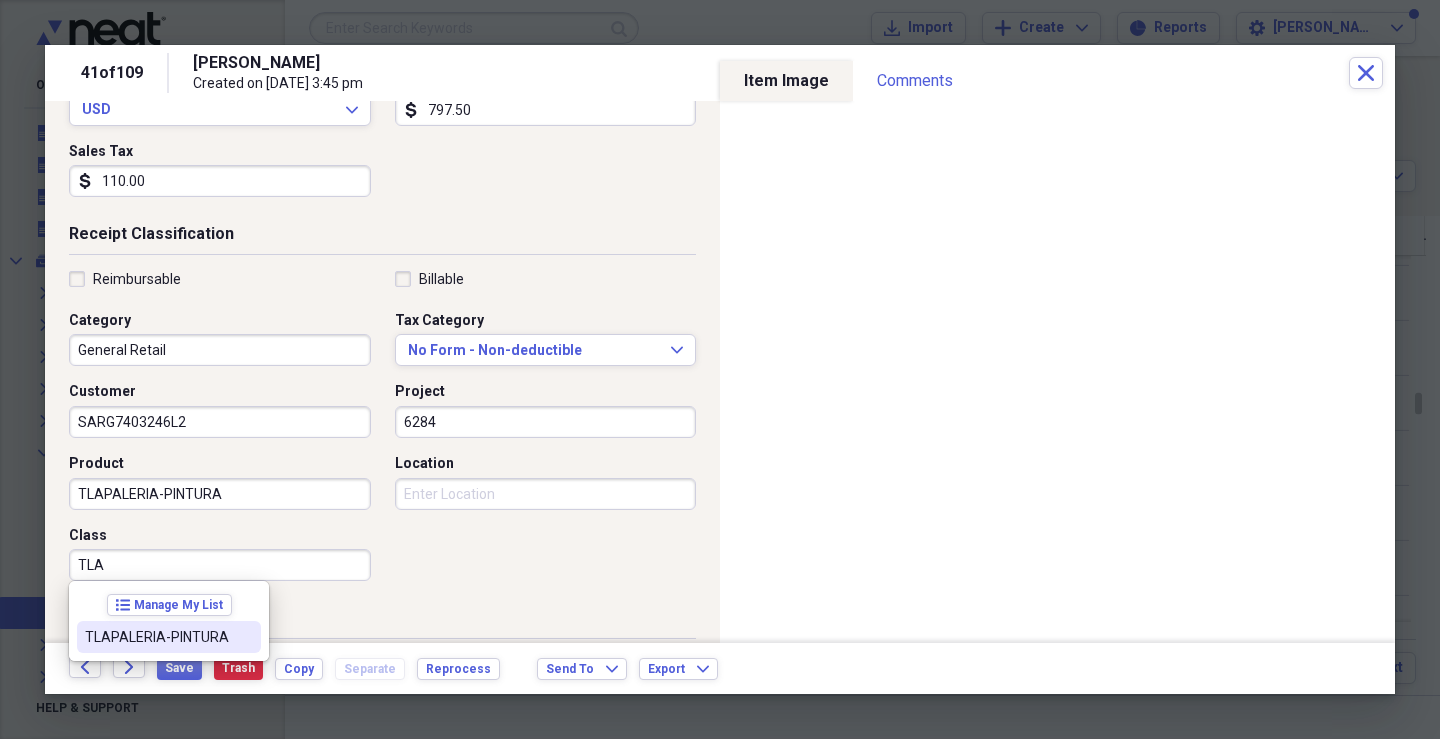 drag, startPoint x: 147, startPoint y: 628, endPoint x: 315, endPoint y: 539, distance: 190.11838 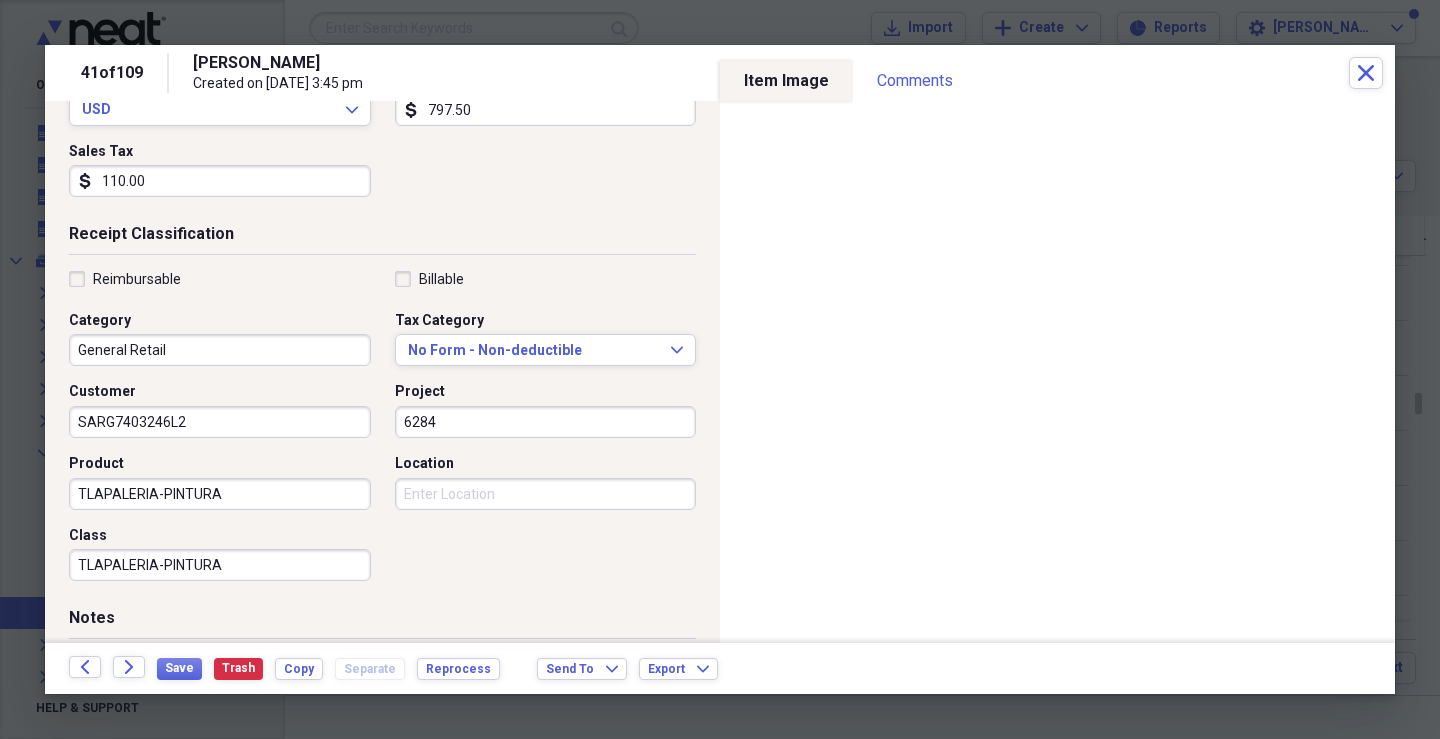 click on "Location" at bounding box center [546, 494] 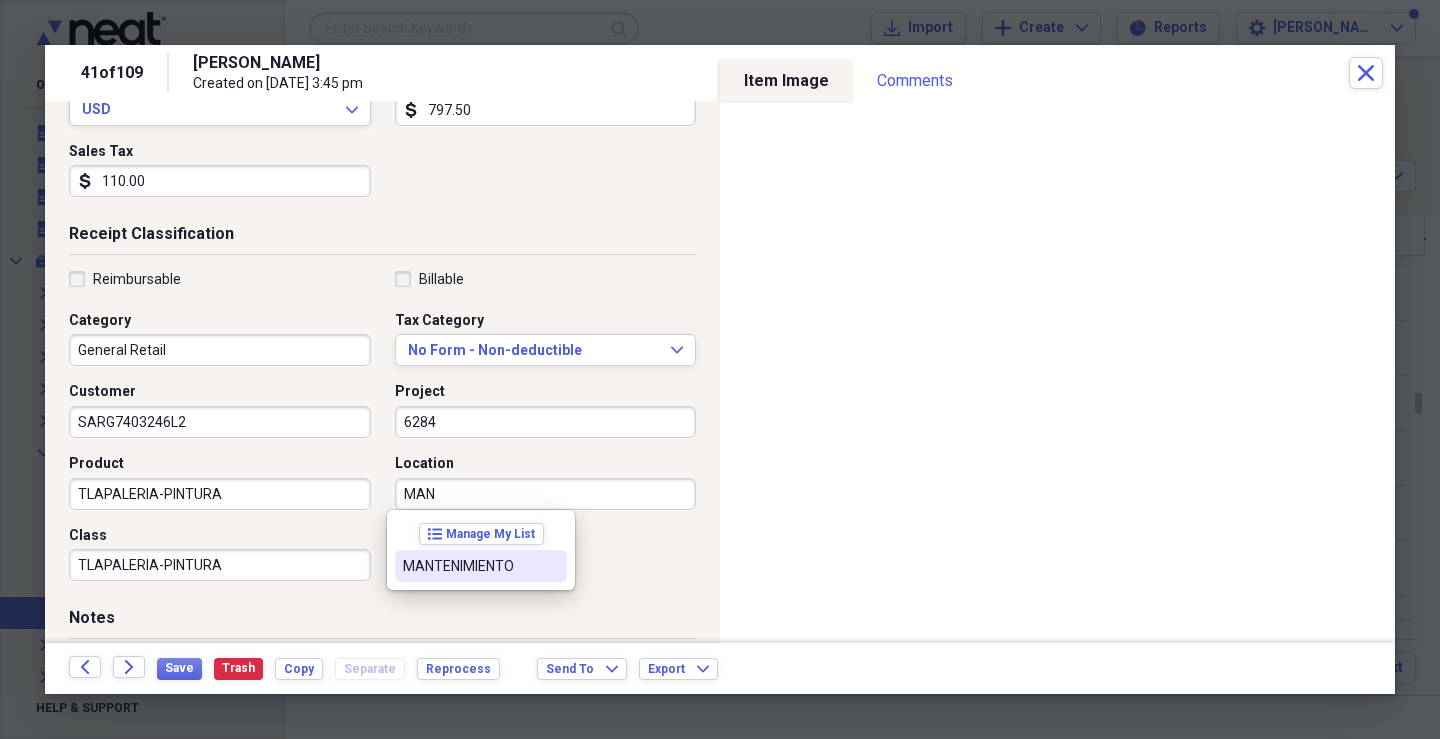 click on "MANTENIMIENTO" at bounding box center [481, 566] 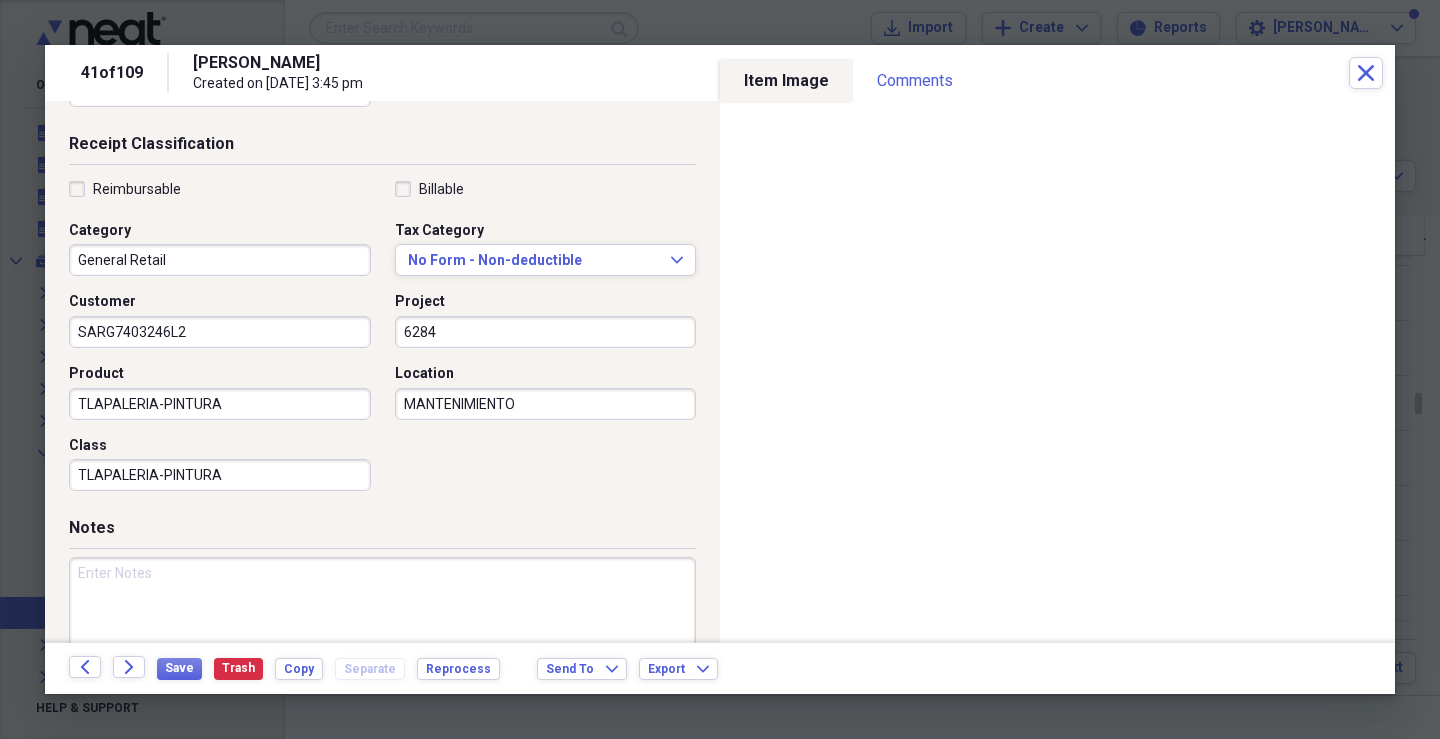 scroll, scrollTop: 479, scrollLeft: 0, axis: vertical 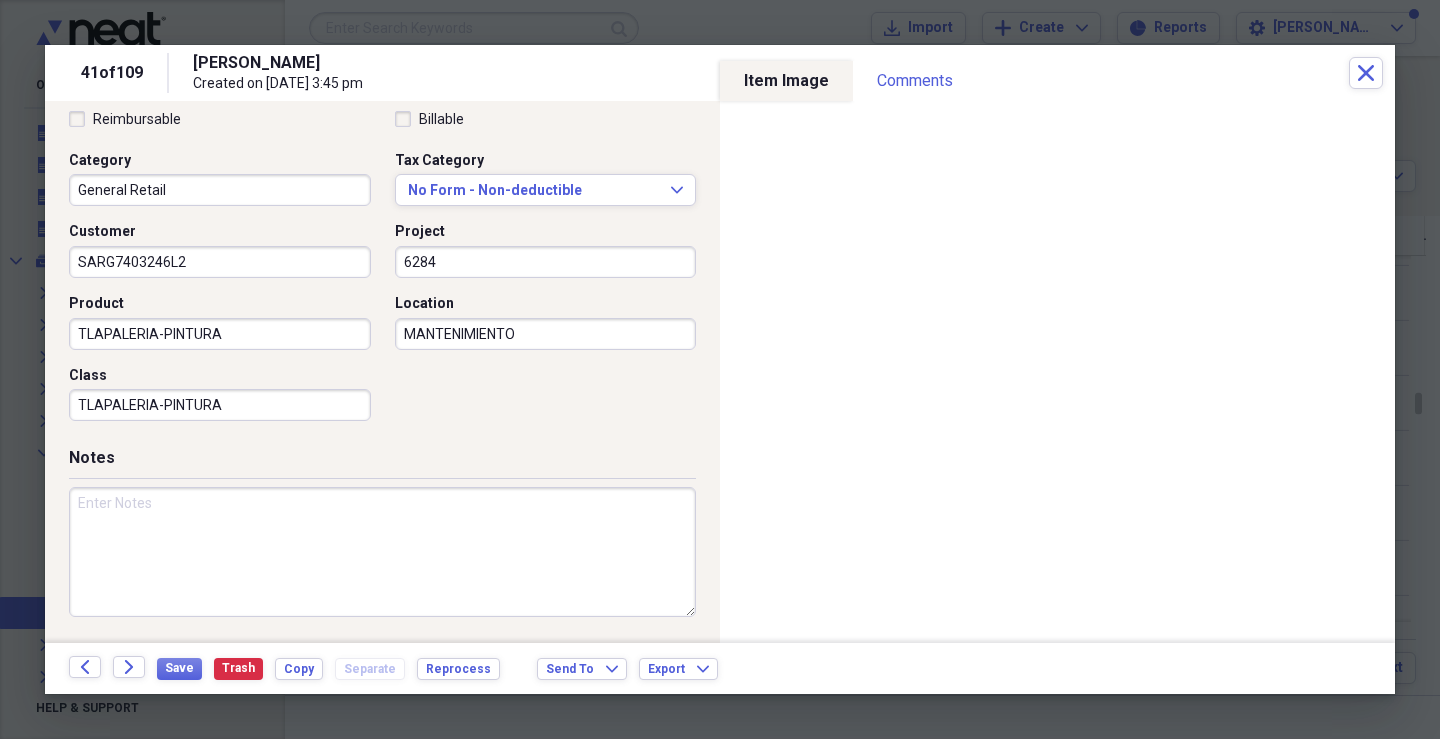 click at bounding box center (382, 552) 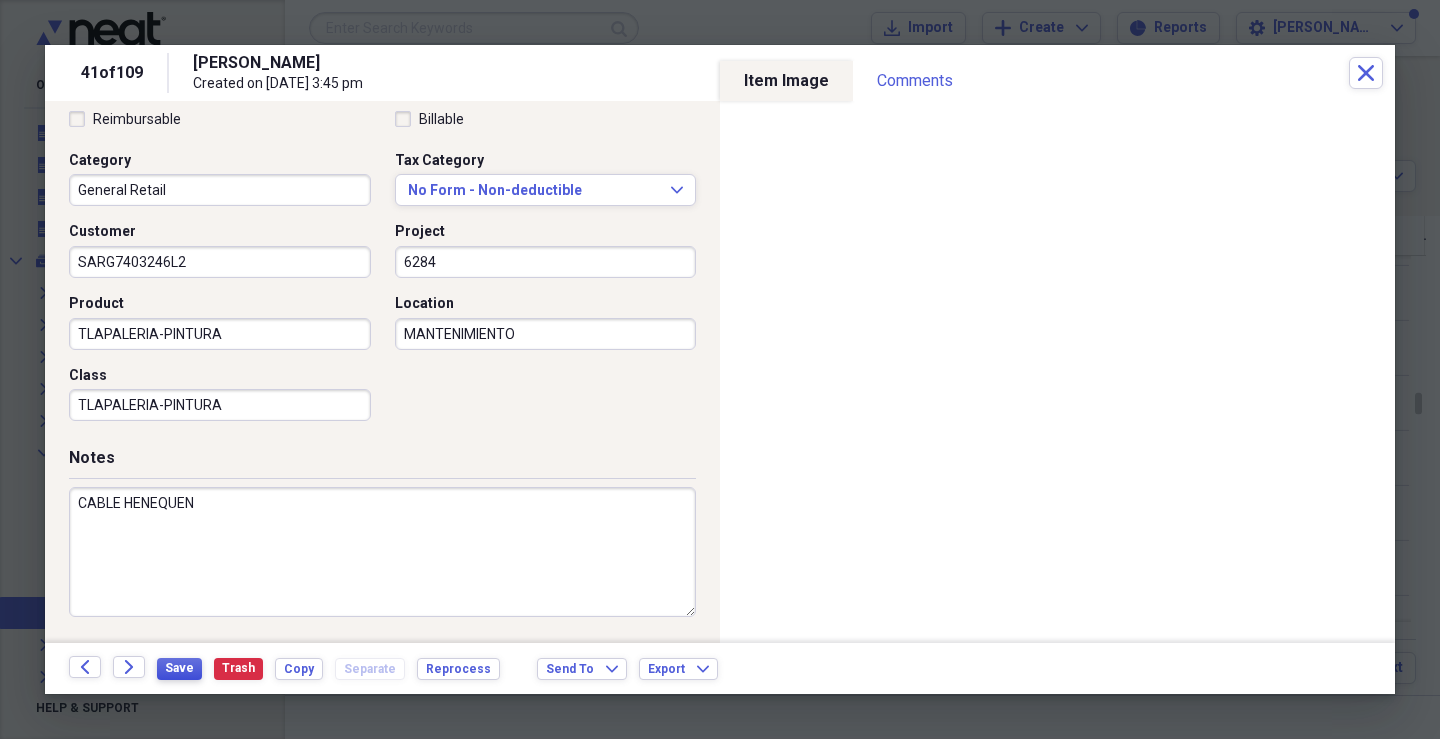 type on "CABLE HENEQUEN" 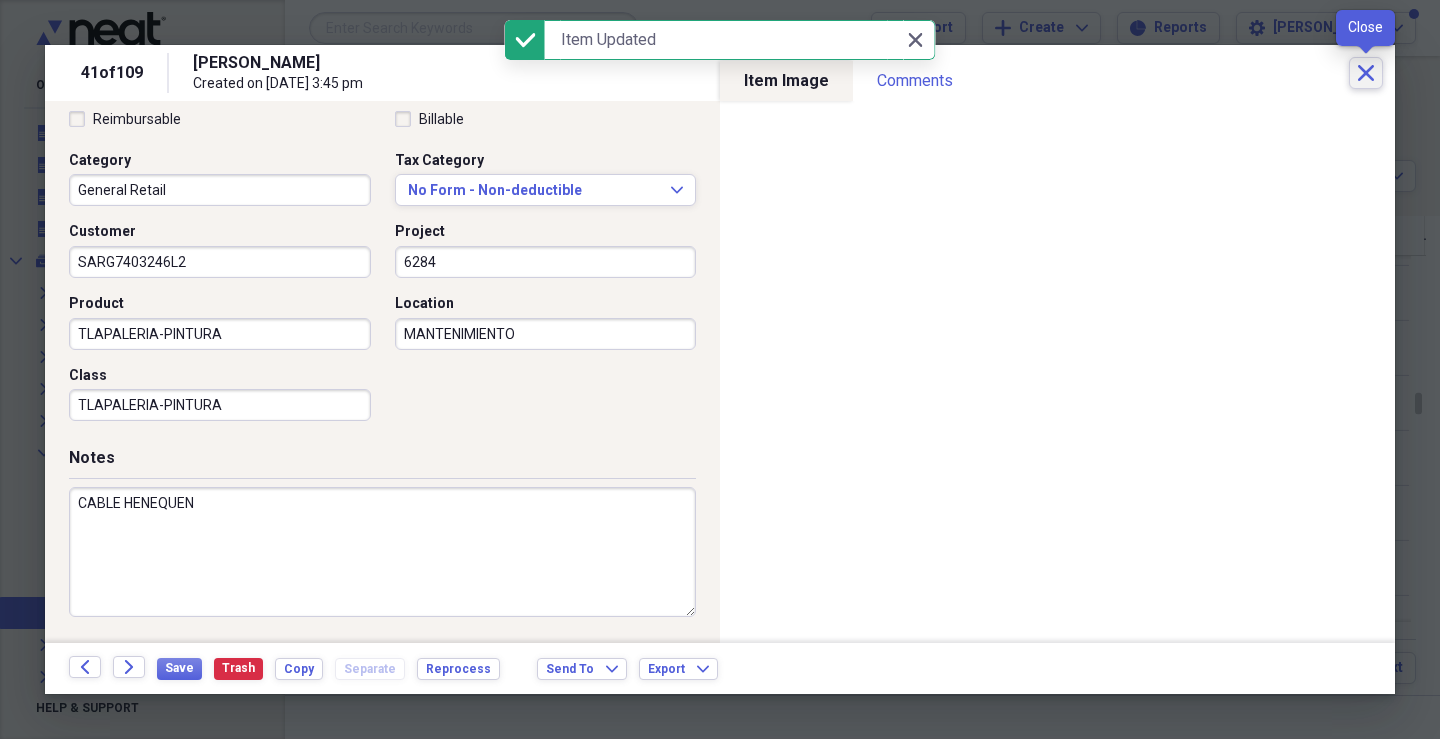 click 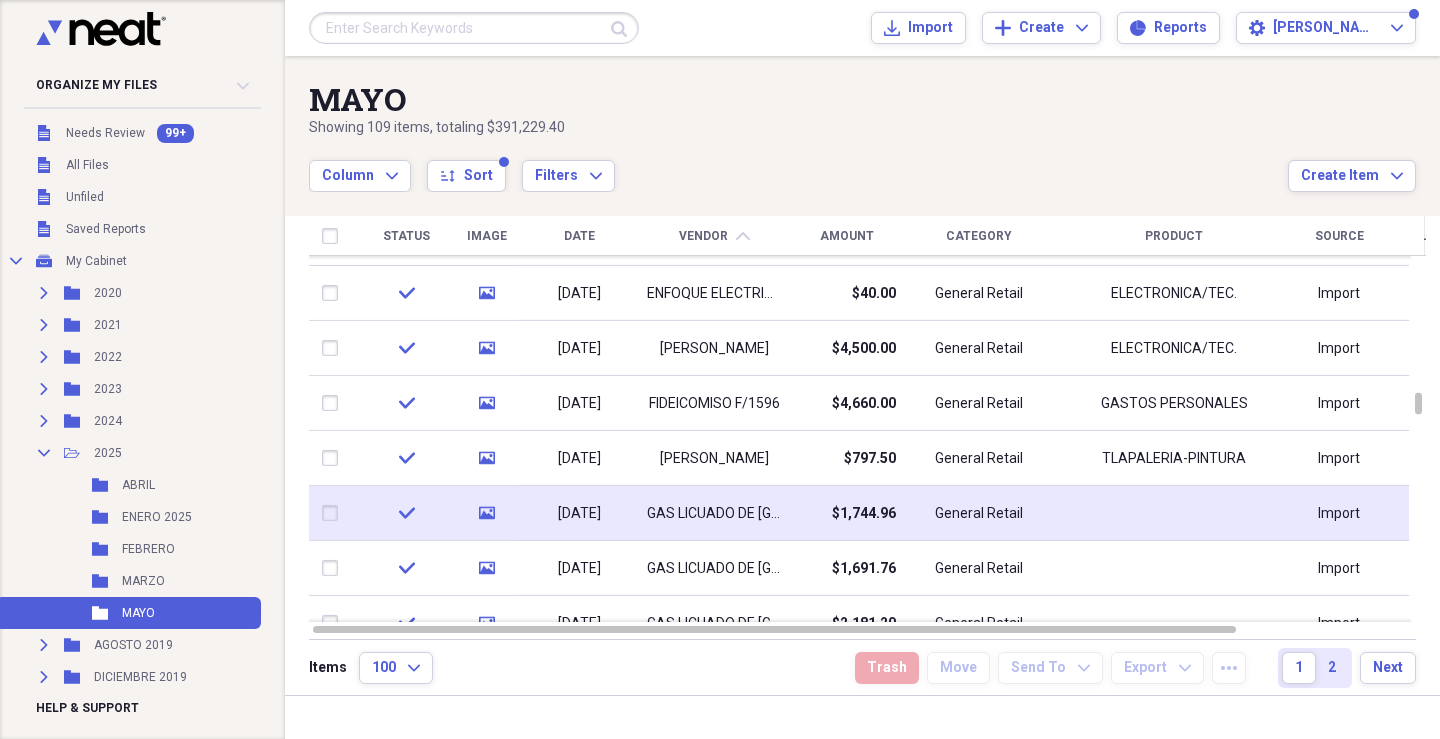 click on "General Retail" at bounding box center (979, 513) 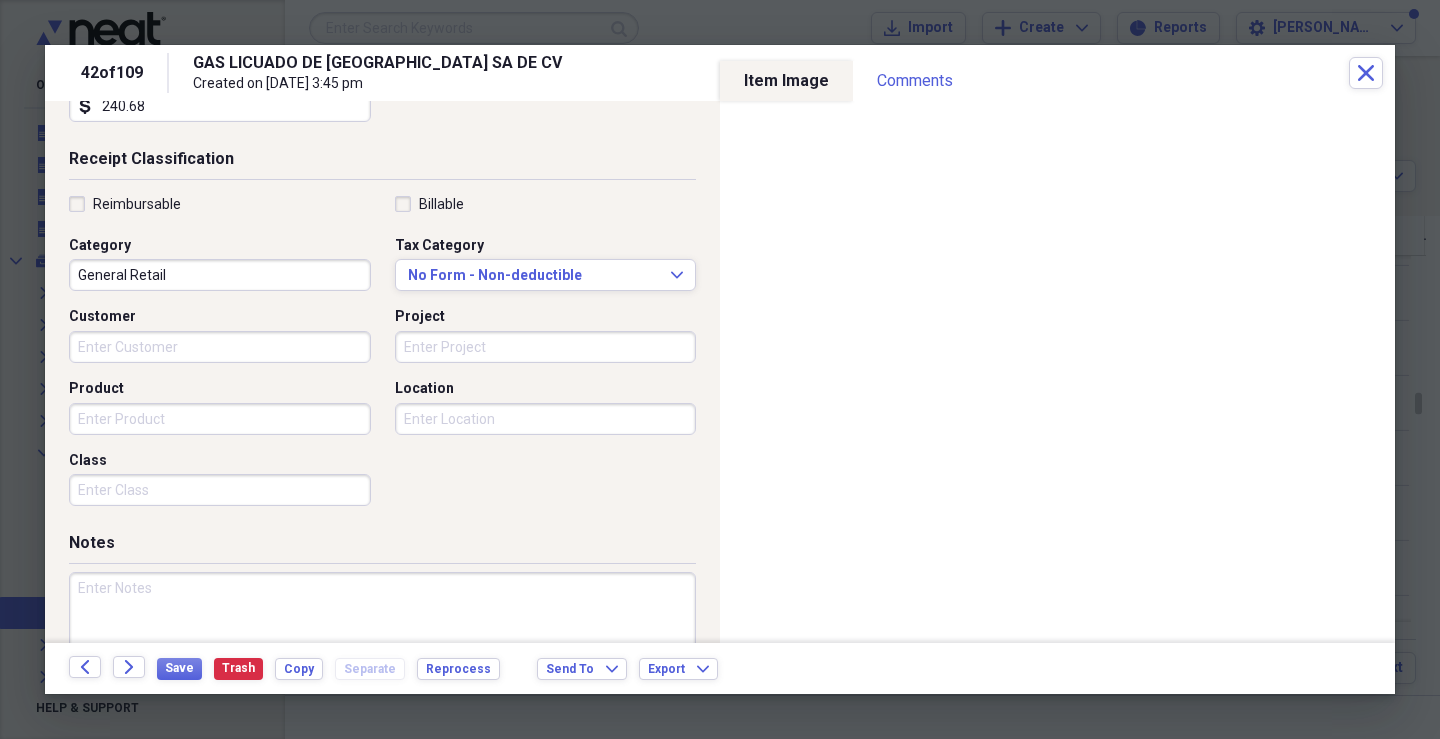 scroll, scrollTop: 396, scrollLeft: 0, axis: vertical 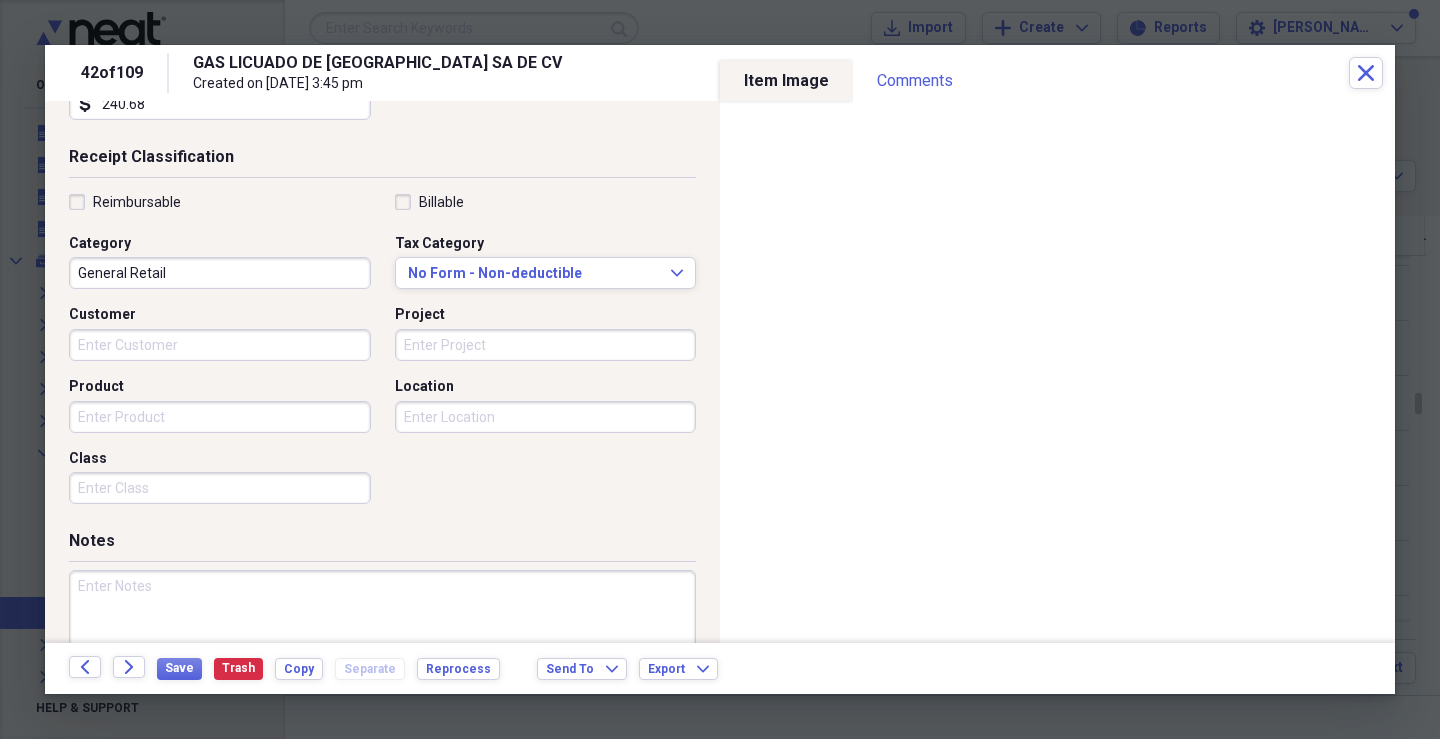 click on "Customer" at bounding box center [220, 345] 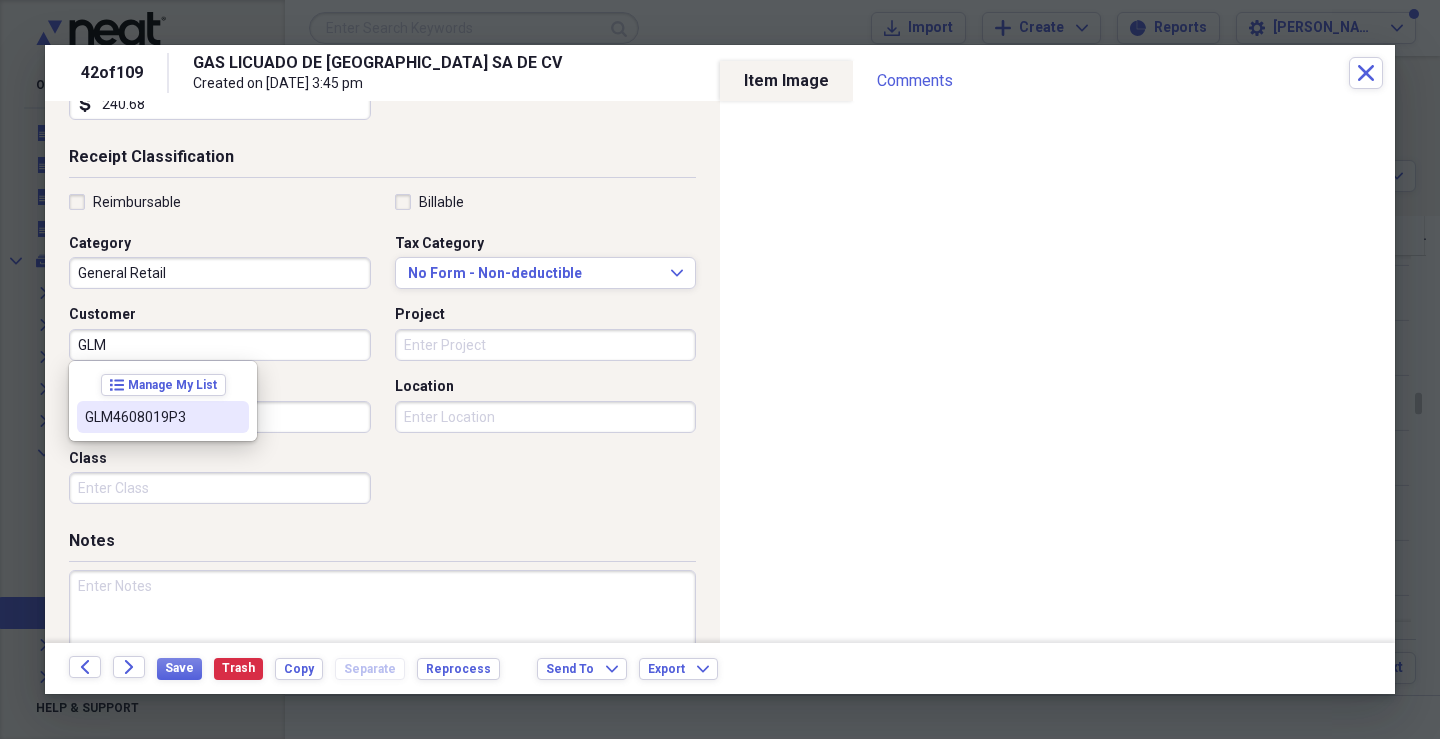 drag, startPoint x: 116, startPoint y: 408, endPoint x: 262, endPoint y: 392, distance: 146.8741 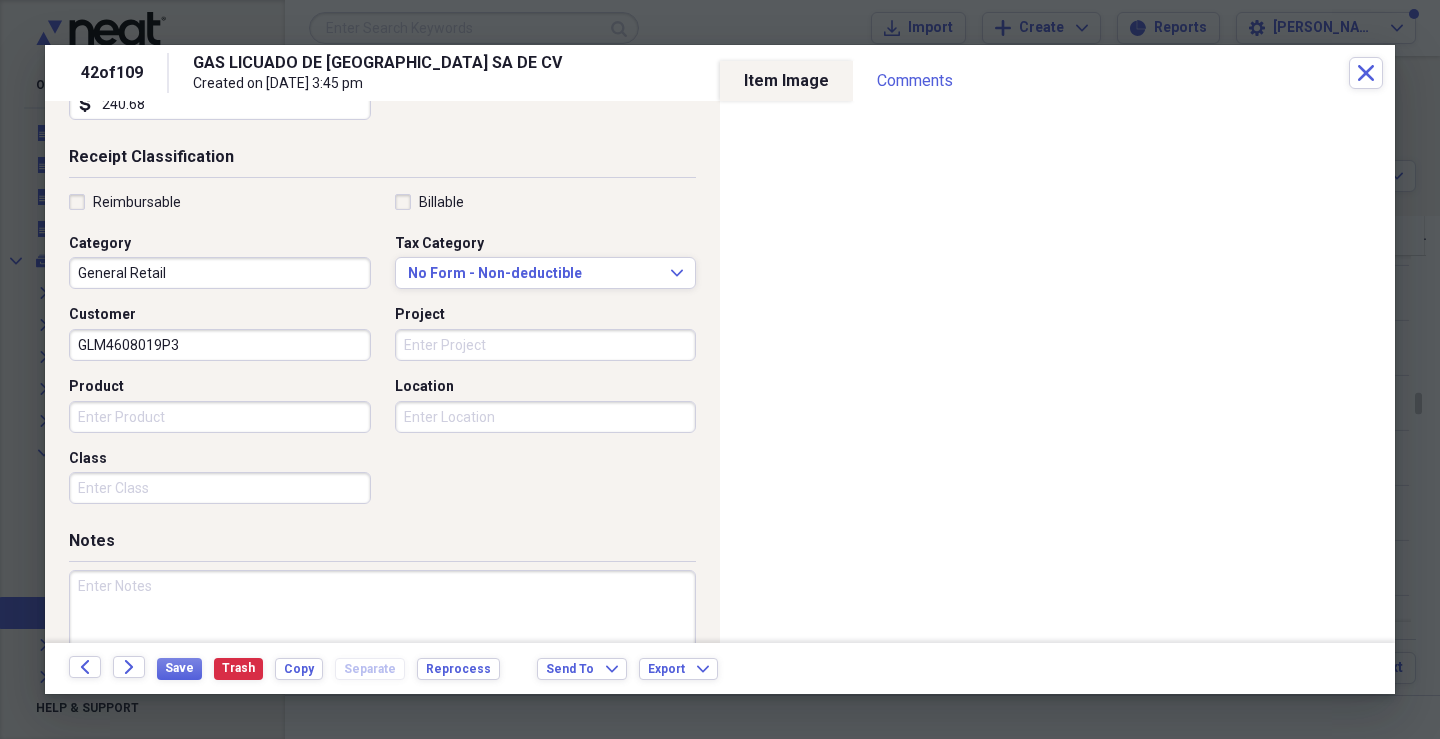 click on "Project" at bounding box center (546, 345) 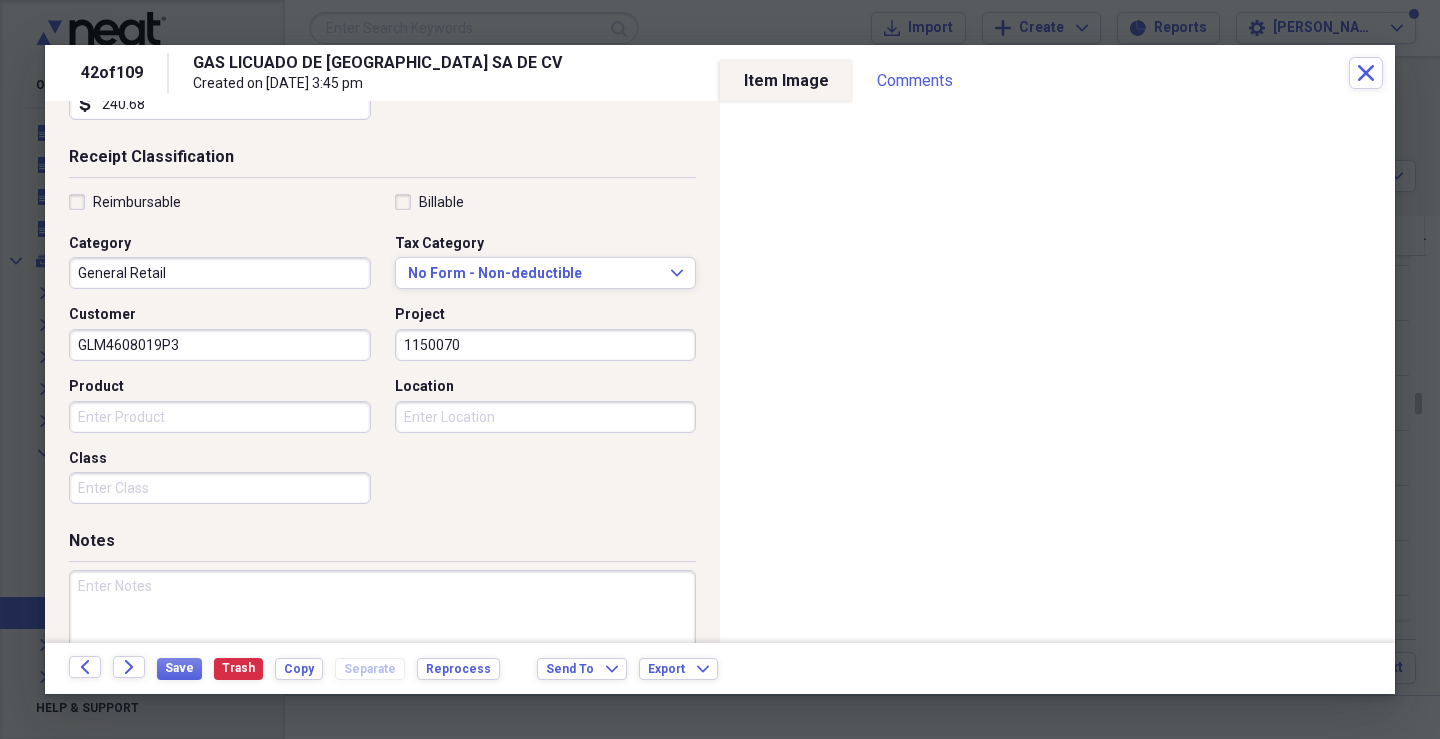 type on "1150070" 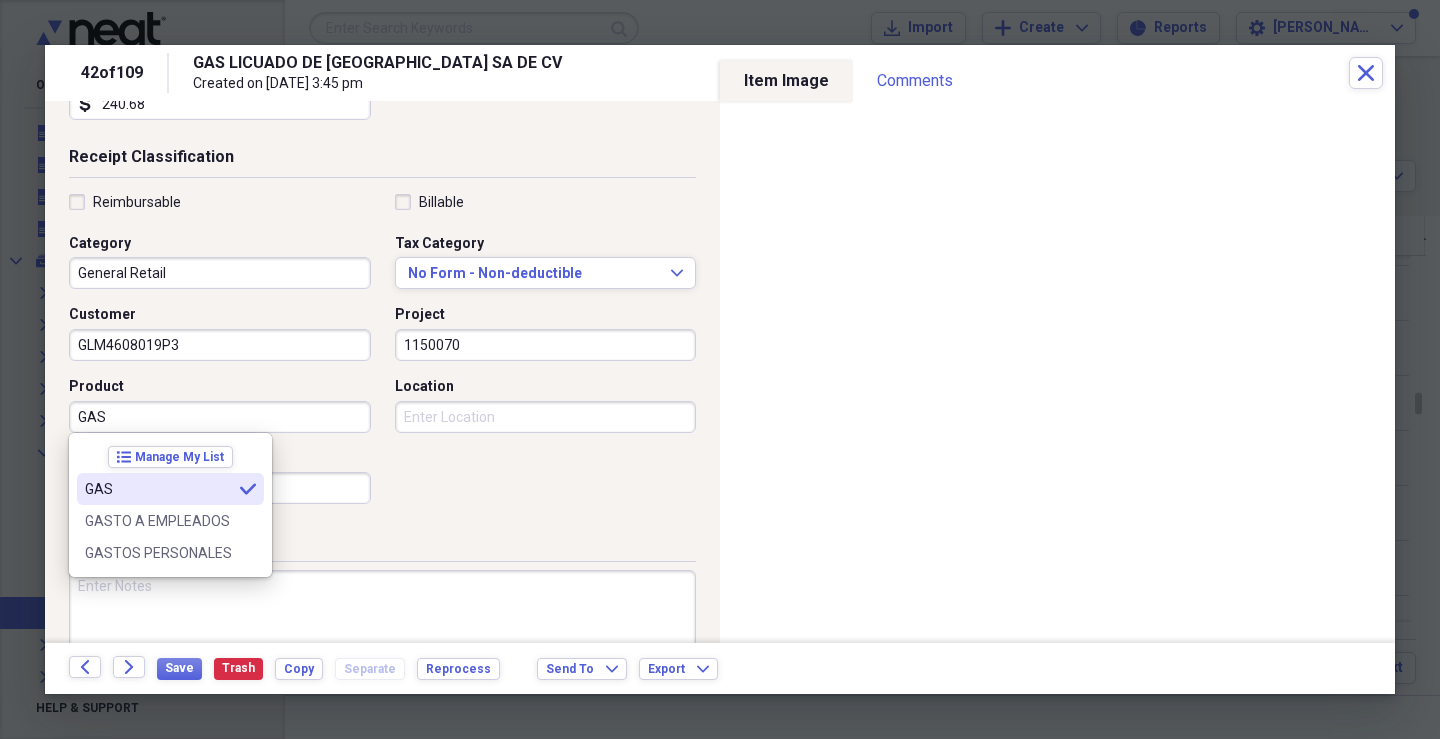 type on "GAS" 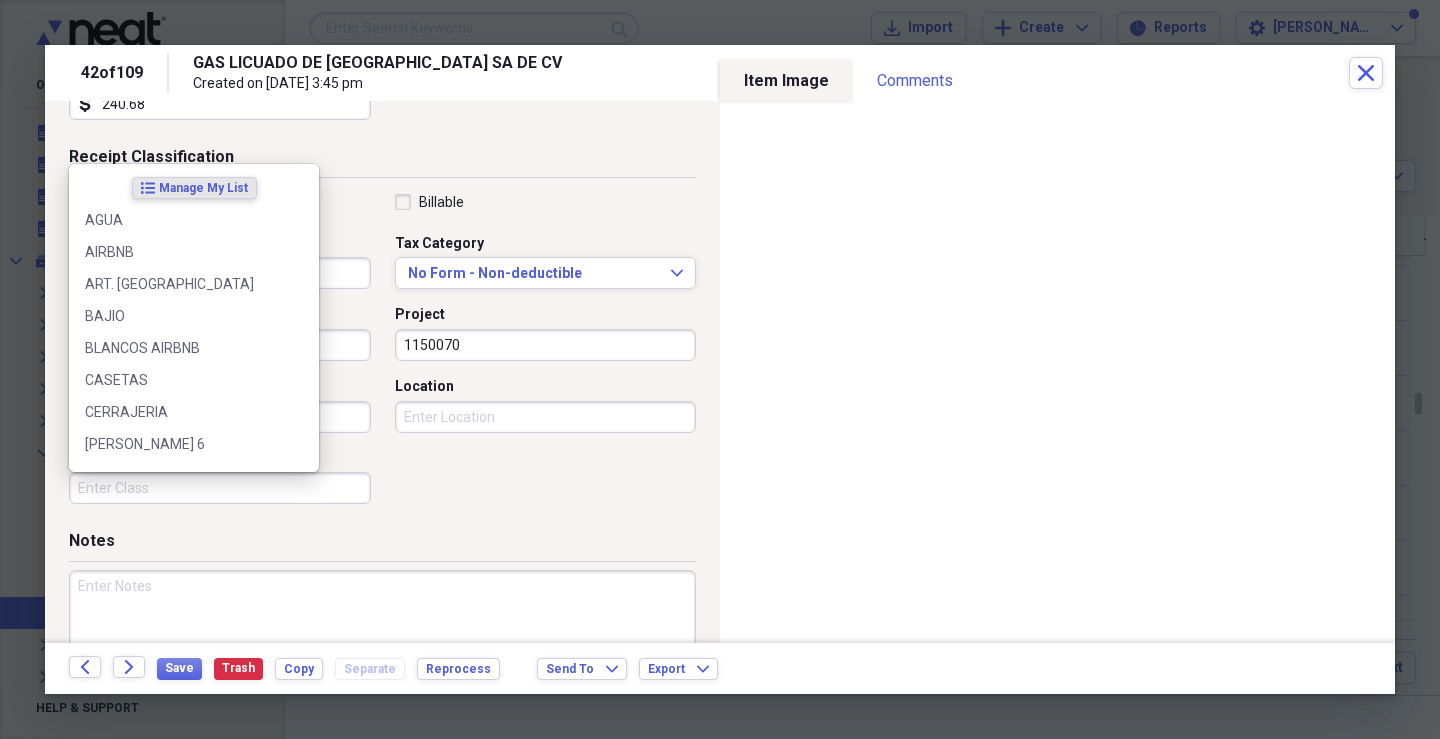 click on "Class" at bounding box center (220, 488) 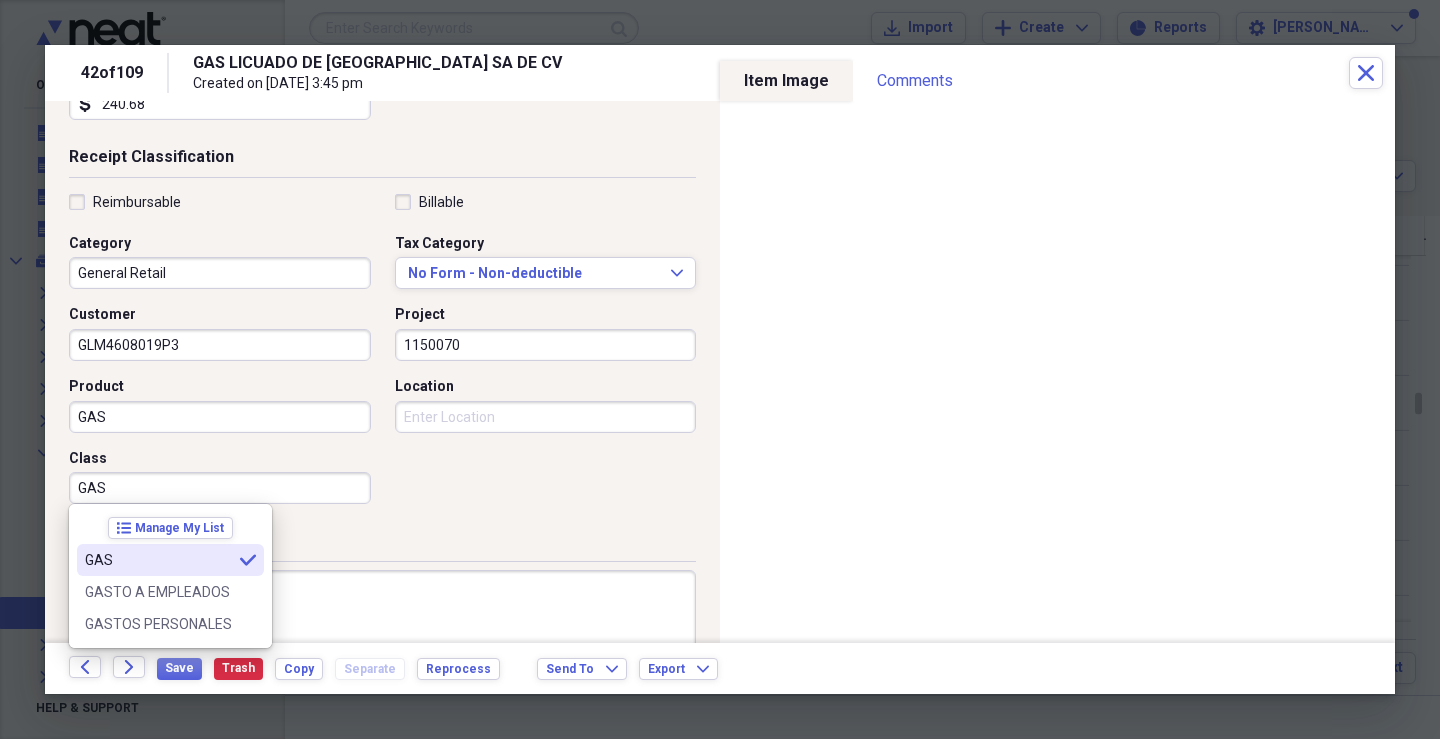 type on "GAS" 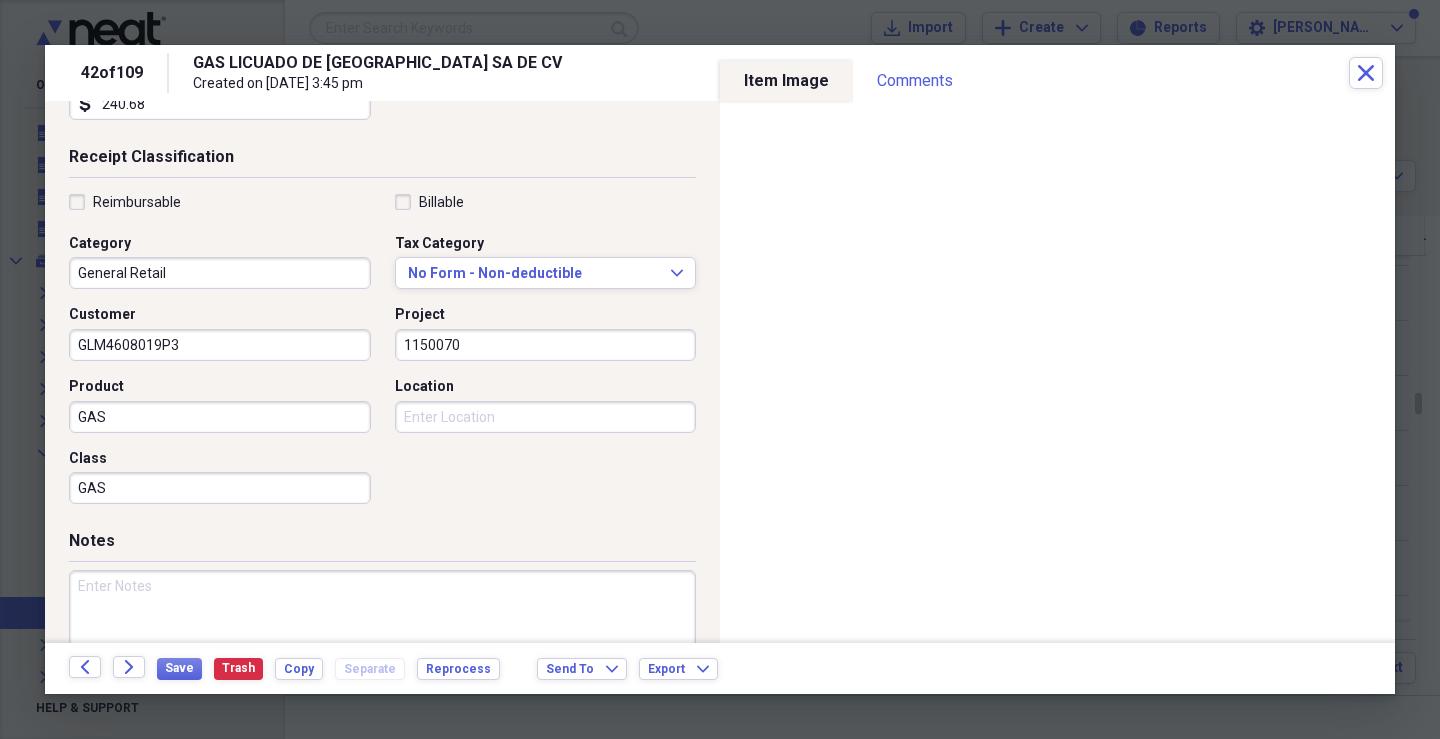 click on "Location" at bounding box center (546, 417) 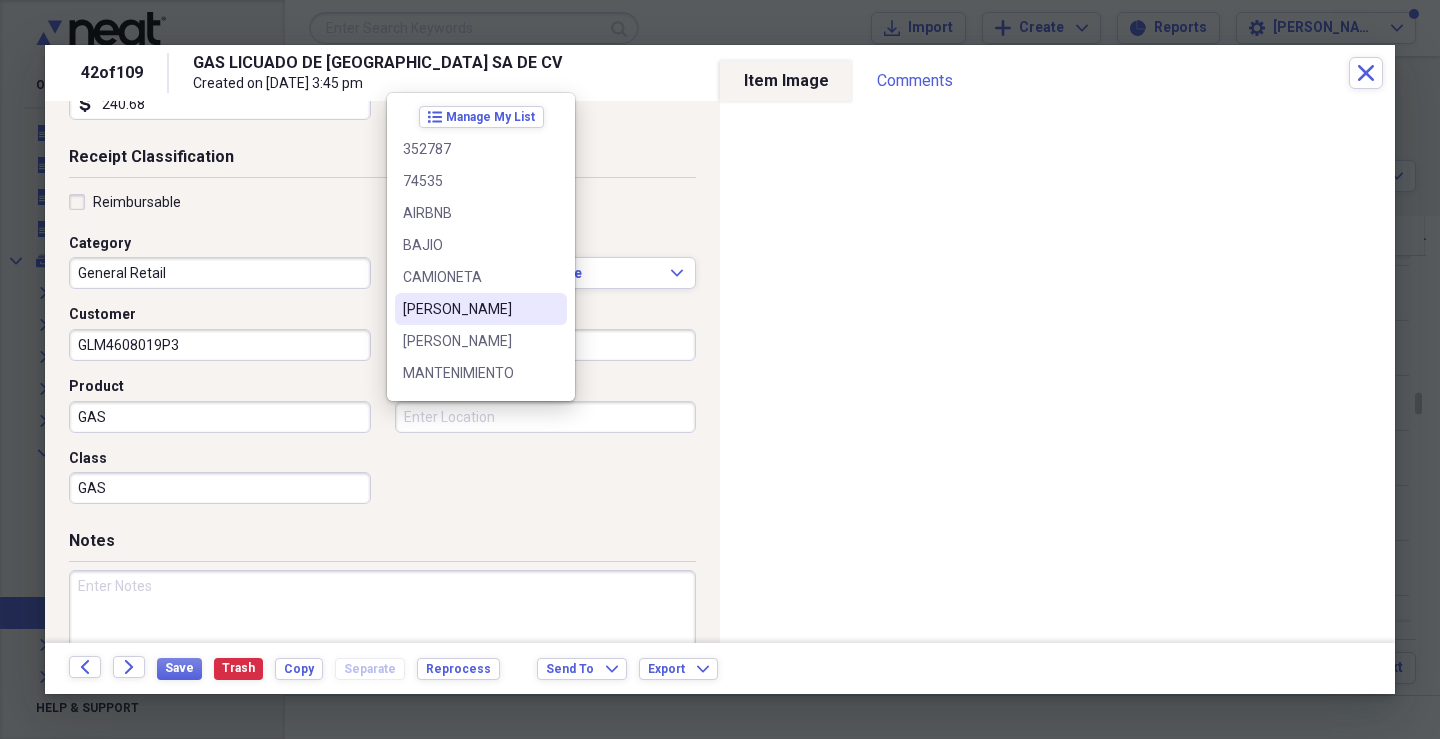 click on "[PERSON_NAME]" at bounding box center (469, 309) 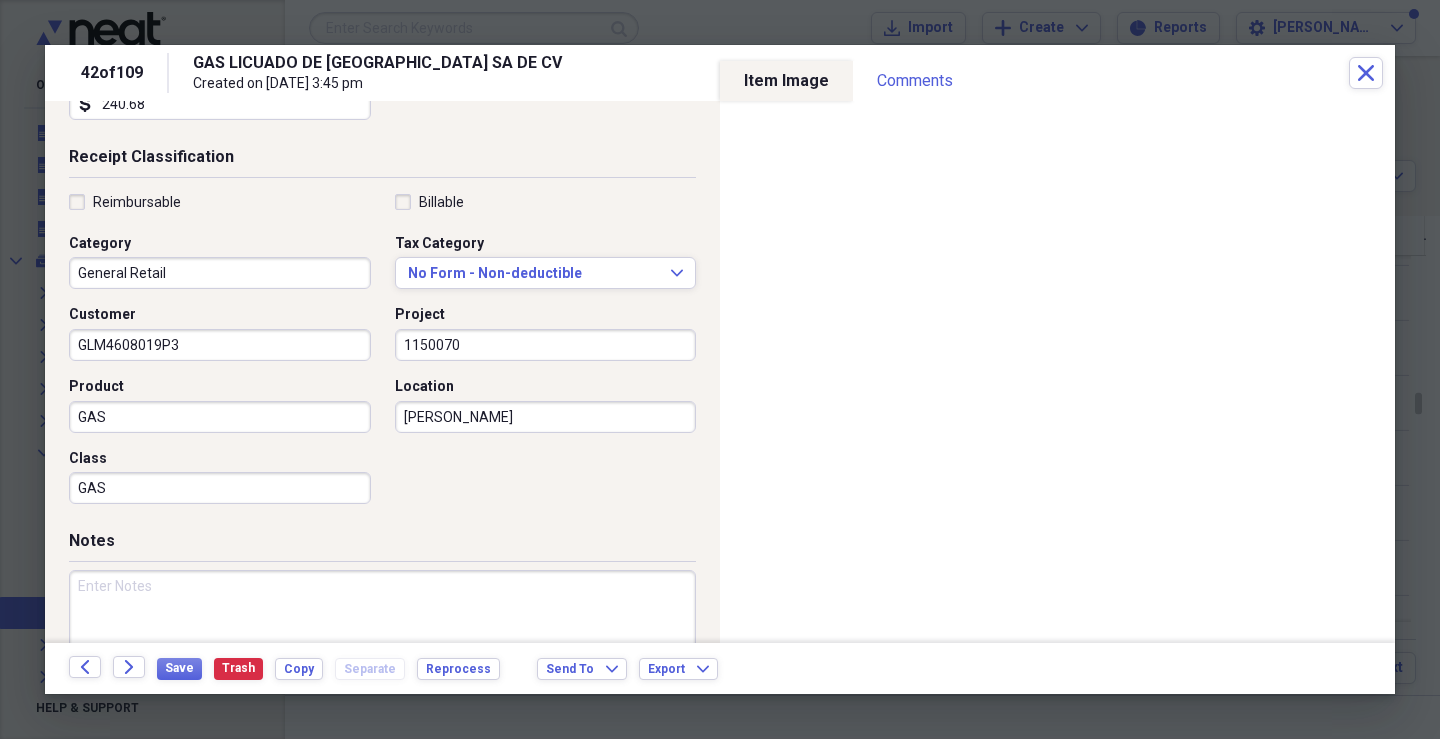 click at bounding box center (382, 635) 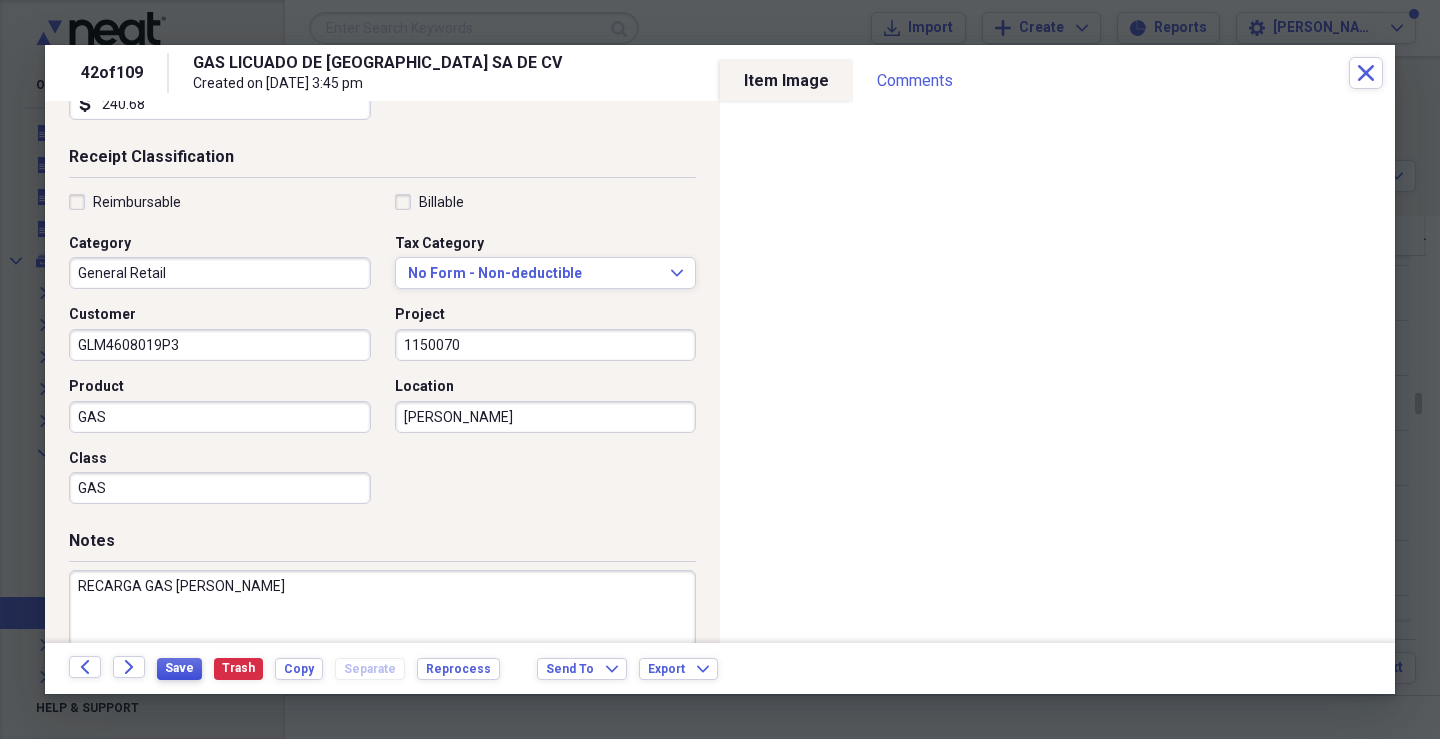 click on "Save" at bounding box center (179, 668) 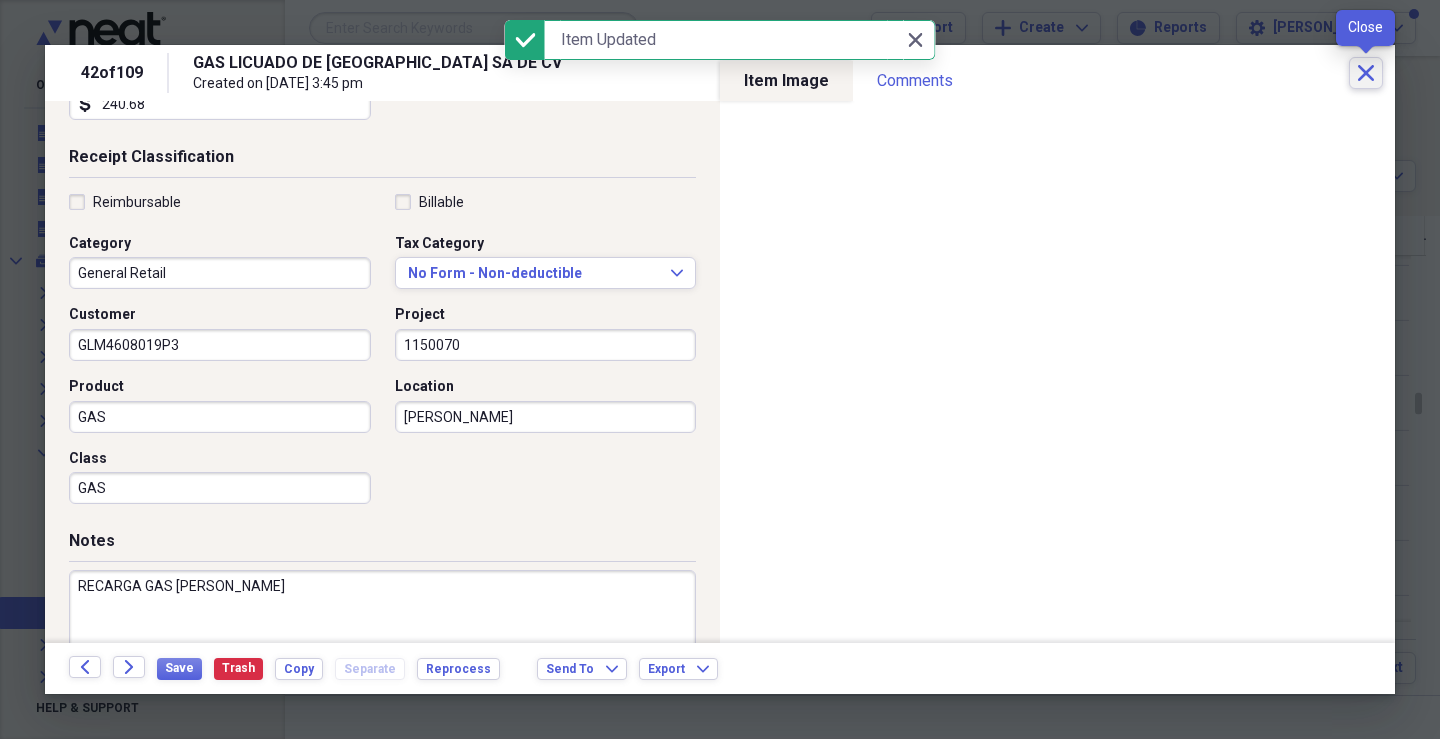 click on "Close" 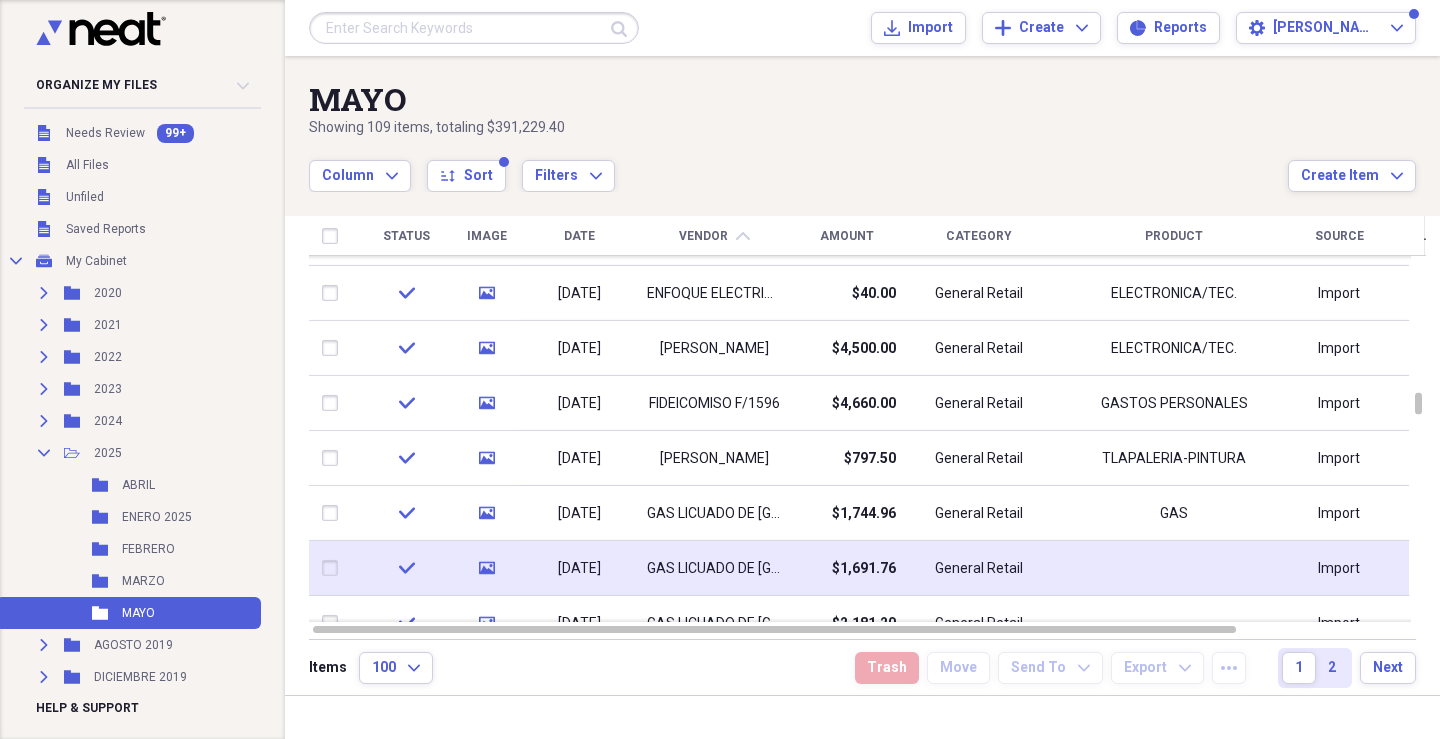 click on "$1,691.76" at bounding box center [846, 568] 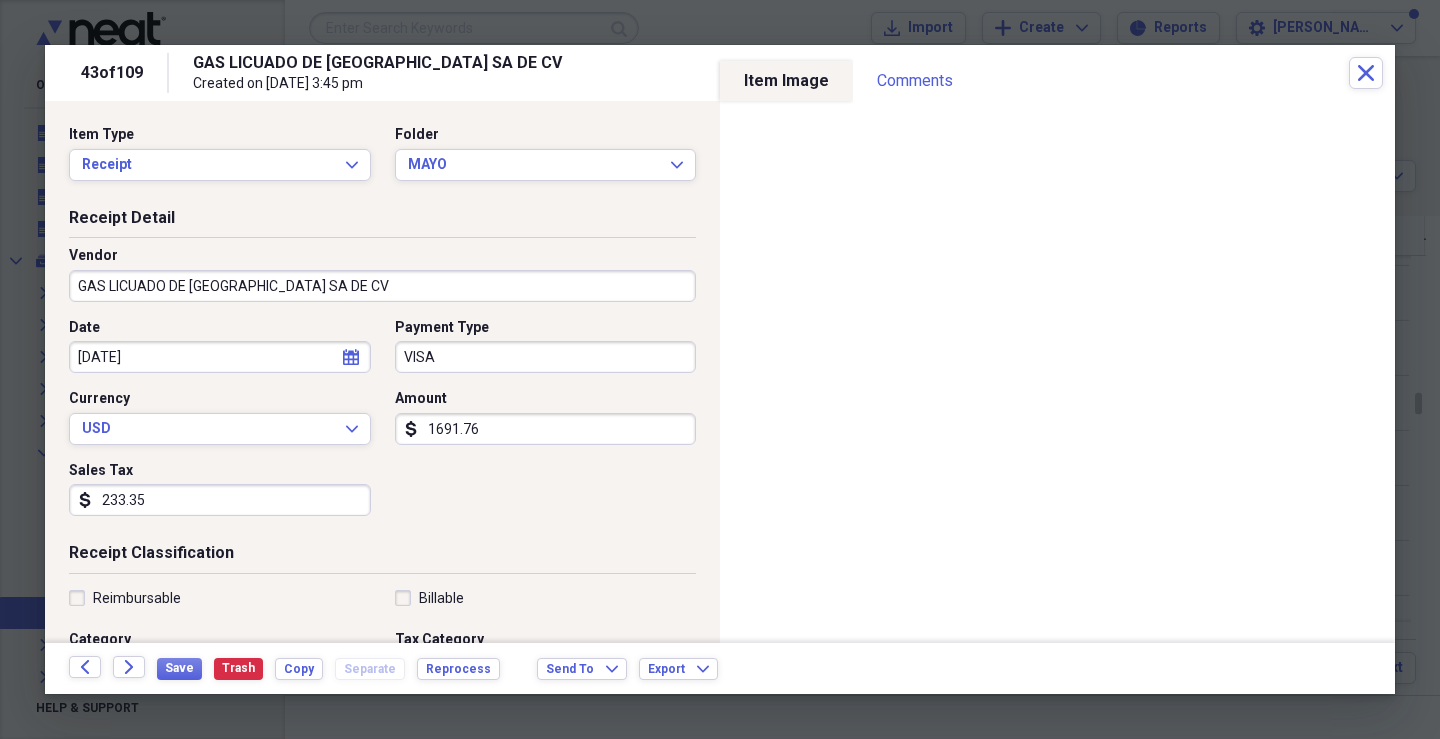 scroll, scrollTop: 479, scrollLeft: 0, axis: vertical 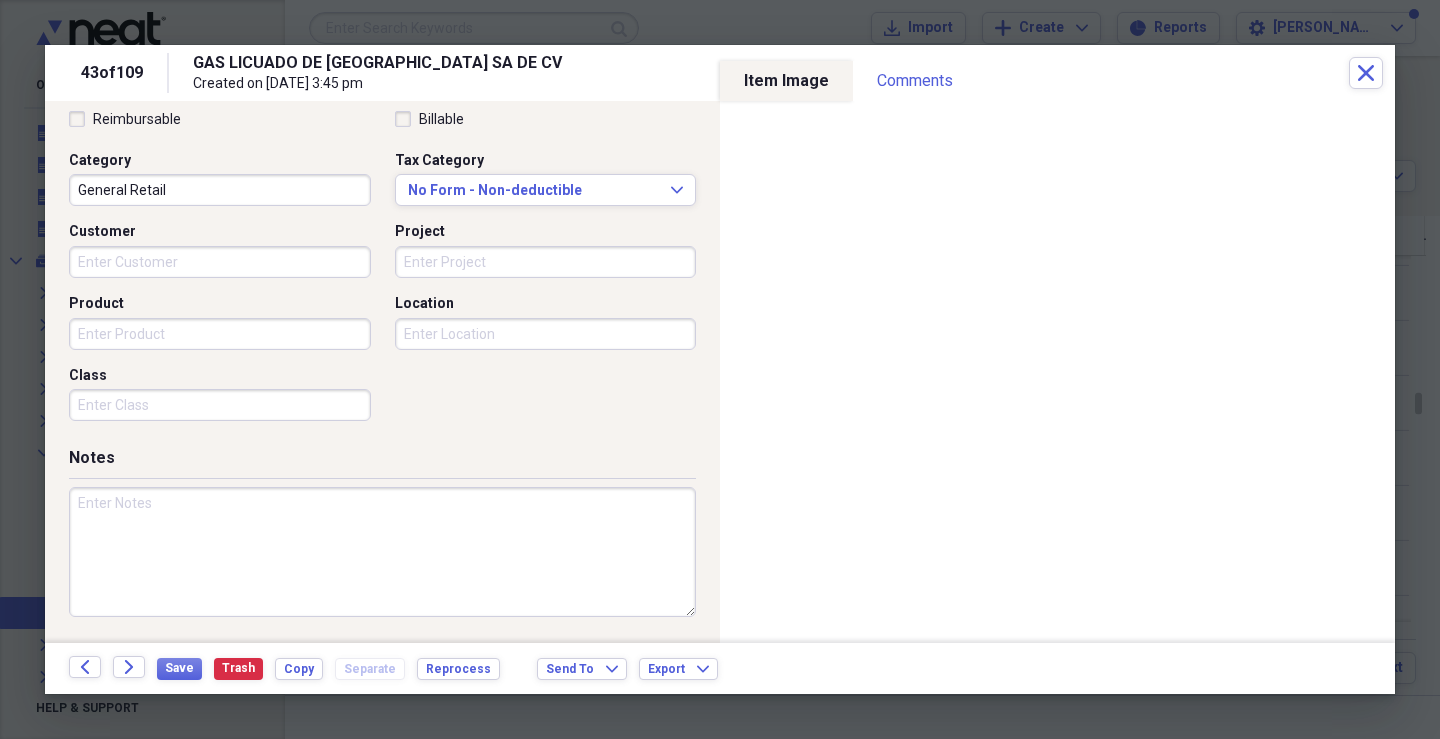 click on "Customer" at bounding box center [220, 262] 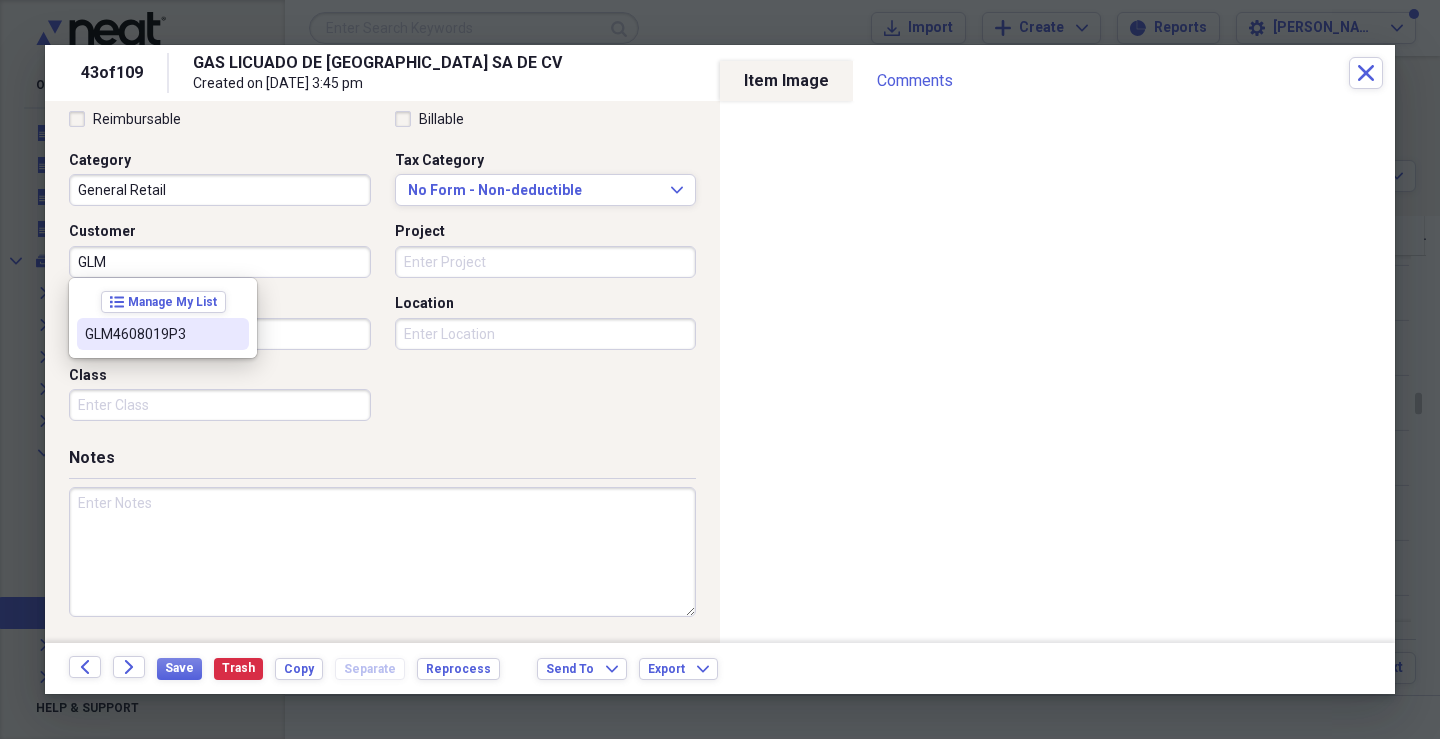 click on "GLM4608019P3" at bounding box center [151, 334] 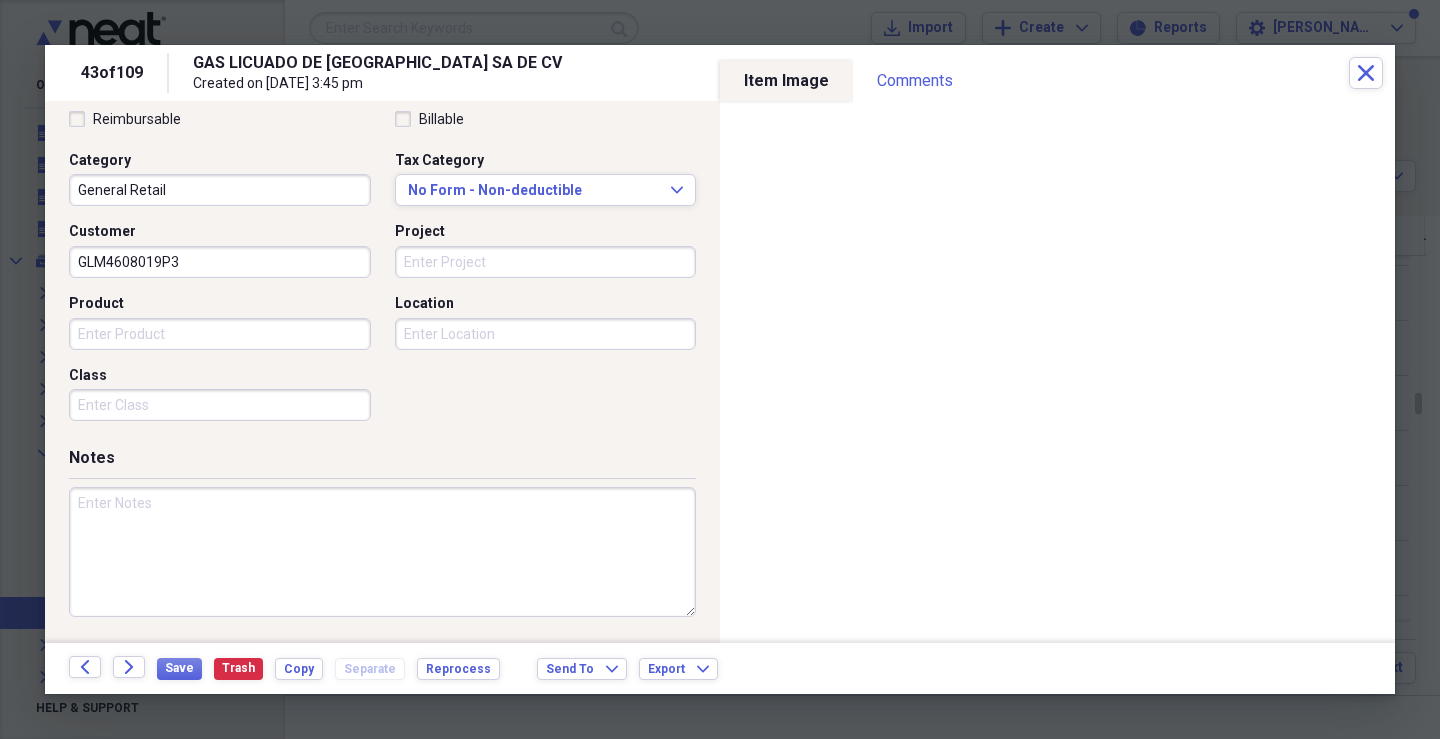 click on "Project" at bounding box center [546, 262] 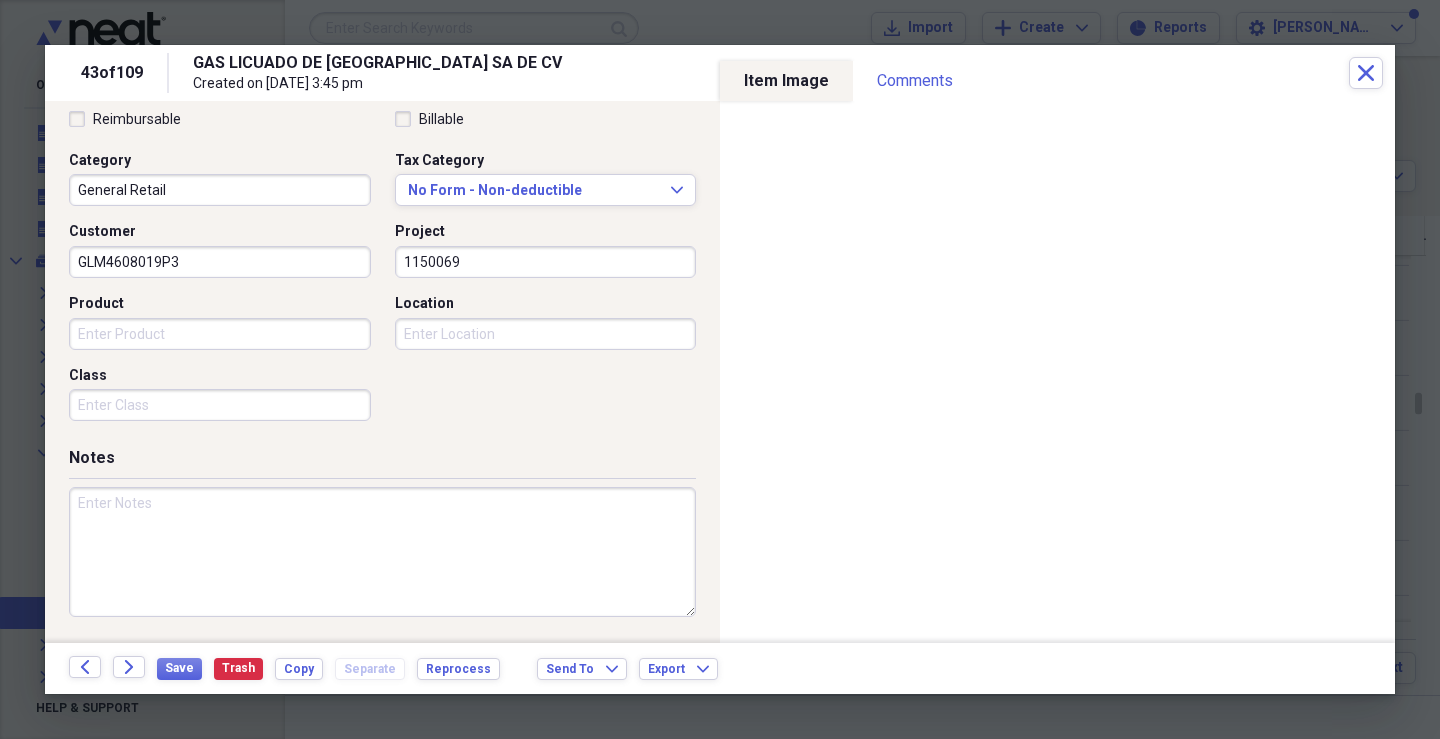 click on "Product" at bounding box center [220, 334] 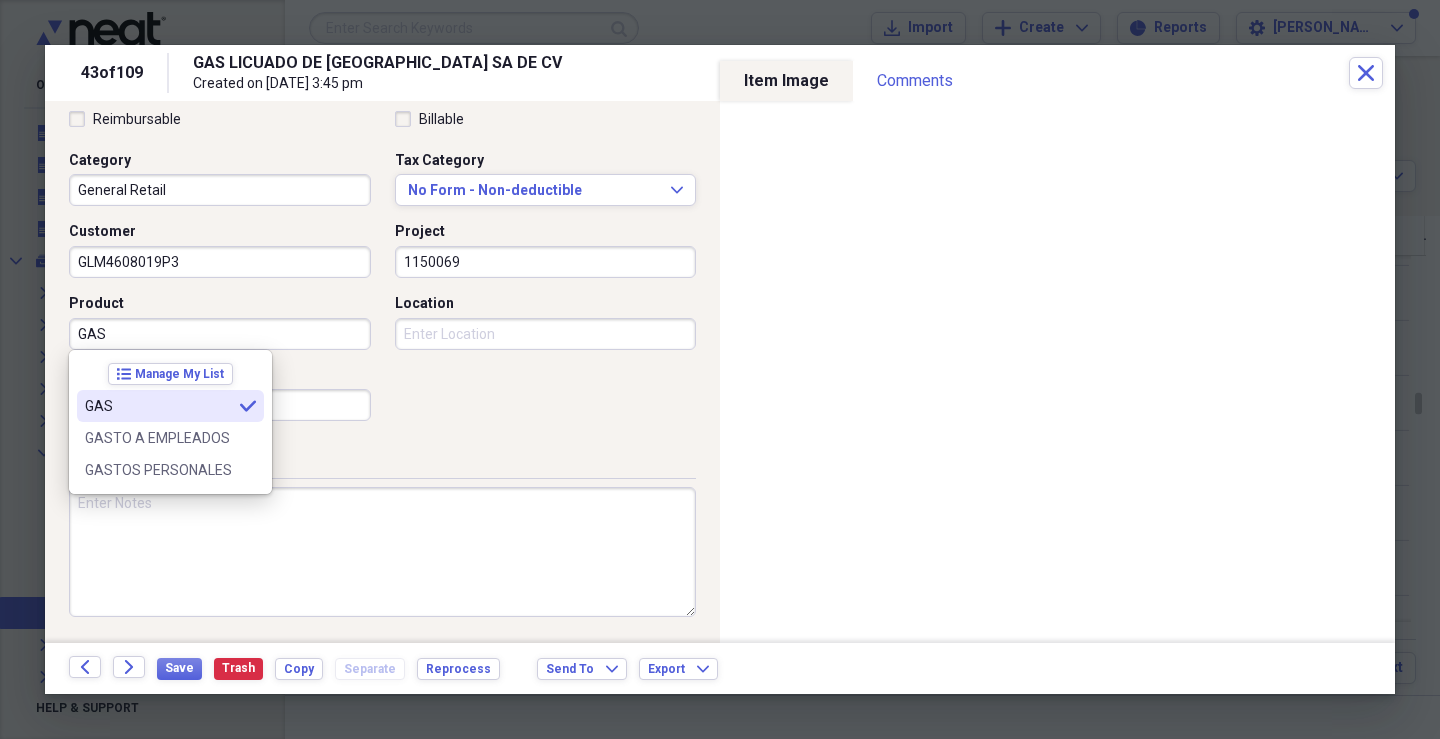 click on "GAS" at bounding box center (158, 406) 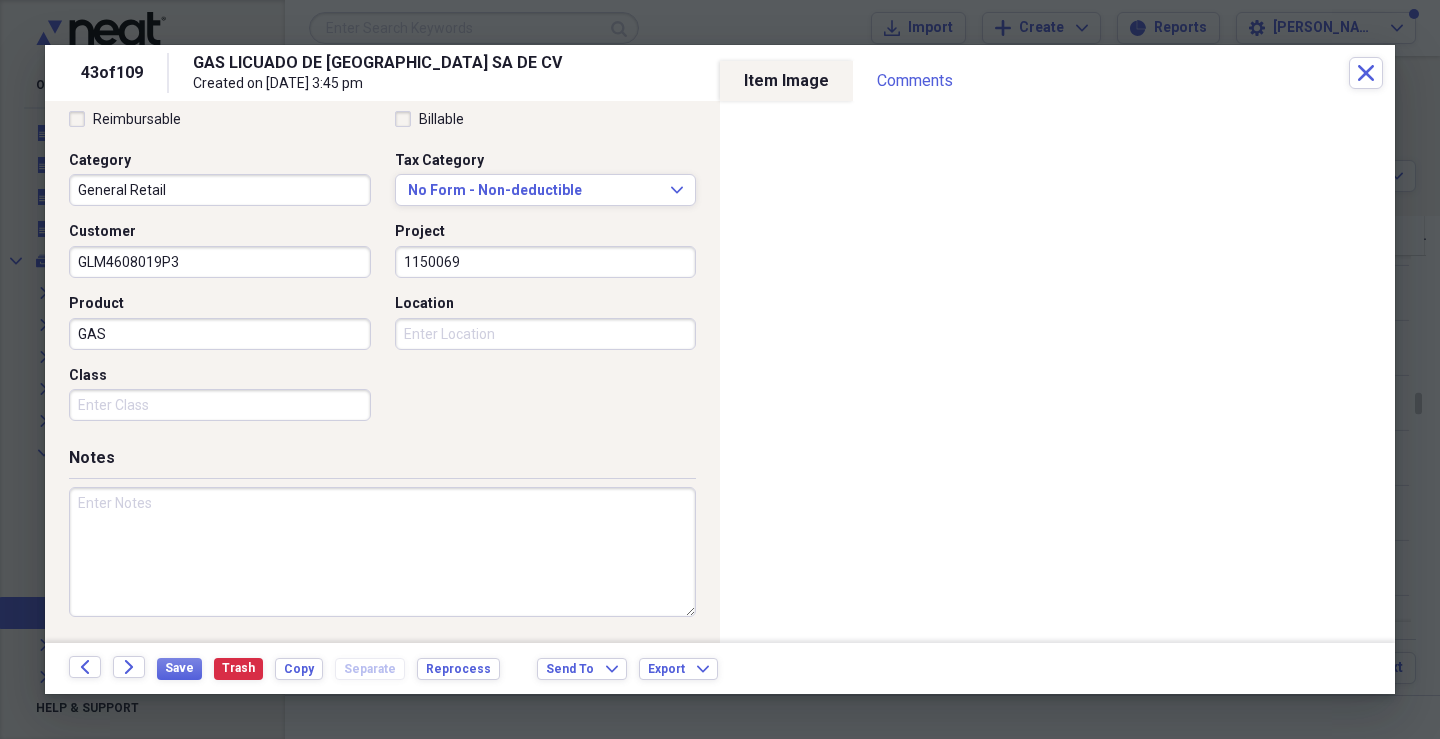 click on "Class" at bounding box center [220, 405] 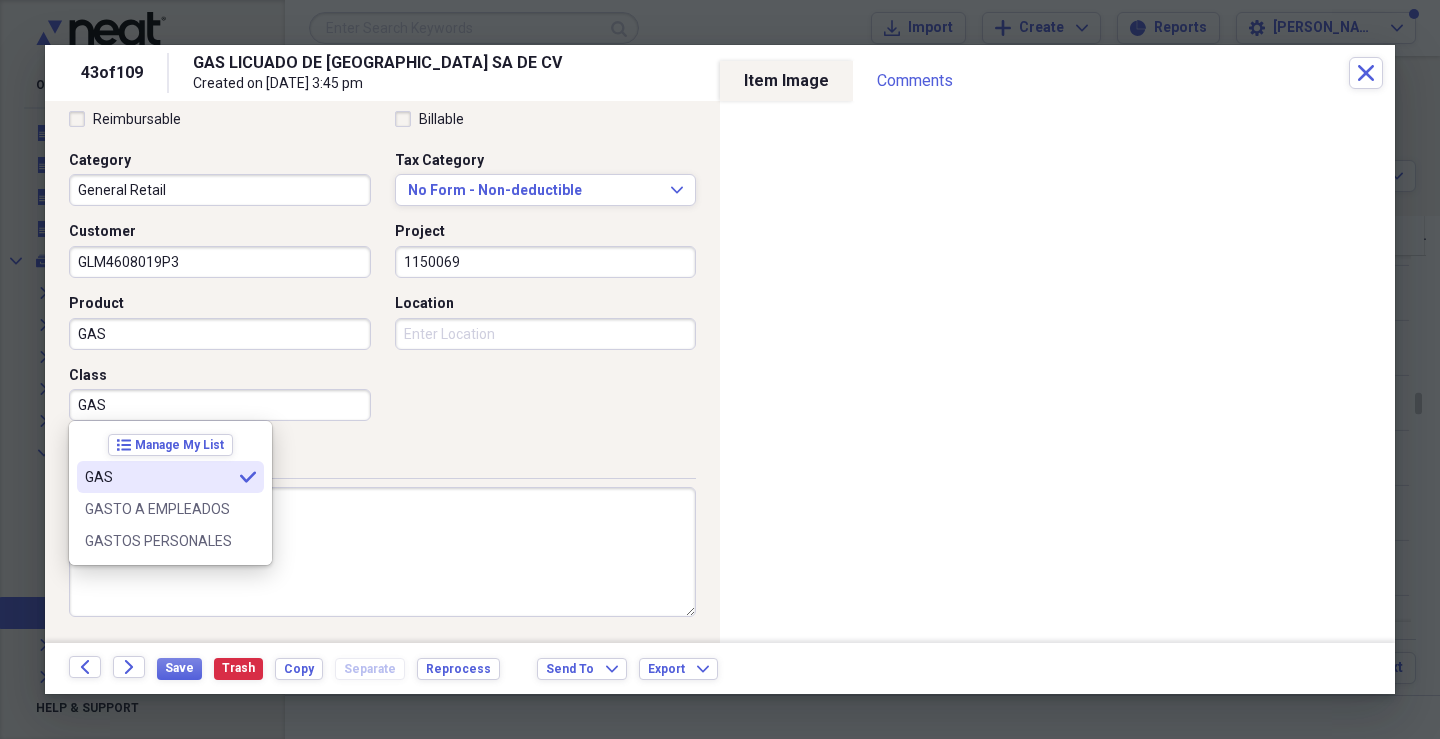 drag, startPoint x: 156, startPoint y: 472, endPoint x: 164, endPoint y: 465, distance: 10.630146 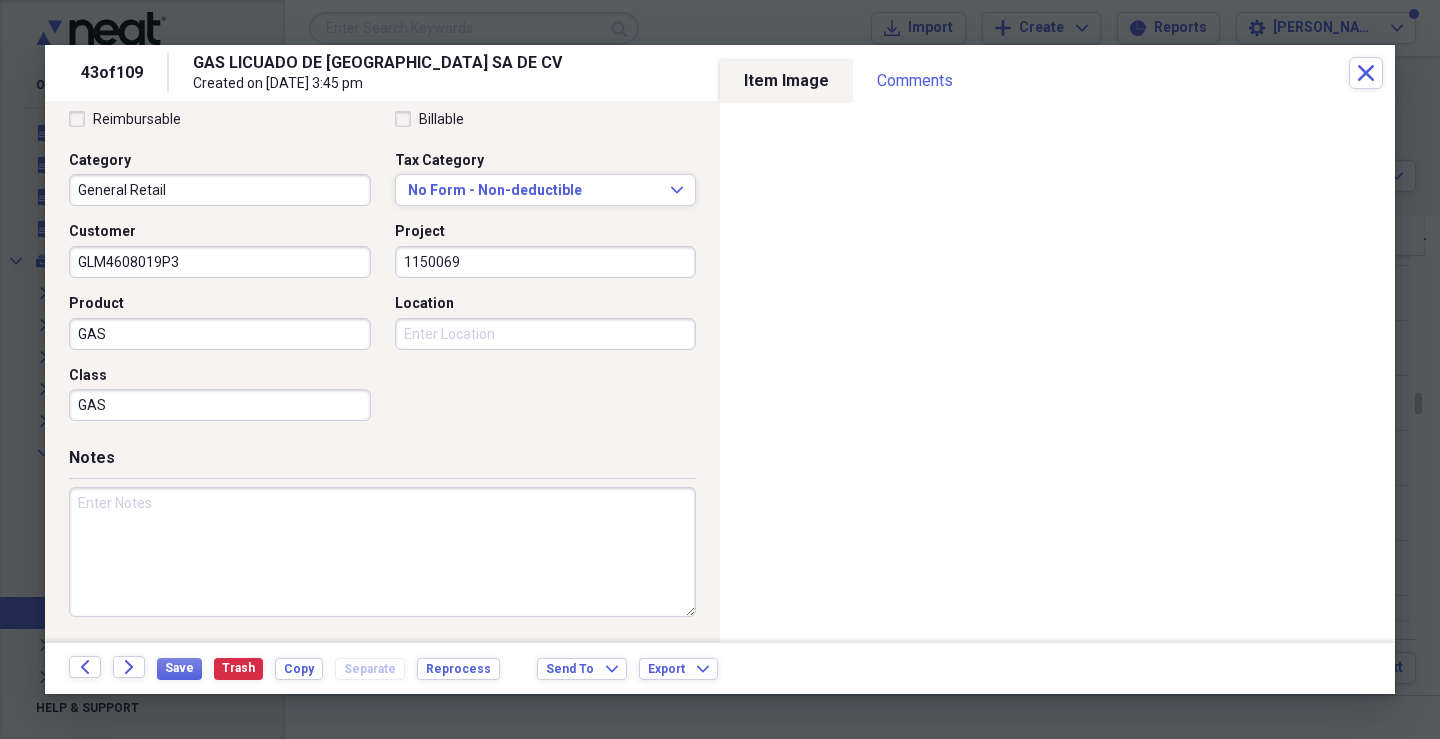 click on "Location" at bounding box center [546, 334] 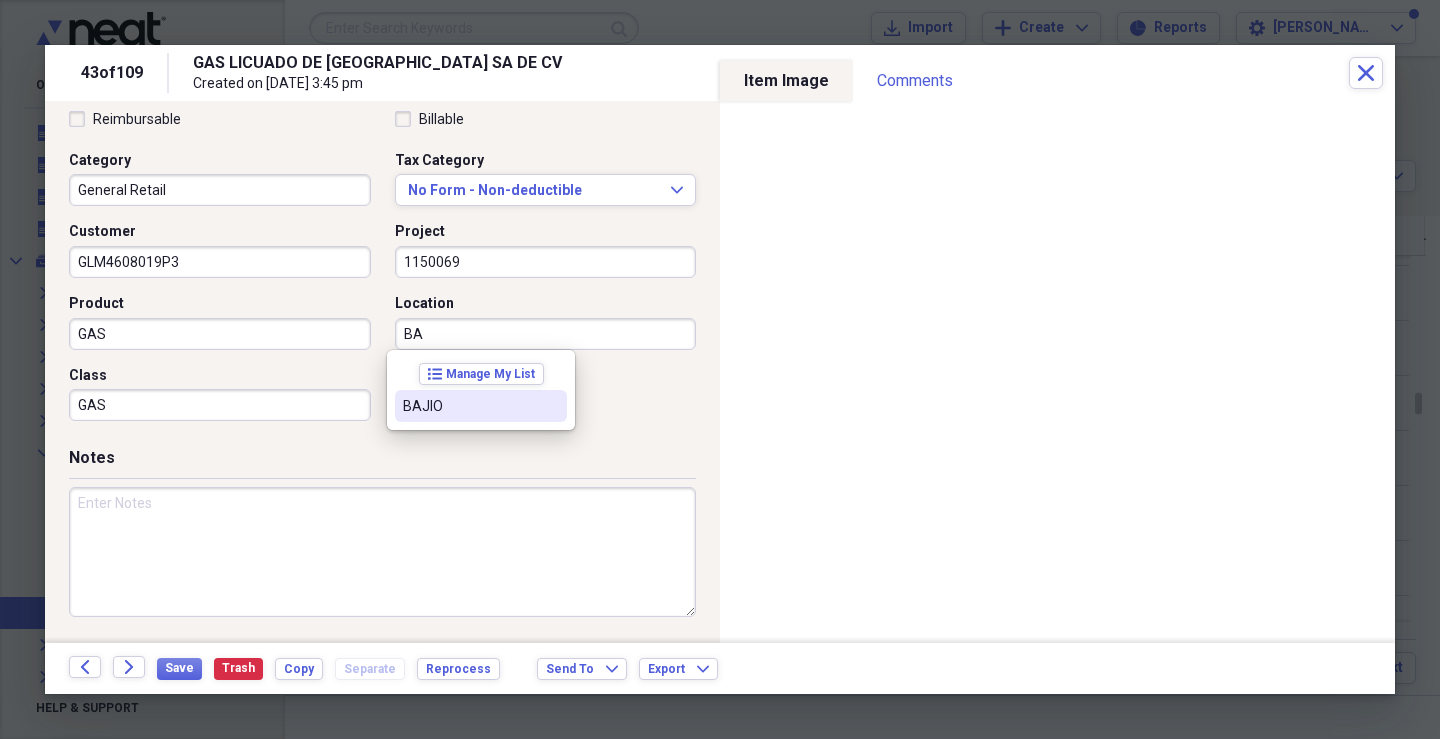 click on "BAJIO" at bounding box center [469, 406] 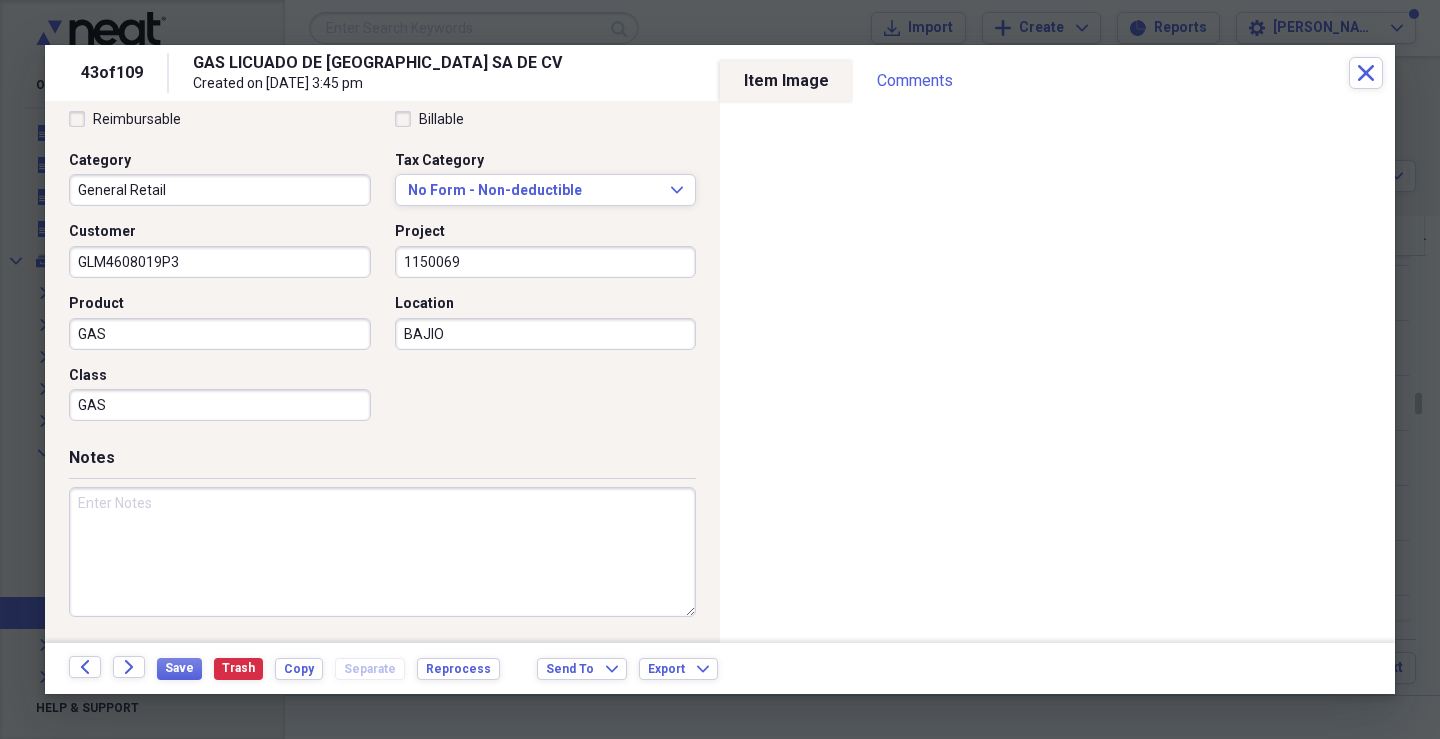 drag, startPoint x: 295, startPoint y: 543, endPoint x: 293, endPoint y: 525, distance: 18.110771 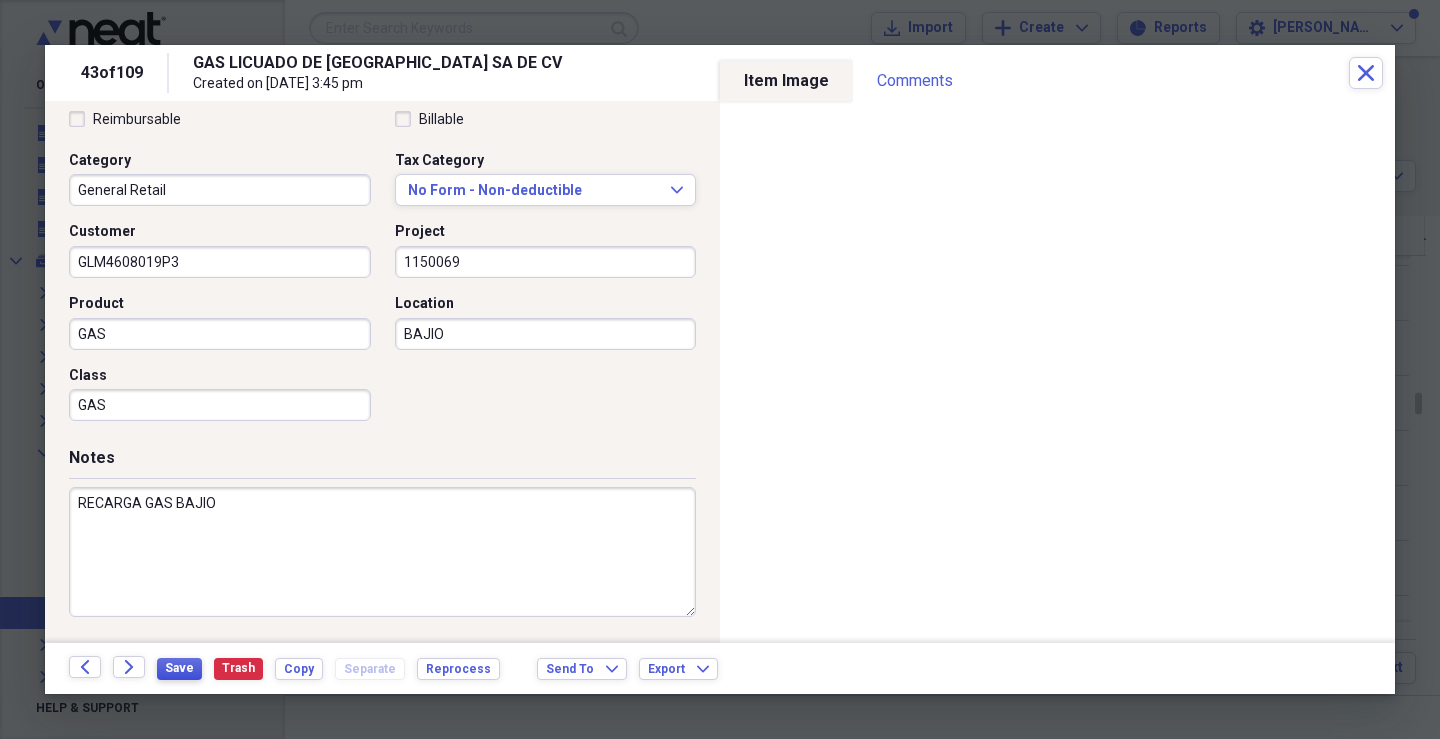 click on "Save" at bounding box center [179, 669] 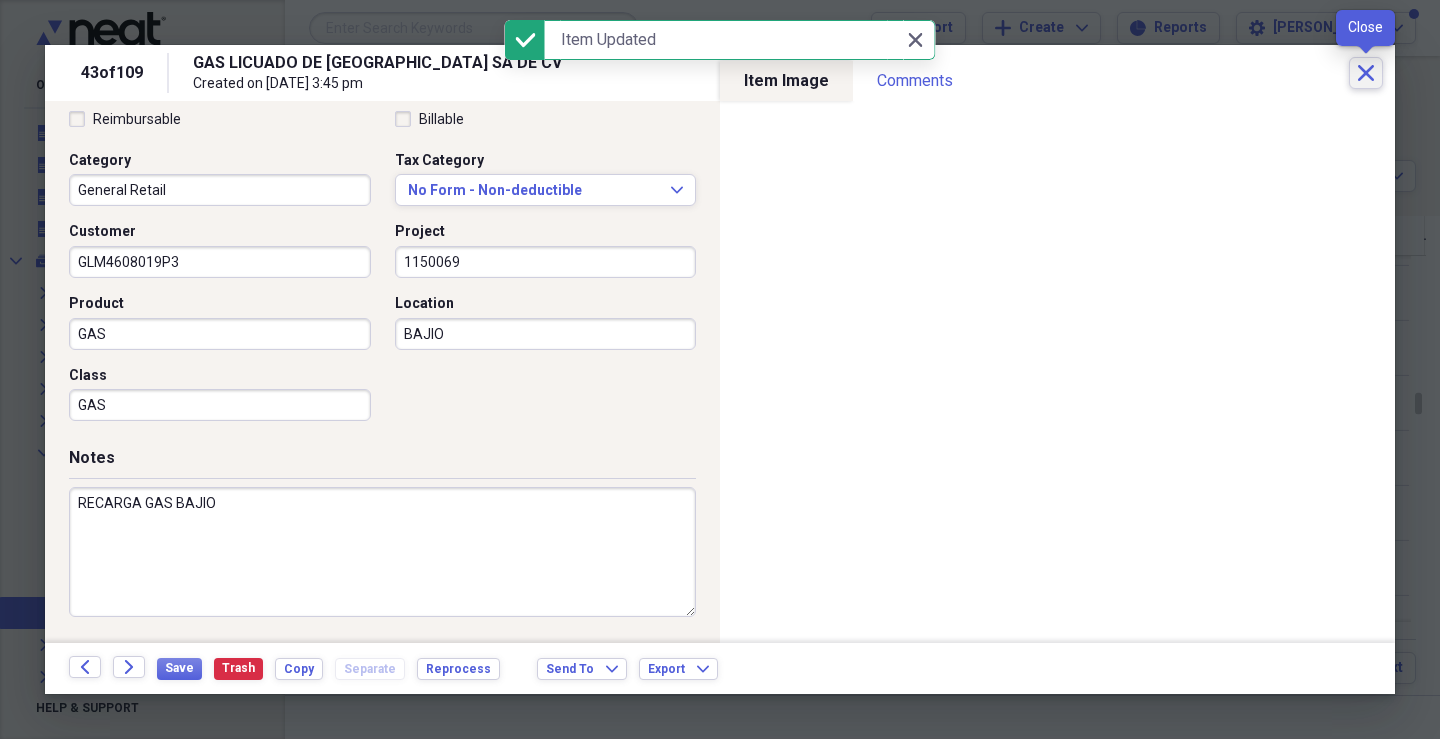 click on "Close" 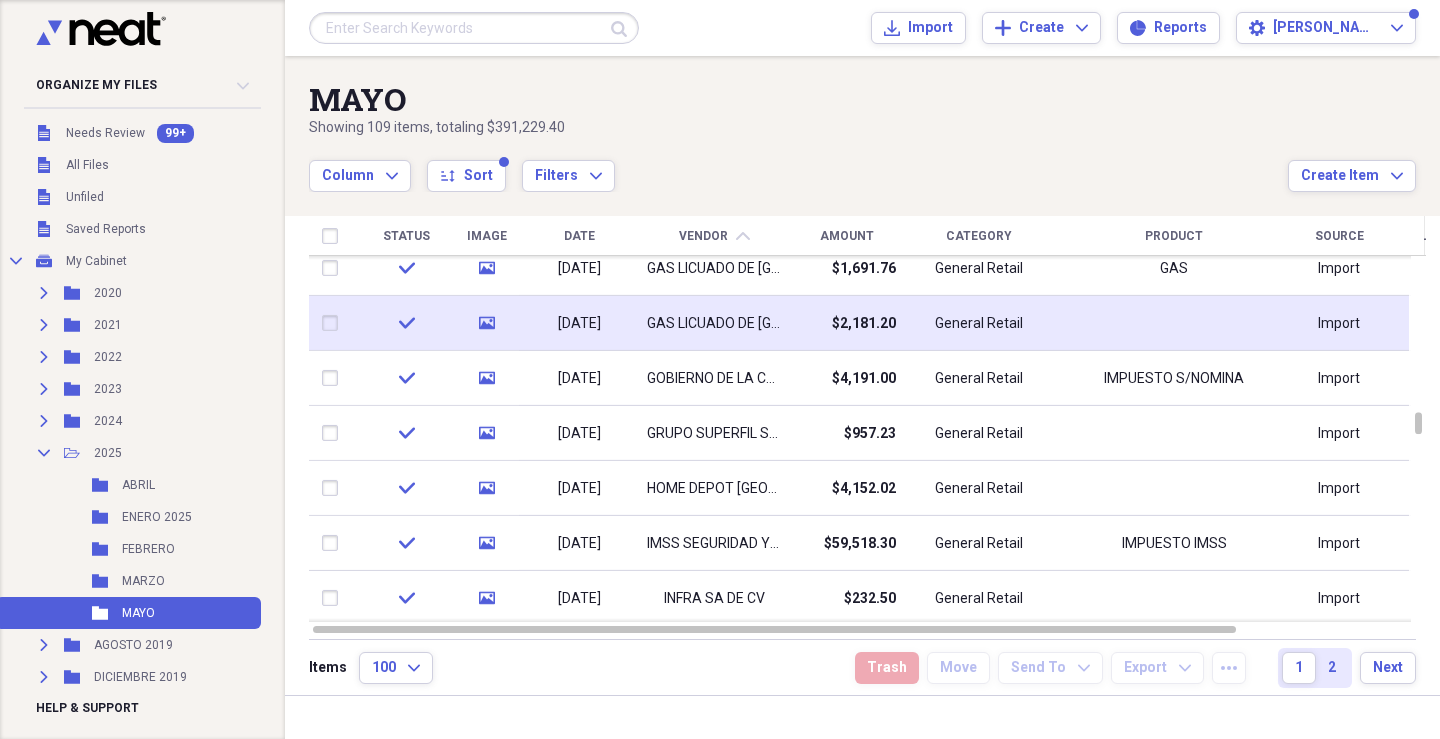 click on "$2,181.20" at bounding box center (864, 324) 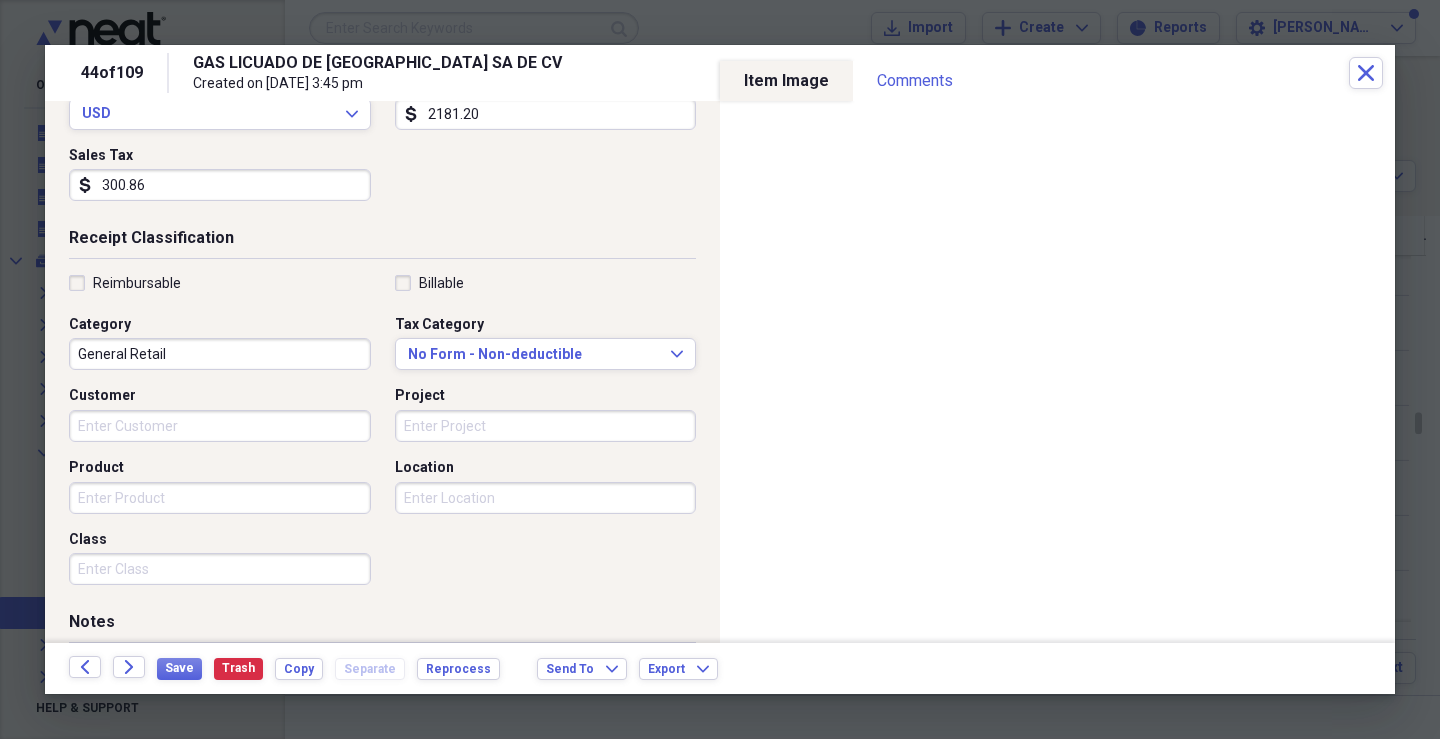 scroll, scrollTop: 374, scrollLeft: 0, axis: vertical 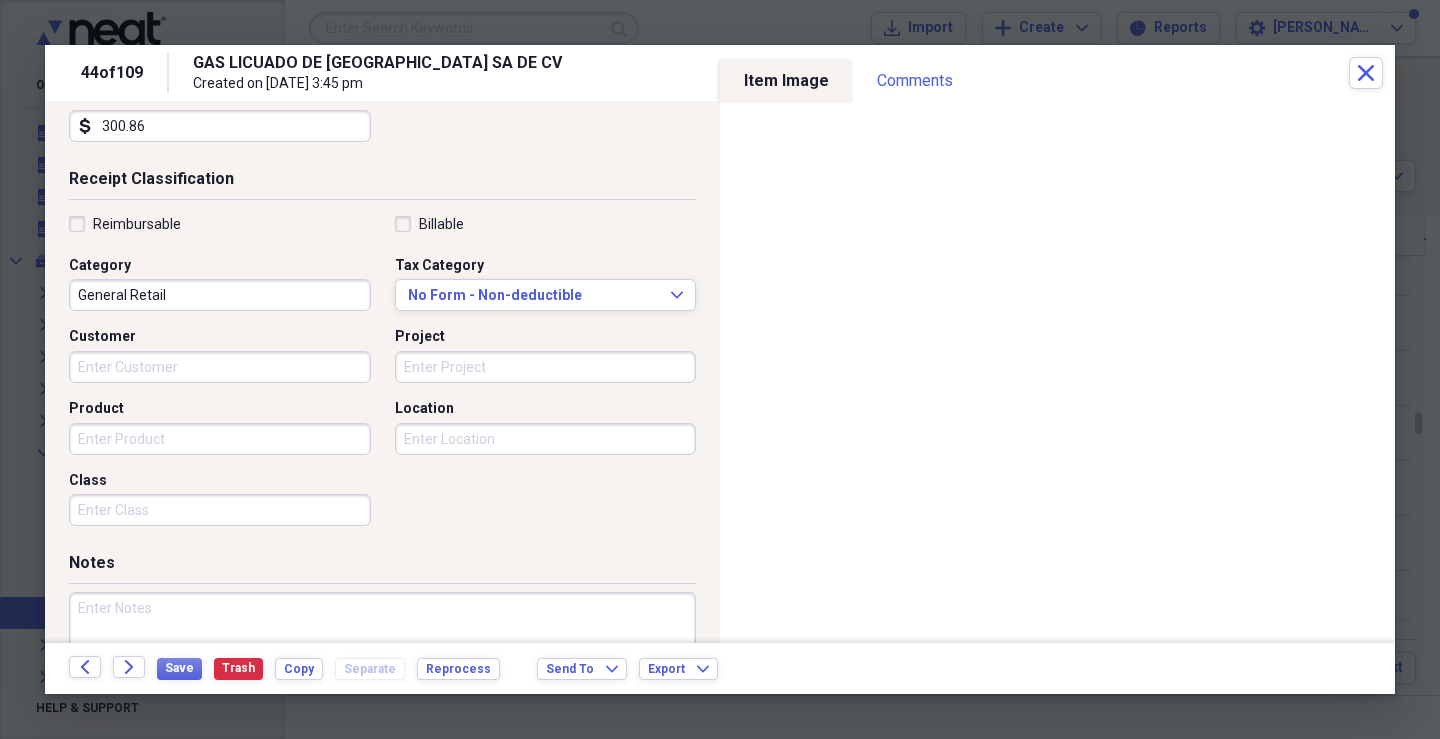 click on "Customer" at bounding box center (220, 367) 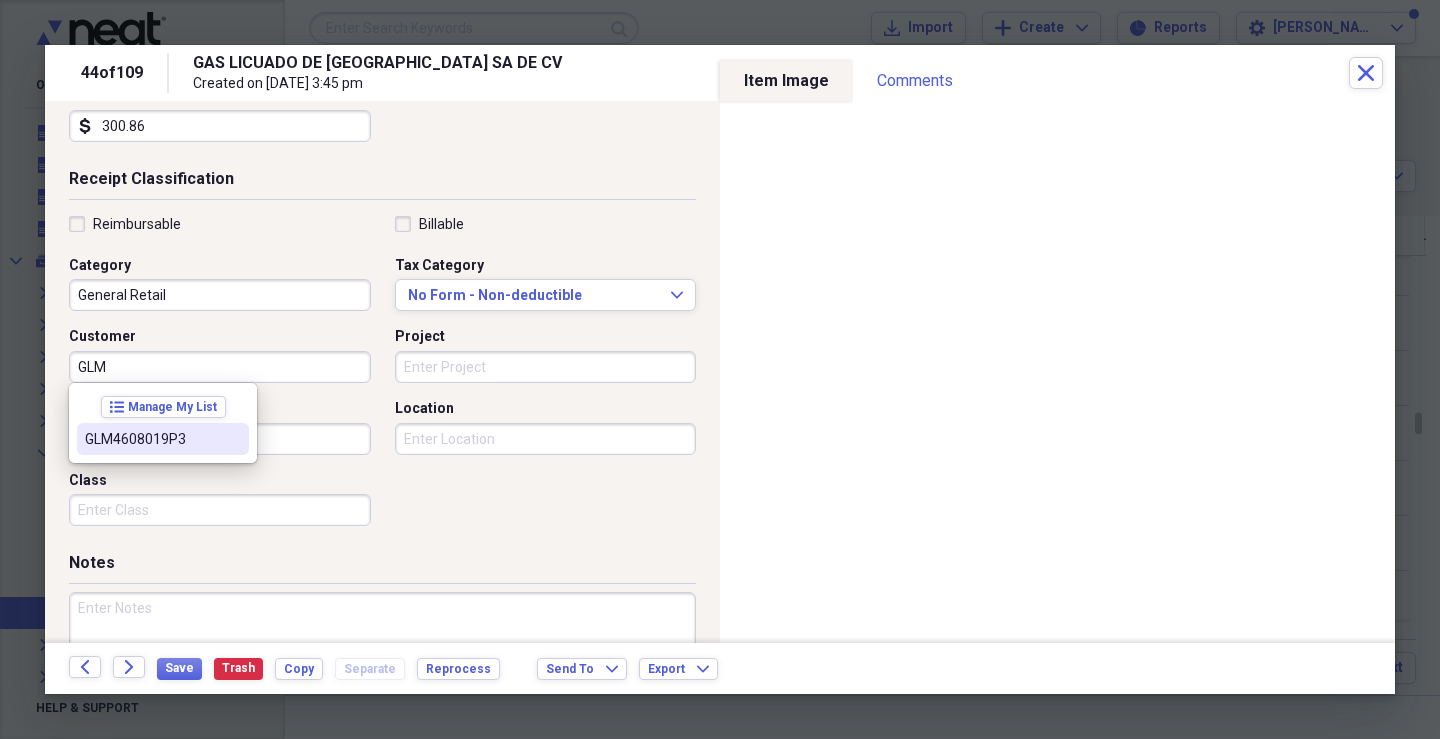 drag, startPoint x: 113, startPoint y: 435, endPoint x: 162, endPoint y: 427, distance: 49.648766 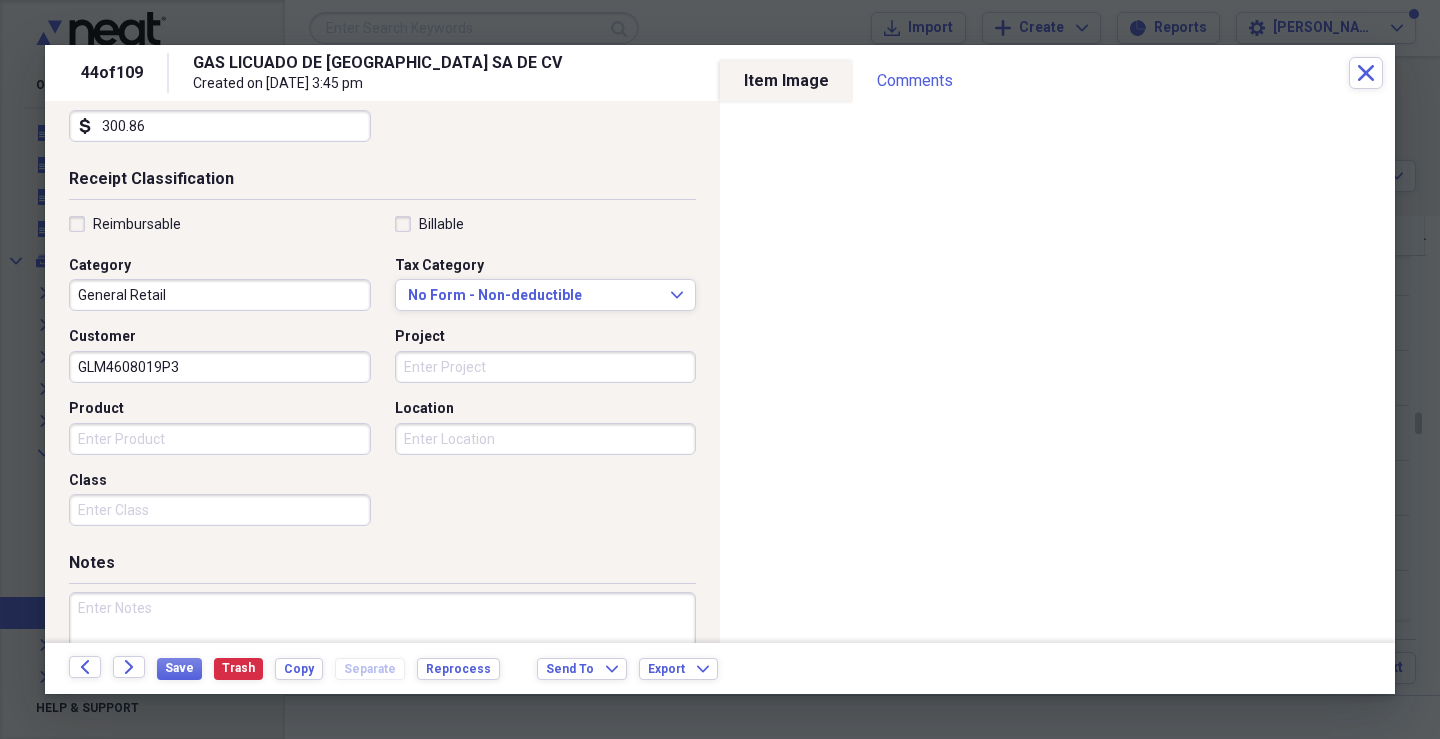click on "Project" at bounding box center (546, 367) 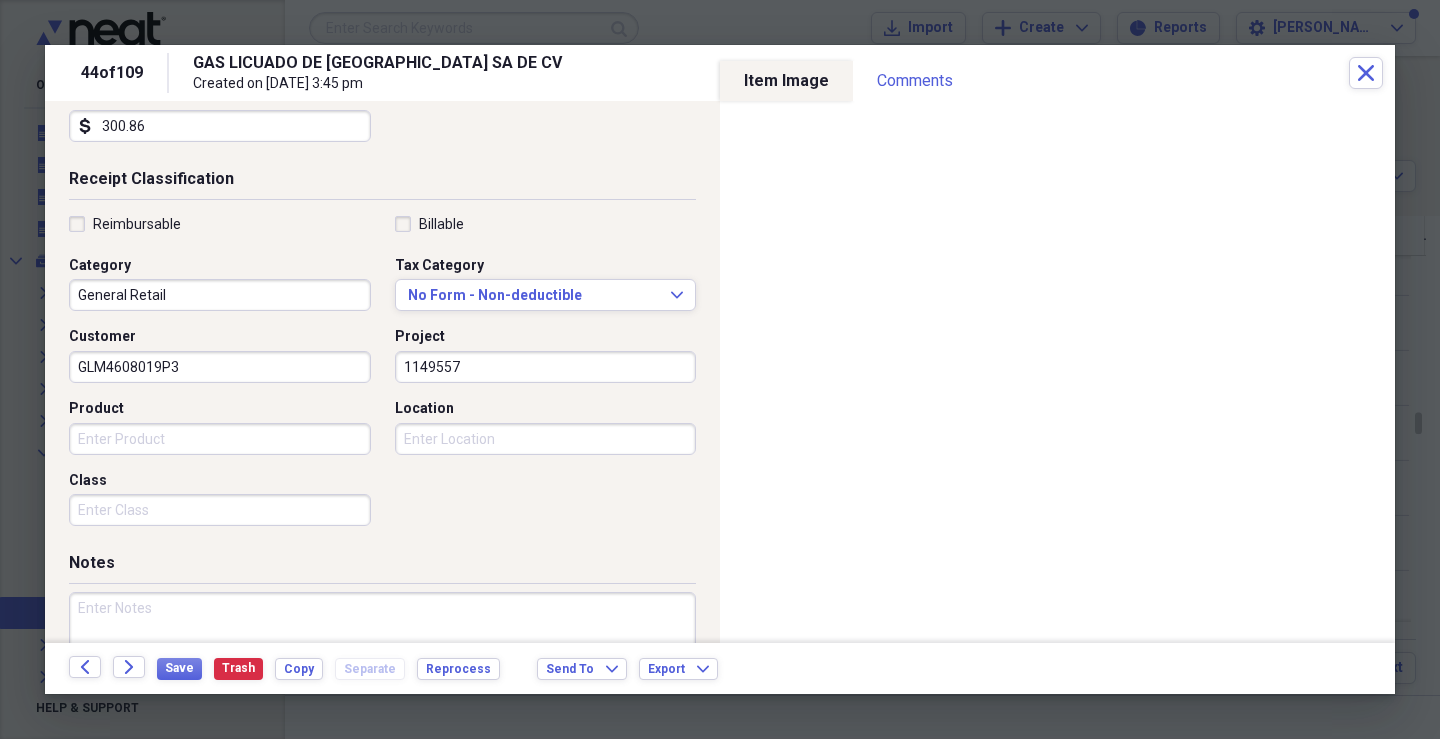 click on "Product" at bounding box center (220, 439) 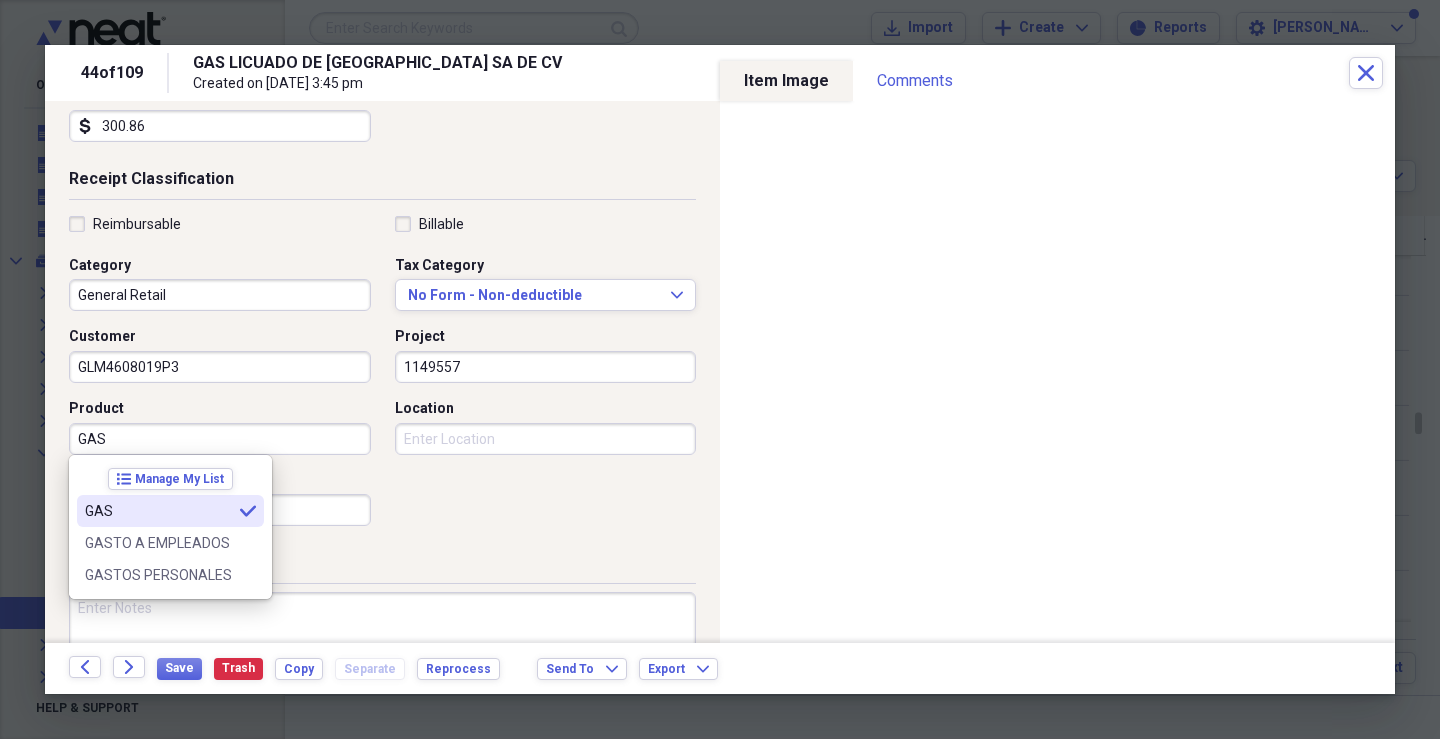 click on "GAS selected" at bounding box center (170, 511) 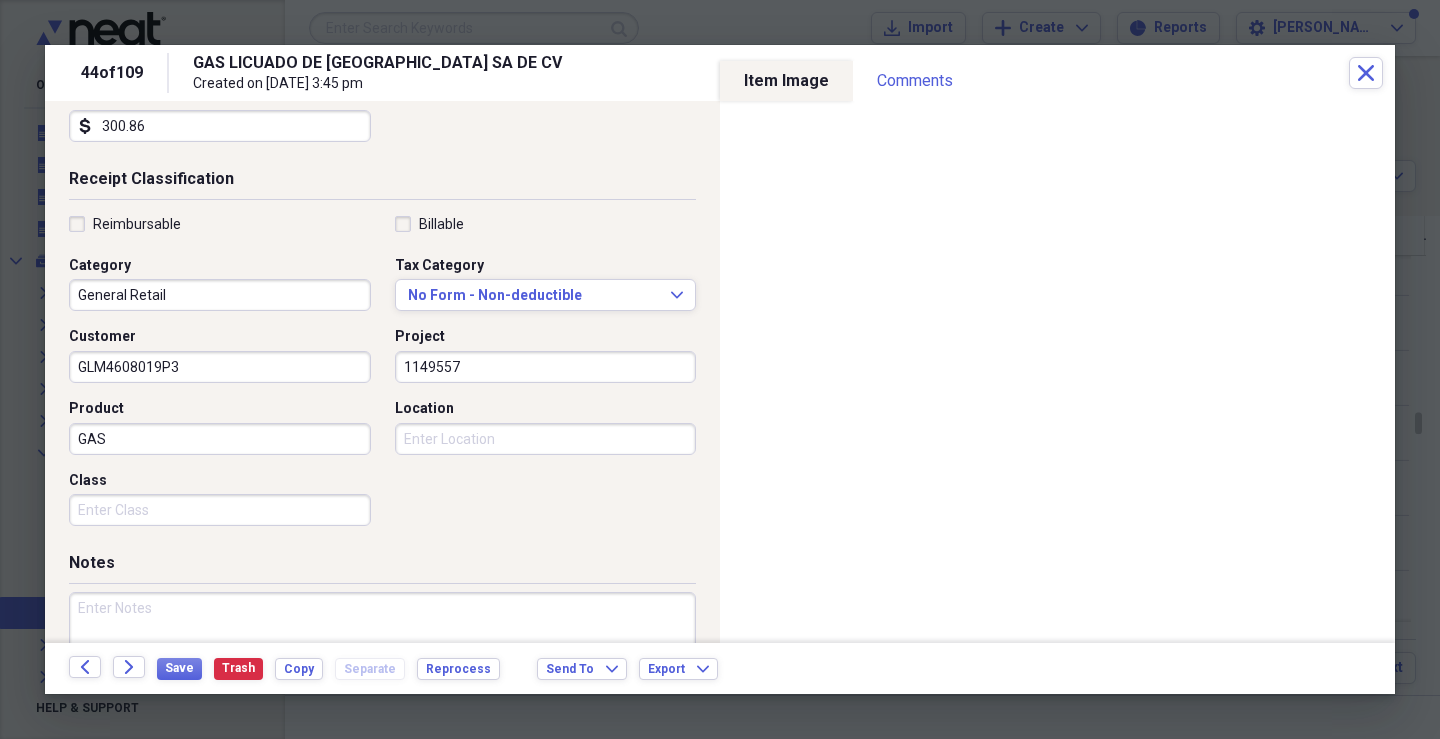 click on "Class" at bounding box center [220, 510] 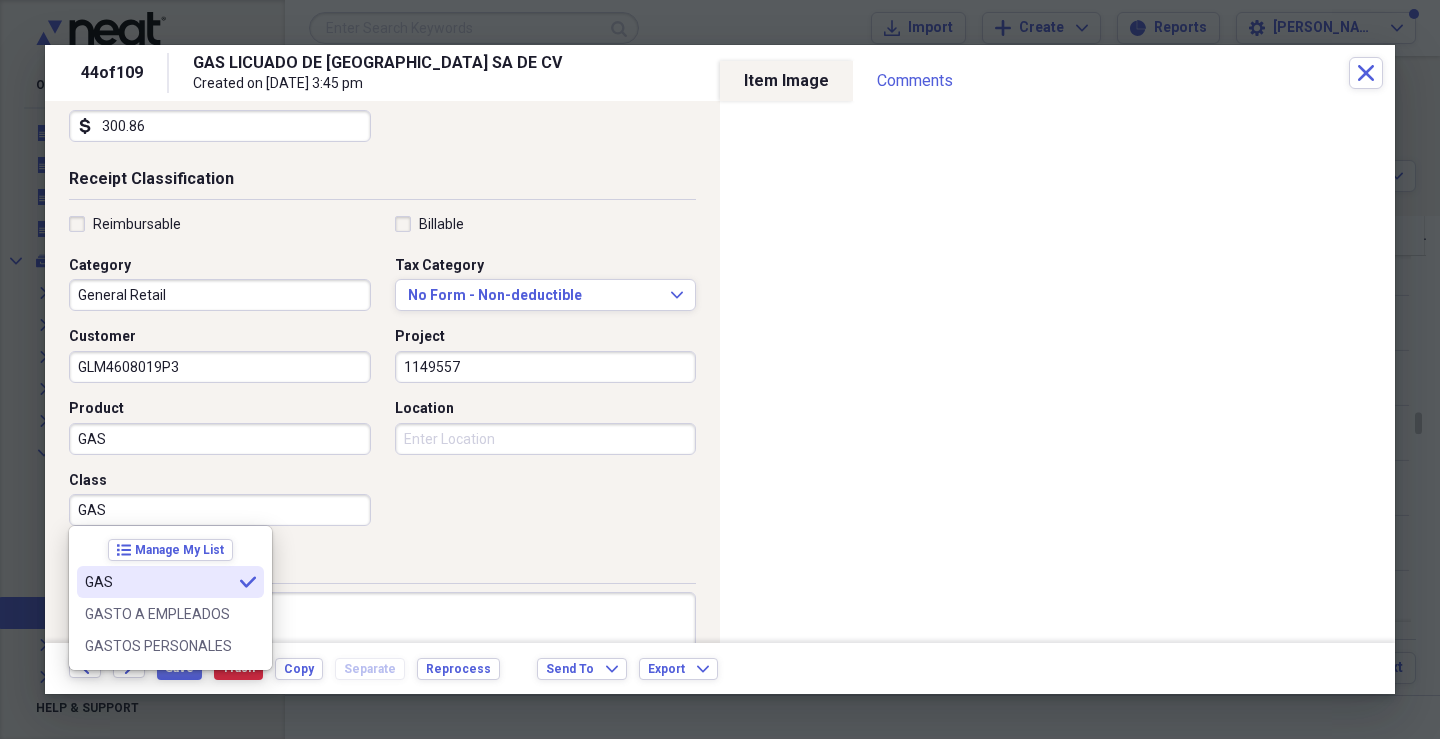 click on "GAS" at bounding box center (158, 582) 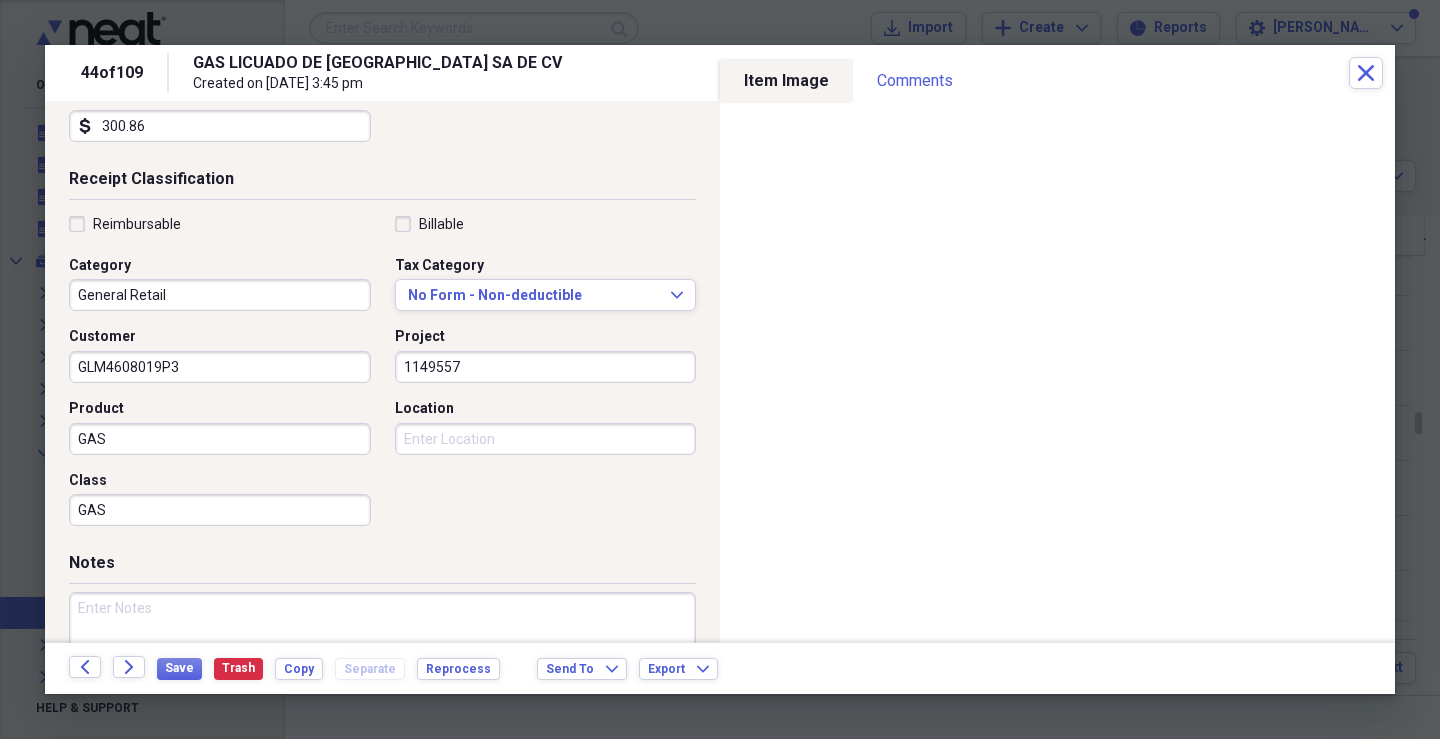 click on "Location" at bounding box center [546, 439] 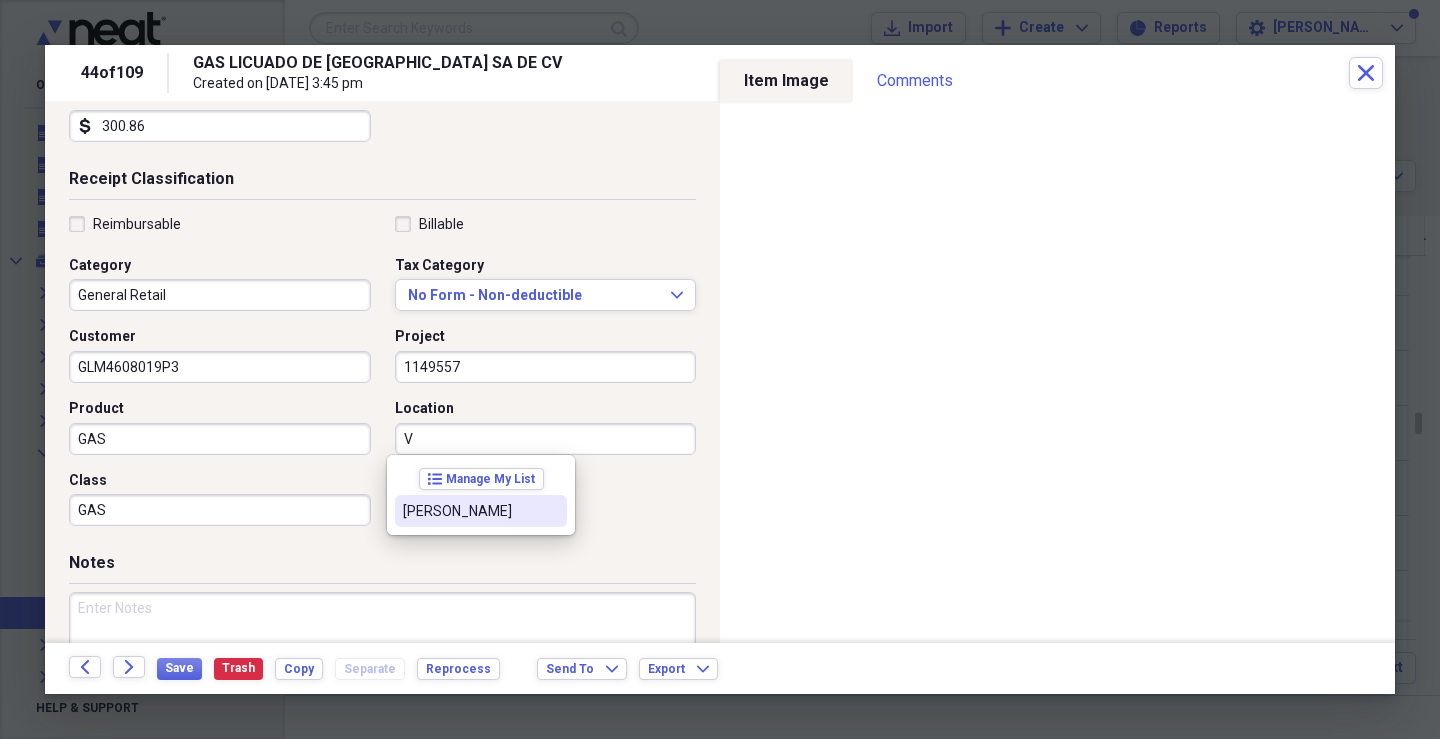 click on "[PERSON_NAME]" at bounding box center [481, 511] 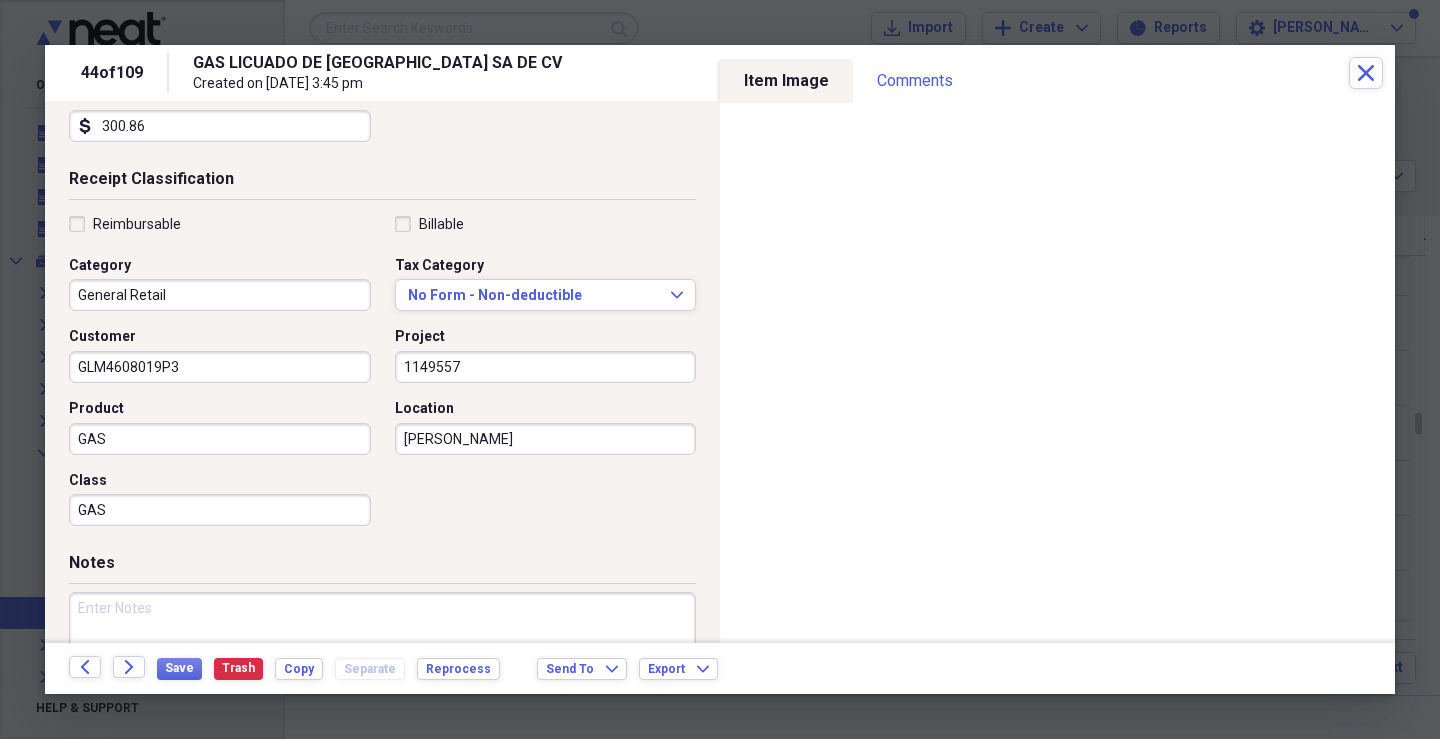 click at bounding box center (382, 657) 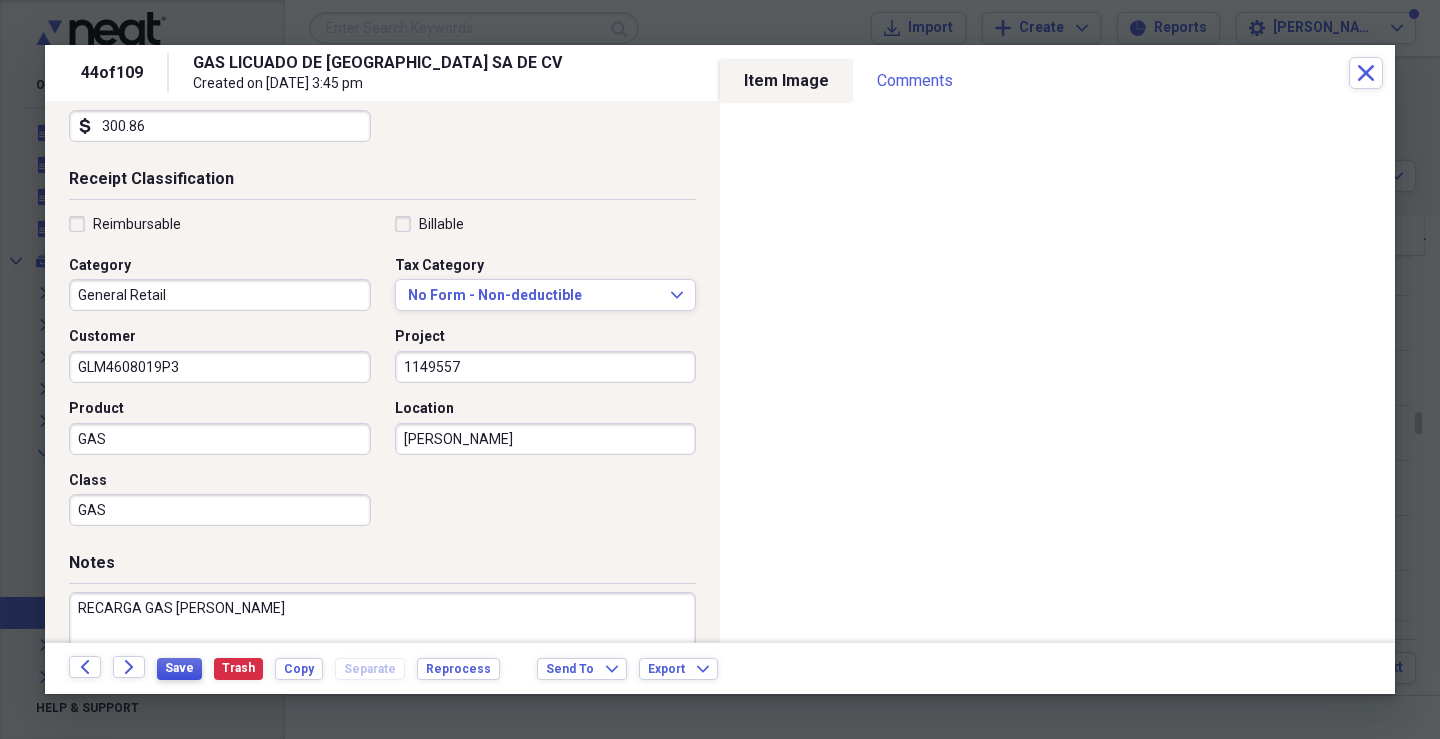 click on "Save" at bounding box center (179, 668) 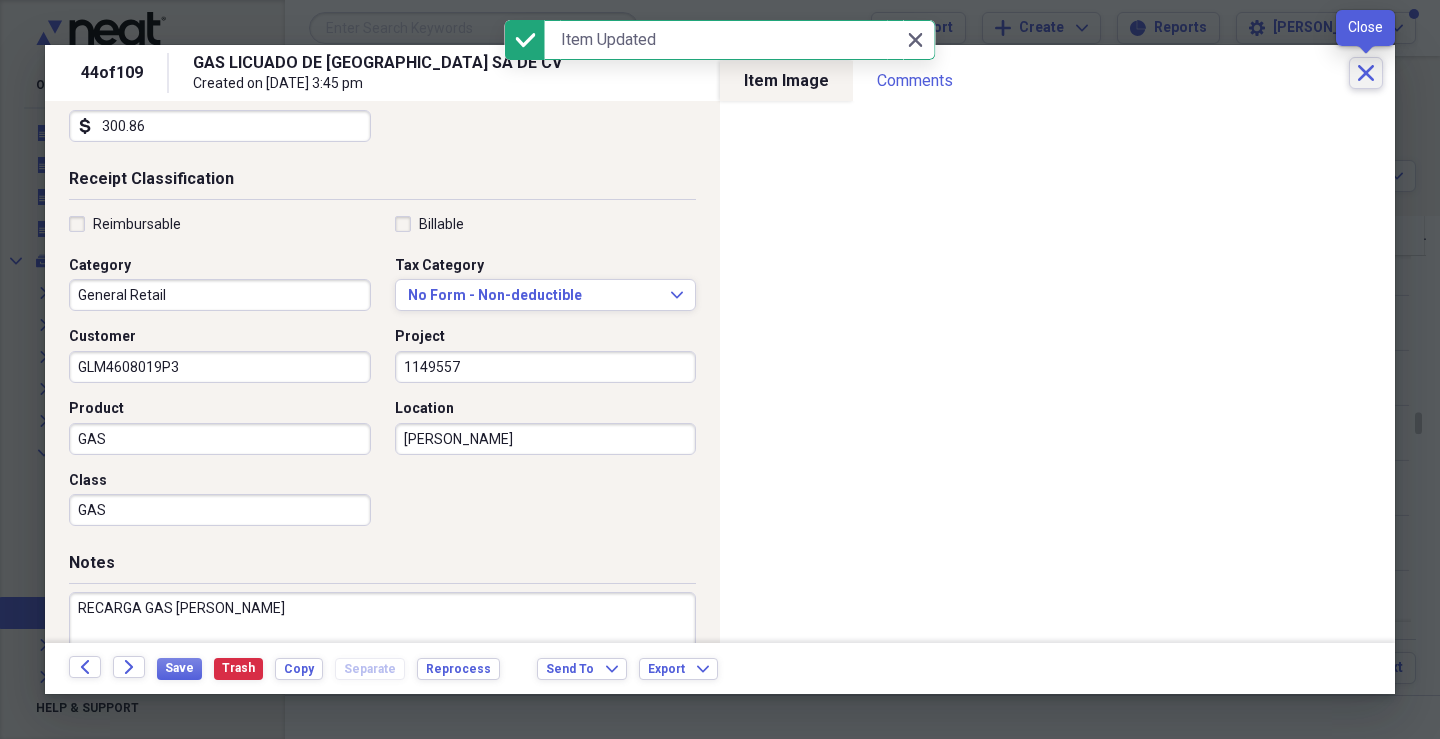 click on "Close" at bounding box center [1366, 73] 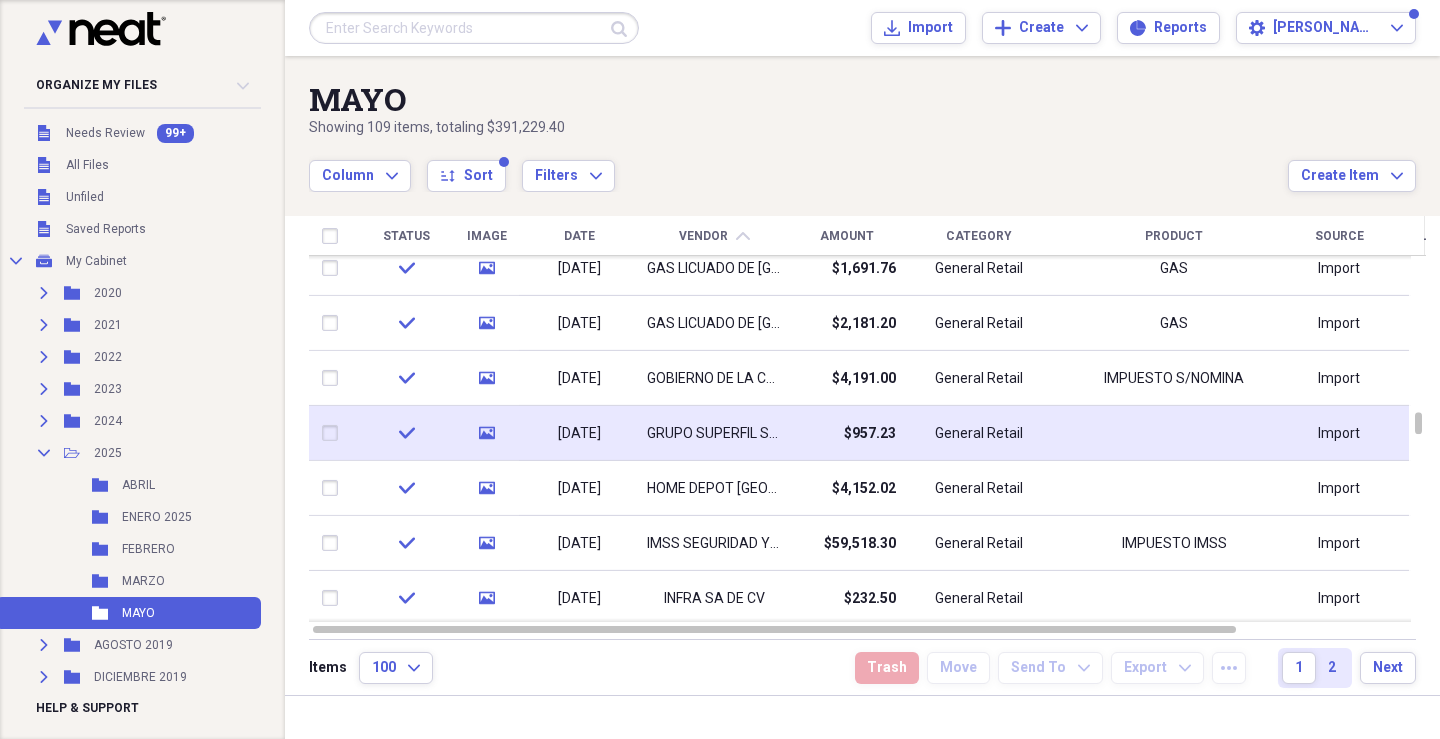 click on "GRUPO SUPERFIL SA DE CV" at bounding box center (714, 434) 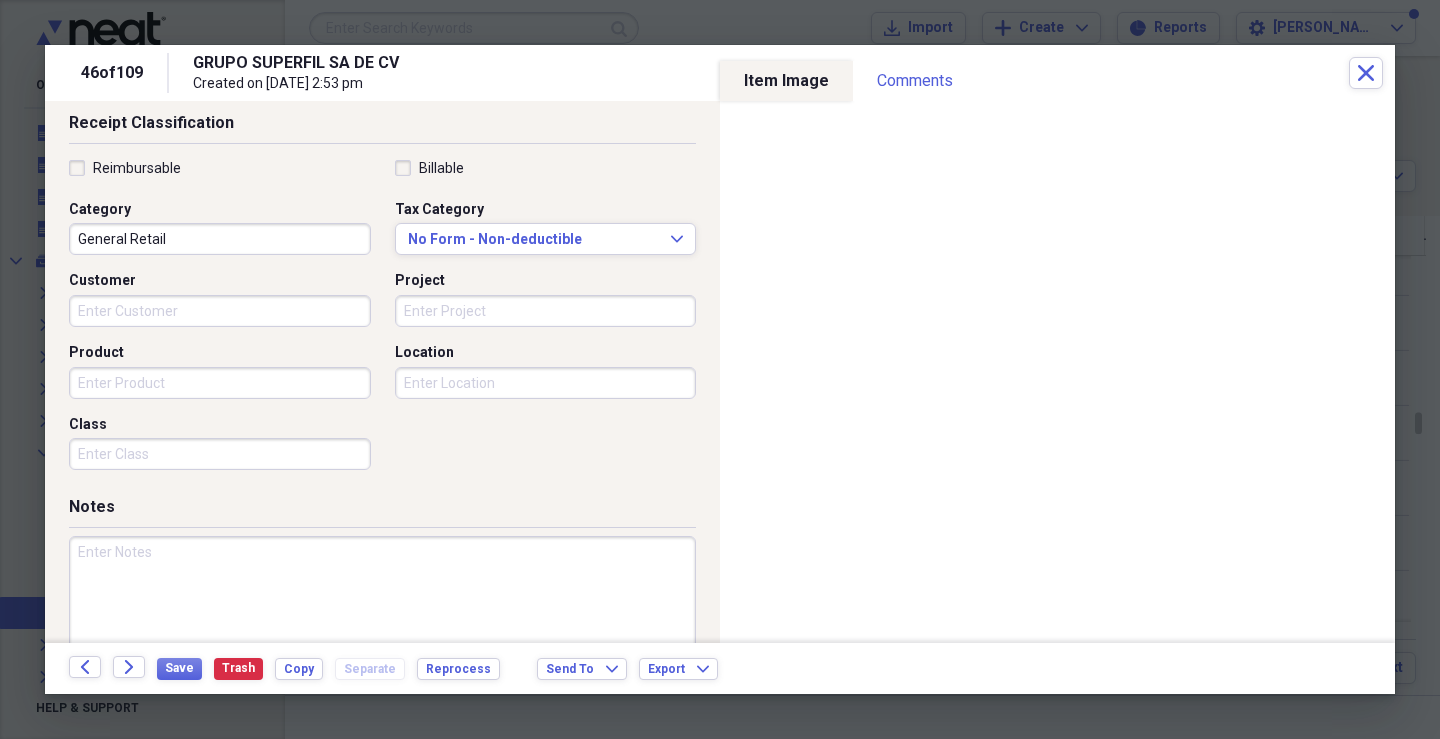 scroll, scrollTop: 433, scrollLeft: 0, axis: vertical 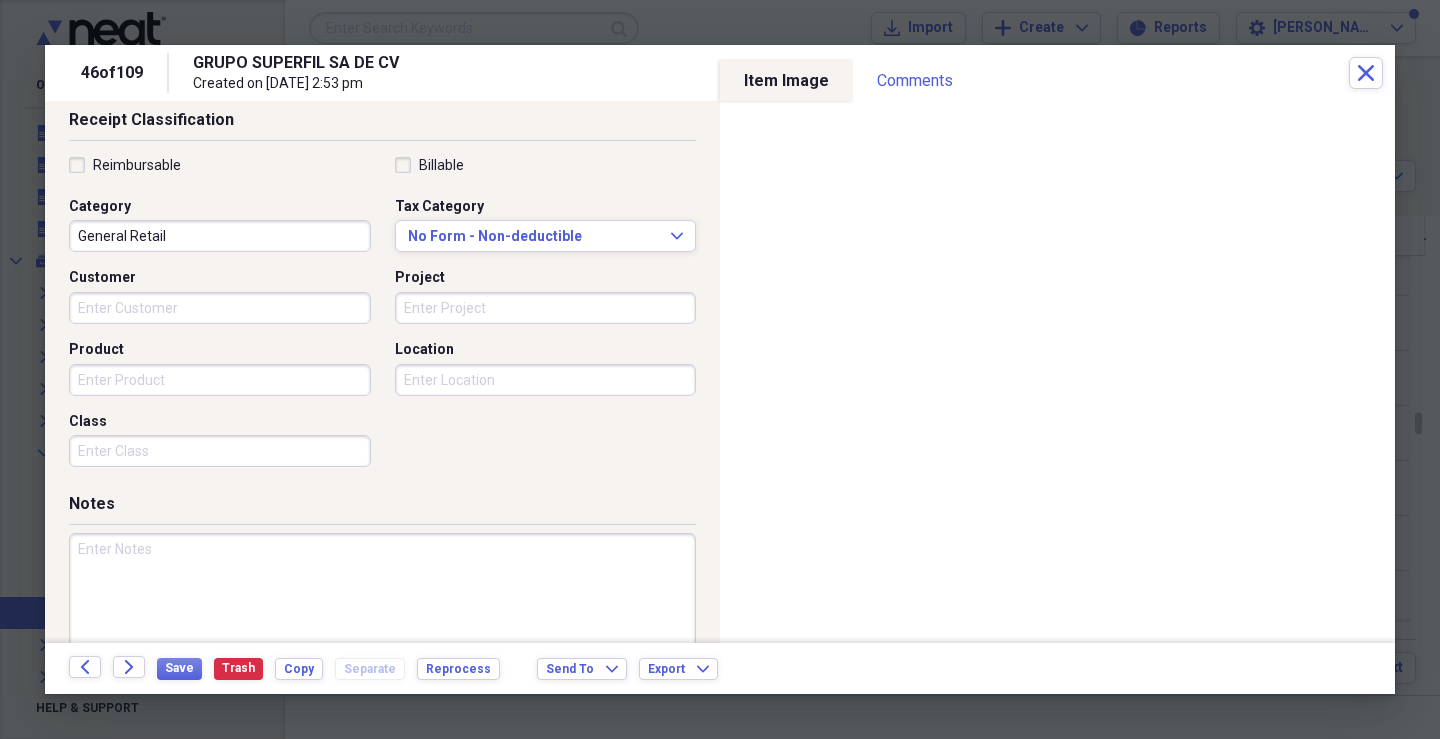 click on "Customer" at bounding box center (220, 308) 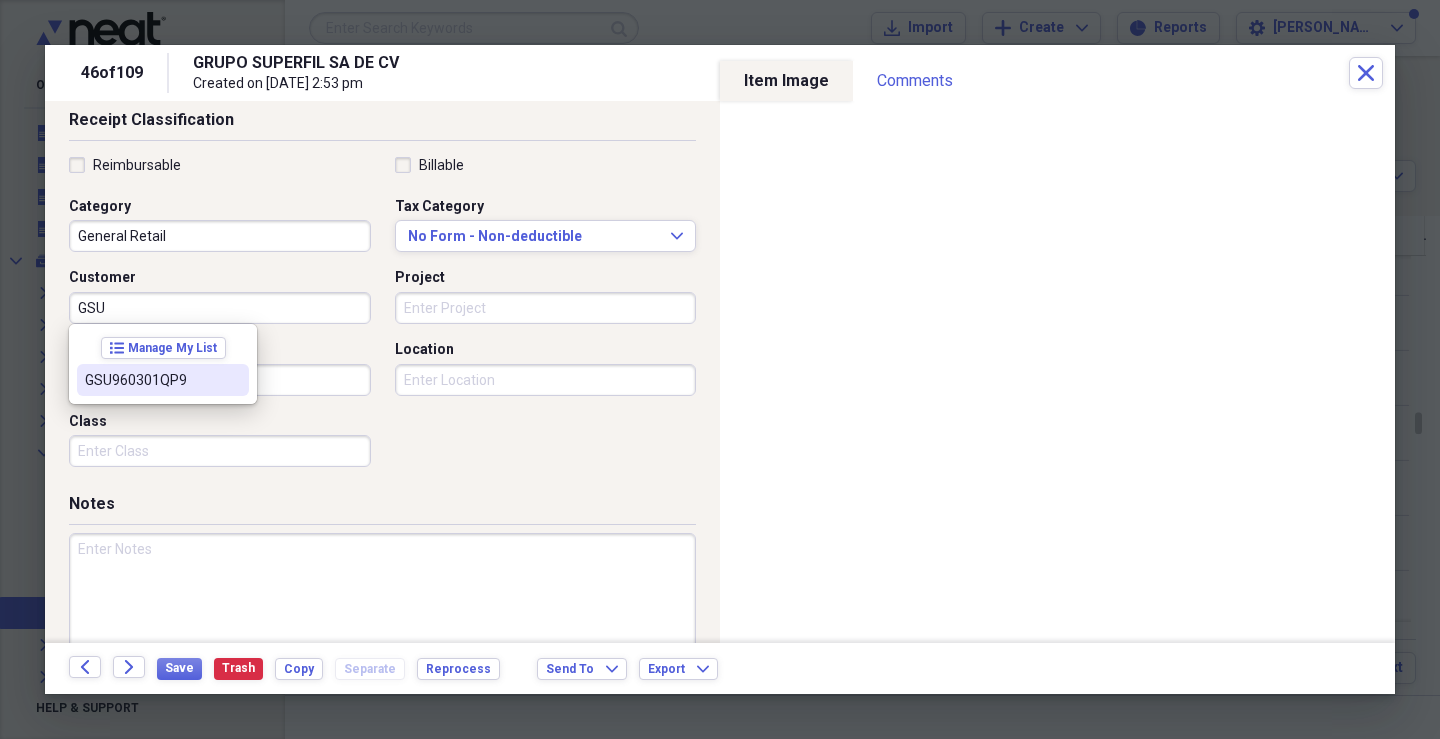 click on "GSU960301QP9" at bounding box center [163, 380] 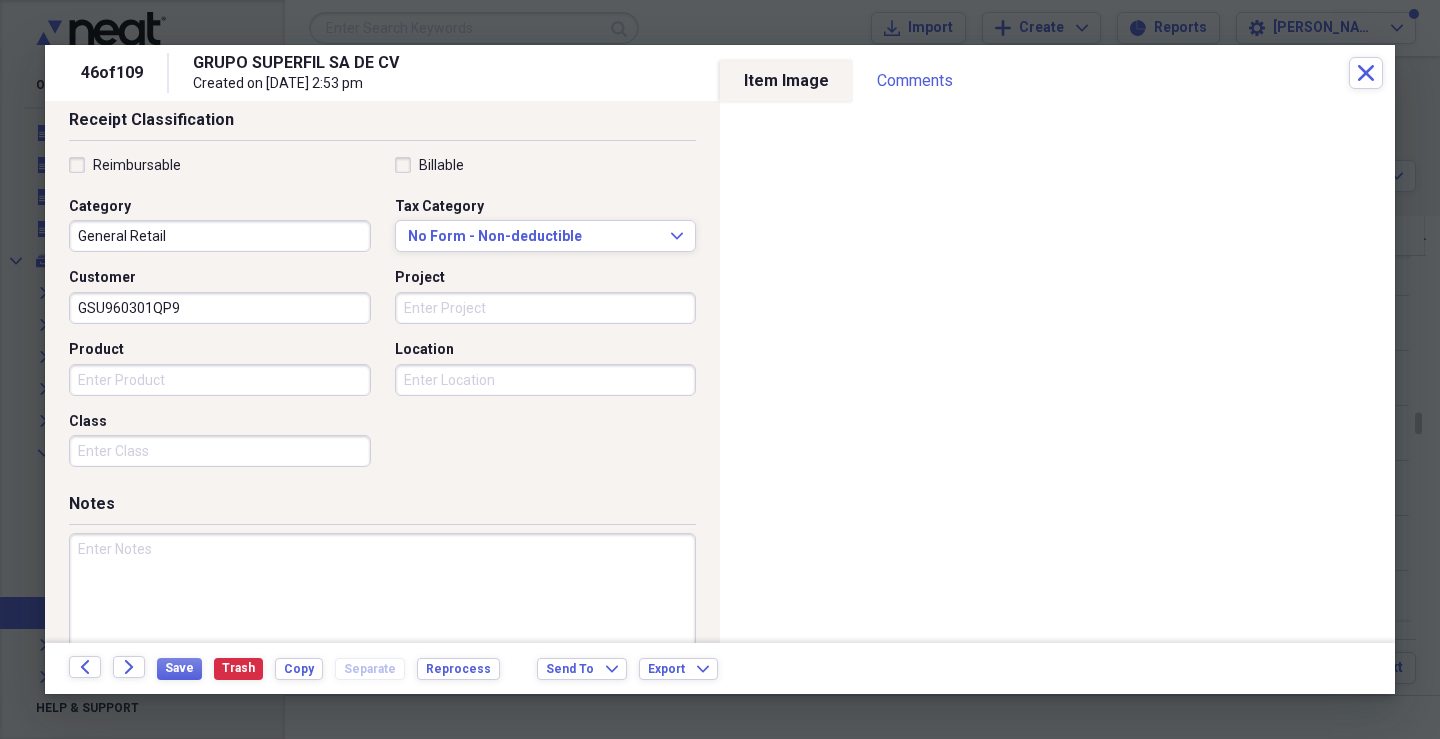 click on "Project" at bounding box center (546, 308) 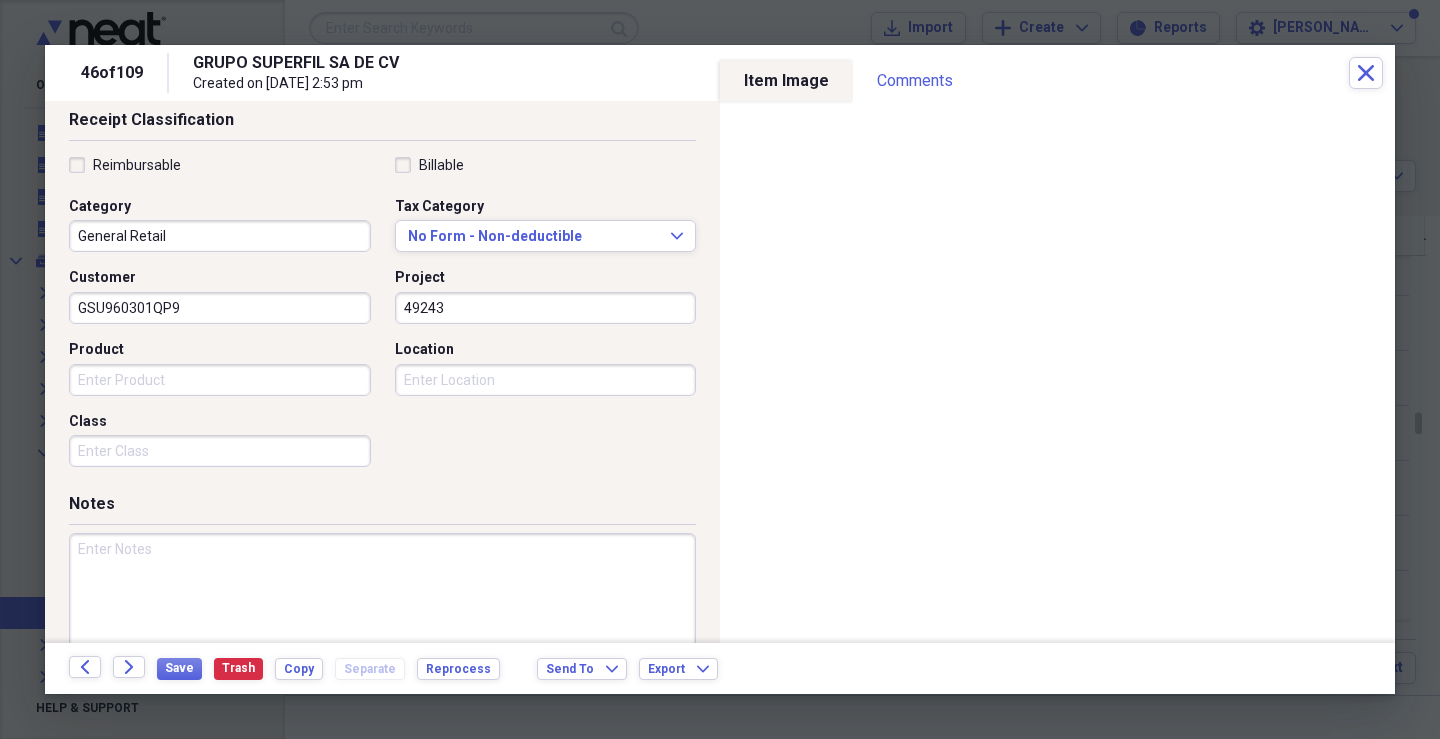 click on "Product" at bounding box center (220, 380) 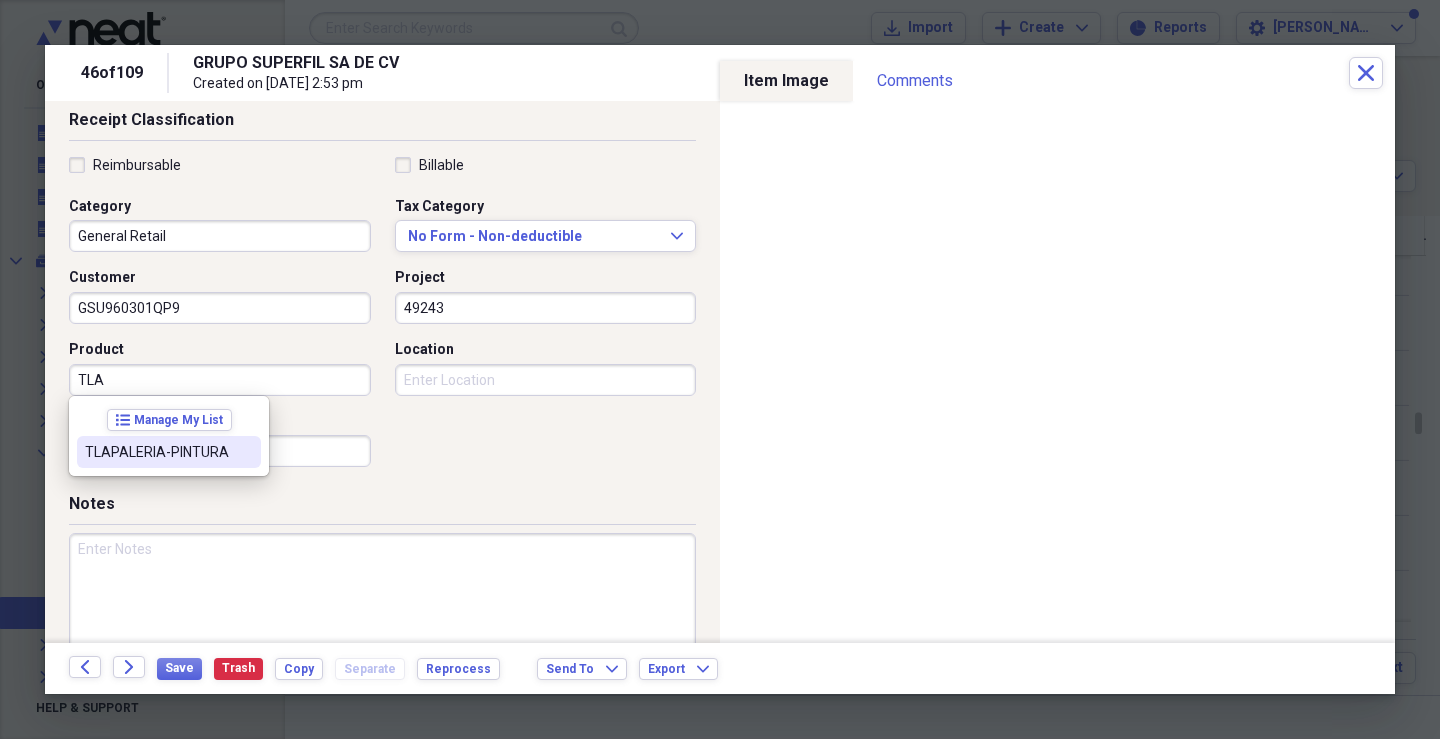 click on "TLAPALERIA-PINTURA" at bounding box center (157, 452) 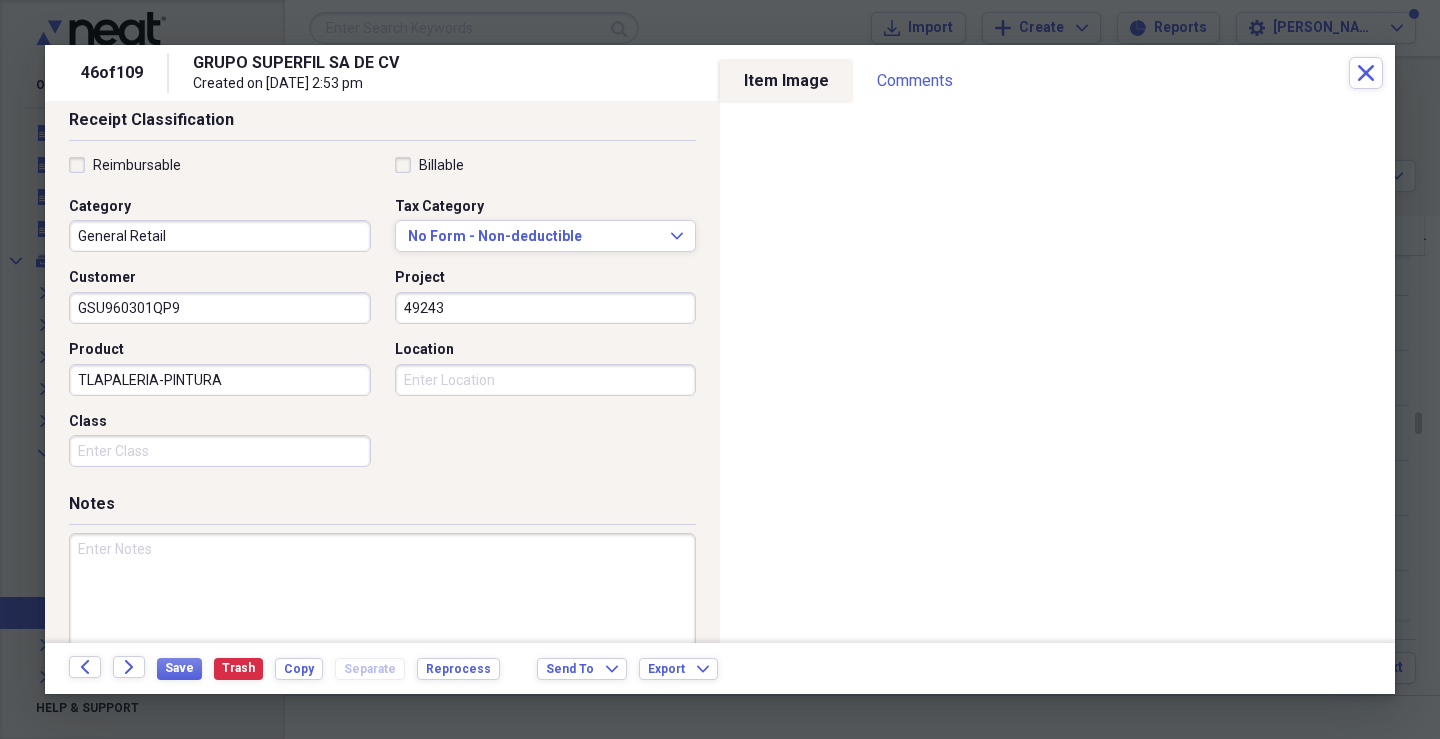 click on "Class" at bounding box center (220, 451) 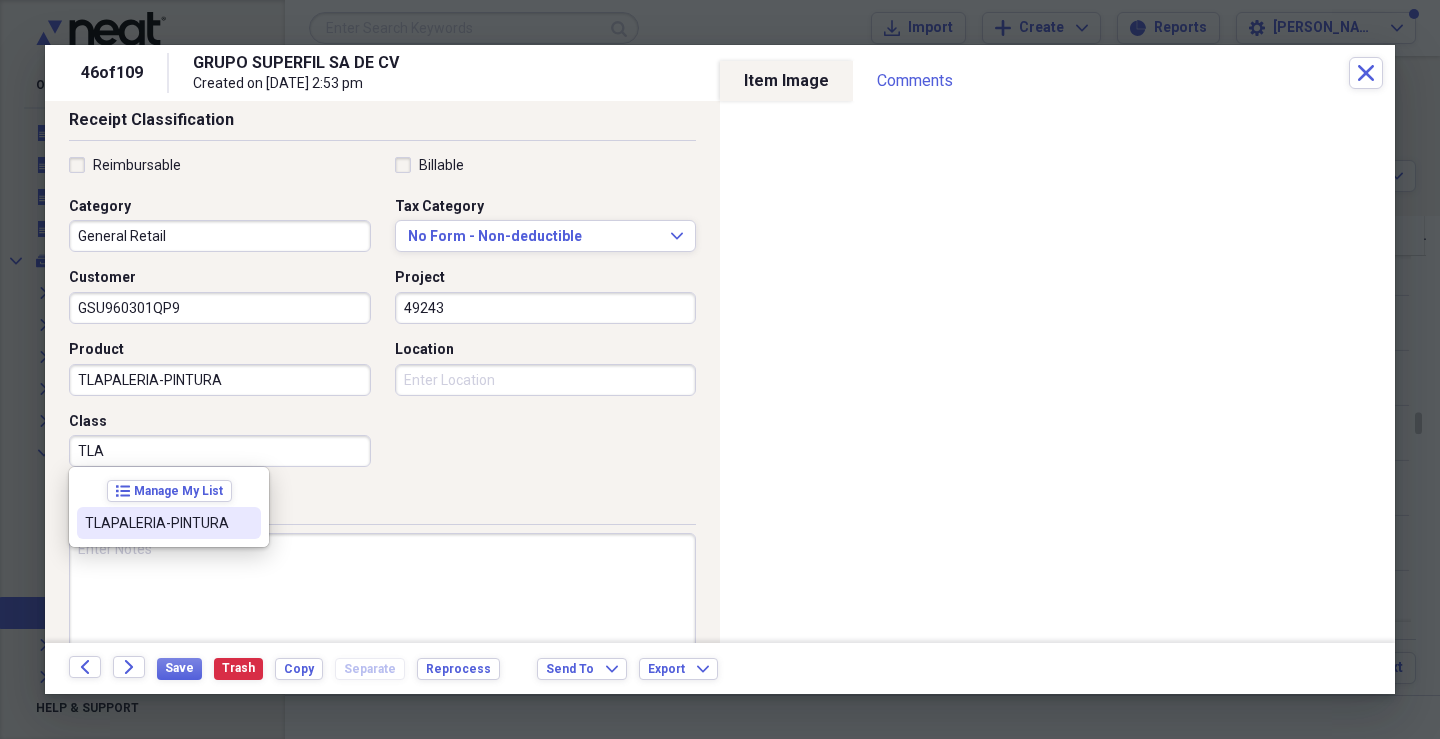 drag, startPoint x: 202, startPoint y: 525, endPoint x: 495, endPoint y: 372, distance: 330.542 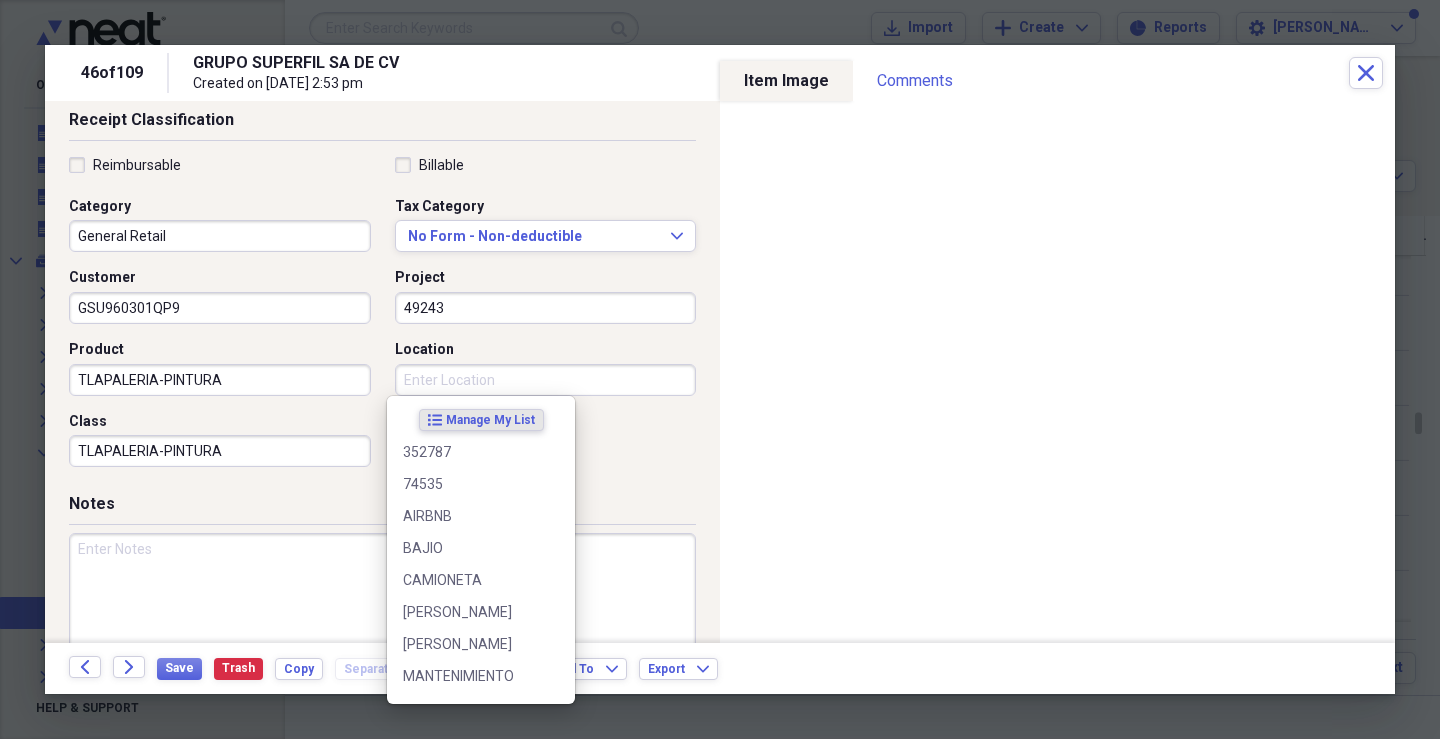click on "Location" at bounding box center (546, 380) 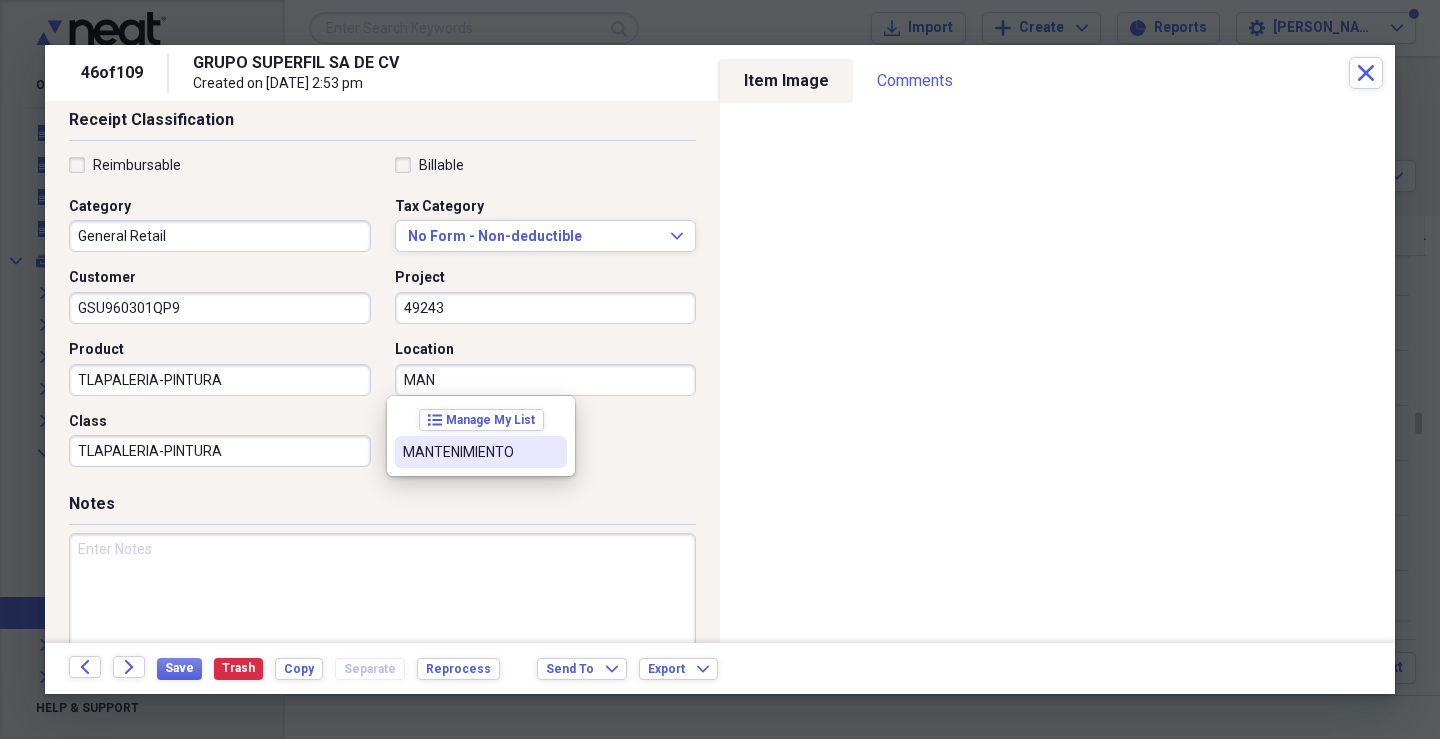 click on "MANTENIMIENTO" at bounding box center (469, 452) 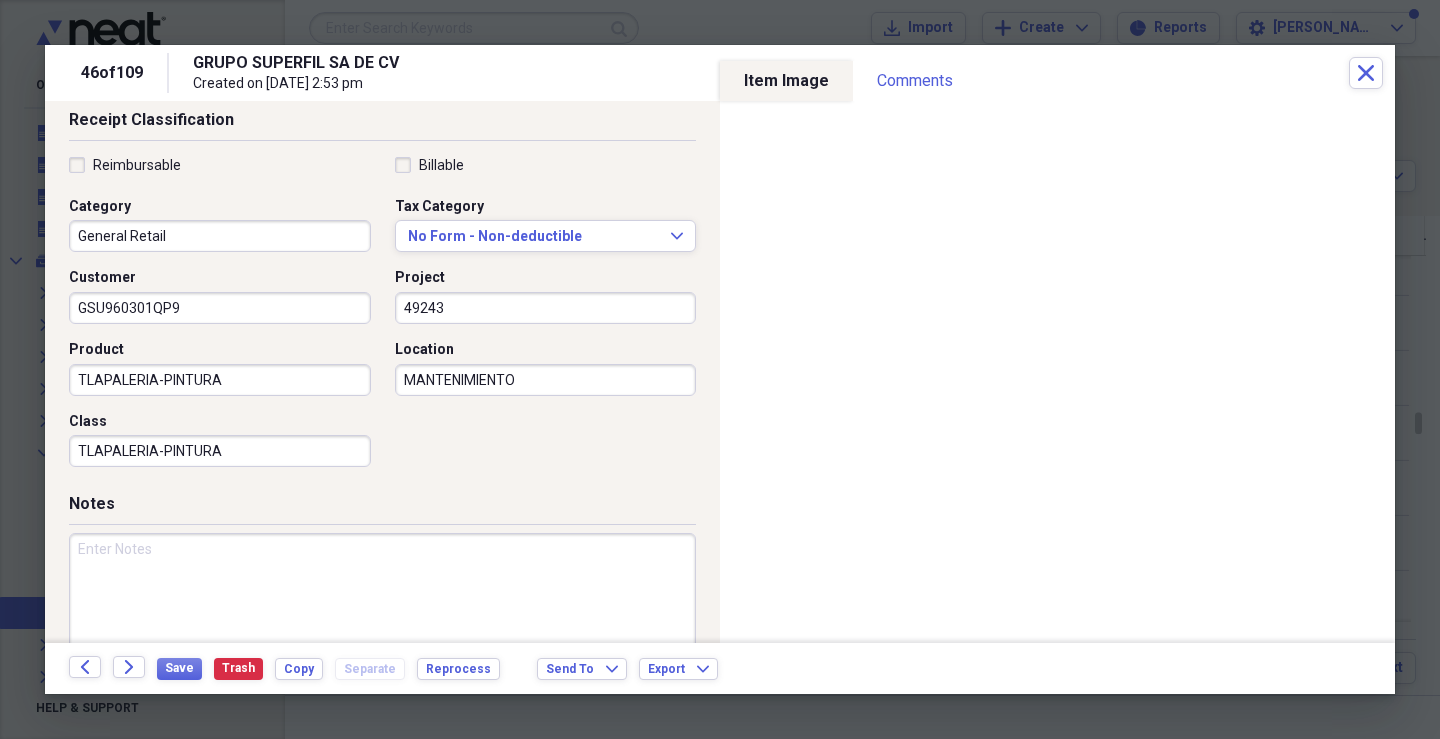 click at bounding box center (382, 598) 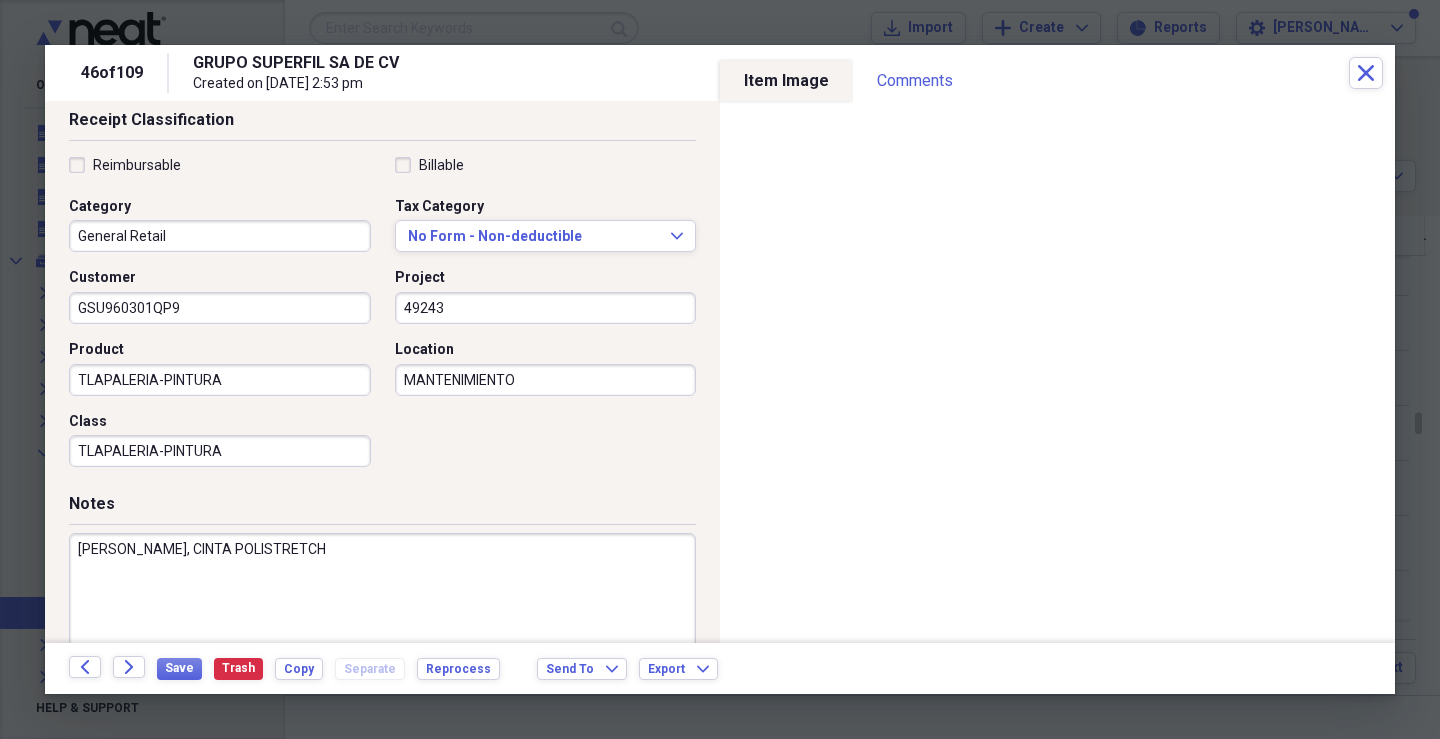 click on "[PERSON_NAME], CINTA POLISTRETCH" at bounding box center [382, 598] 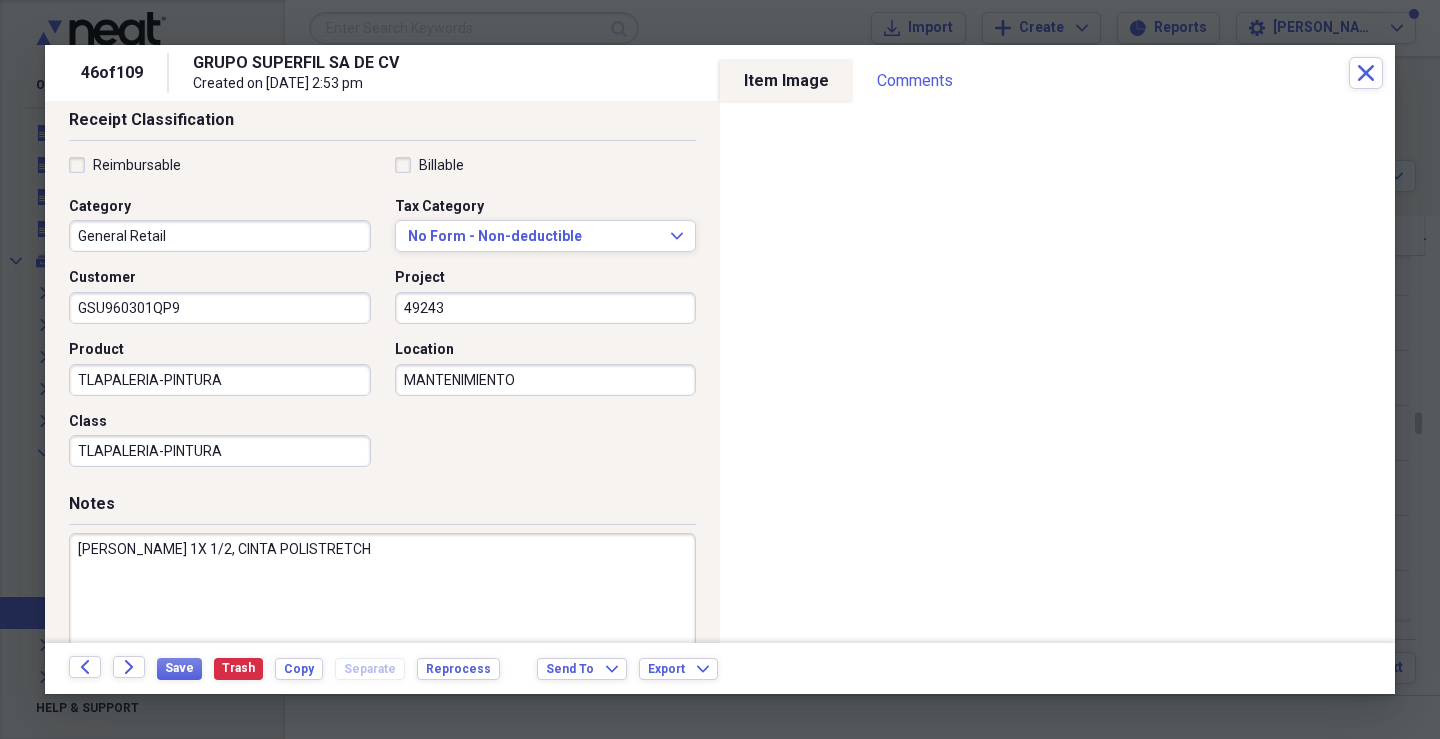 click on "[PERSON_NAME] 1X 1/2, CINTA POLISTRETCH" at bounding box center (382, 598) 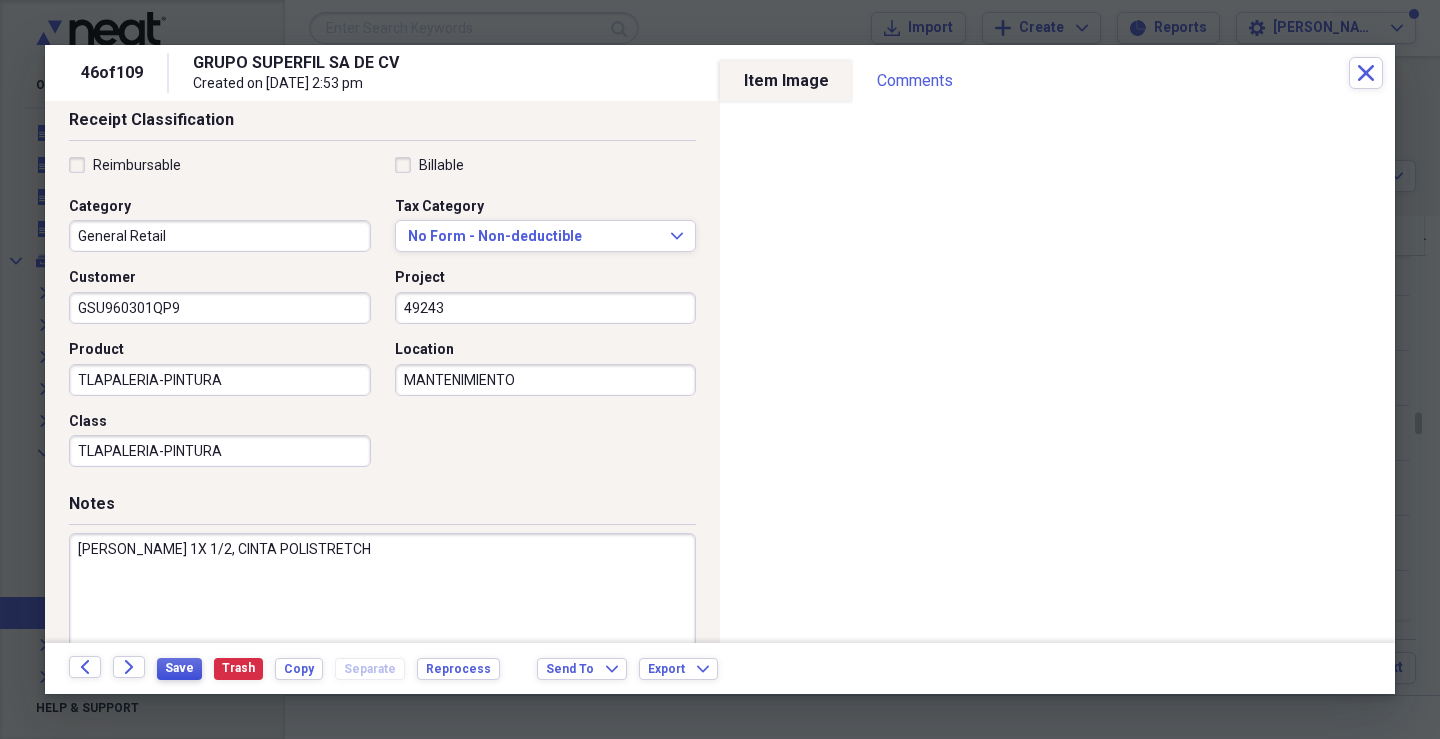 click on "Save" at bounding box center [179, 668] 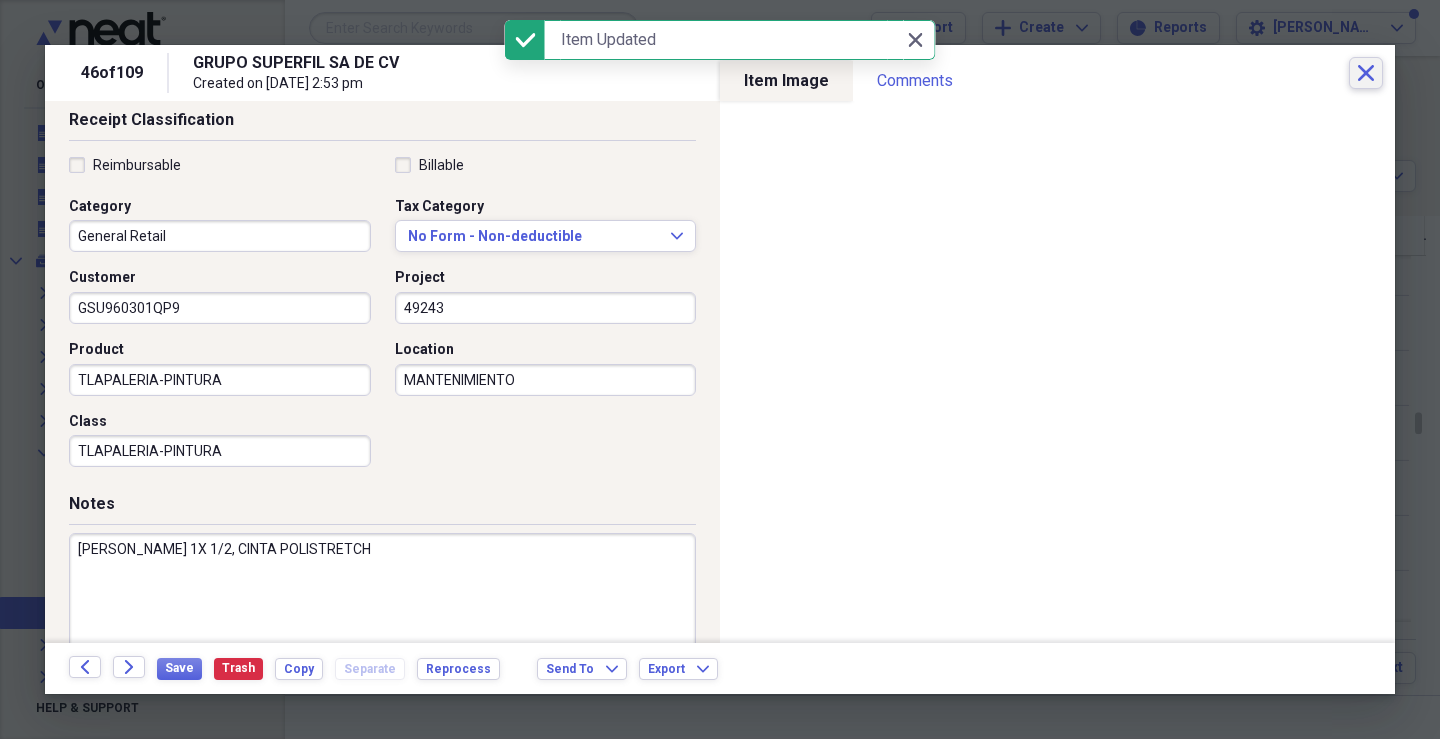 click on "Close" 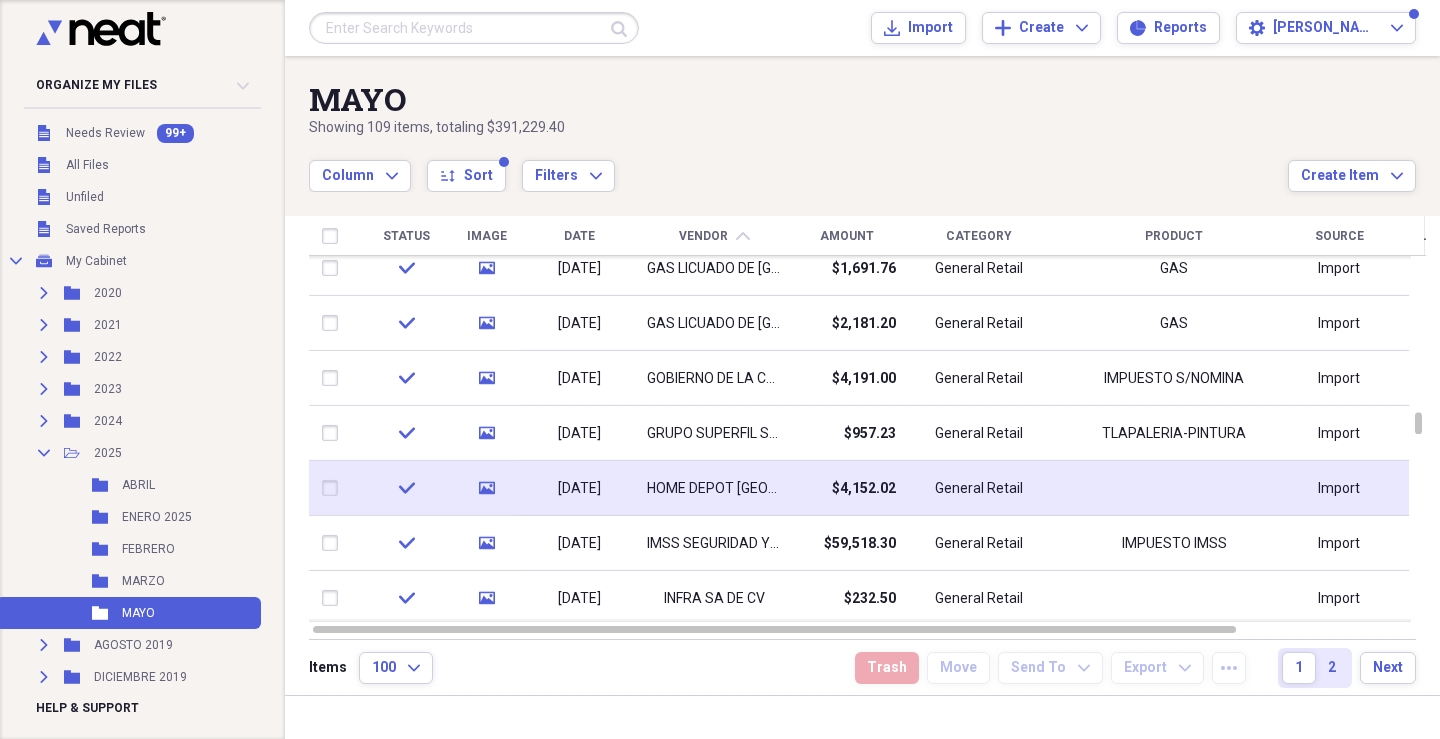 click on "HOME DEPOT [GEOGRAPHIC_DATA]" at bounding box center [714, 488] 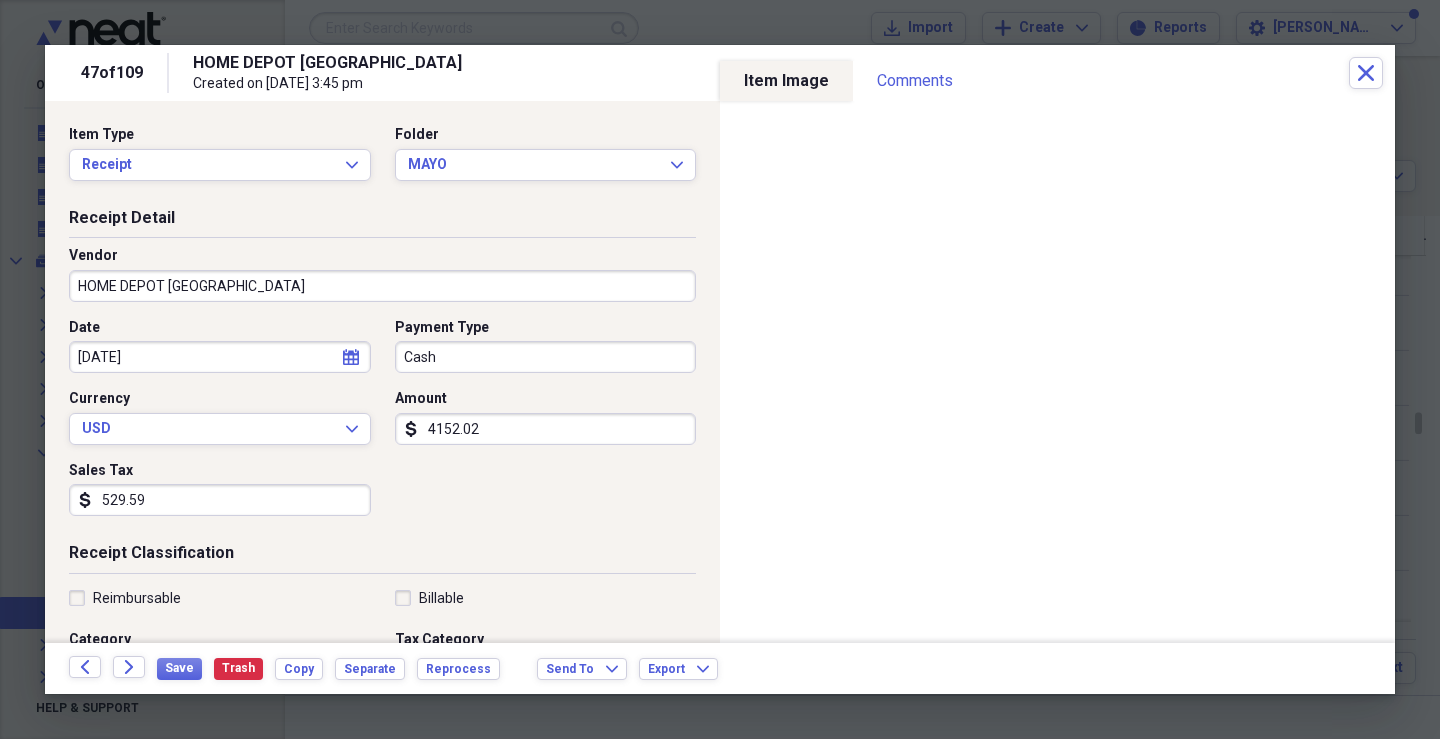 click on "Cash" at bounding box center [546, 357] 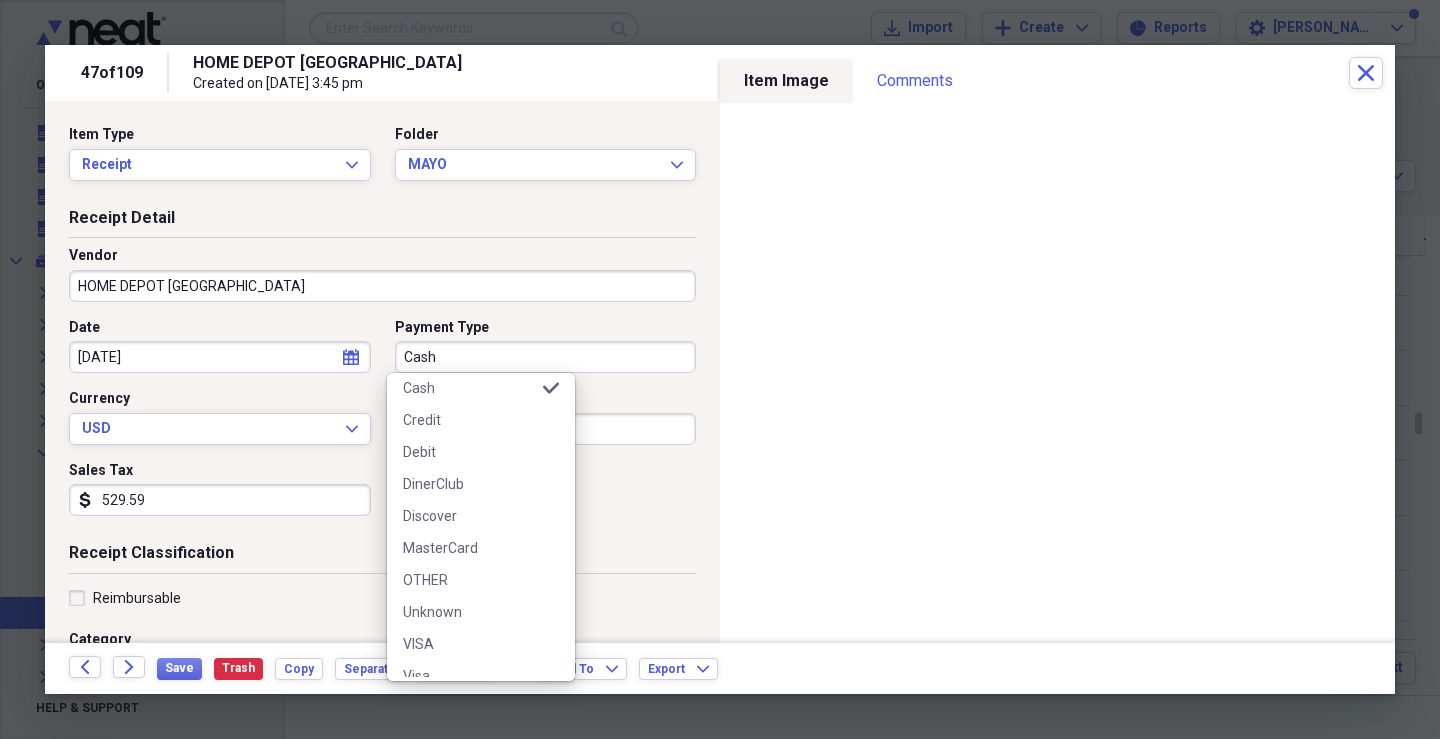 scroll, scrollTop: 124, scrollLeft: 0, axis: vertical 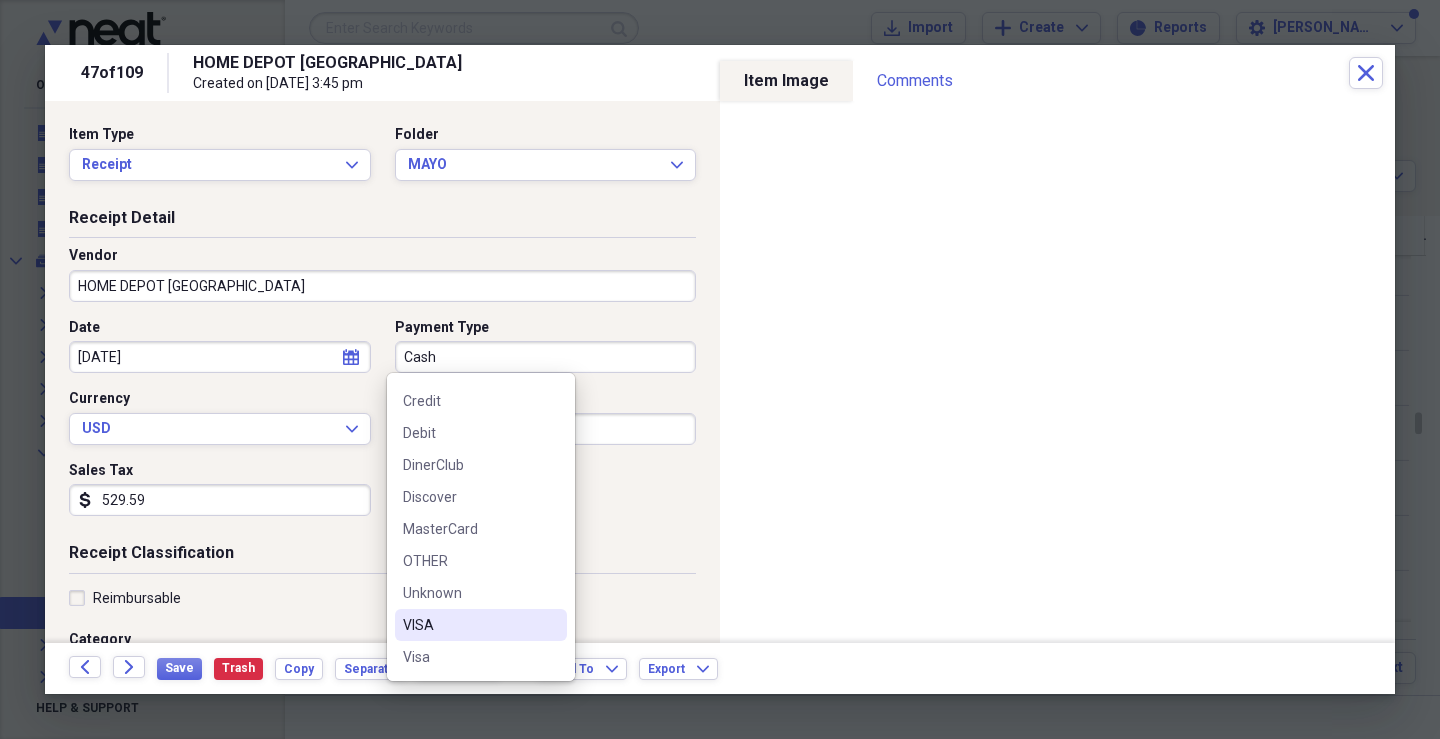click on "VISA" at bounding box center [481, 625] 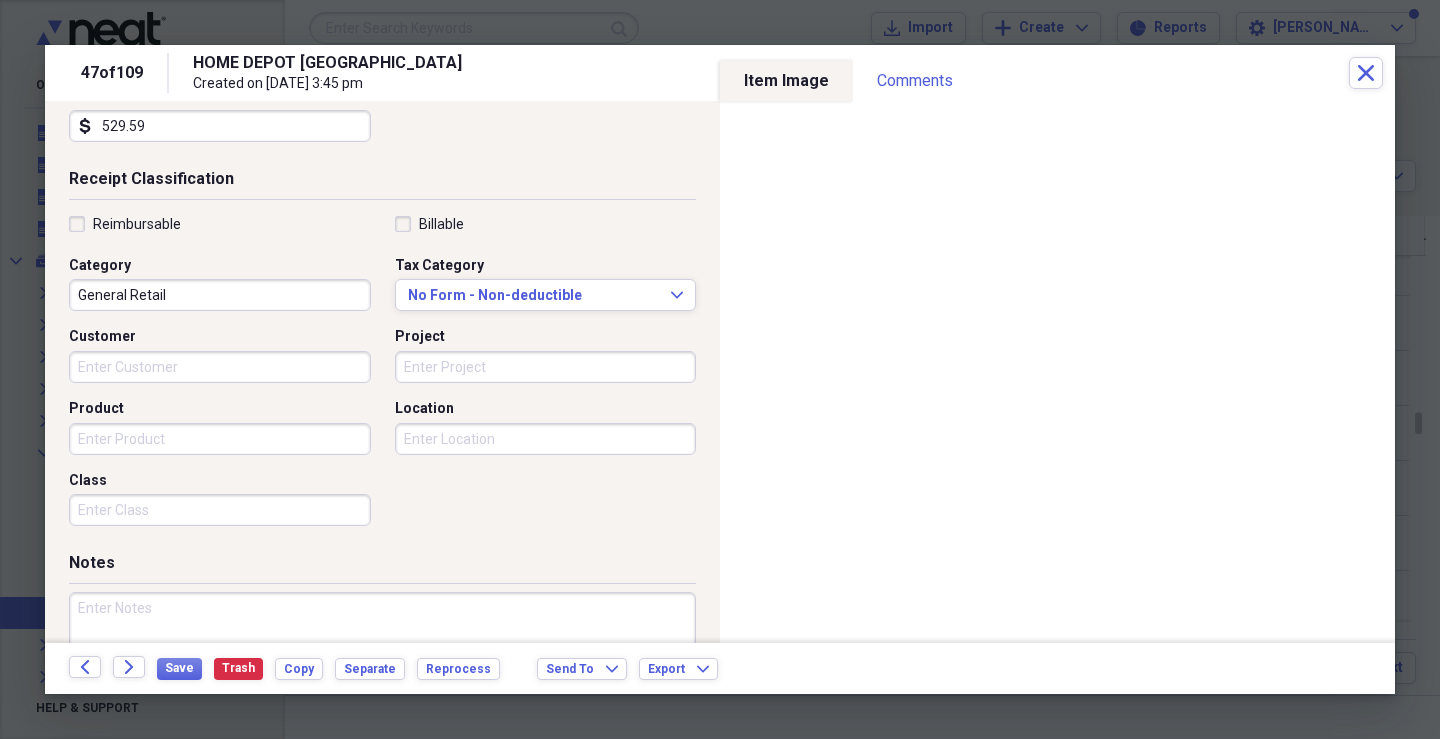 scroll, scrollTop: 390, scrollLeft: 0, axis: vertical 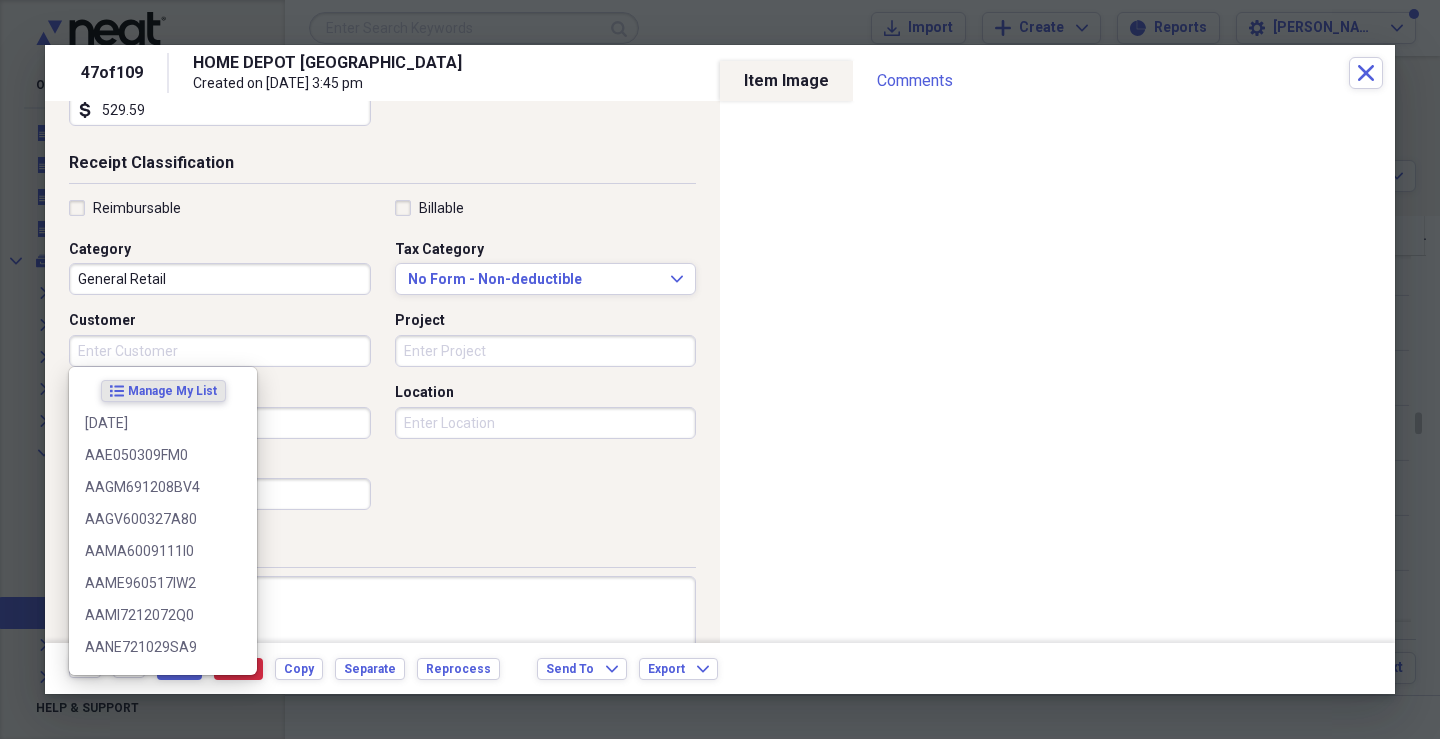 click on "Customer" at bounding box center (220, 351) 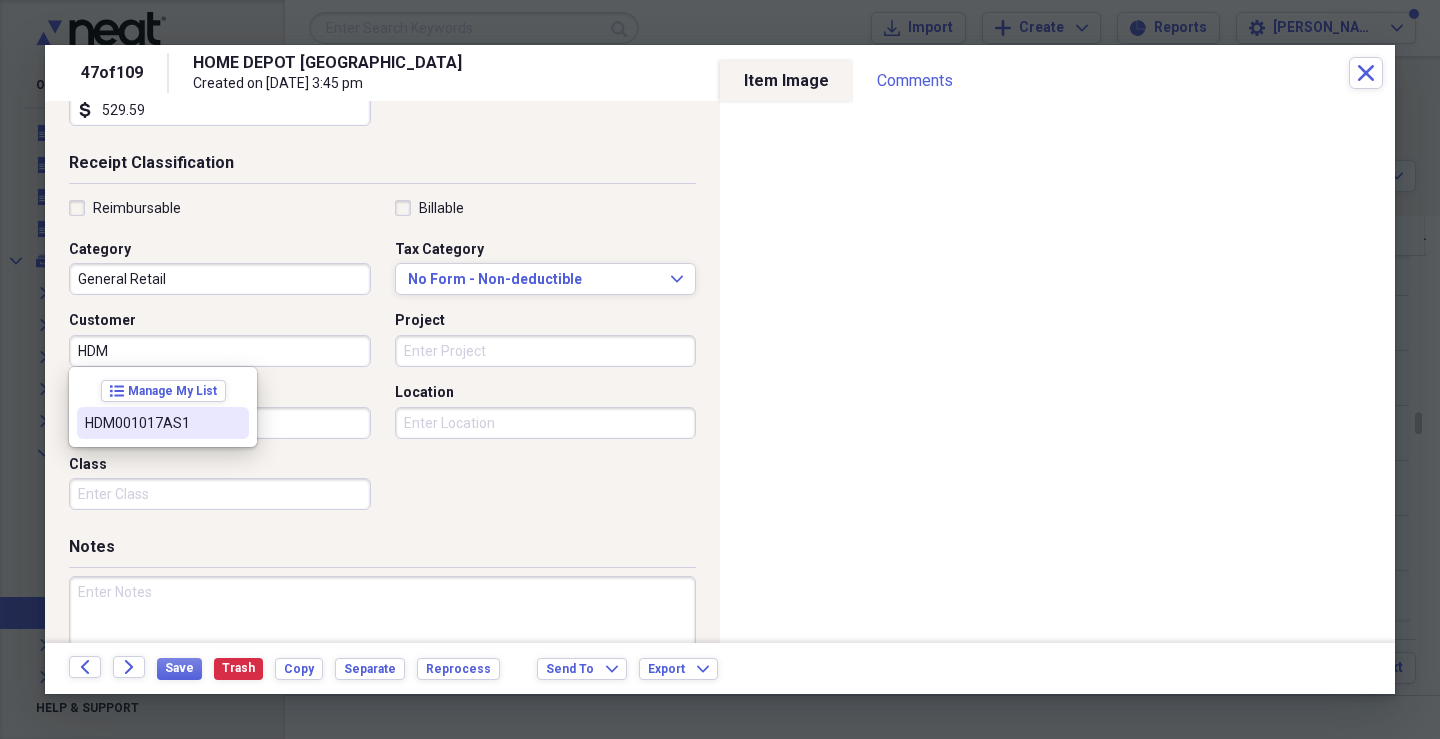 click on "HDM001017AS1" at bounding box center (151, 423) 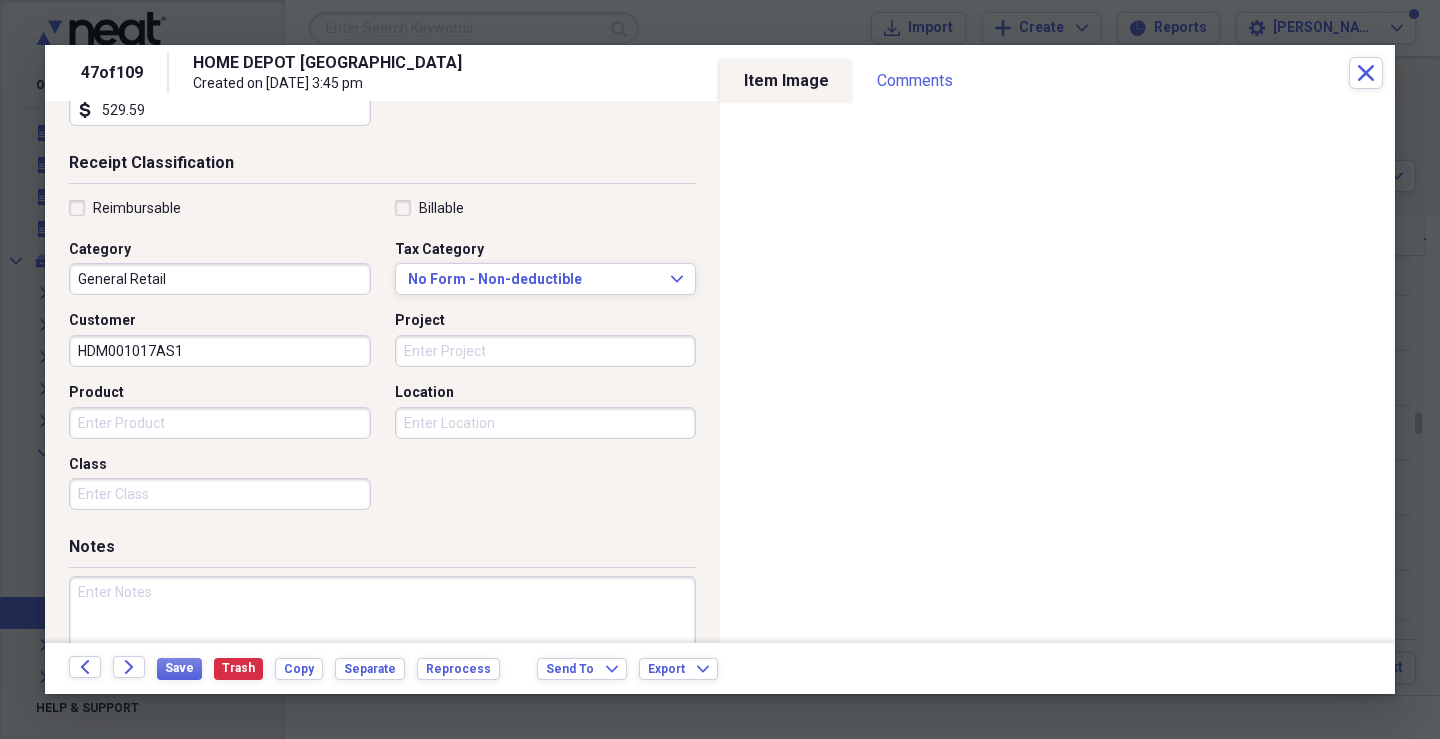 click on "Project" at bounding box center [546, 351] 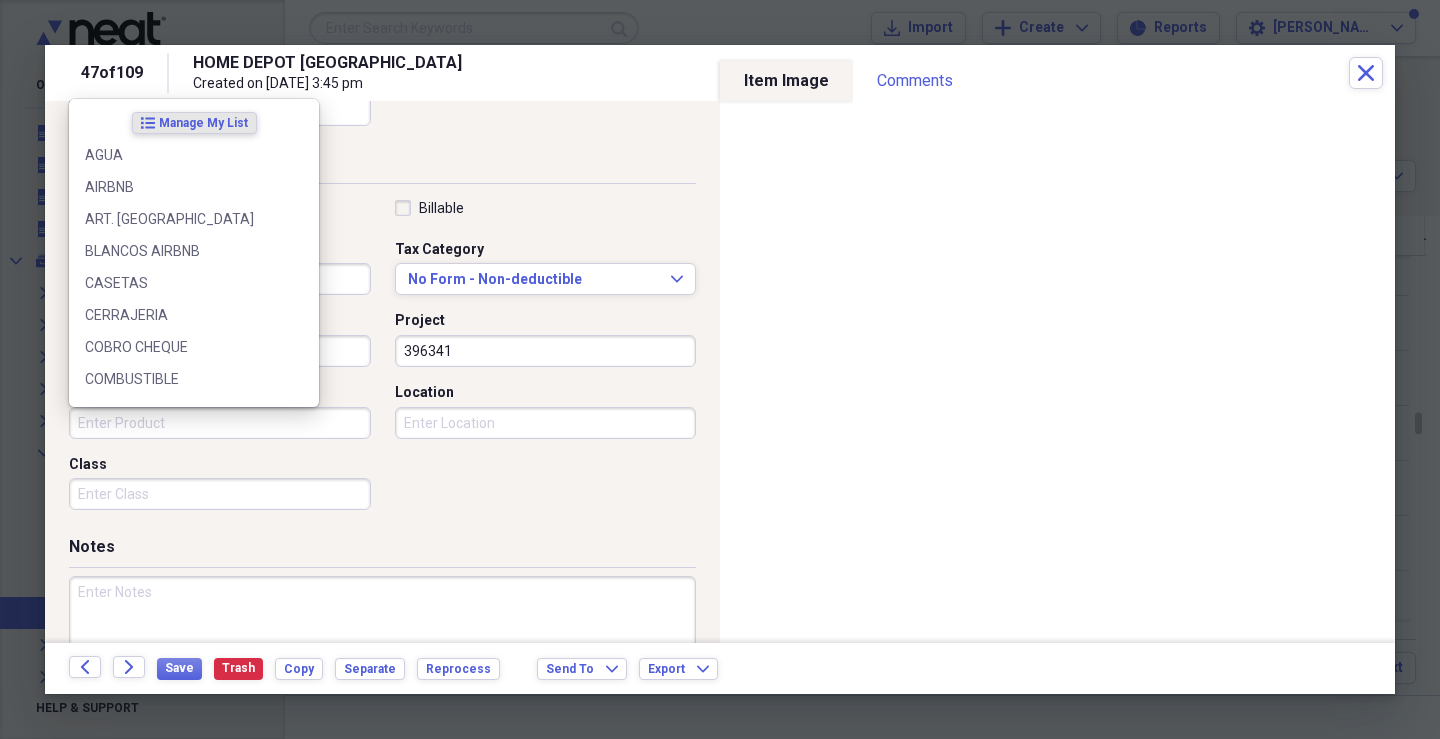 click on "Product" at bounding box center [220, 423] 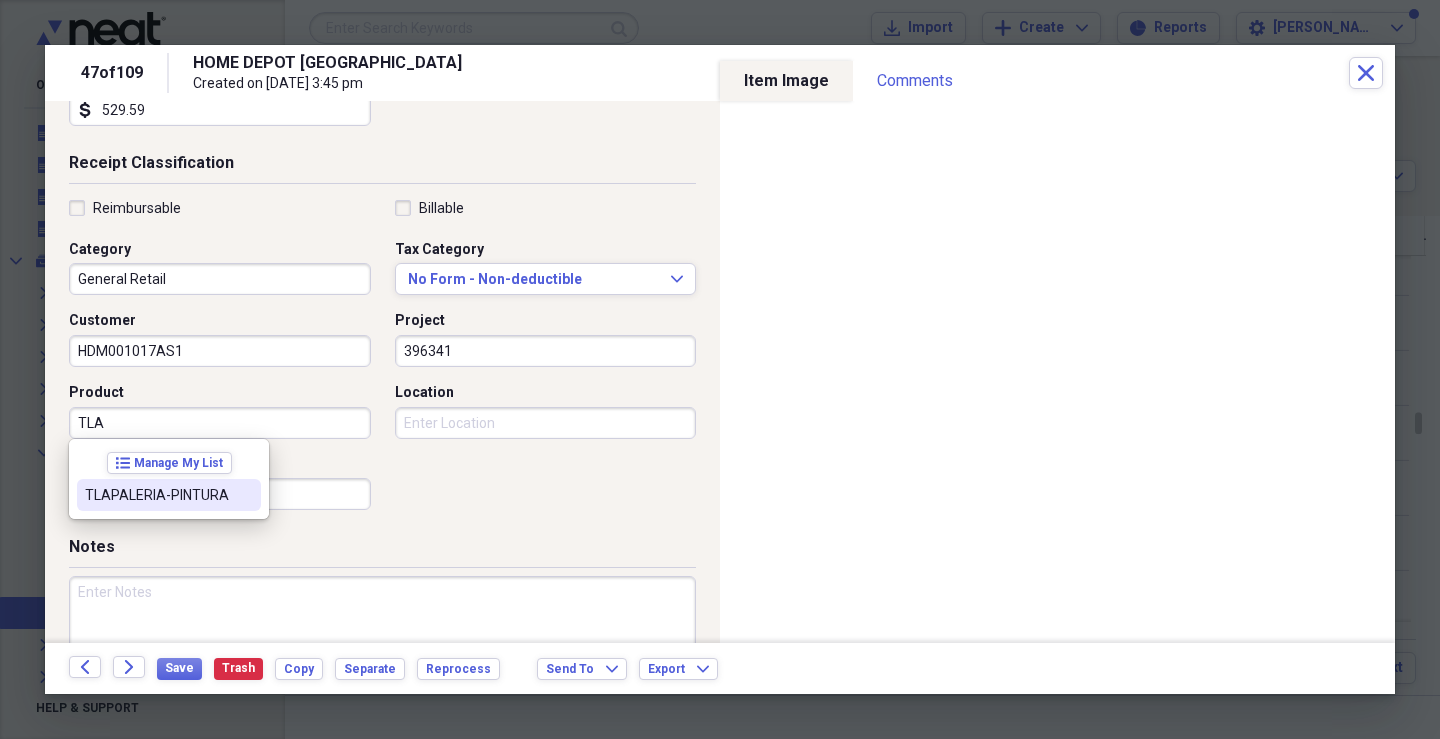 click on "TLAPALERIA-PINTURA" at bounding box center [169, 495] 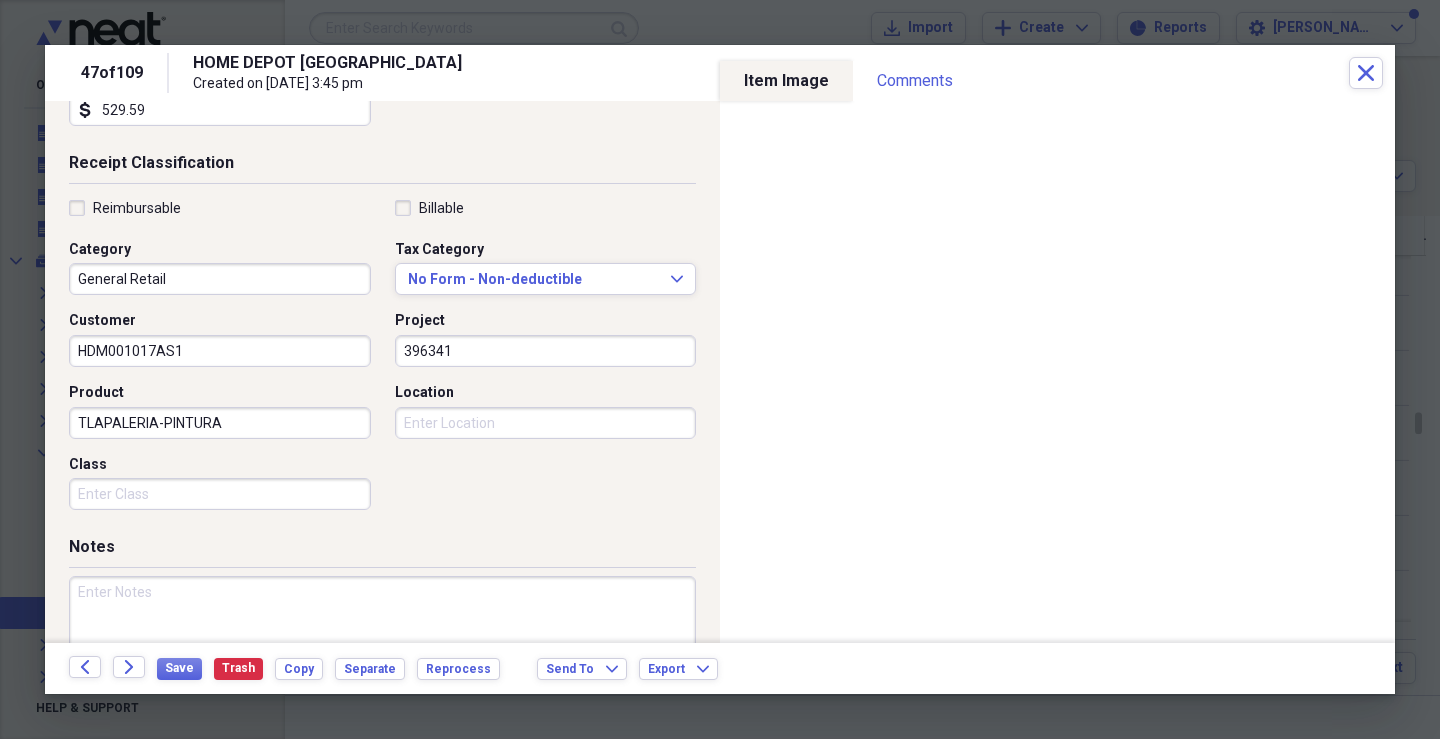 click on "Class" at bounding box center [220, 494] 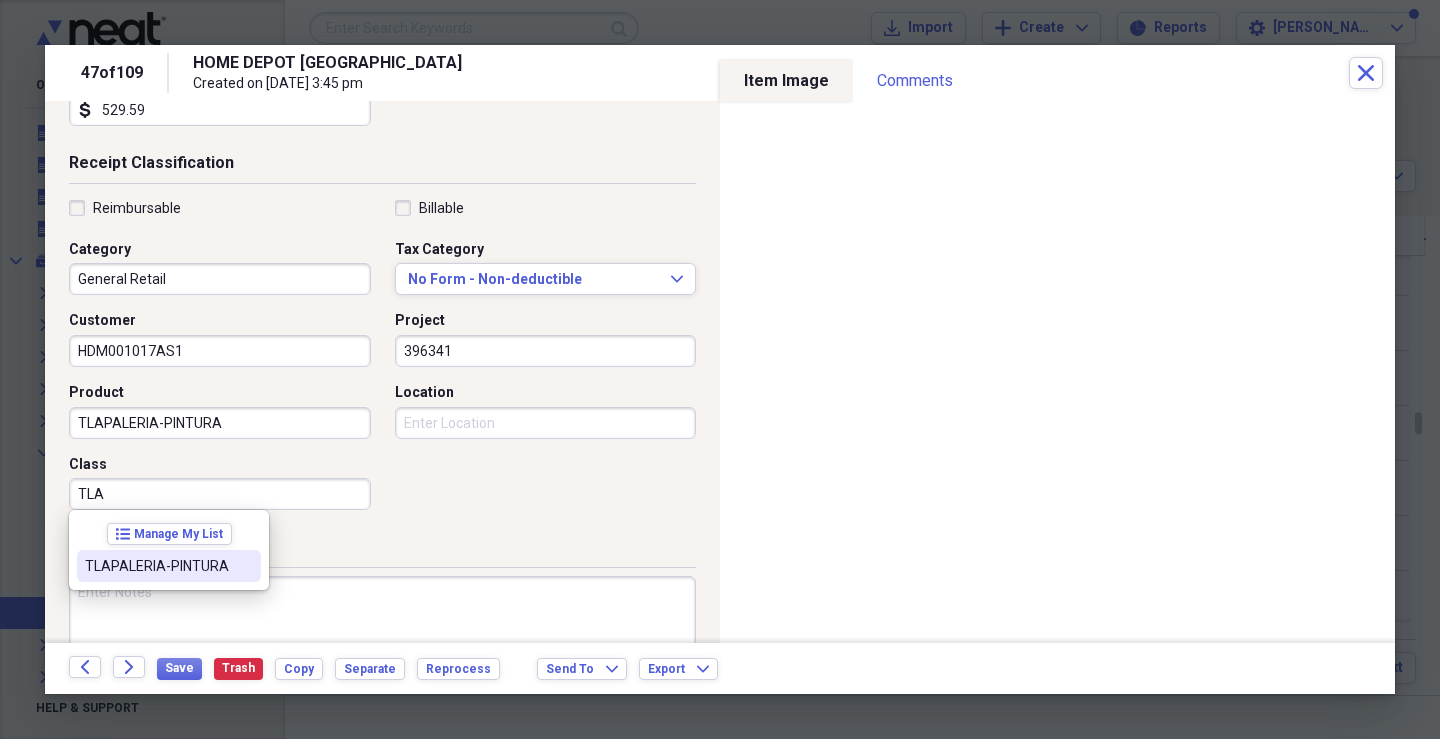 click on "TLAPALERIA-PINTURA" at bounding box center (169, 566) 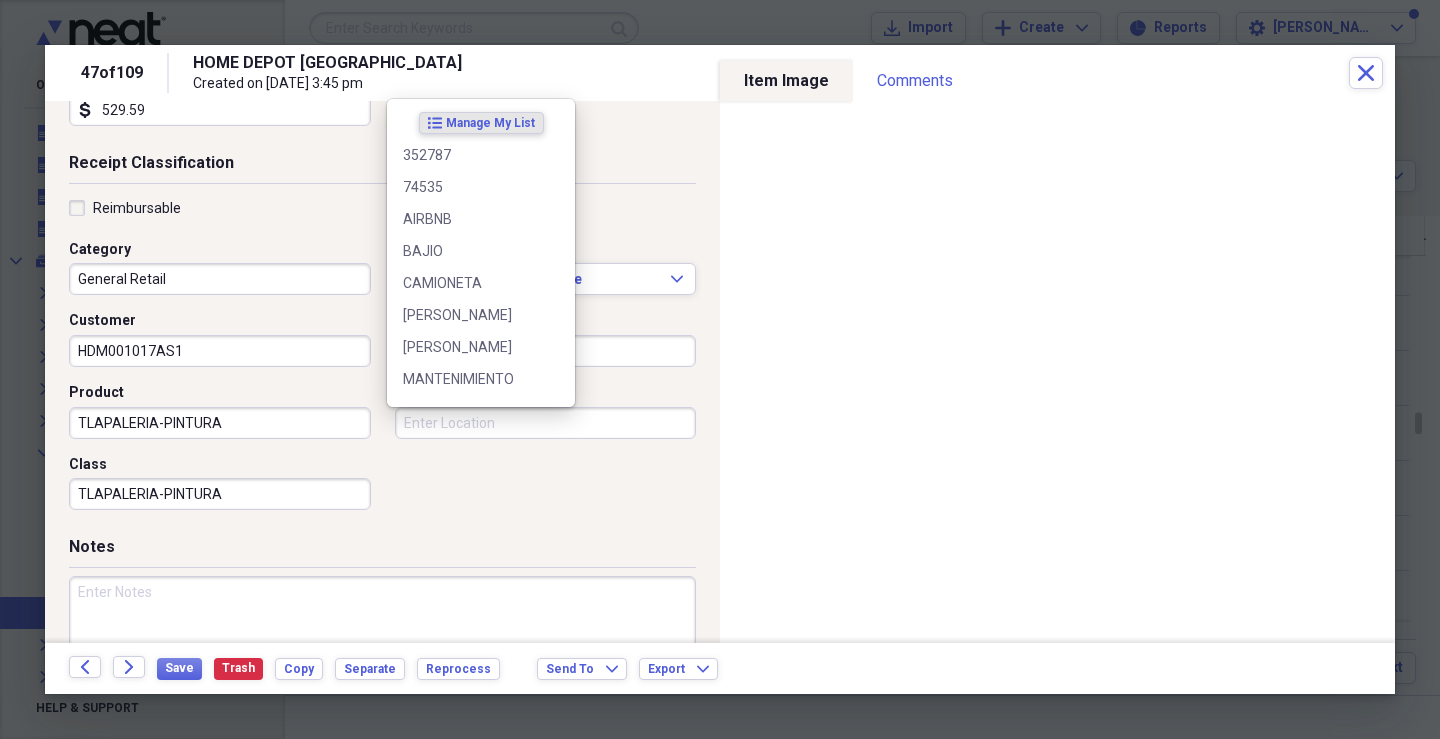 click on "Location" at bounding box center (546, 423) 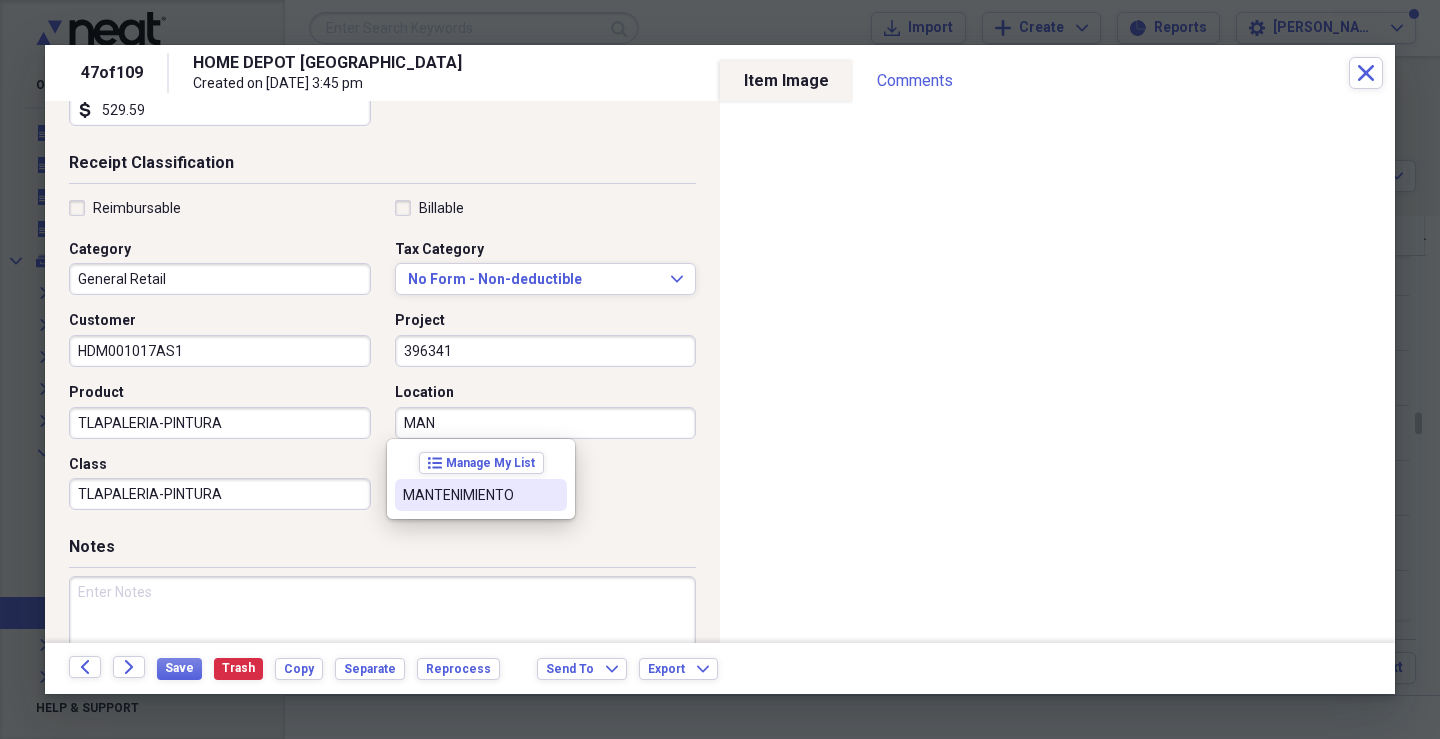click on "MANTENIMIENTO" at bounding box center (469, 495) 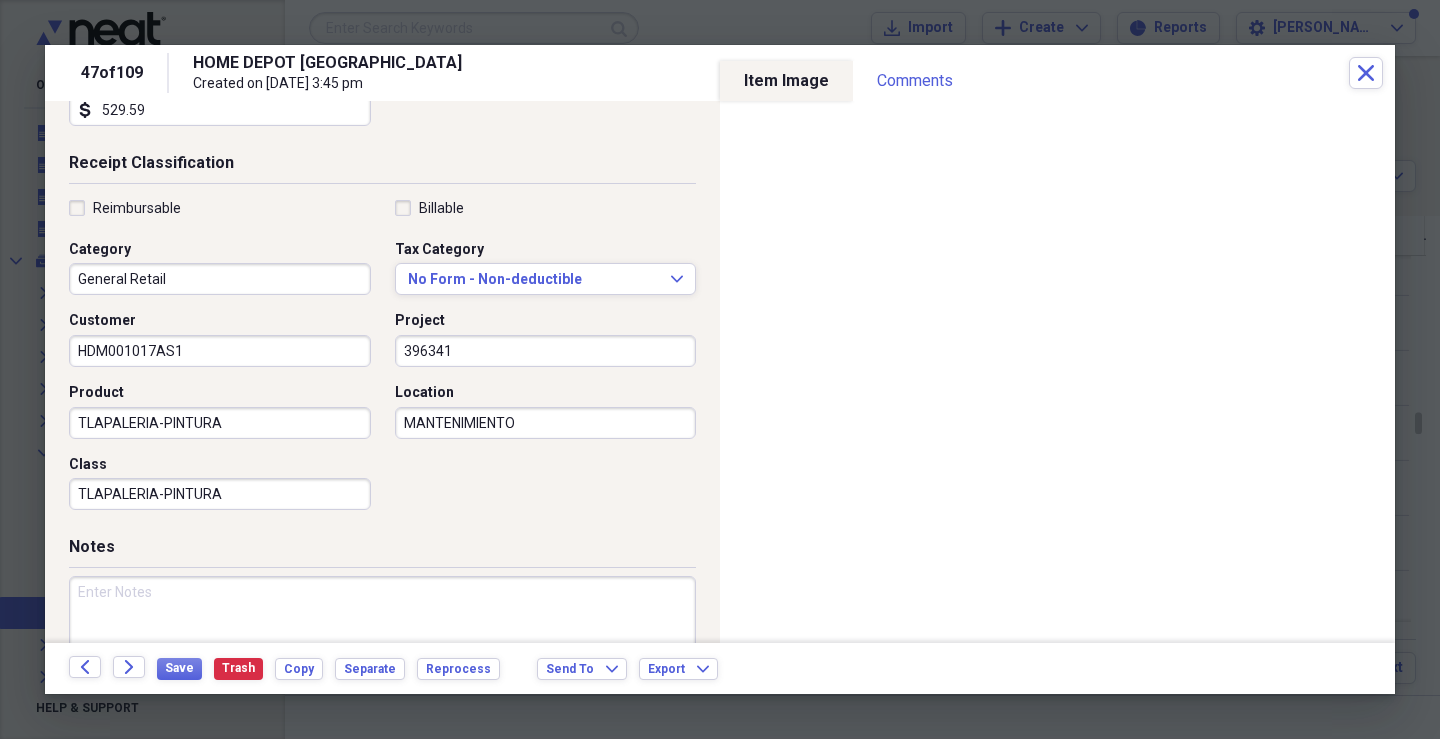 click at bounding box center [382, 641] 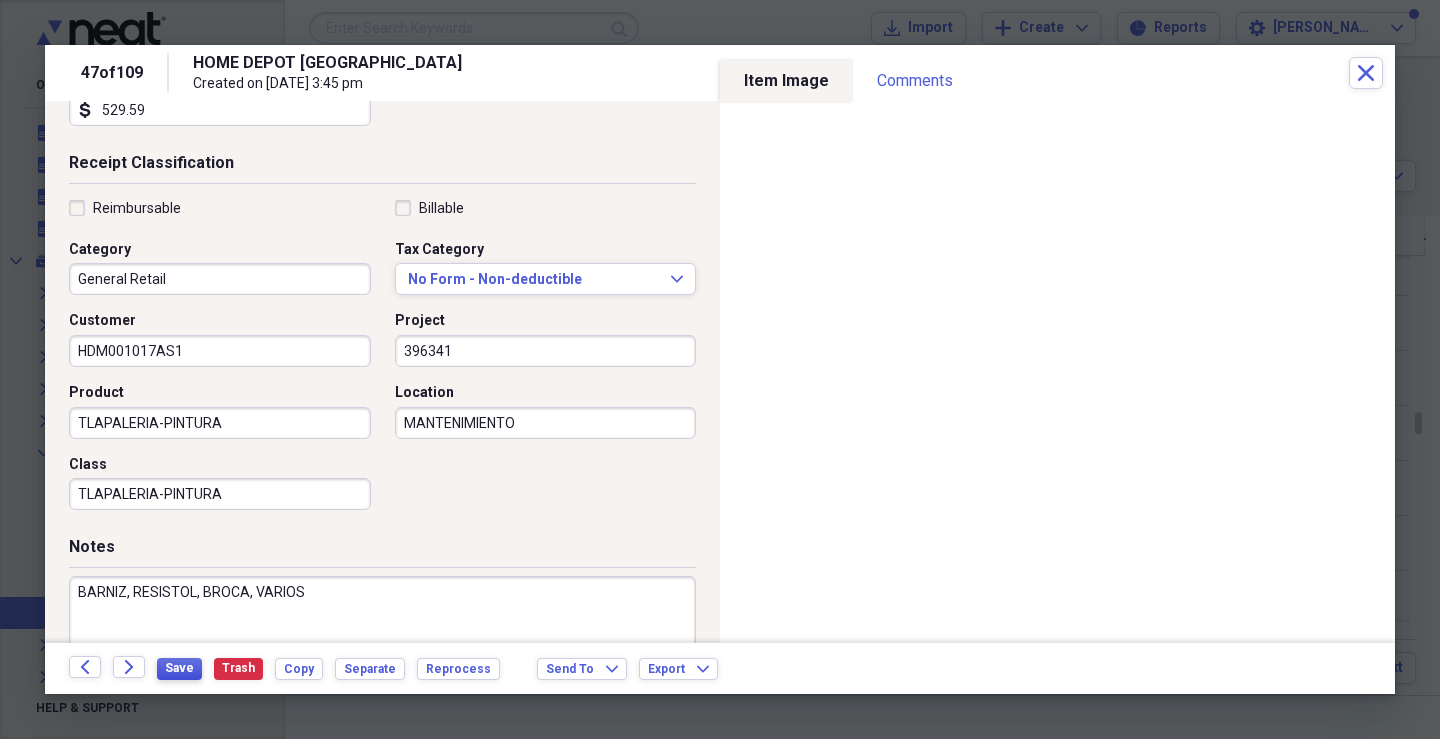 click on "Save" at bounding box center (179, 668) 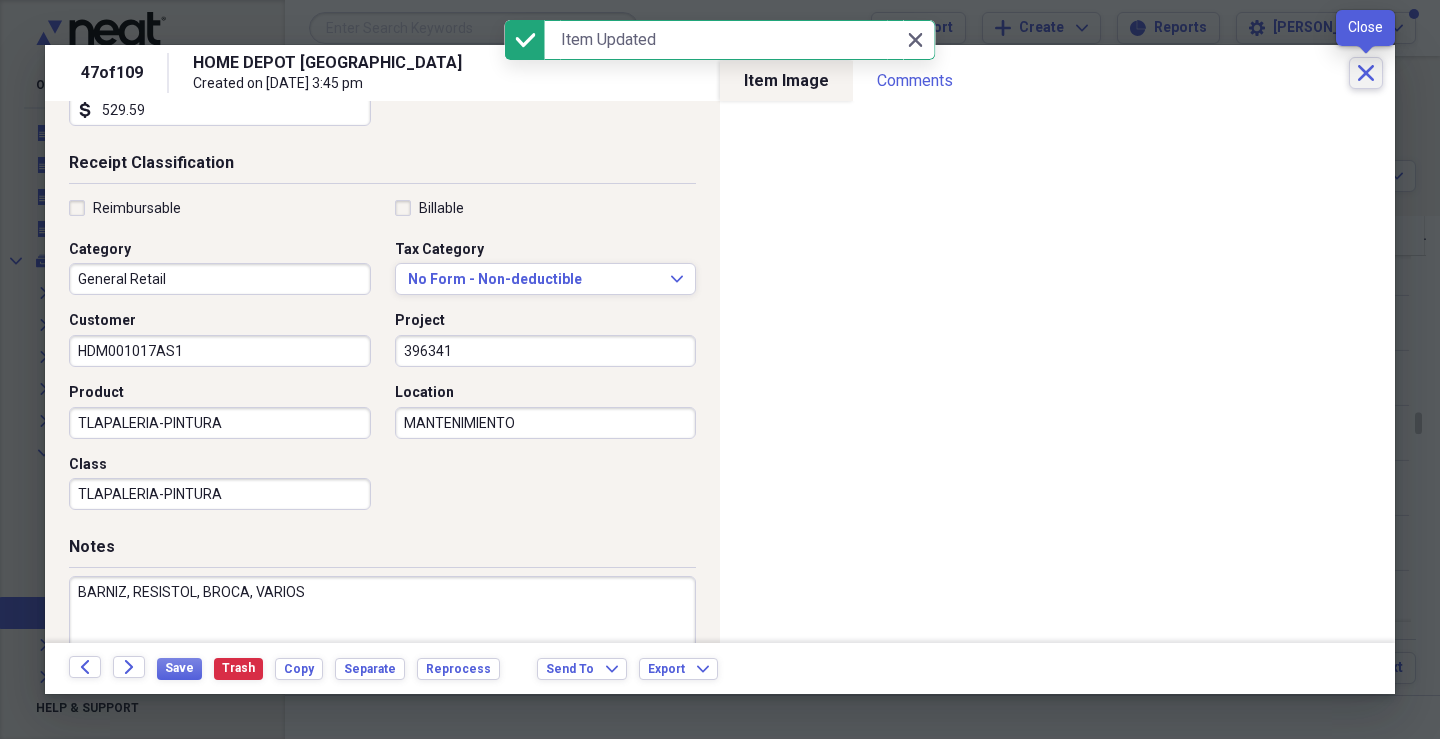 click 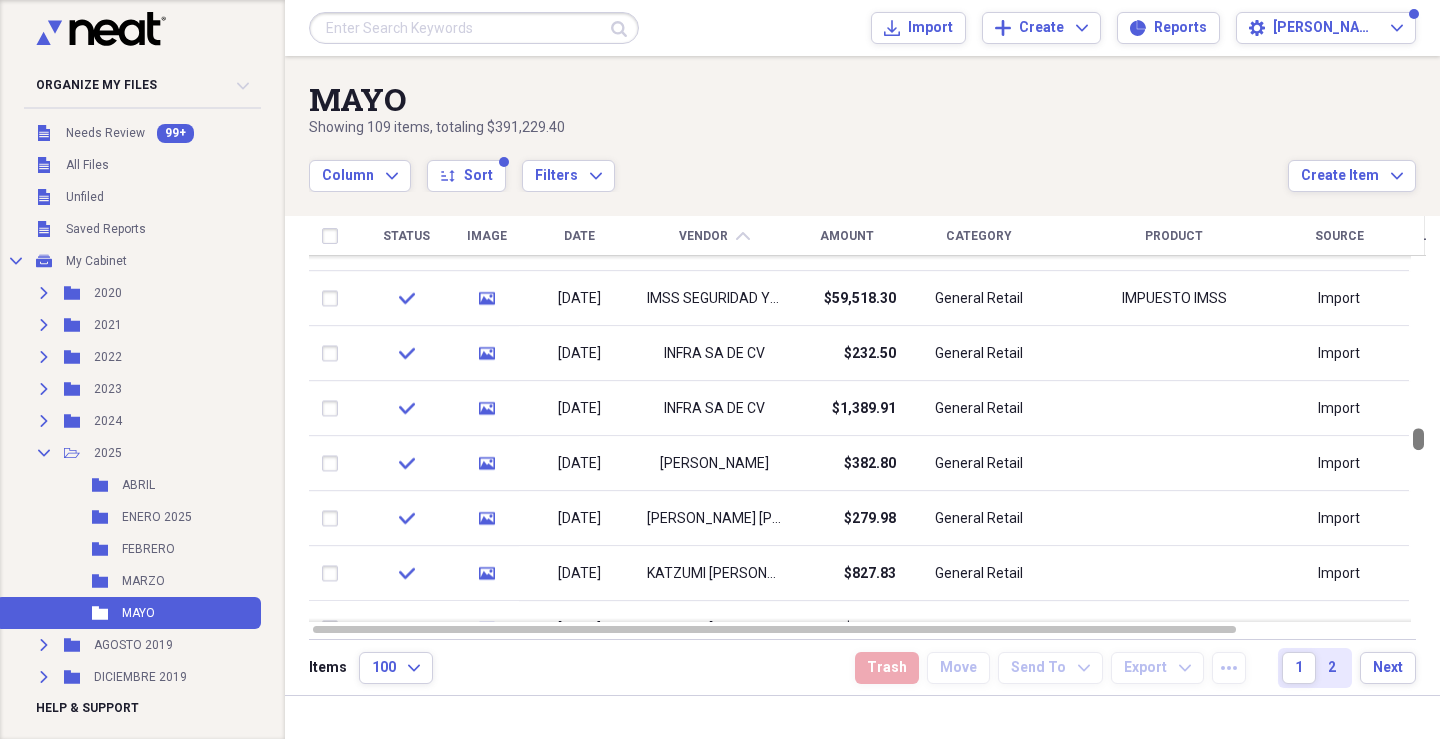 drag, startPoint x: 1432, startPoint y: 423, endPoint x: 1432, endPoint y: 439, distance: 16 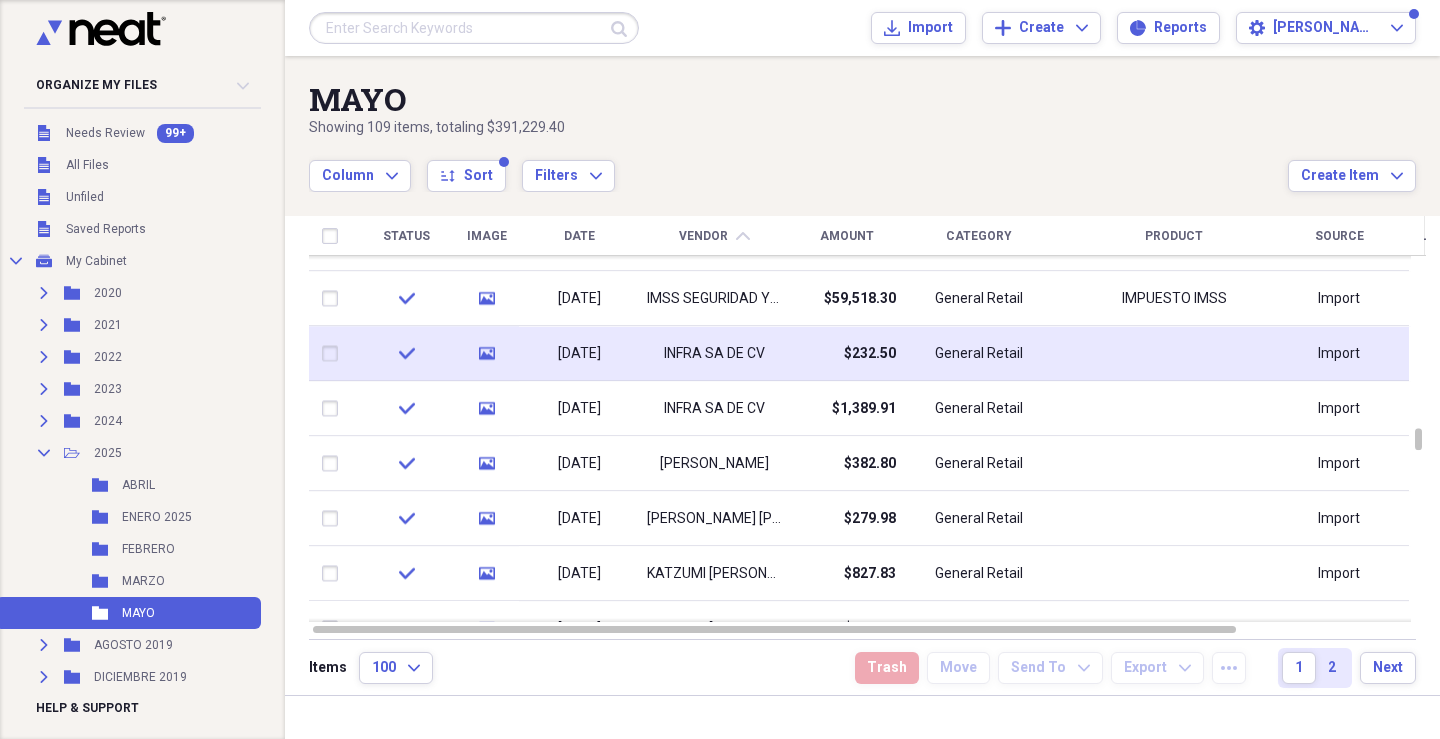click on "[DATE]" at bounding box center (579, 353) 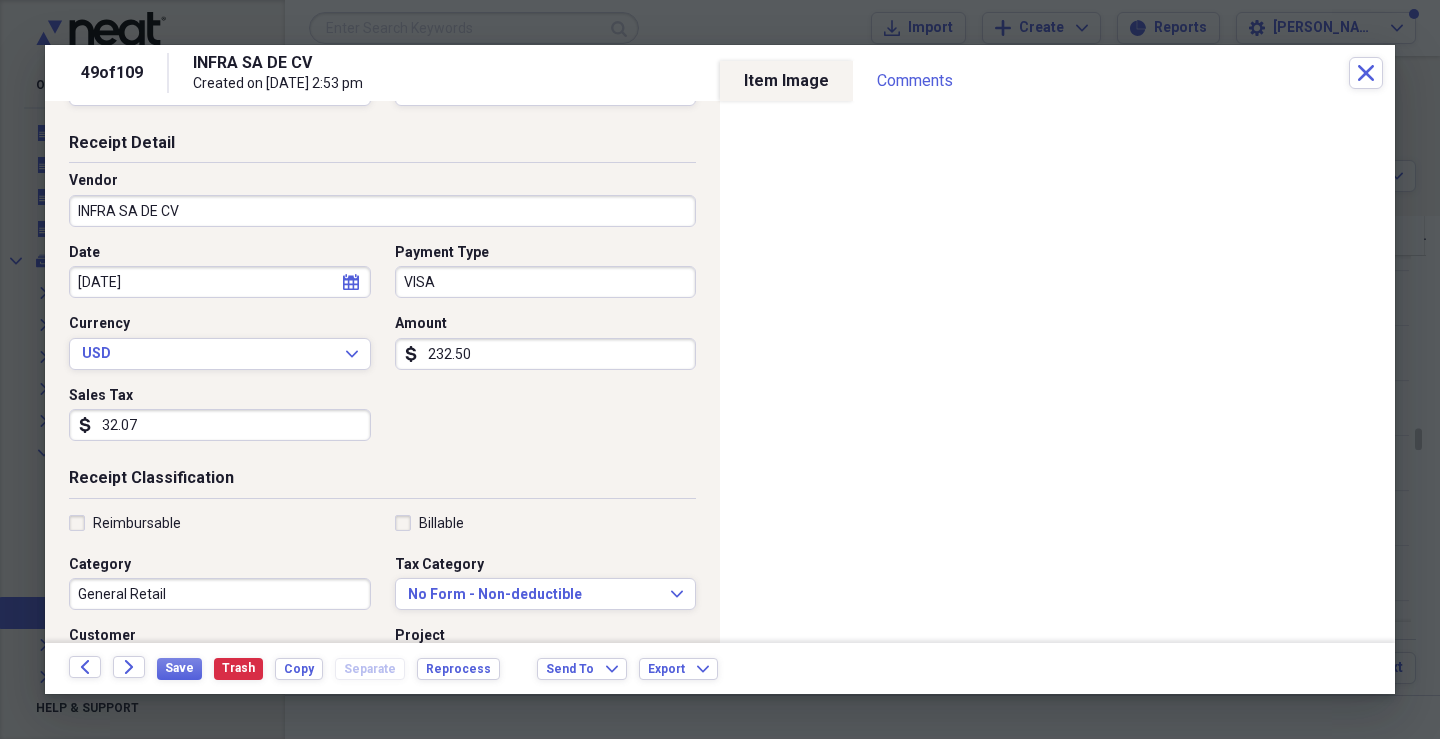 scroll, scrollTop: 479, scrollLeft: 0, axis: vertical 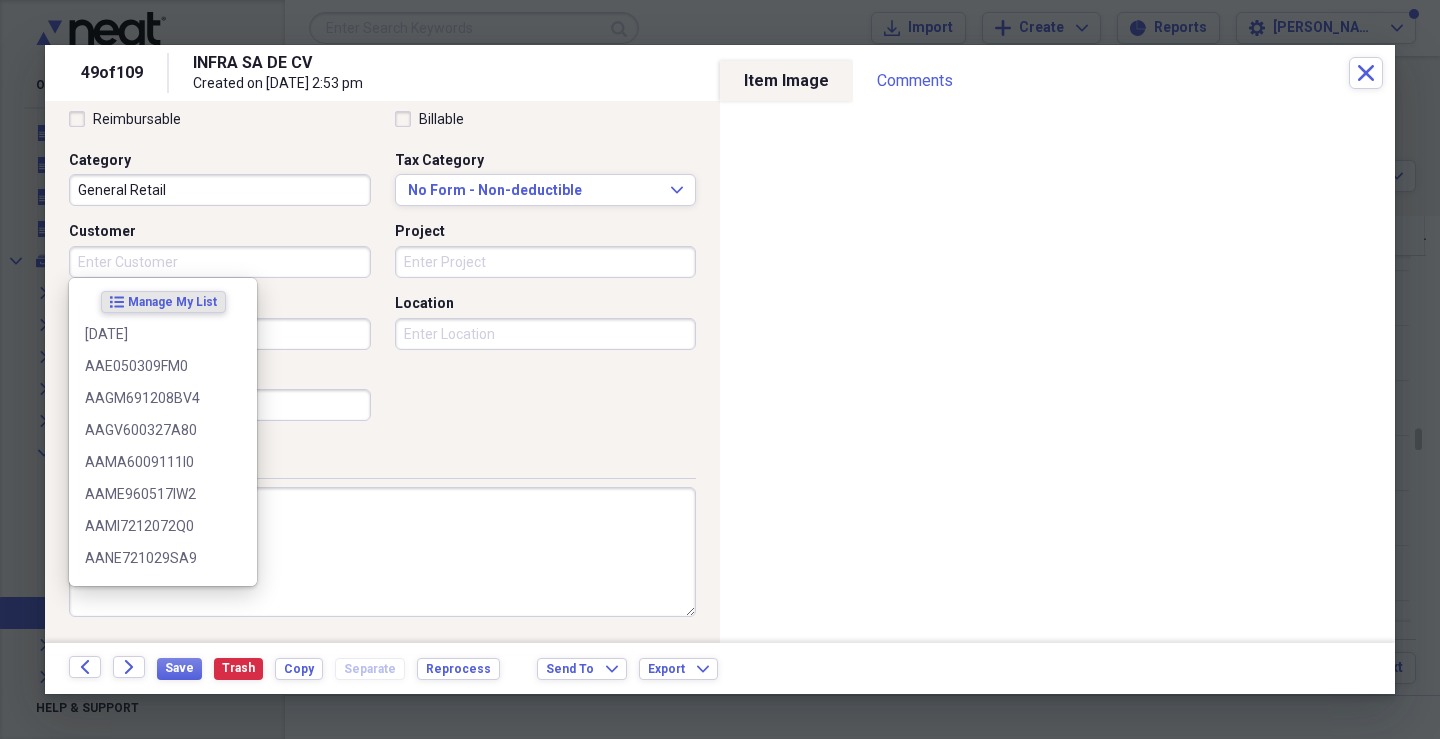 click on "Customer" at bounding box center (220, 262) 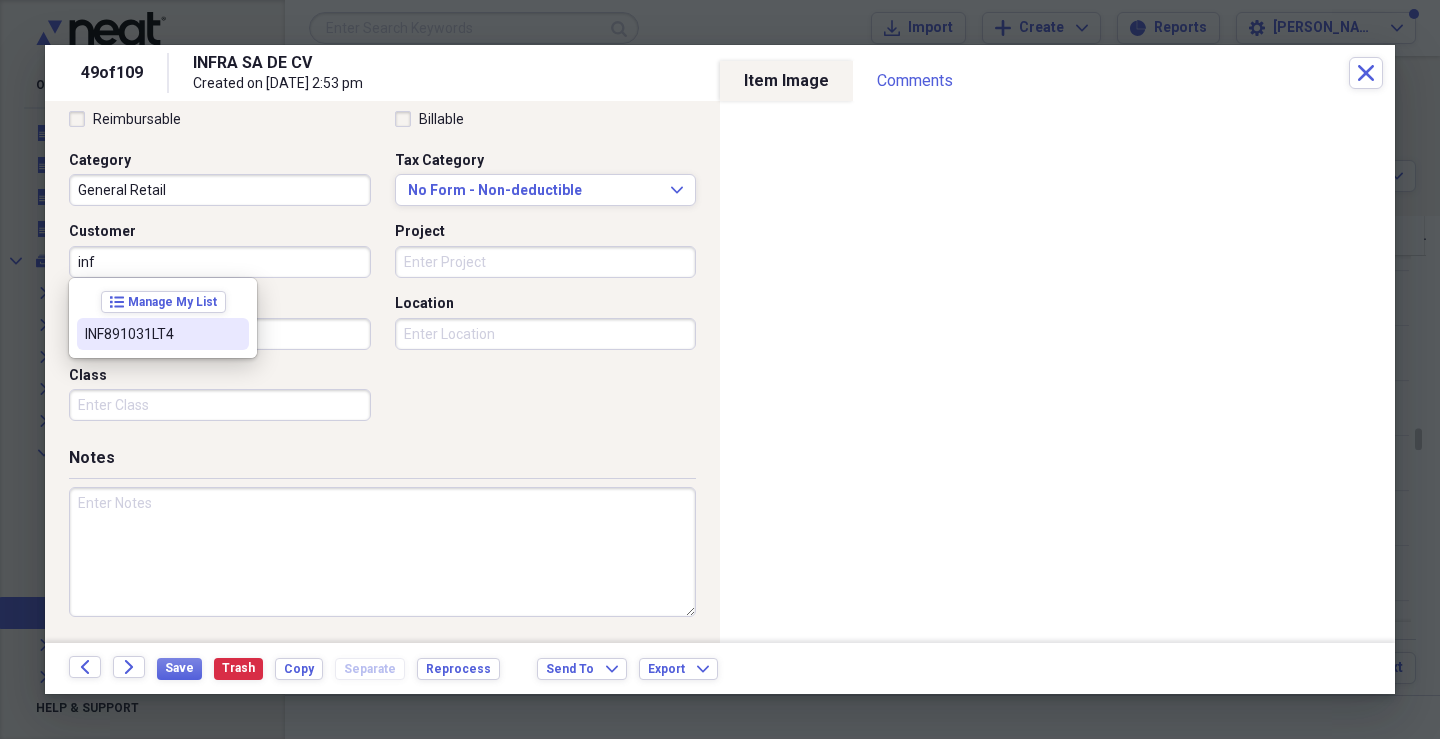 click on "INF891031LT4" at bounding box center [151, 334] 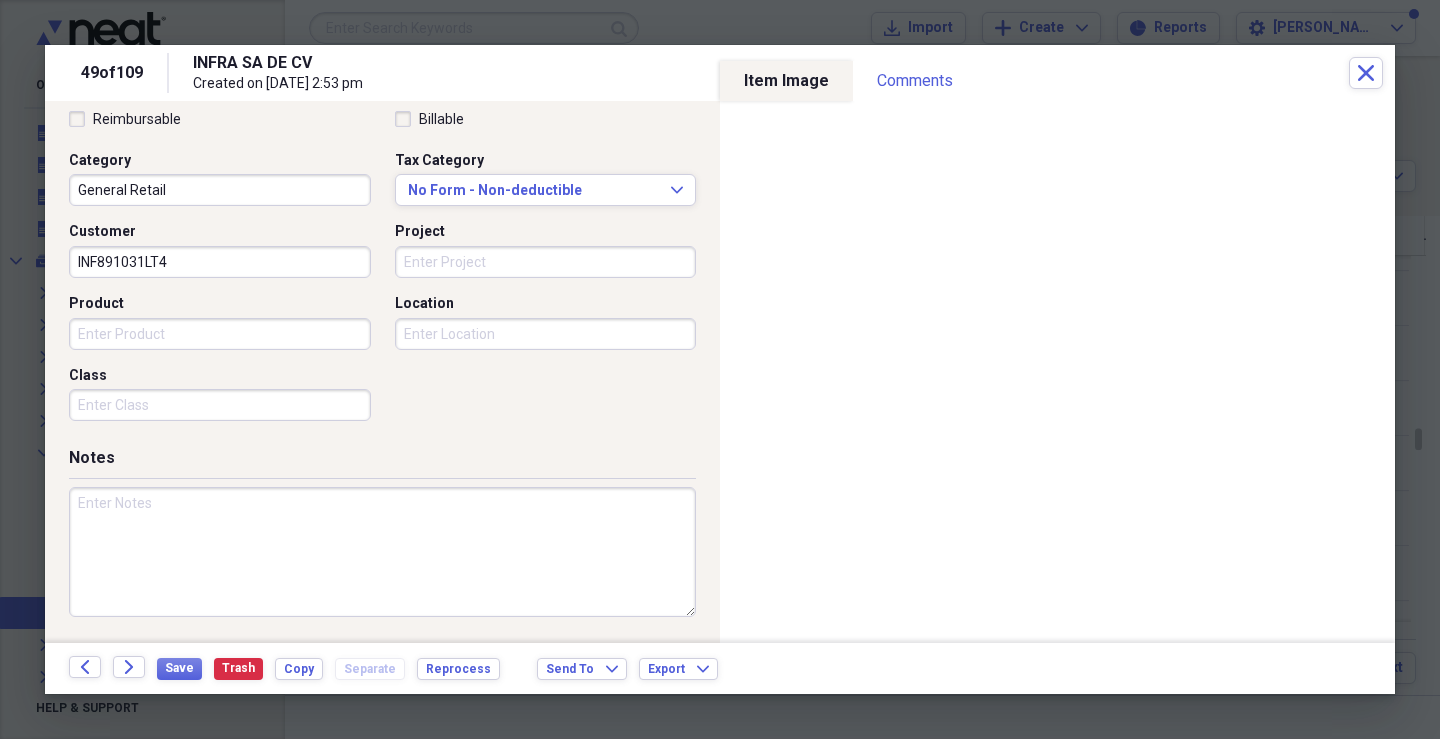 click on "Project" at bounding box center (546, 262) 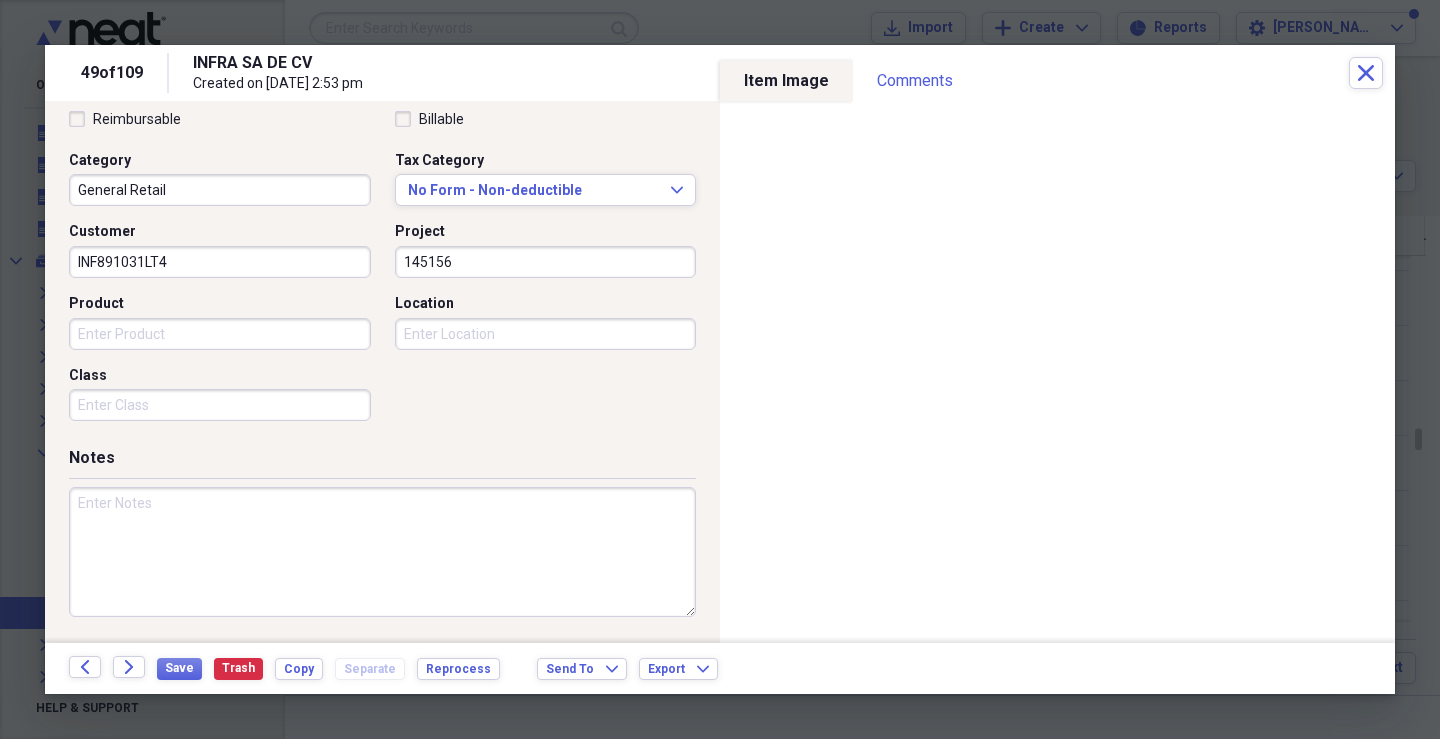 click on "Product" at bounding box center [220, 334] 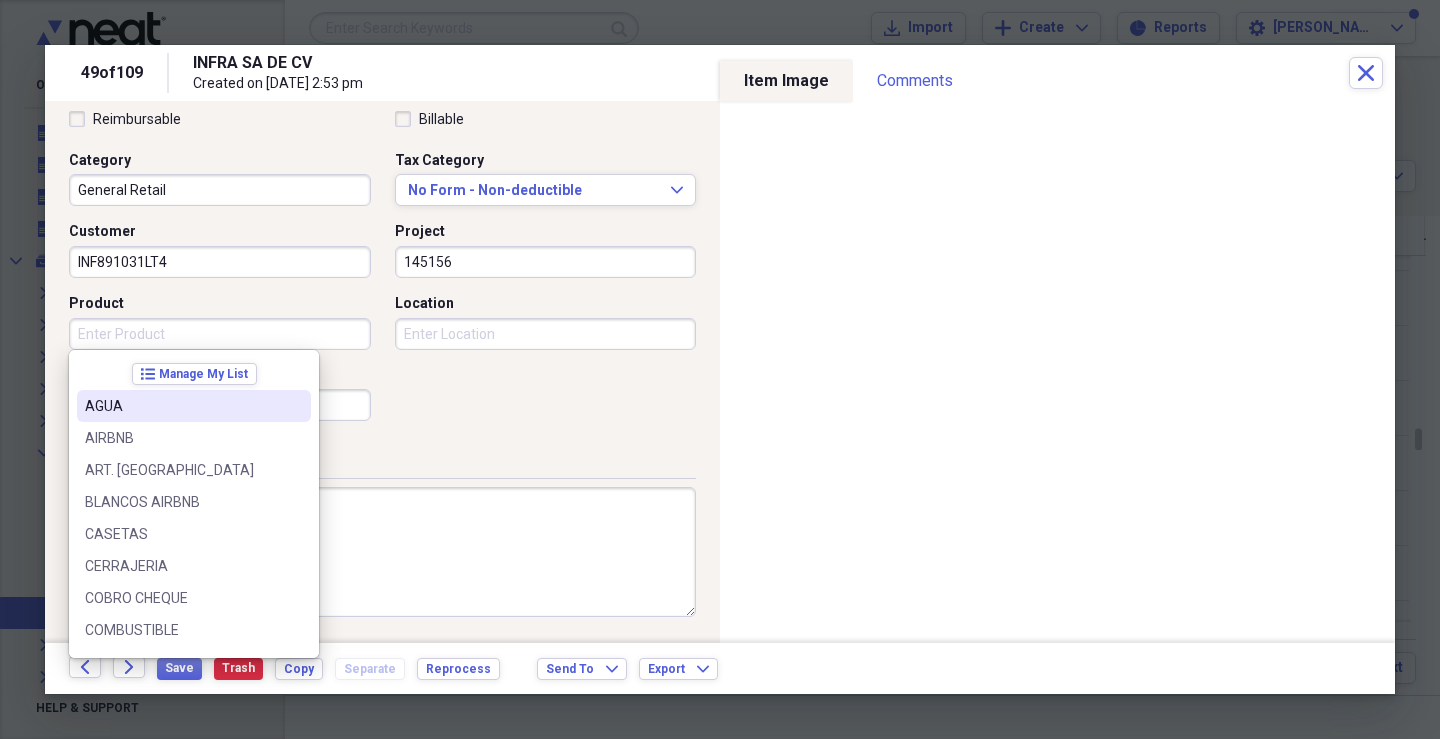 click on "Product" at bounding box center [220, 334] 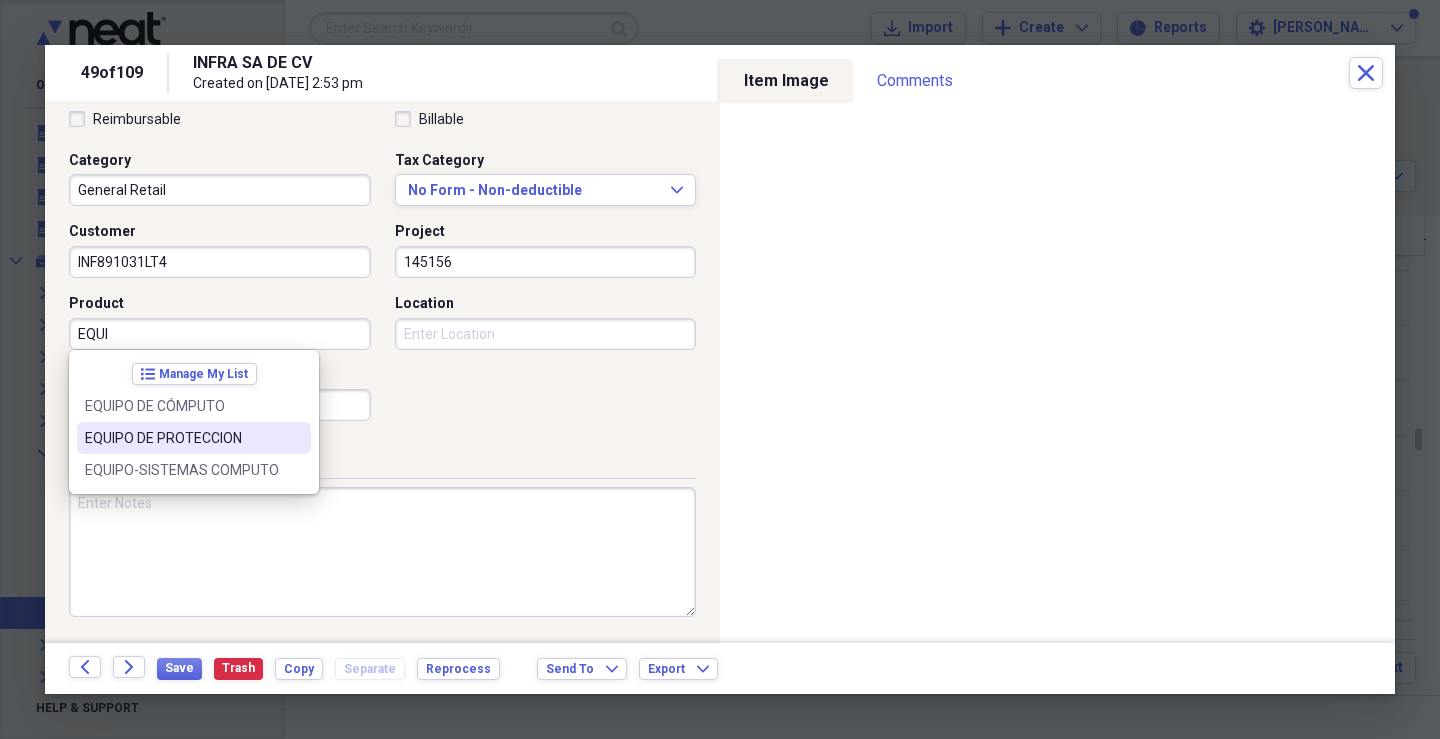 click on "EQUIPO DE PROTECCION" at bounding box center (182, 438) 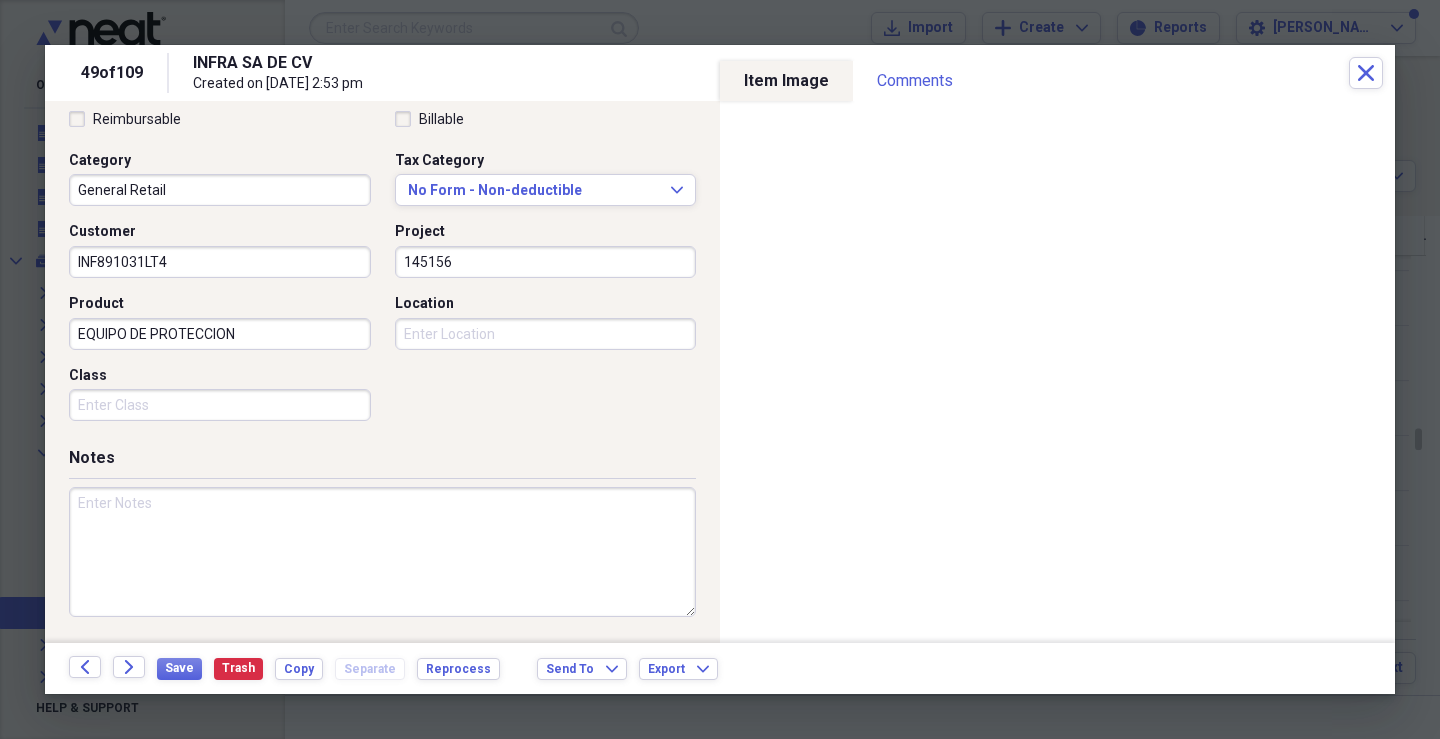 click on "Class" at bounding box center (220, 405) 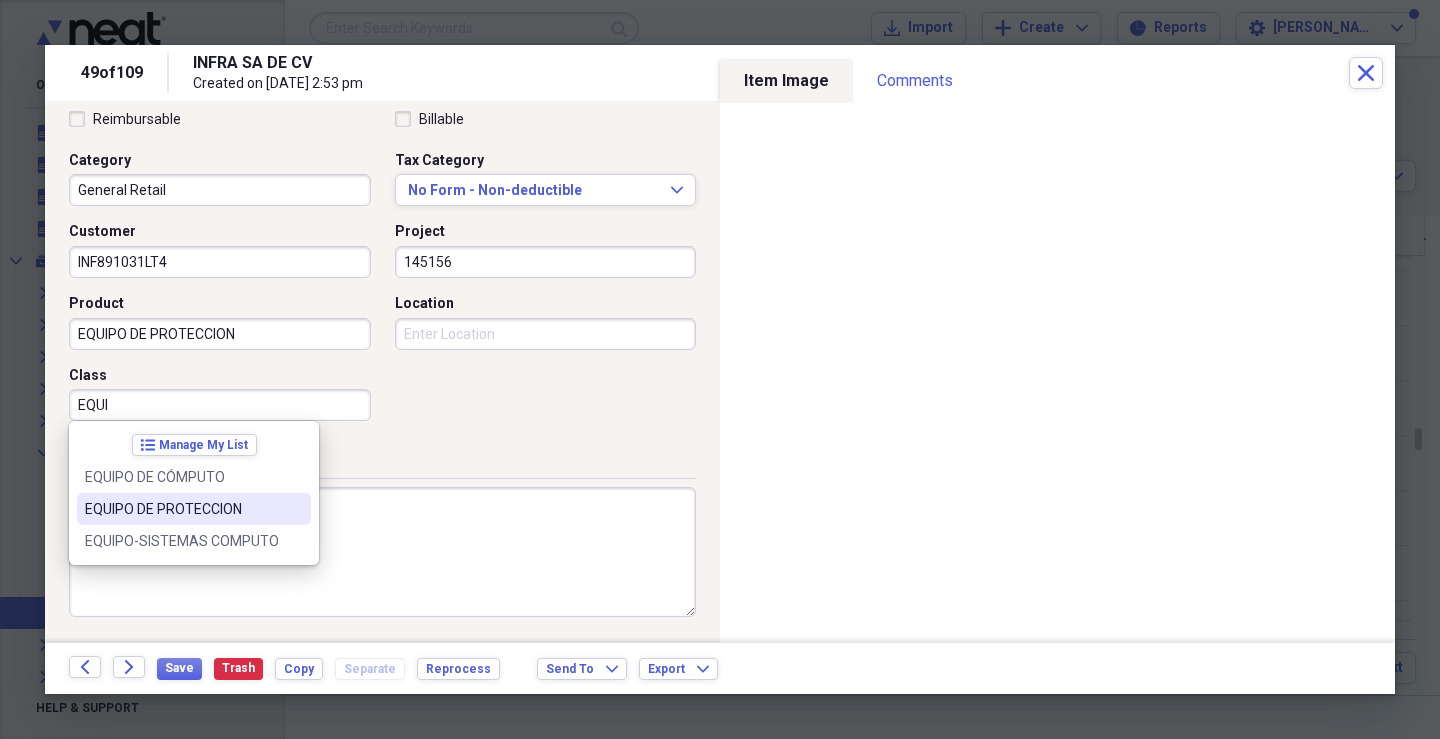 drag, startPoint x: 186, startPoint y: 504, endPoint x: 186, endPoint y: 492, distance: 12 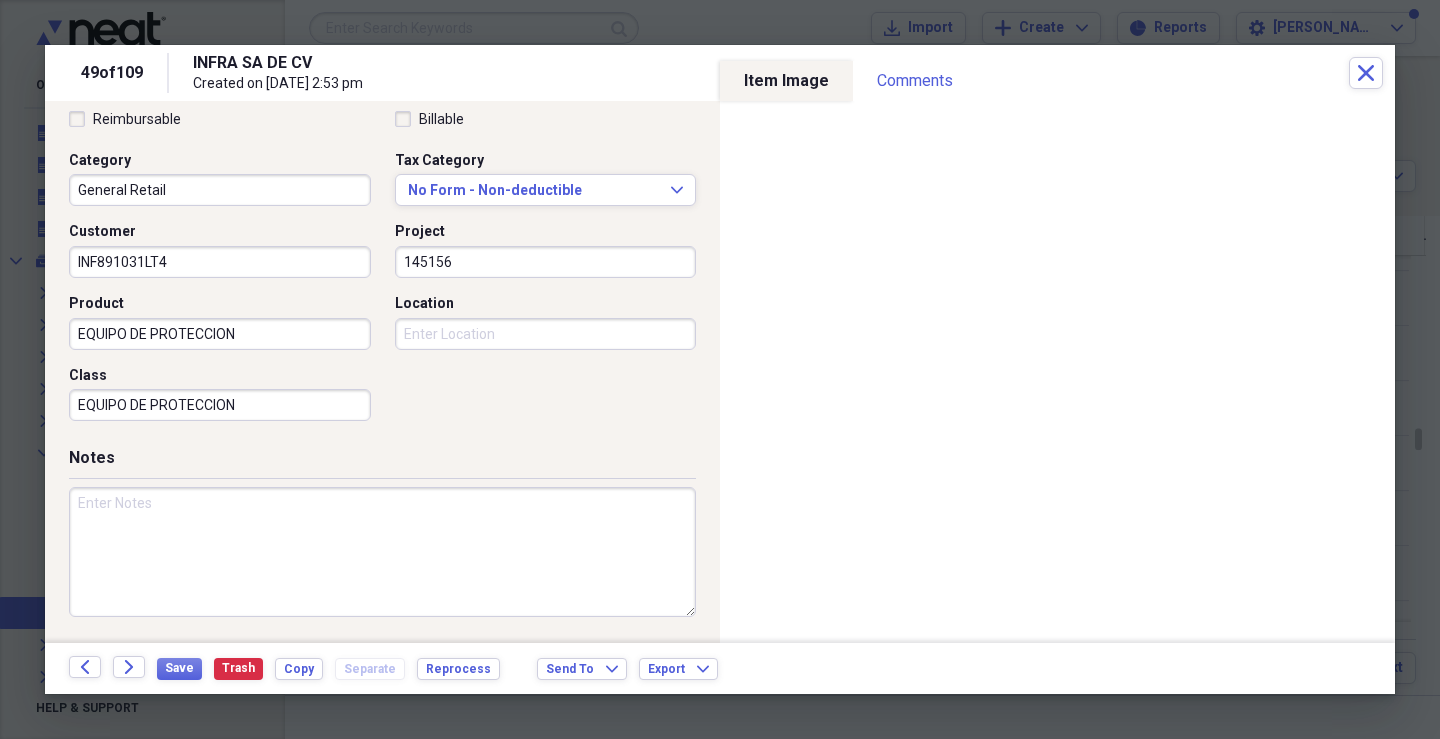 click on "Location" at bounding box center (546, 334) 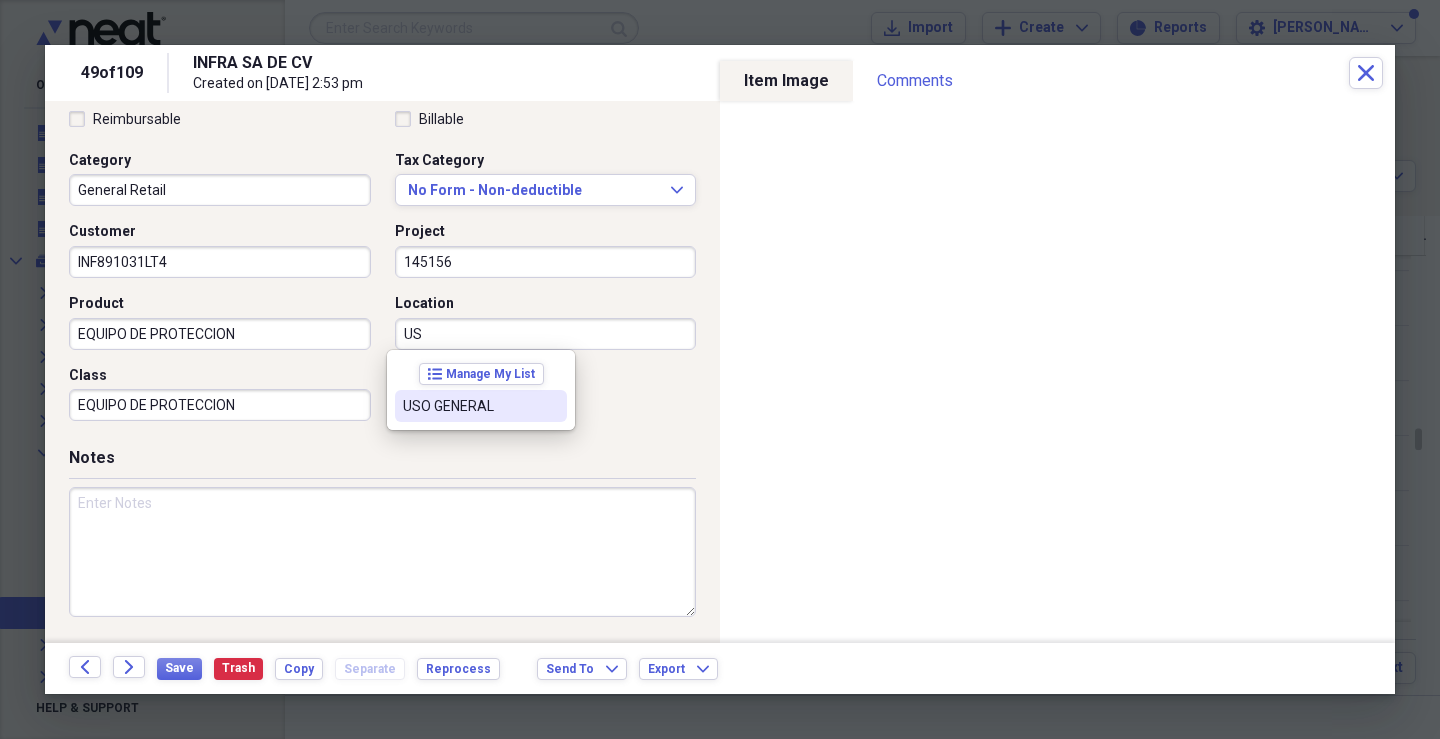 drag, startPoint x: 420, startPoint y: 401, endPoint x: 399, endPoint y: 410, distance: 22.847319 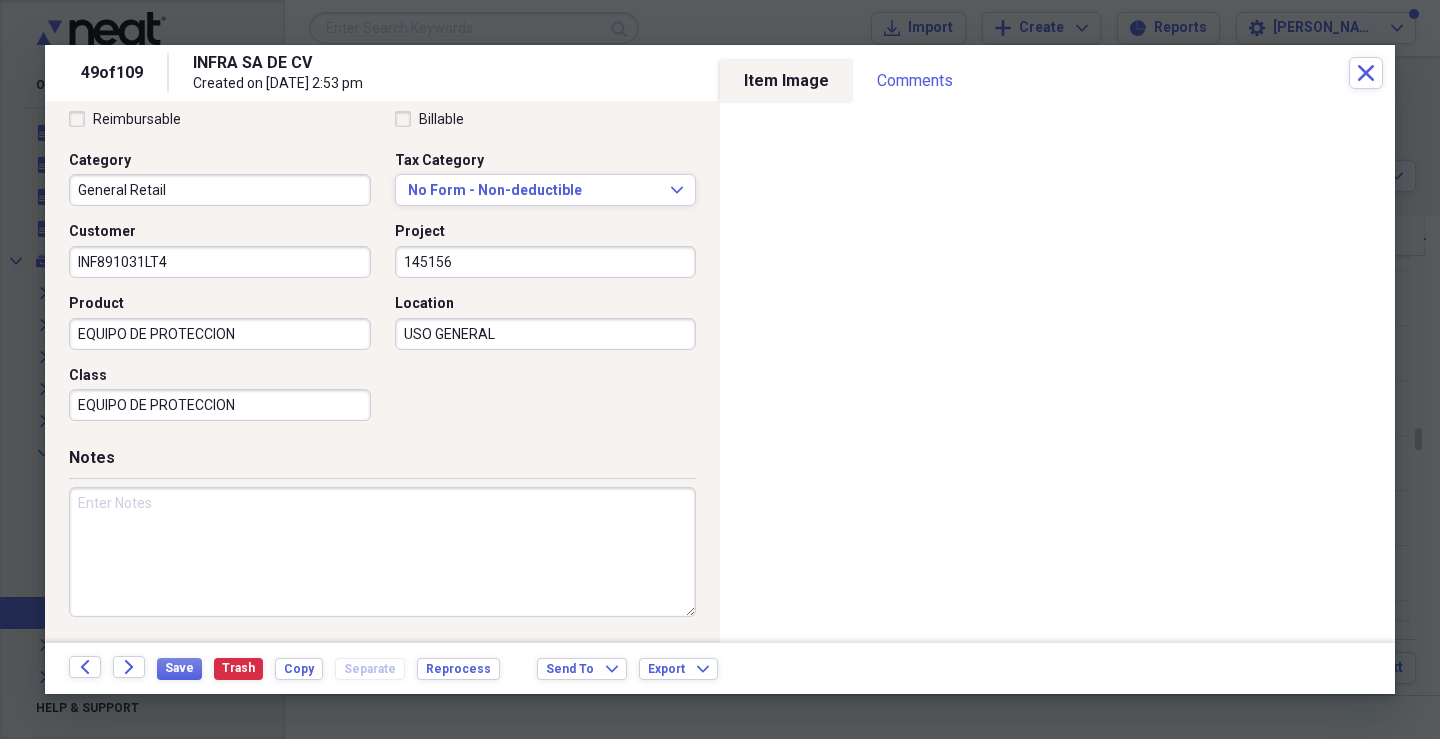 click at bounding box center (382, 552) 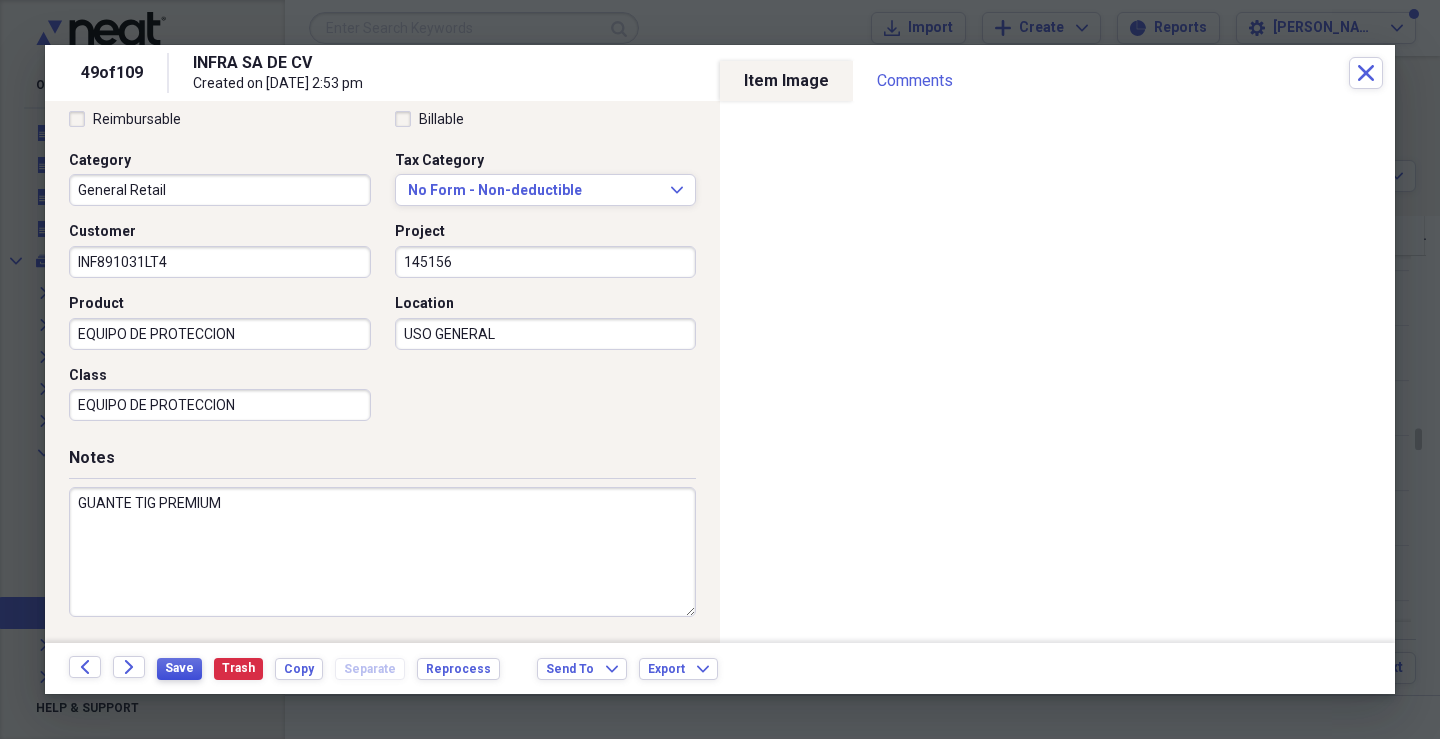 click on "Save" at bounding box center [179, 668] 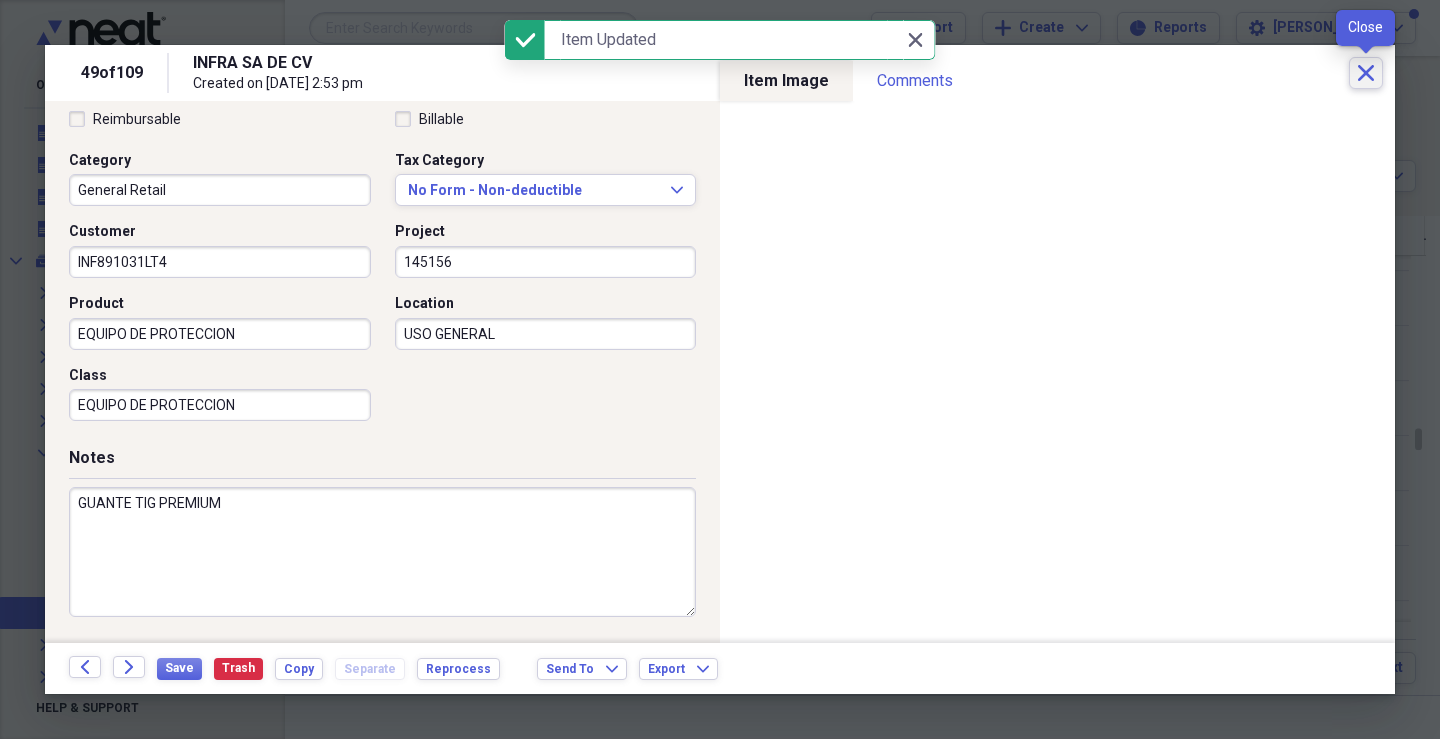 click on "Close" 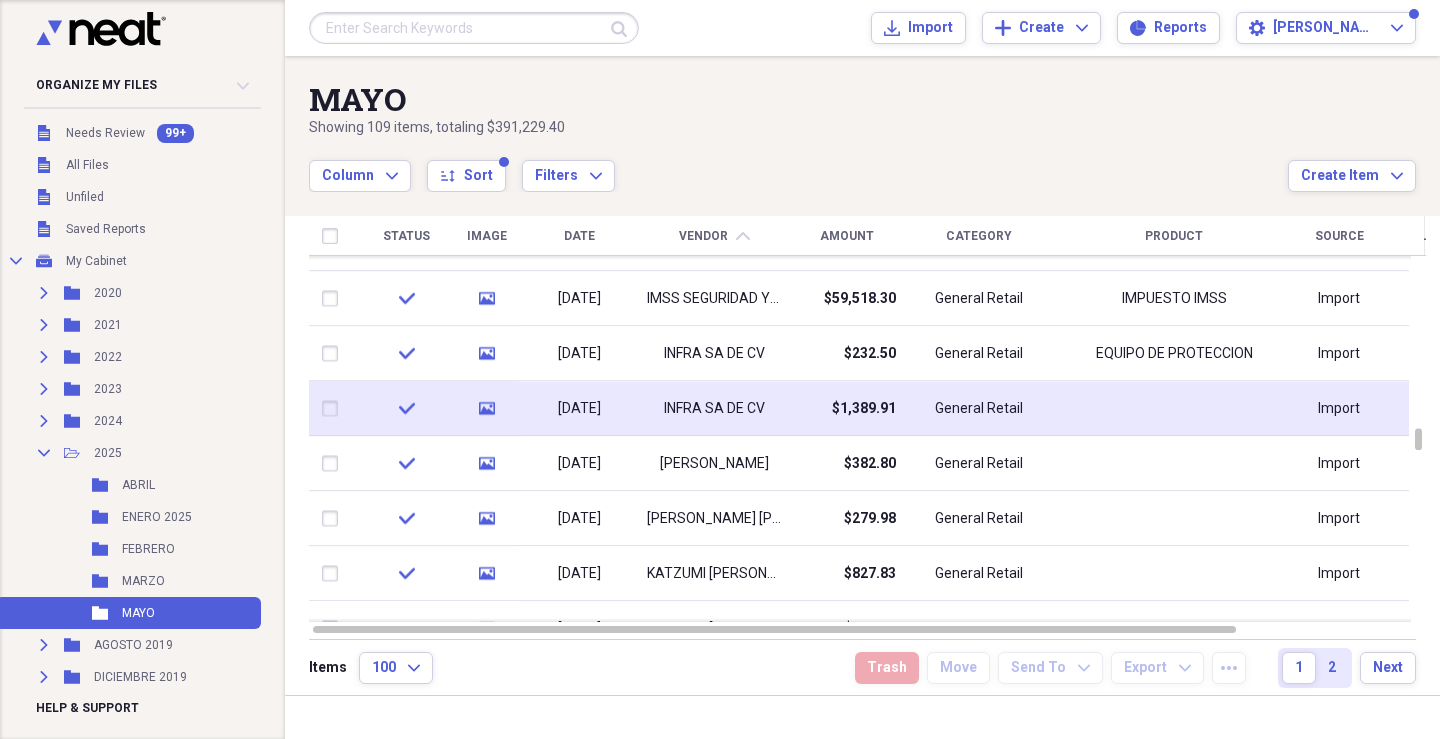 click on "INFRA SA DE CV" at bounding box center [714, 409] 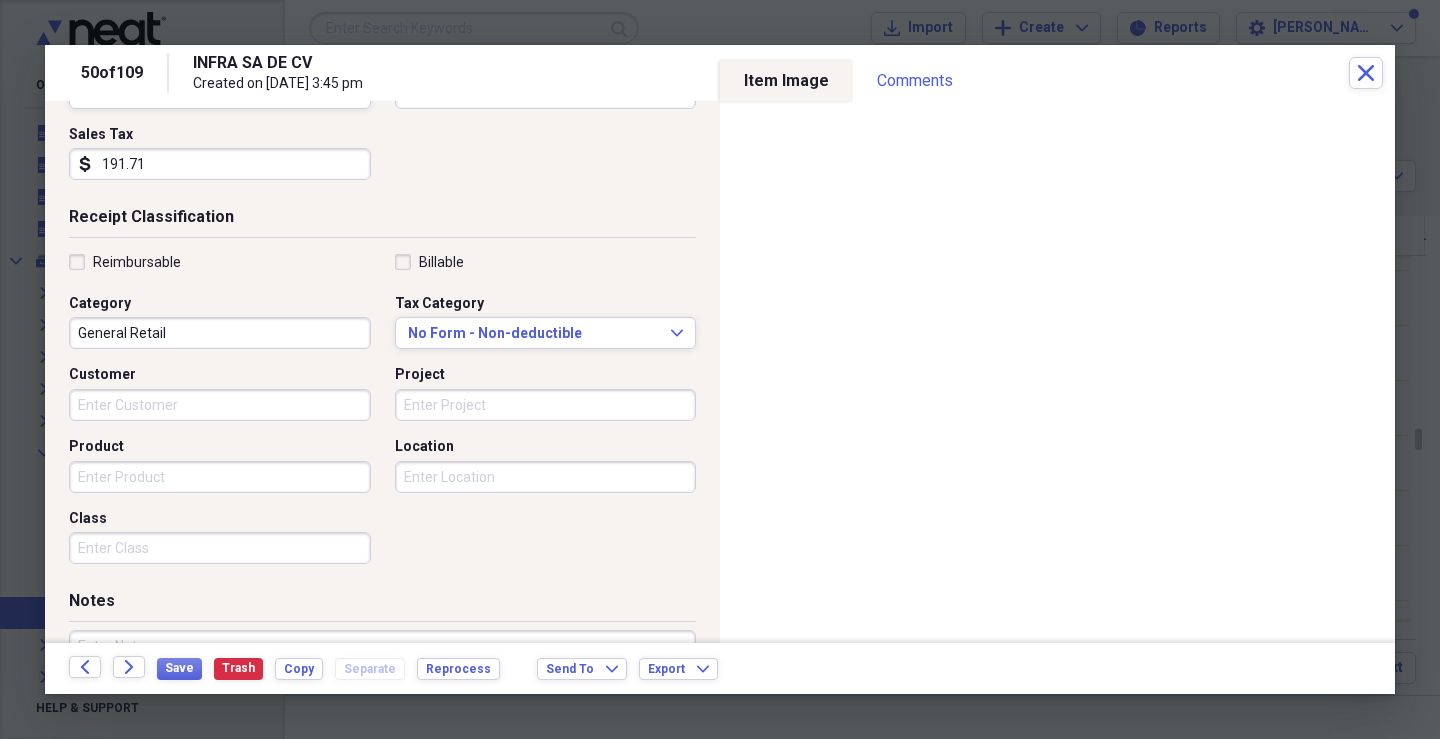 scroll, scrollTop: 396, scrollLeft: 0, axis: vertical 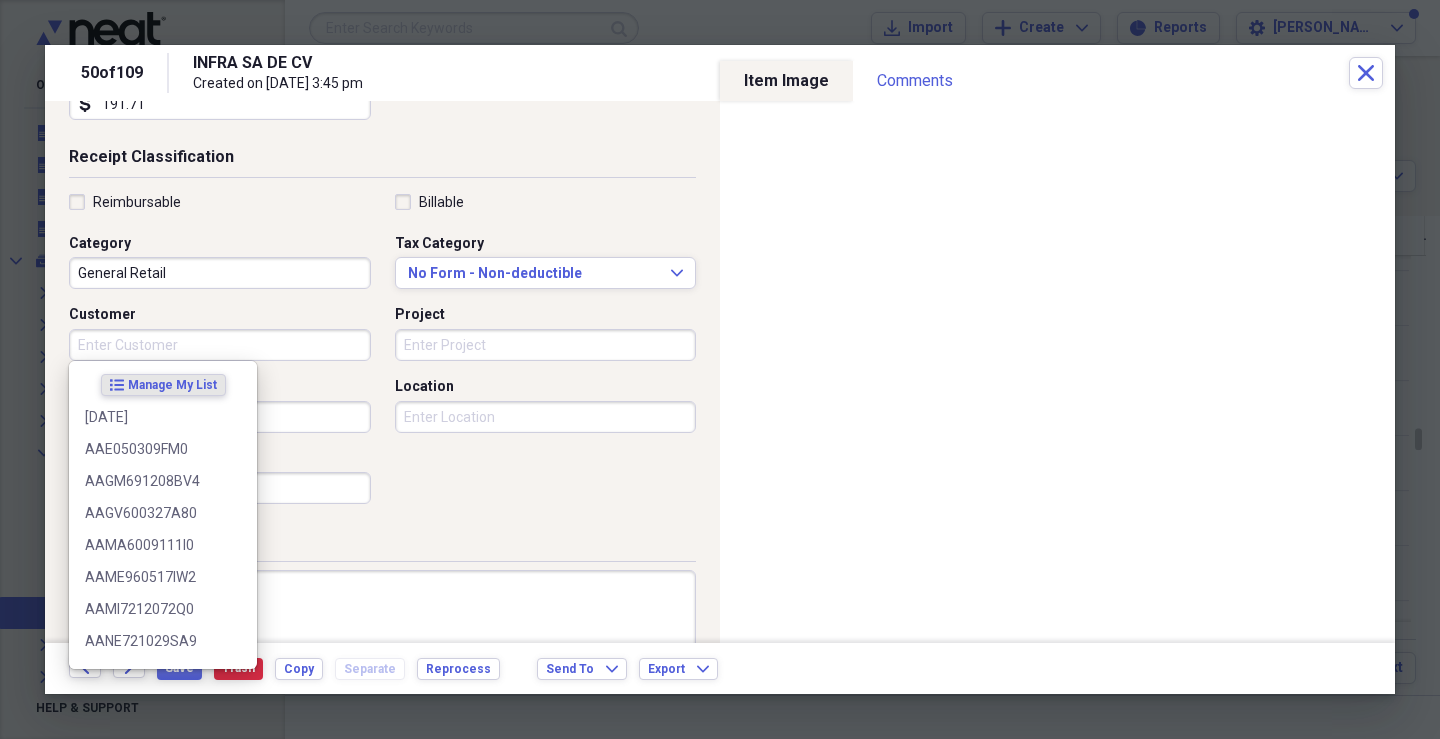 click on "Customer" at bounding box center (220, 345) 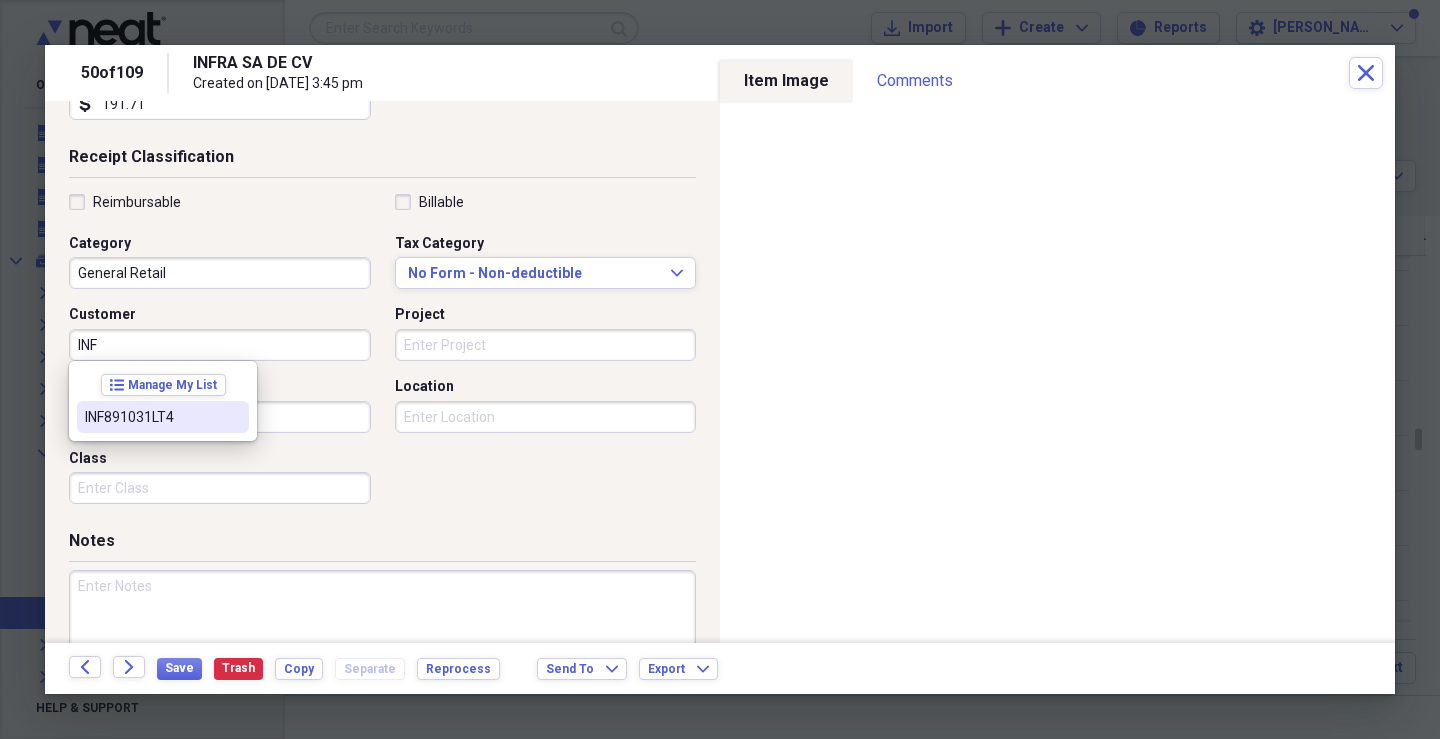 drag, startPoint x: 103, startPoint y: 427, endPoint x: 229, endPoint y: 396, distance: 129.75746 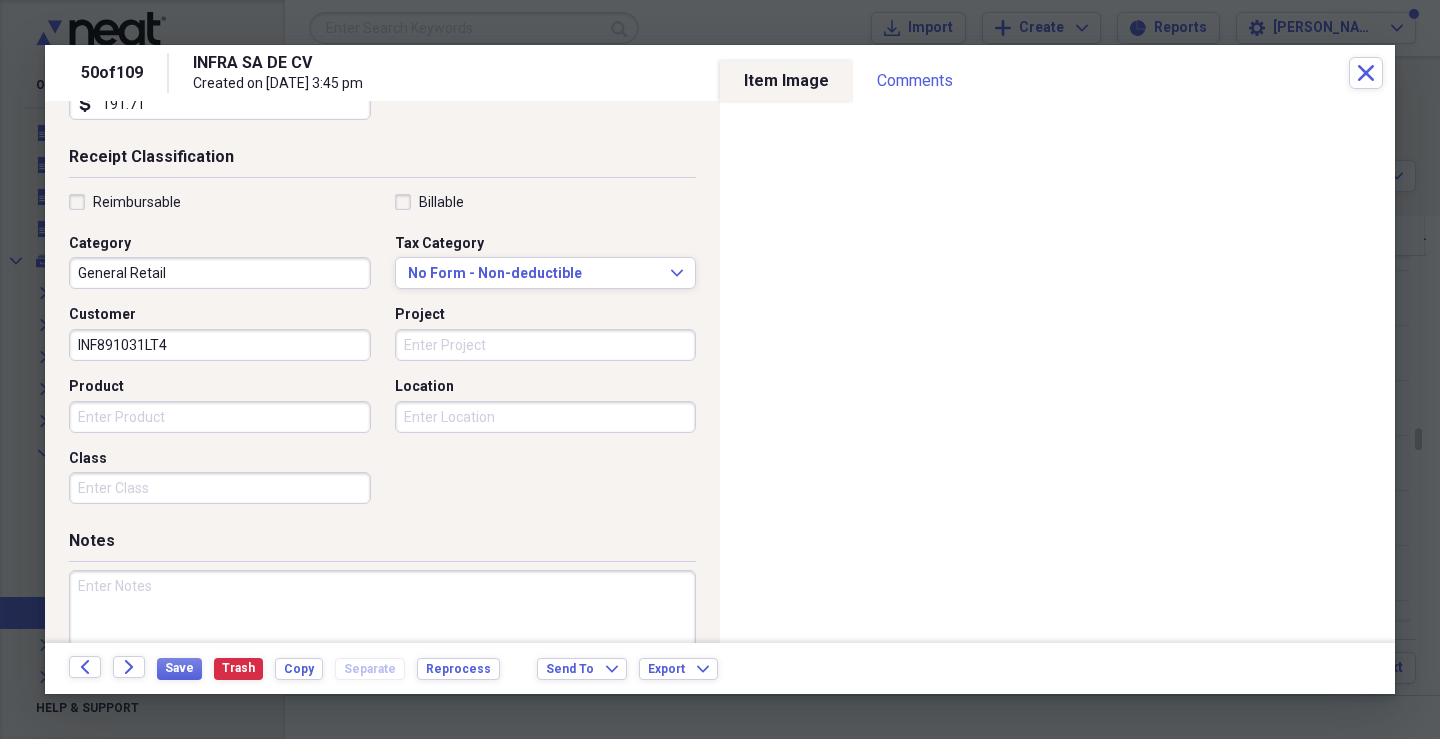 drag, startPoint x: 441, startPoint y: 349, endPoint x: 436, endPoint y: 338, distance: 12.083046 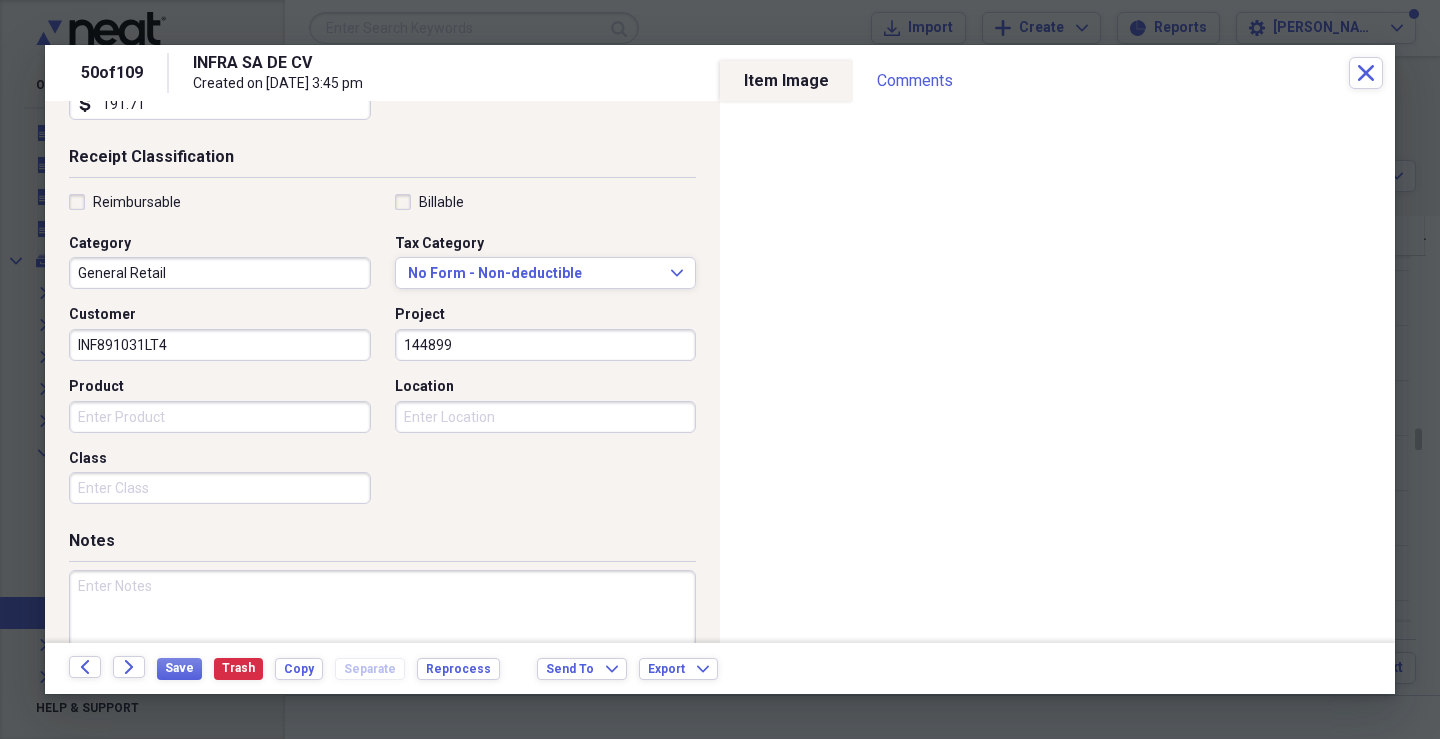 type on "144899" 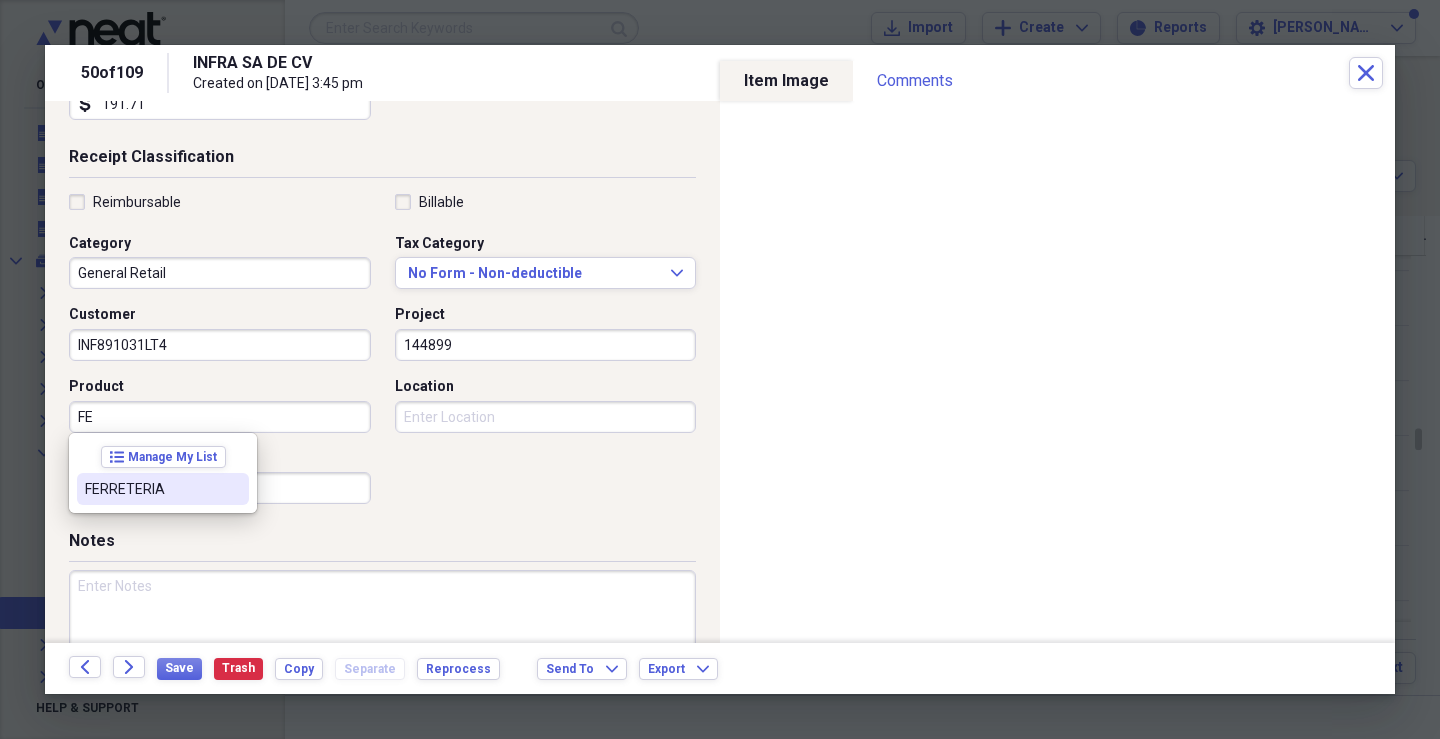 click on "list Manage My List FERRETERIA" at bounding box center [163, 473] 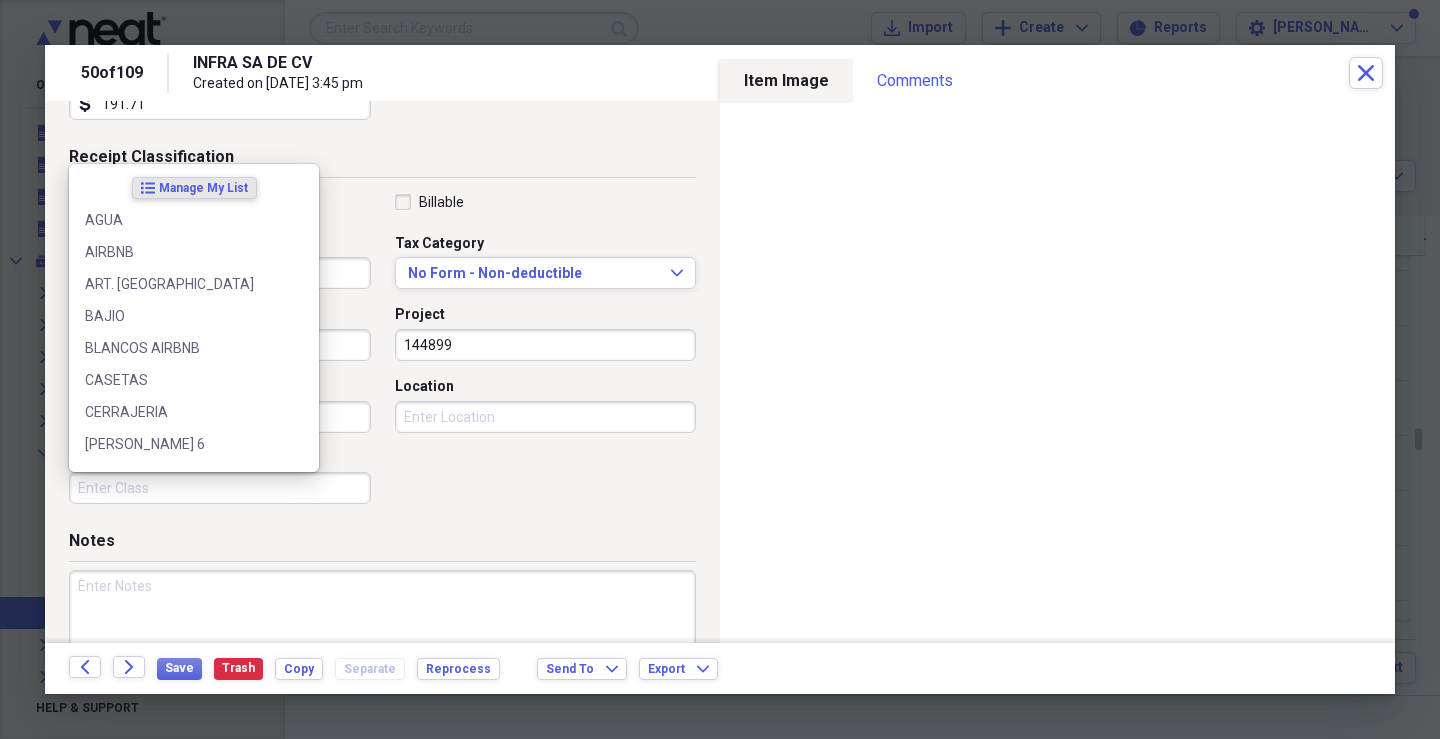 click on "Class" at bounding box center (220, 488) 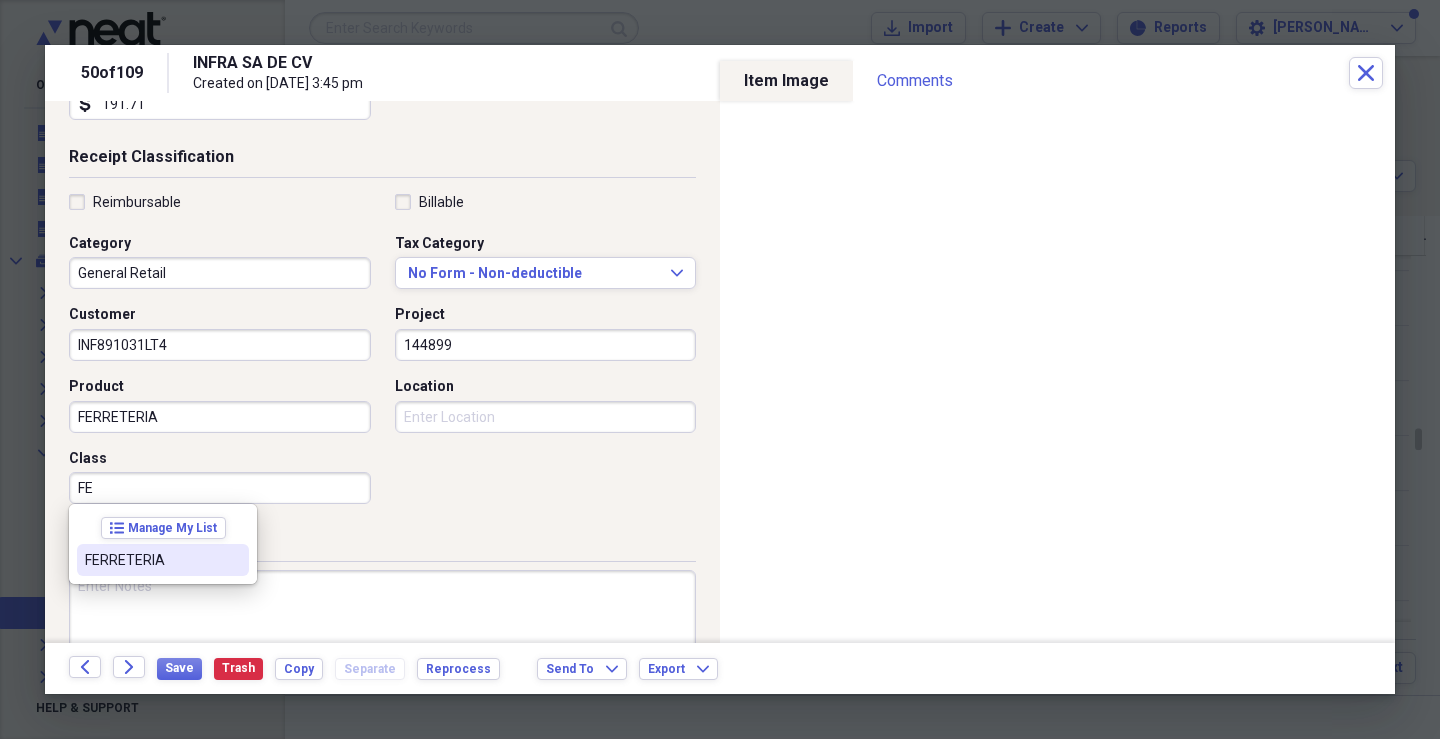 click on "FERRETERIA" at bounding box center (151, 560) 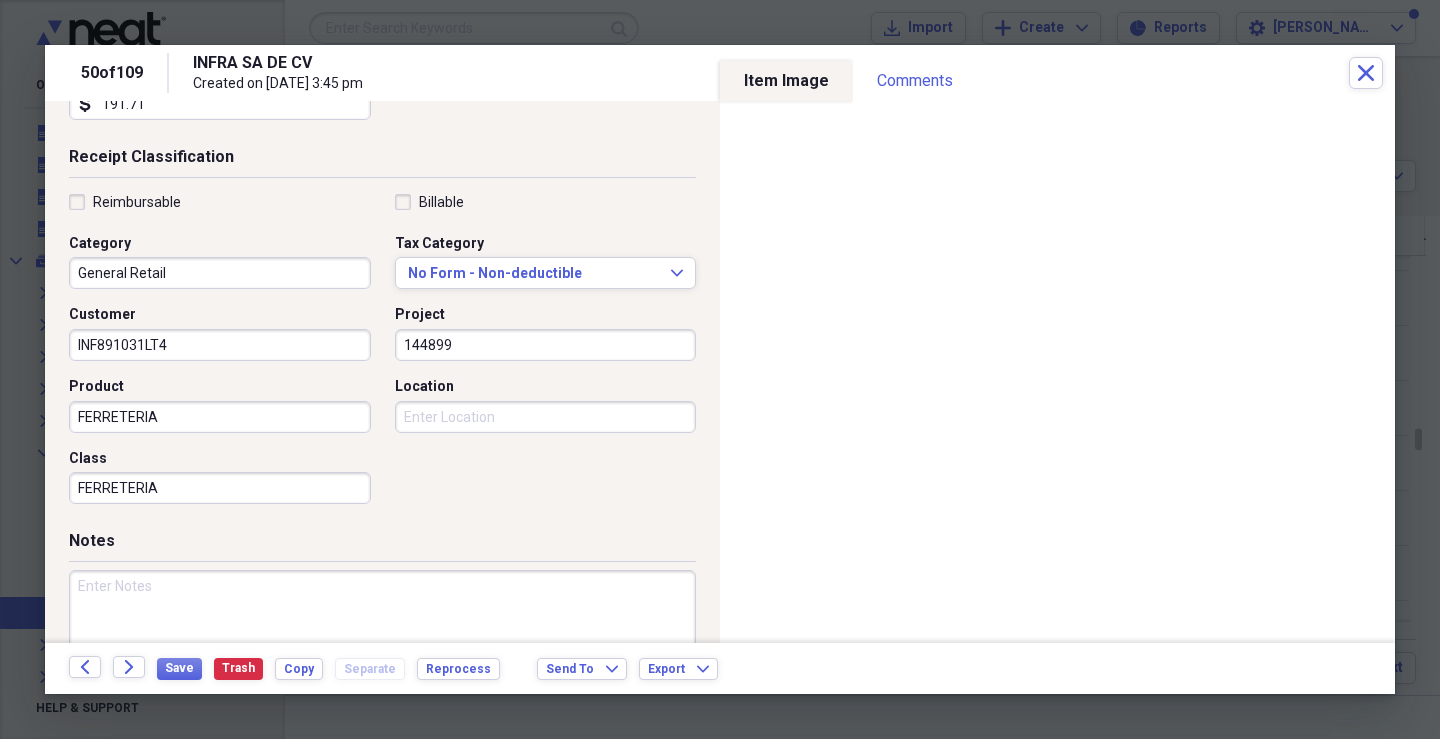 click on "Location" at bounding box center [546, 417] 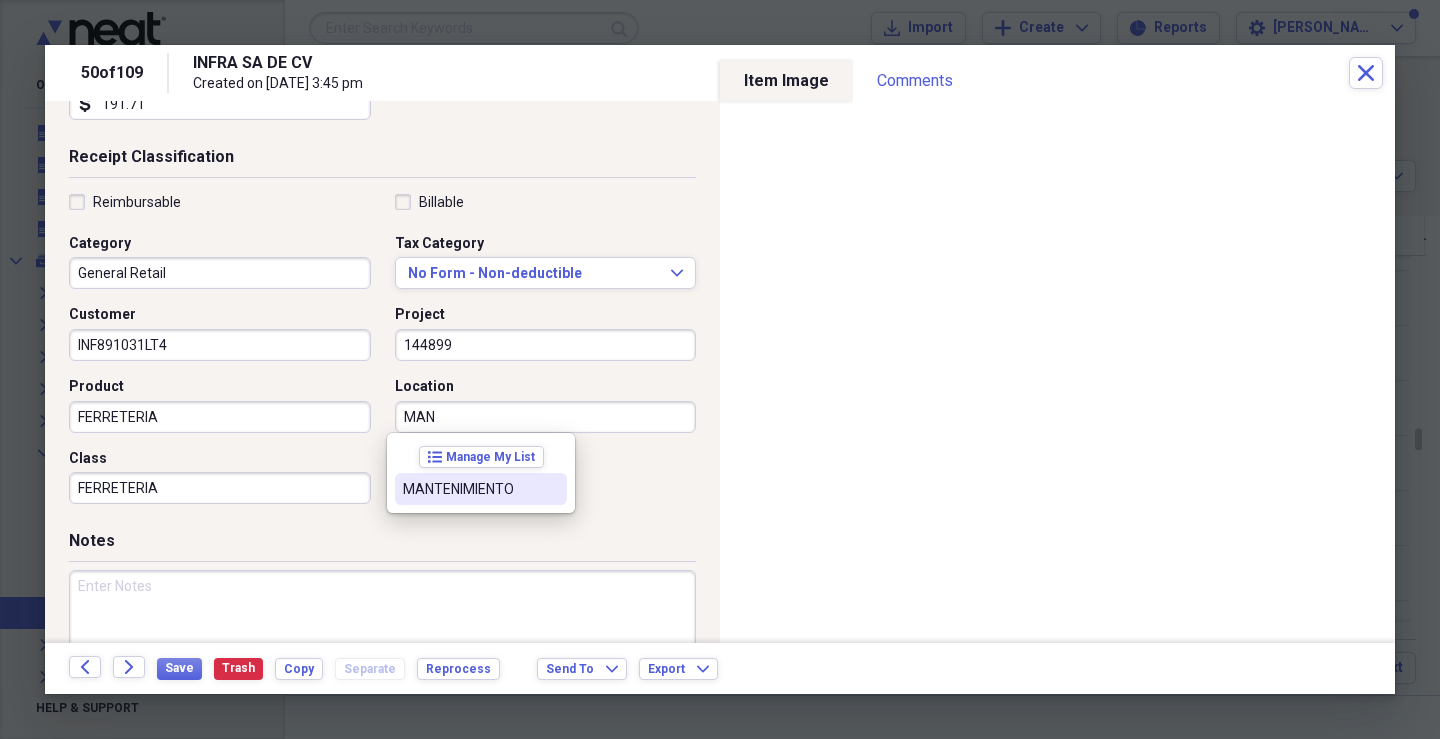 click on "MANTENIMIENTO" at bounding box center [469, 489] 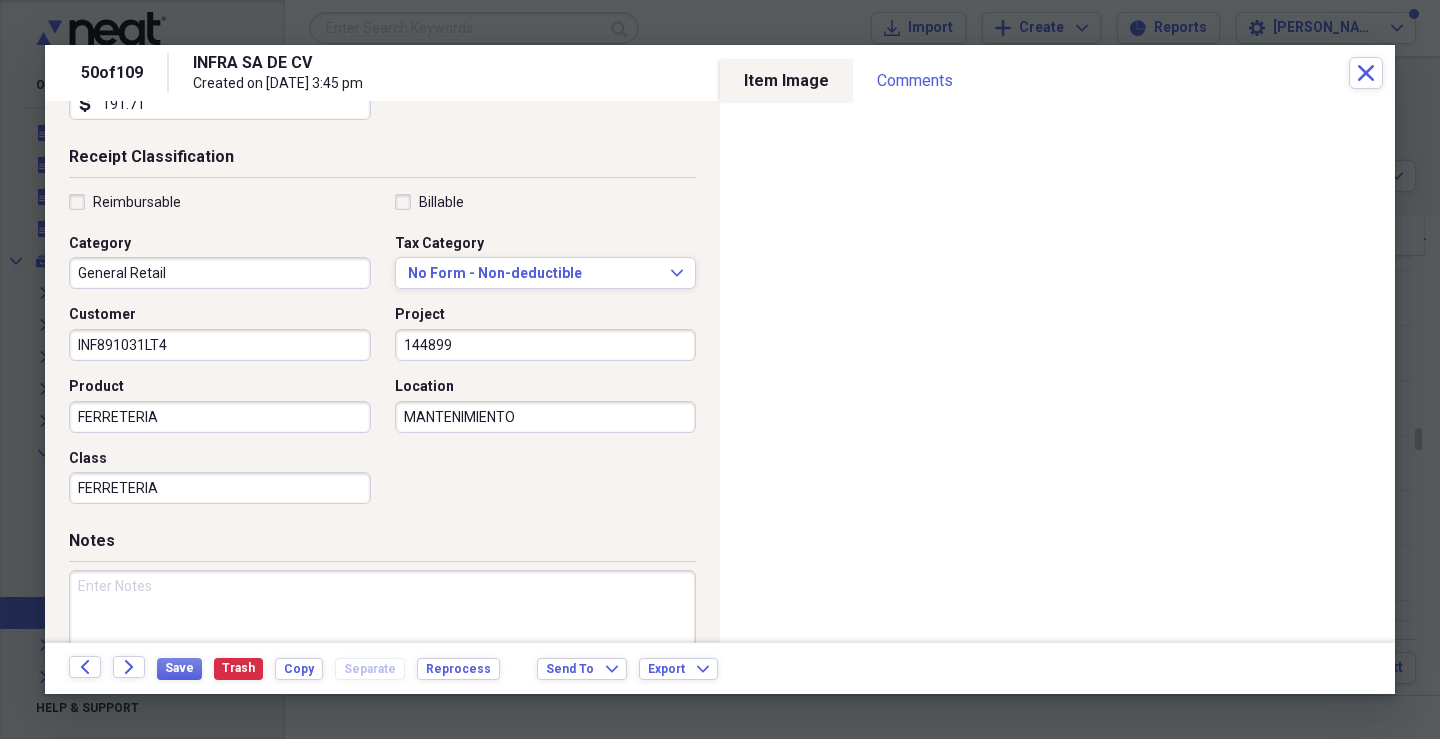 click at bounding box center [382, 635] 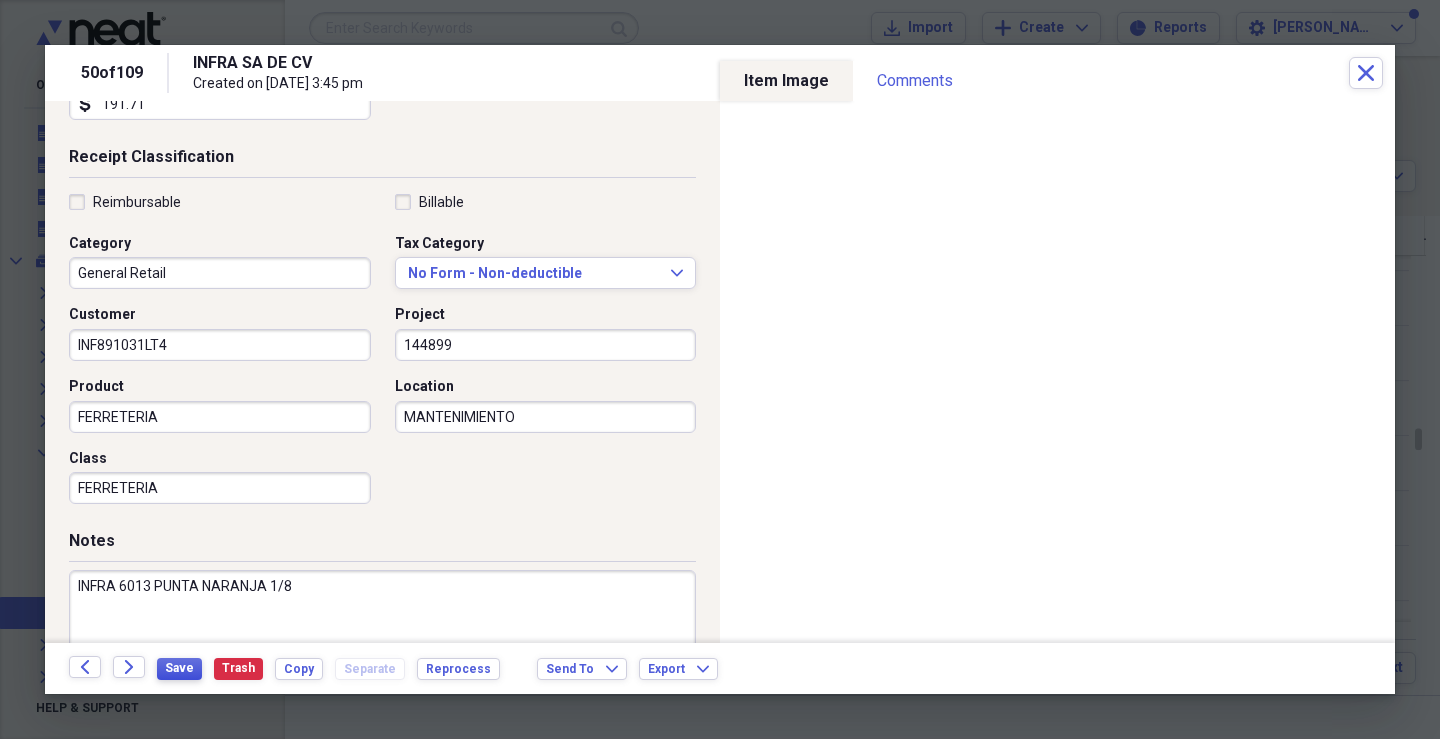 type on "INFRA 6013 PUNTA NARANJA 1/8" 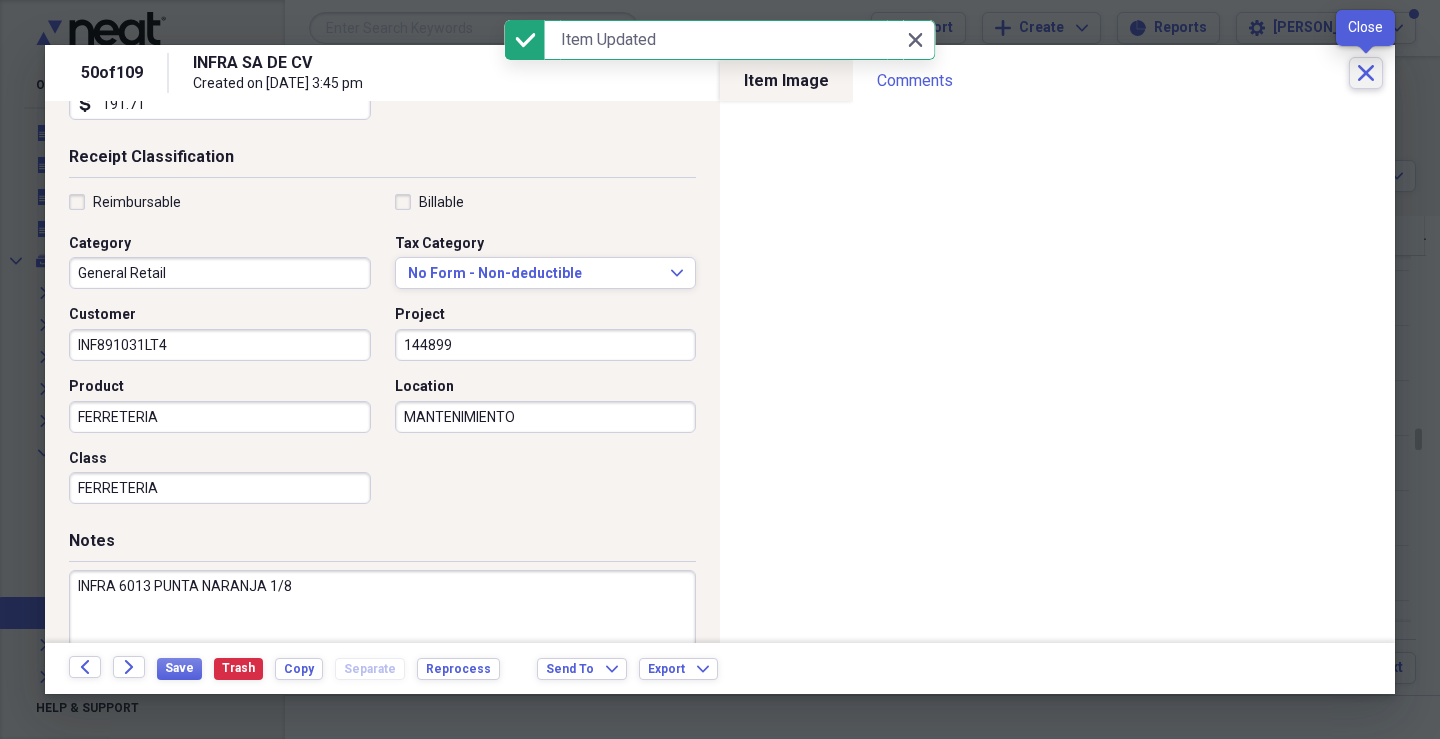click 